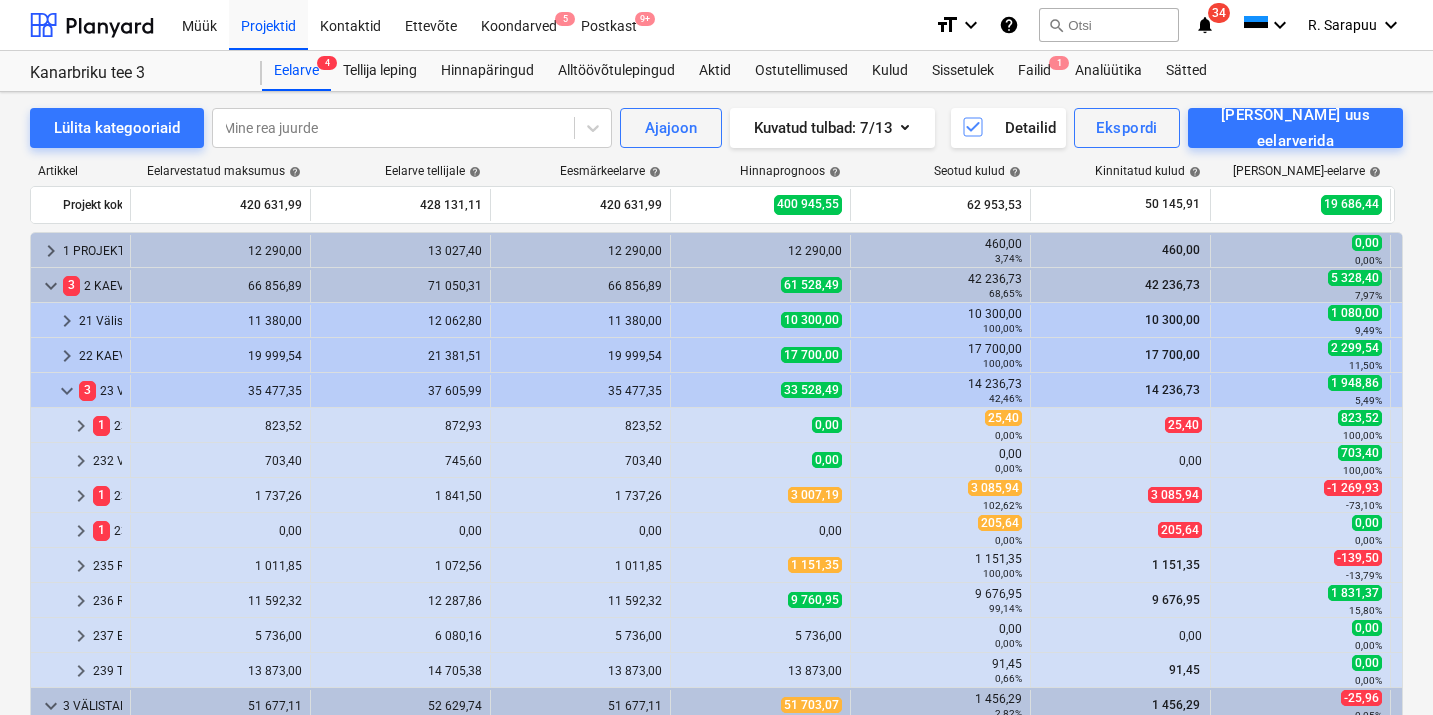 scroll, scrollTop: 0, scrollLeft: 0, axis: both 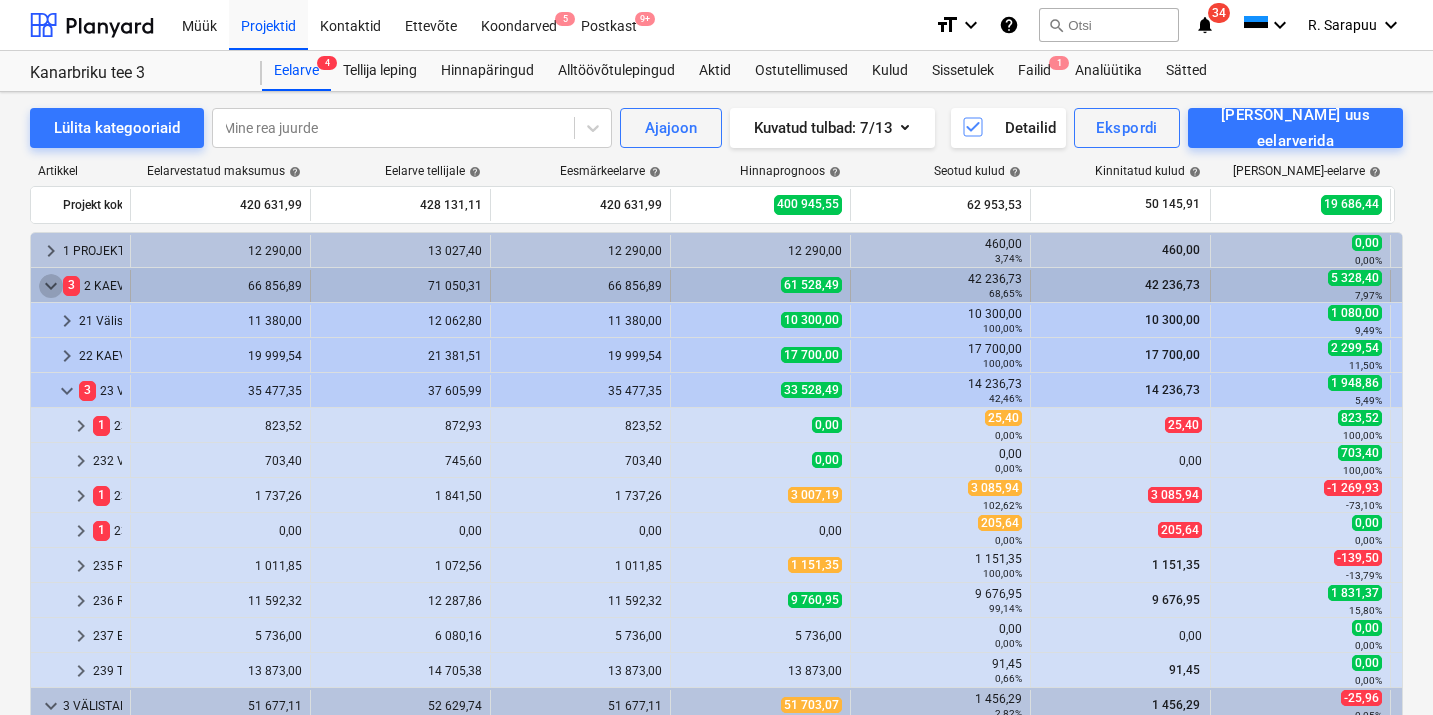 click on "keyboard_arrow_down" at bounding box center (51, 286) 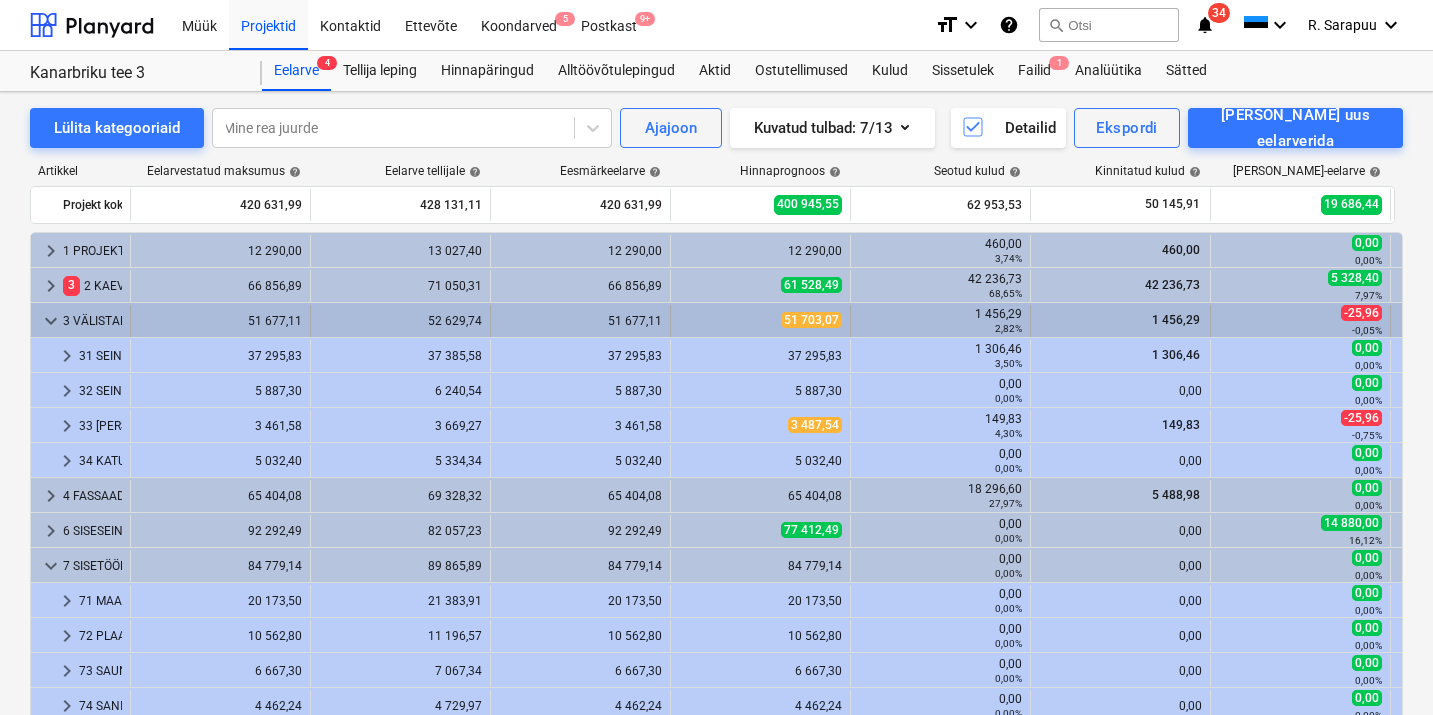 click on "keyboard_arrow_down" at bounding box center (51, 321) 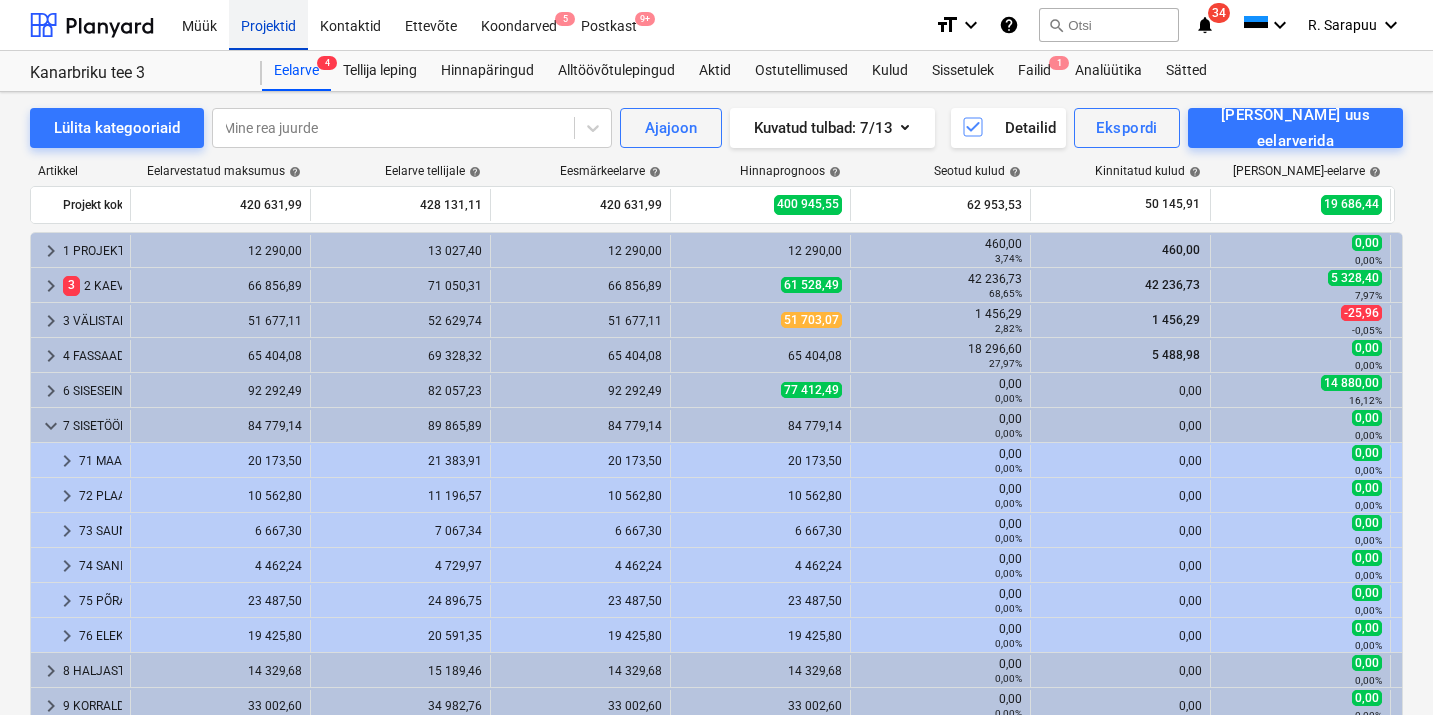 click on "Projektid" at bounding box center [268, 24] 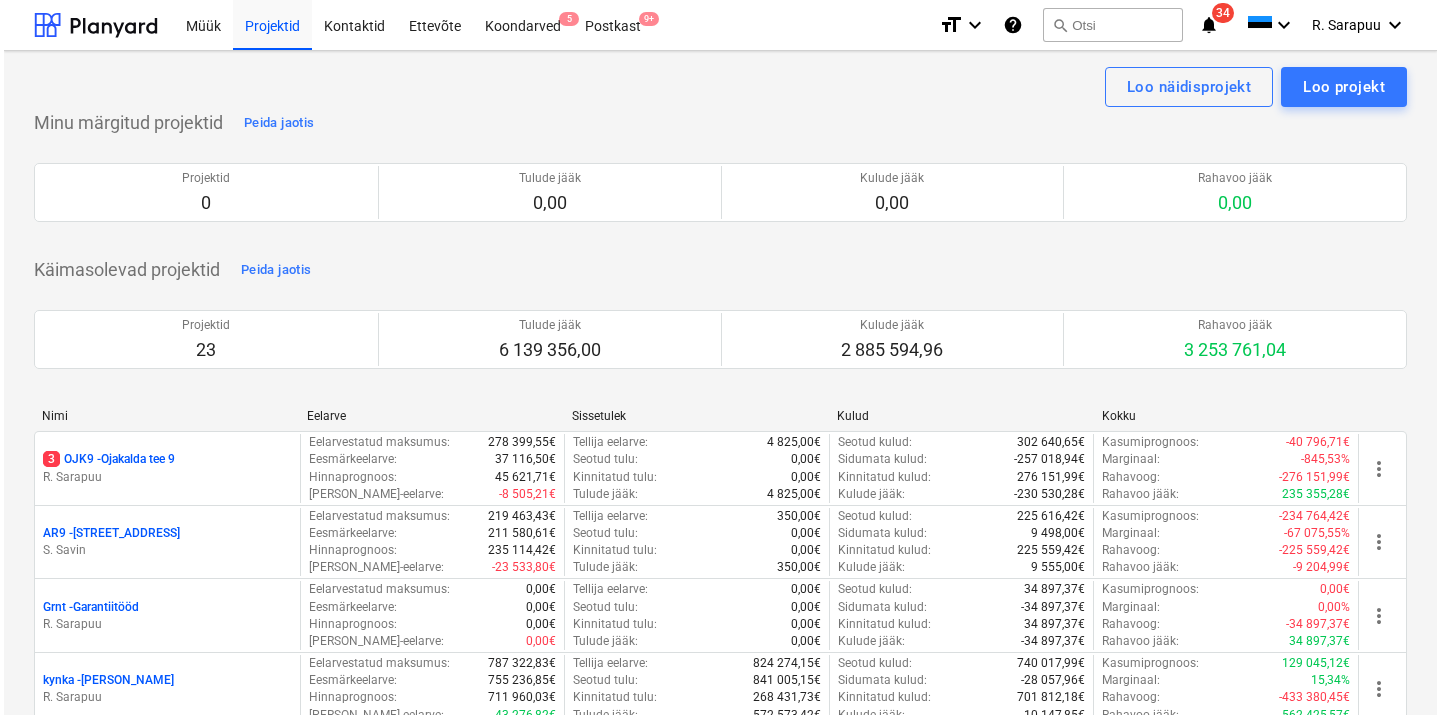 scroll, scrollTop: 0, scrollLeft: 0, axis: both 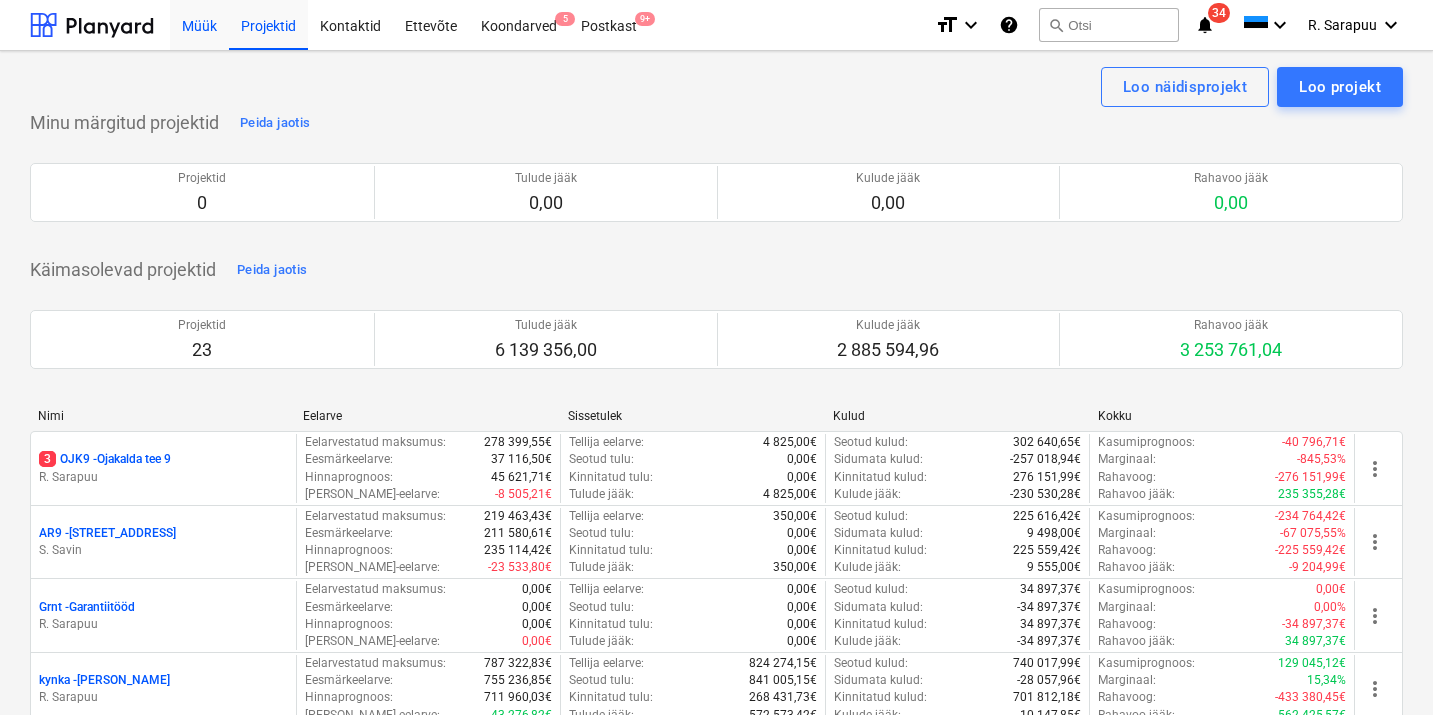 click on "Müük" at bounding box center (199, 24) 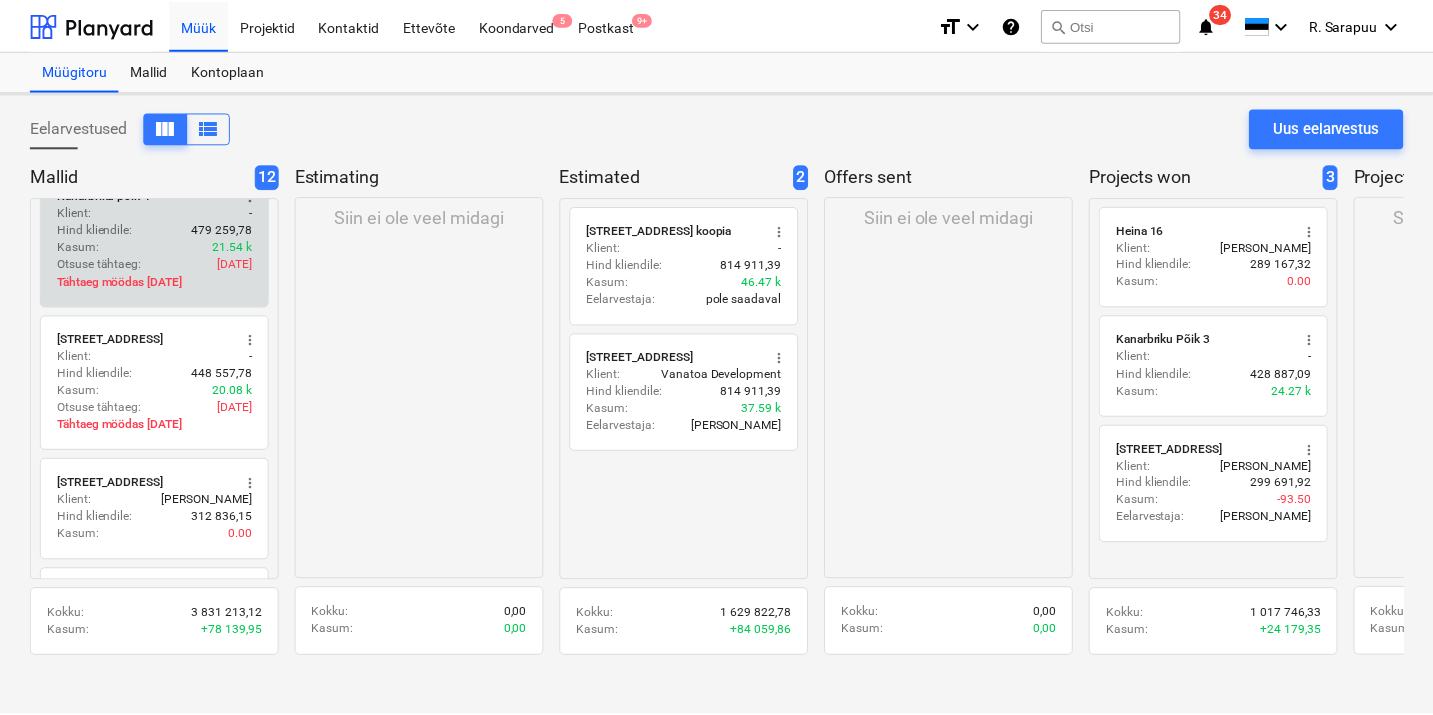 scroll, scrollTop: 0, scrollLeft: 0, axis: both 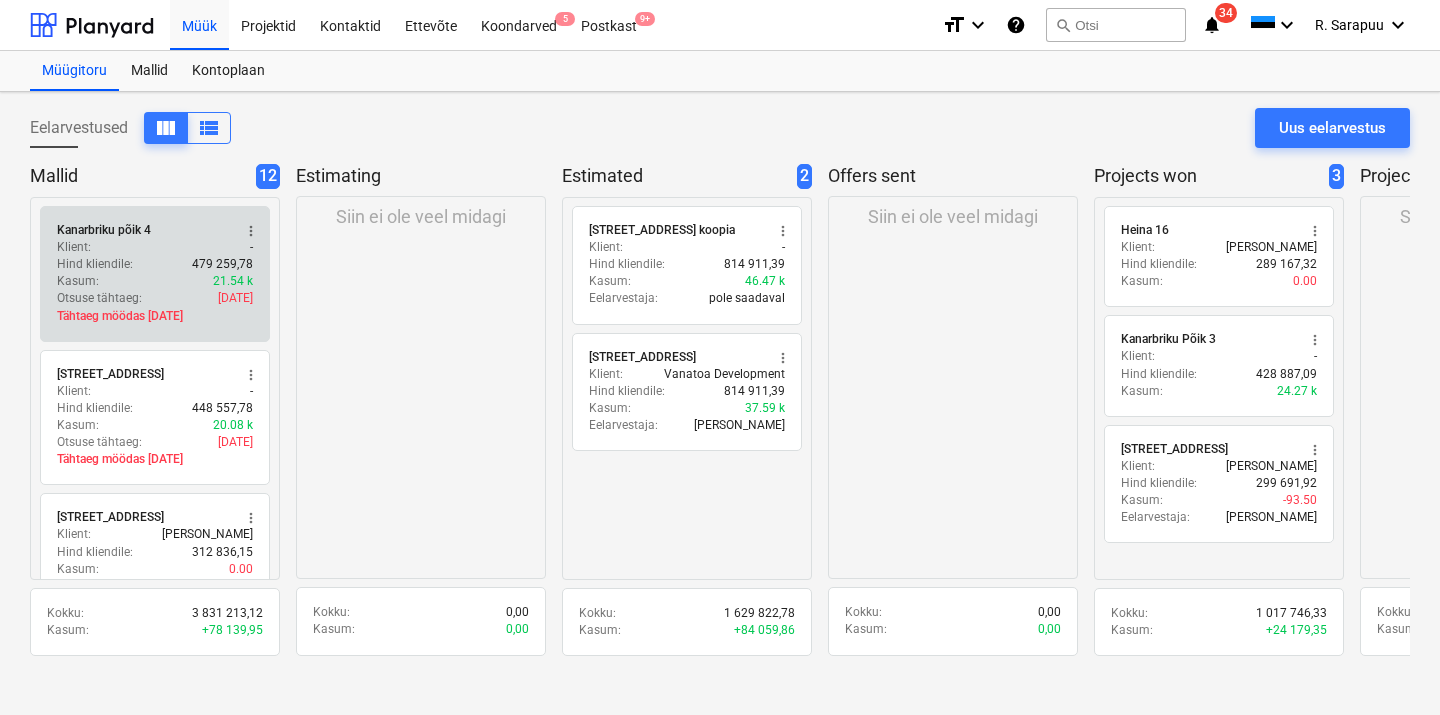 click on "Otsuse tähtaeg : [DATE]" at bounding box center [155, 298] 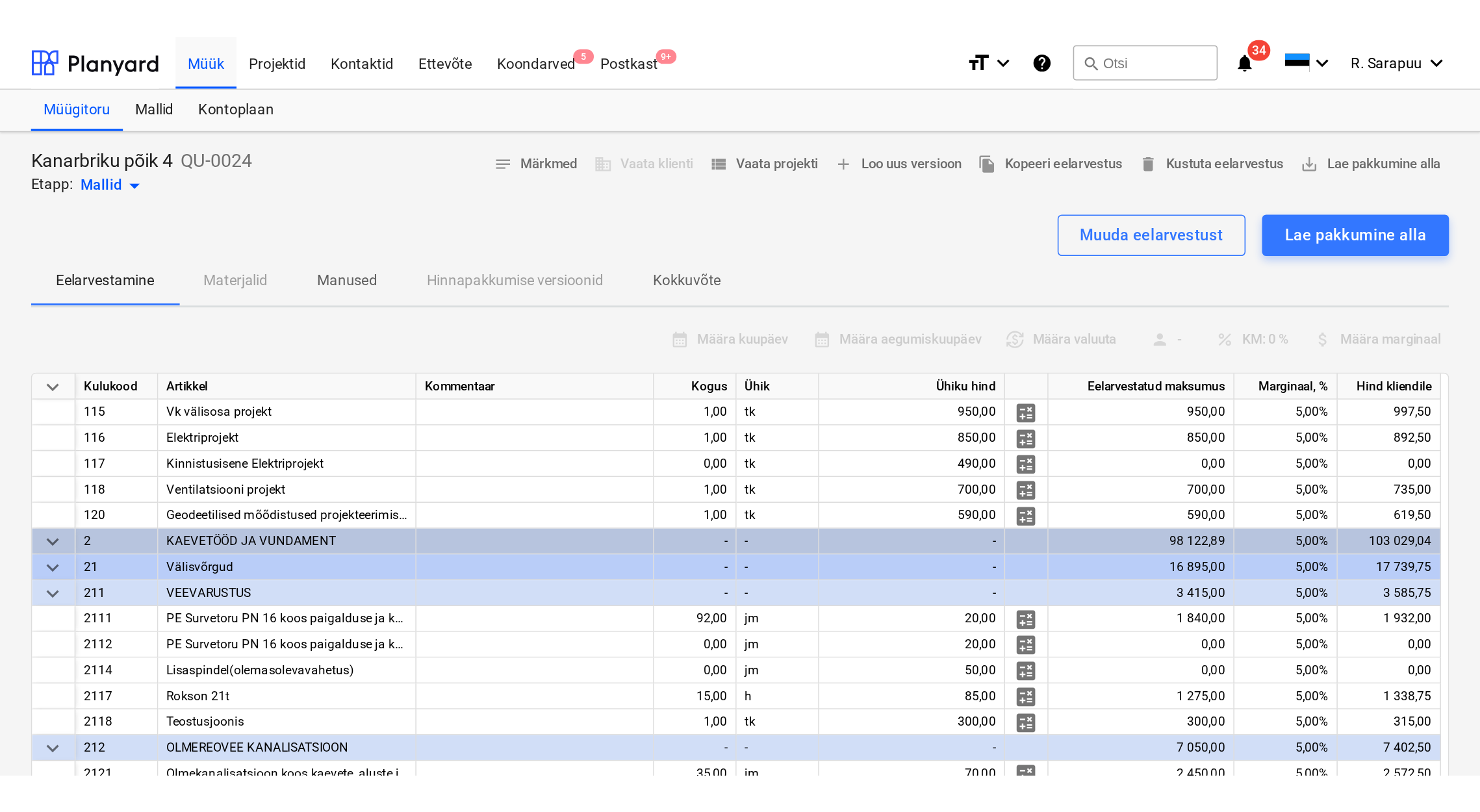scroll, scrollTop: 115, scrollLeft: 0, axis: vertical 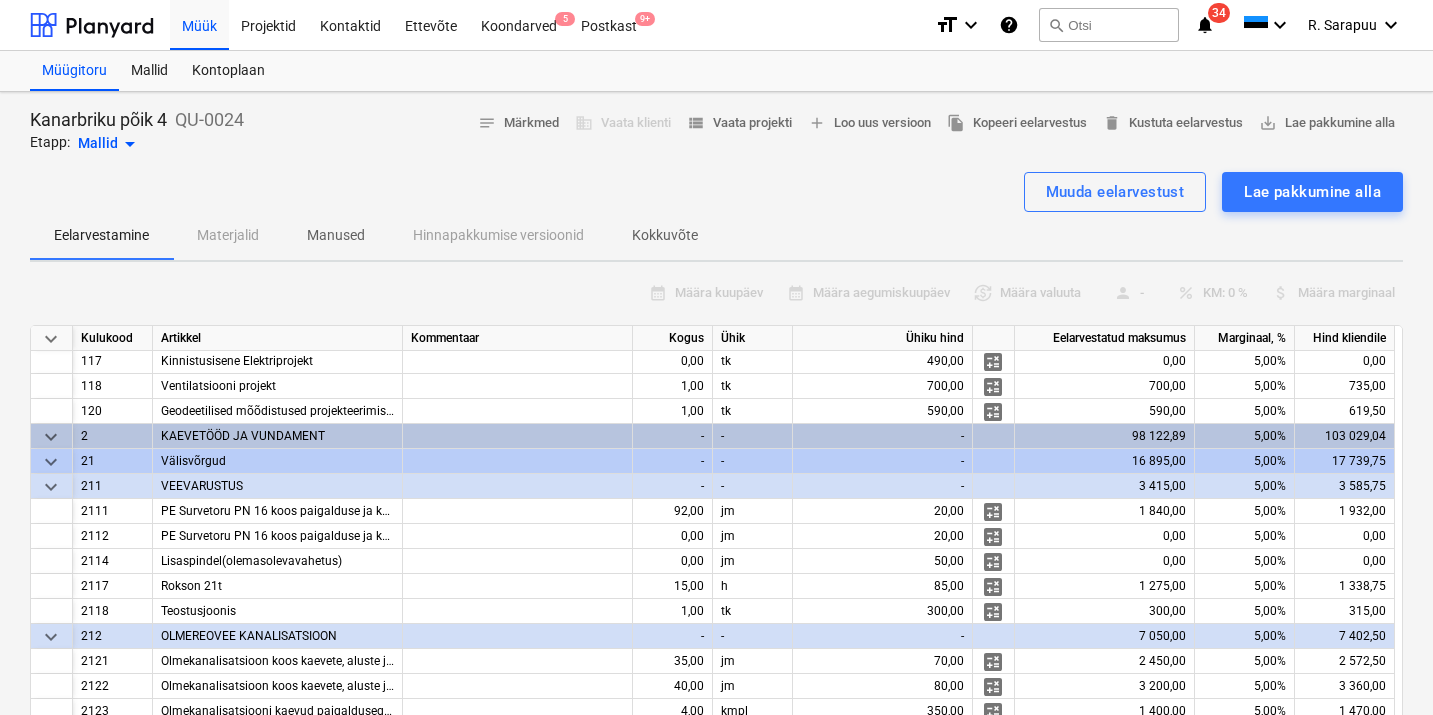 type on "x" 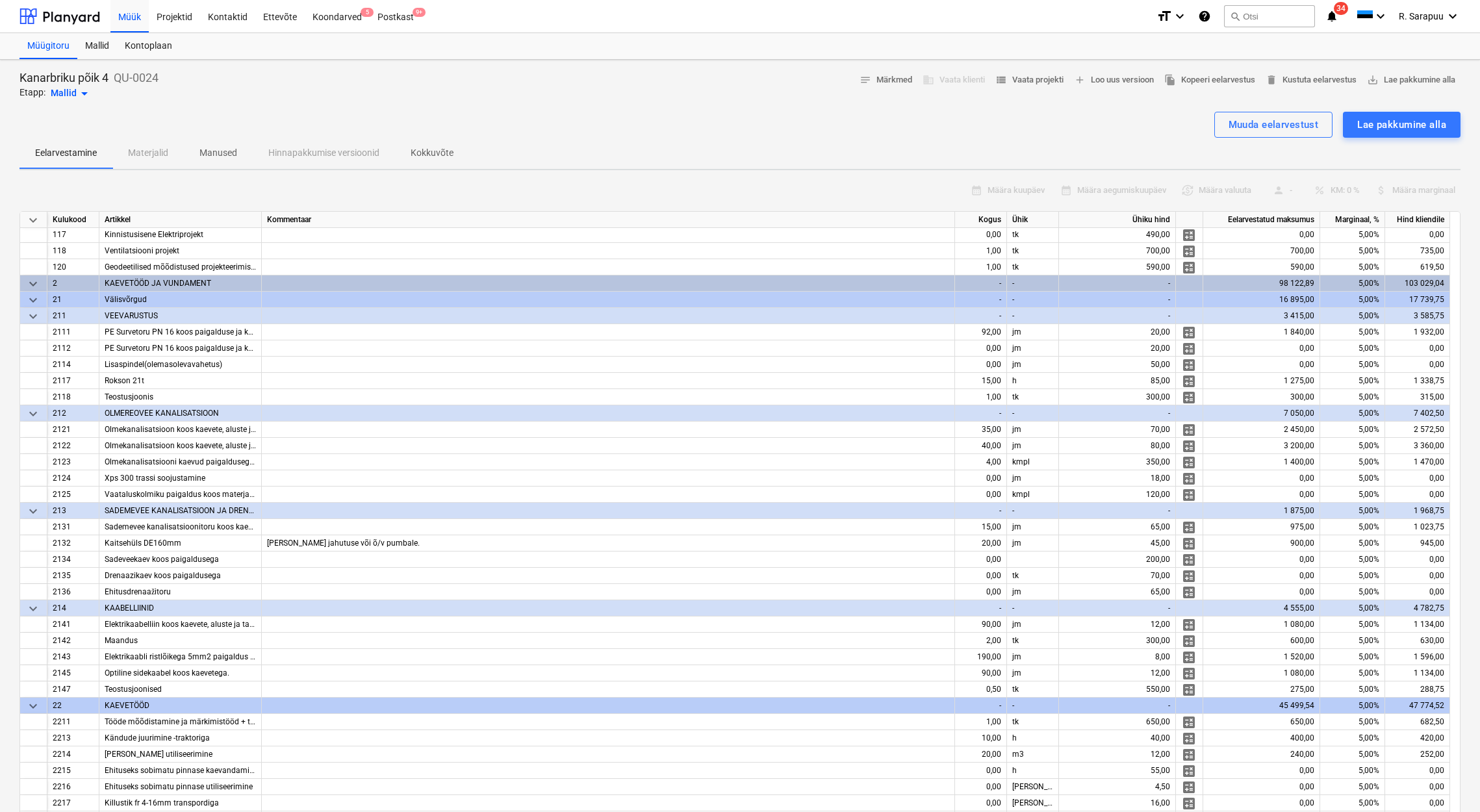 drag, startPoint x: 753, startPoint y: 287, endPoint x: 764, endPoint y: 308, distance: 23.70654 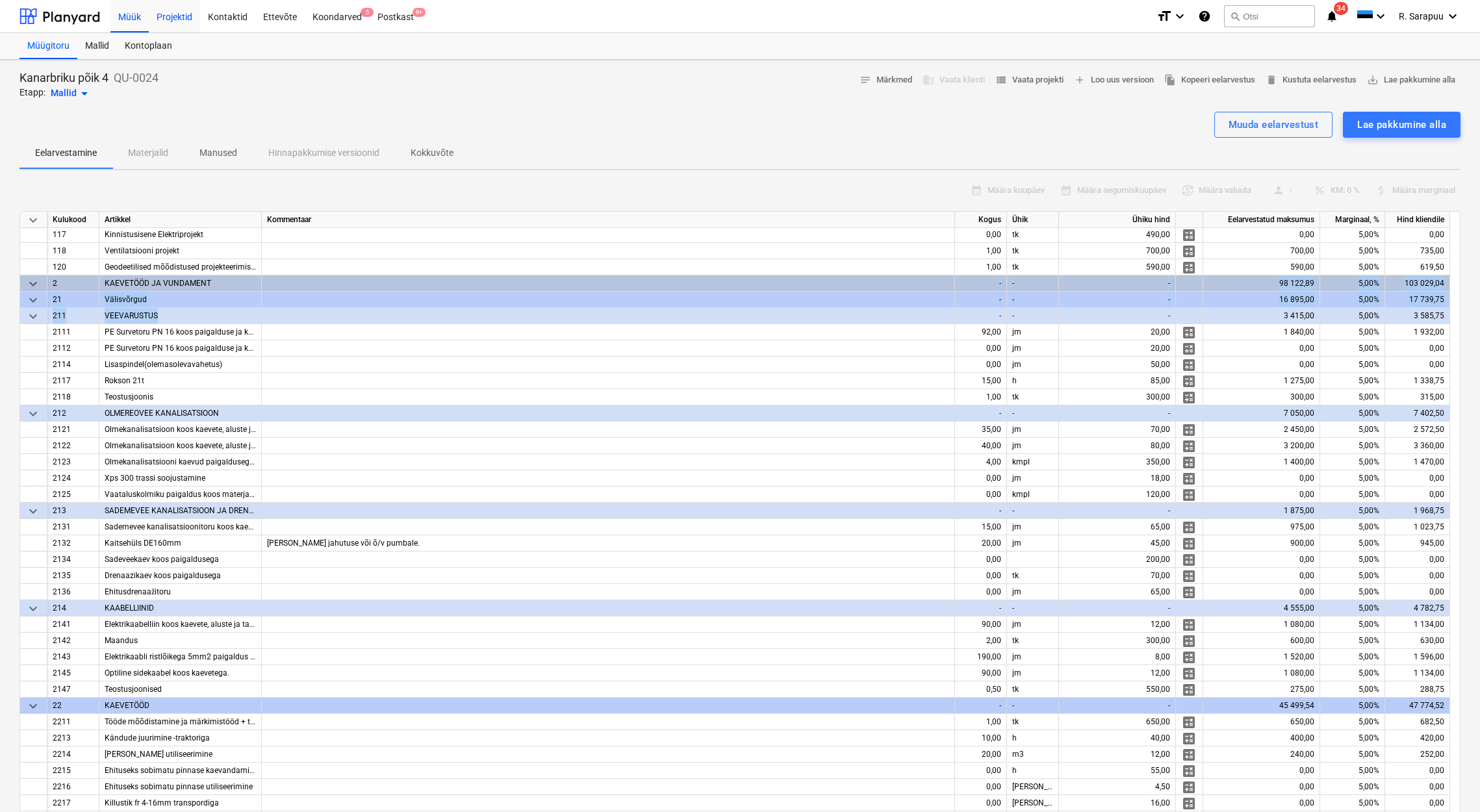 click on "Projektid" at bounding box center (174, 16) 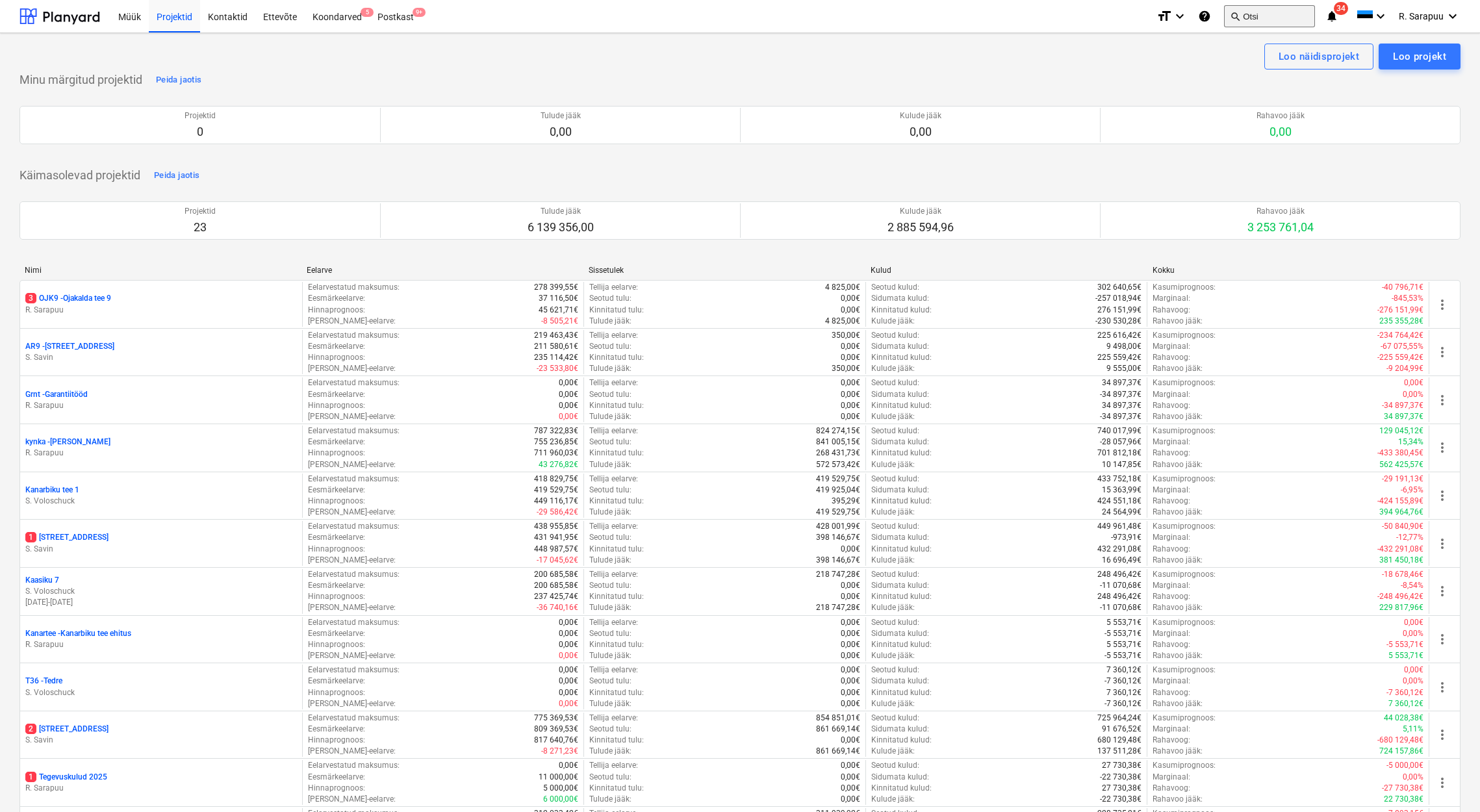 click on "search Otsi" at bounding box center (1269, 16) 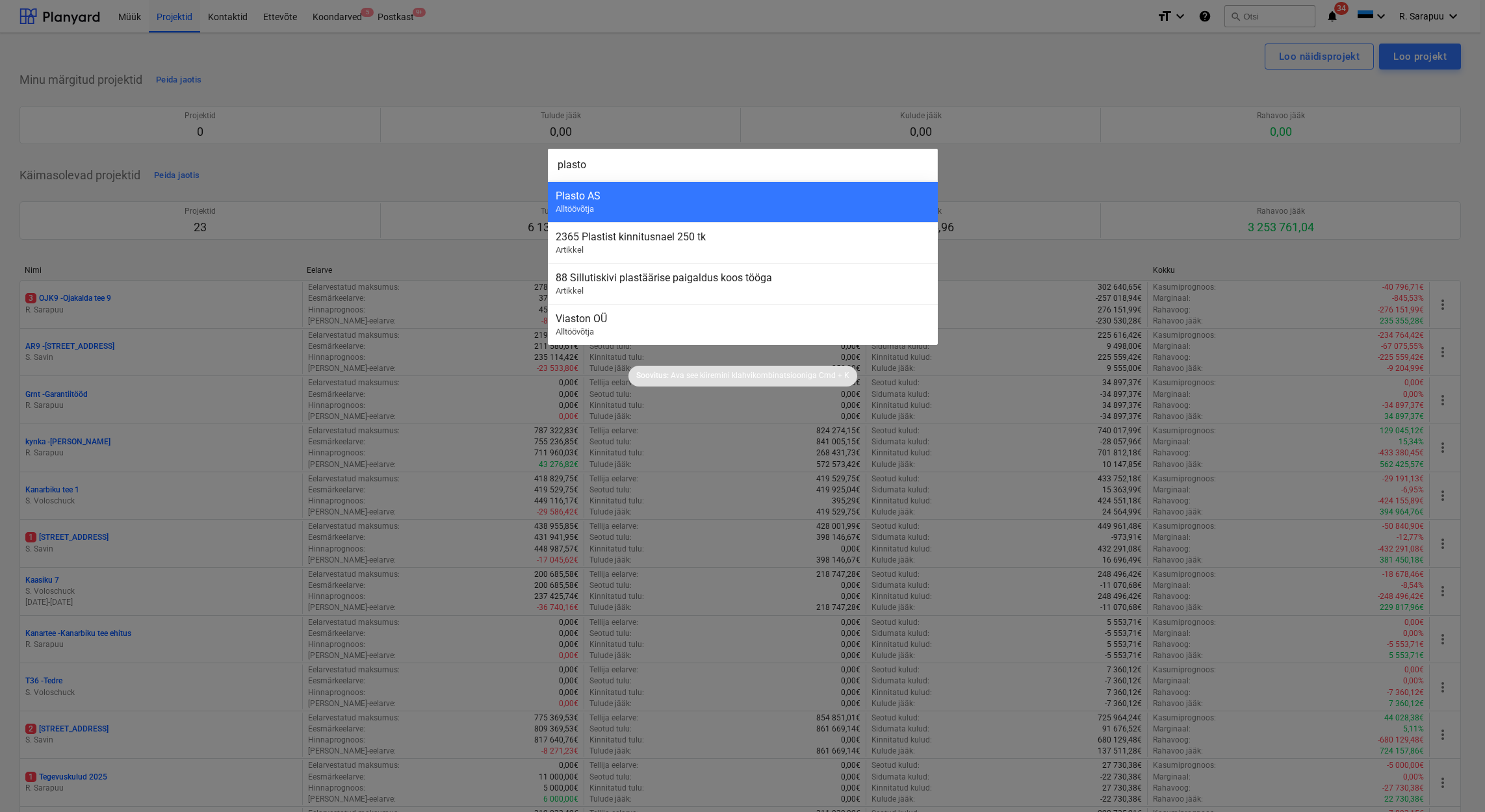 type on "plasto" 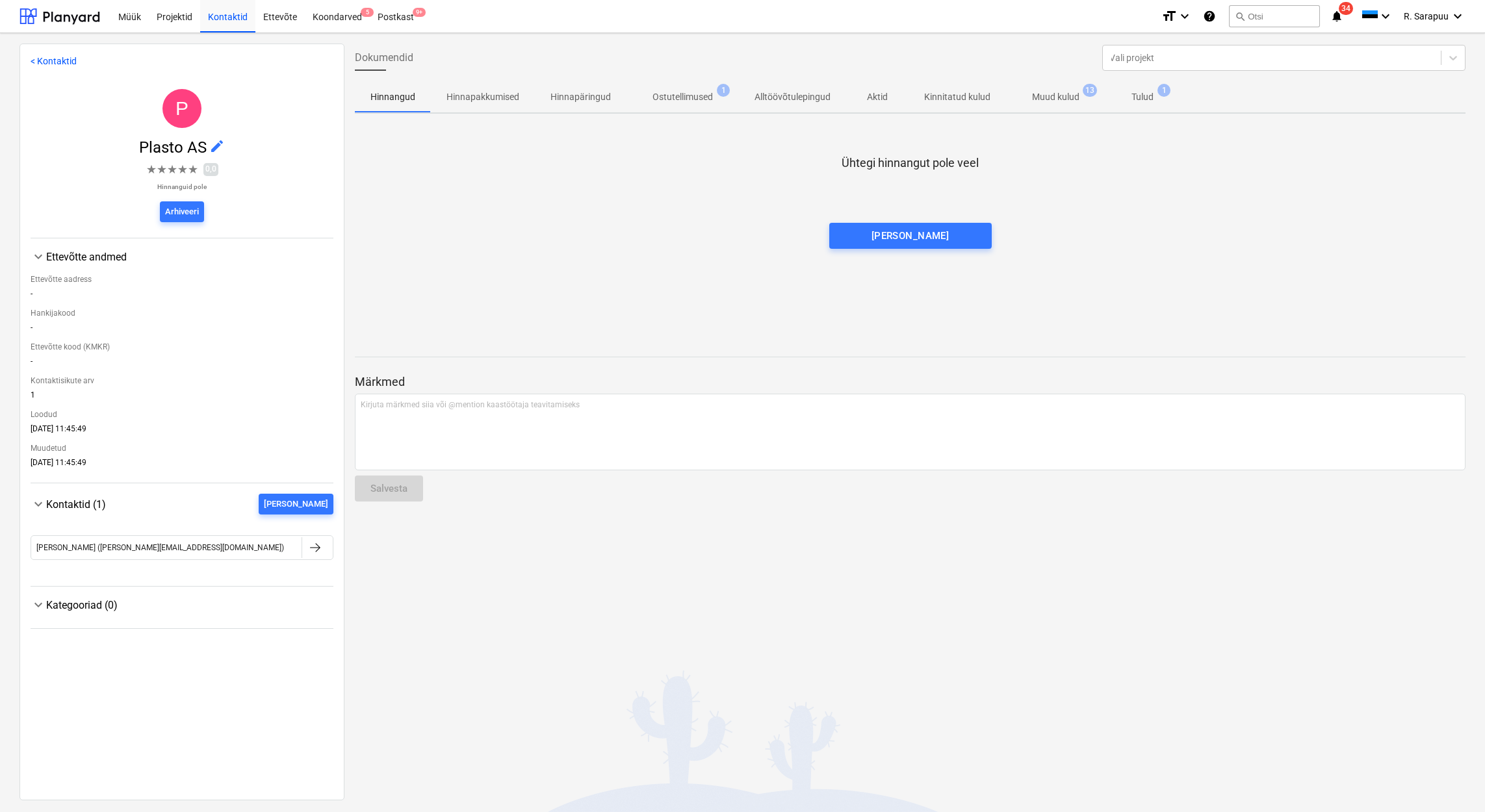 click on "1" at bounding box center [1164, 90] 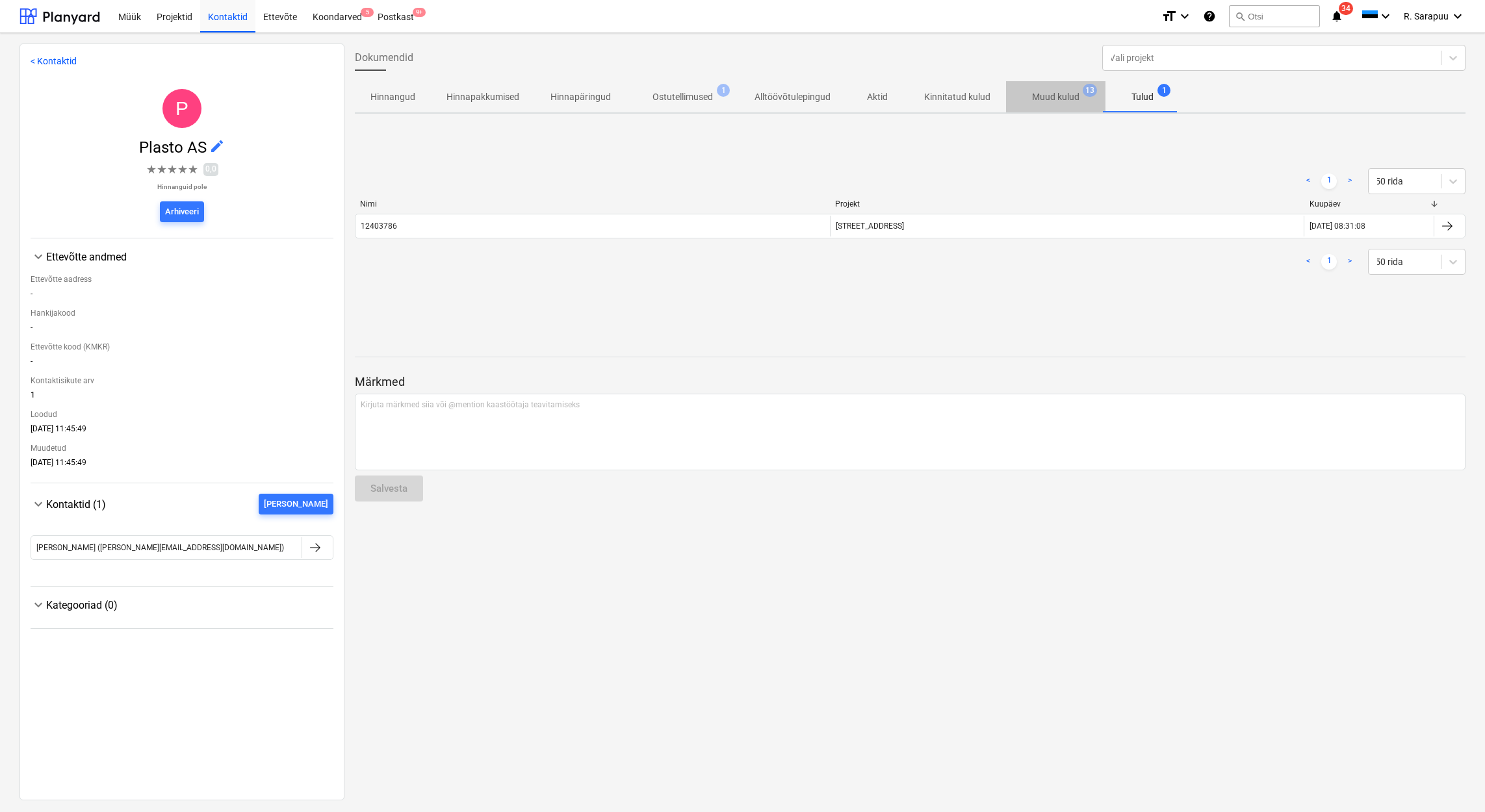 click on "Muud kulud" at bounding box center (1055, 97) 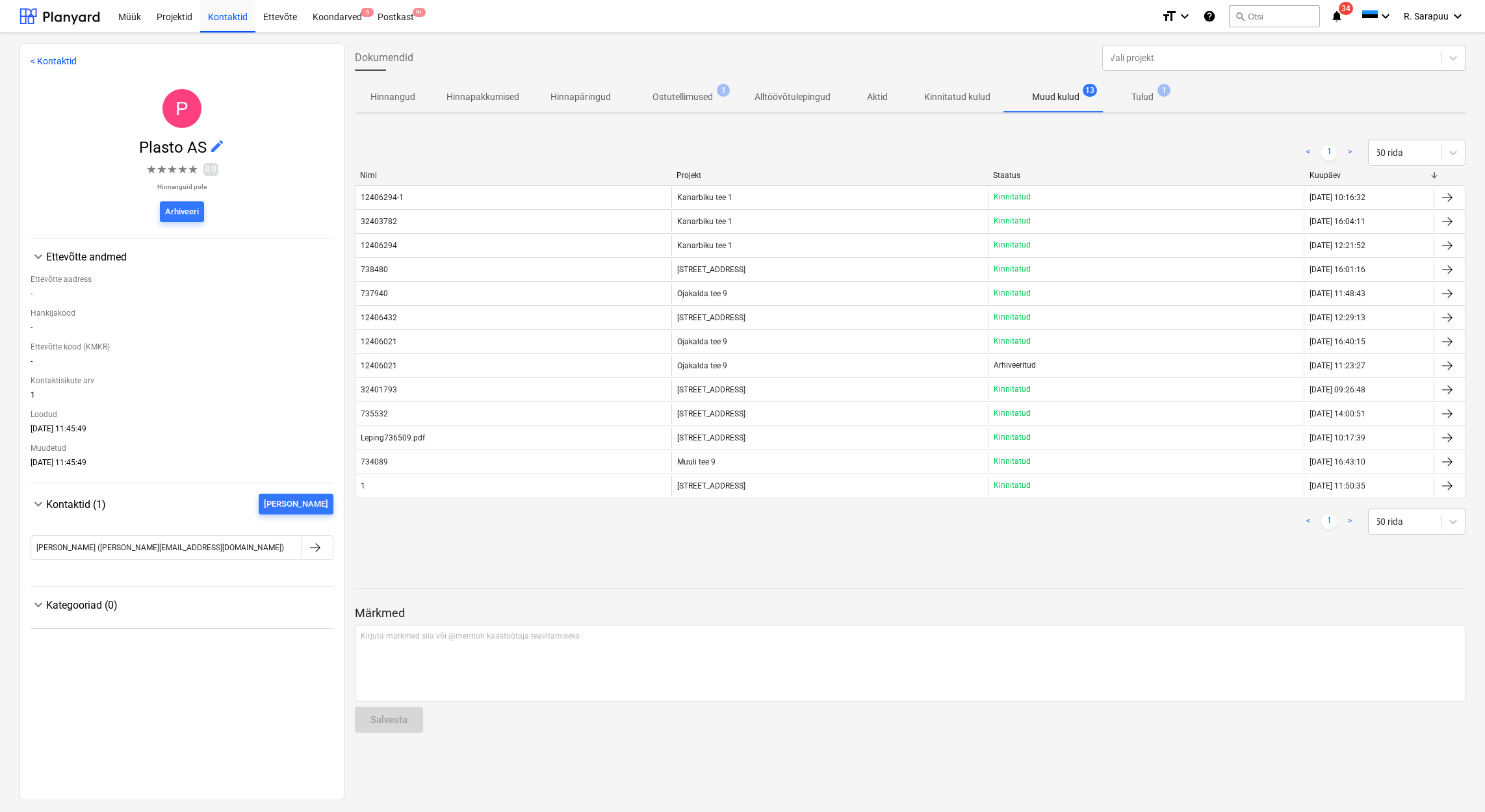 click on "Tulud 1" at bounding box center (1143, 97) 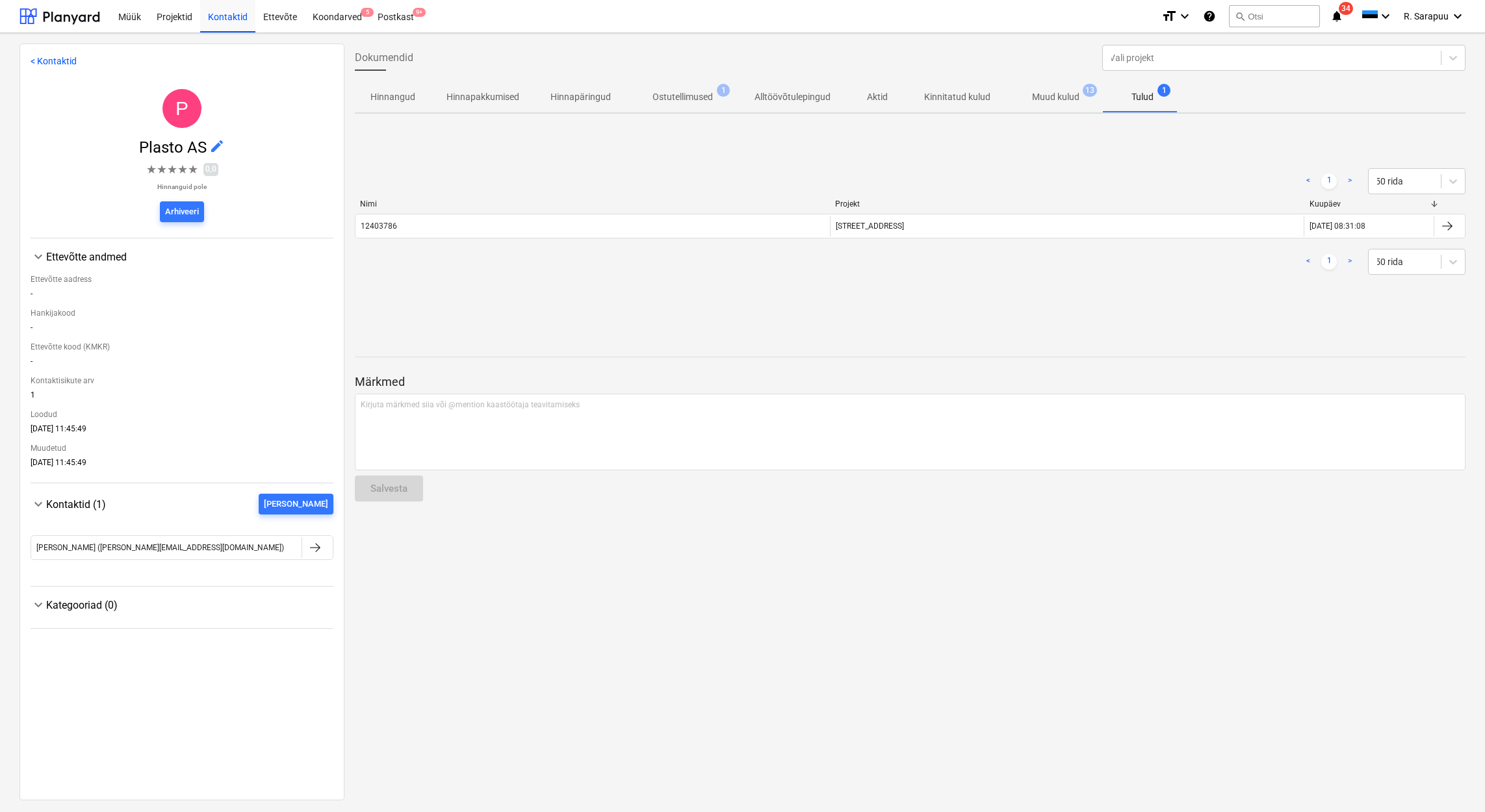 click on "Muud kulud 13" at bounding box center (1055, 97) 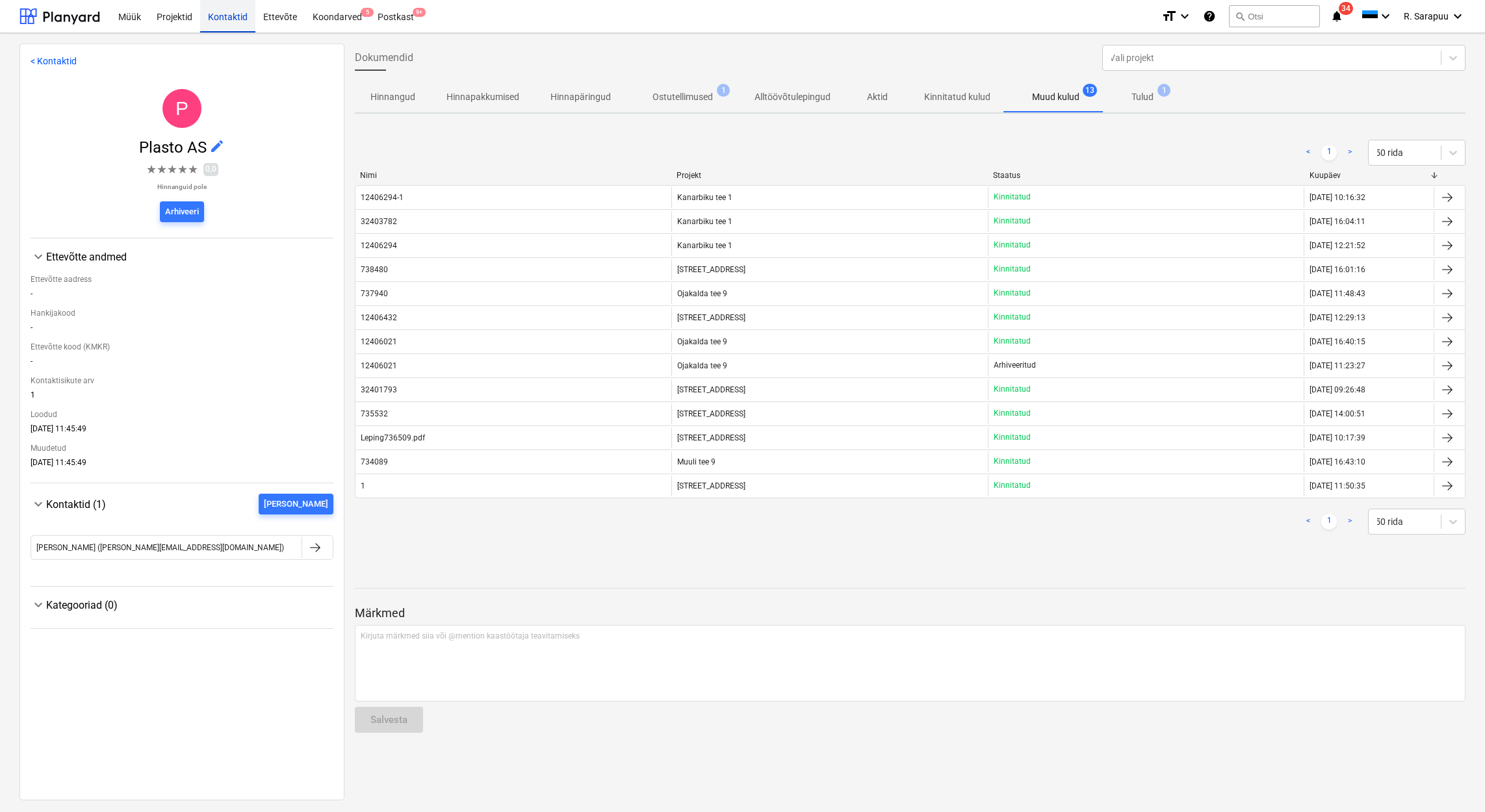 click on "Kontaktid" at bounding box center [227, 16] 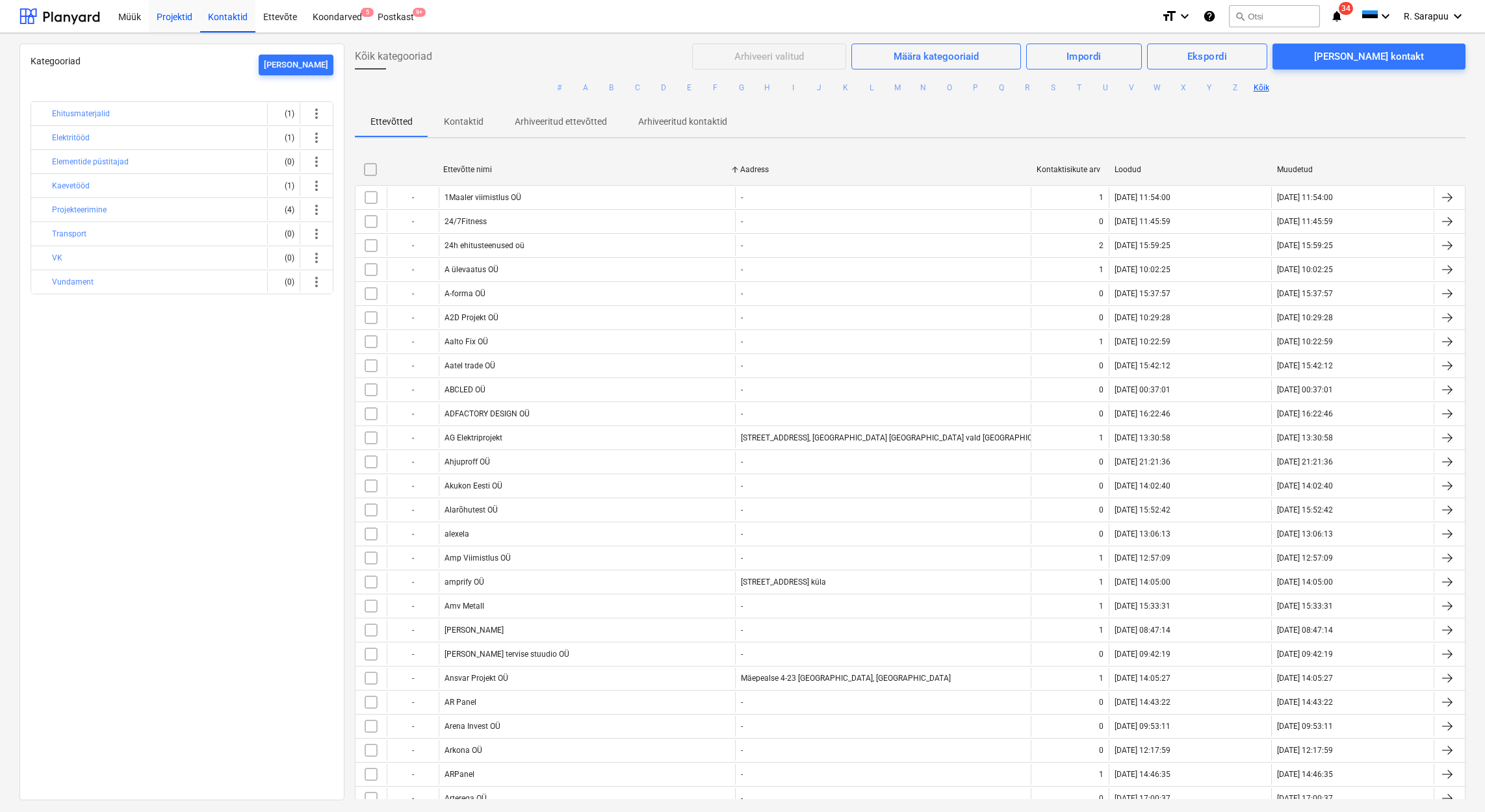 drag, startPoint x: 162, startPoint y: 19, endPoint x: 172, endPoint y: 14, distance: 11.18034 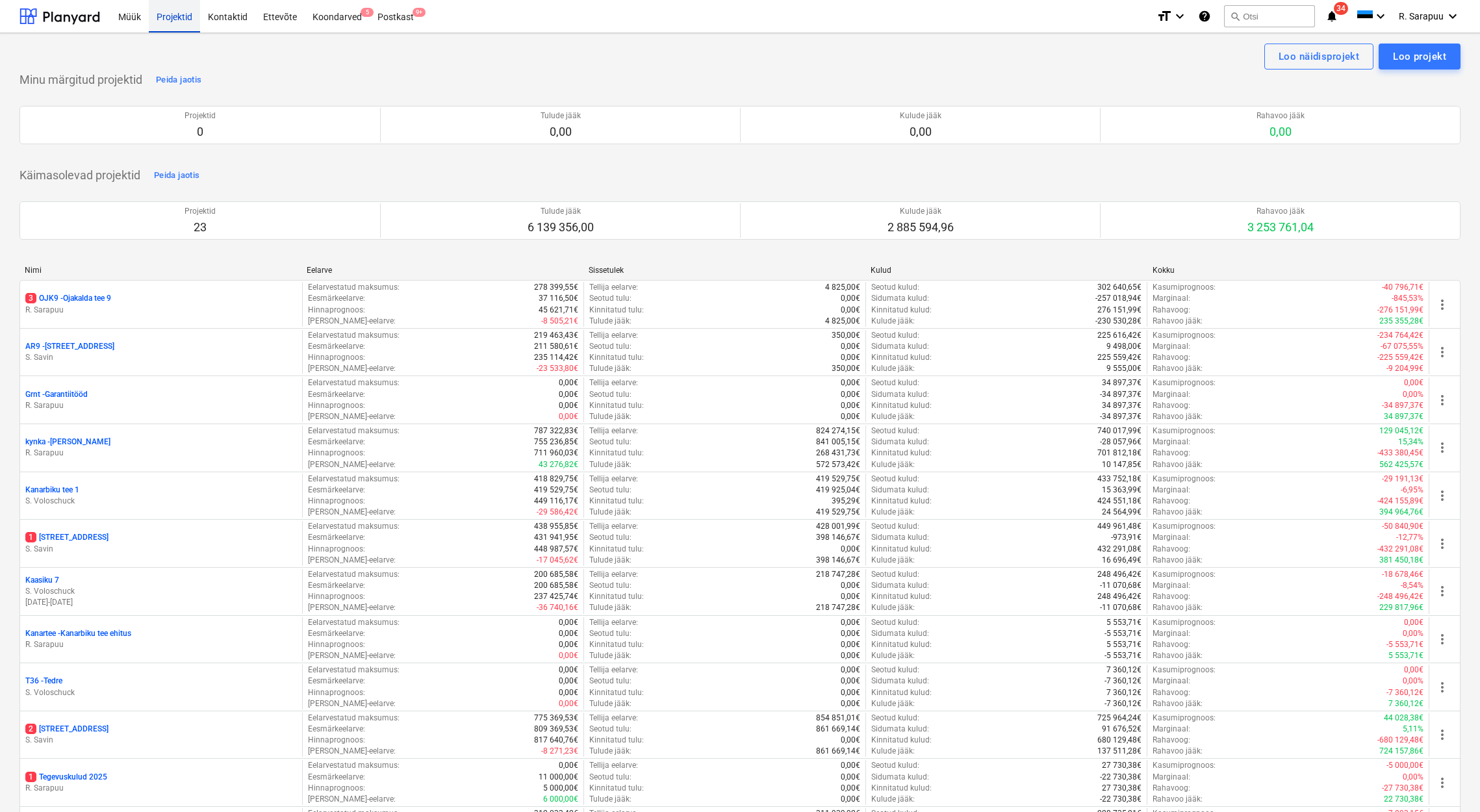 click on "Projektid" at bounding box center [174, 16] 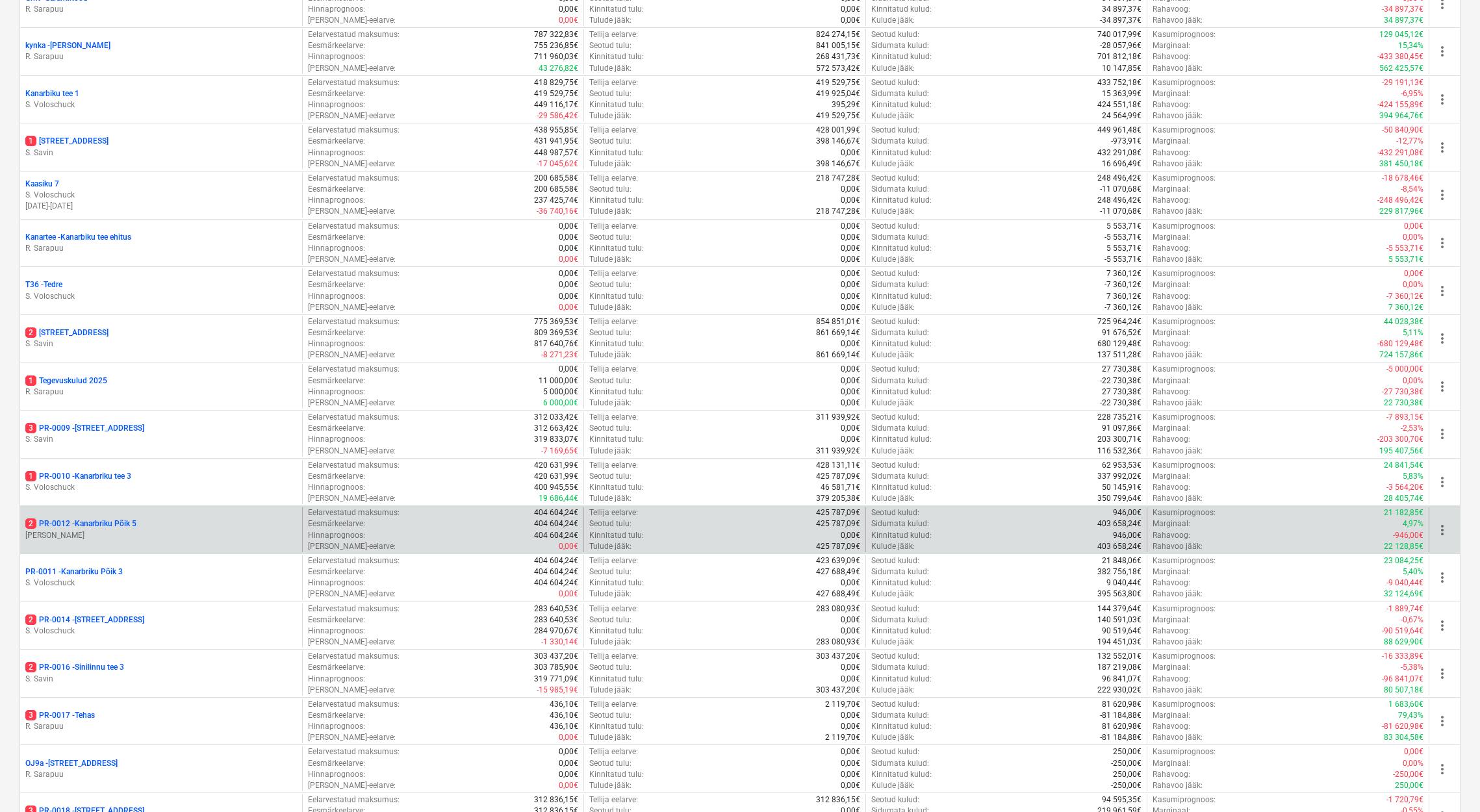scroll, scrollTop: 434, scrollLeft: 0, axis: vertical 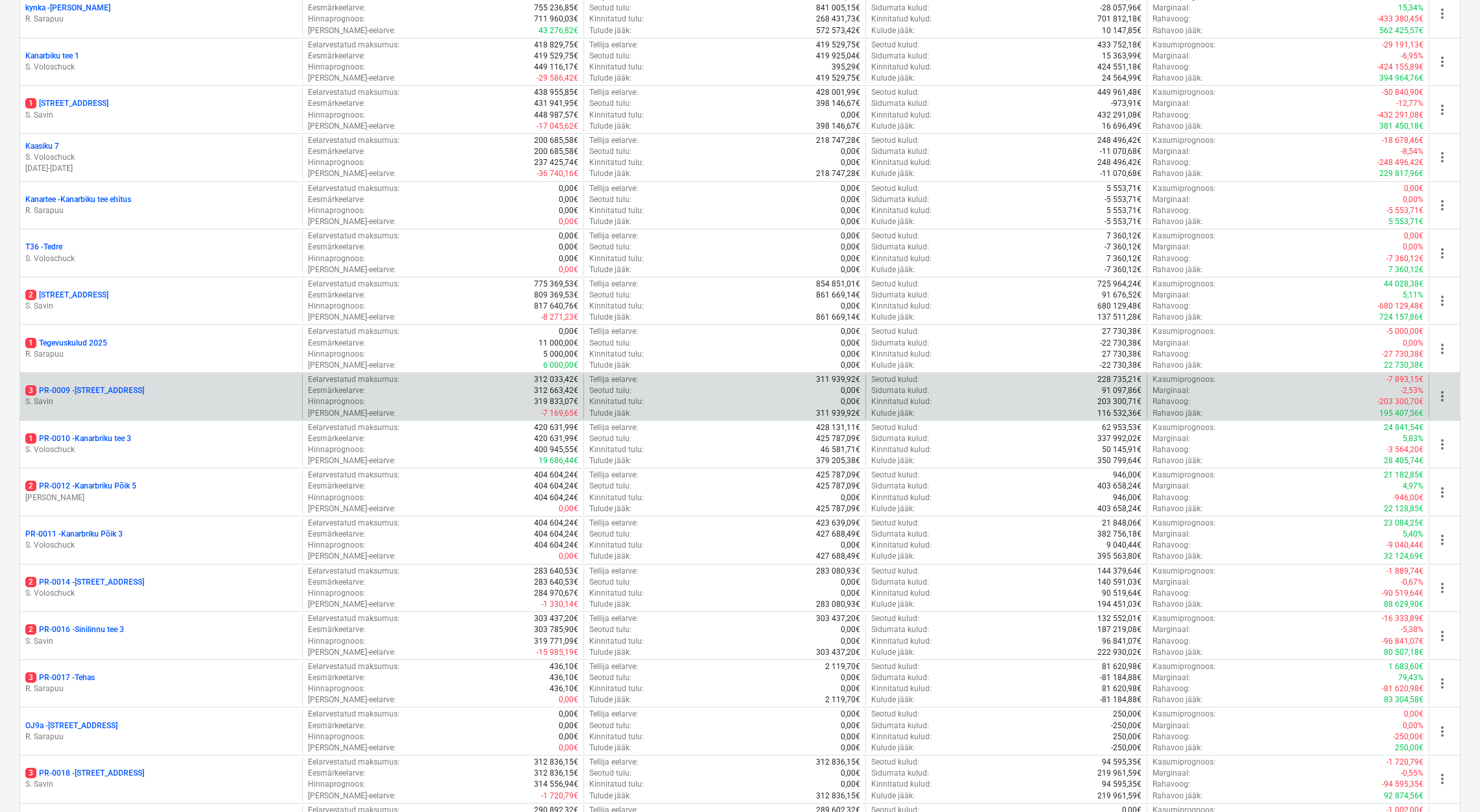 click on "3  PR-0009 -  Pohla tee 4" at bounding box center [84, 390] 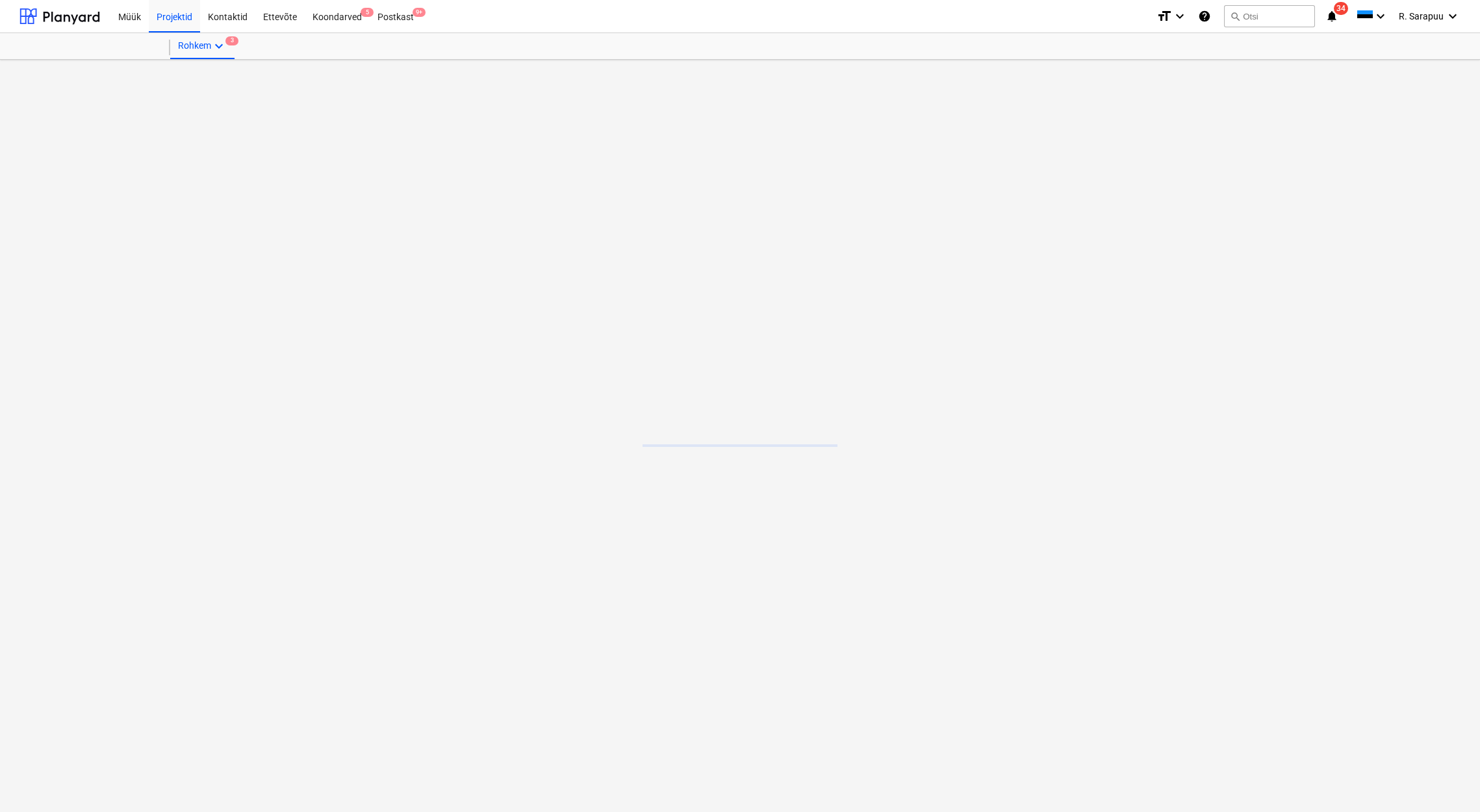 scroll, scrollTop: 0, scrollLeft: 0, axis: both 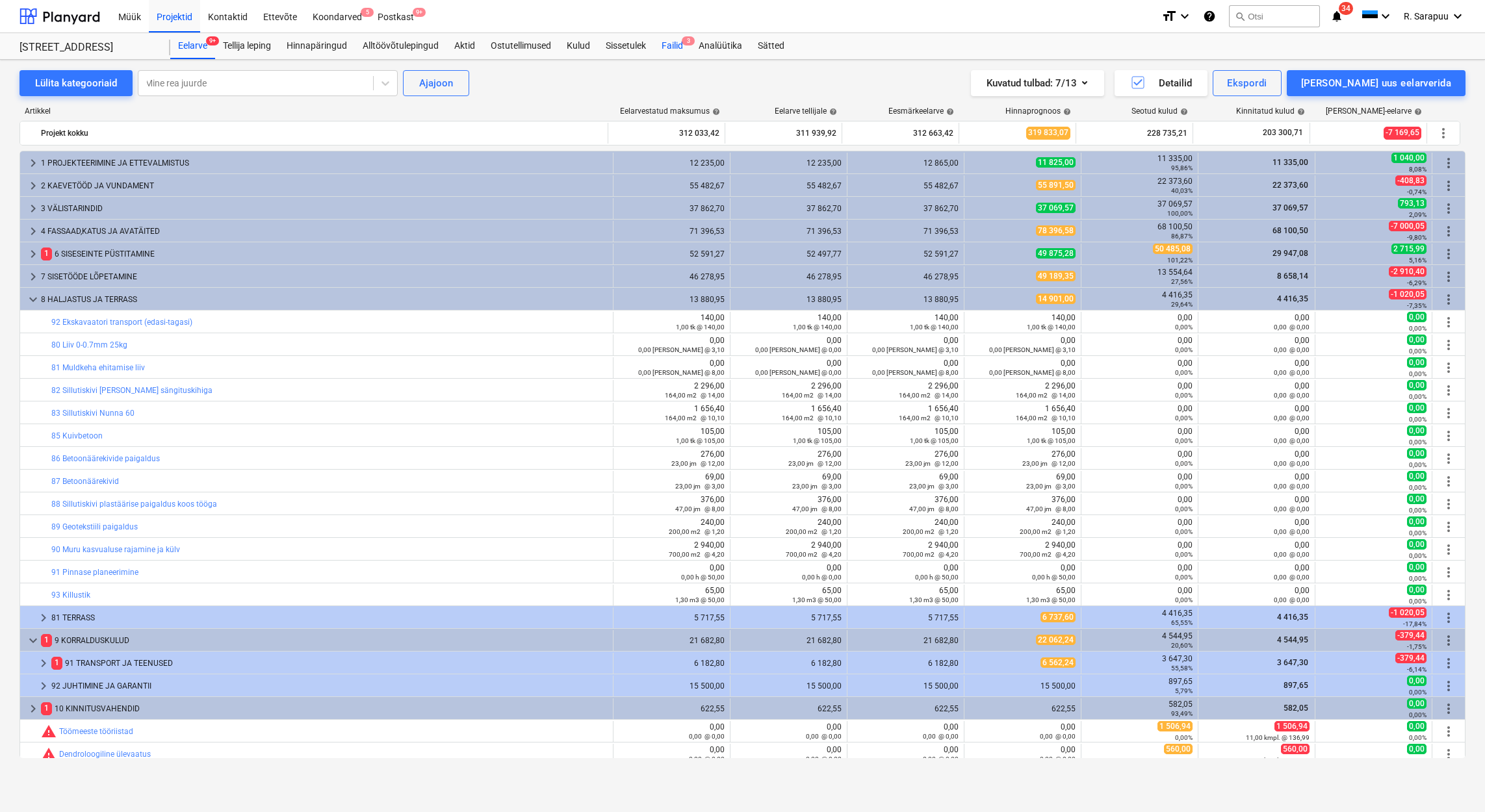 click on "Failid 3" at bounding box center (672, 46) 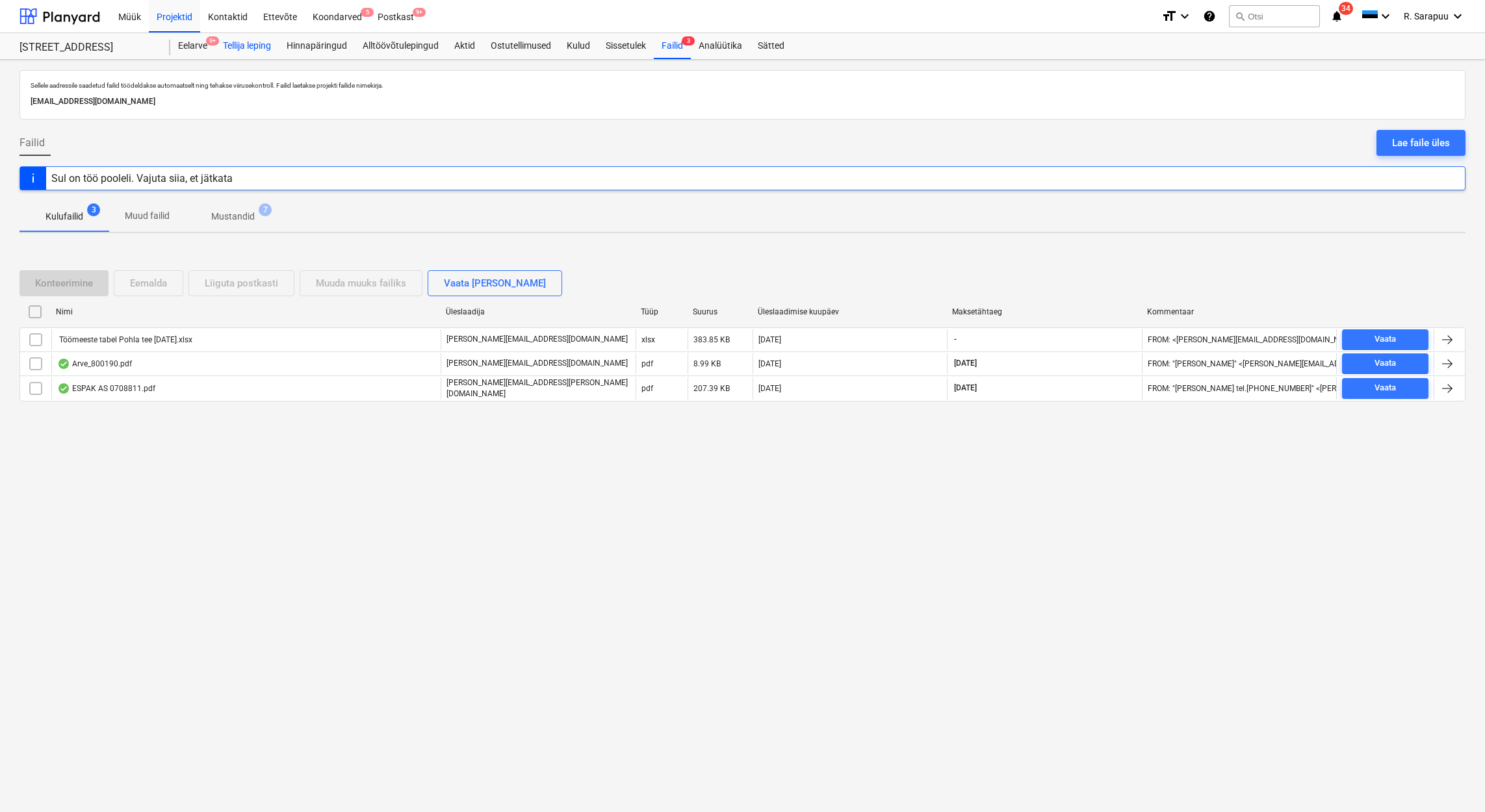 click on "Tellija leping" at bounding box center (247, 46) 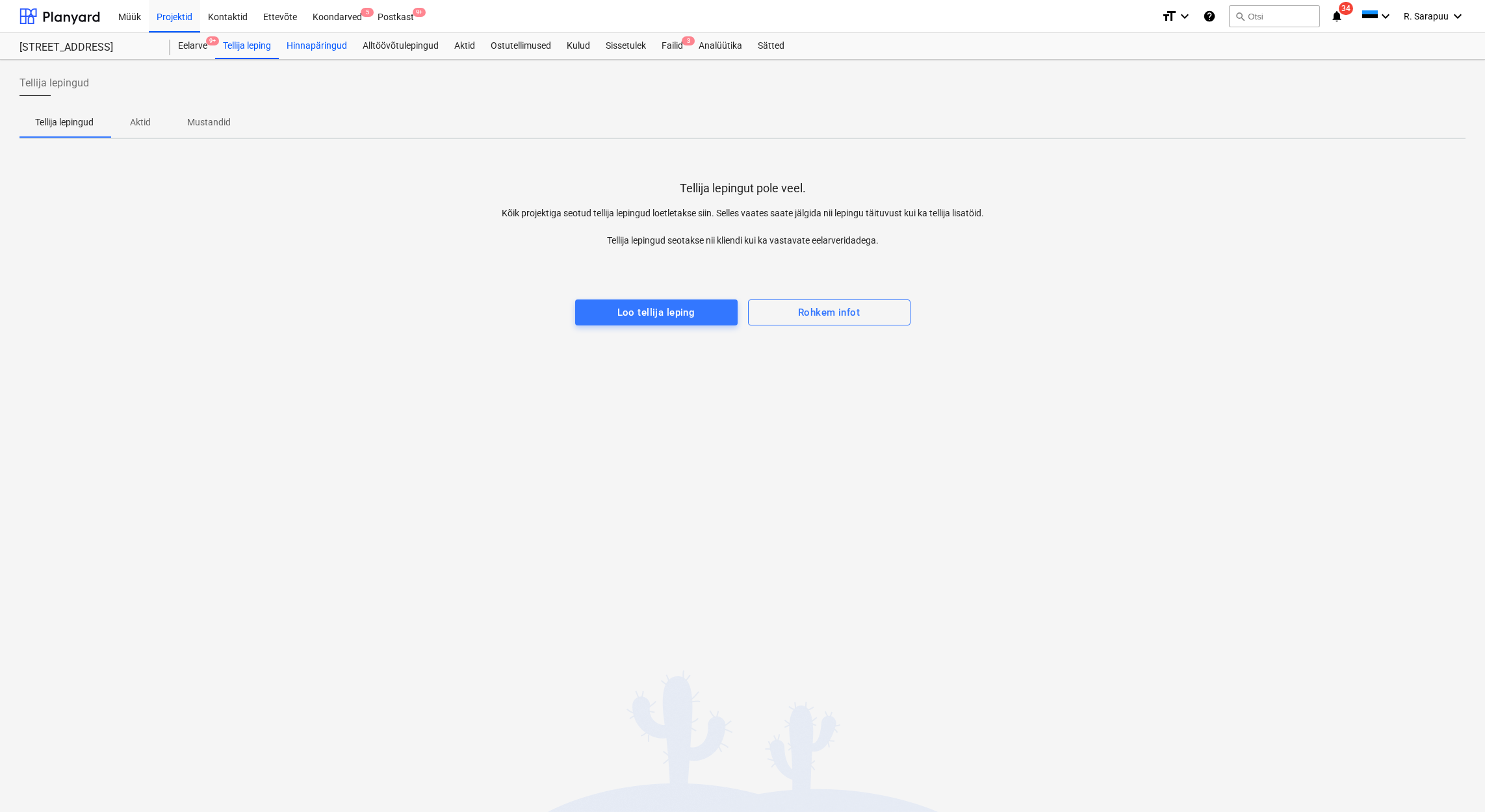 click on "Hinnapäringud" at bounding box center [316, 46] 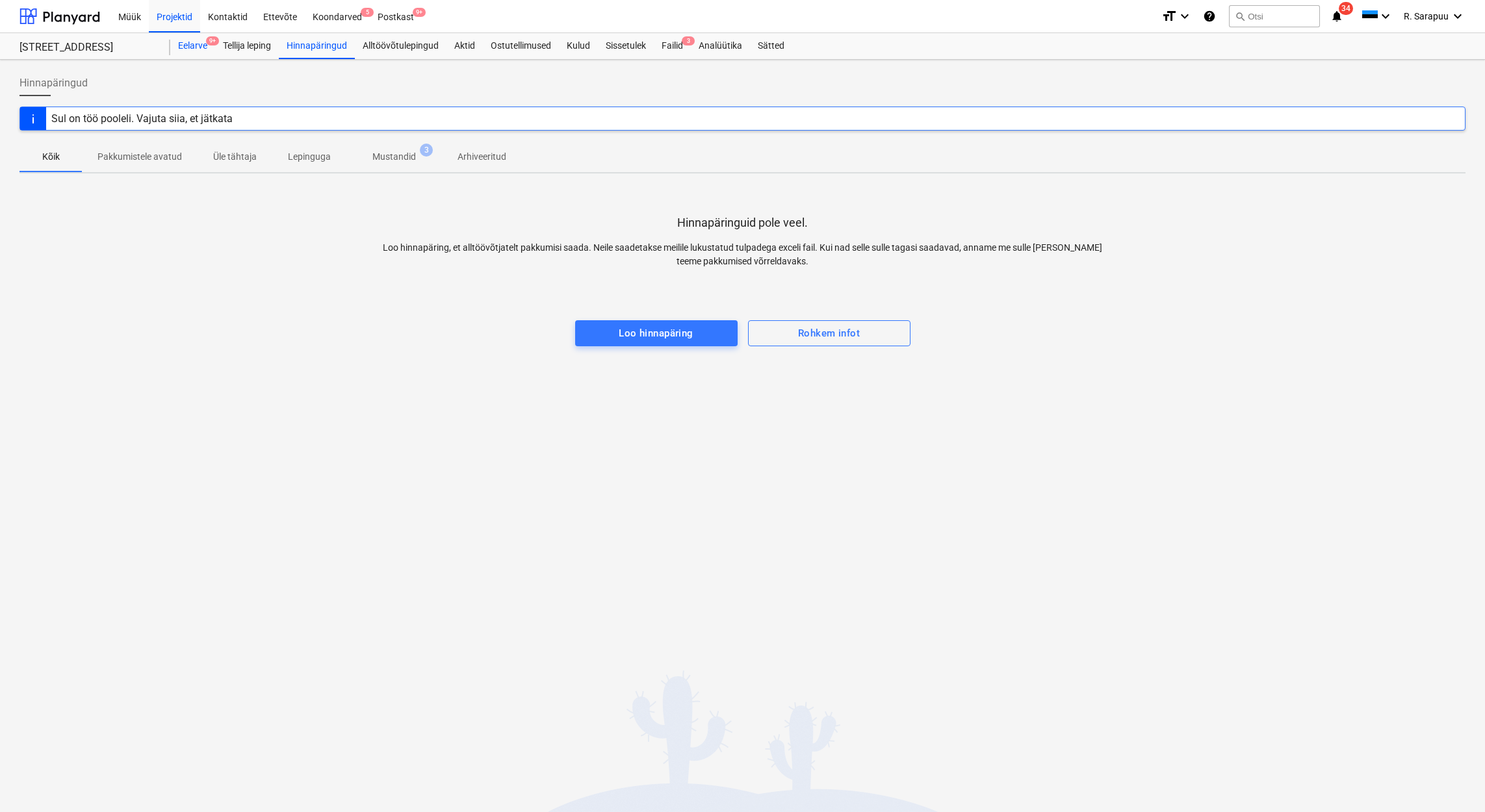 click on "Eelarve 9+" at bounding box center [192, 46] 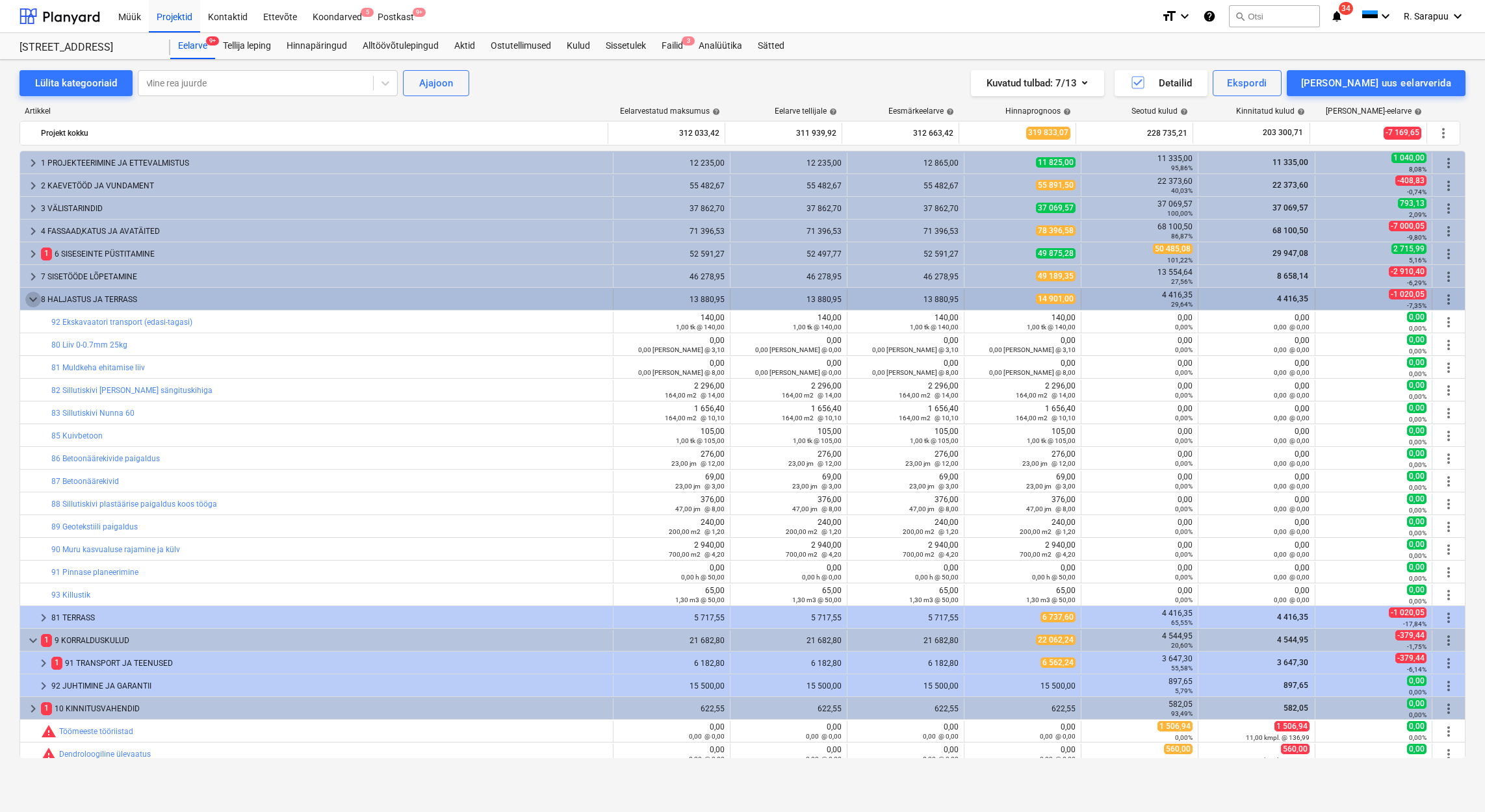 click on "keyboard_arrow_down" at bounding box center [33, 299] 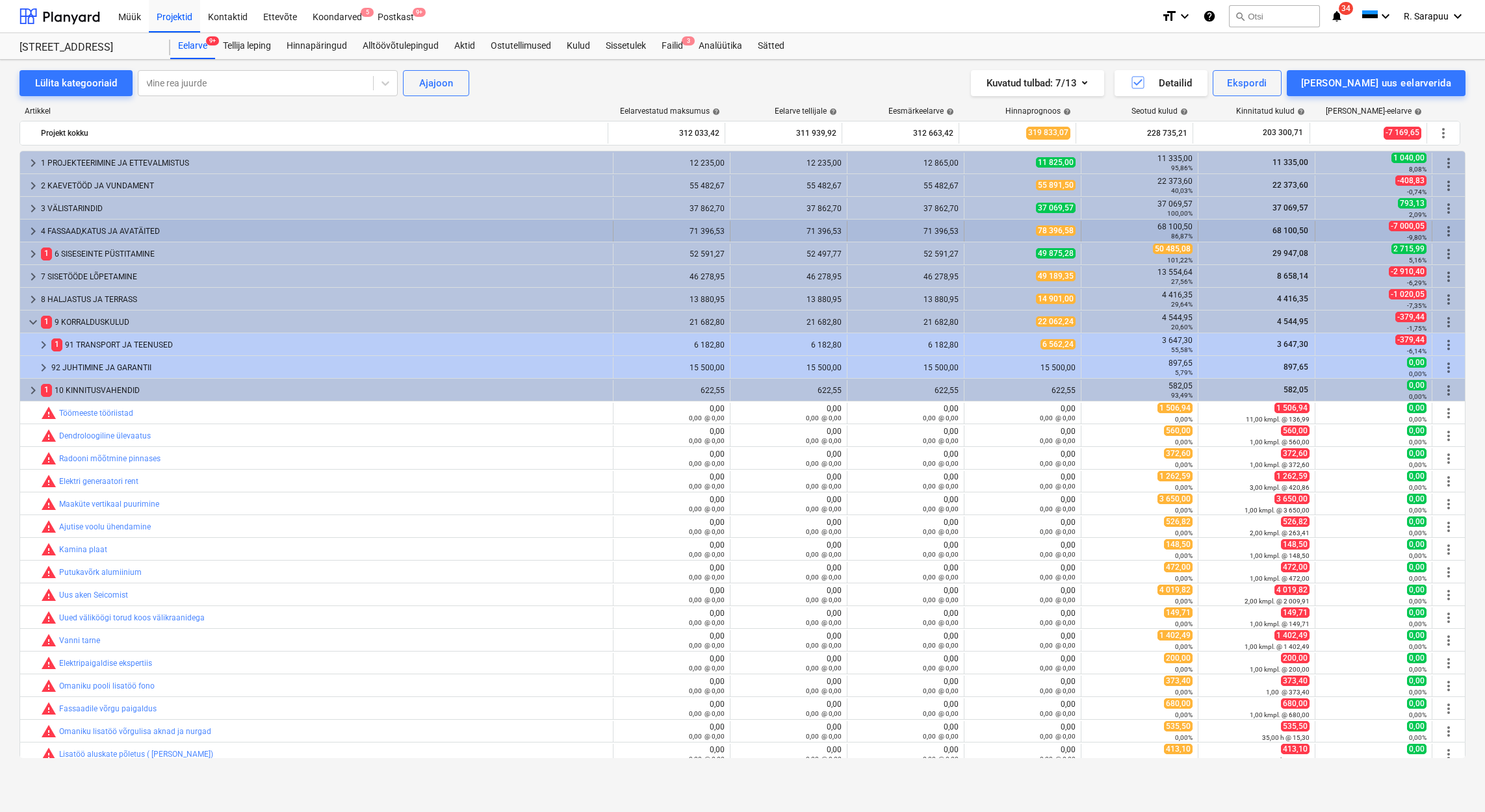 click on "keyboard_arrow_right" at bounding box center [33, 231] 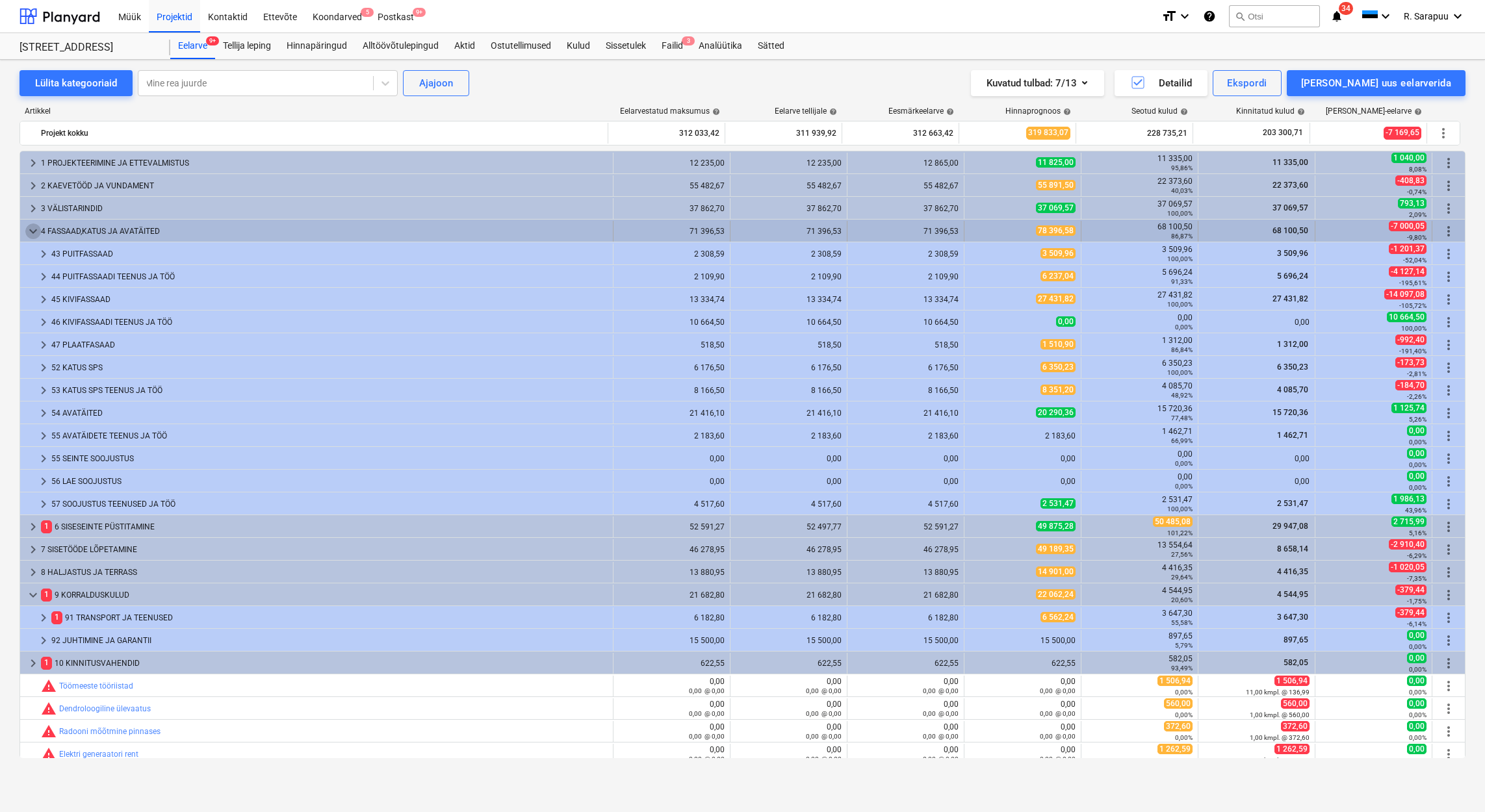 click on "keyboard_arrow_down" at bounding box center [33, 231] 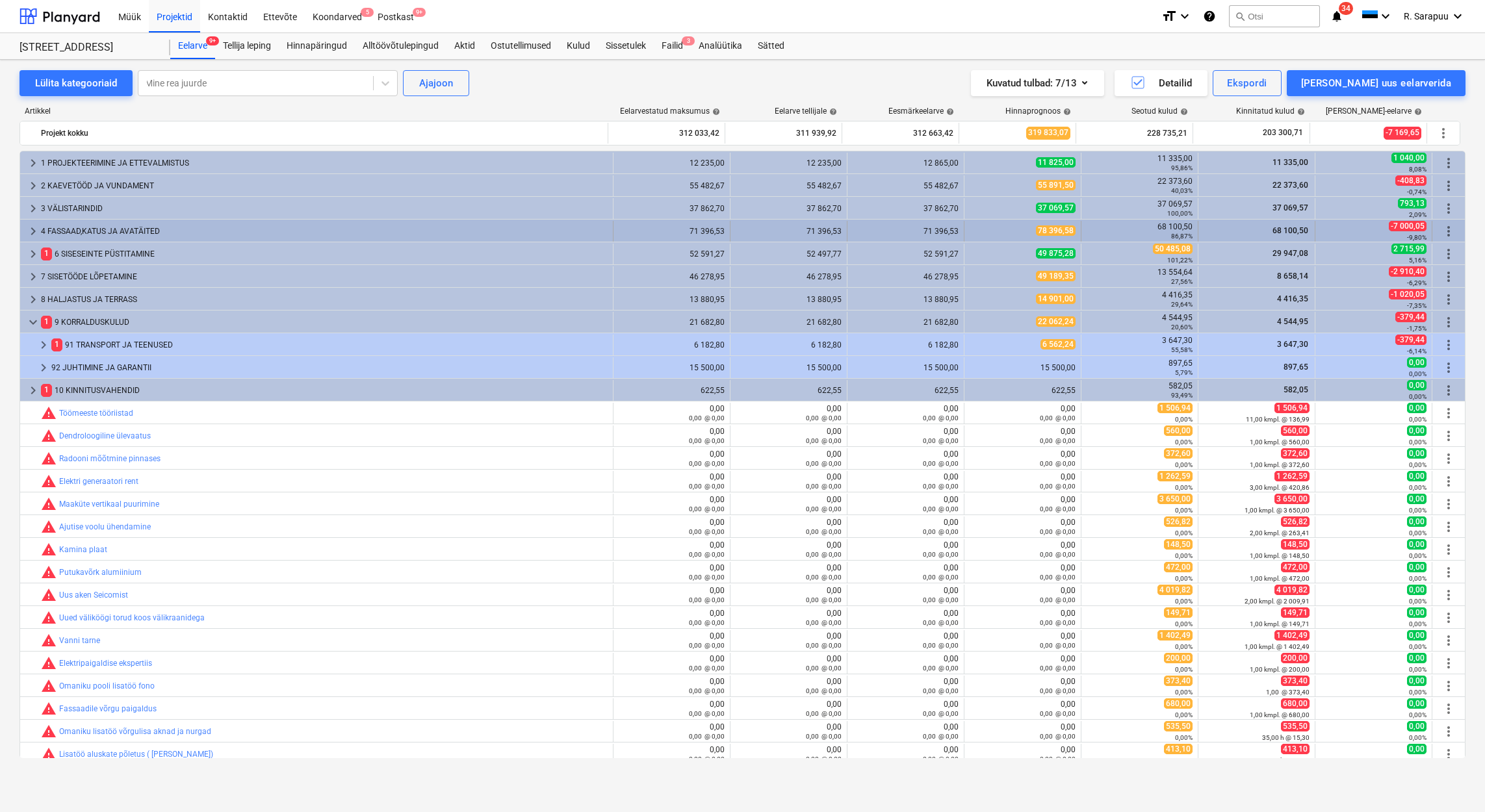 click on "keyboard_arrow_right" at bounding box center [33, 231] 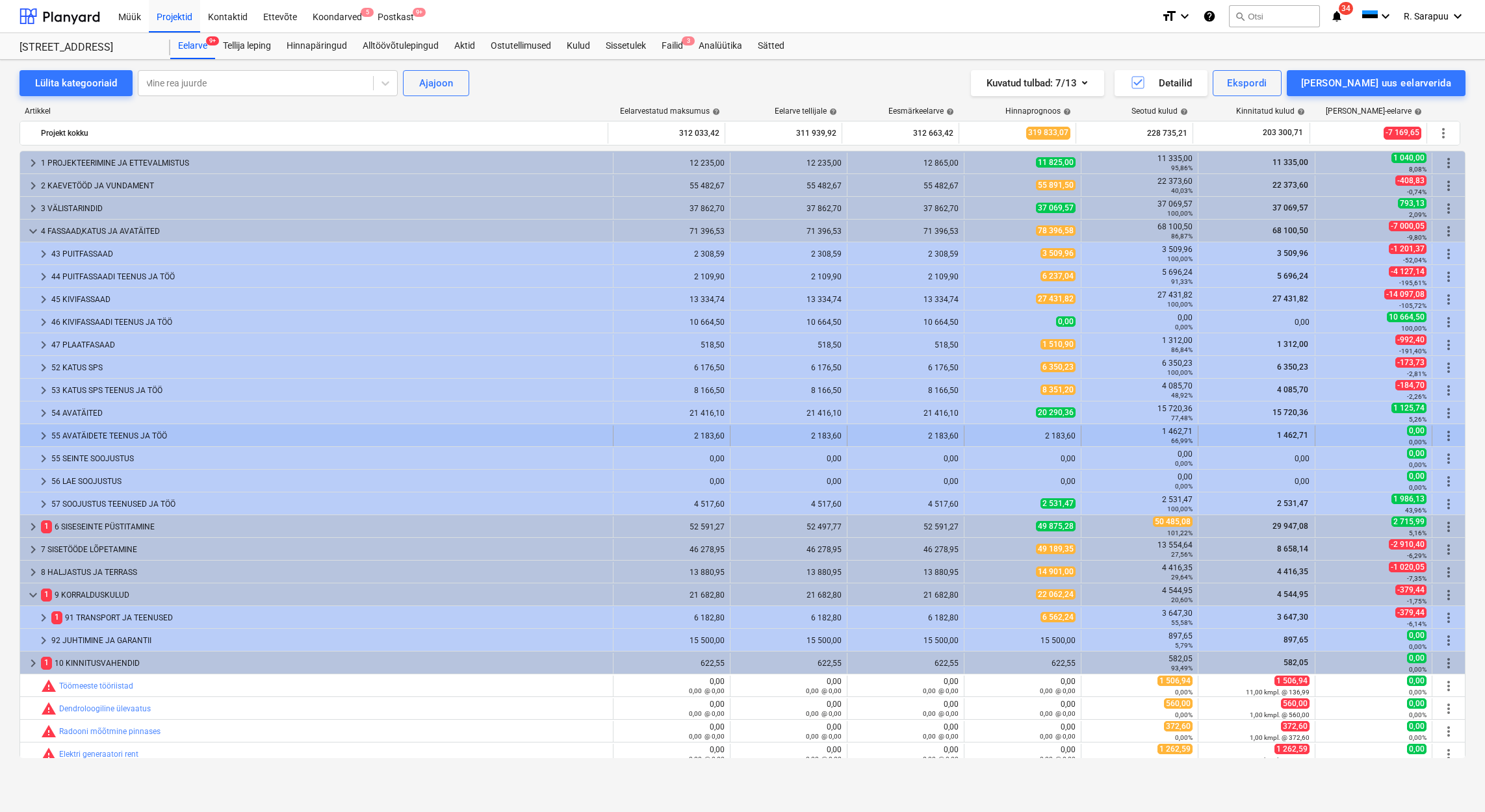click on "keyboard_arrow_right" at bounding box center [44, 436] 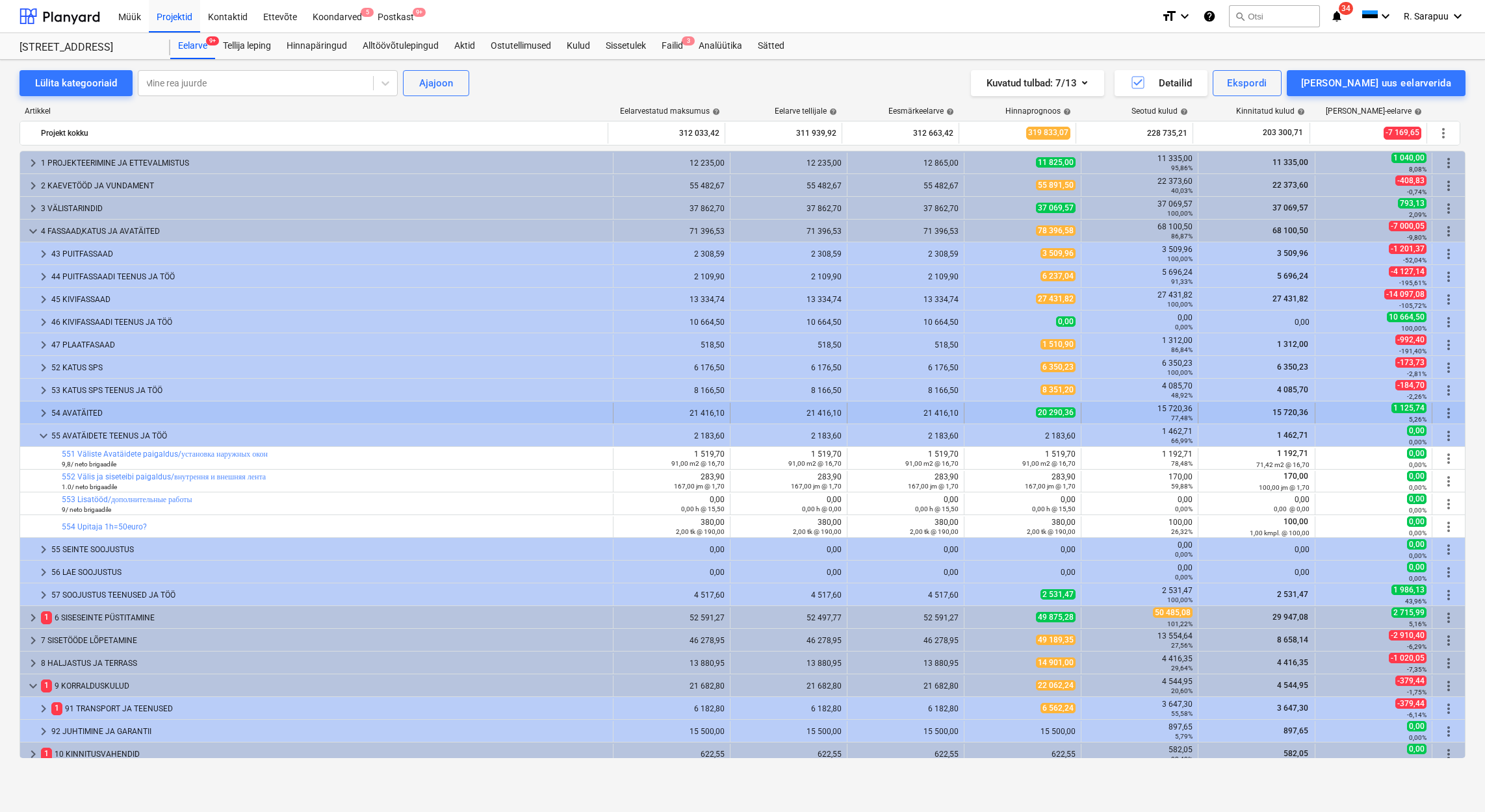 click at bounding box center [31, 413] 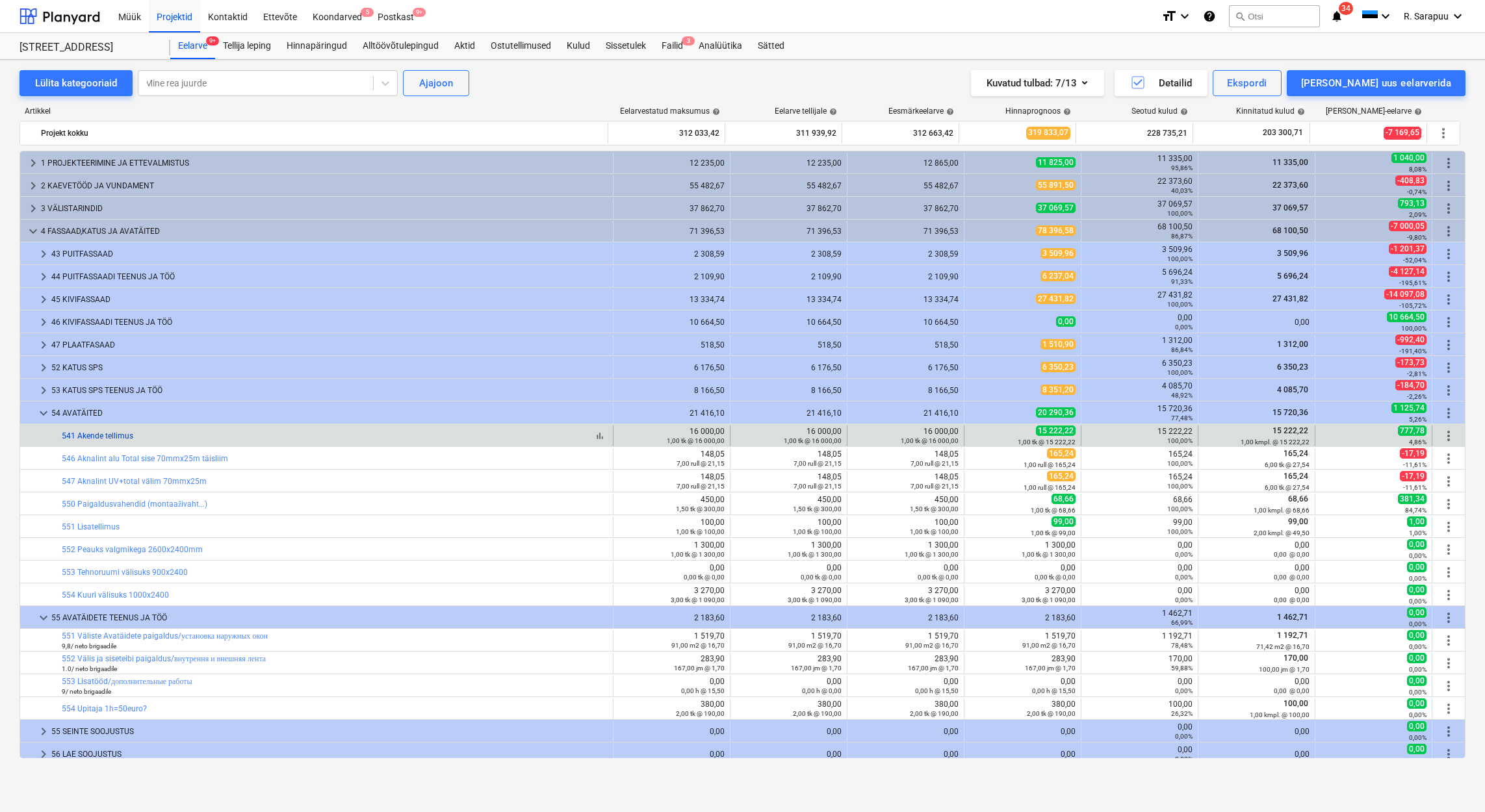 click on "541 Akende tellimus" at bounding box center (97, 436) 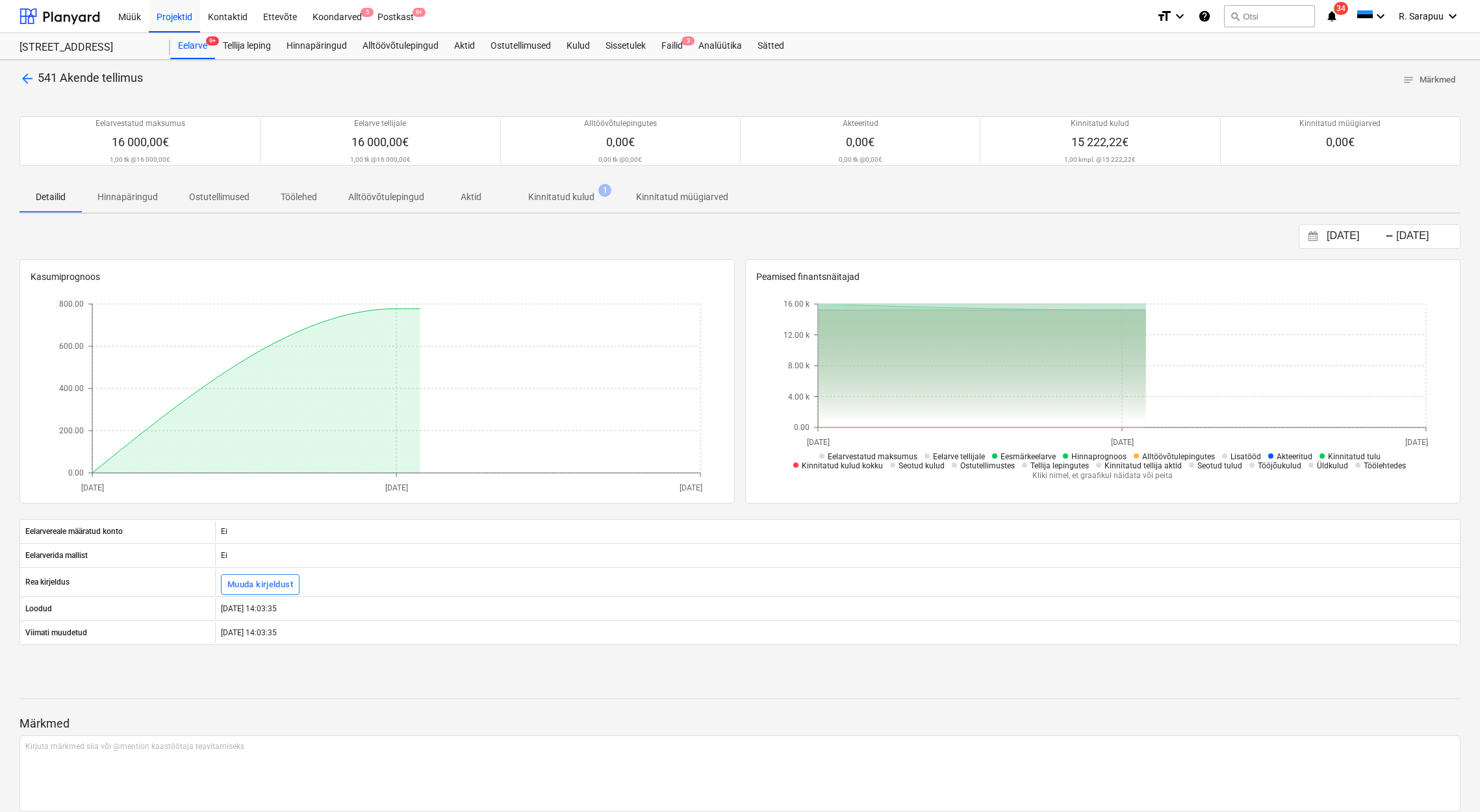 click on "Kinnitatud kulud" at bounding box center (561, 197) 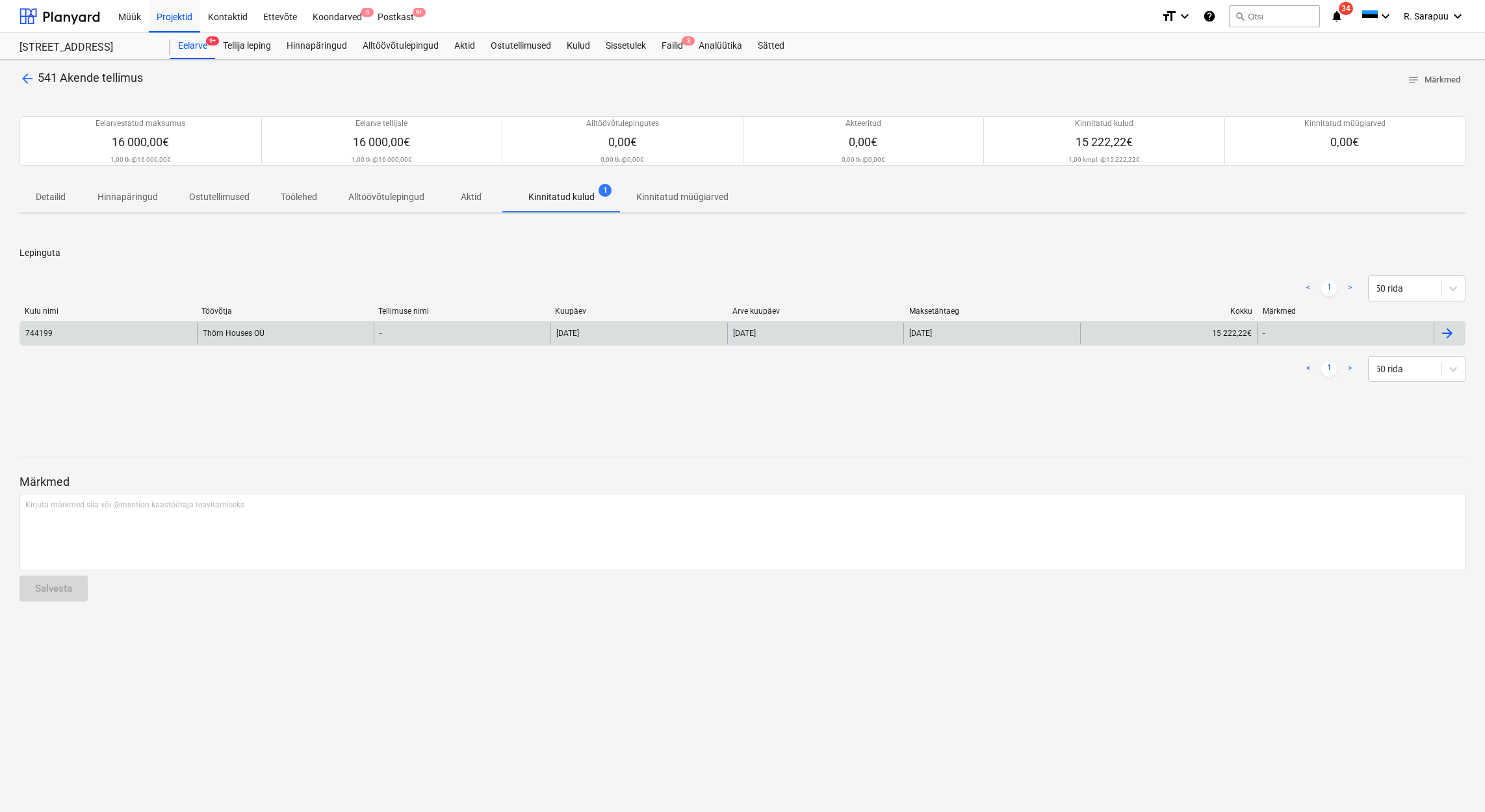 click on "Thörn Houses OÜ" at bounding box center (285, 333) 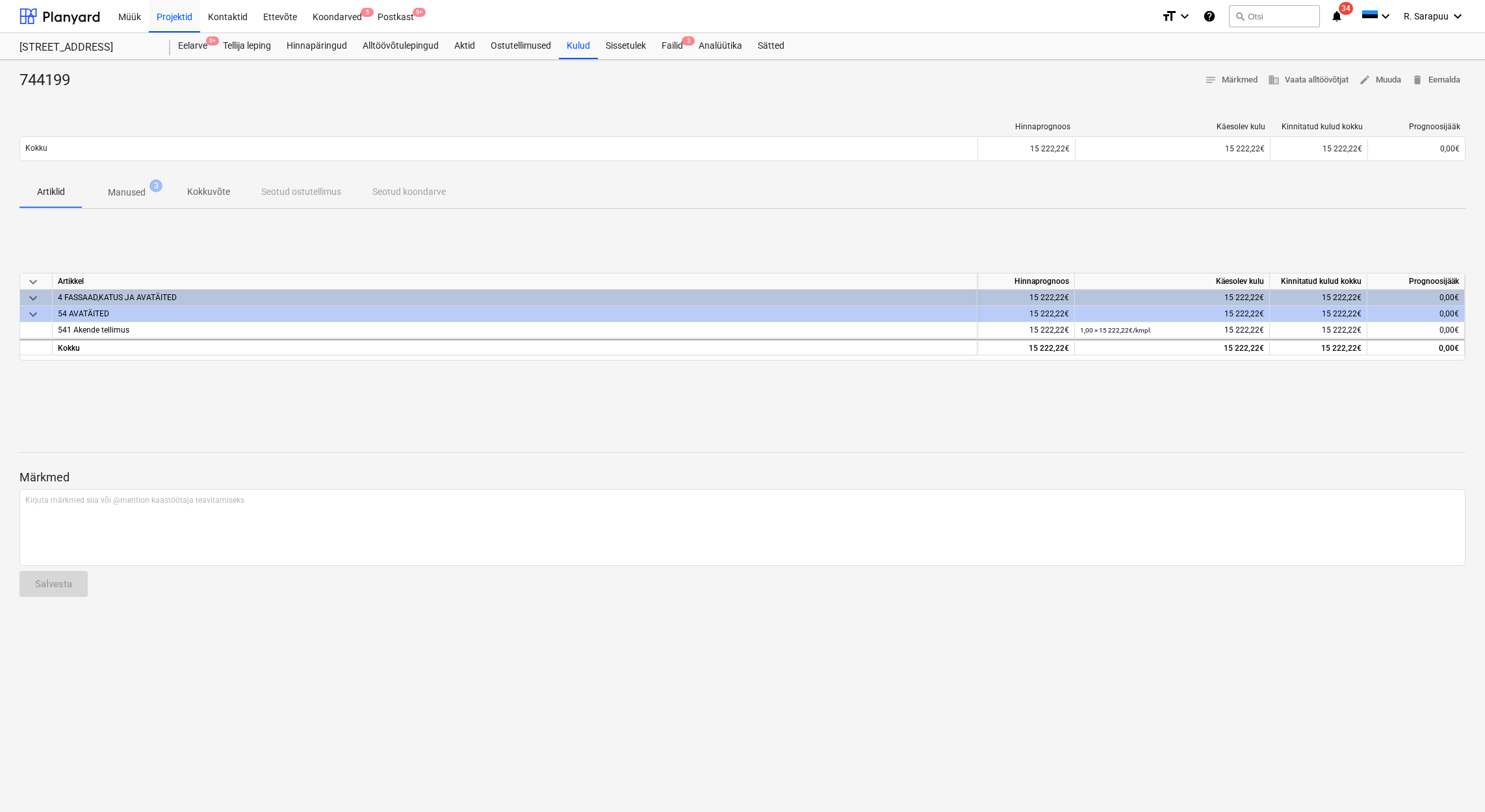 click on "Manused" at bounding box center [127, 192] 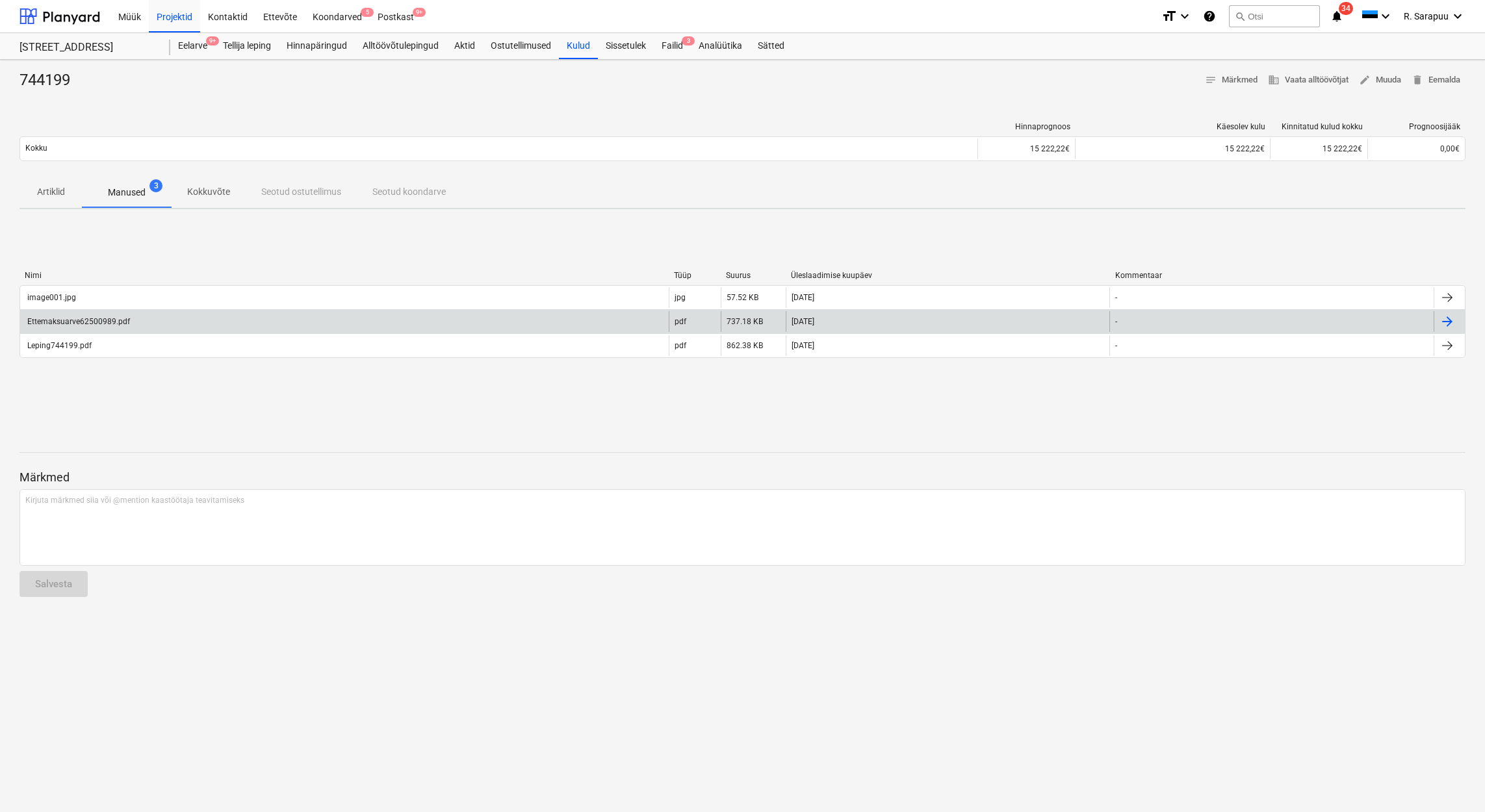 click on "Ettemaksuarve62500989.pdf" at bounding box center [77, 322] 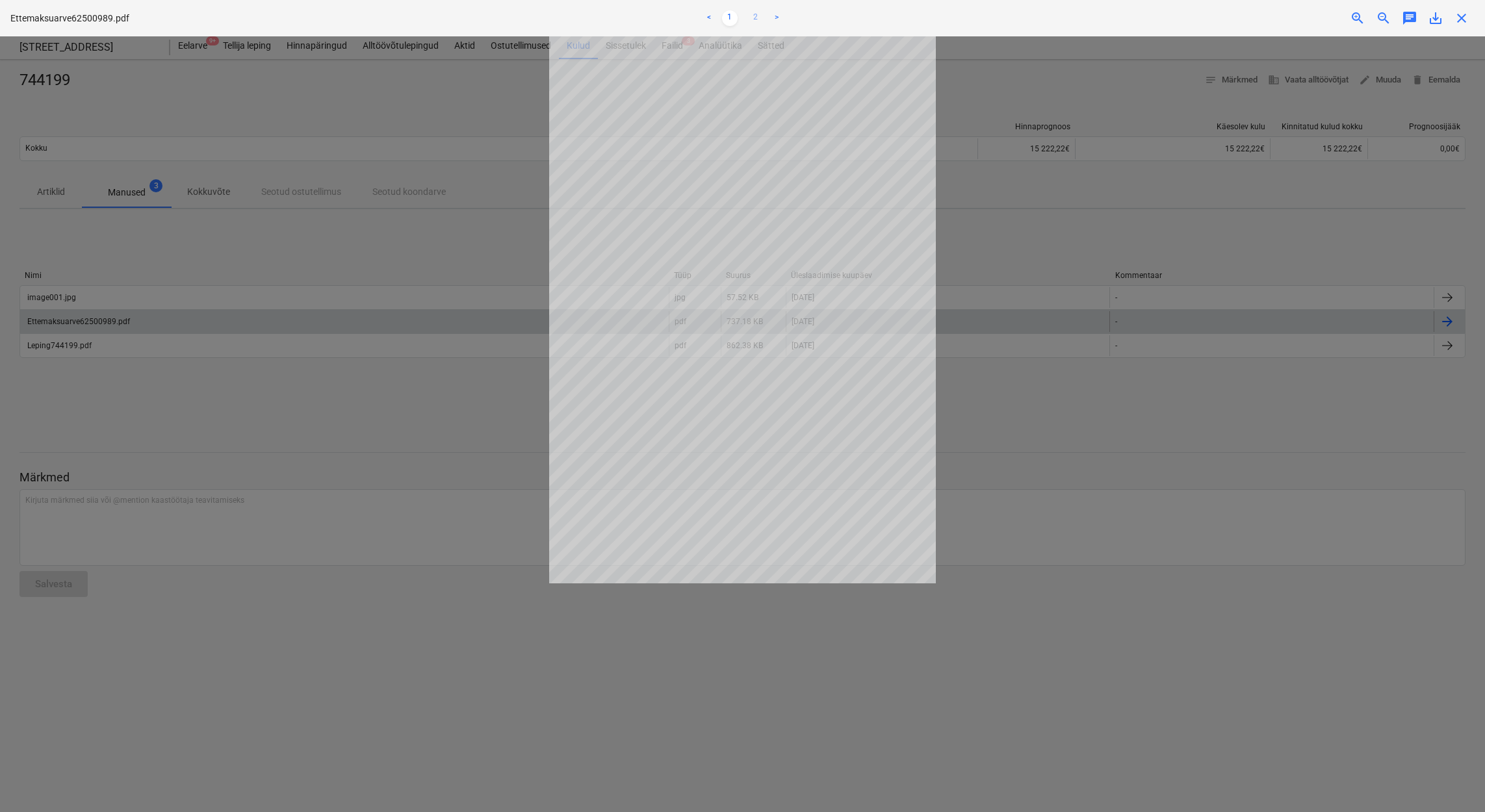 click on "2" at bounding box center (756, 18) 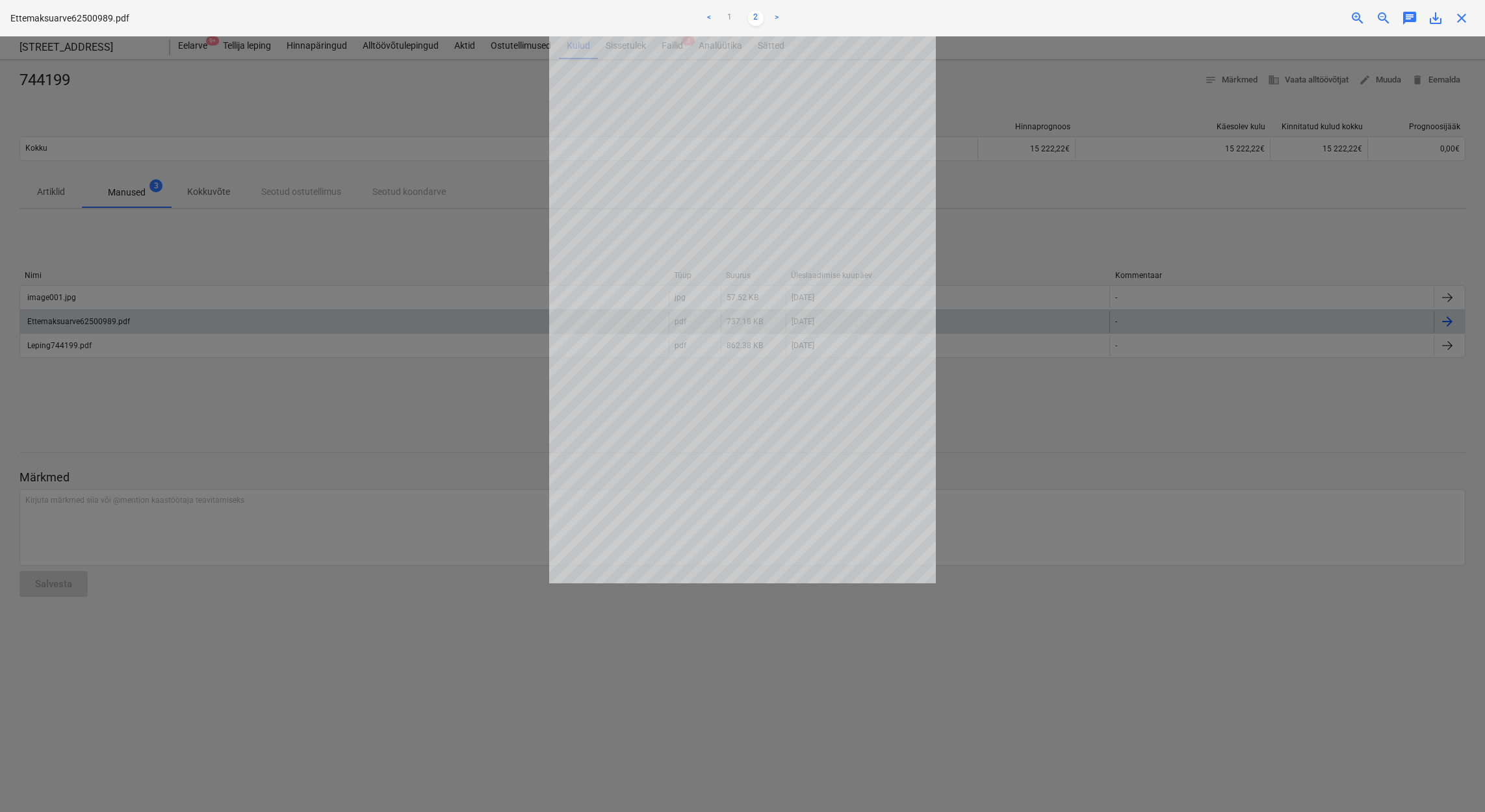 click on "close" at bounding box center [1462, 18] 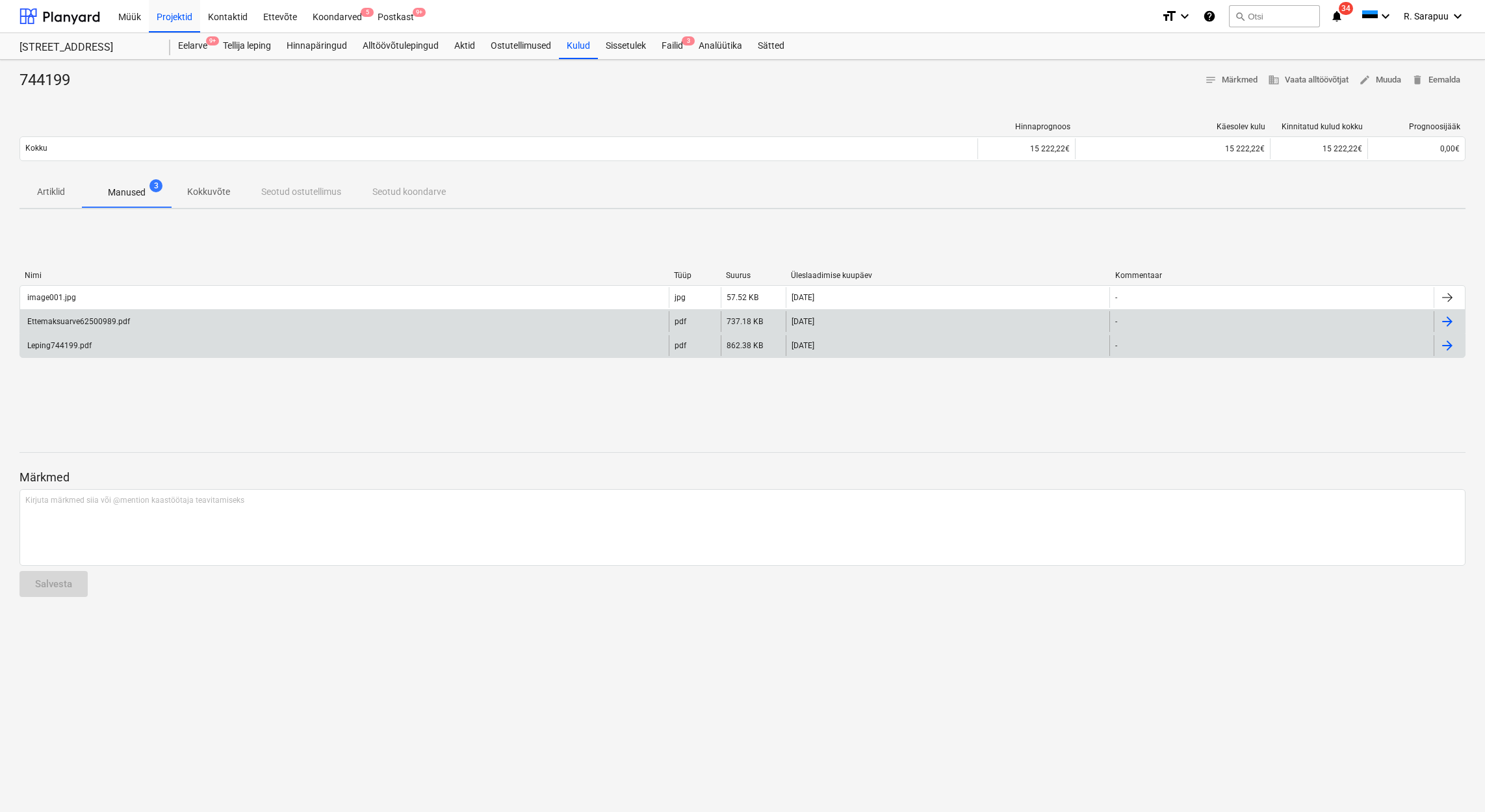 click on "Leping744199.pdf" at bounding box center [58, 346] 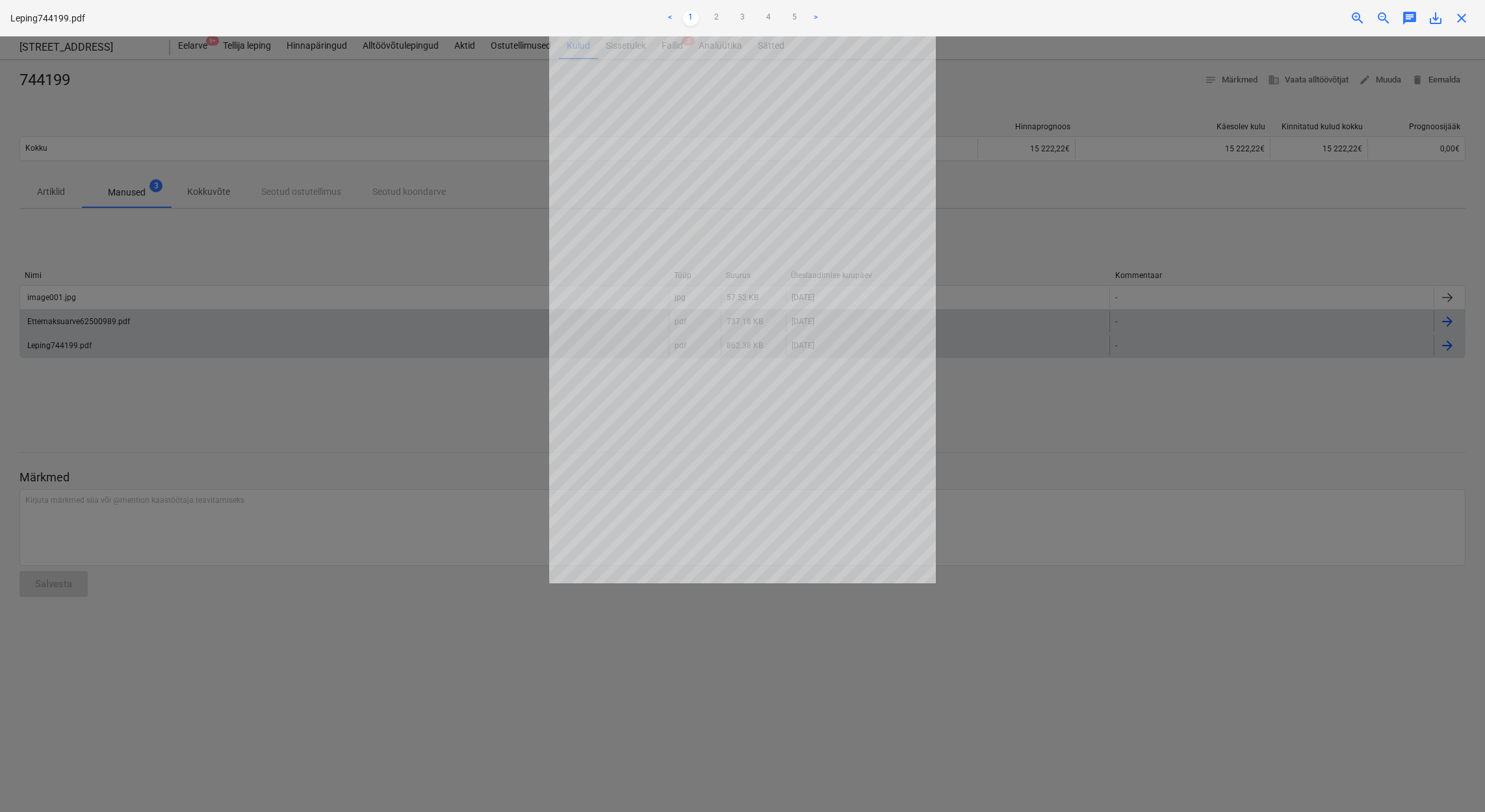 click on "< 1 2 3 4 5 >" at bounding box center [742, 18] 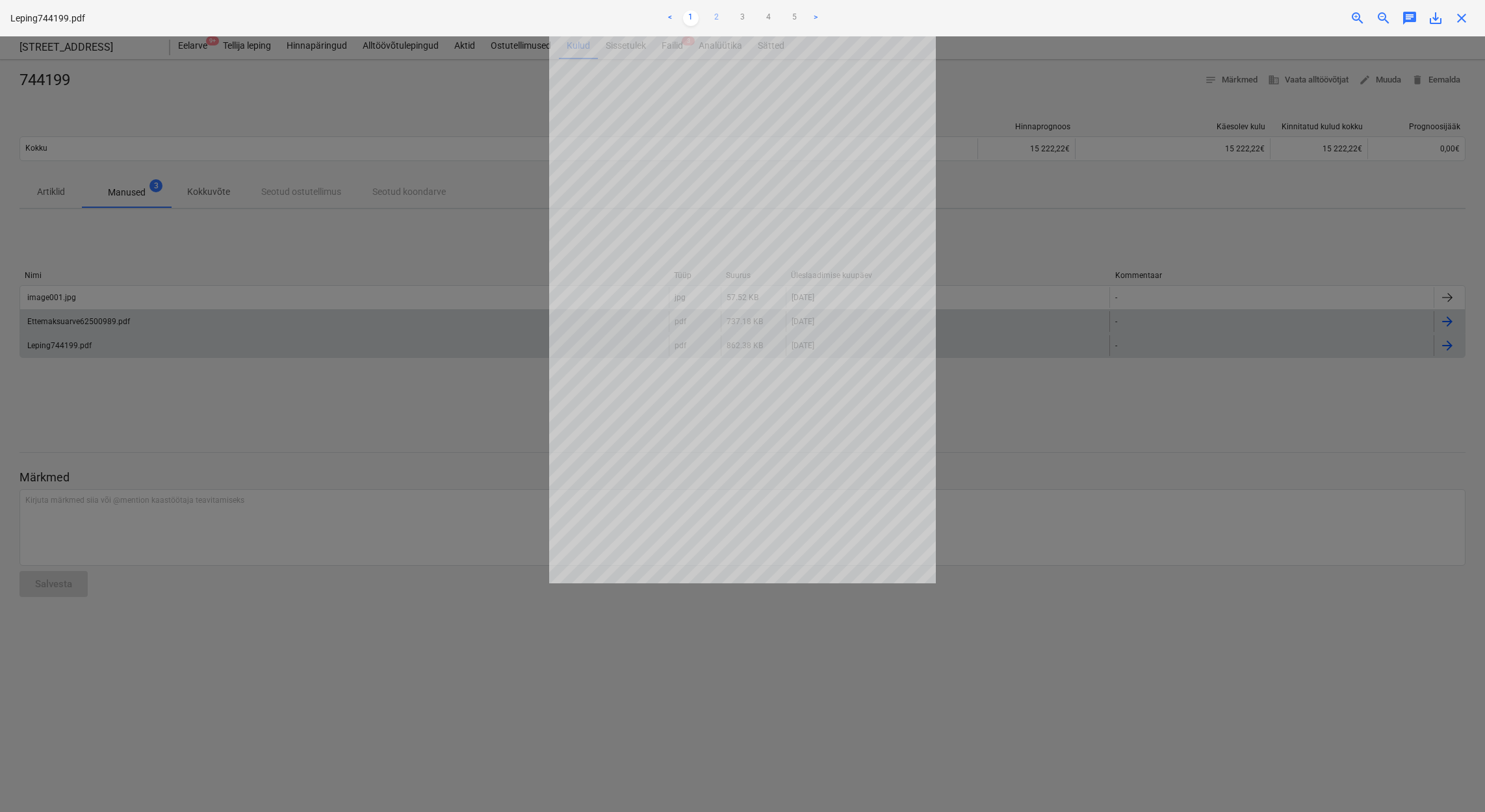 click on "2" at bounding box center [717, 18] 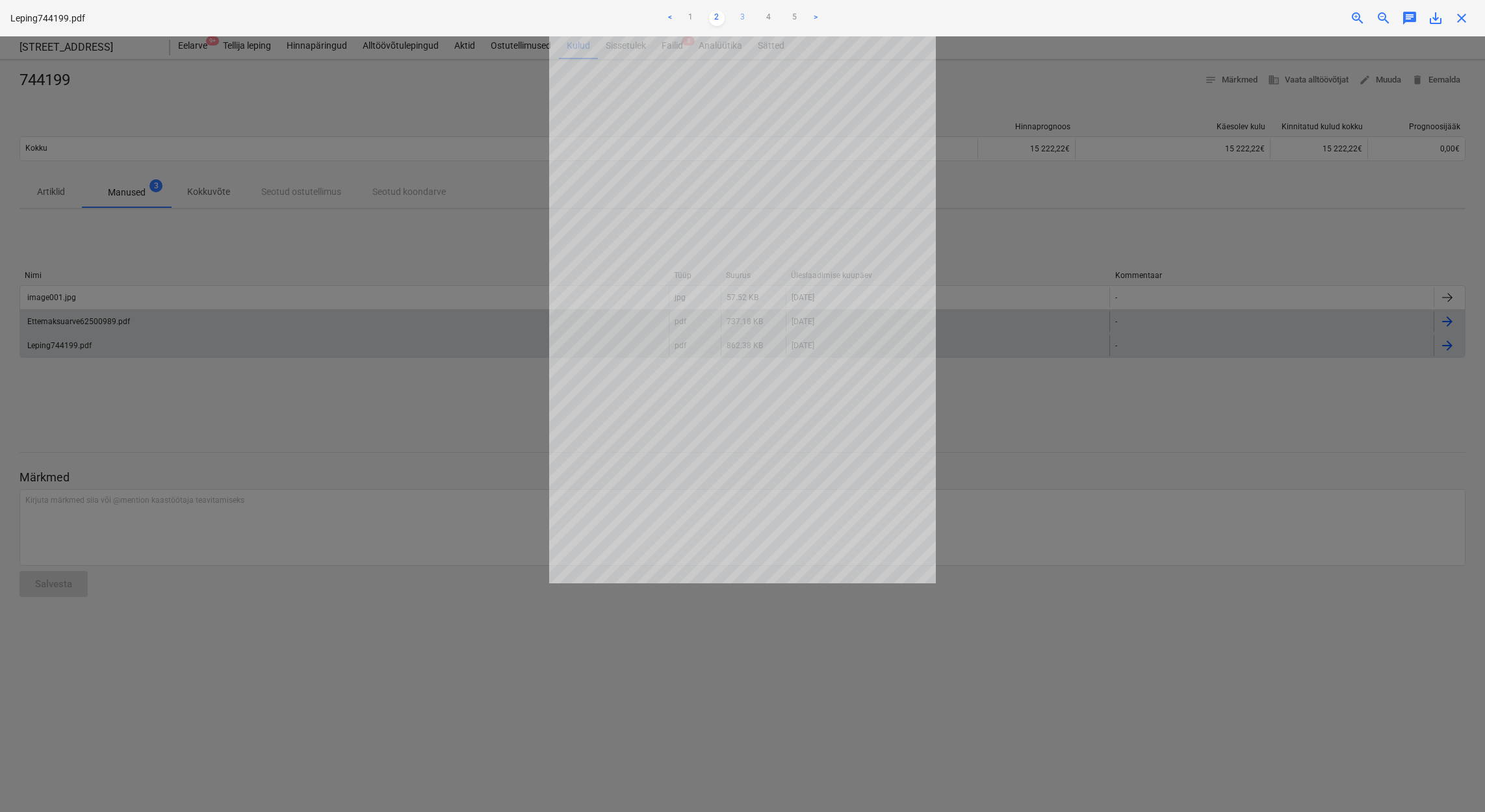 click on "3" at bounding box center [743, 18] 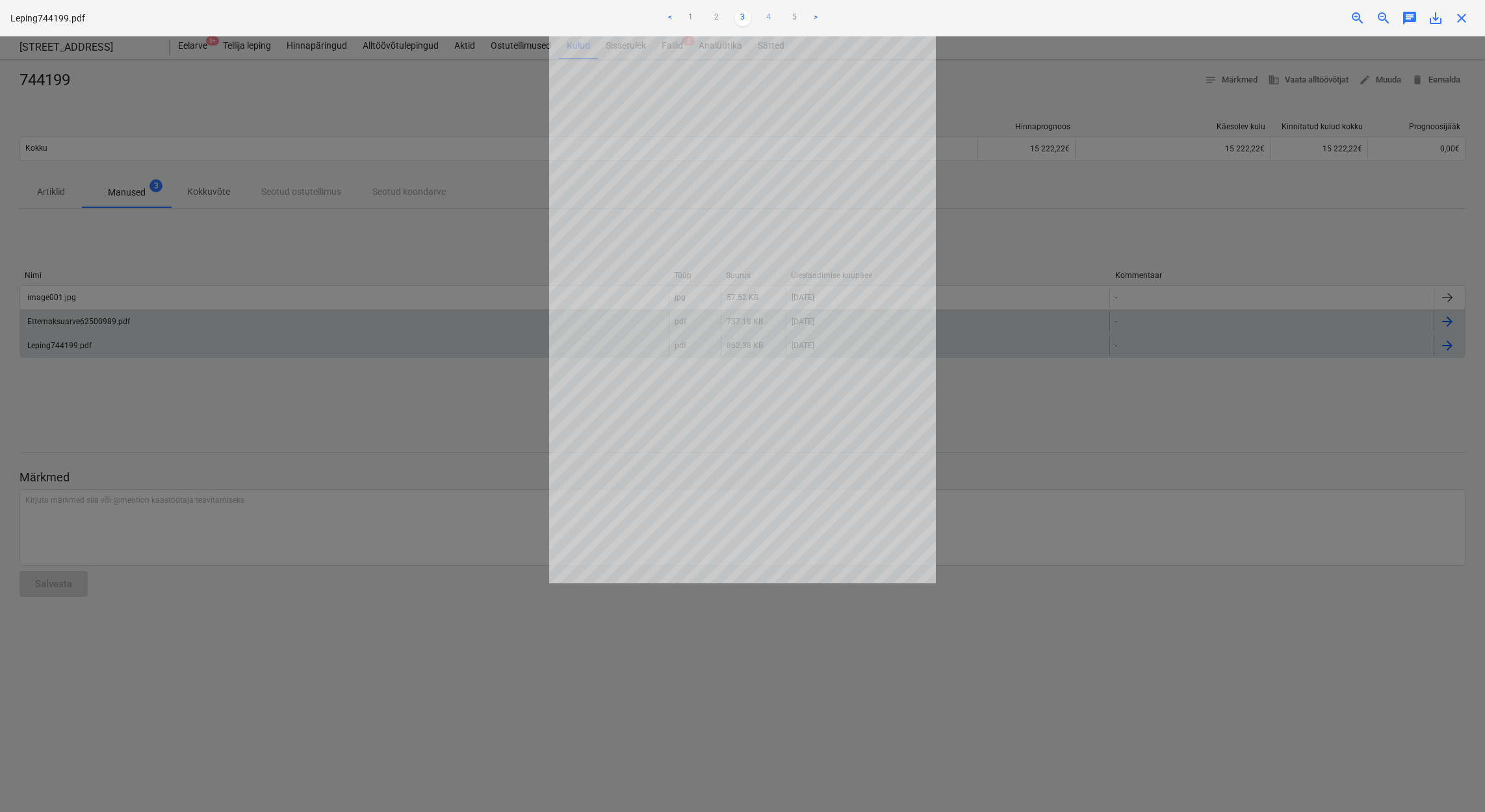 click on "4" at bounding box center (769, 18) 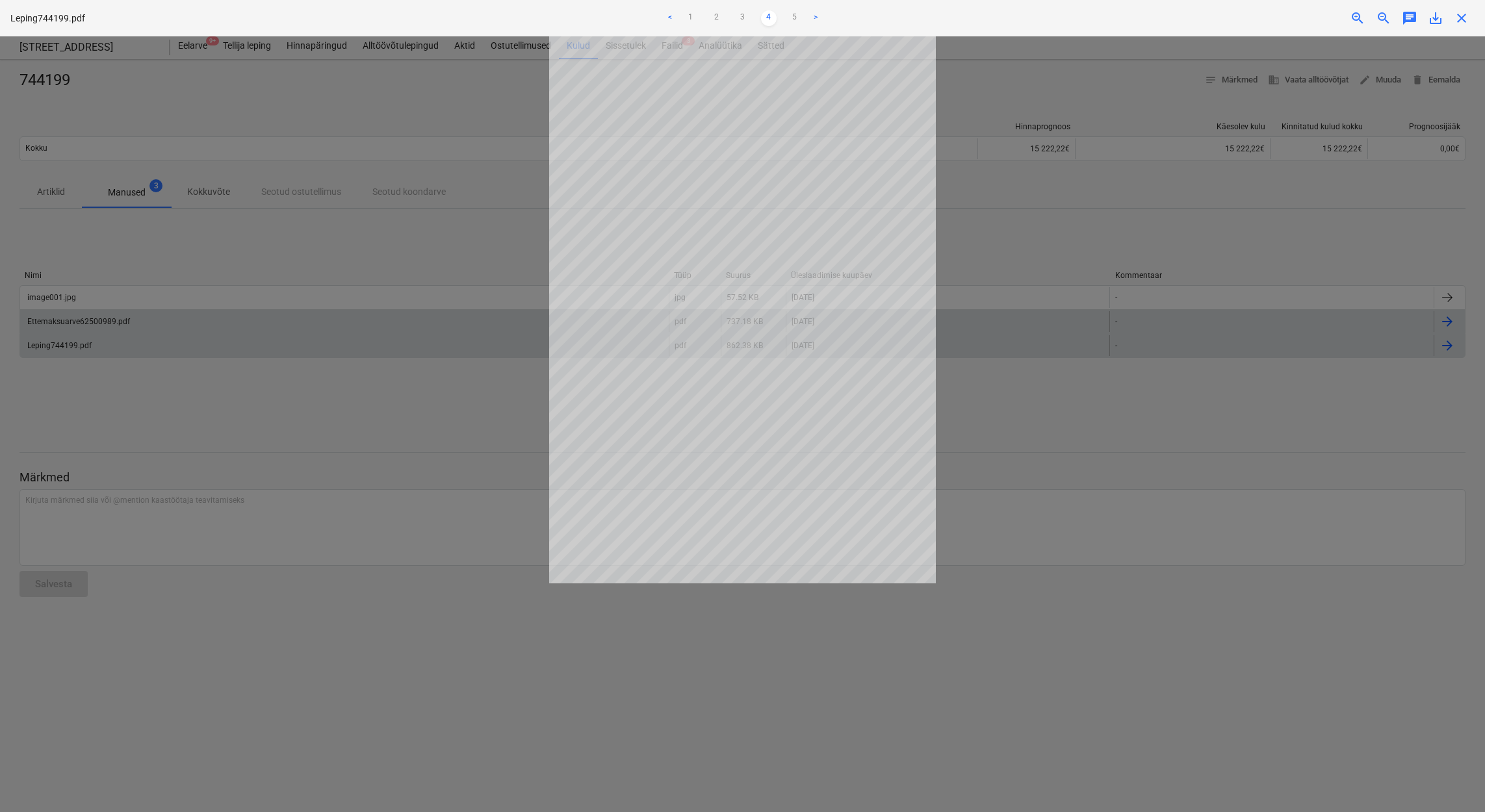 click on "close" at bounding box center [1462, 18] 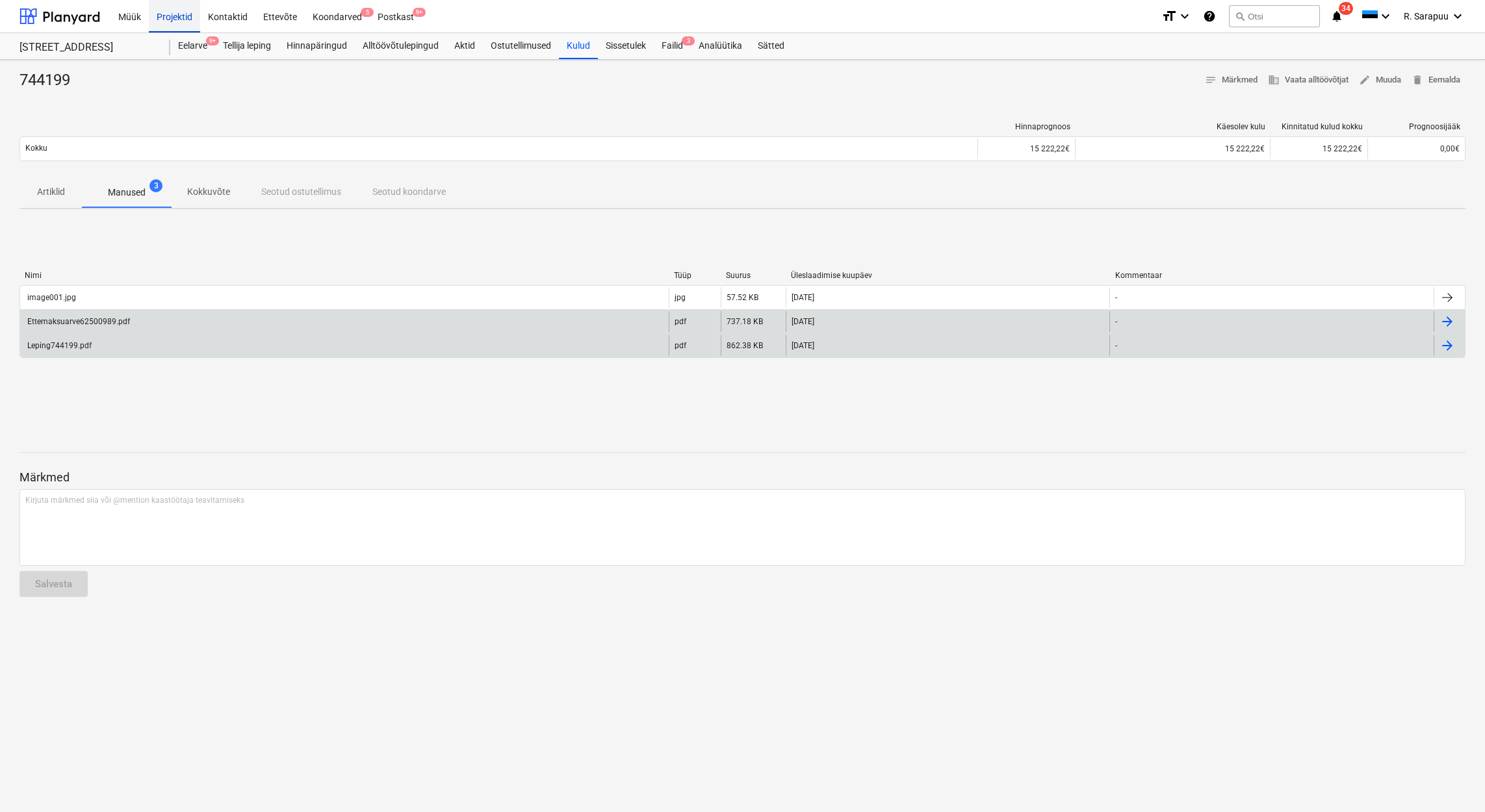 click on "Projektid" at bounding box center [174, 16] 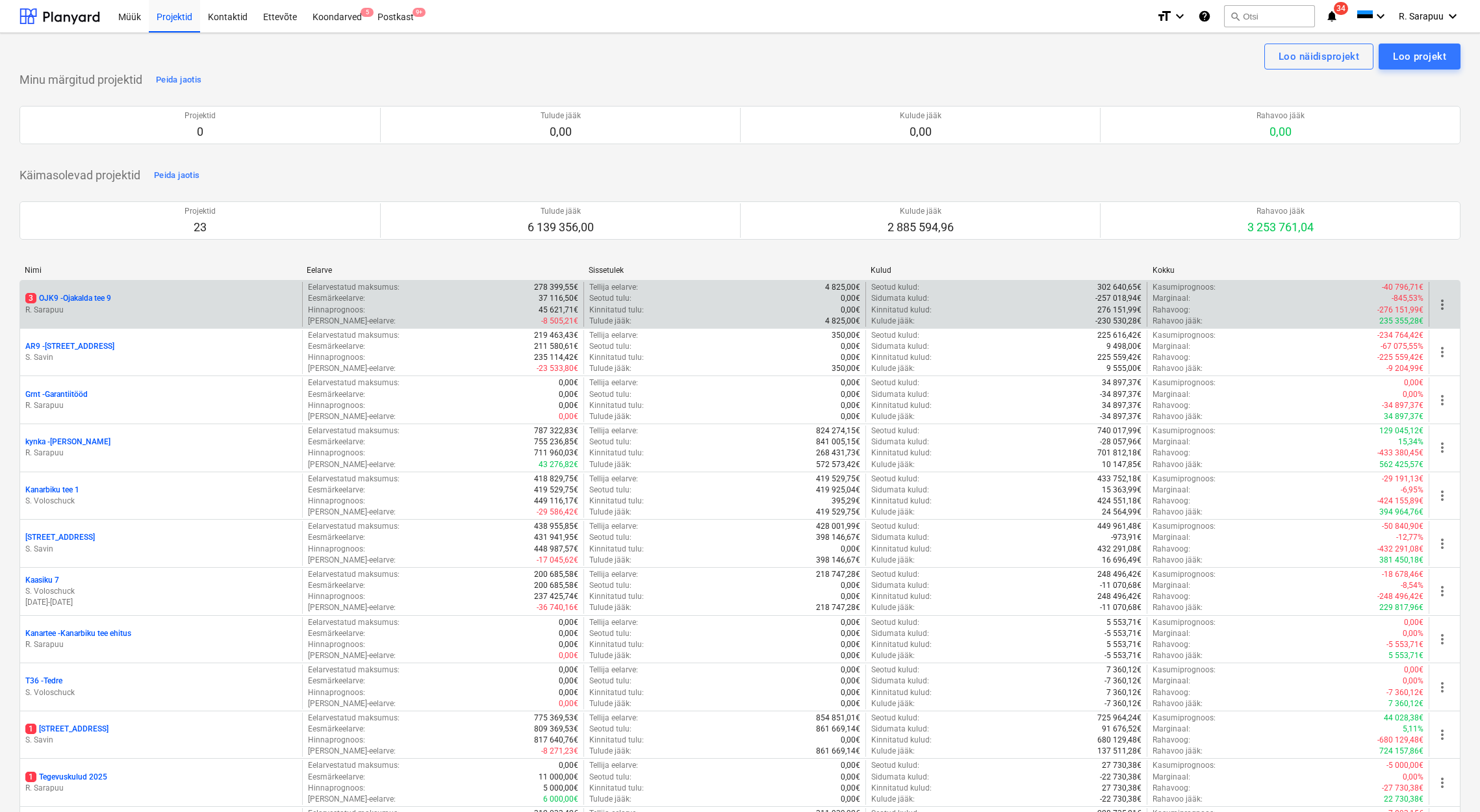 click on "R. Sarapuu" at bounding box center (161, 310) 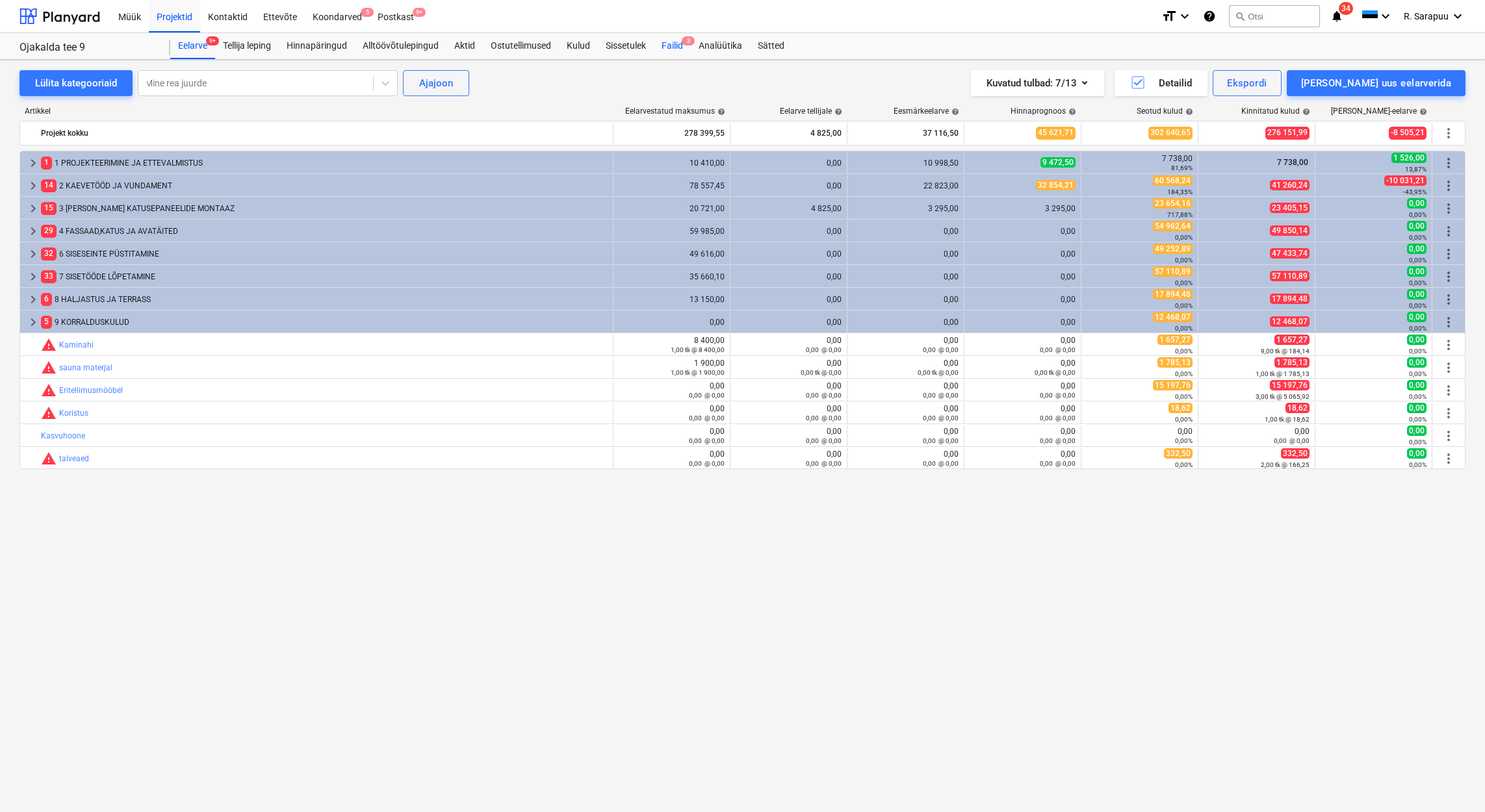 click on "Failid 3" at bounding box center (672, 46) 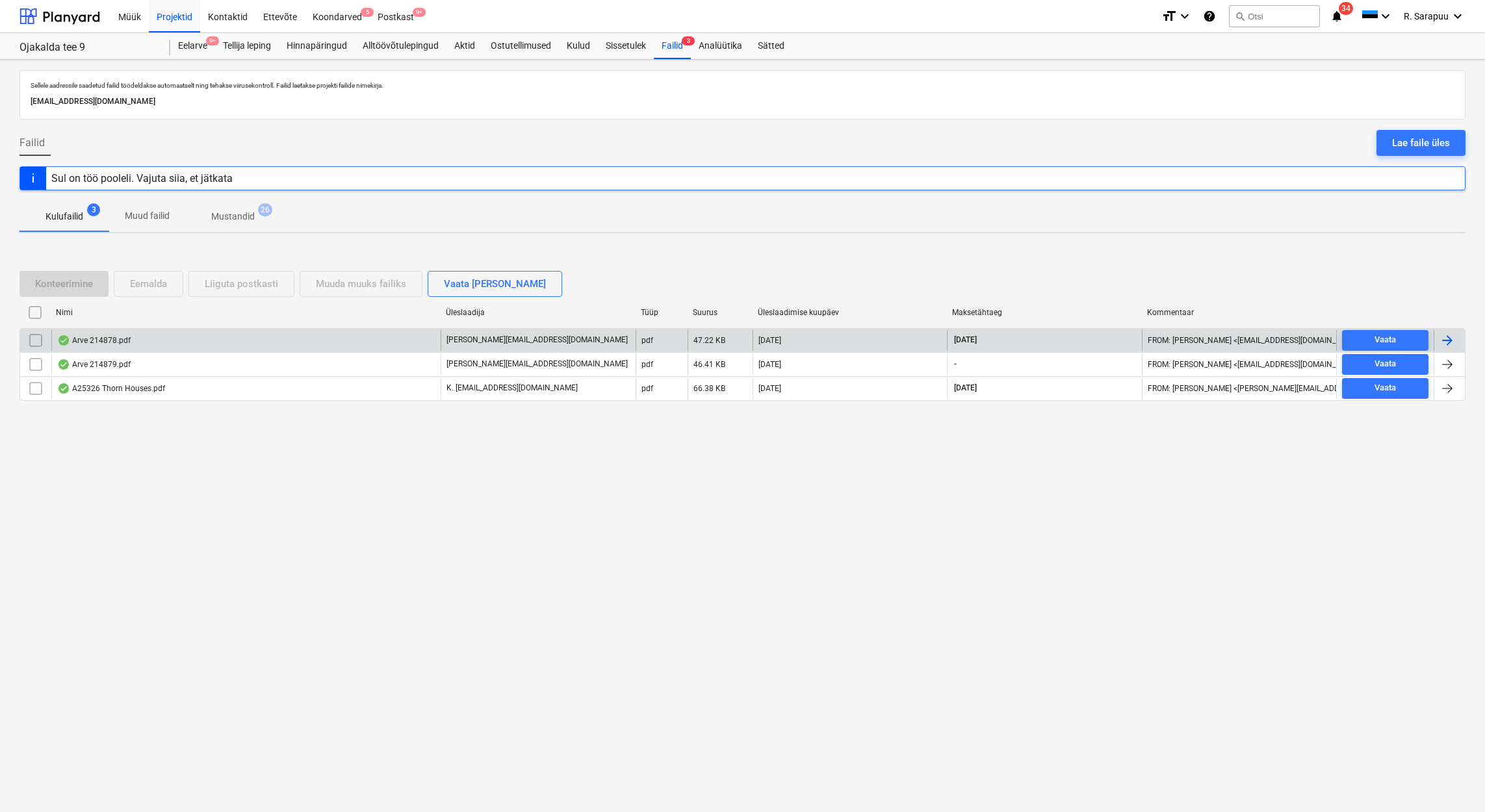 click on "Arve 214878.pdf" at bounding box center [246, 340] 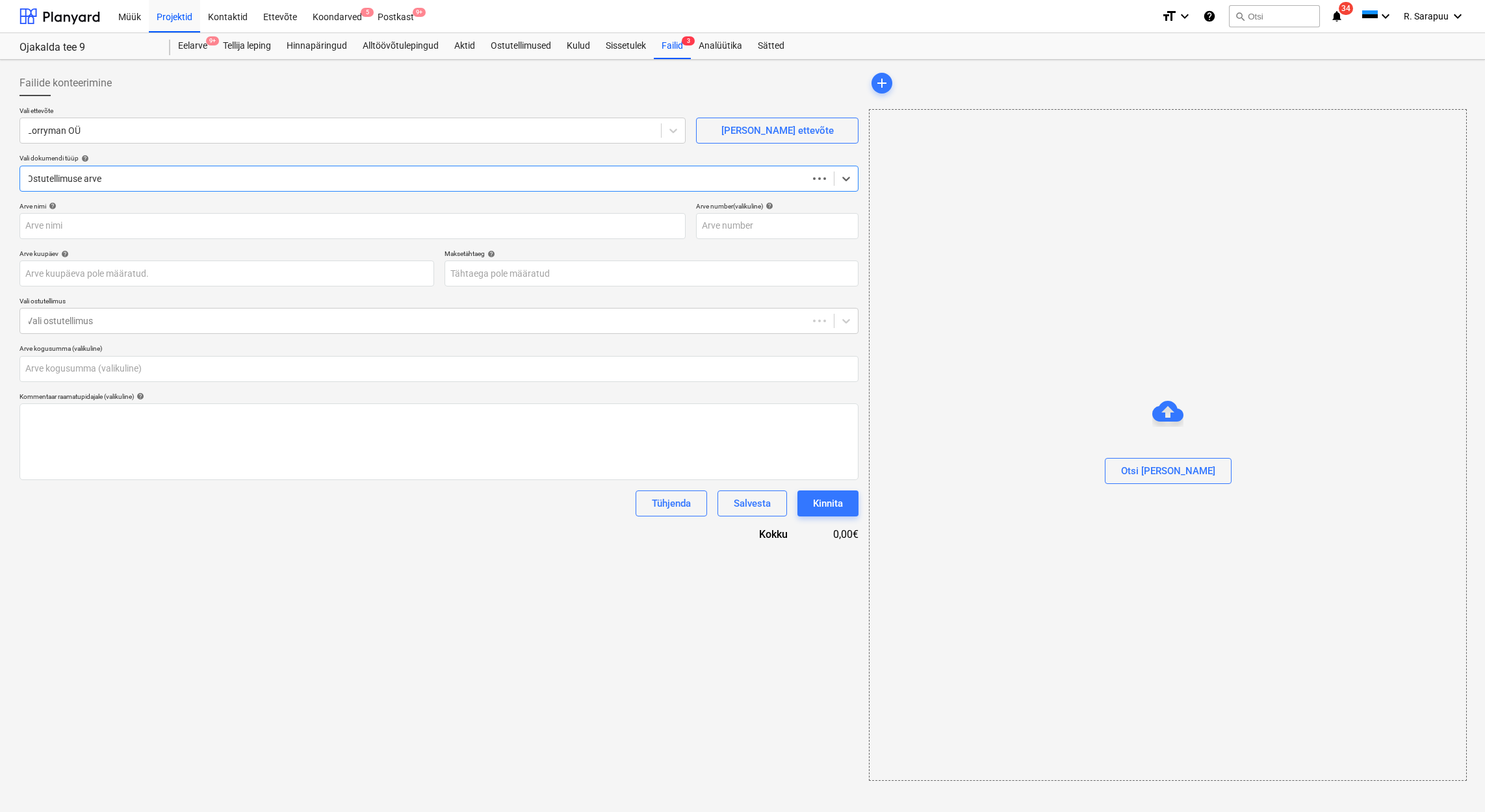 type on "0,00" 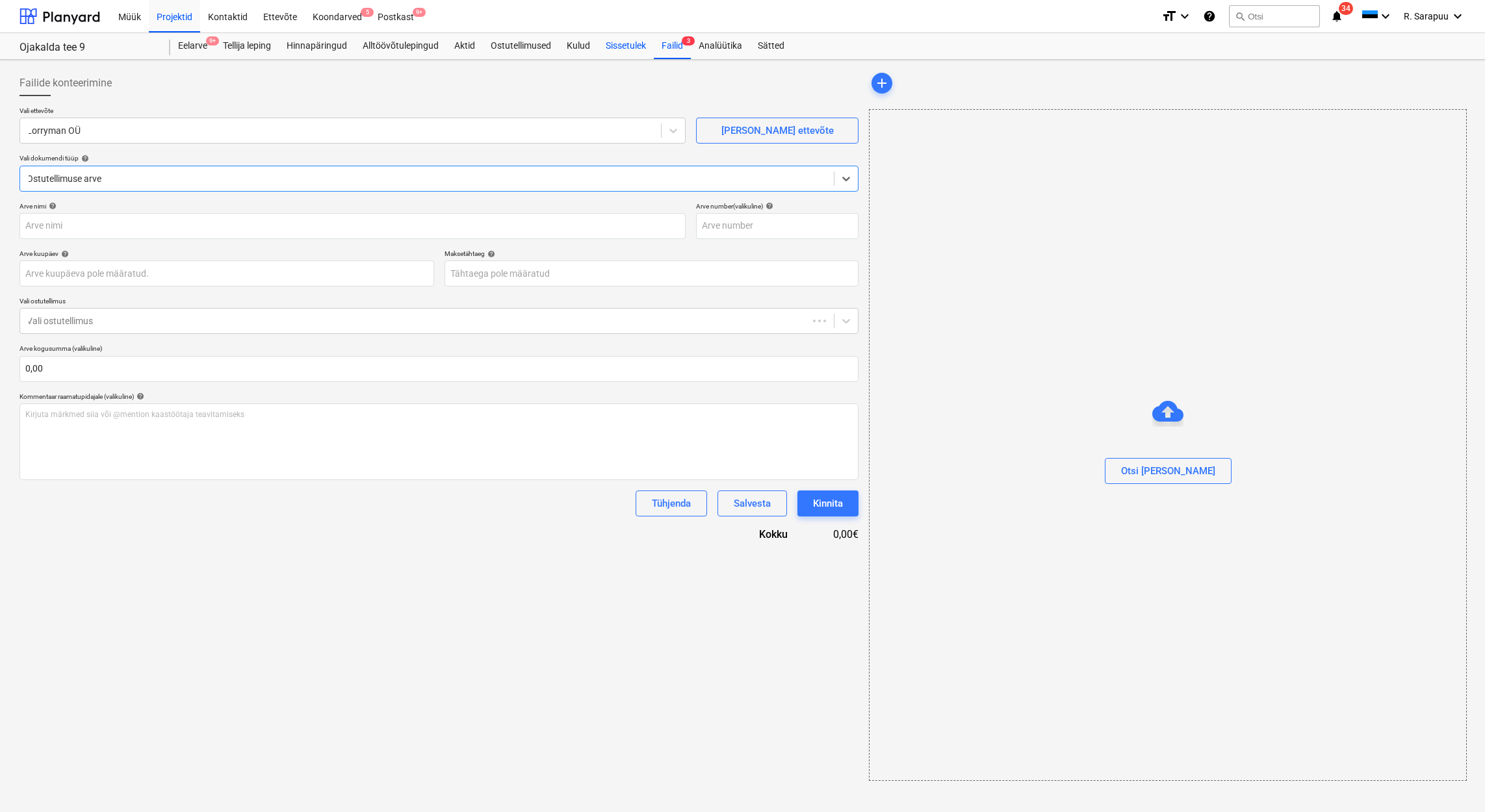 type on "214878" 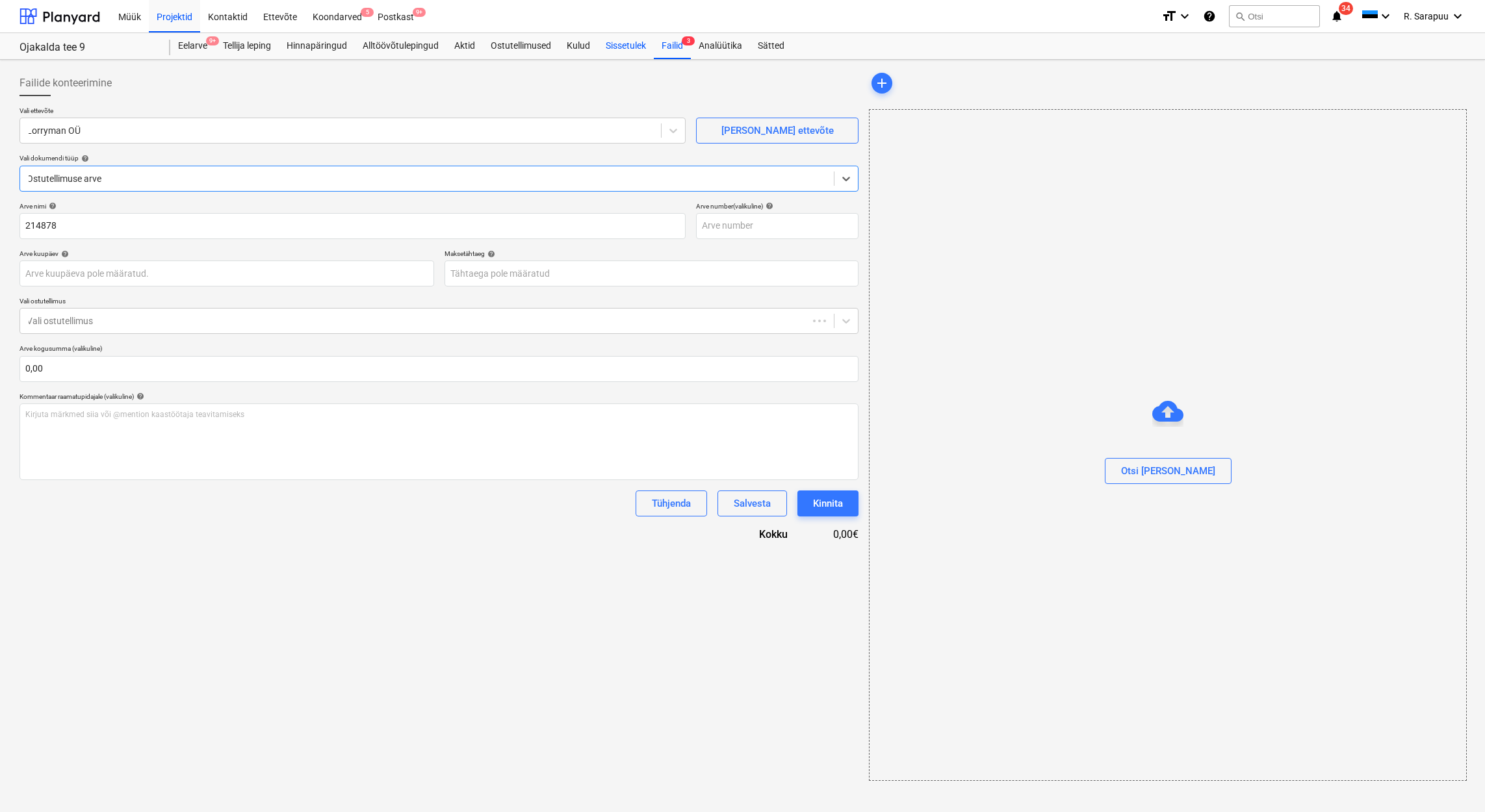 type on "214878" 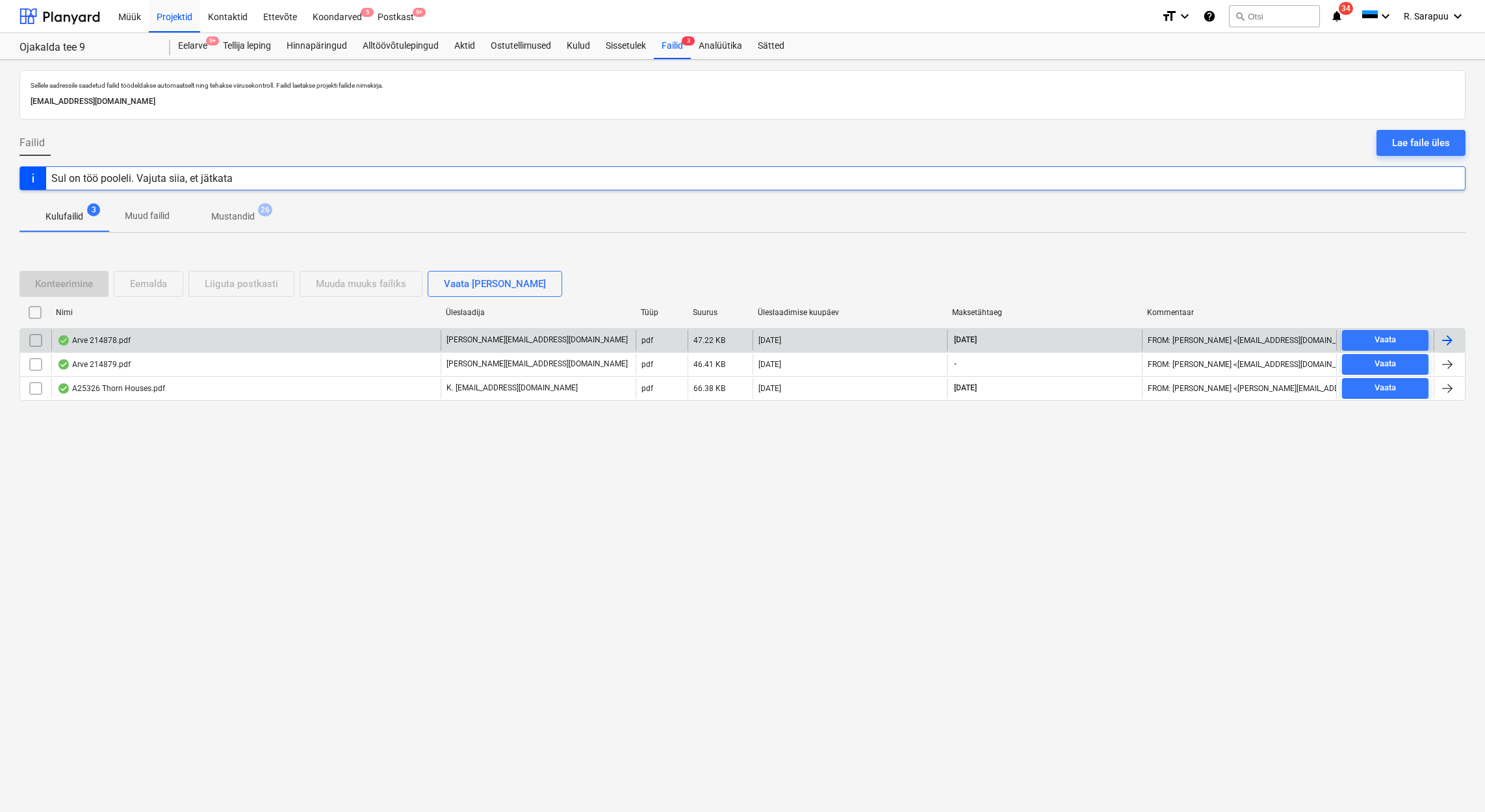 click at bounding box center [36, 340] 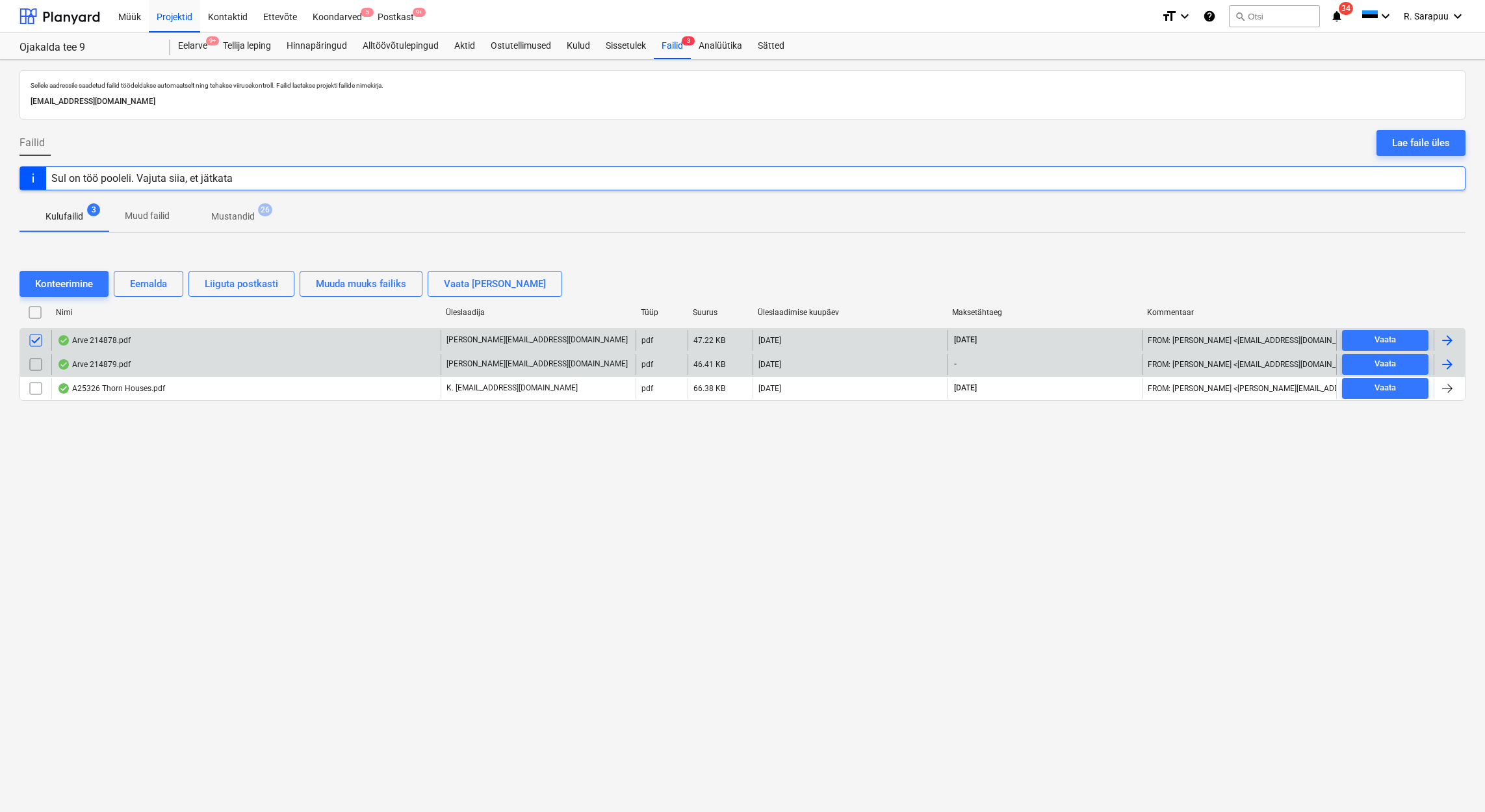 click at bounding box center (36, 364) 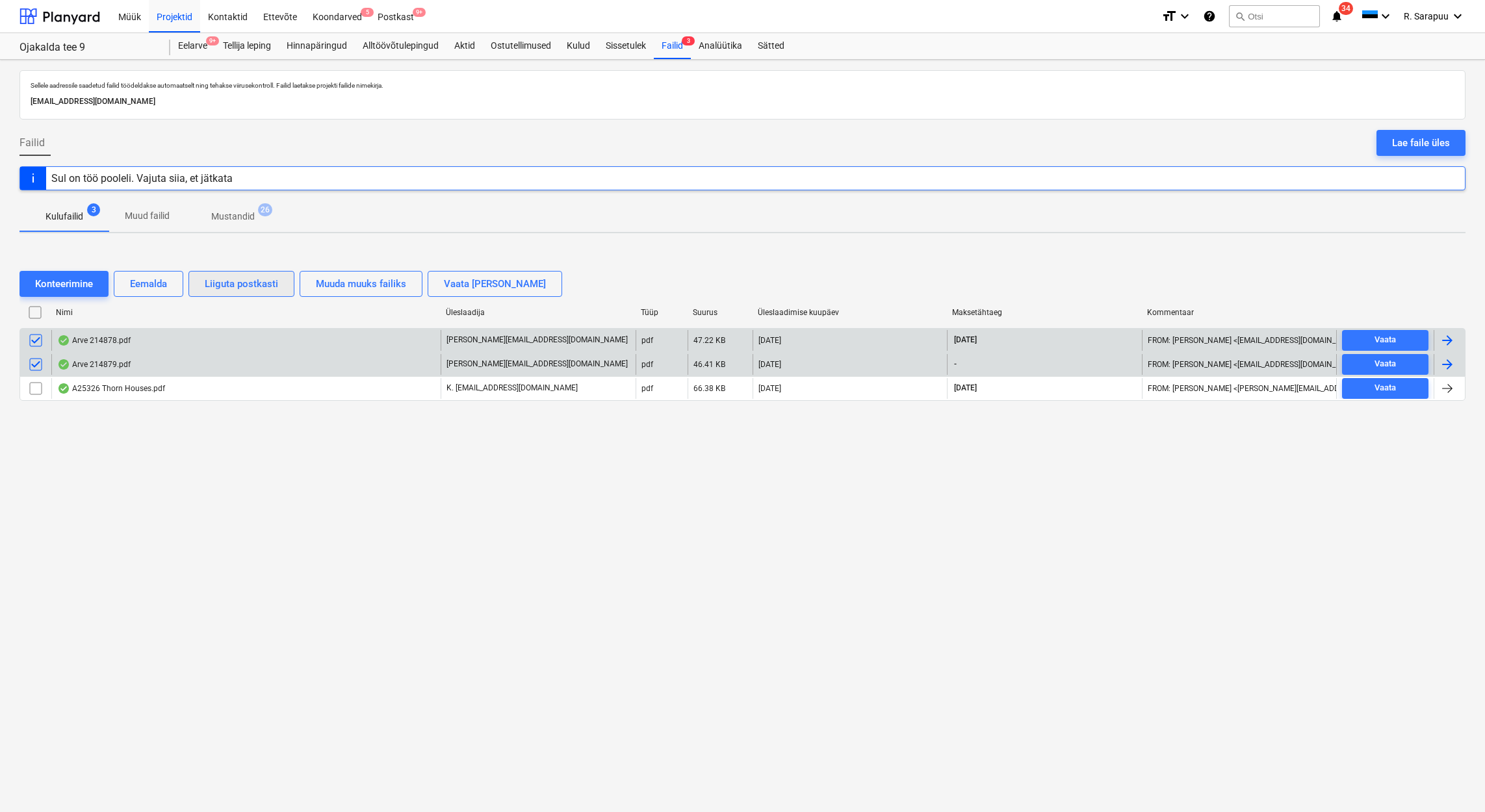 click on "Liiguta postkasti" at bounding box center (241, 284) 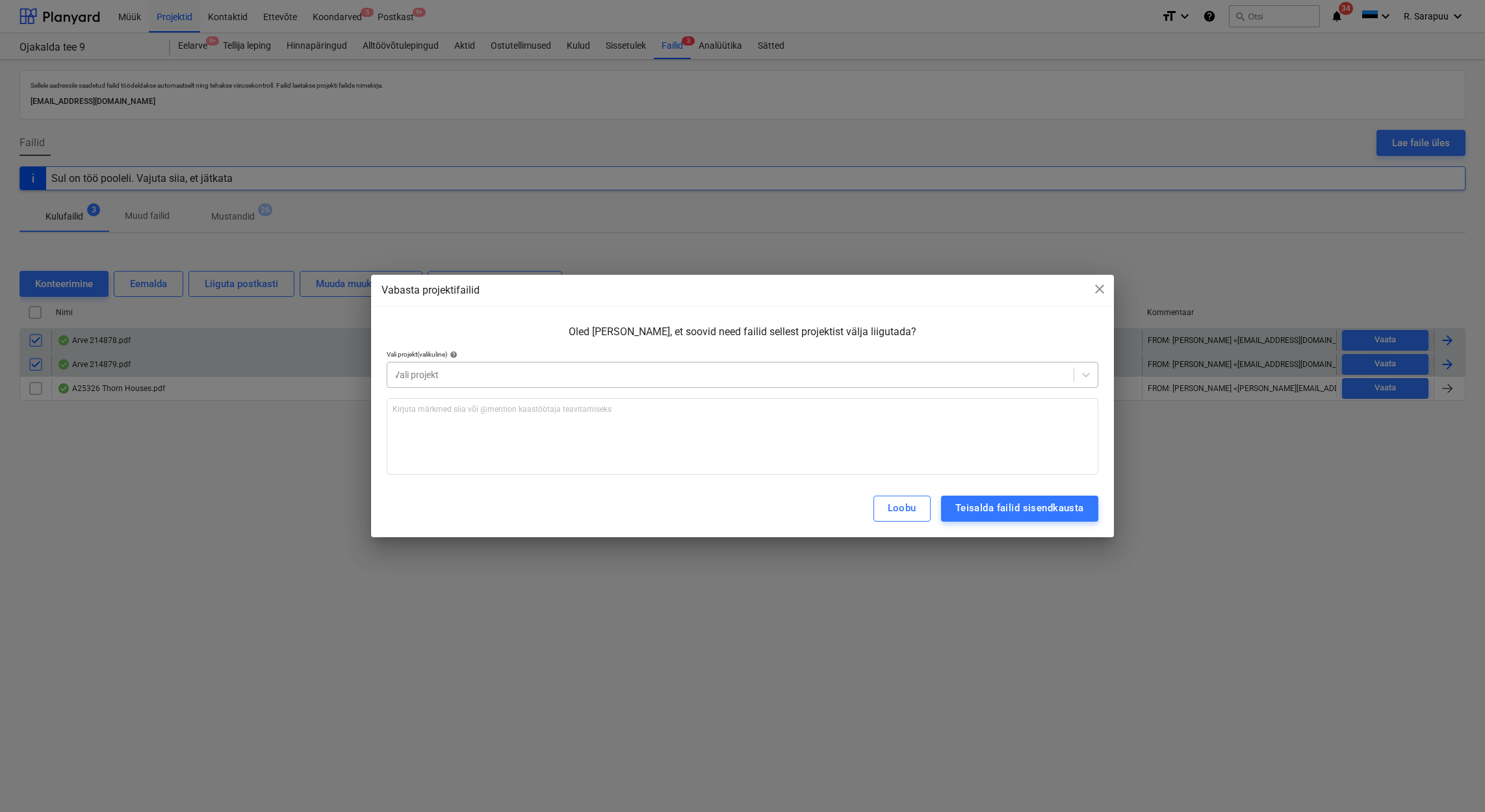 click at bounding box center (730, 375) 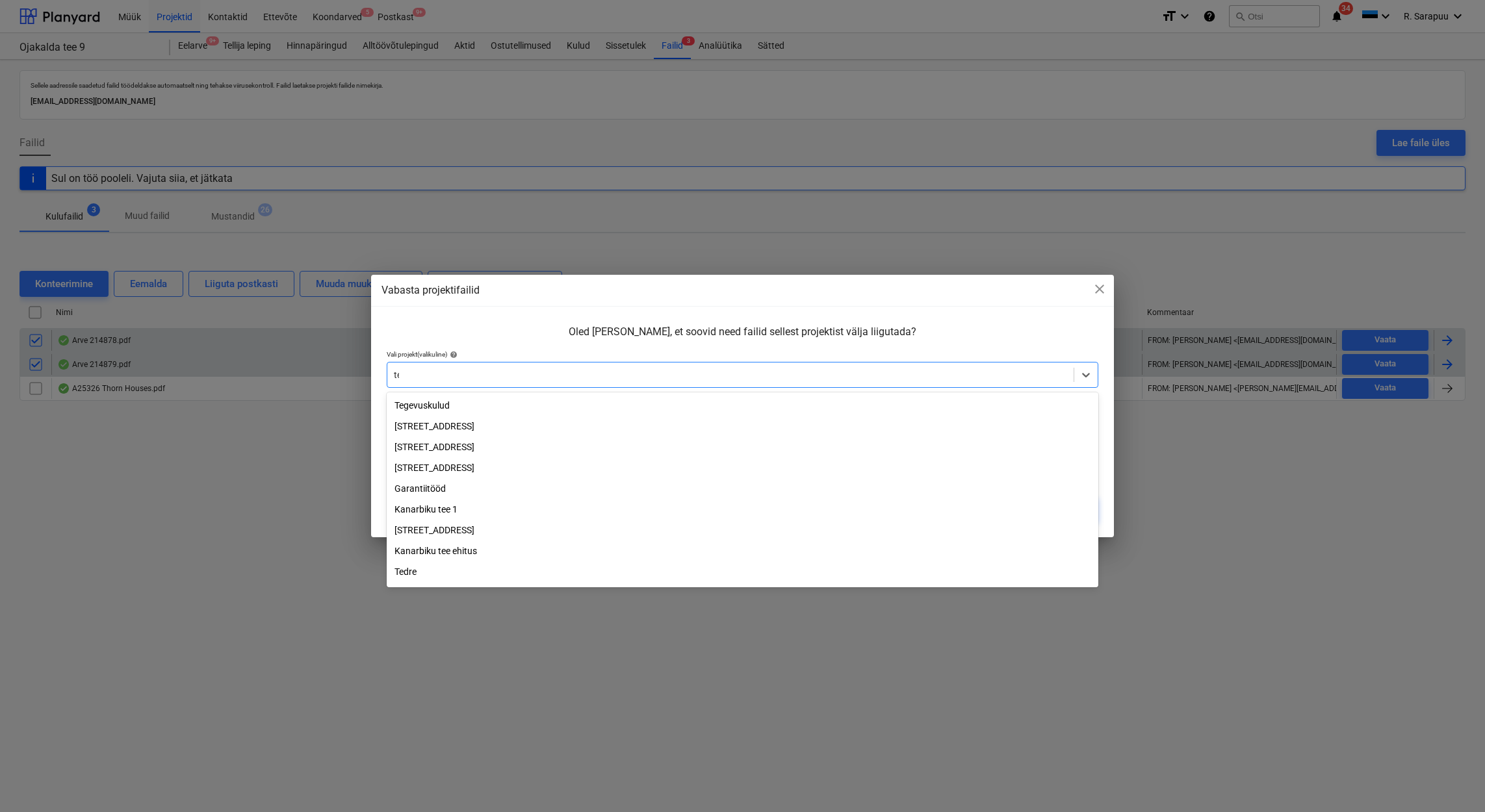 type on "tege" 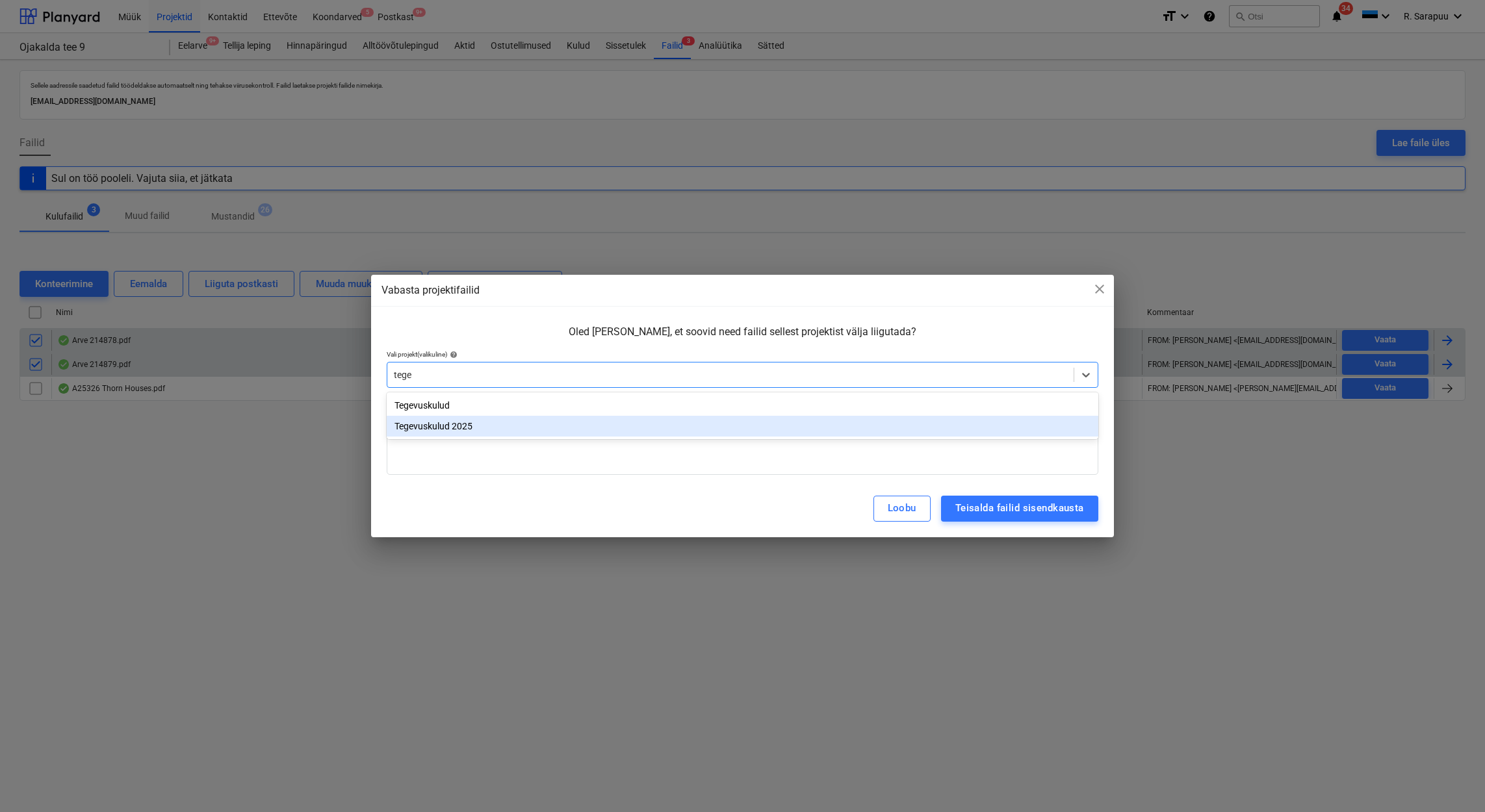 type 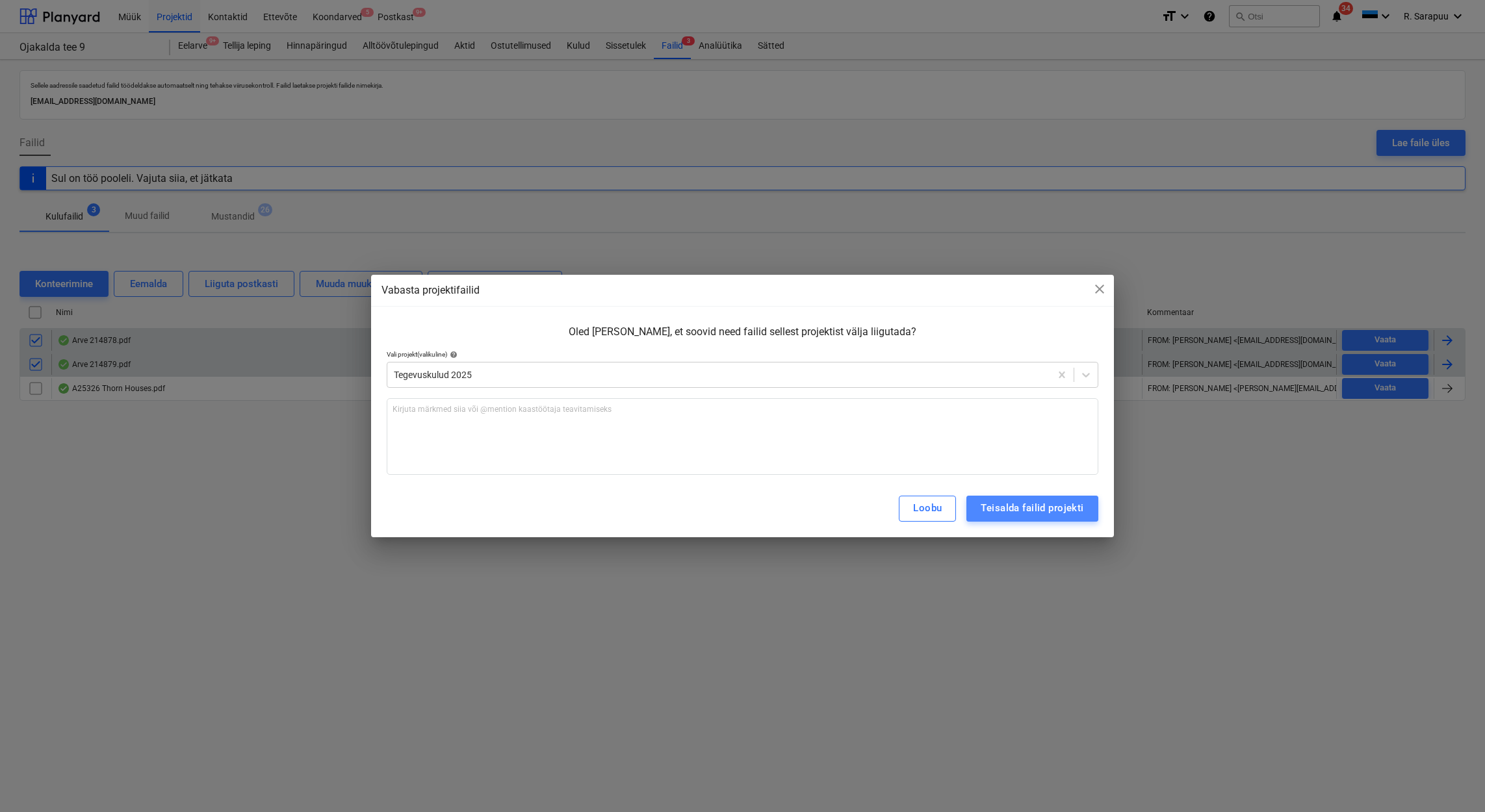 click on "Teisalda failid projekti" at bounding box center [1032, 508] 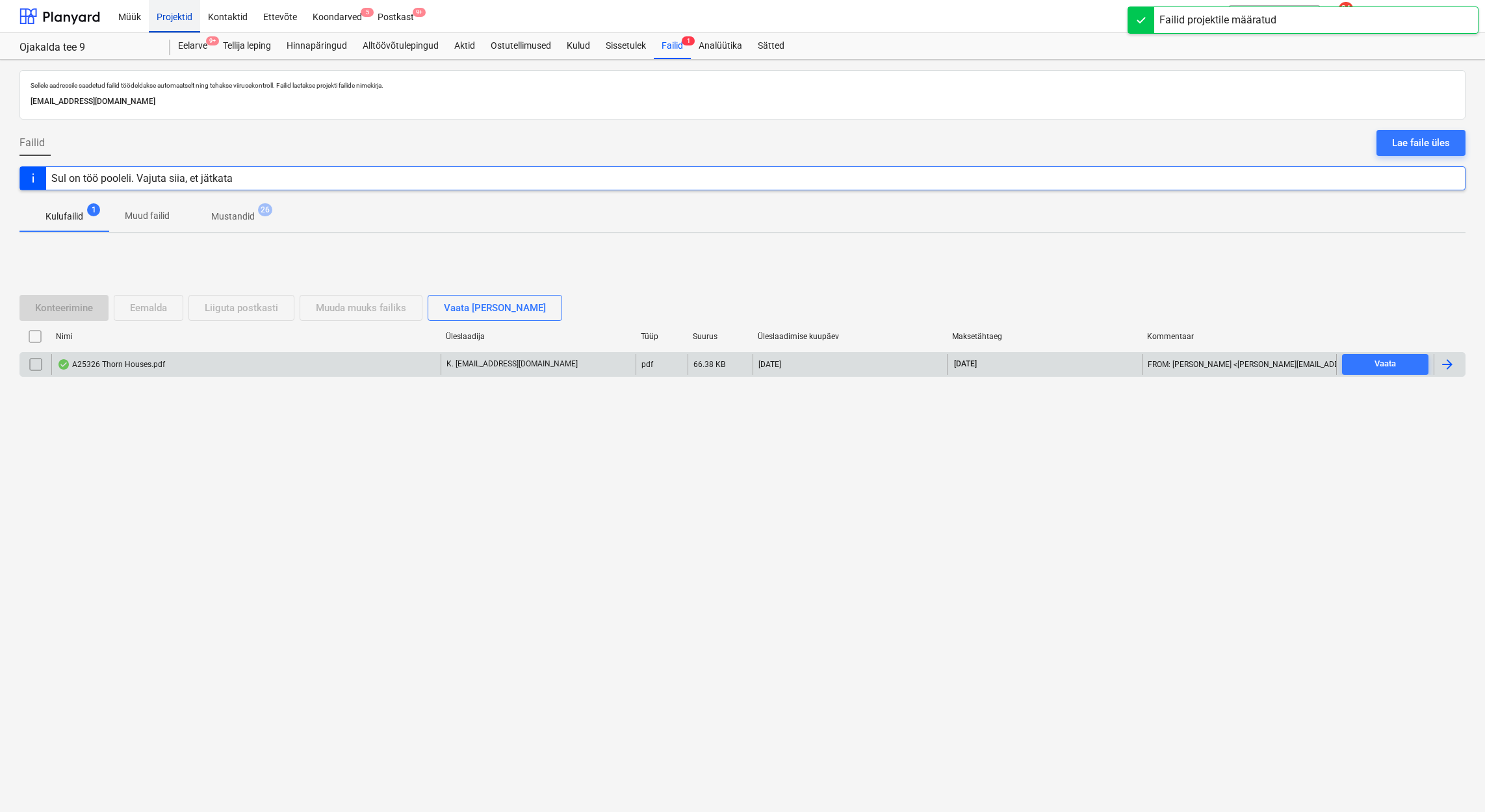 click on "Projektid" at bounding box center (174, 16) 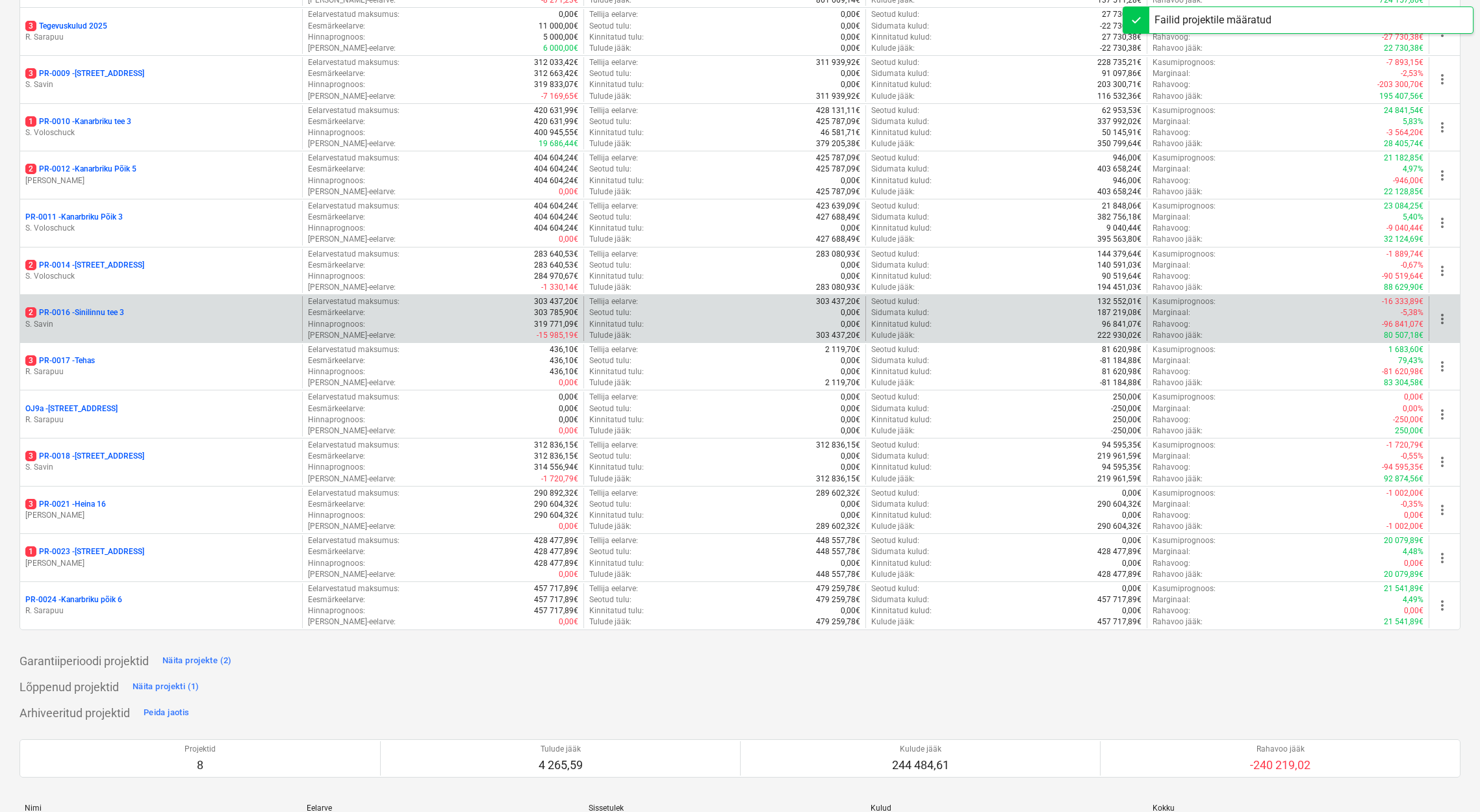 scroll, scrollTop: 894, scrollLeft: 0, axis: vertical 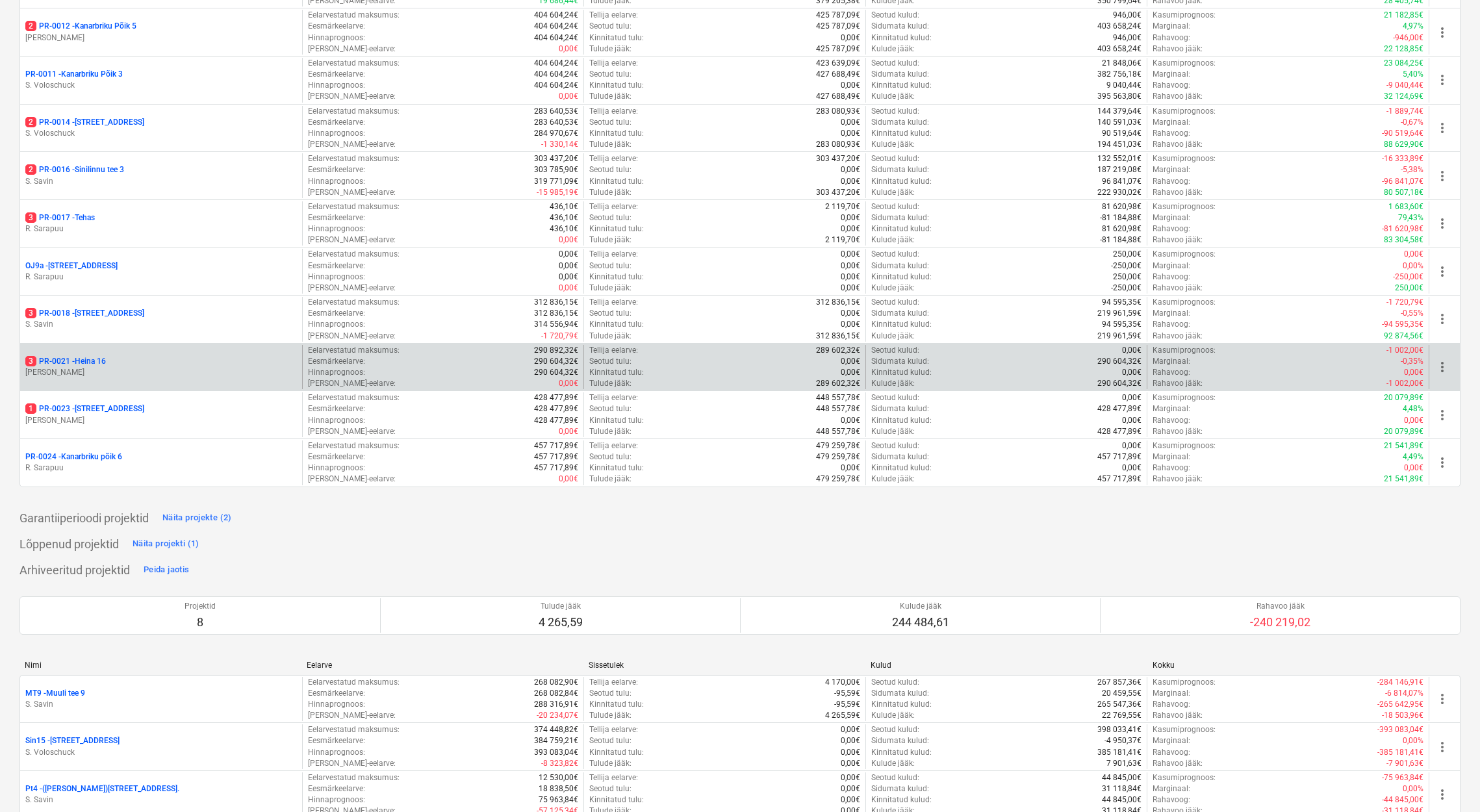 click on "3  PR-0021 -  Heina 16" at bounding box center [66, 361] 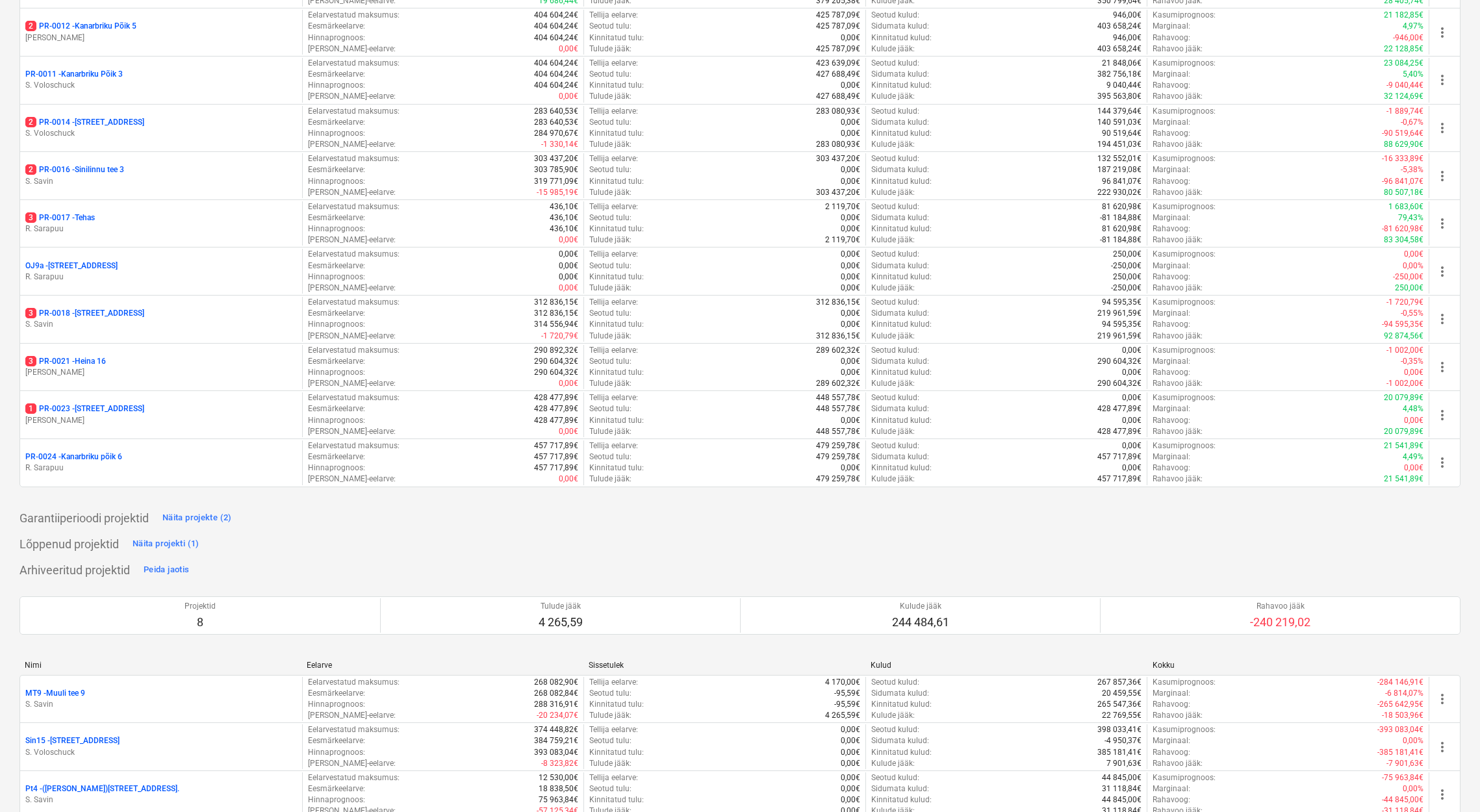 scroll, scrollTop: 0, scrollLeft: 0, axis: both 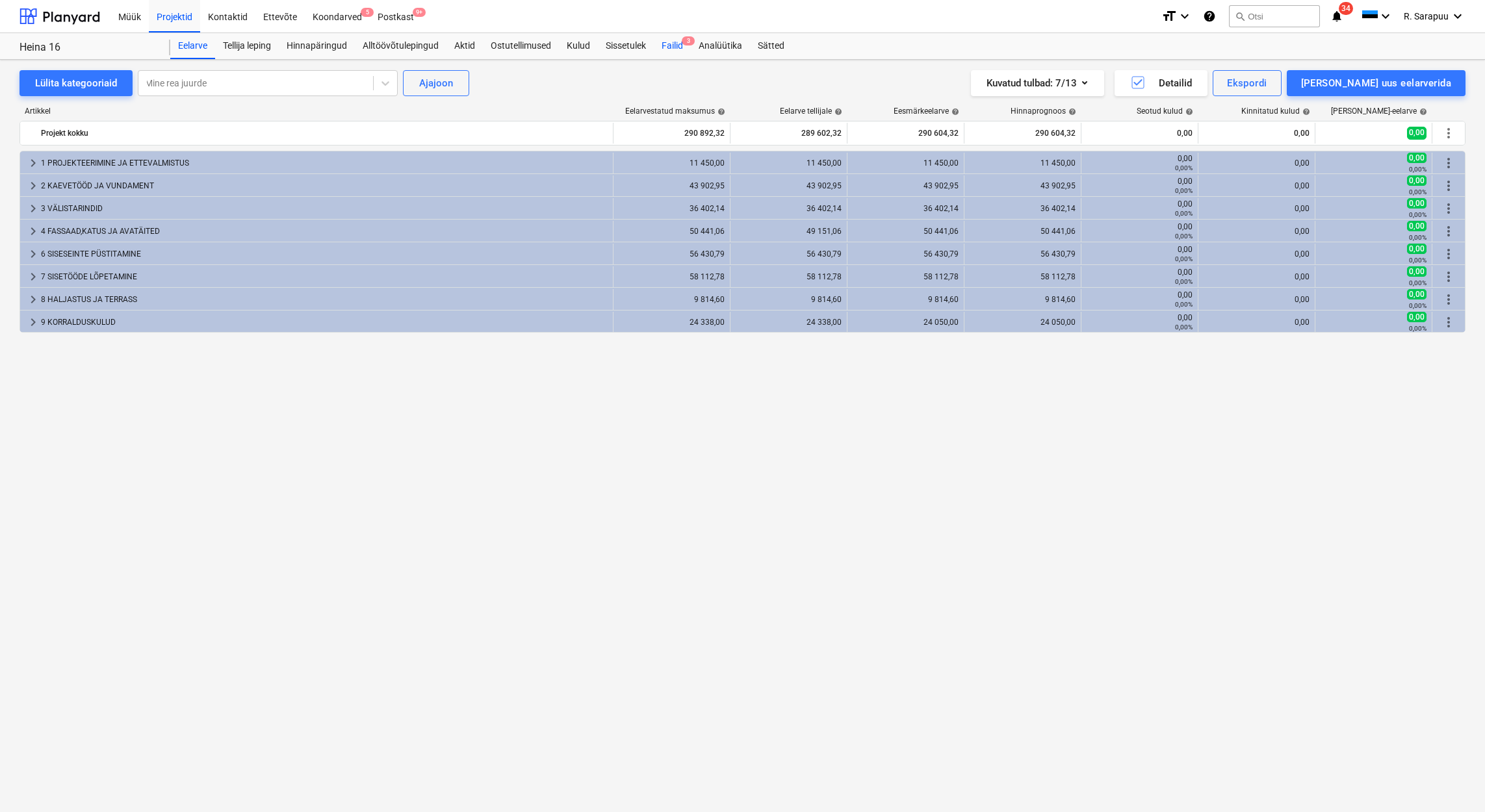 click on "3" at bounding box center [688, 41] 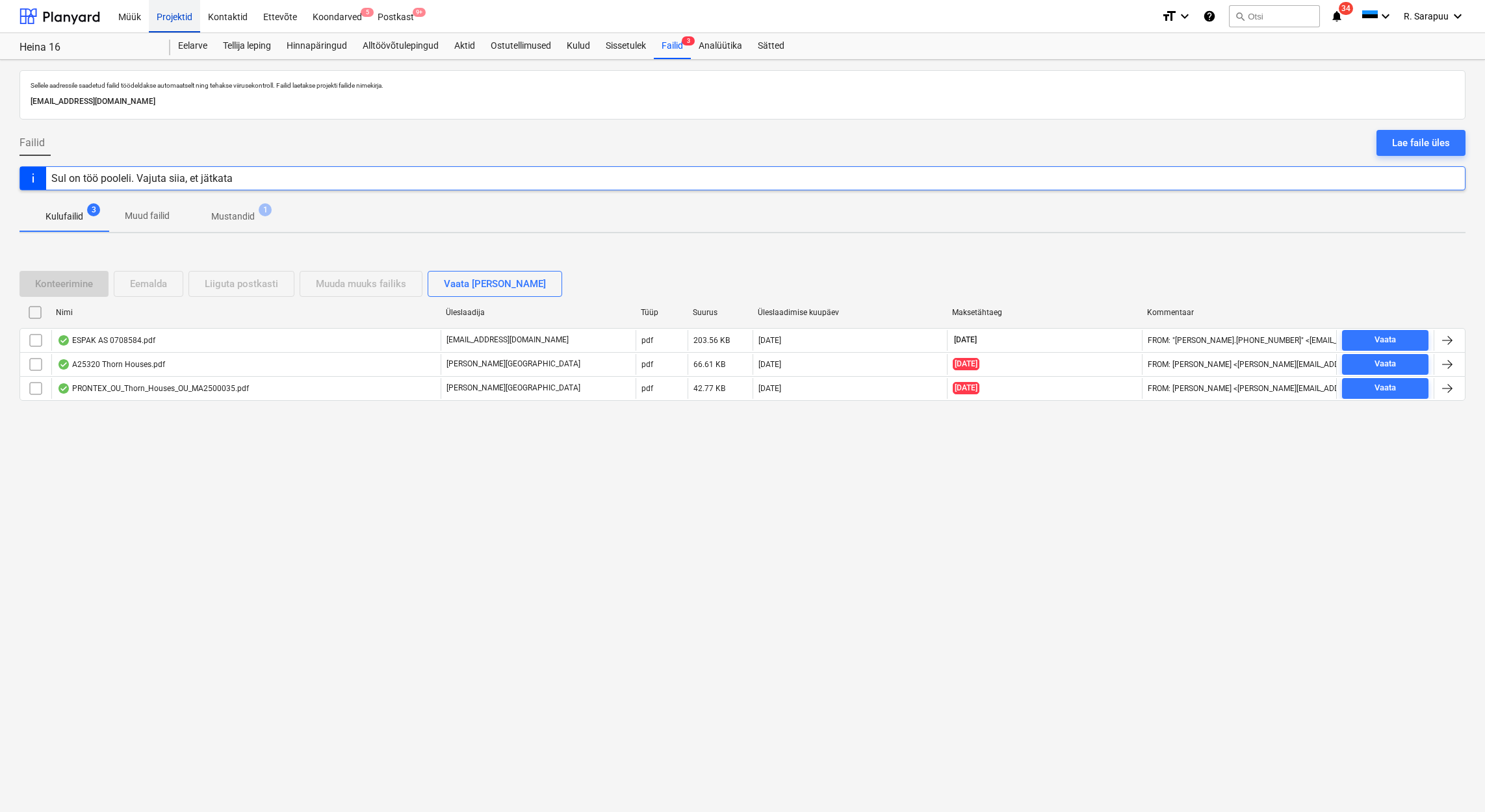 click on "Projektid" at bounding box center [174, 16] 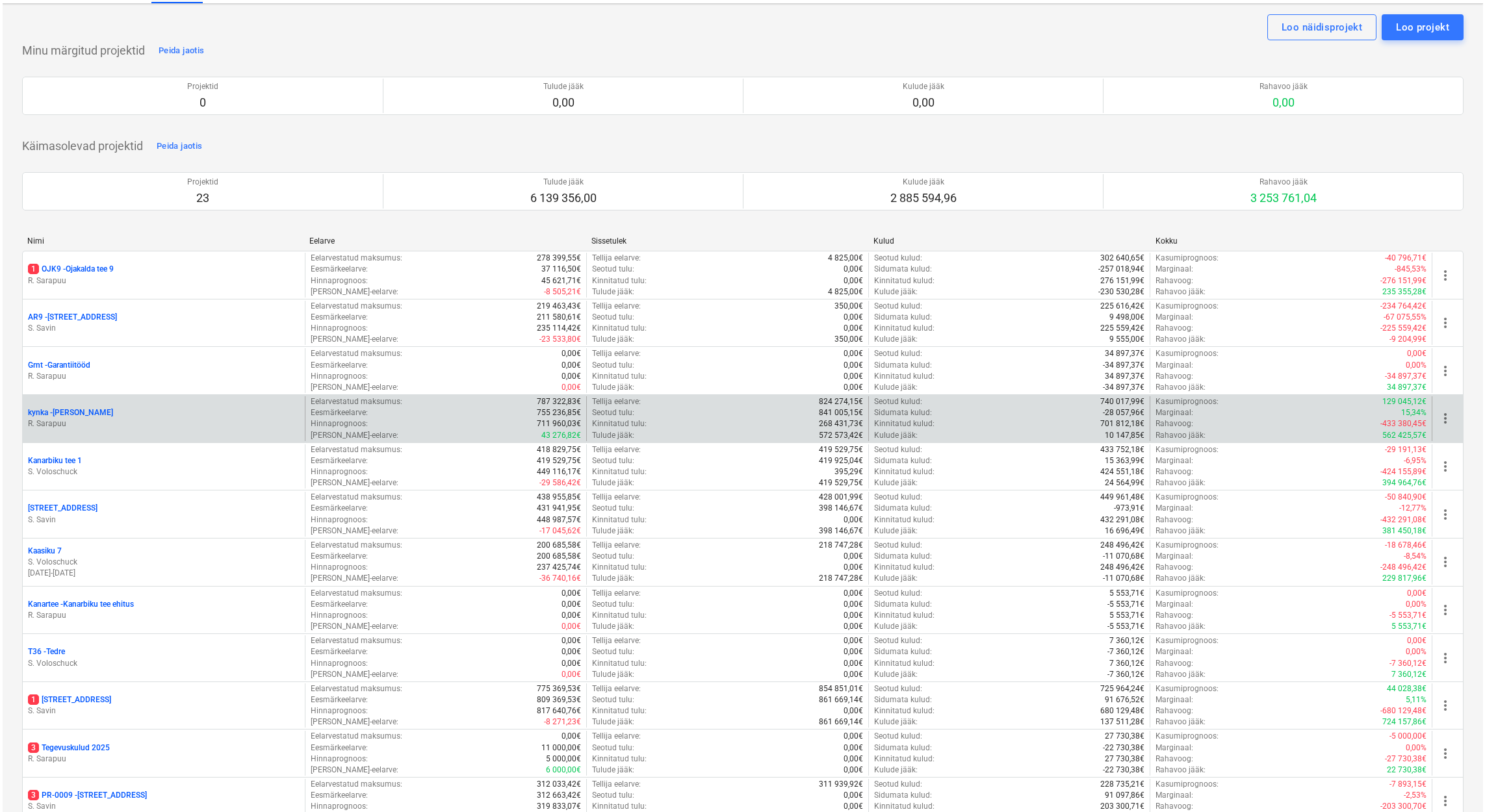 scroll, scrollTop: 0, scrollLeft: 0, axis: both 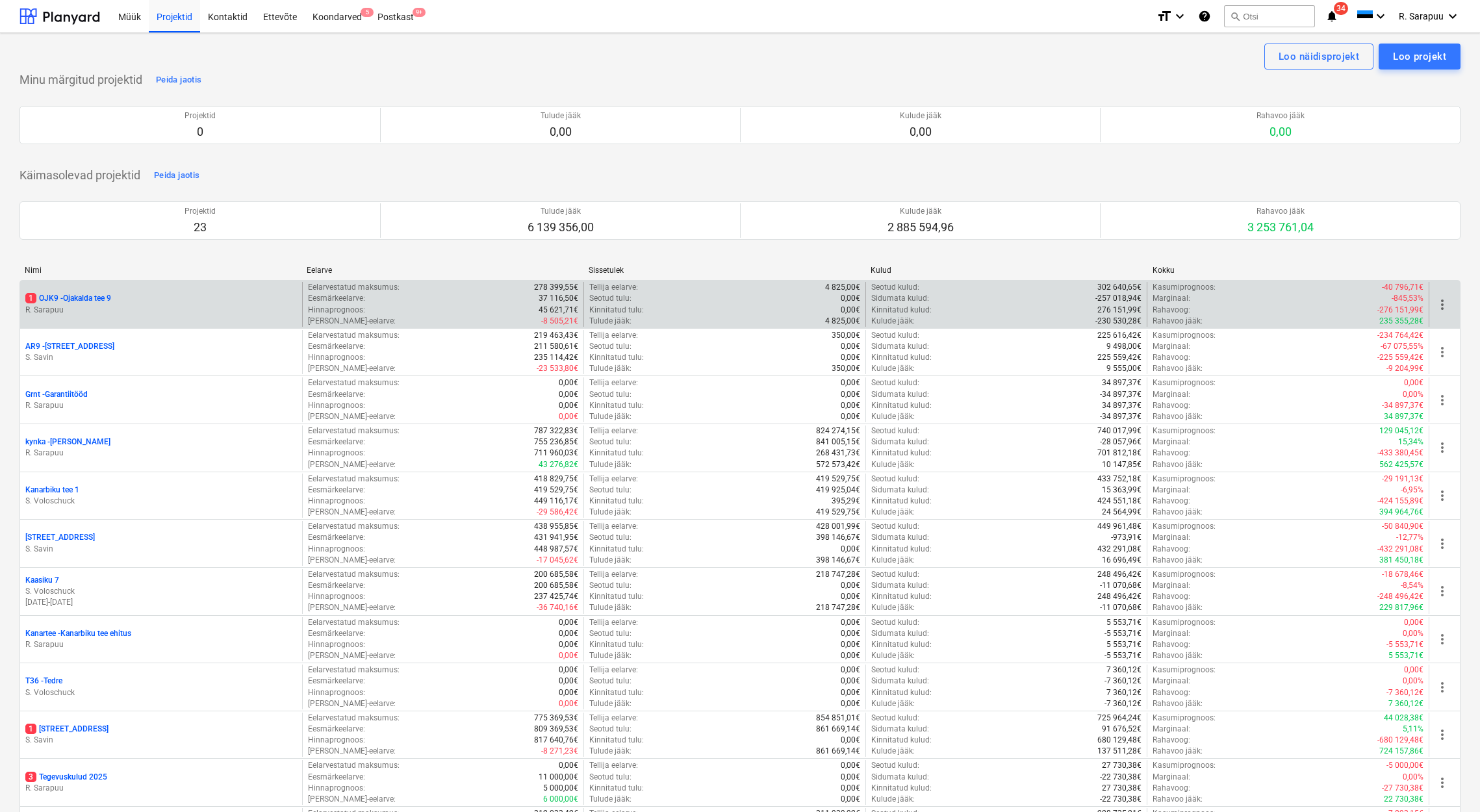 click on "1  OJK9 -  Ojakalda tee 9" at bounding box center (68, 298) 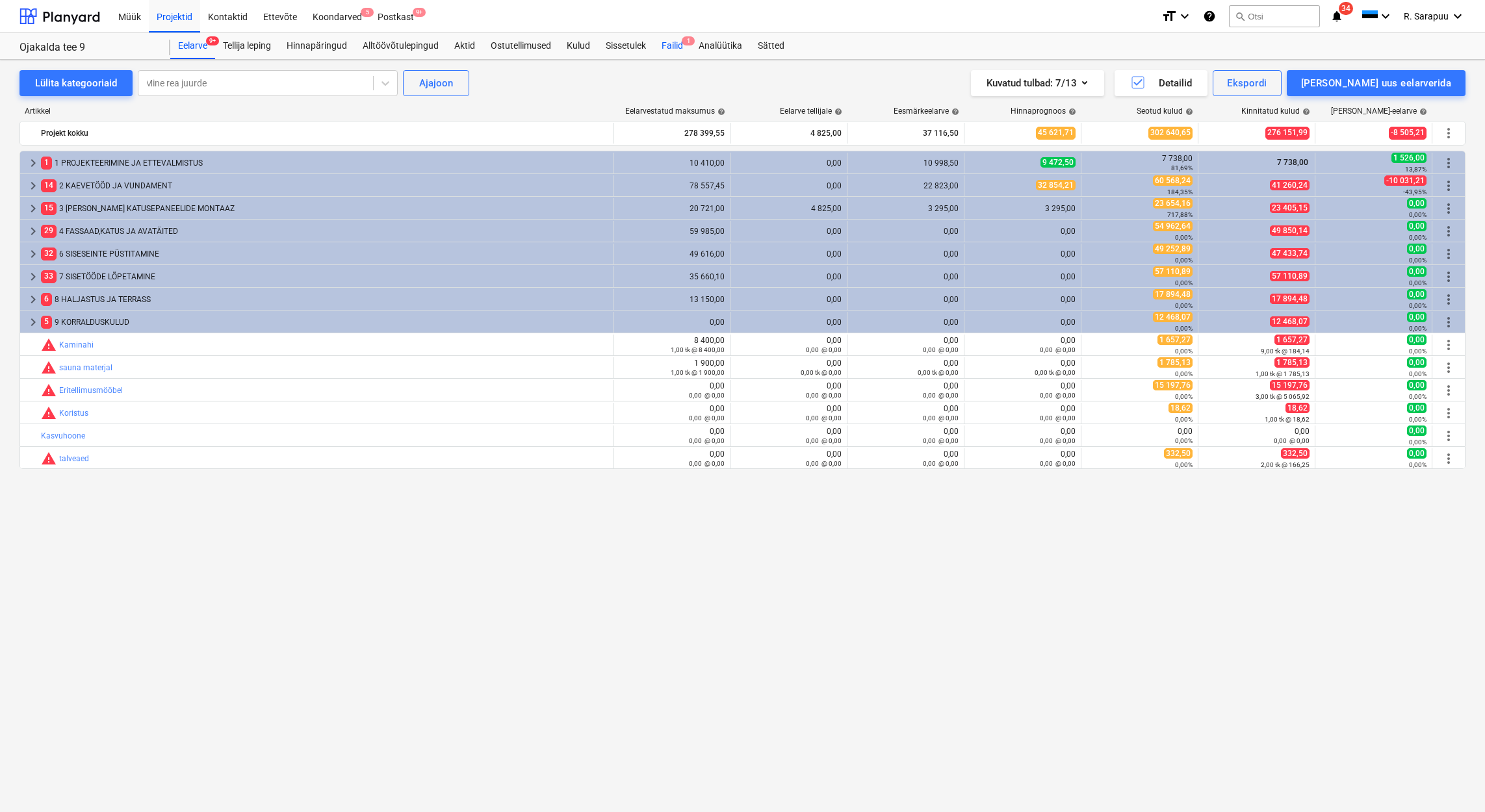 click on "Failid 1" at bounding box center [672, 46] 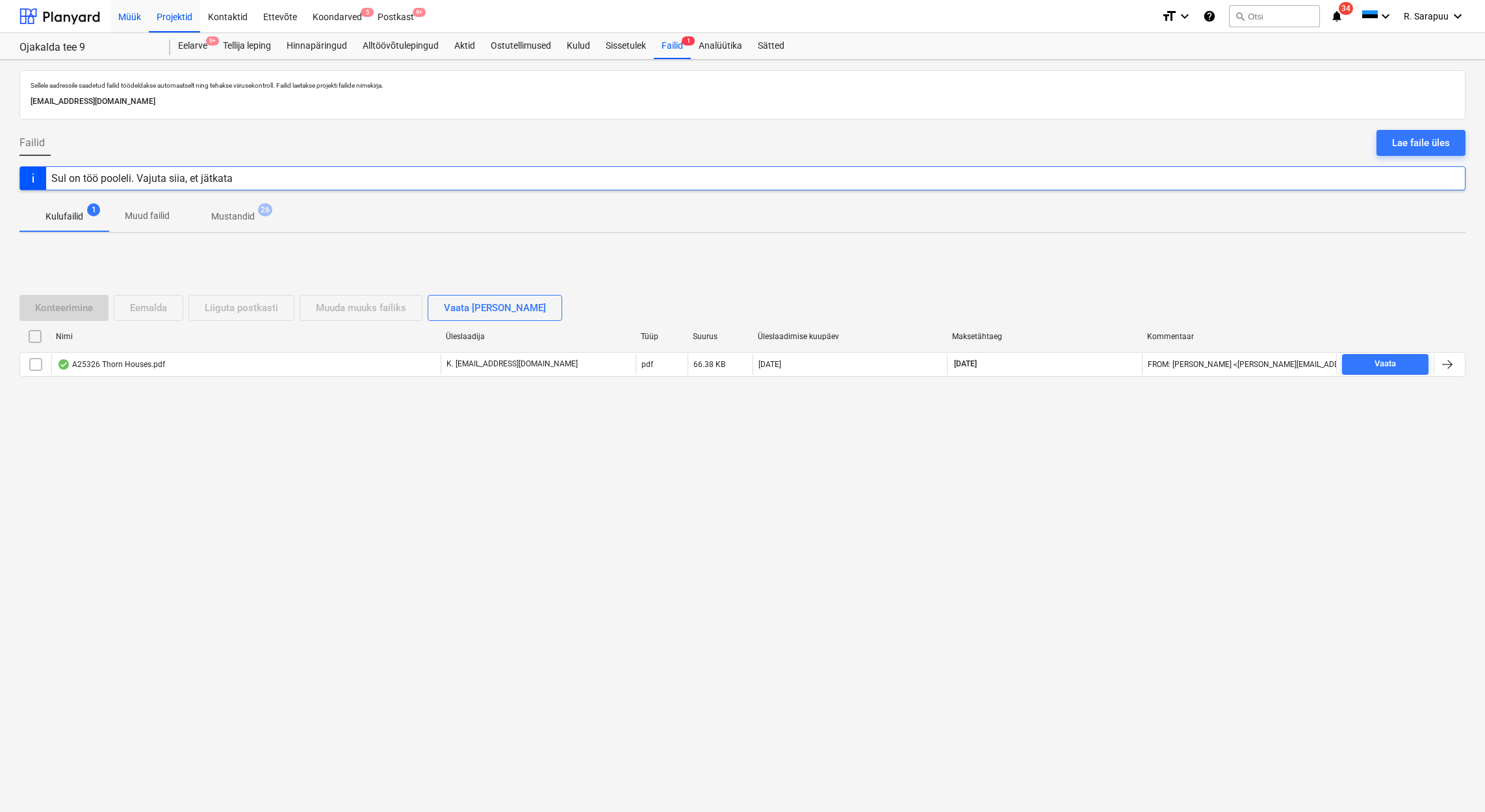 click on "Müük" at bounding box center (129, 16) 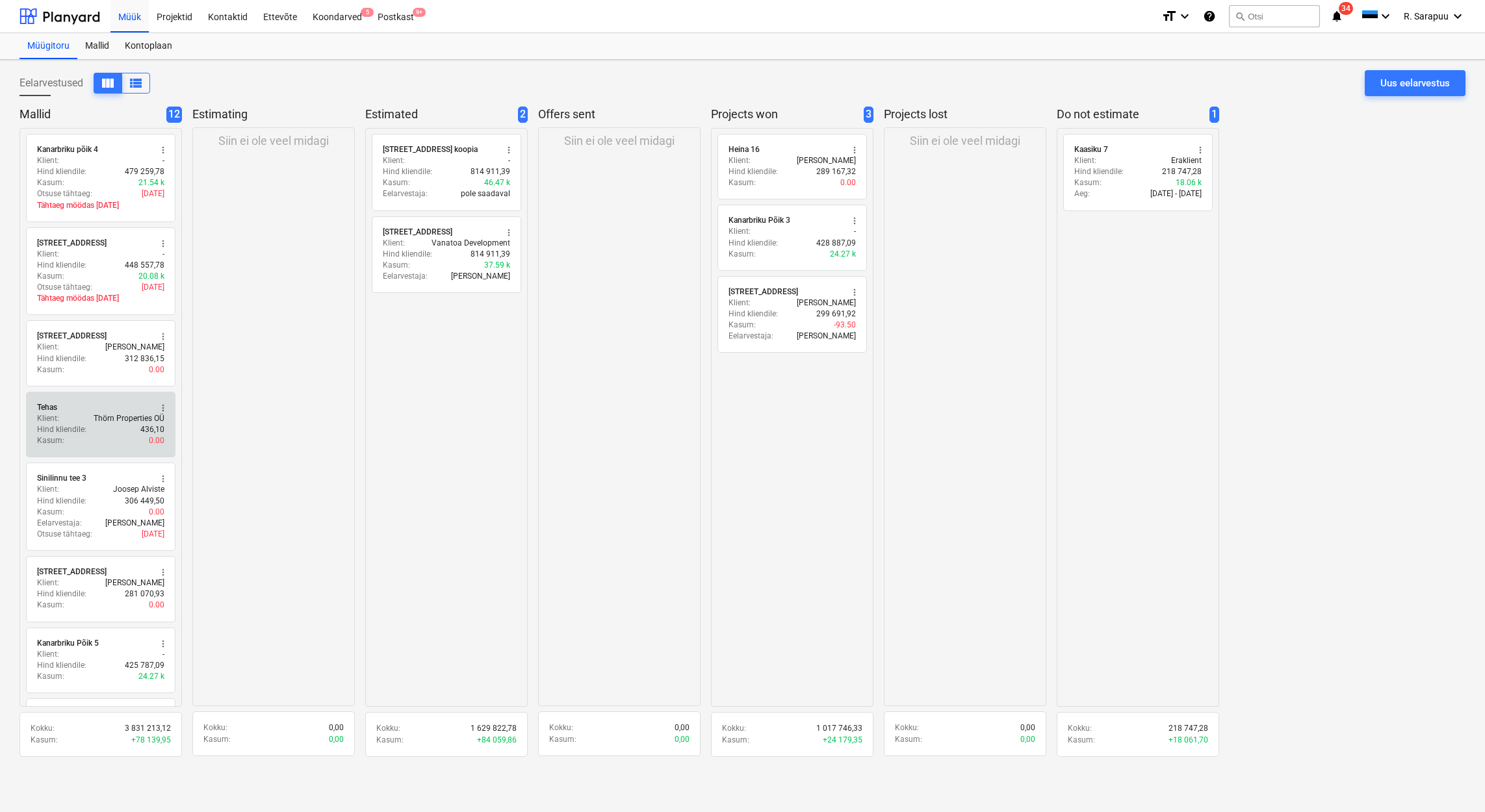 scroll, scrollTop: 376, scrollLeft: 0, axis: vertical 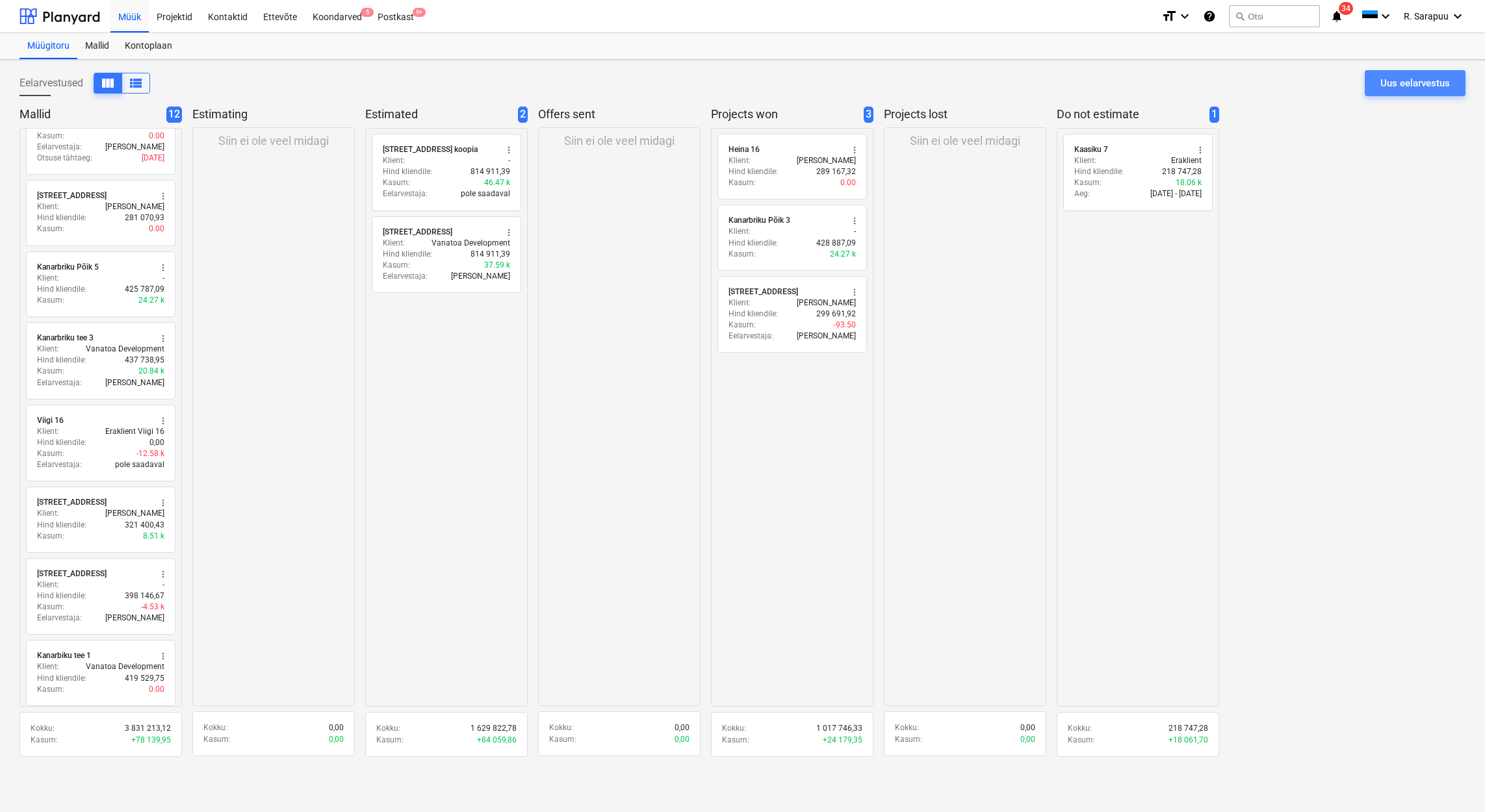 click on "Uus eelarvestus" at bounding box center [1415, 83] 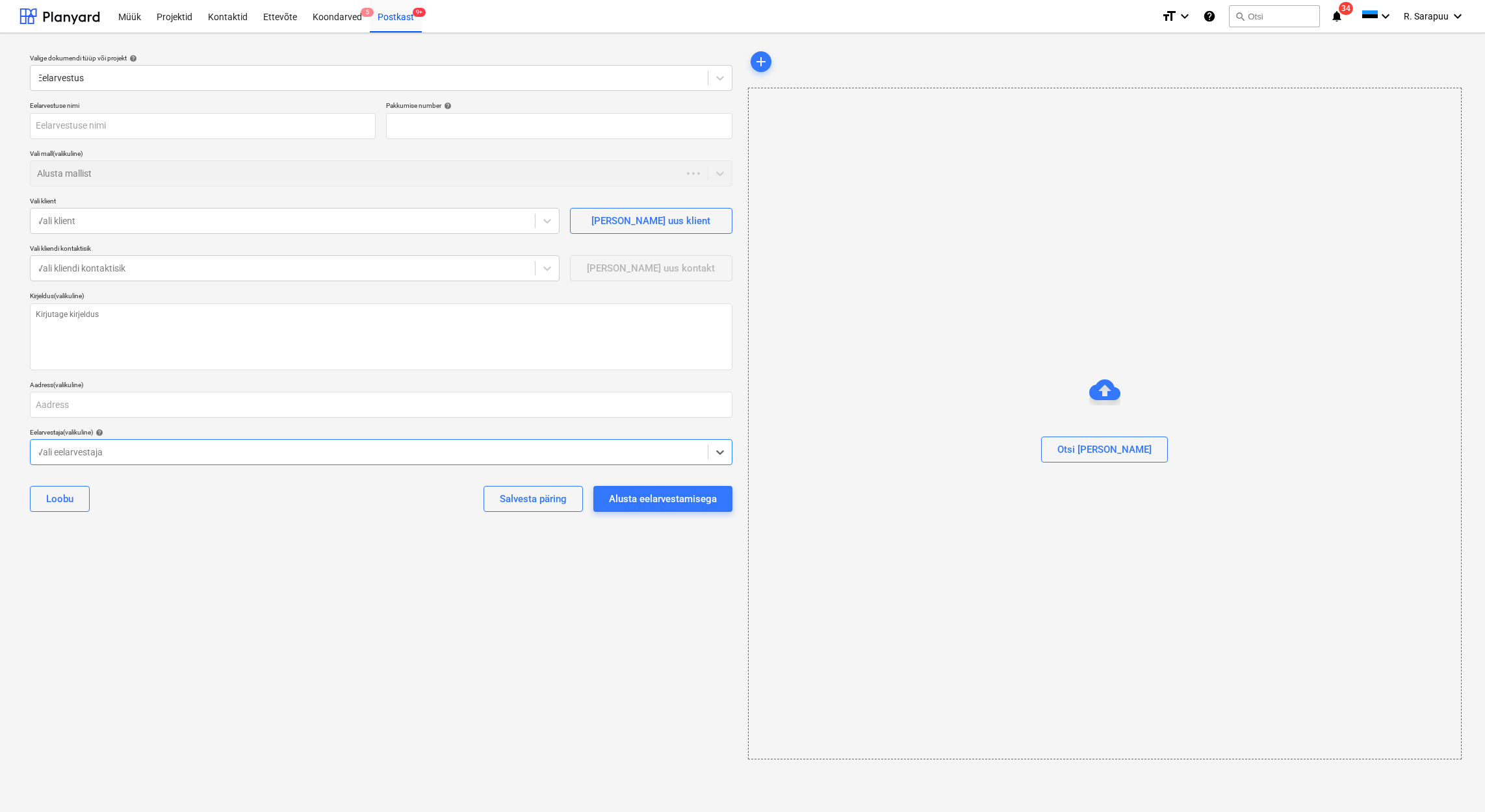 type on "x" 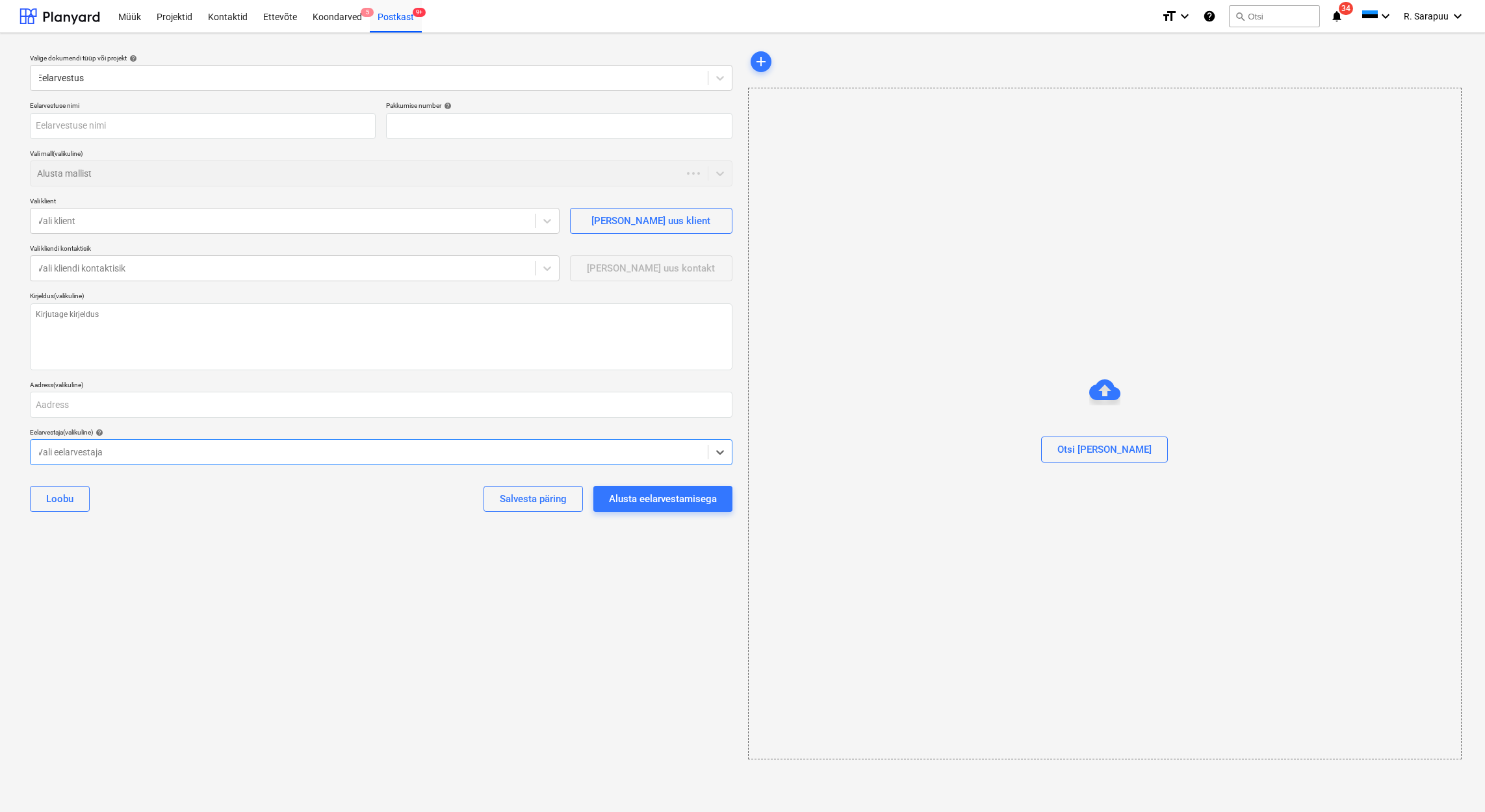 type on "QU-0025" 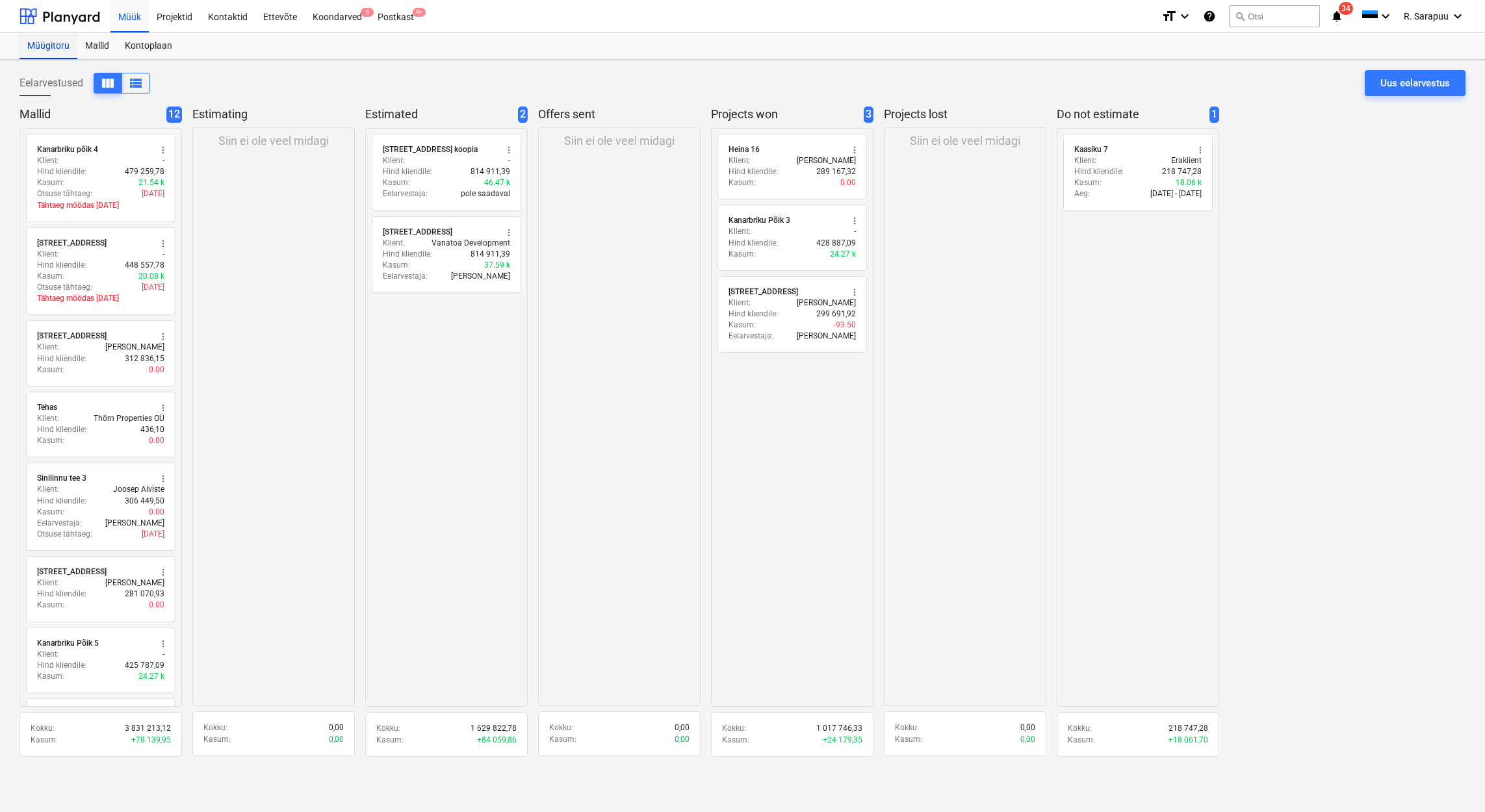 click on "Müügitoru" at bounding box center (48, 46) 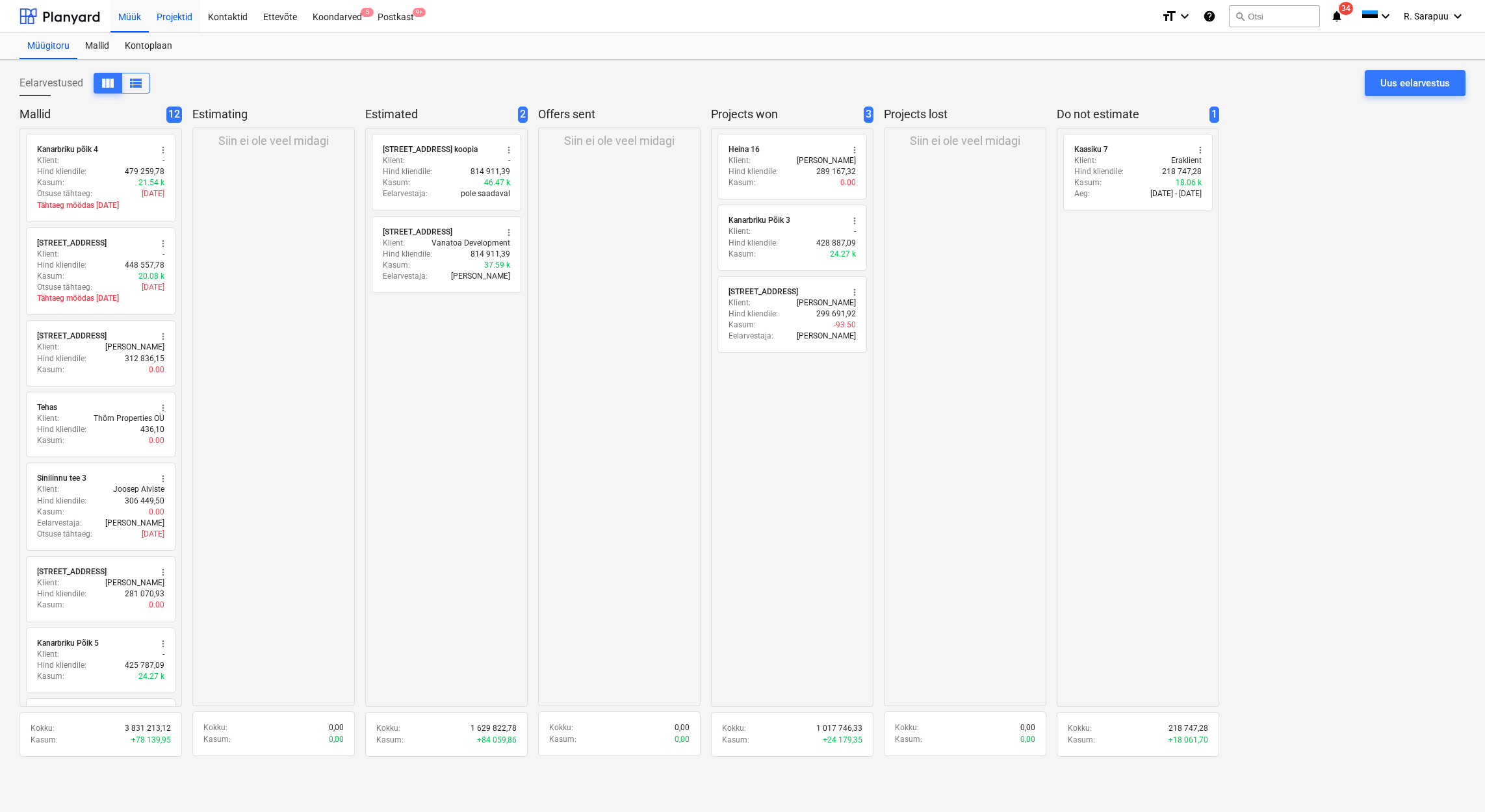 click on "Projektid" at bounding box center (174, 16) 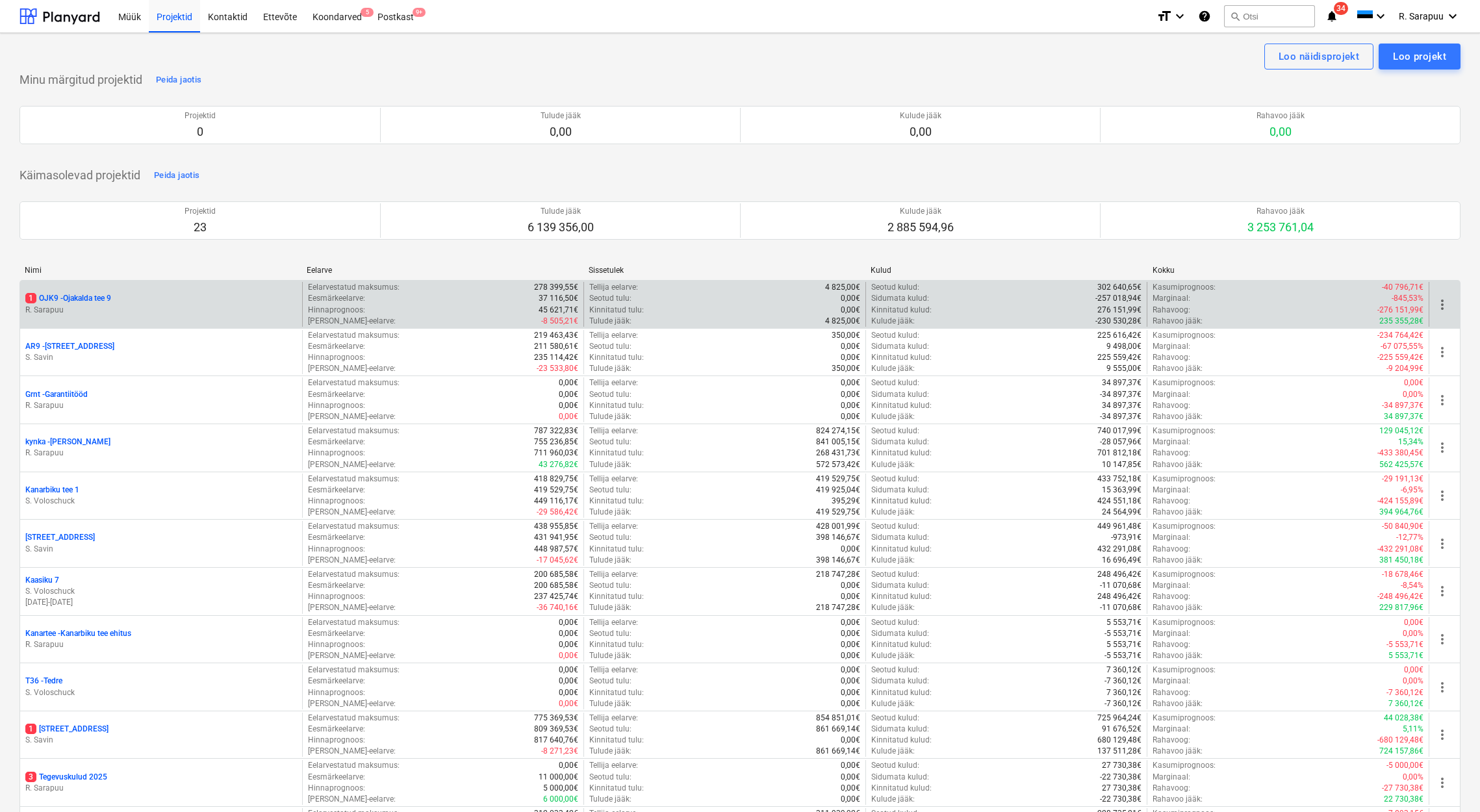 click on "1  OJK9 -  Ojakalda tee 9 [PERSON_NAME]" at bounding box center [161, 304] 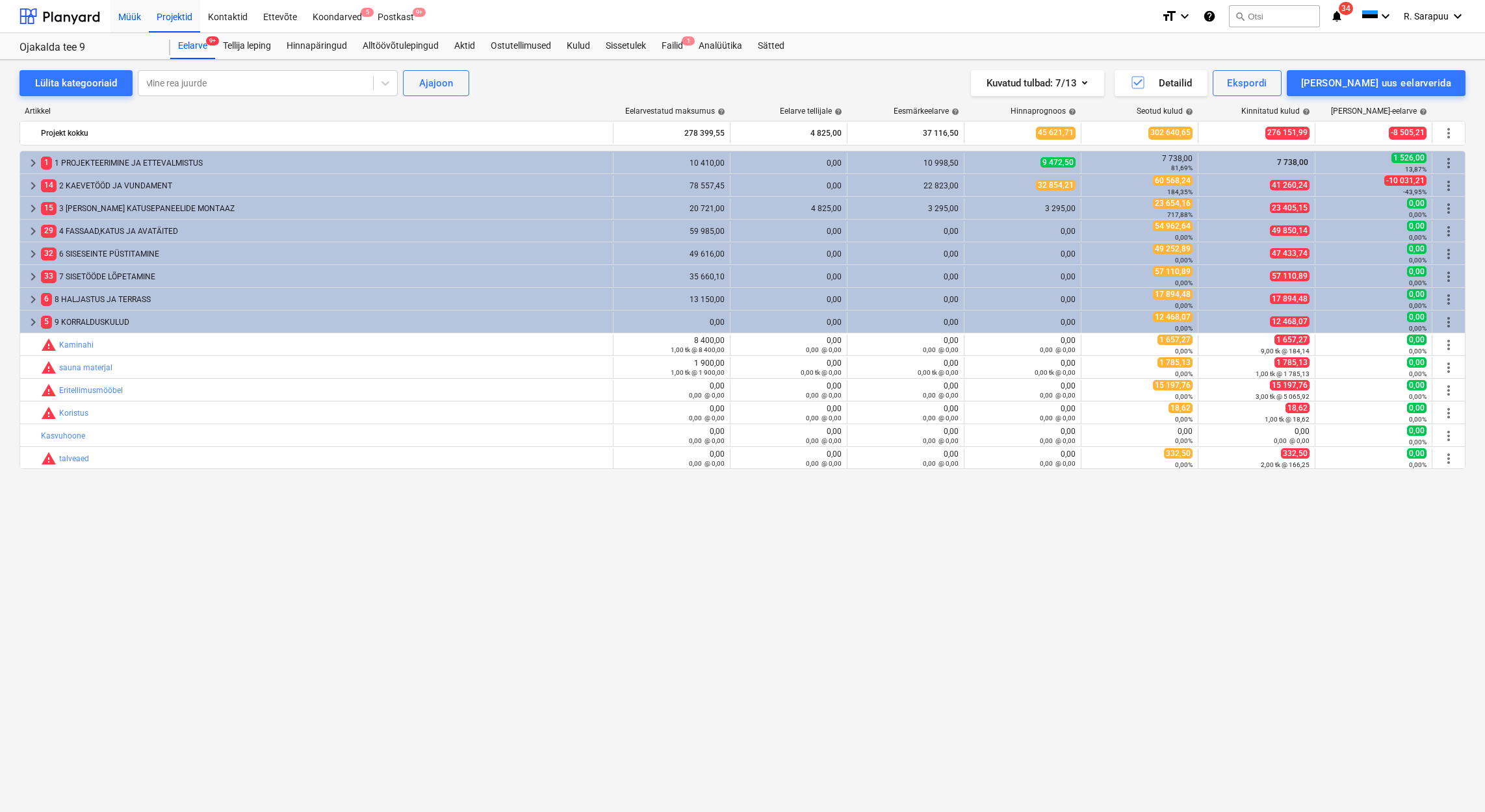 click on "Müük" at bounding box center (129, 16) 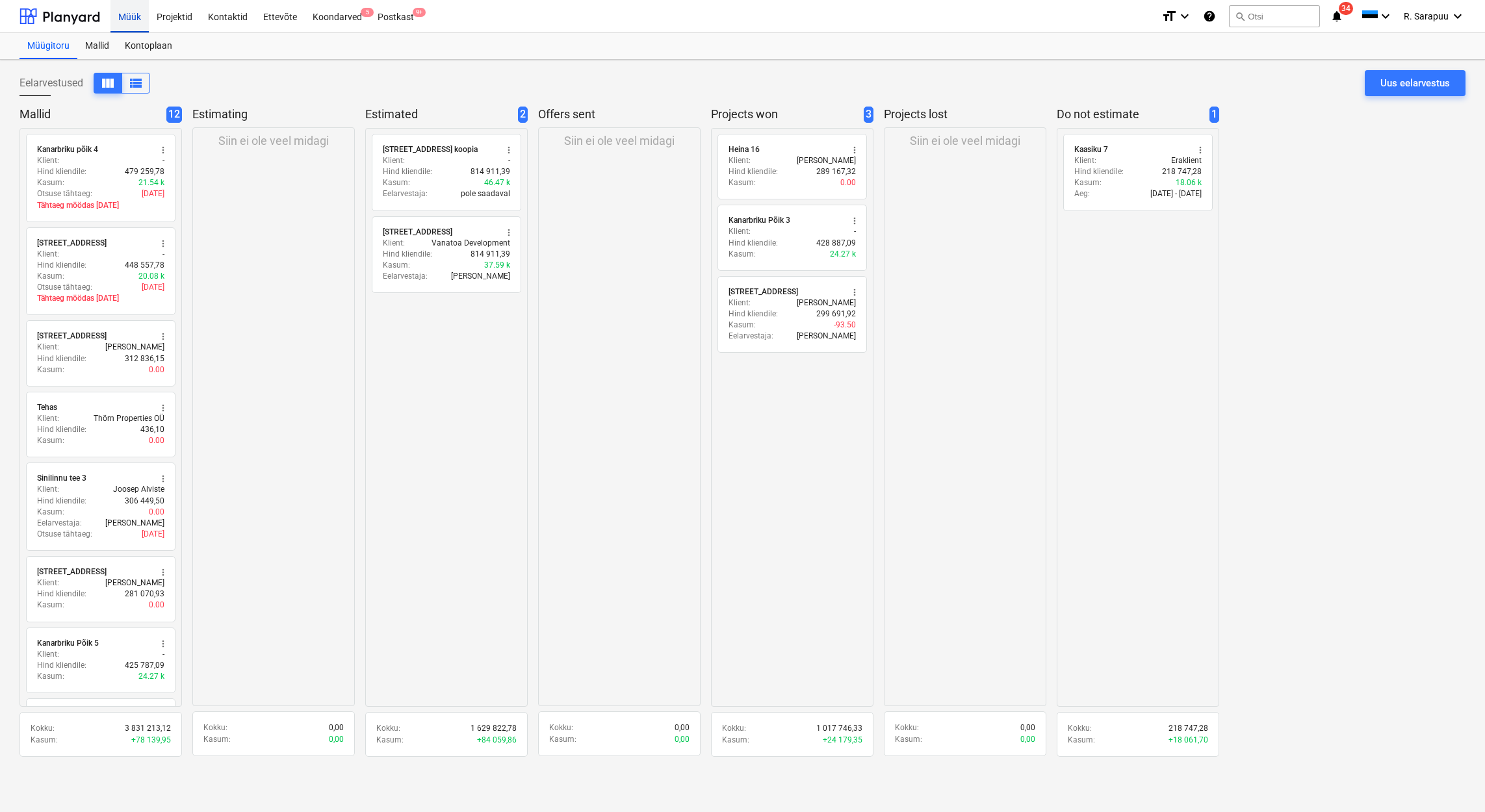 click on "Müük" at bounding box center (129, 16) 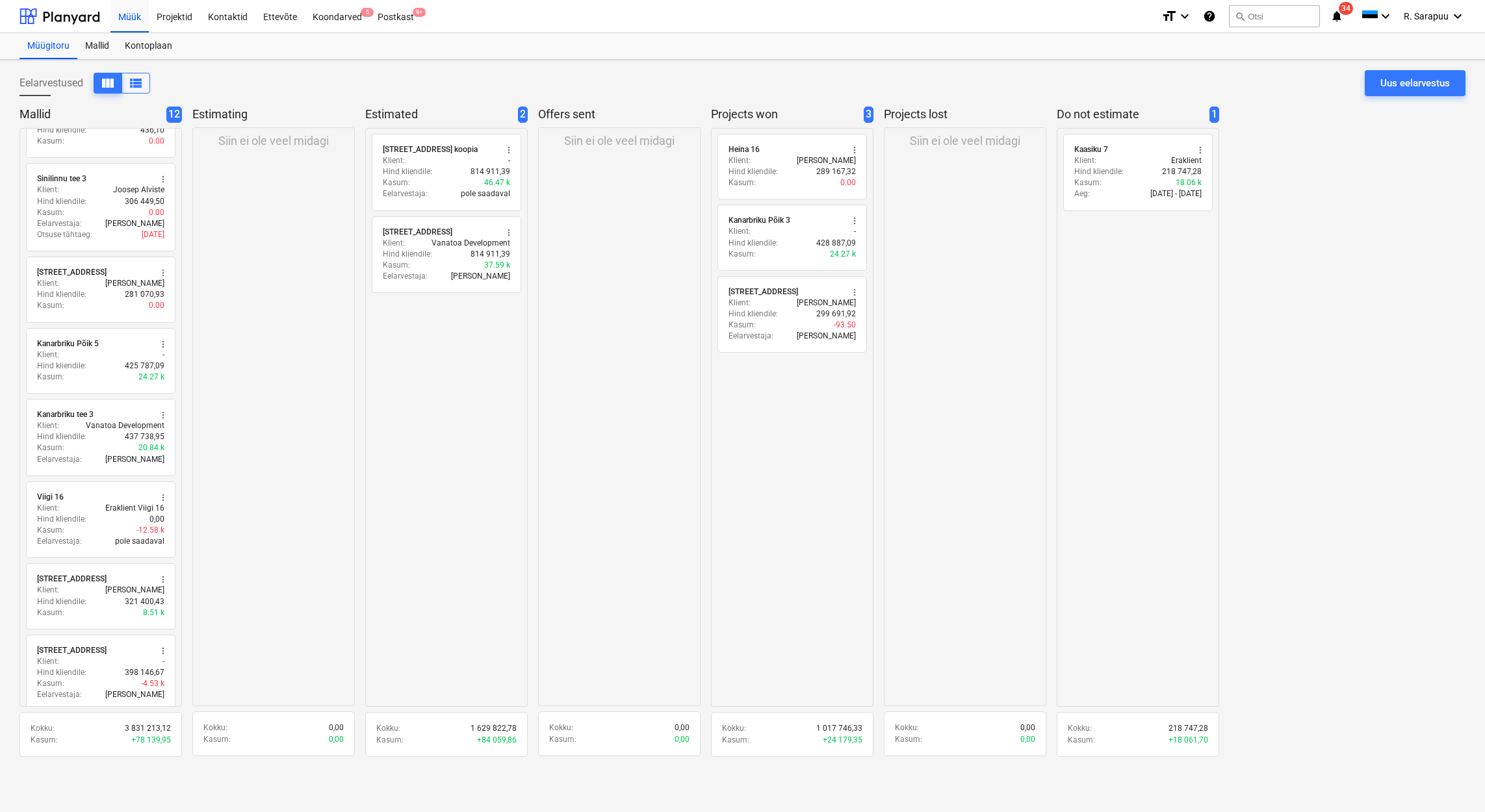 scroll, scrollTop: 238, scrollLeft: 0, axis: vertical 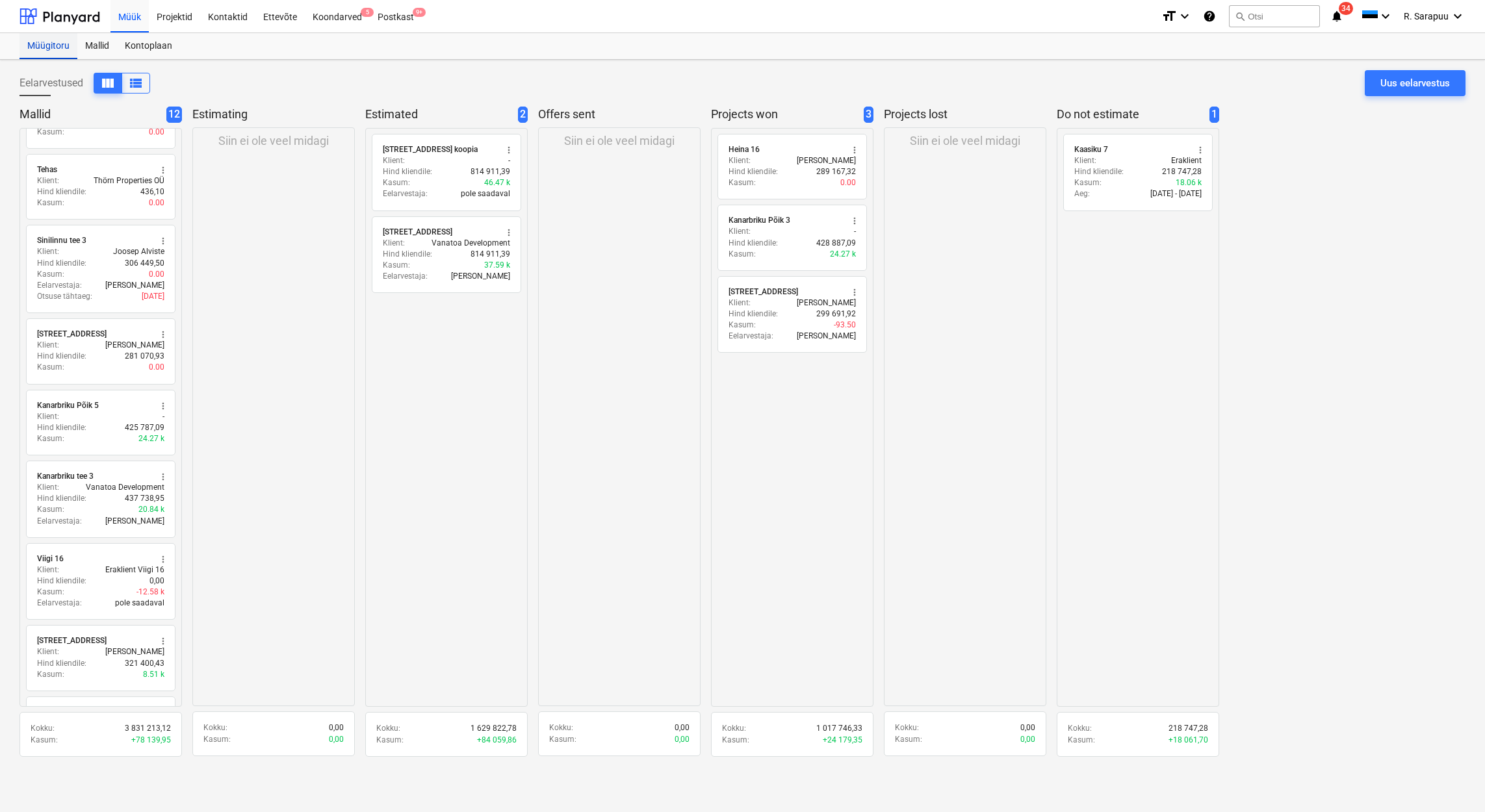 click on "Müügitoru" at bounding box center [48, 46] 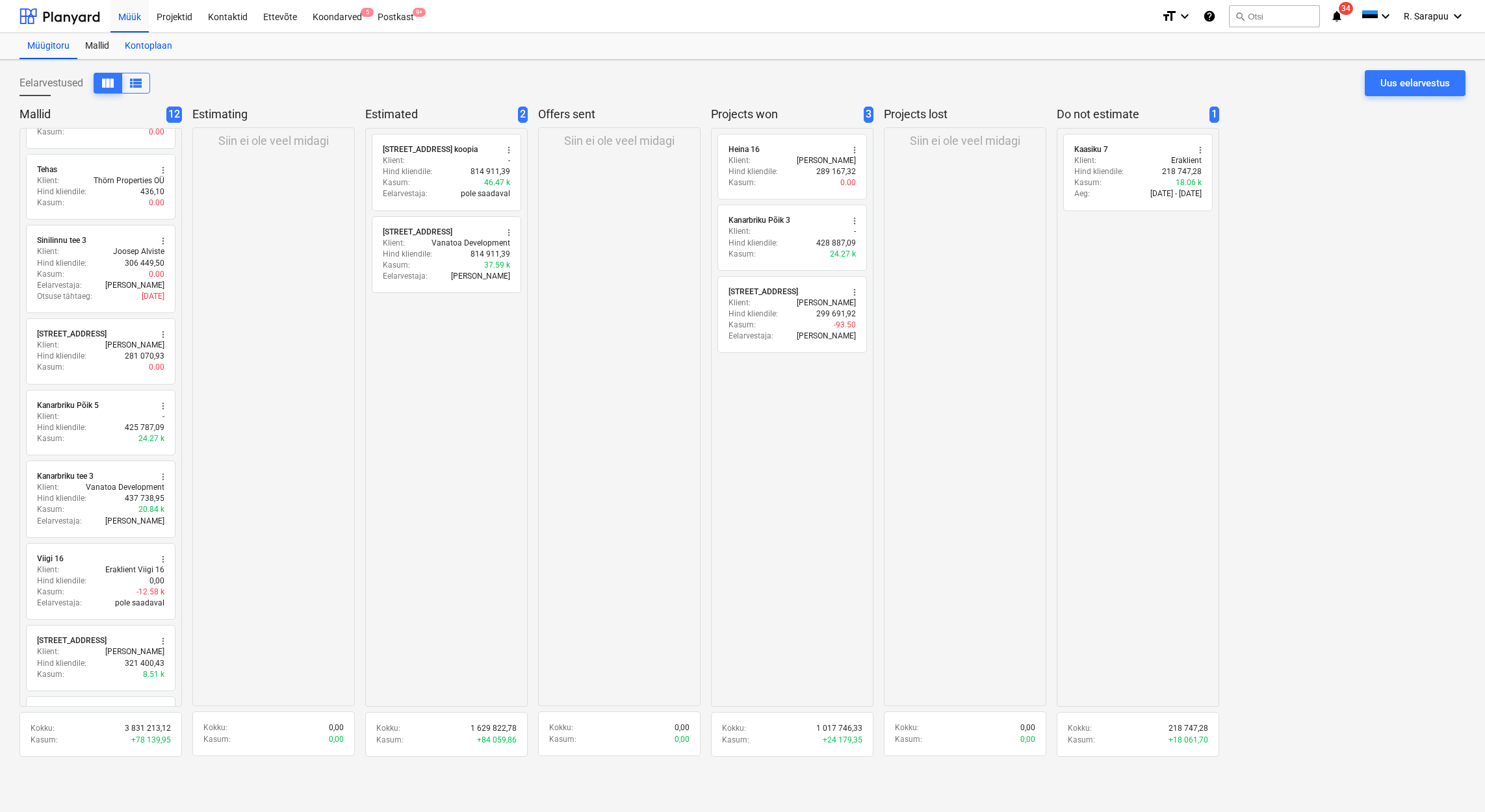 click on "Kontoplaan" at bounding box center (148, 46) 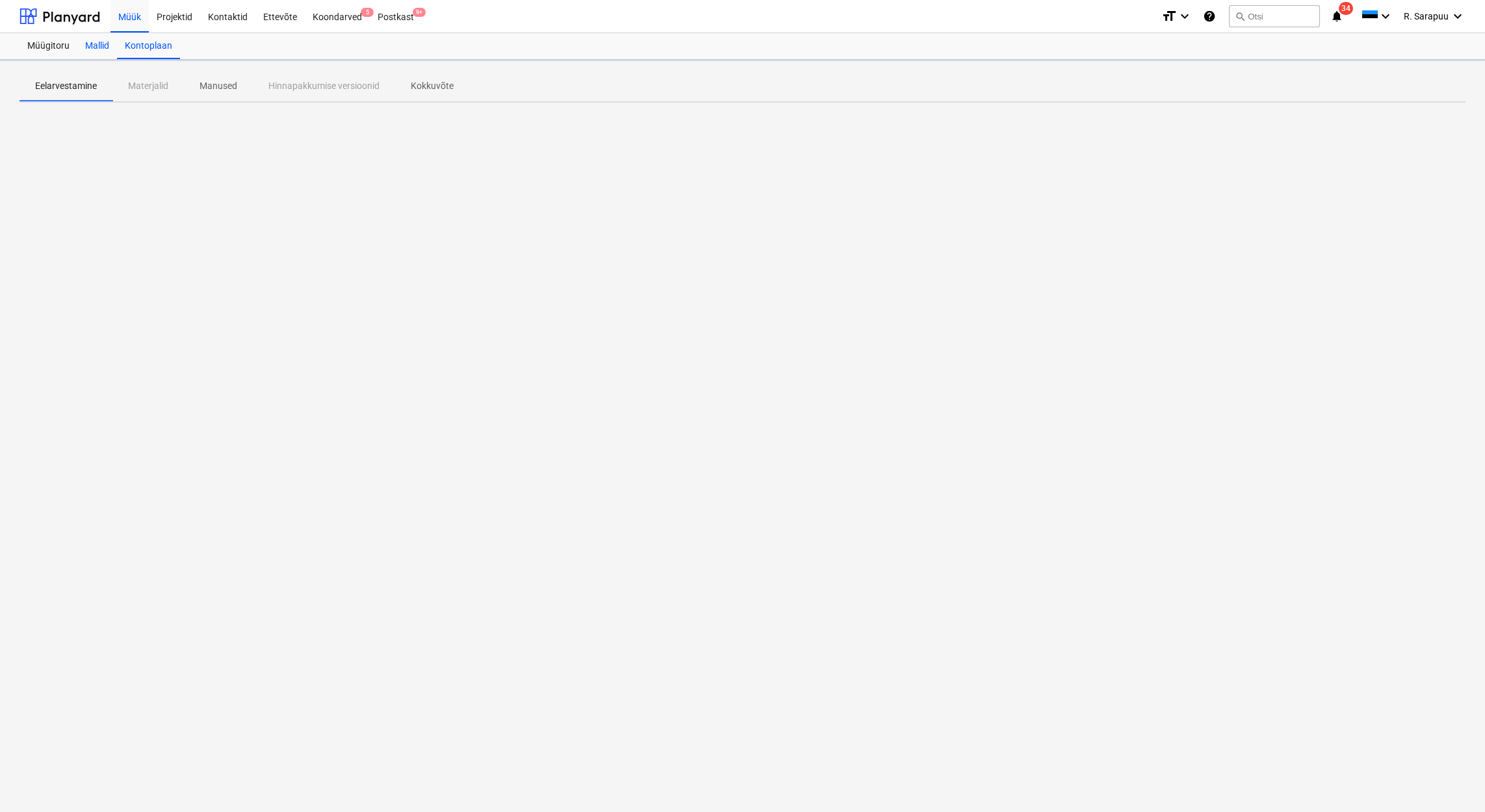 click on "Mallid" at bounding box center [97, 46] 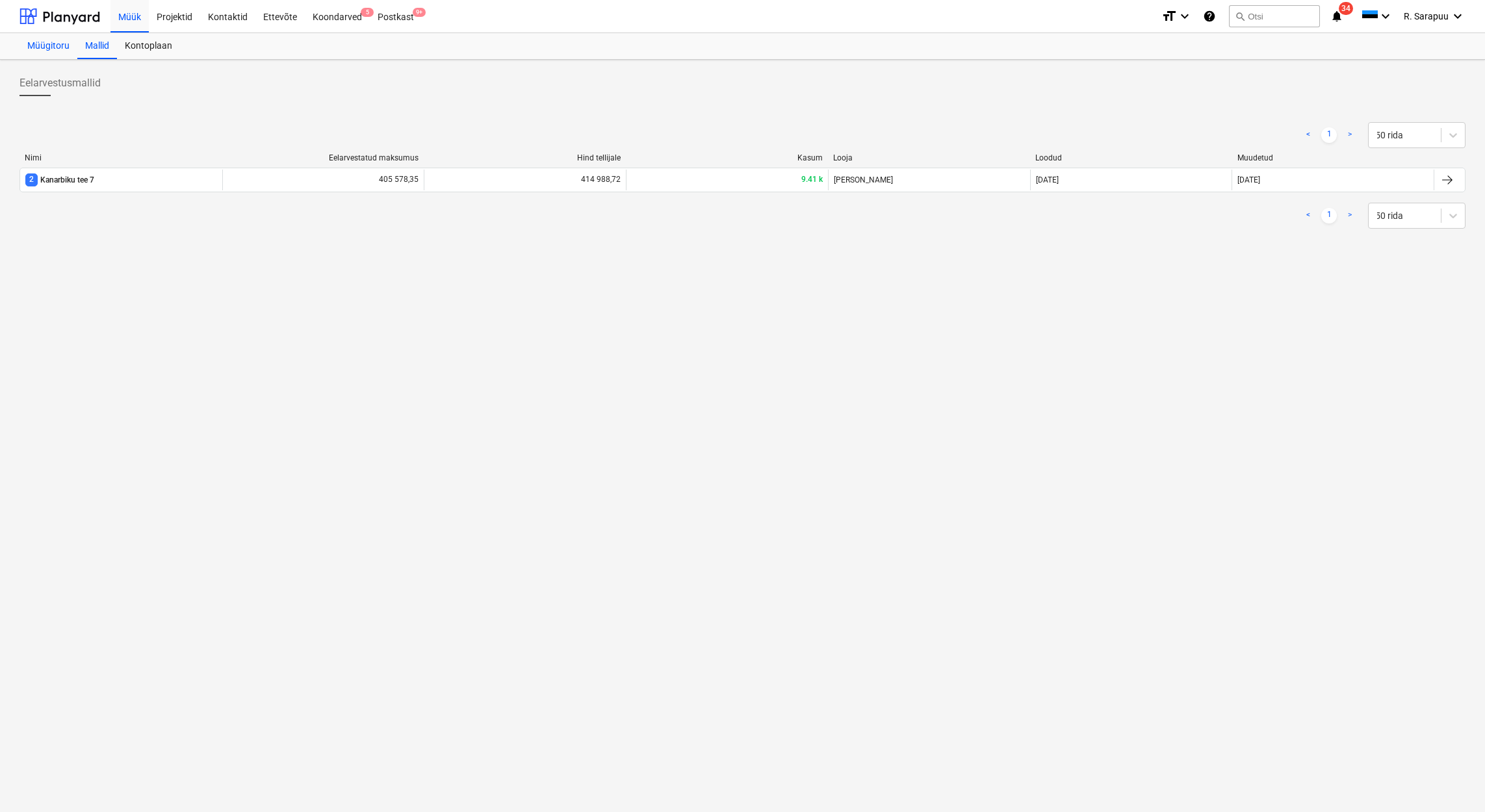 click on "Müügitoru" at bounding box center [48, 46] 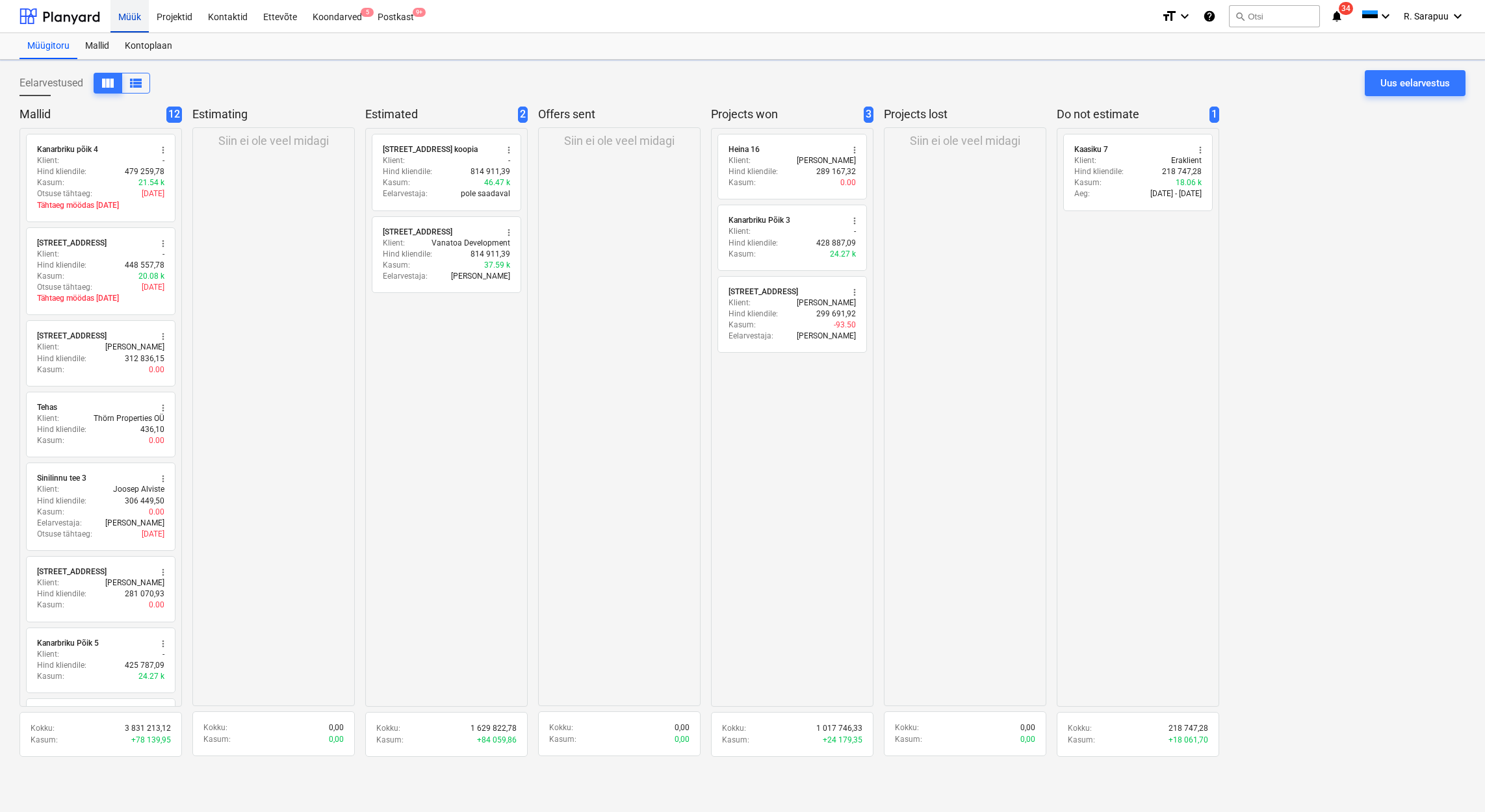 click on "Müük" at bounding box center [129, 16] 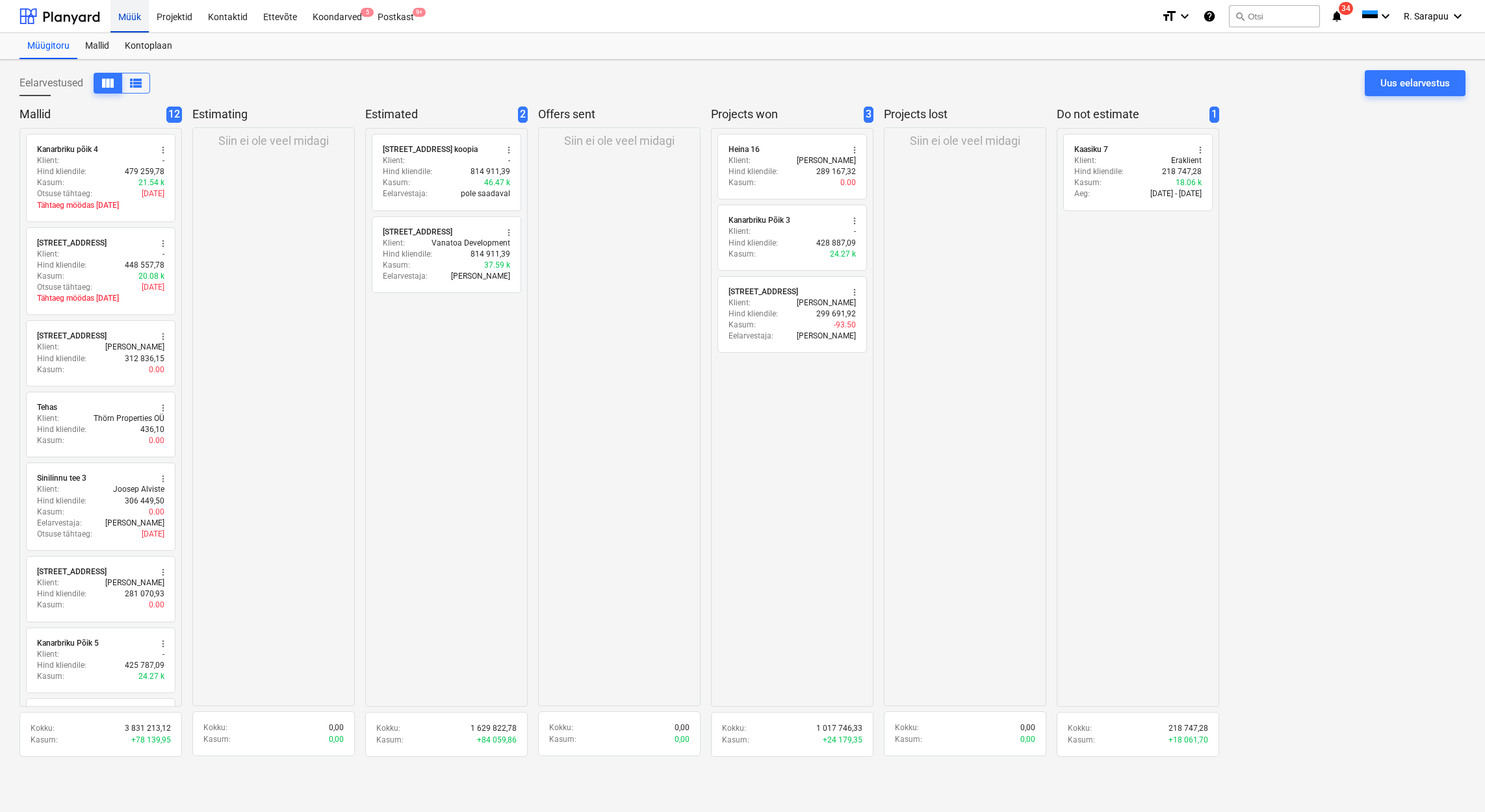 click on "Müük" at bounding box center [129, 16] 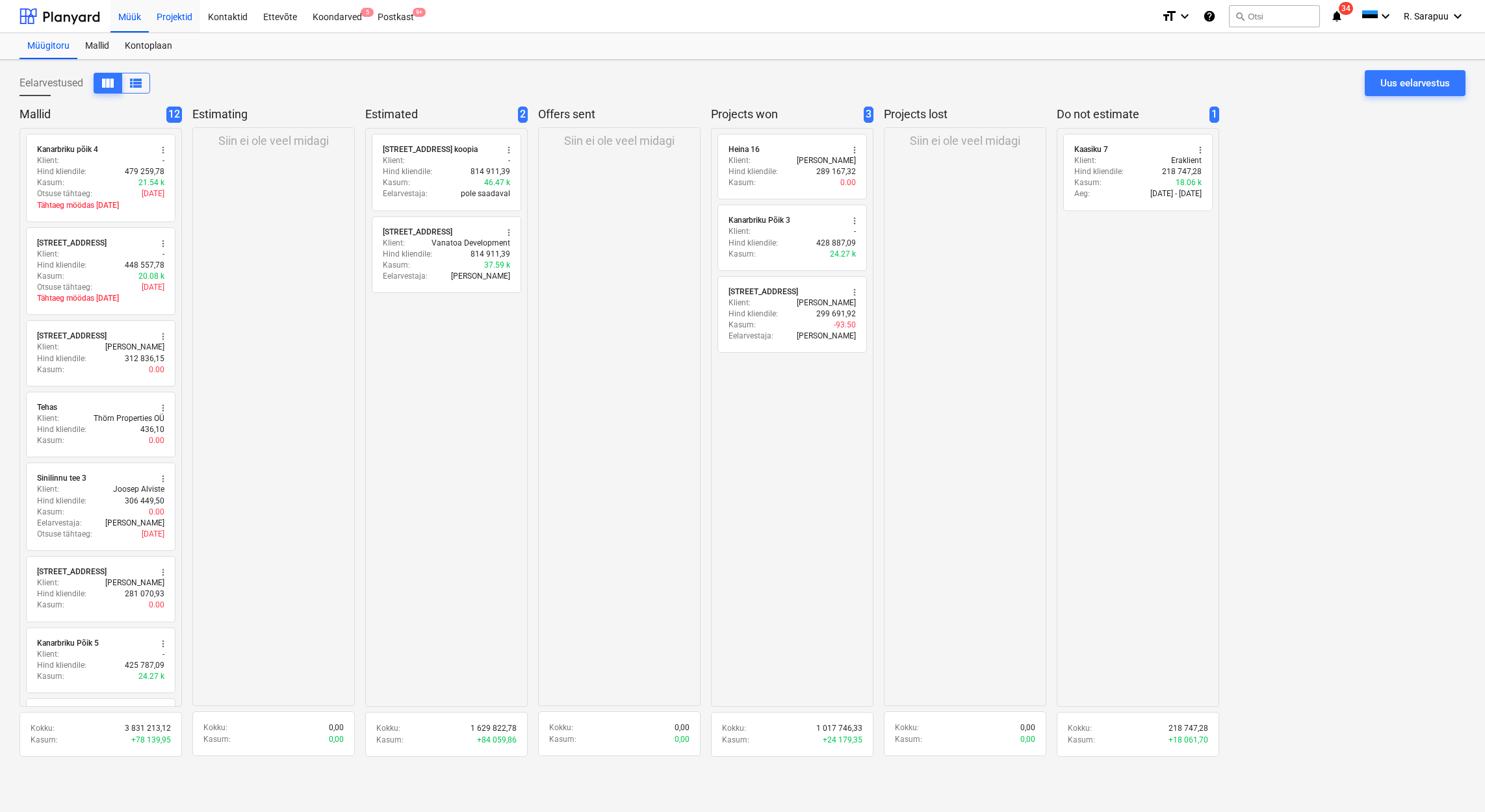 click on "Projektid" at bounding box center (174, 16) 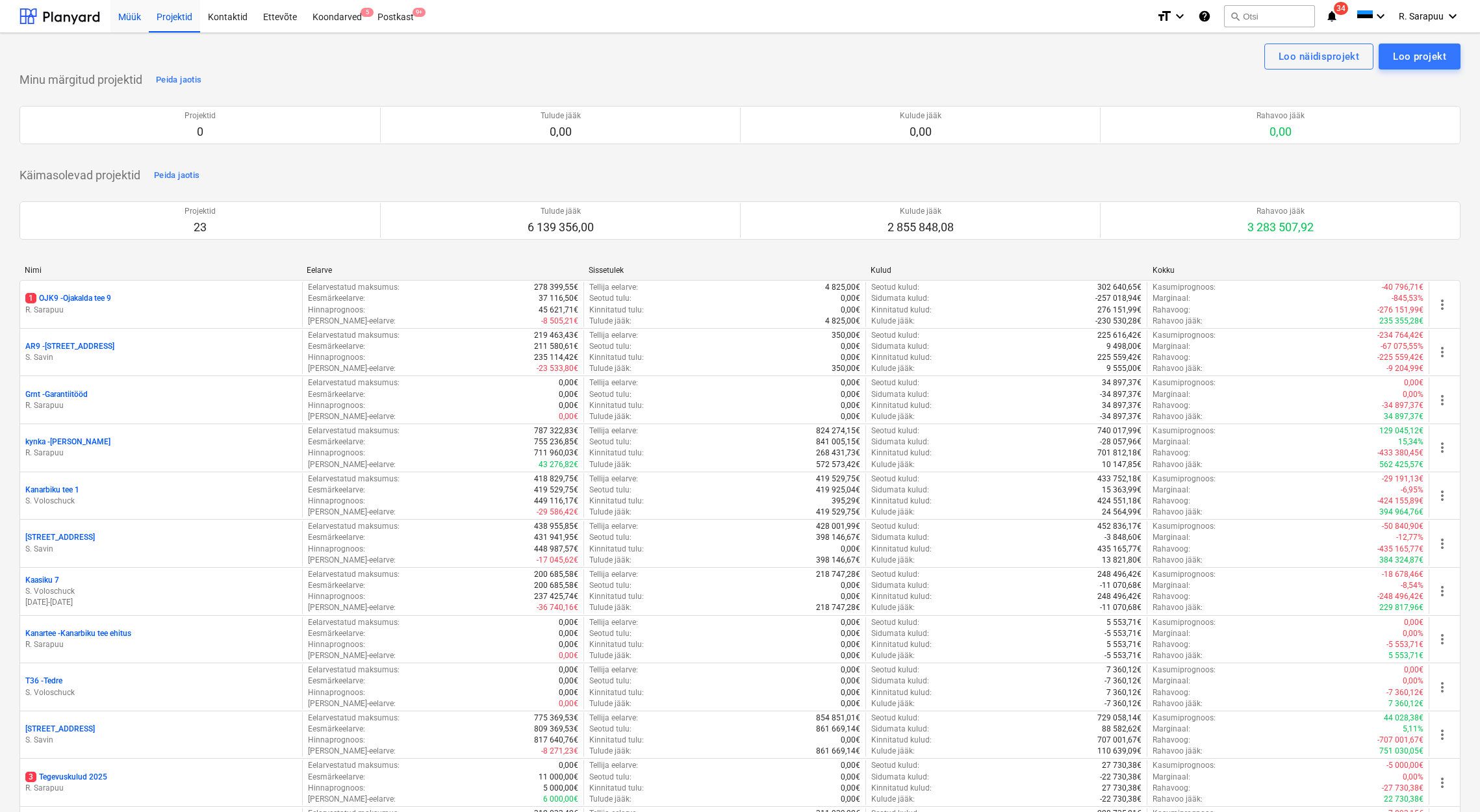 click on "Müük" at bounding box center [129, 16] 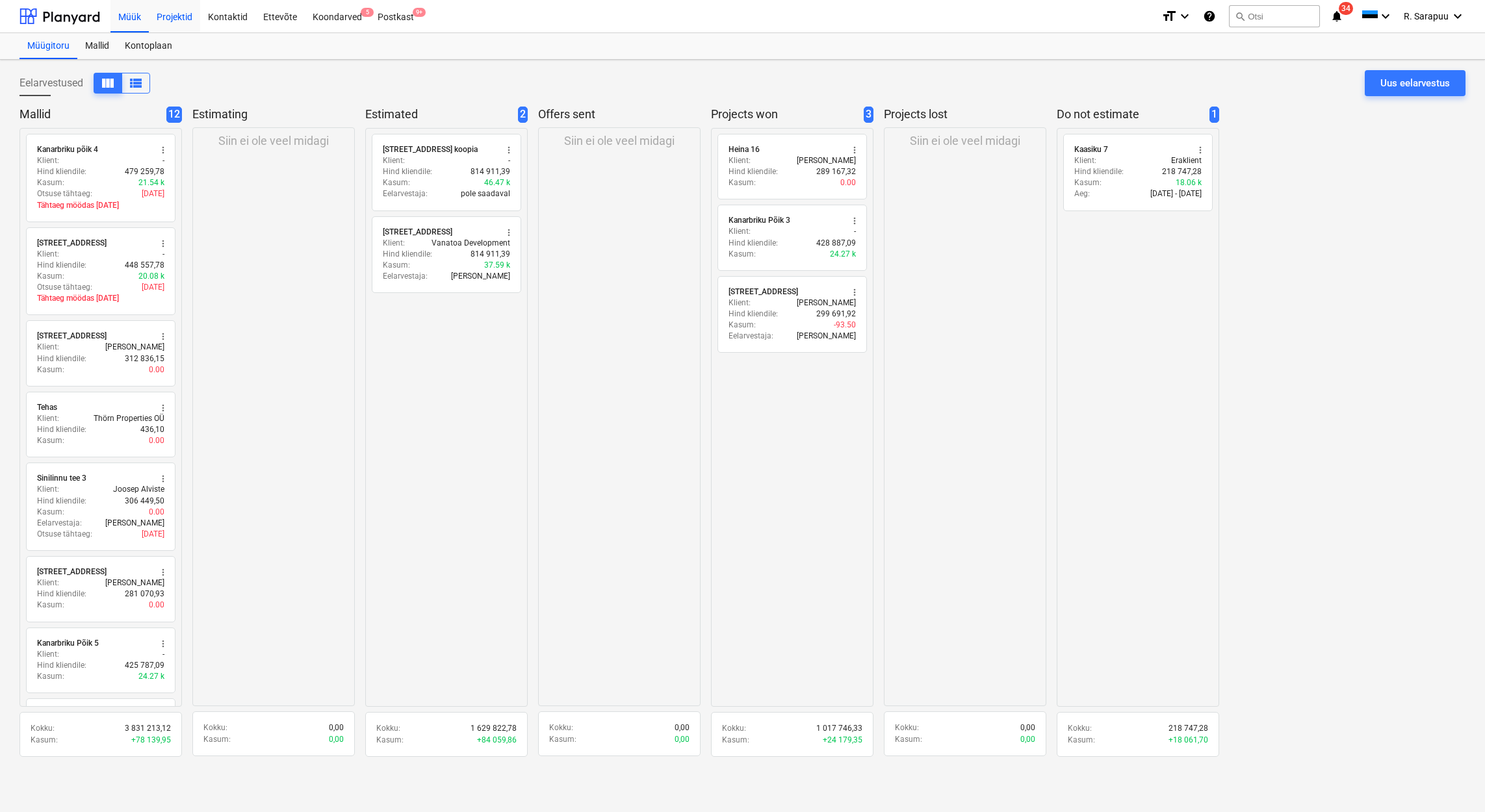 click on "Projektid" at bounding box center (174, 16) 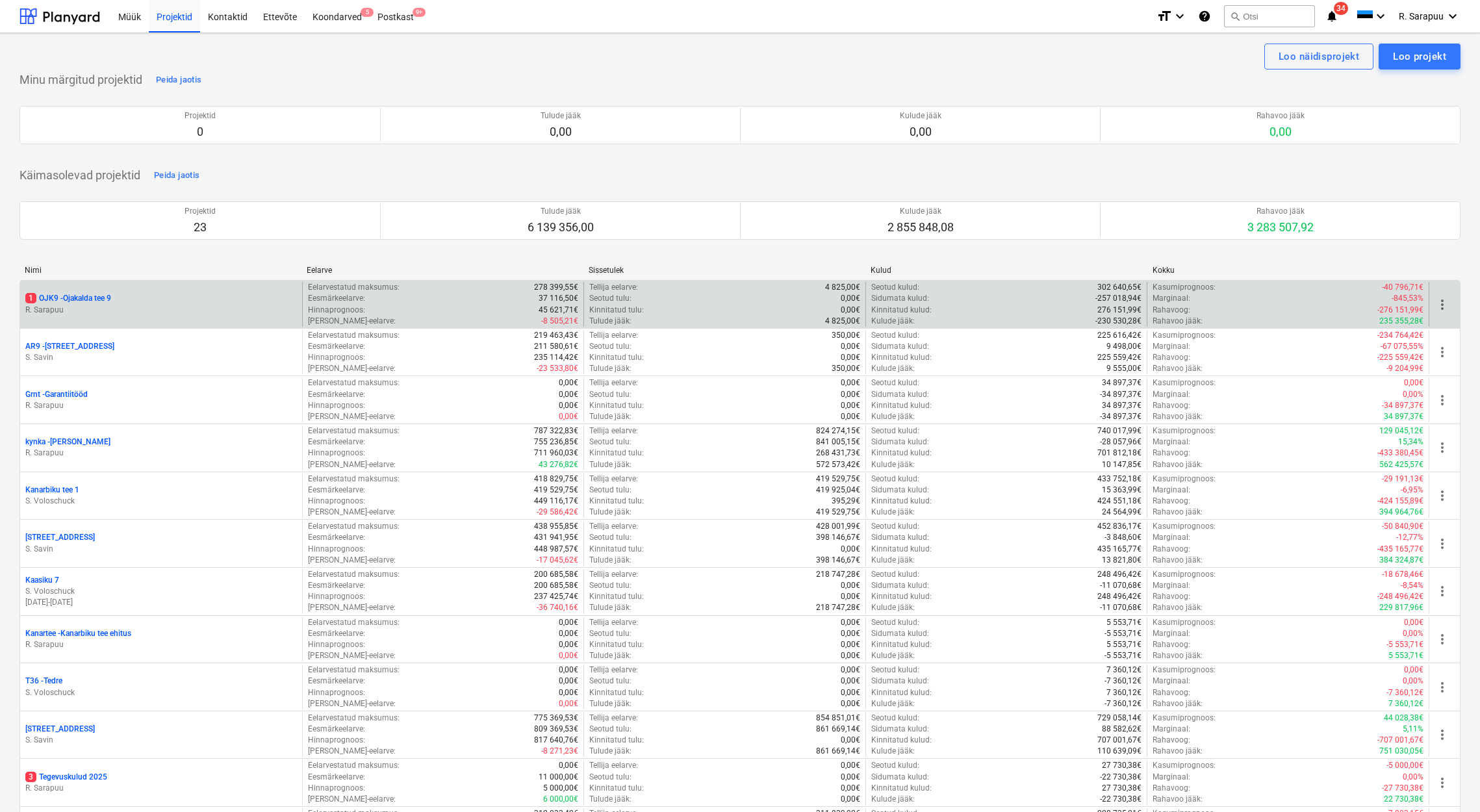 click on "1  OJK9 -  Ojakalda tee 9" at bounding box center [68, 298] 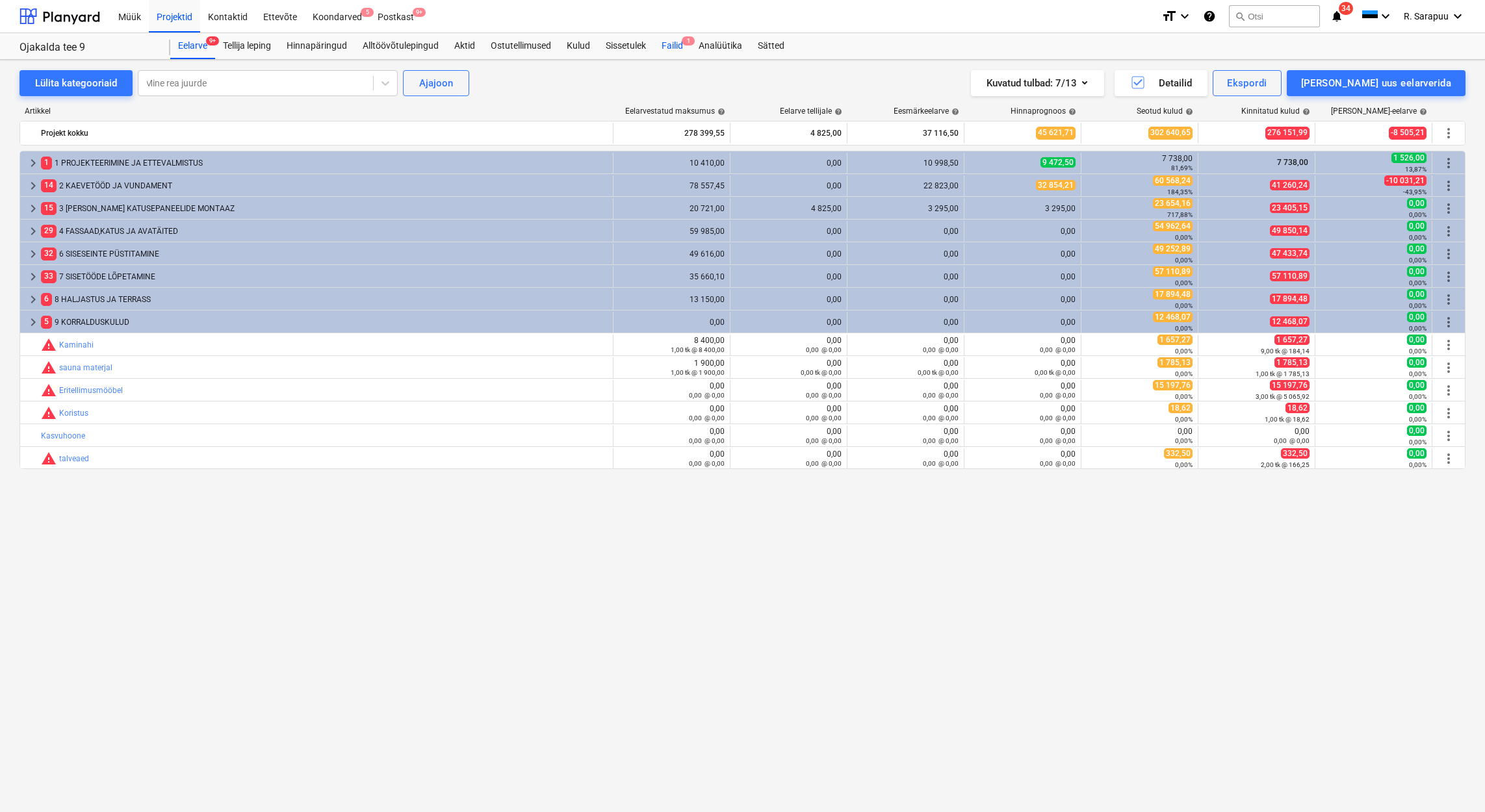 click on "Failid 1" at bounding box center [672, 46] 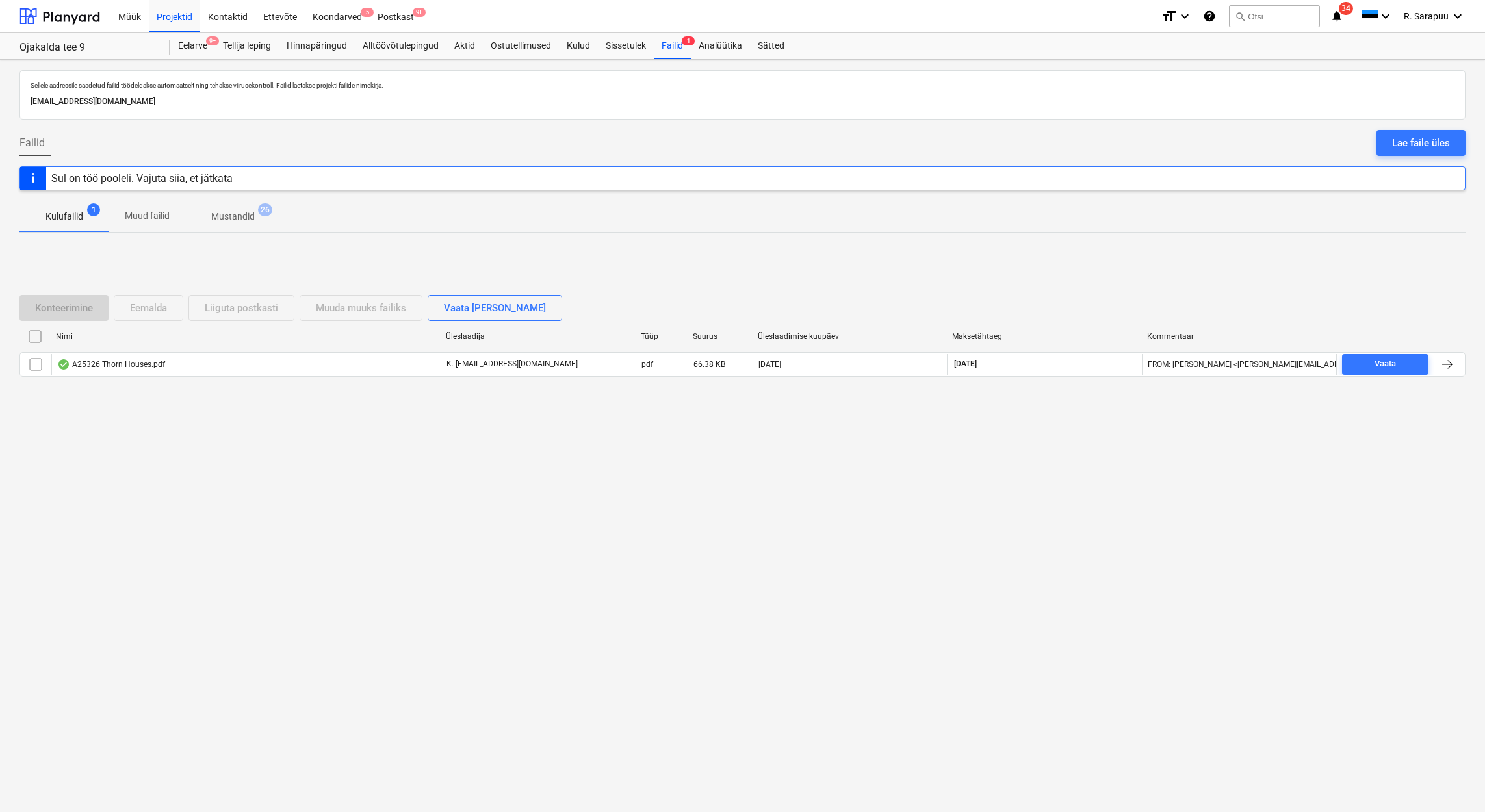 click on "Nimi Üleslaadija Tüüp Suurus Üleslaadimise kuupäev Maksetähtaeg Kommentaar   A25326 Thorn Houses.pdf K. [EMAIL_ADDRESS][DOMAIN_NAME] pdf 66.38 KB [DATE] [DATE] FROM: [PERSON_NAME] <[PERSON_NAME][EMAIL_ADDRESS][DOMAIN_NAME]>
TO: [PERSON_NAME] <[PERSON_NAME][EMAIL_ADDRESS][DOMAIN_NAME]>
SUBJECT: Ojakalda tee 9 arve
Tere!
Kirjaga kaasas Ojakalda tee 9 EK põhiprojekti arve.
Parimat
[PERSON_NAME]
Ansvar Projekt OÜ
Tel: [PHONE_NUMBER]
E-mail: [PERSON_NAME][EMAIL_ADDRESS][DOMAIN_NAME]
Web: [DOMAIN_NAME]
IP: [TECHNICAL_ID] Vaata" at bounding box center [742, 354] 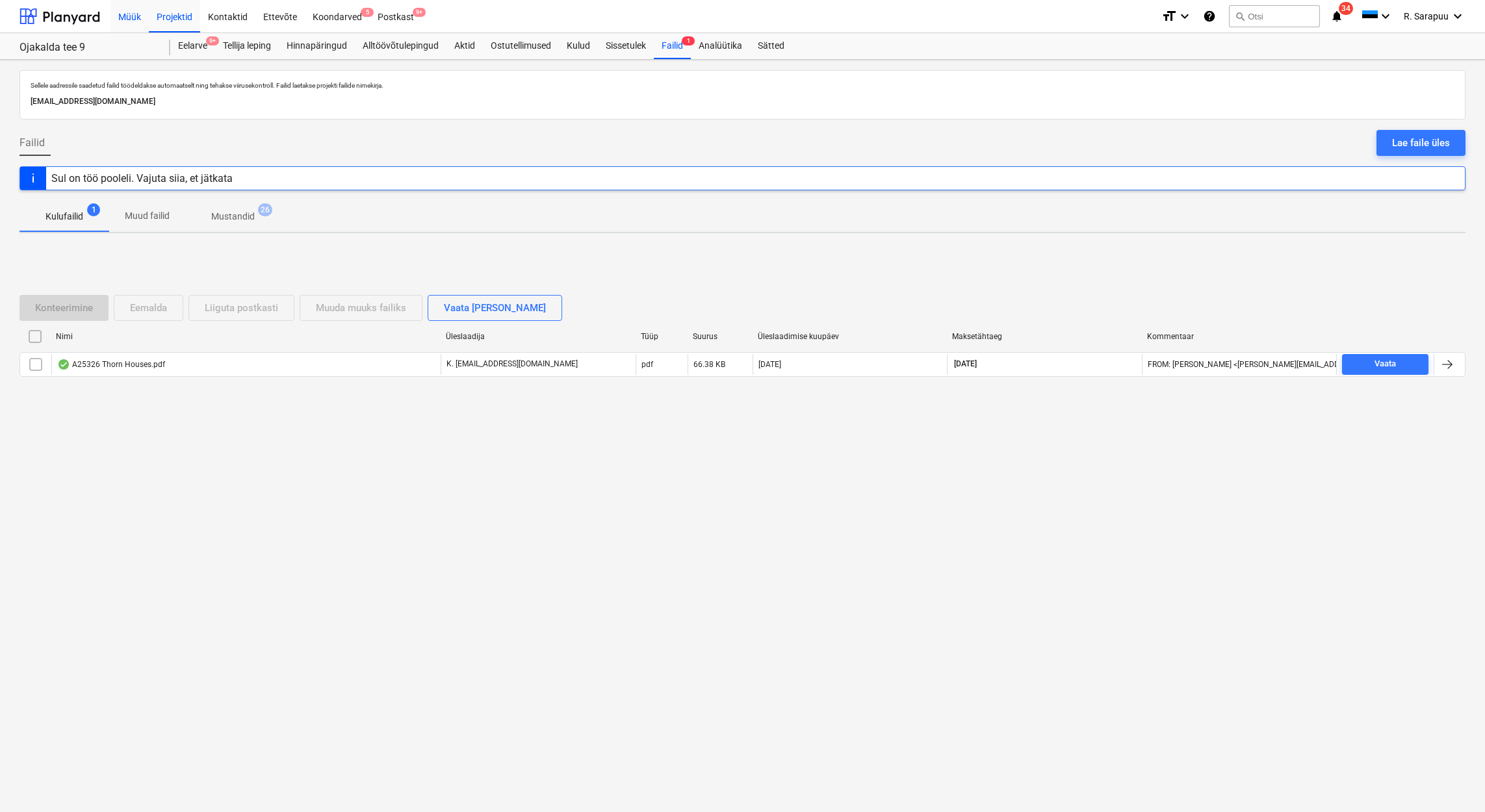 click on "Müük" at bounding box center (129, 16) 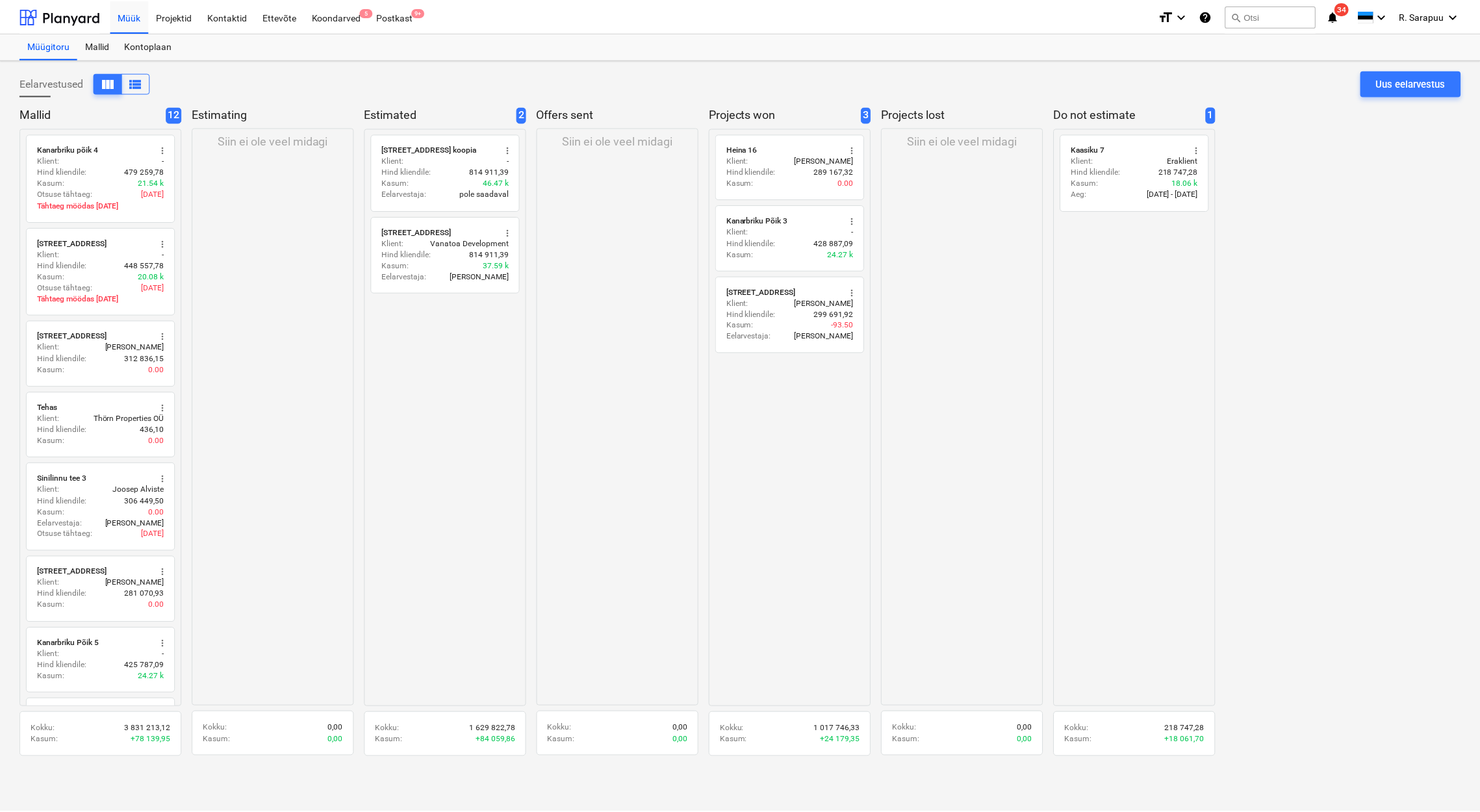 scroll, scrollTop: 376, scrollLeft: 0, axis: vertical 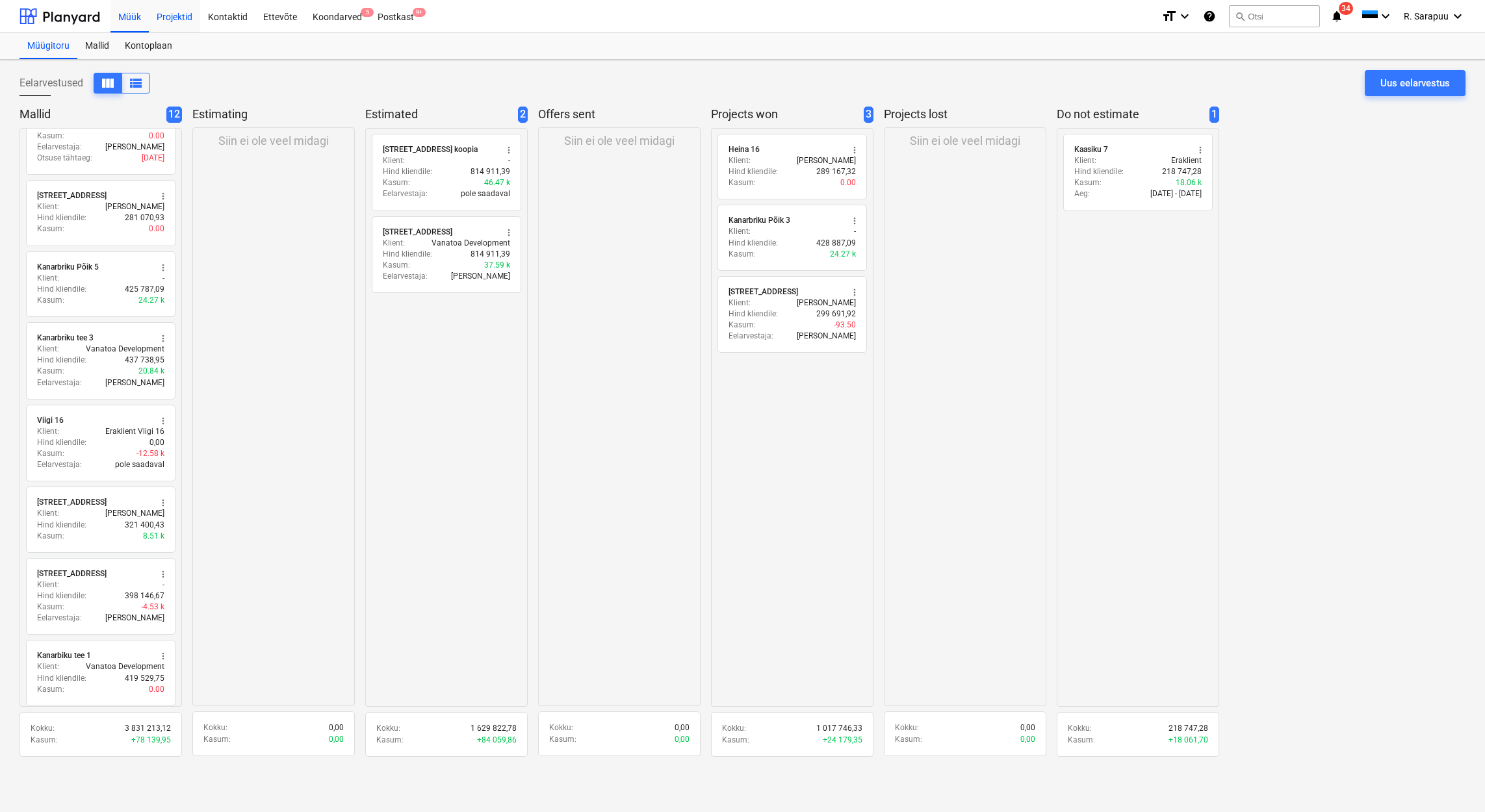 click on "Projektid" at bounding box center (174, 16) 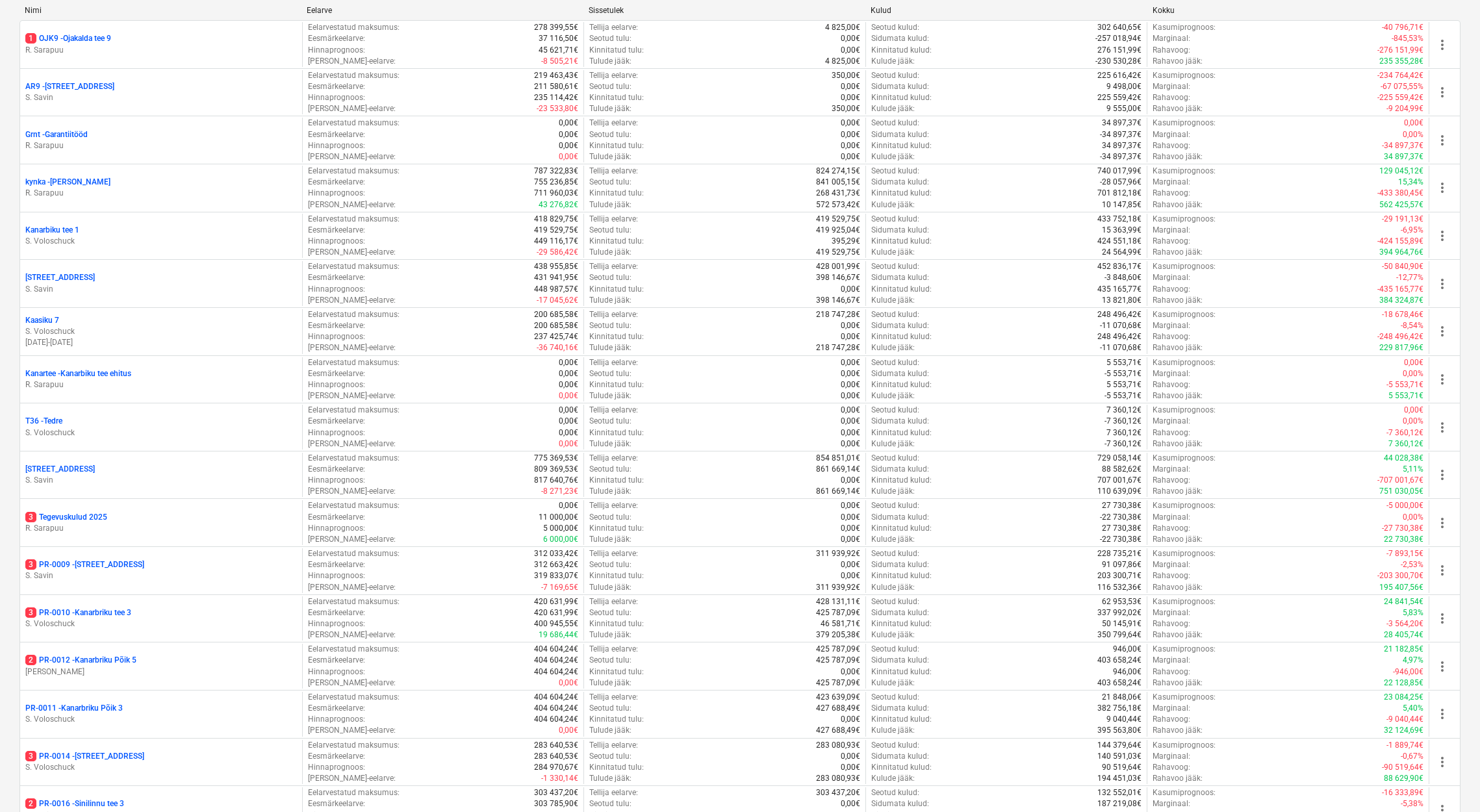 scroll, scrollTop: 0, scrollLeft: 0, axis: both 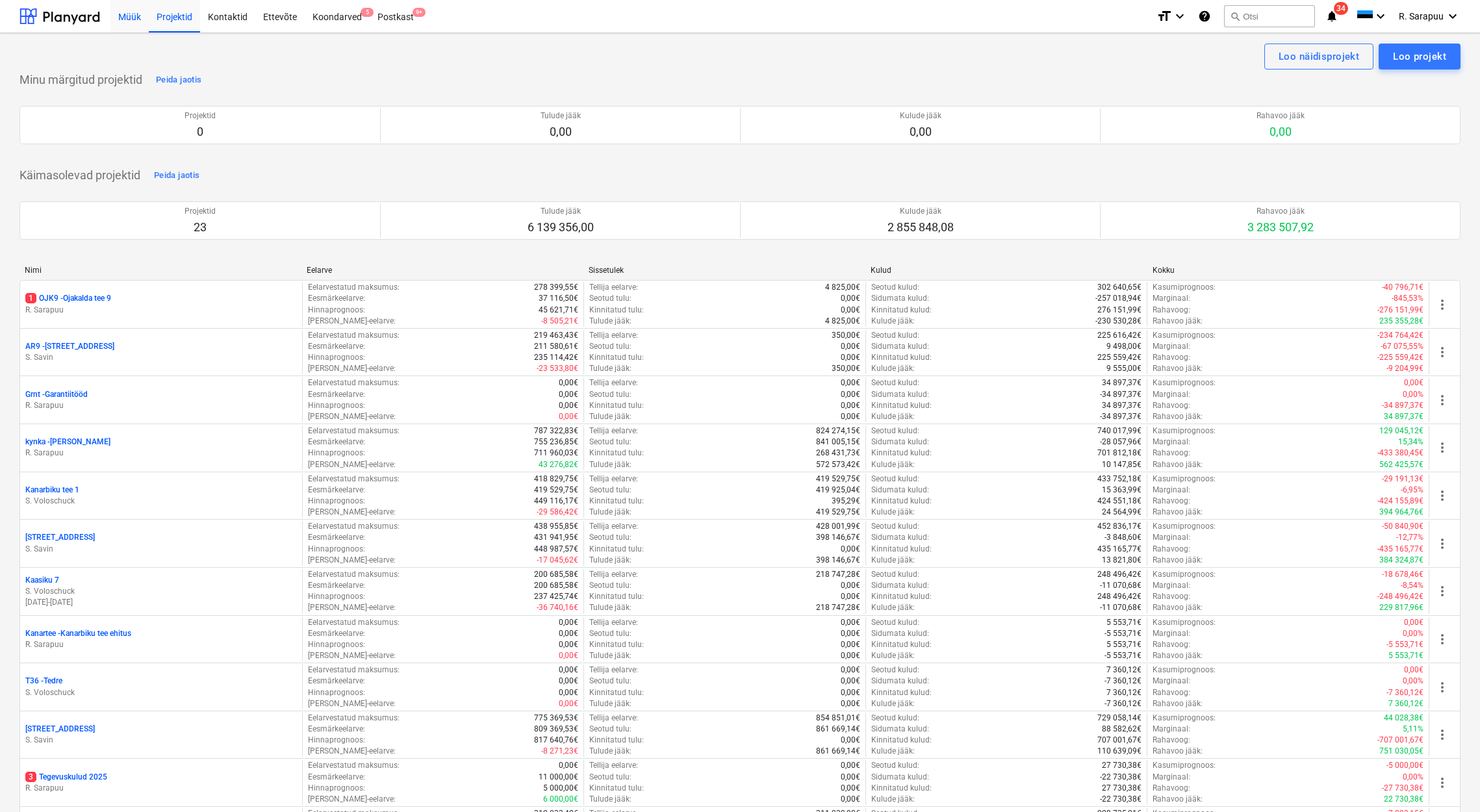 click on "Müük" at bounding box center (129, 16) 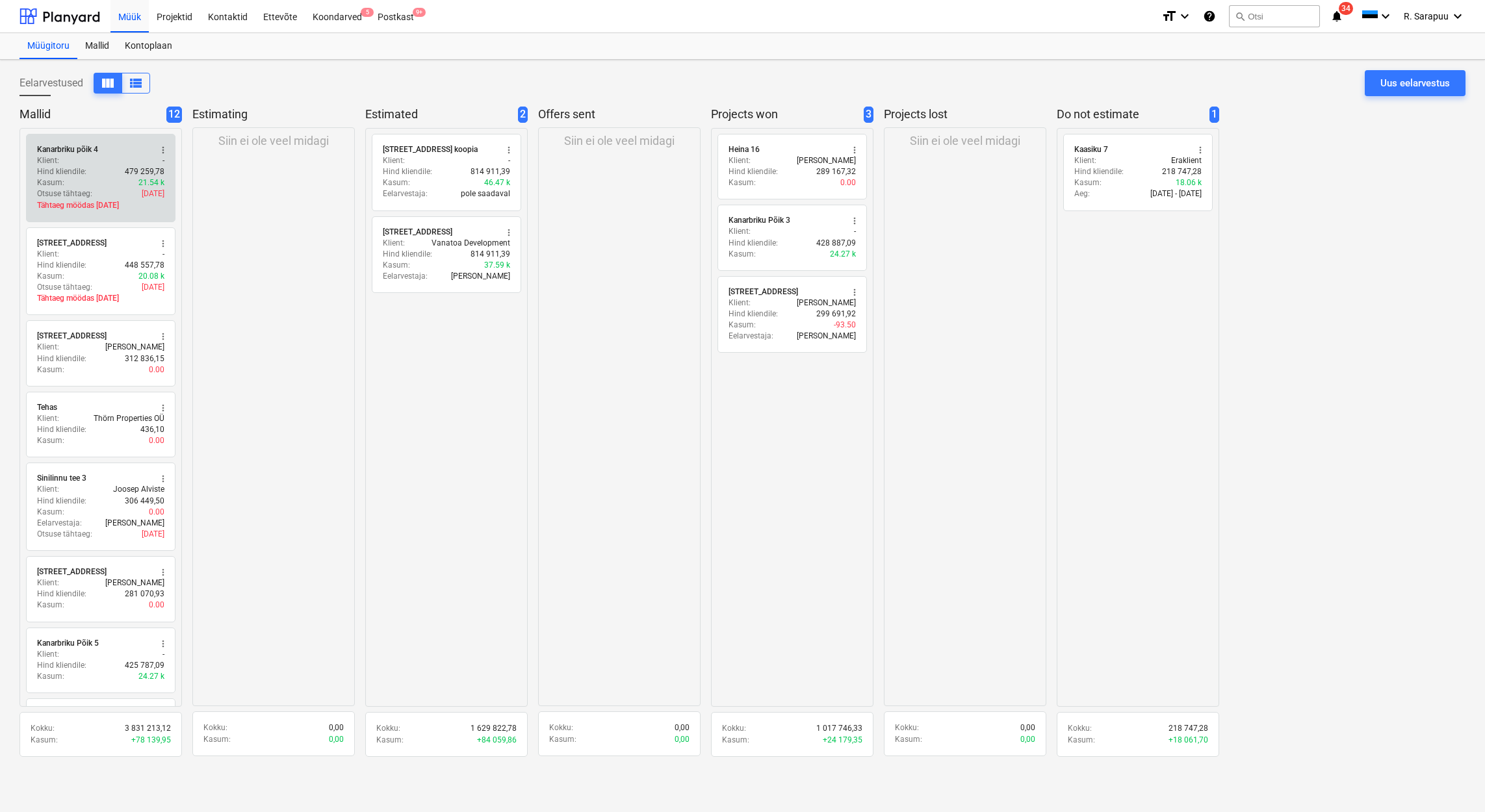 click on "Otsuse tähtaeg : [DATE]" at bounding box center [101, 194] 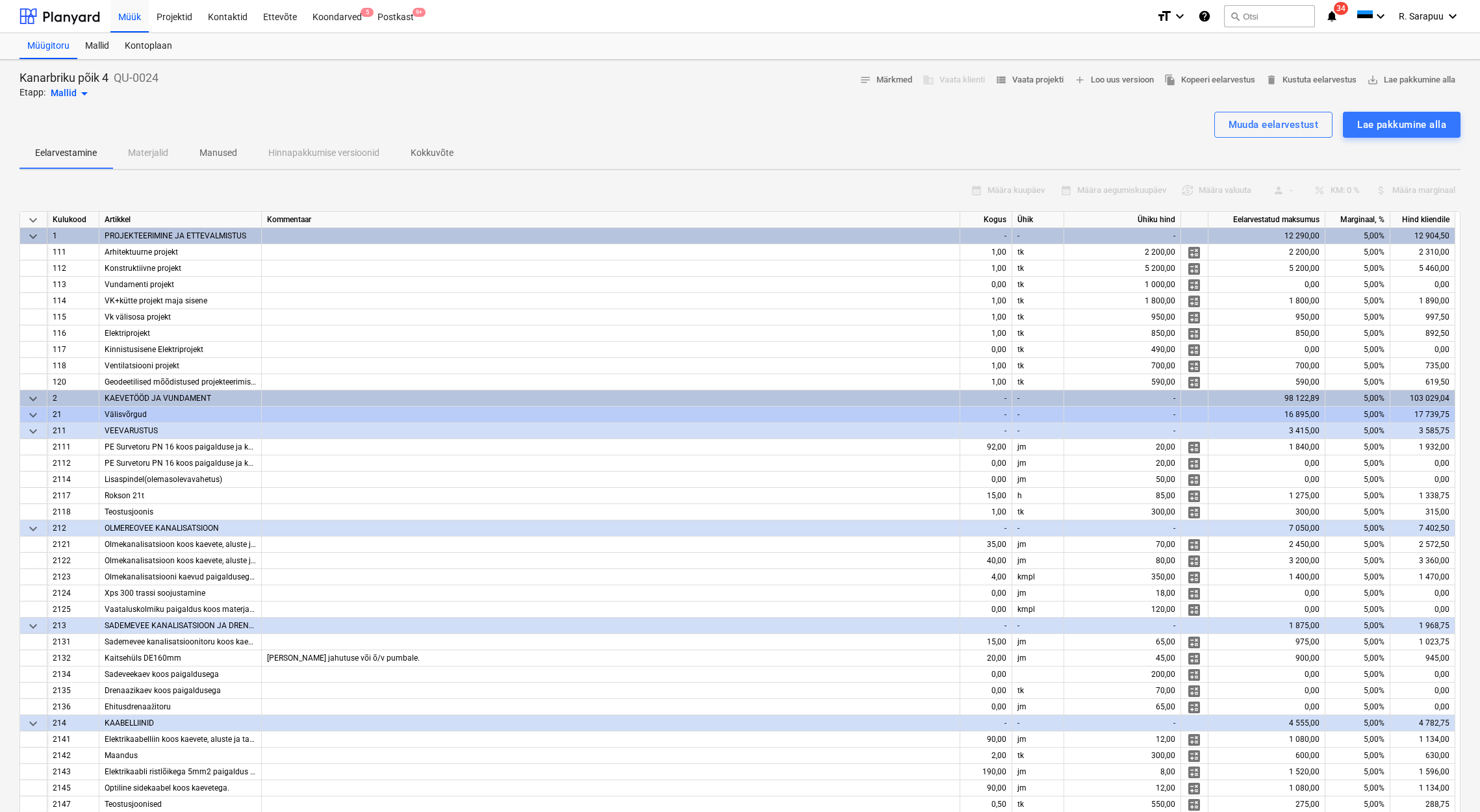 click on "keyboard_arrow_down" at bounding box center (33, 220) 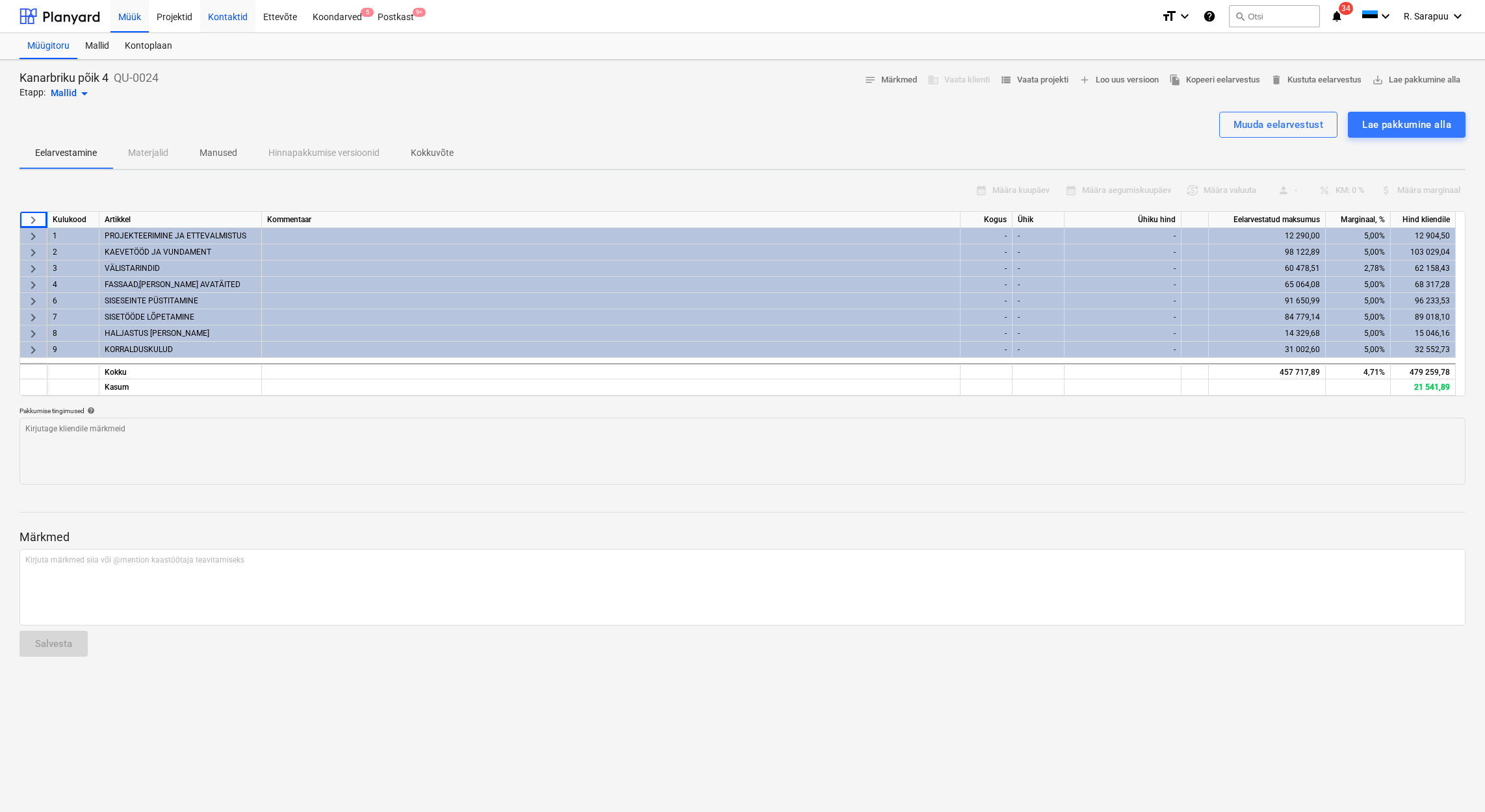 click on "Kontaktid" at bounding box center [227, 16] 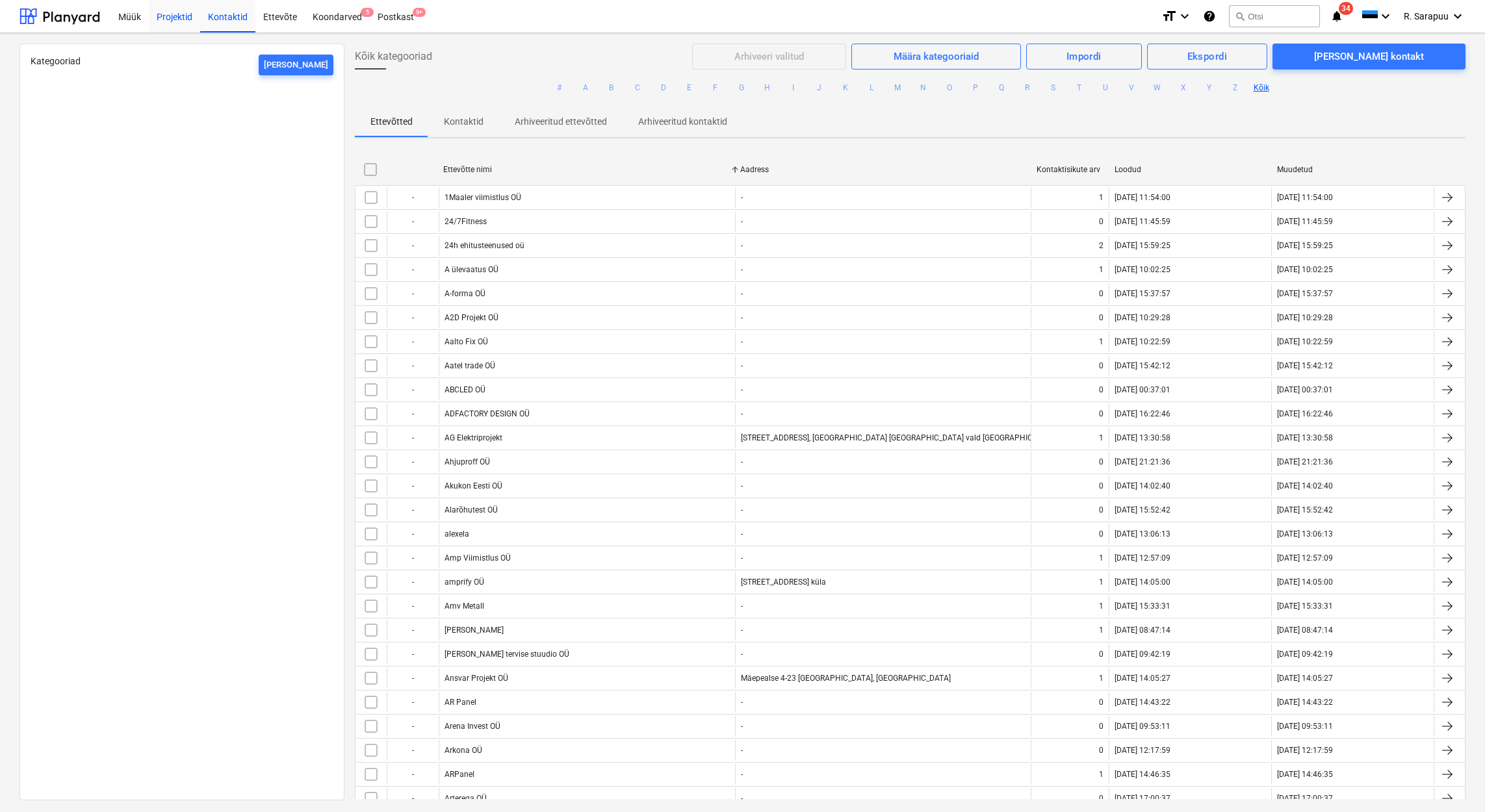 click on "Projektid" at bounding box center (174, 16) 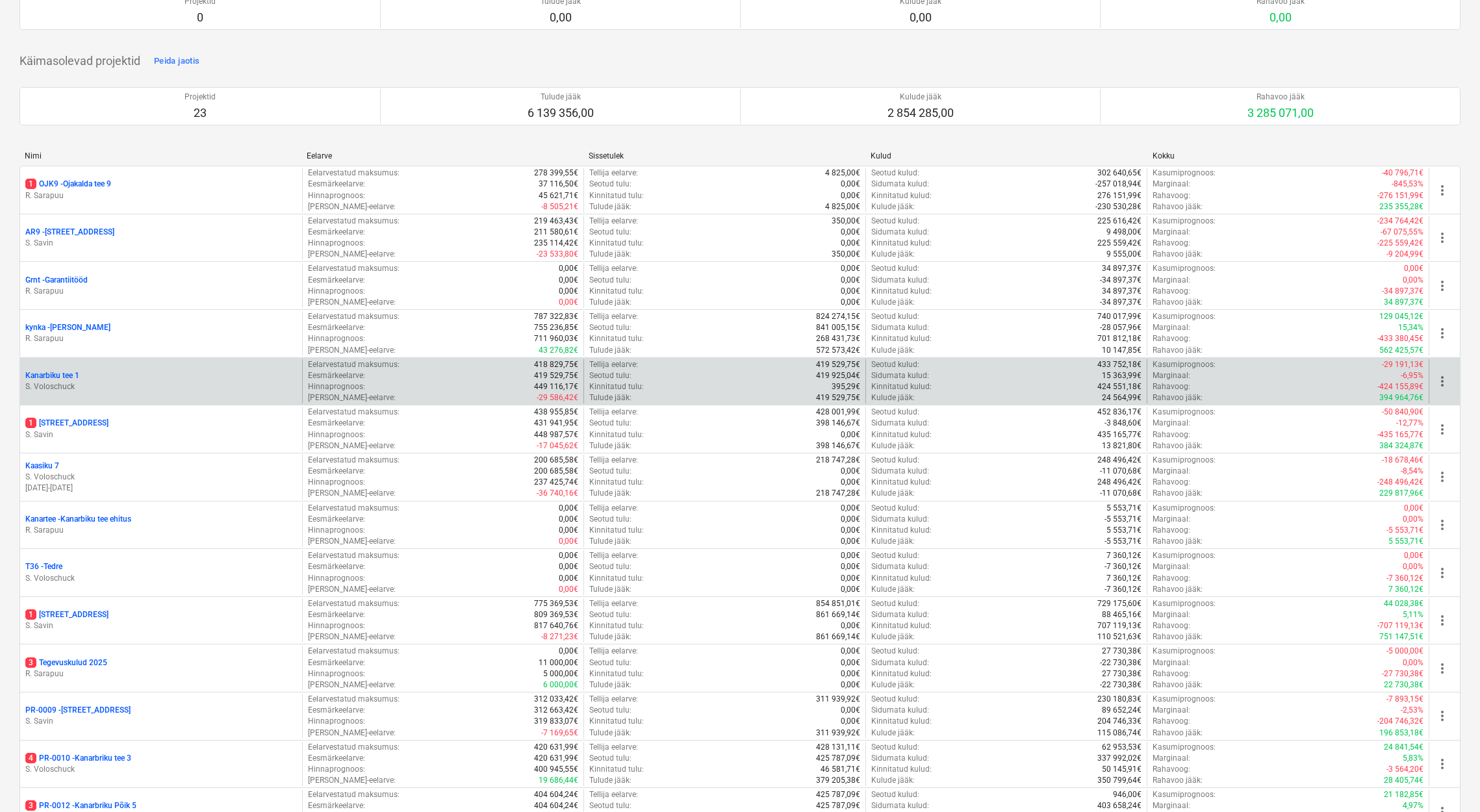 scroll, scrollTop: 236, scrollLeft: 0, axis: vertical 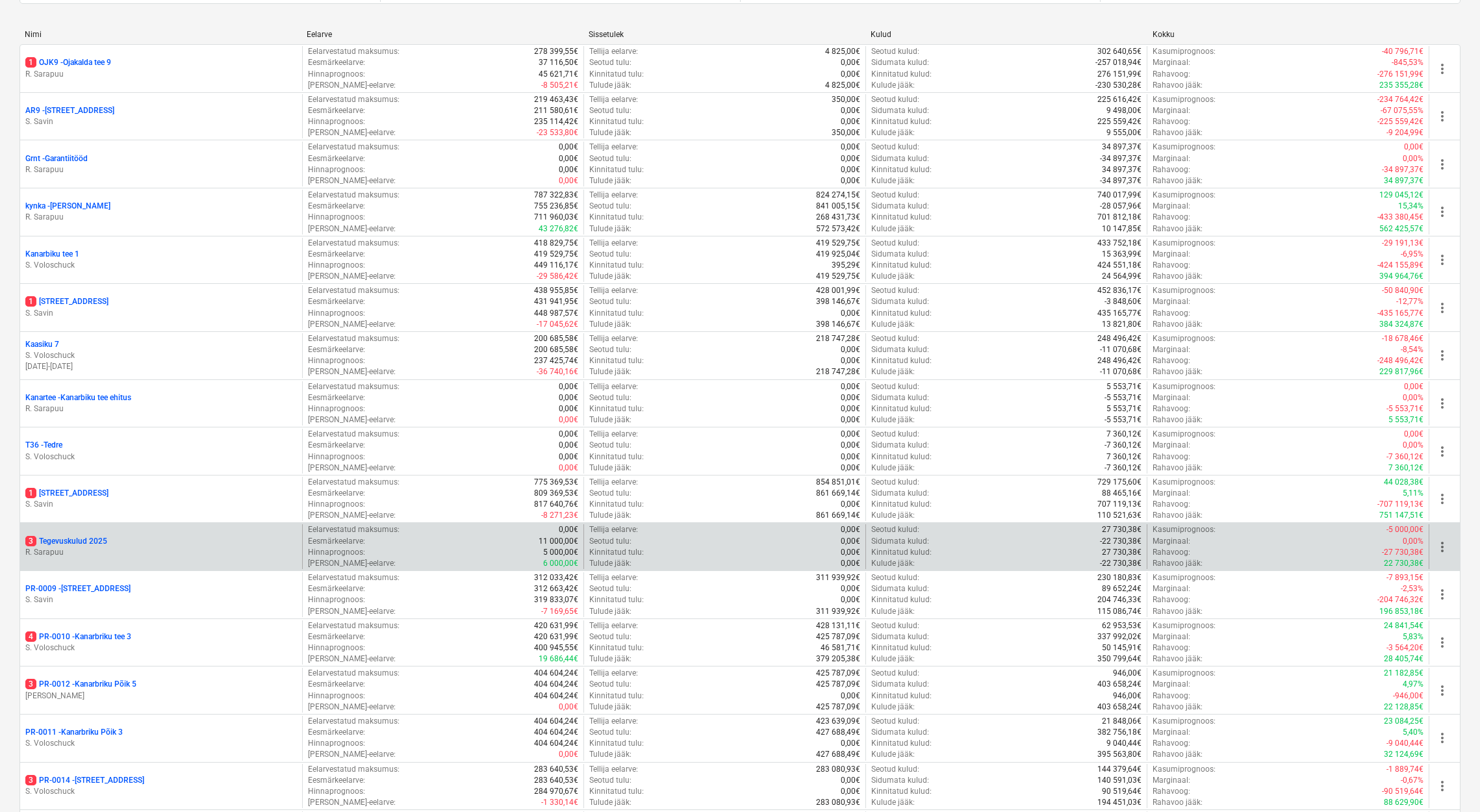 click on "R. Sarapuu" at bounding box center [161, 552] 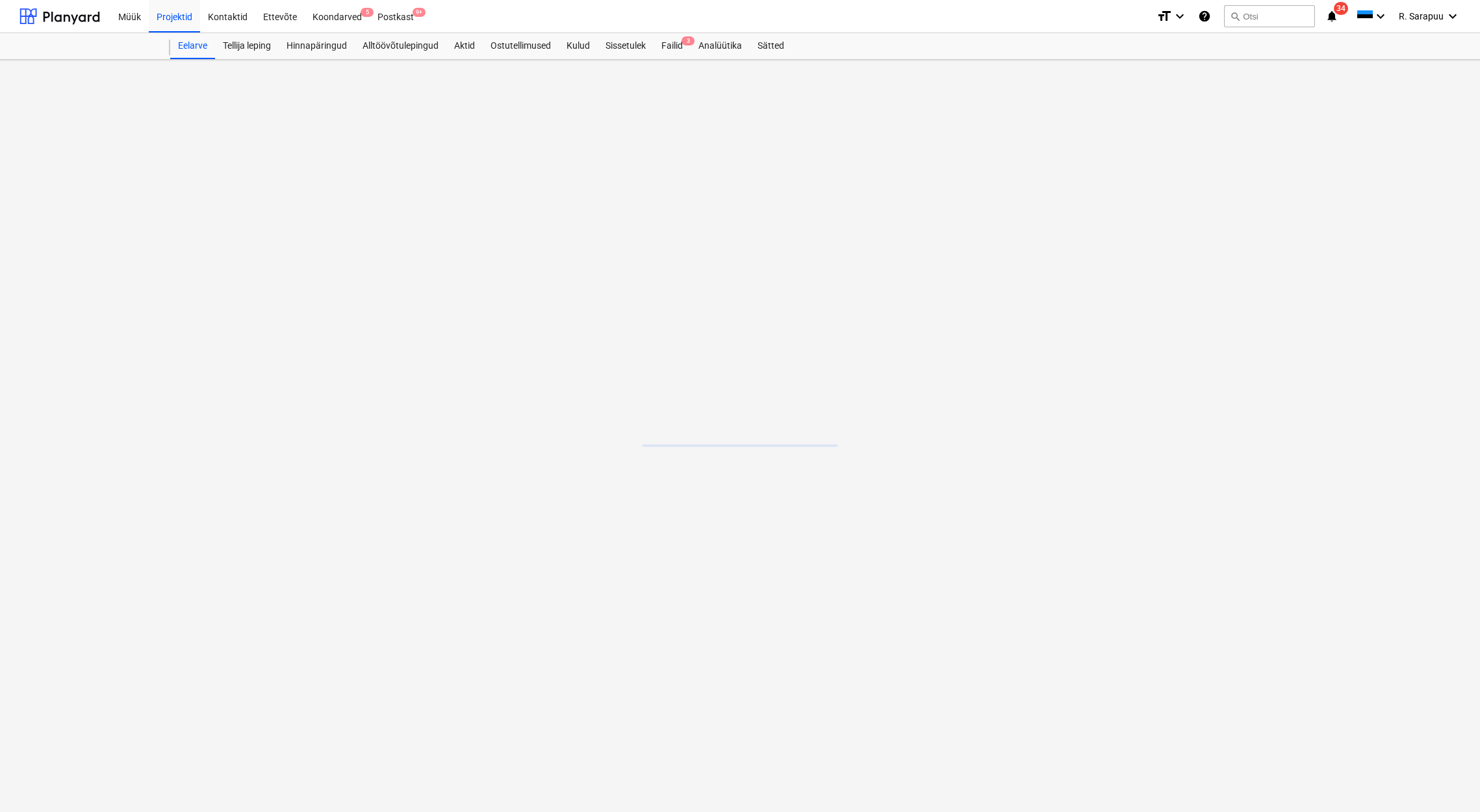 scroll, scrollTop: 0, scrollLeft: 0, axis: both 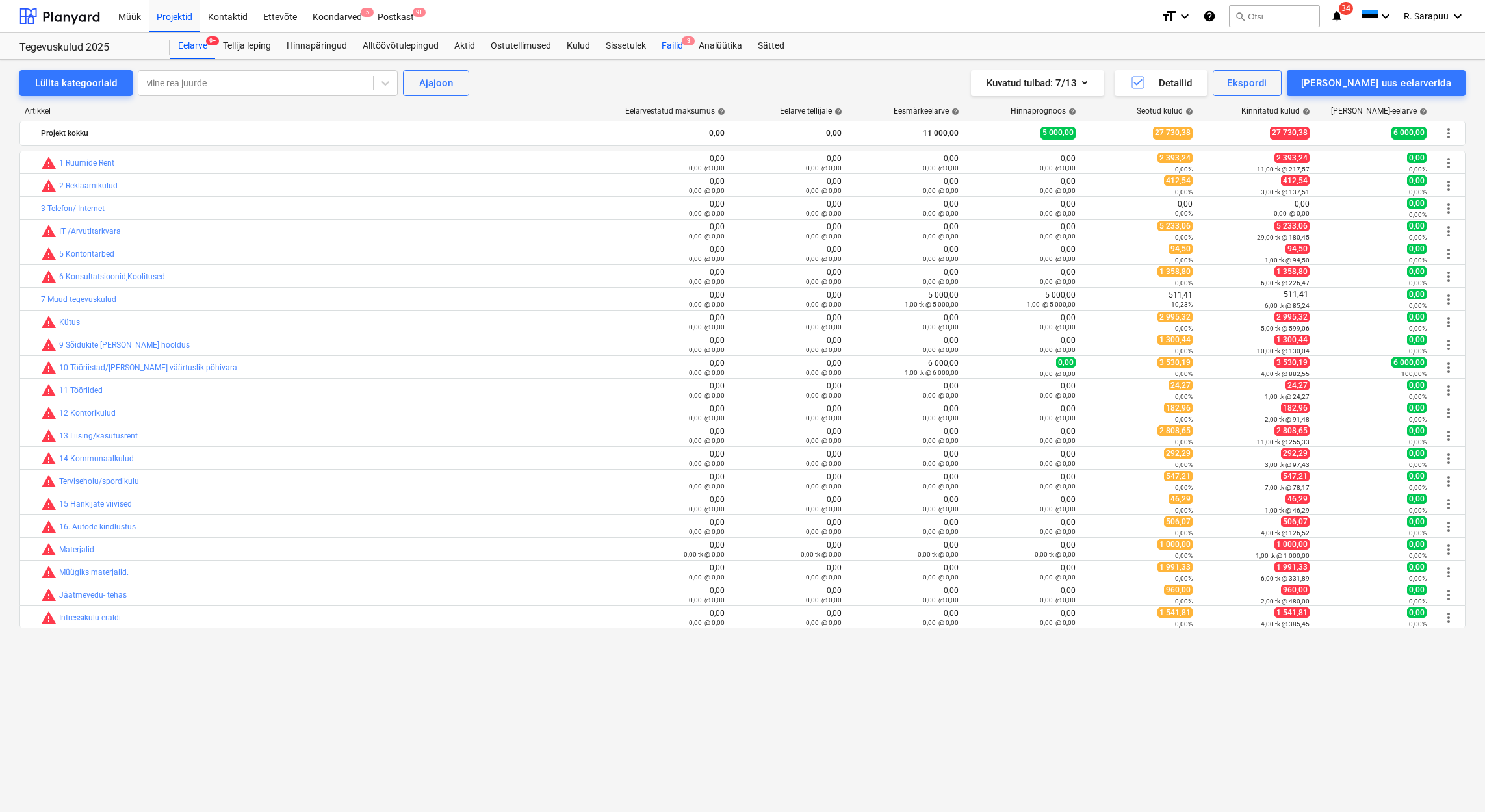 click on "Failid 3" at bounding box center (672, 46) 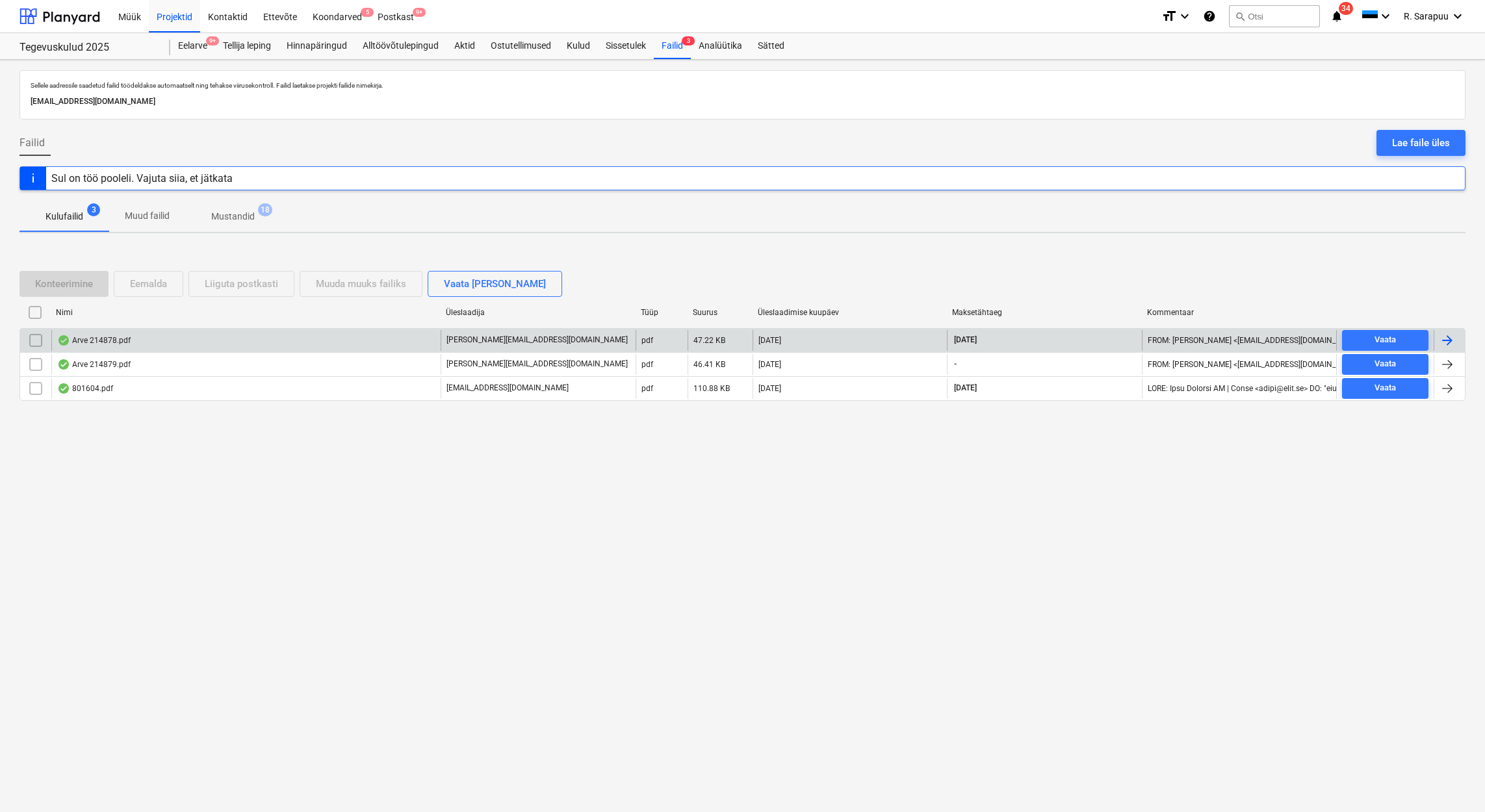 click on "Arve 214878.pdf" at bounding box center (94, 340) 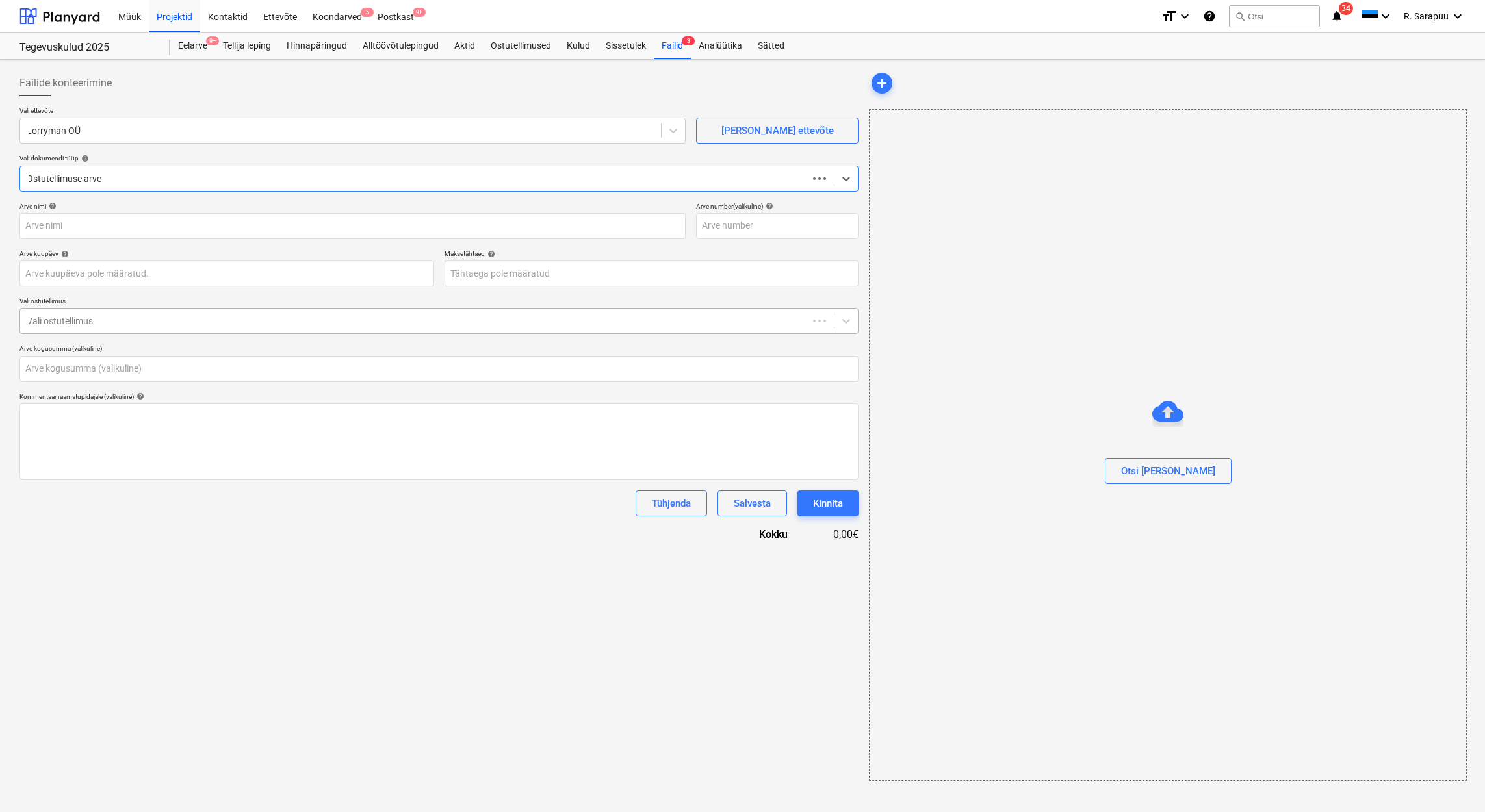 type on "0,00" 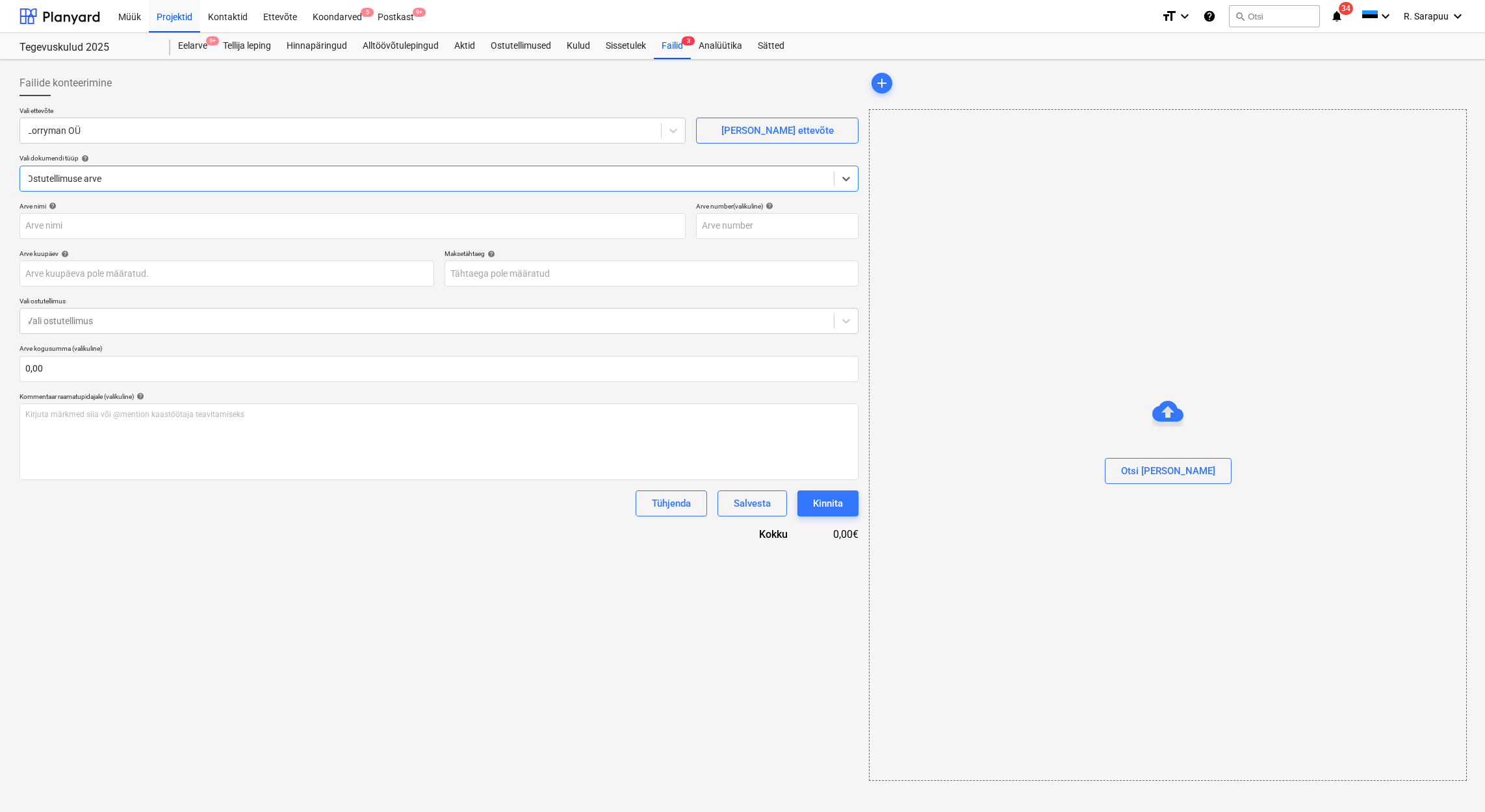 type on "214878" 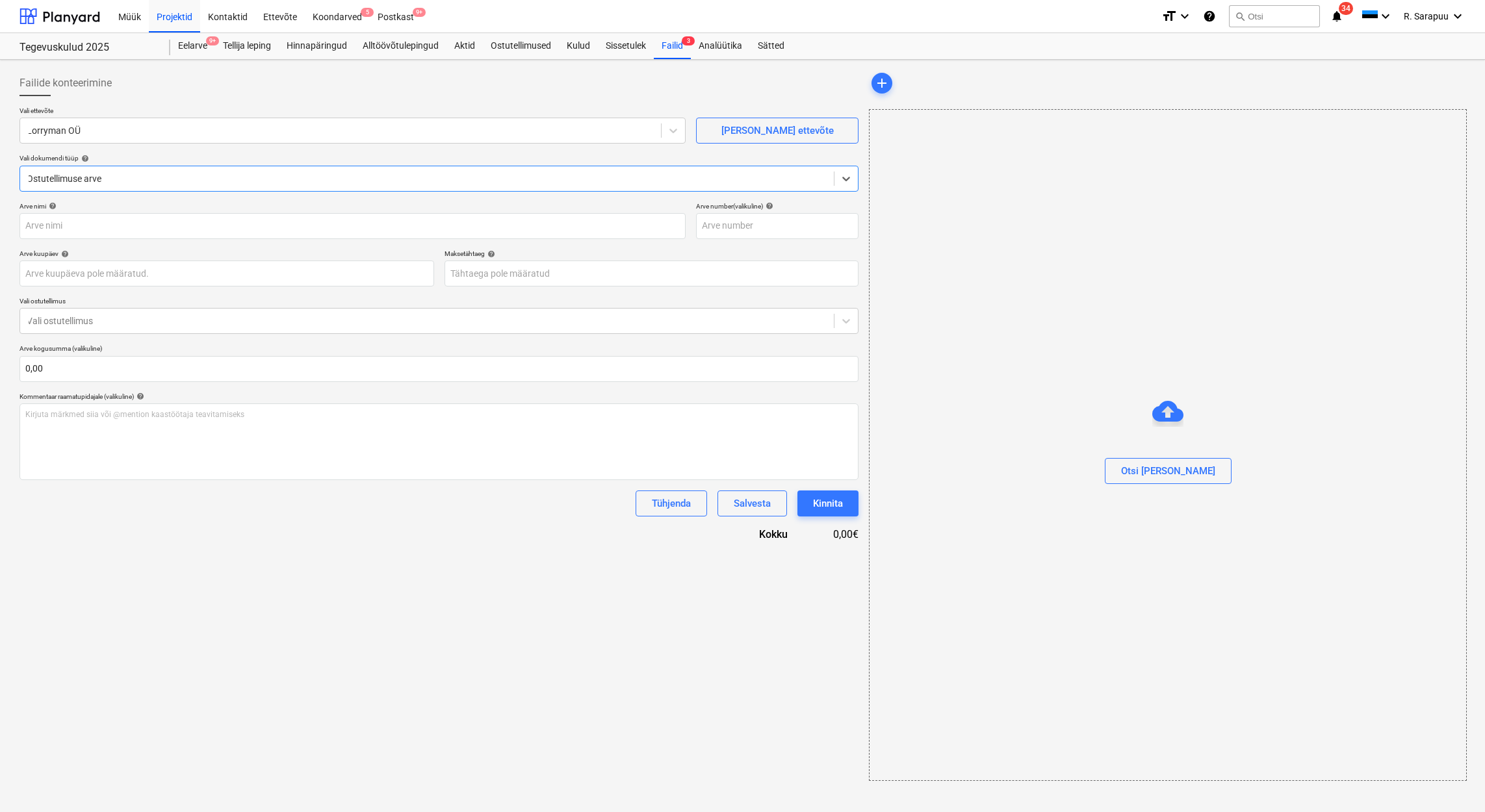 type on "214878" 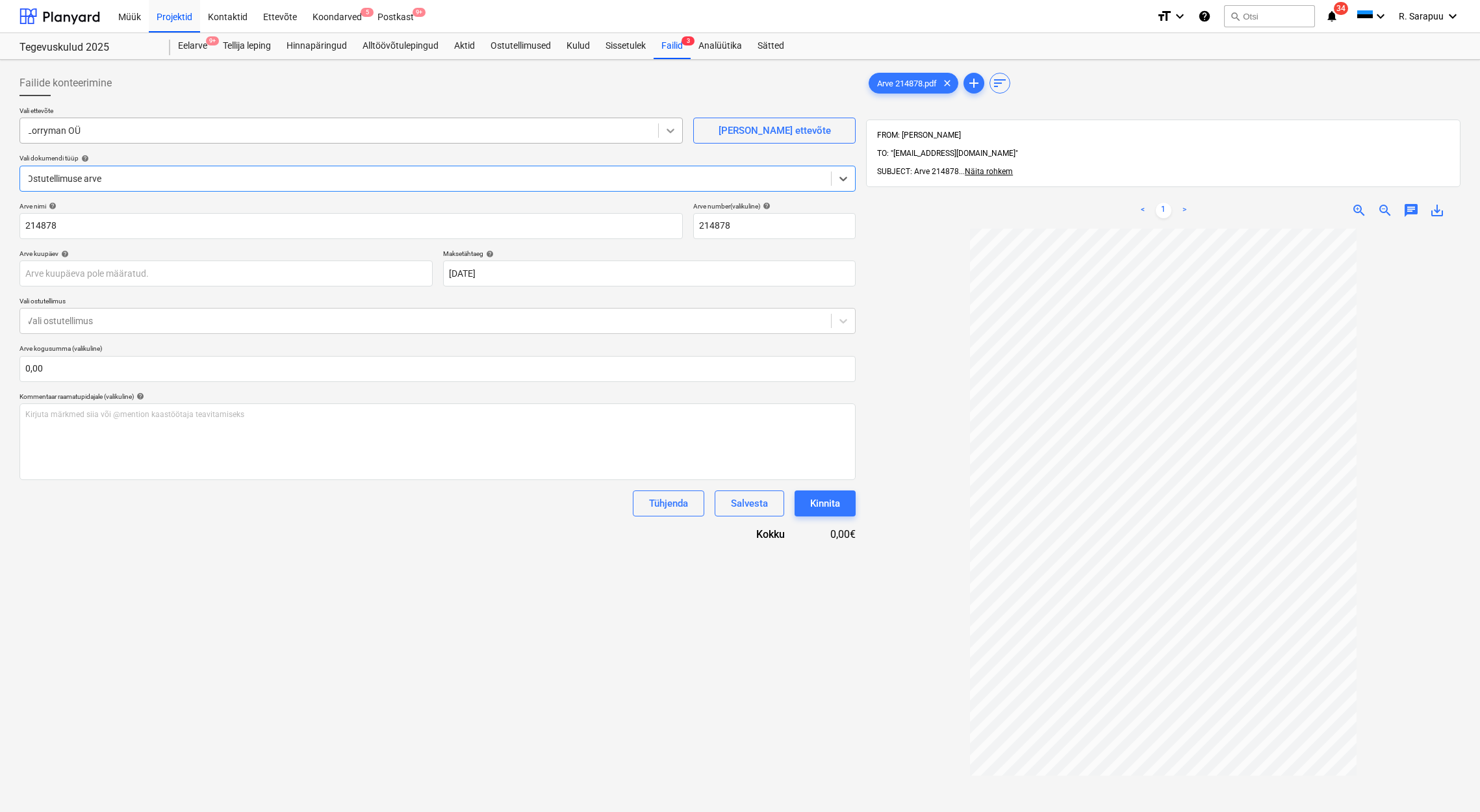 click 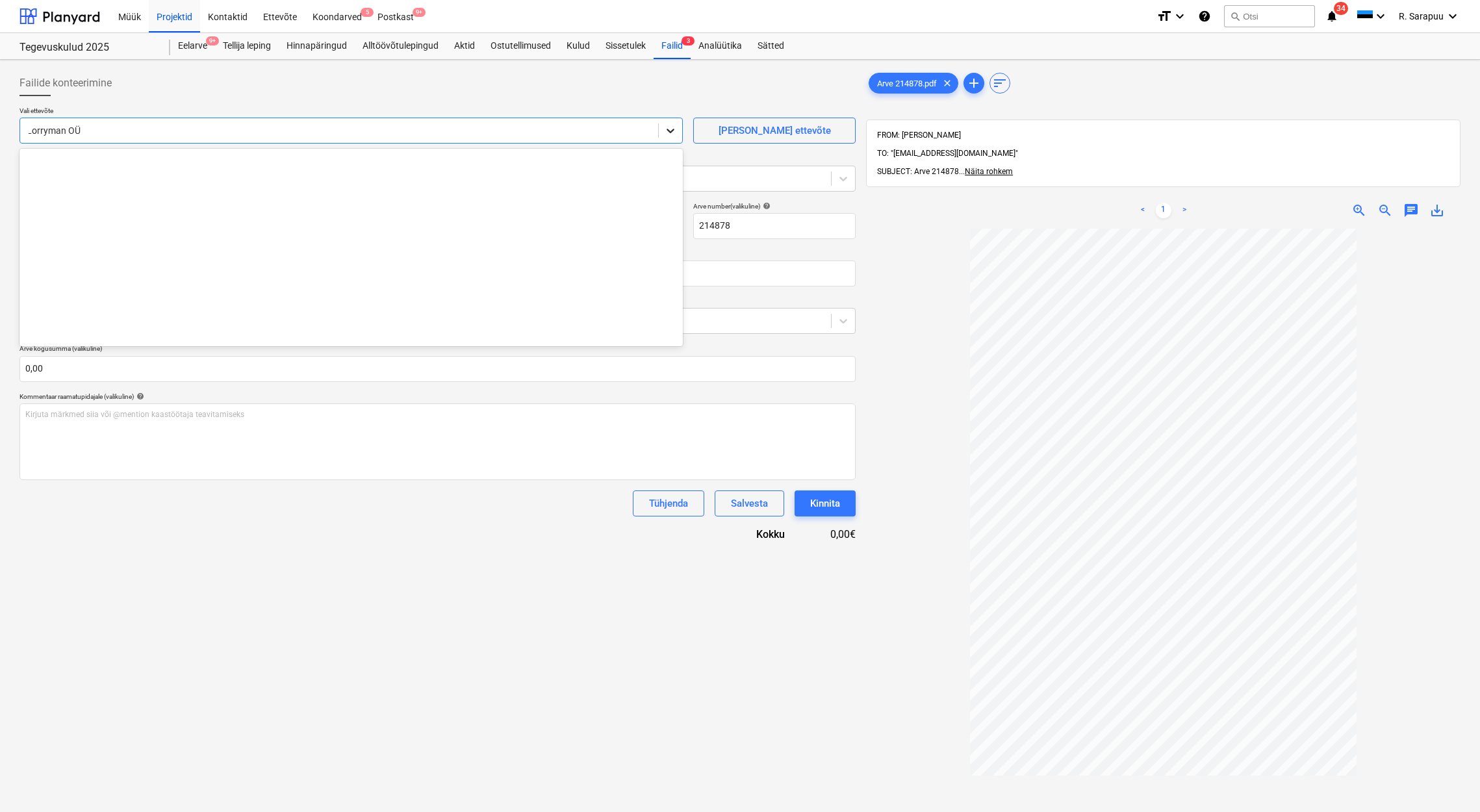 scroll, scrollTop: 3615, scrollLeft: 0, axis: vertical 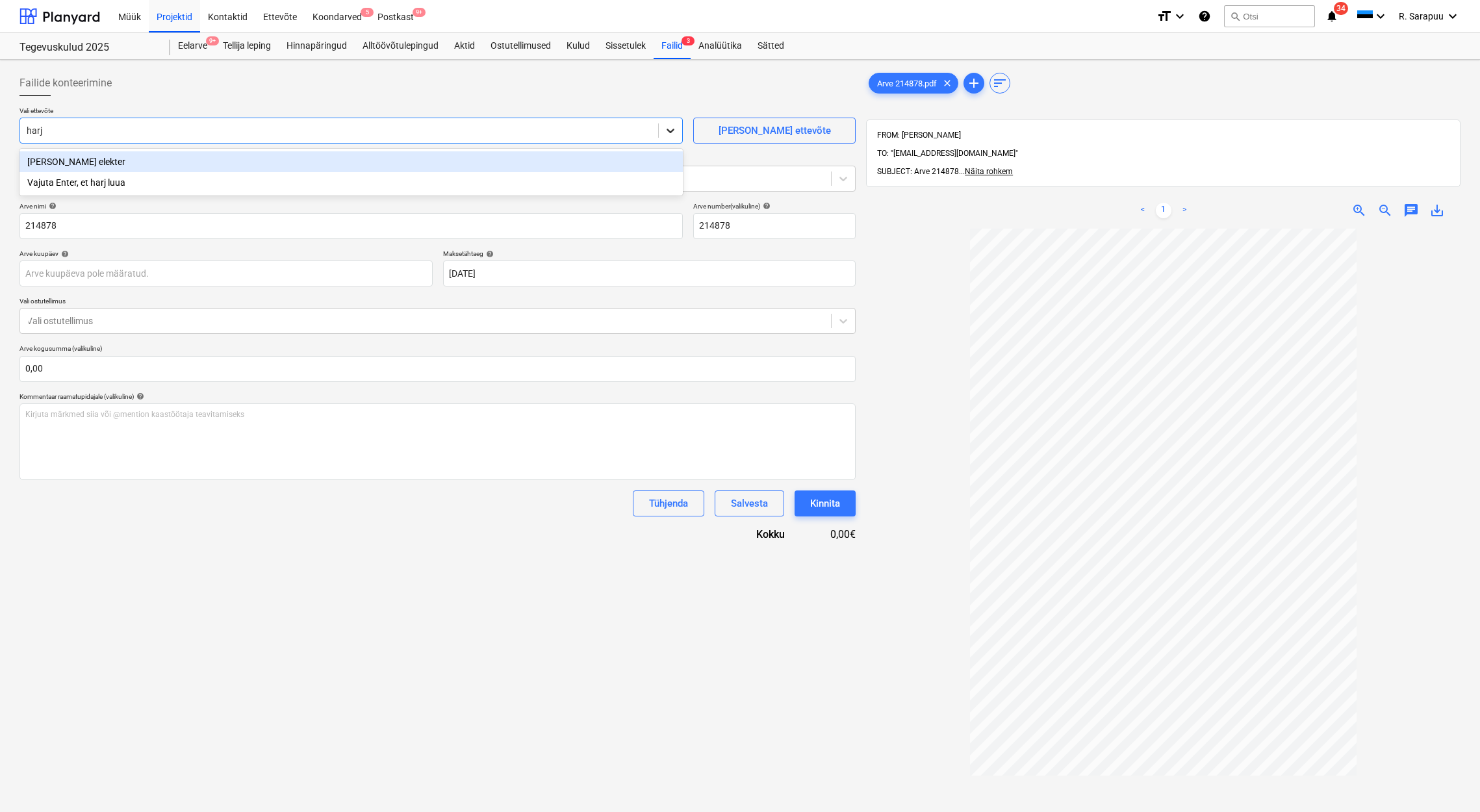 type on "[GEOGRAPHIC_DATA]" 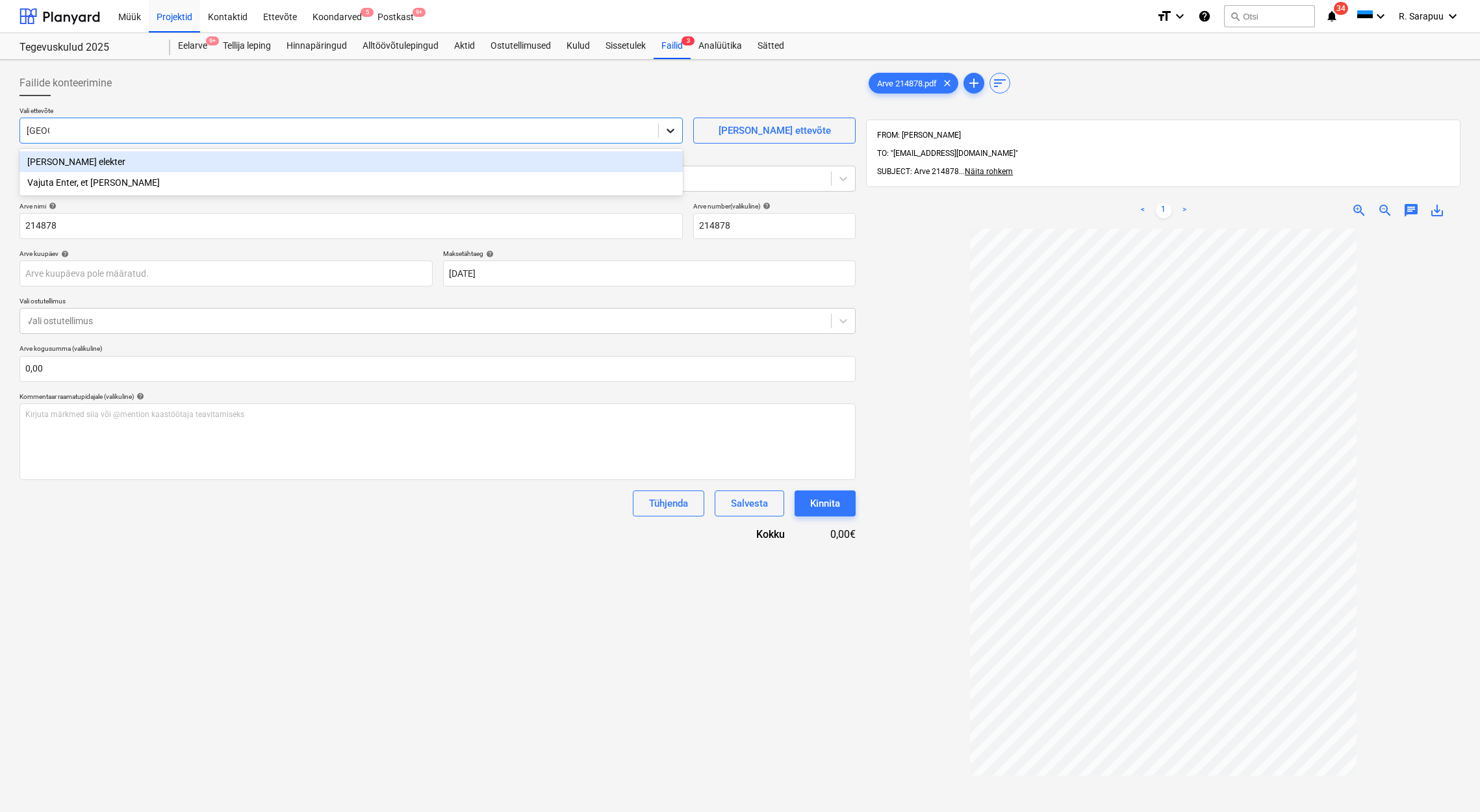 type 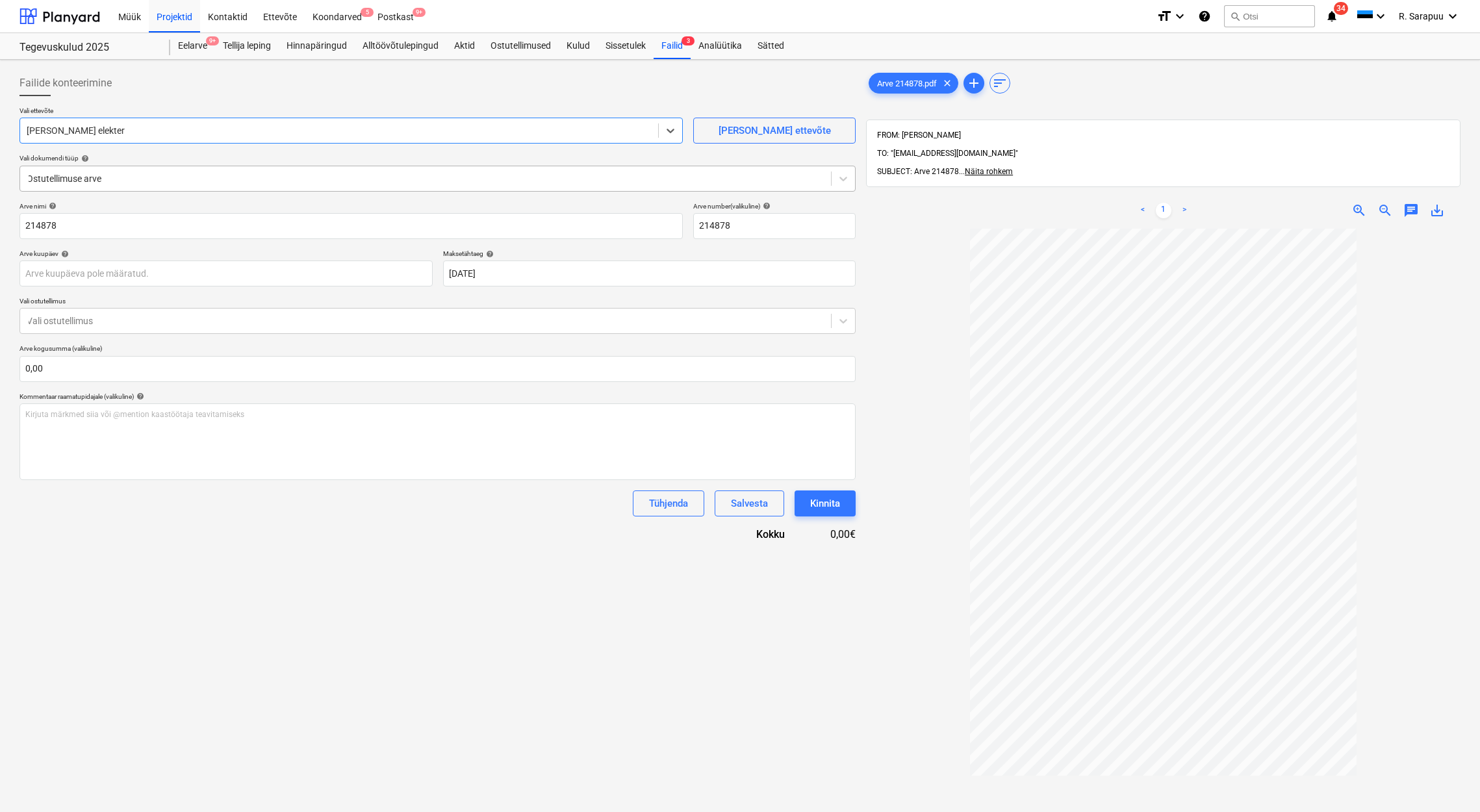 click on "Ostutellimuse arve" at bounding box center (437, 179) 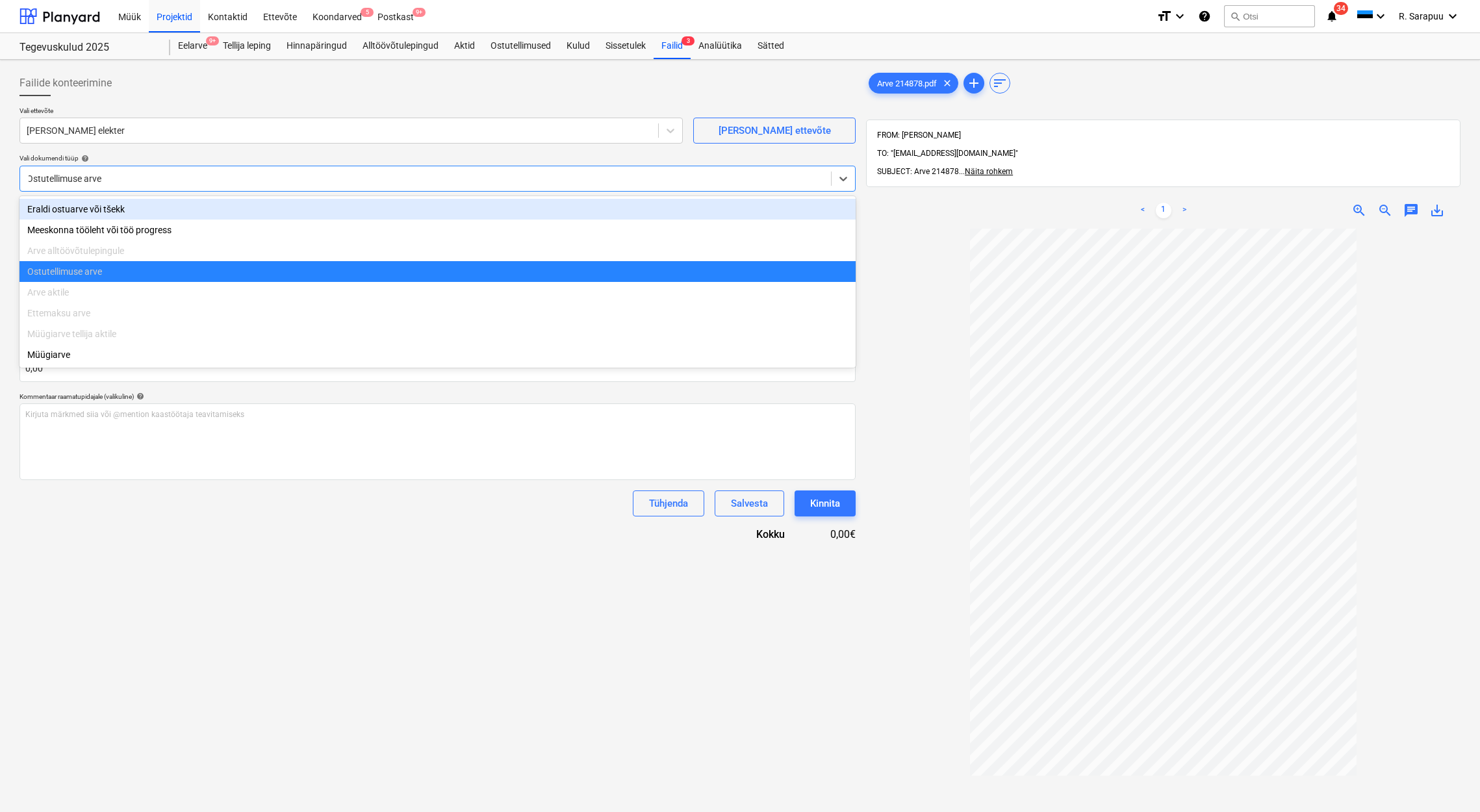 click on "Eraldi ostuarve või tšekk" at bounding box center (437, 209) 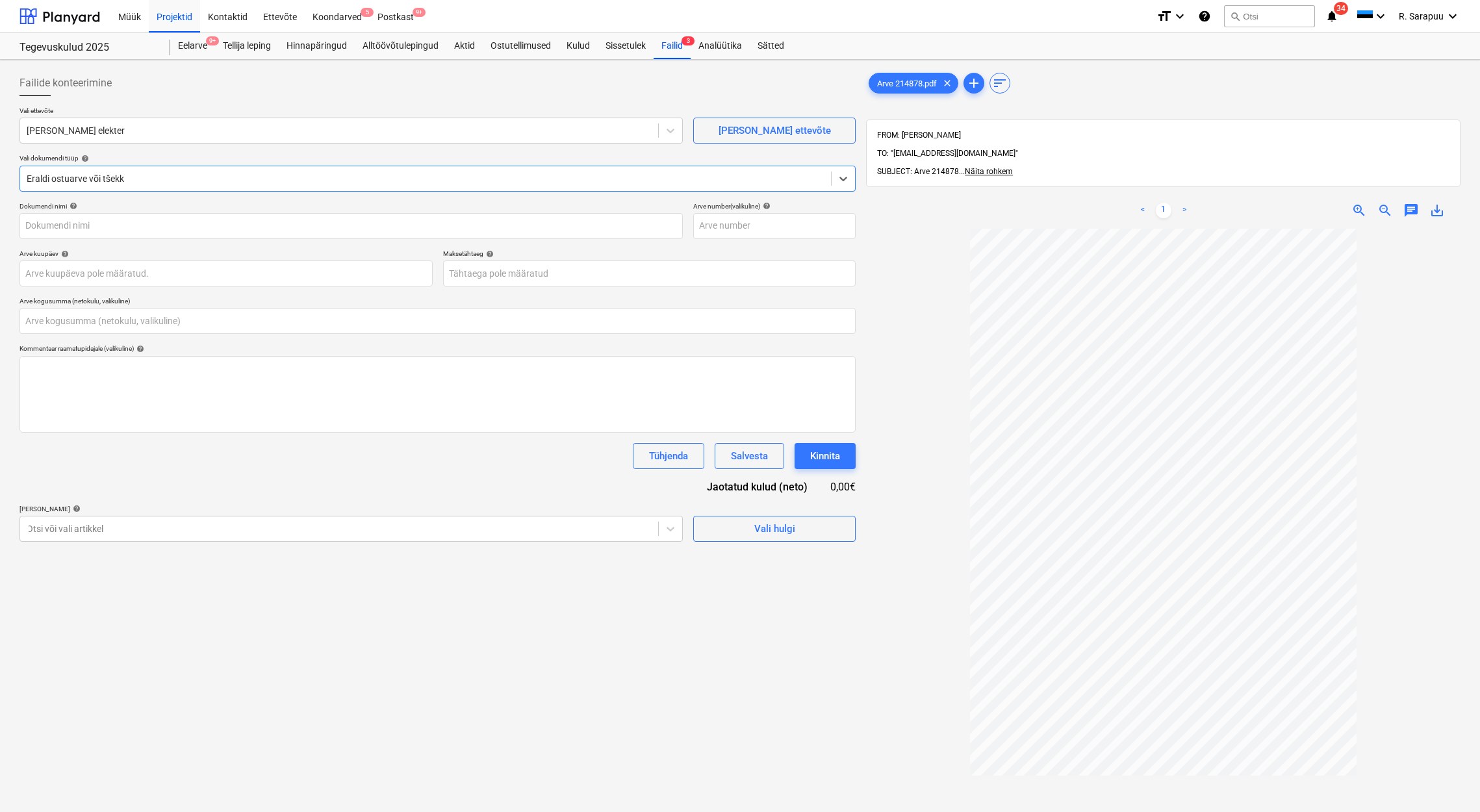 type on "214878" 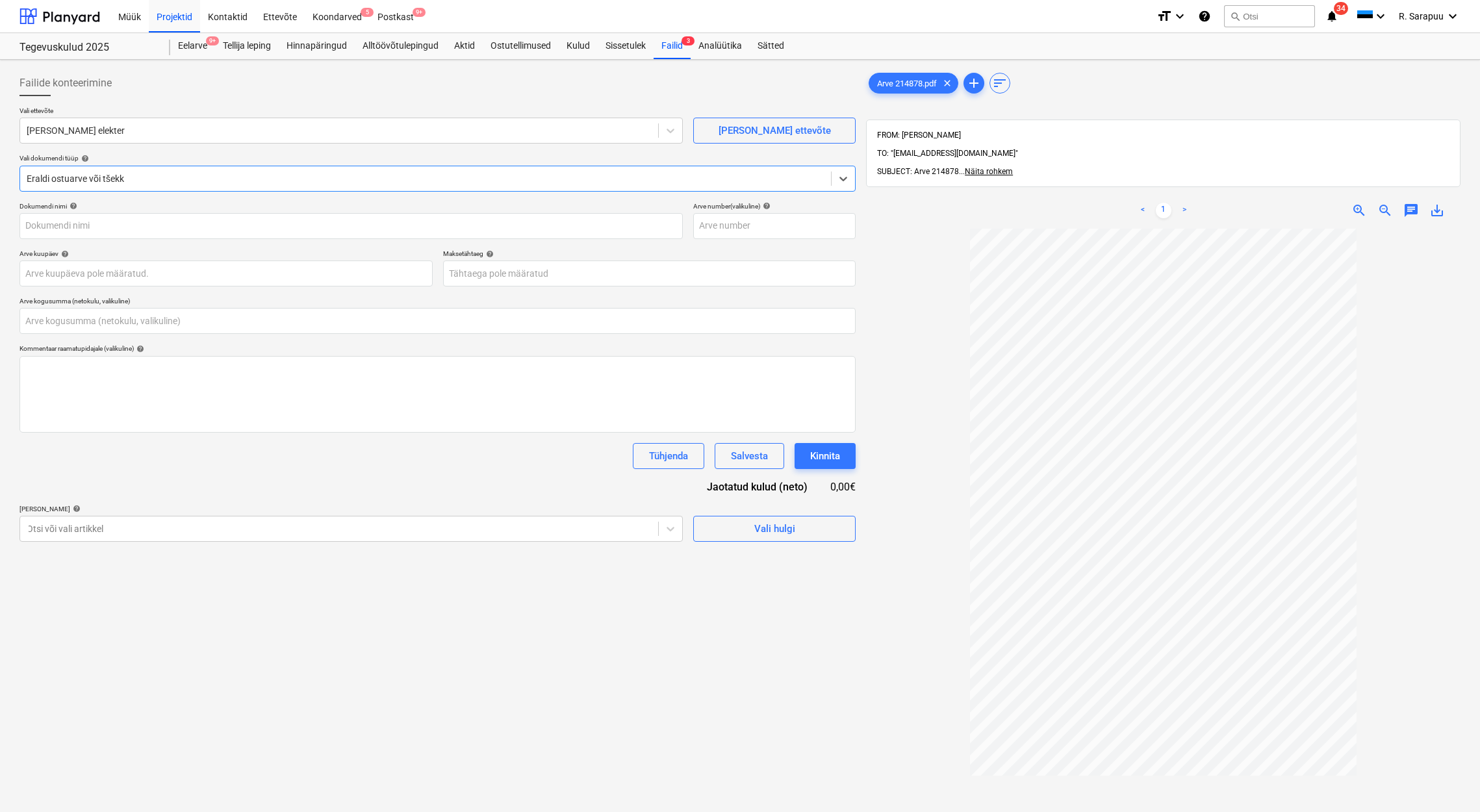 type on "214878" 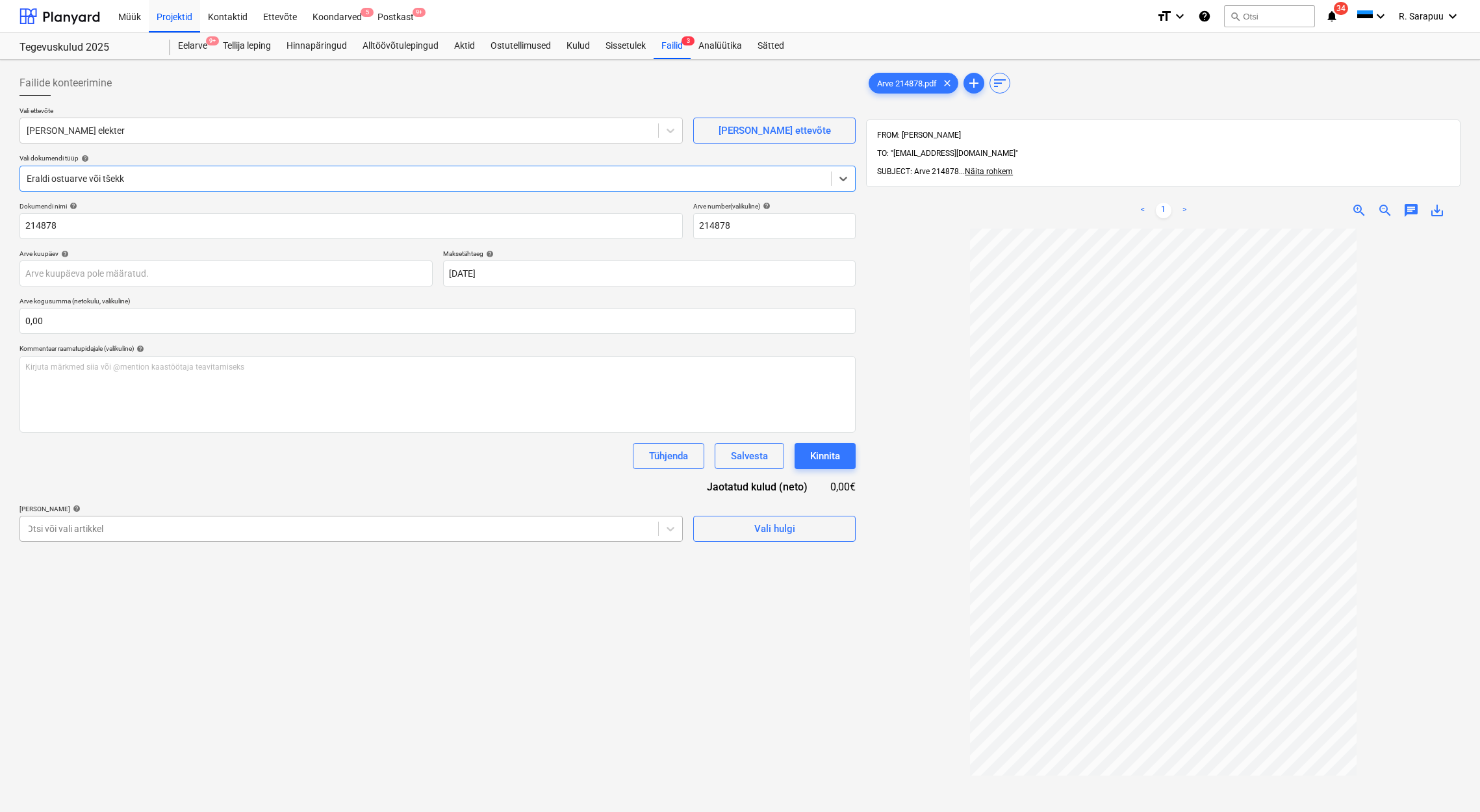 click on "Otsi või vali artikkel" at bounding box center [351, 529] 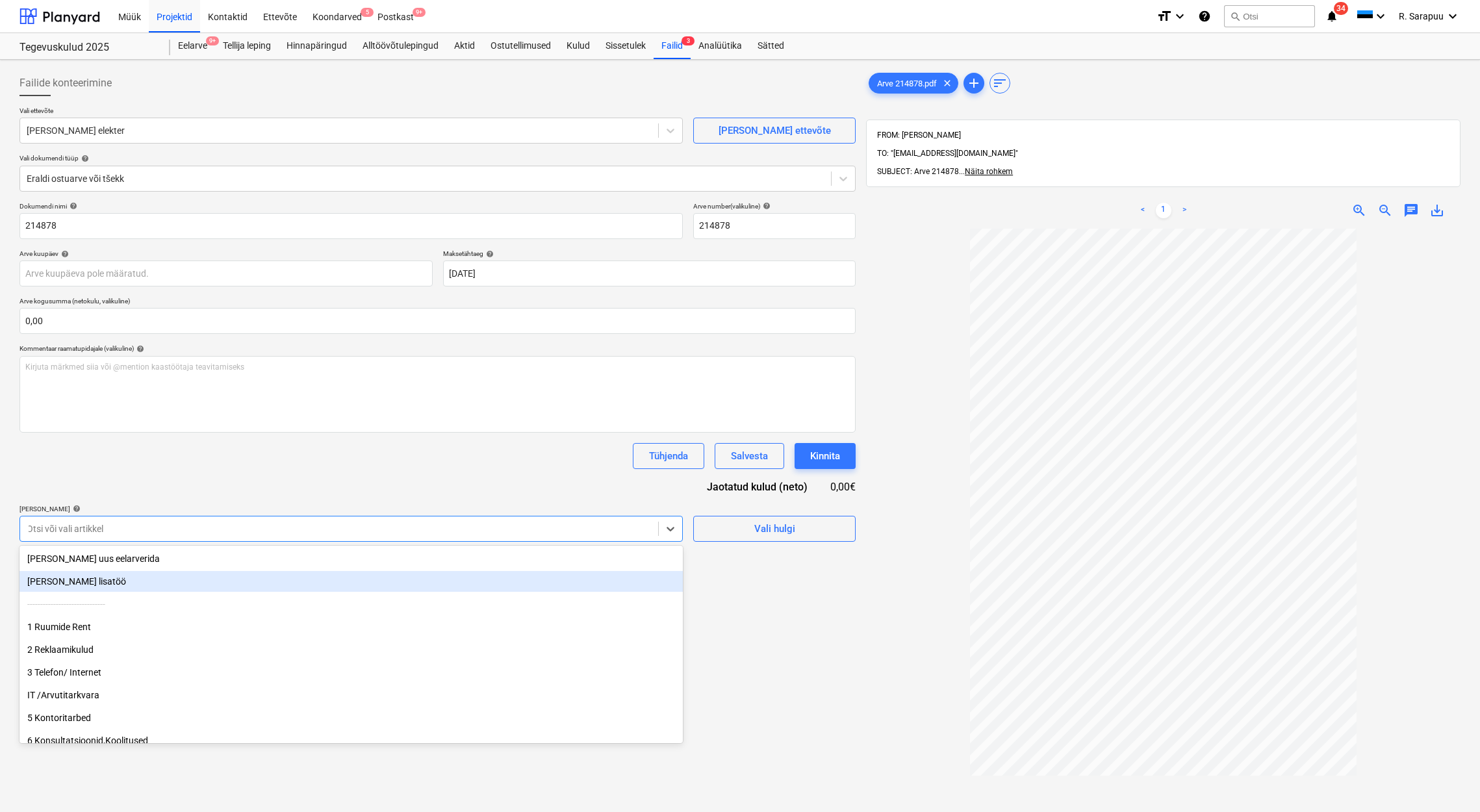 type on "h" 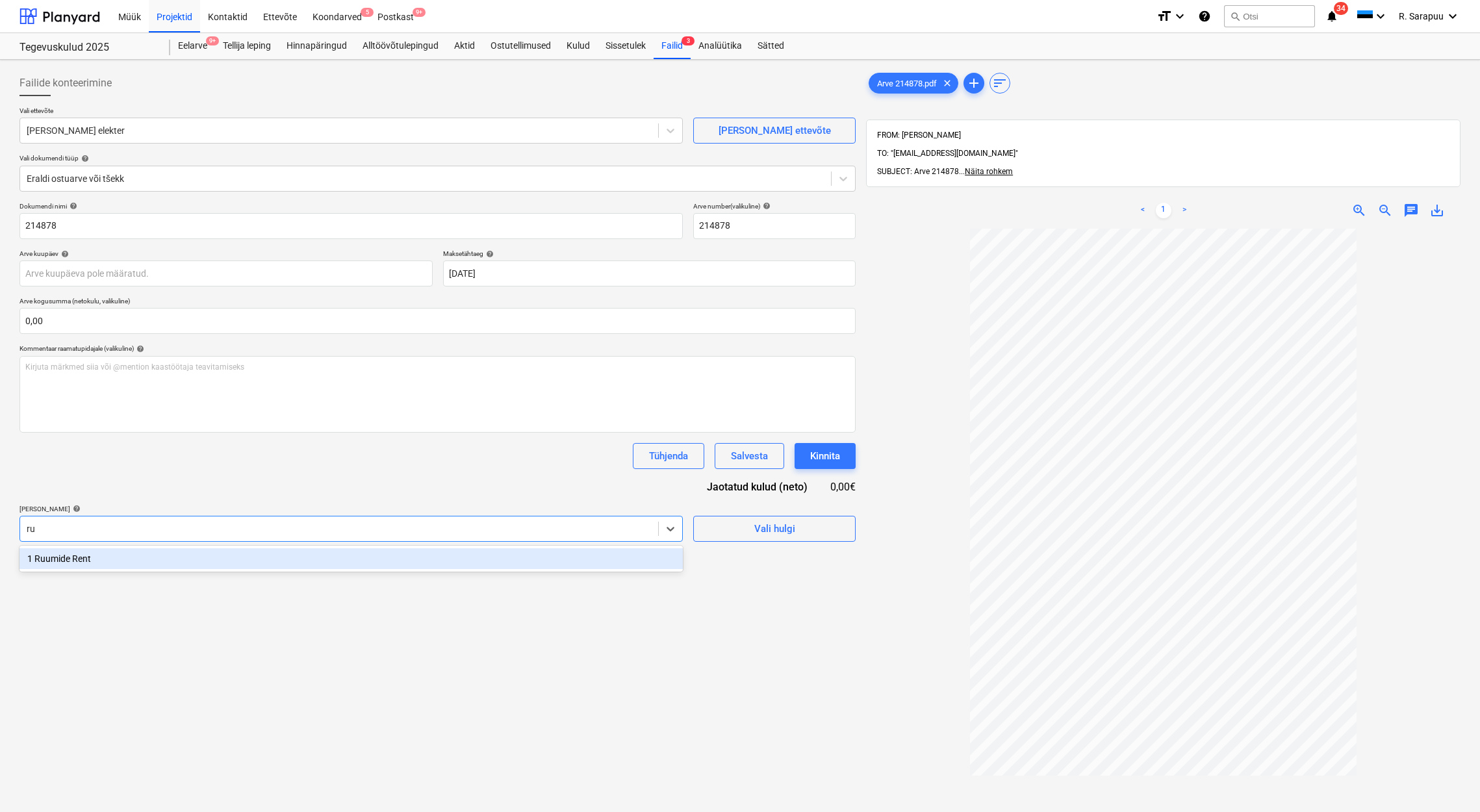 type on "ruu" 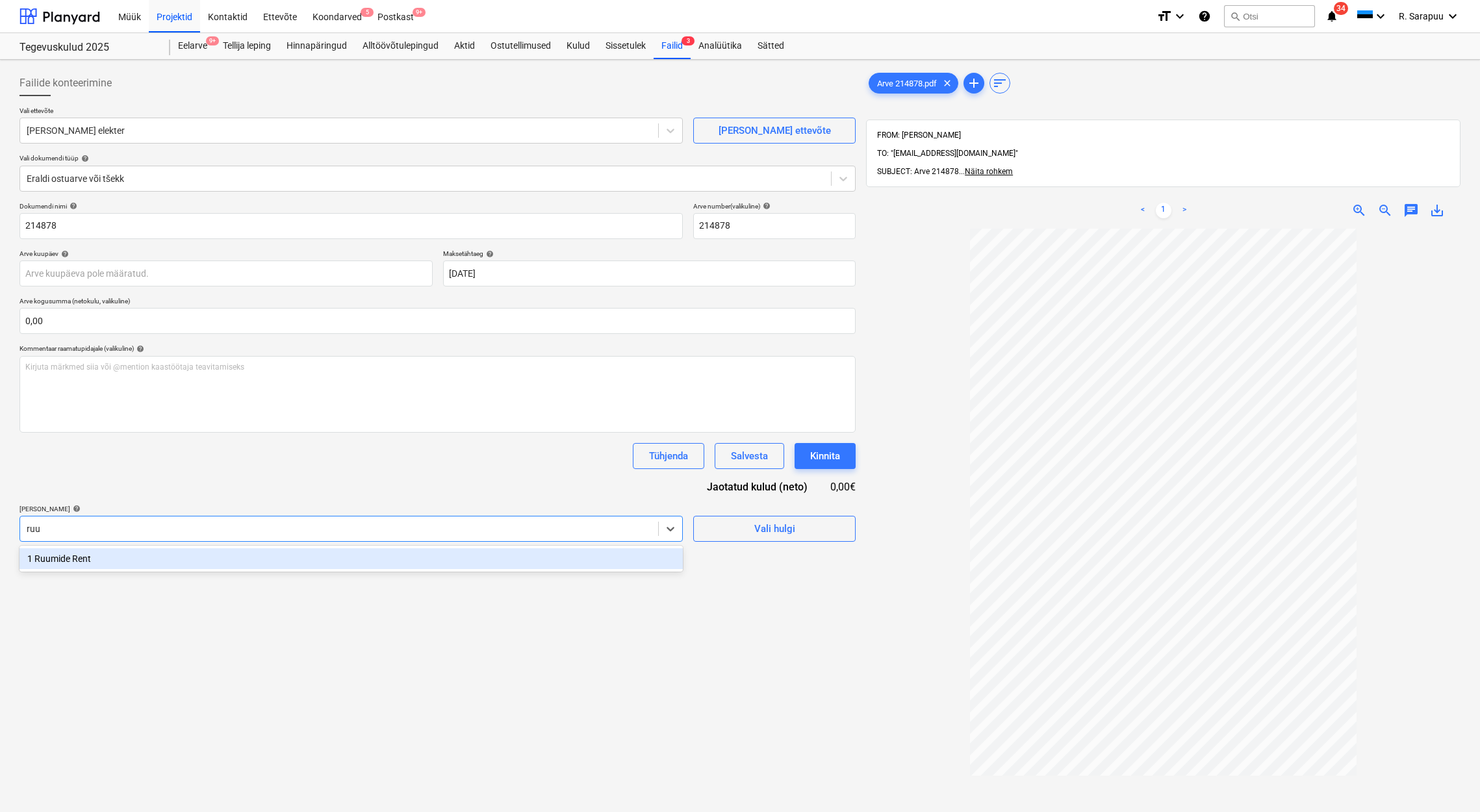type 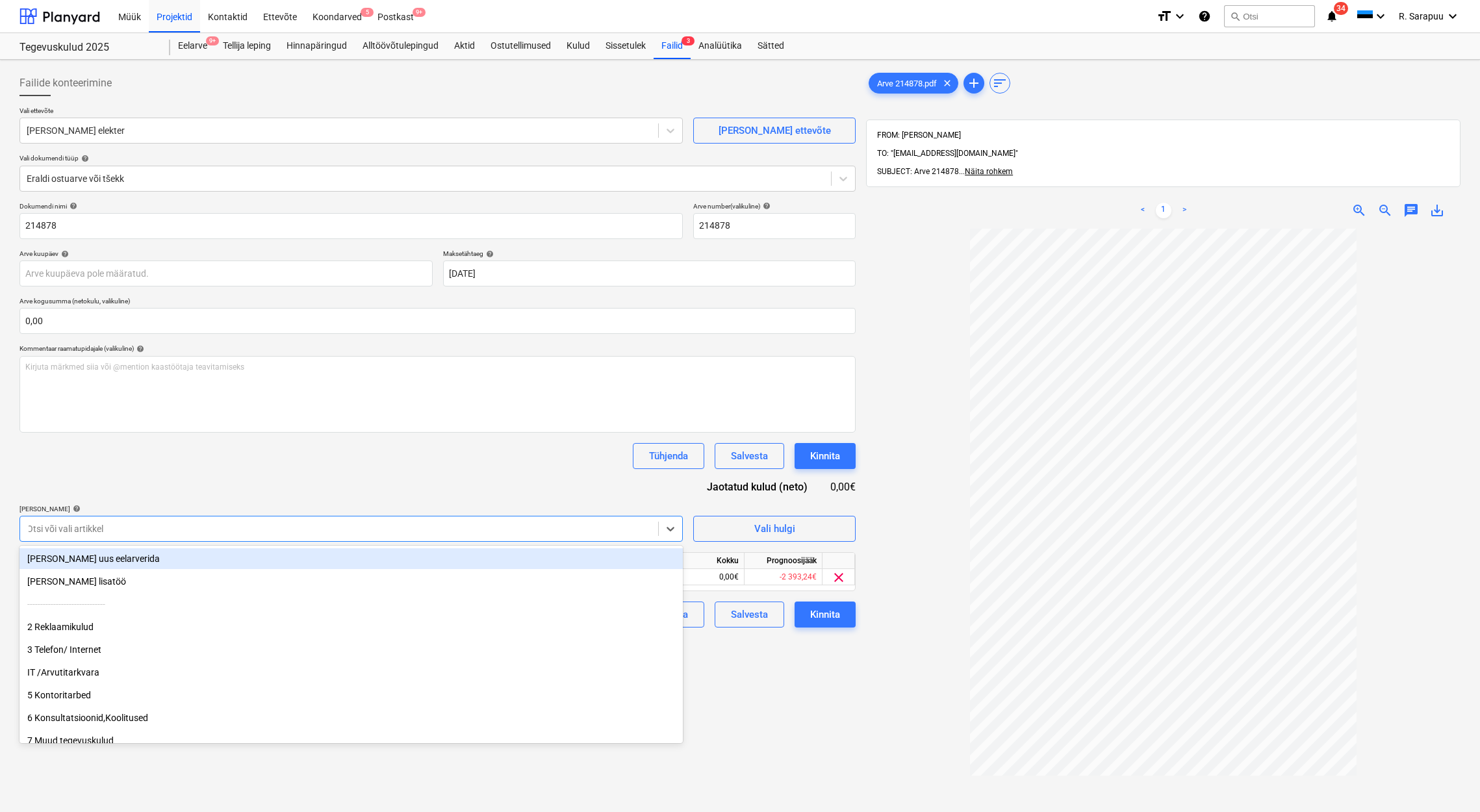 click on "Dokumendi nimi help 214878 Arve number  (valikuline) help 214878 Arve kuupäev help Press the down arrow key to interact with the calendar and
select a date. Press the question mark key to get the keyboard shortcuts for changing dates. Maksetähtaeg help [DATE] 20.07.2025 Press the down arrow key to interact with the calendar and
select a date. Press the question mark key to get the keyboard shortcuts for changing dates. Arve kogusumma (netokulu, valikuline) 0,00 Kommentaar raamatupidajale (valikuline) help [PERSON_NAME] märkmed siia või @mention kaastöötaja teavitamiseks ﻿ Tühjenda Salvesta Kinnita Jaotatud kulud (neto) 0,00€ [PERSON_NAME] artiklid help option  1 [PERSON_NAME], selected. option [PERSON_NAME] uus eelarverida focused, 1 of 23. 23 results available. Use Up and Down to choose options, press Enter to select the currently focused option, press Escape to exit the menu, press Tab to select the option and exit the menu. Otsi või vali artikkel Vali hulgi Artikli nimi Ühik Kogus Ühiku hind Kokku 0,00 0,00" at bounding box center (437, 414) 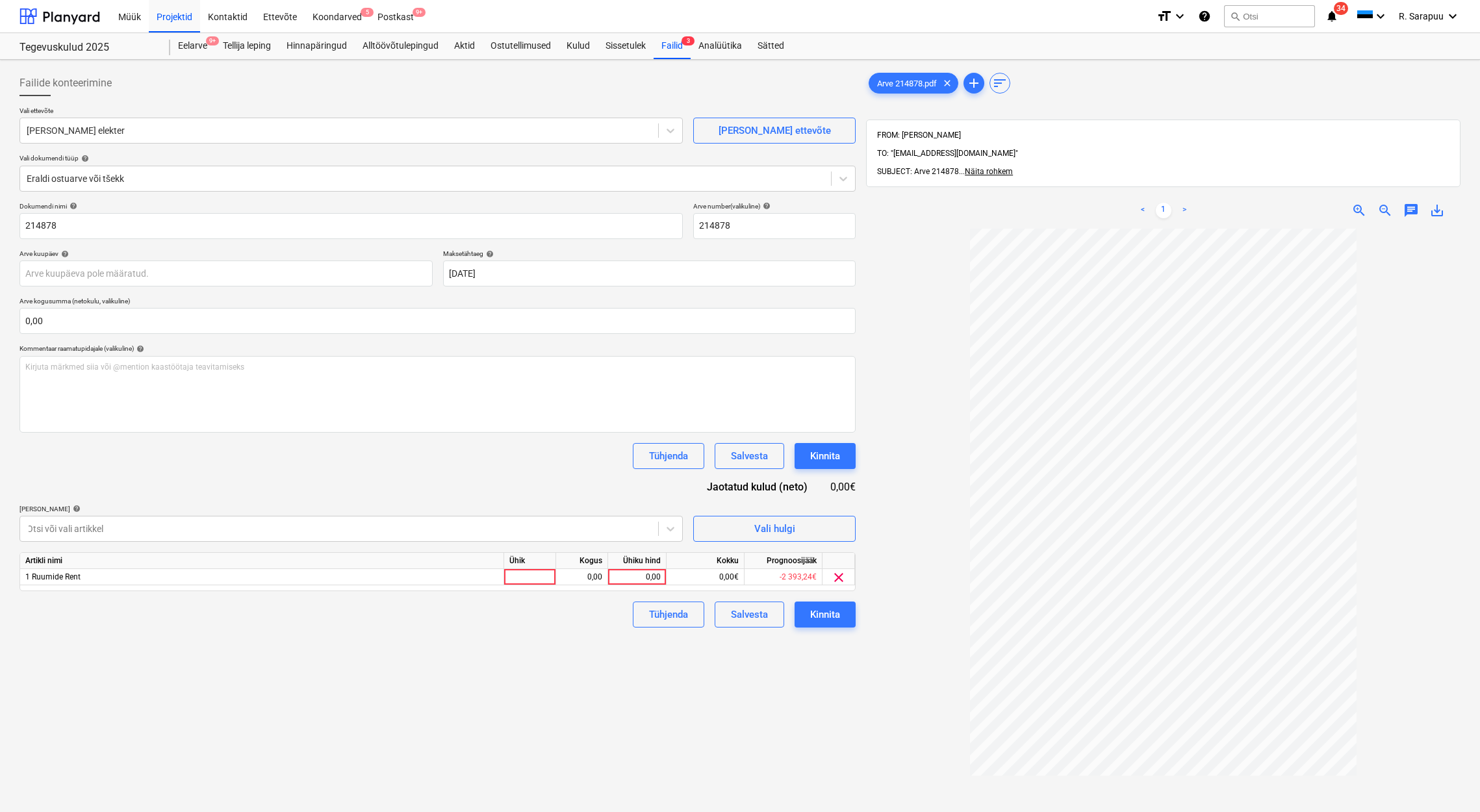 click on "Ühiku hind" at bounding box center [637, 561] 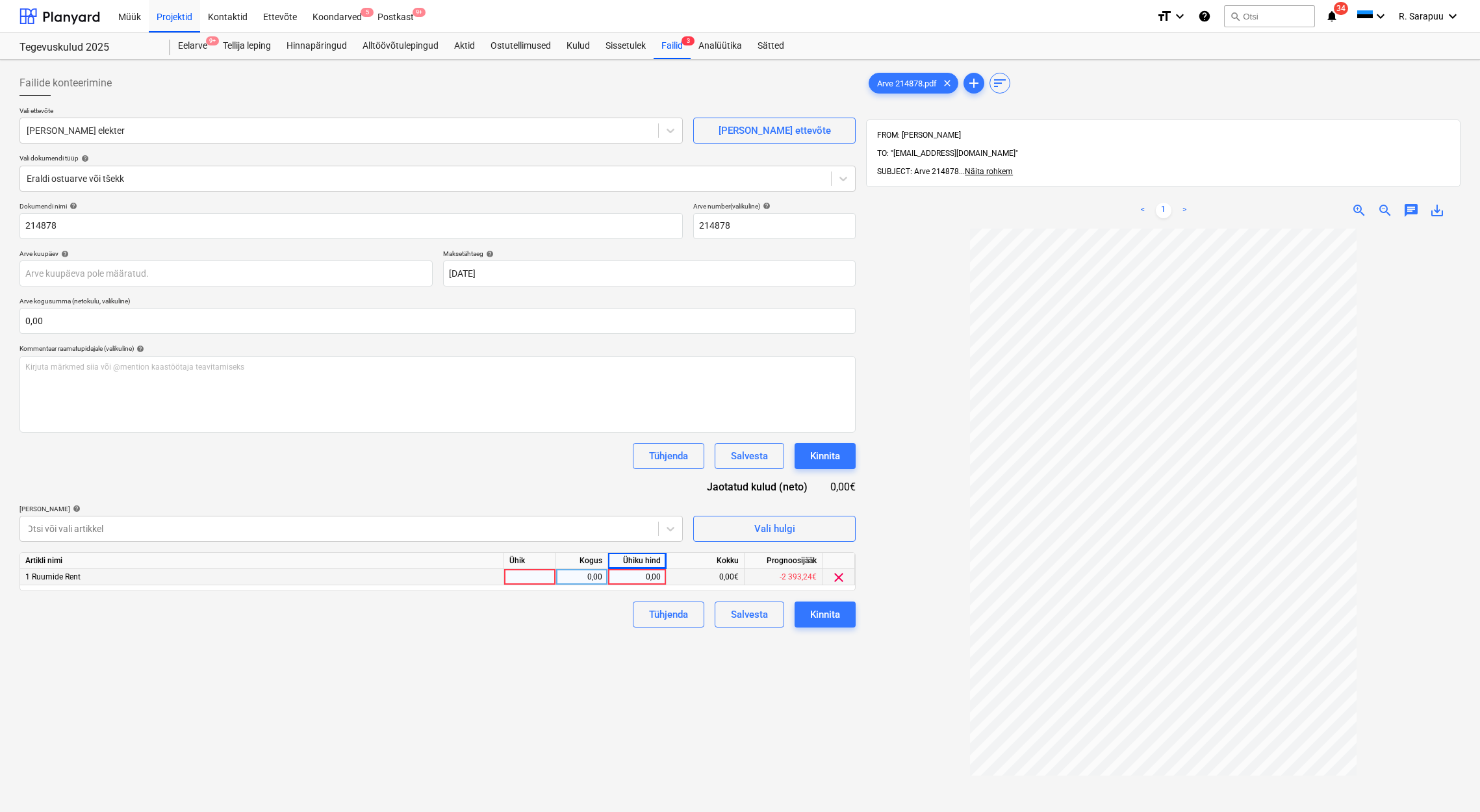 click on "0,00" at bounding box center [637, 577] 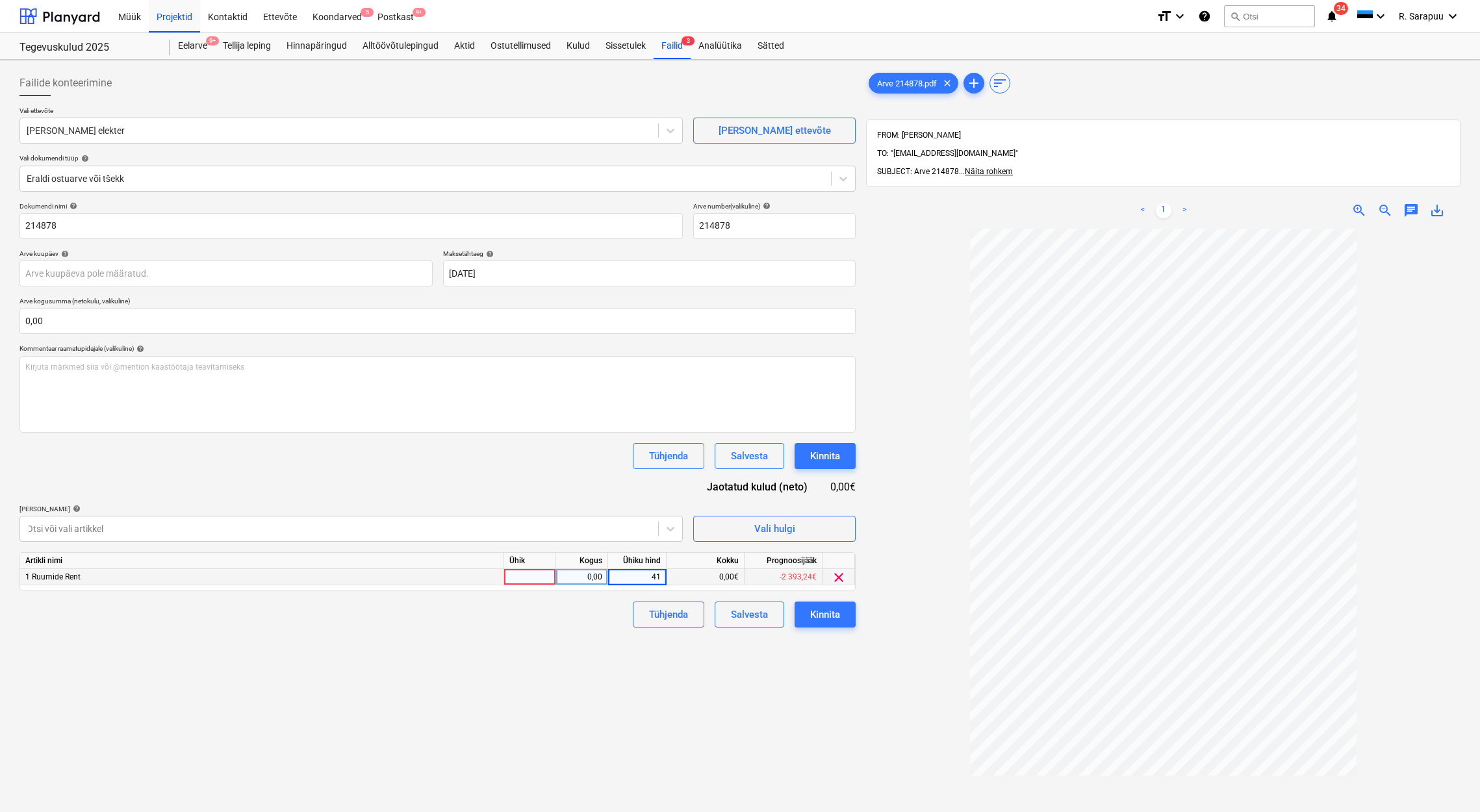 type on "411" 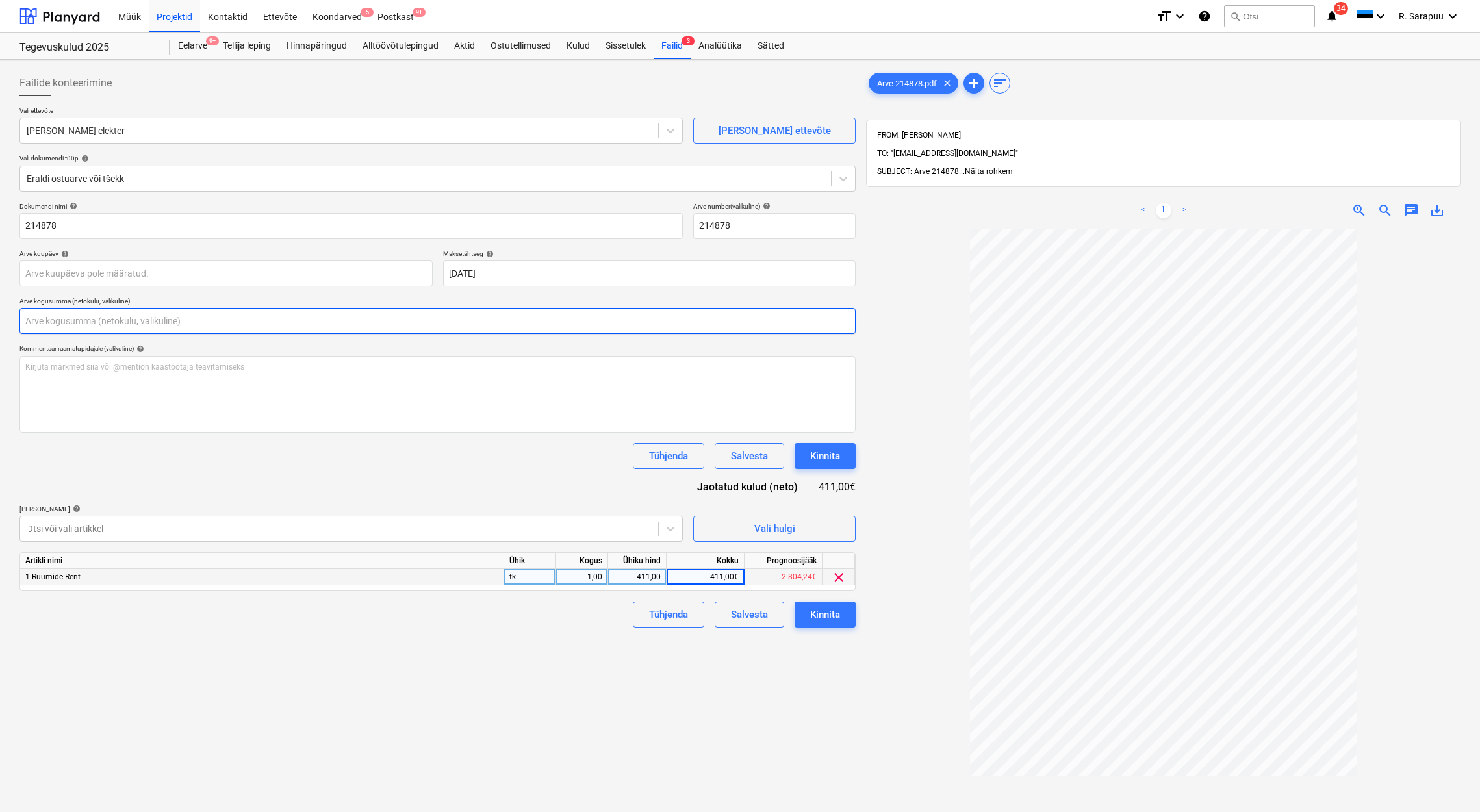 click at bounding box center [437, 321] 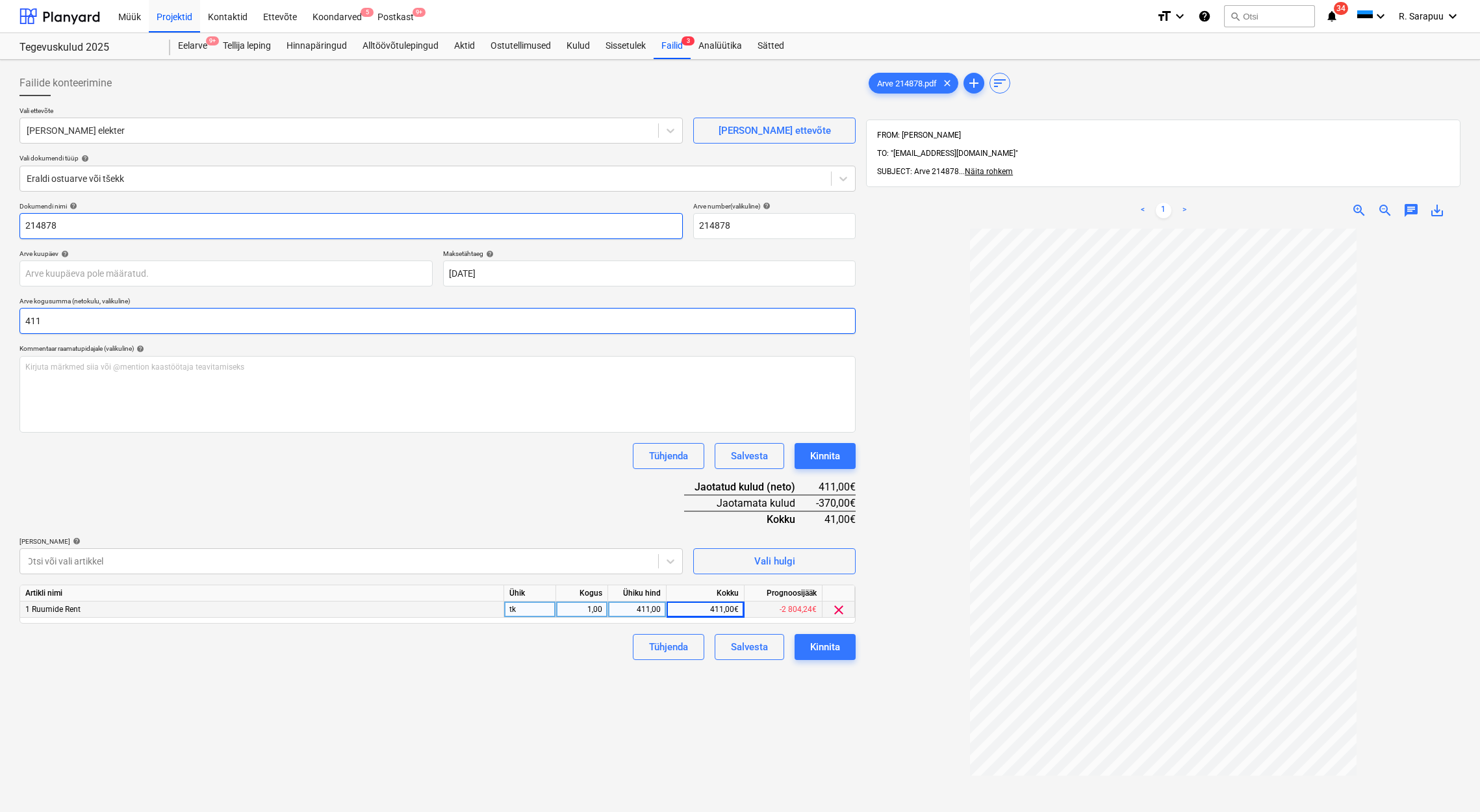 type on "411" 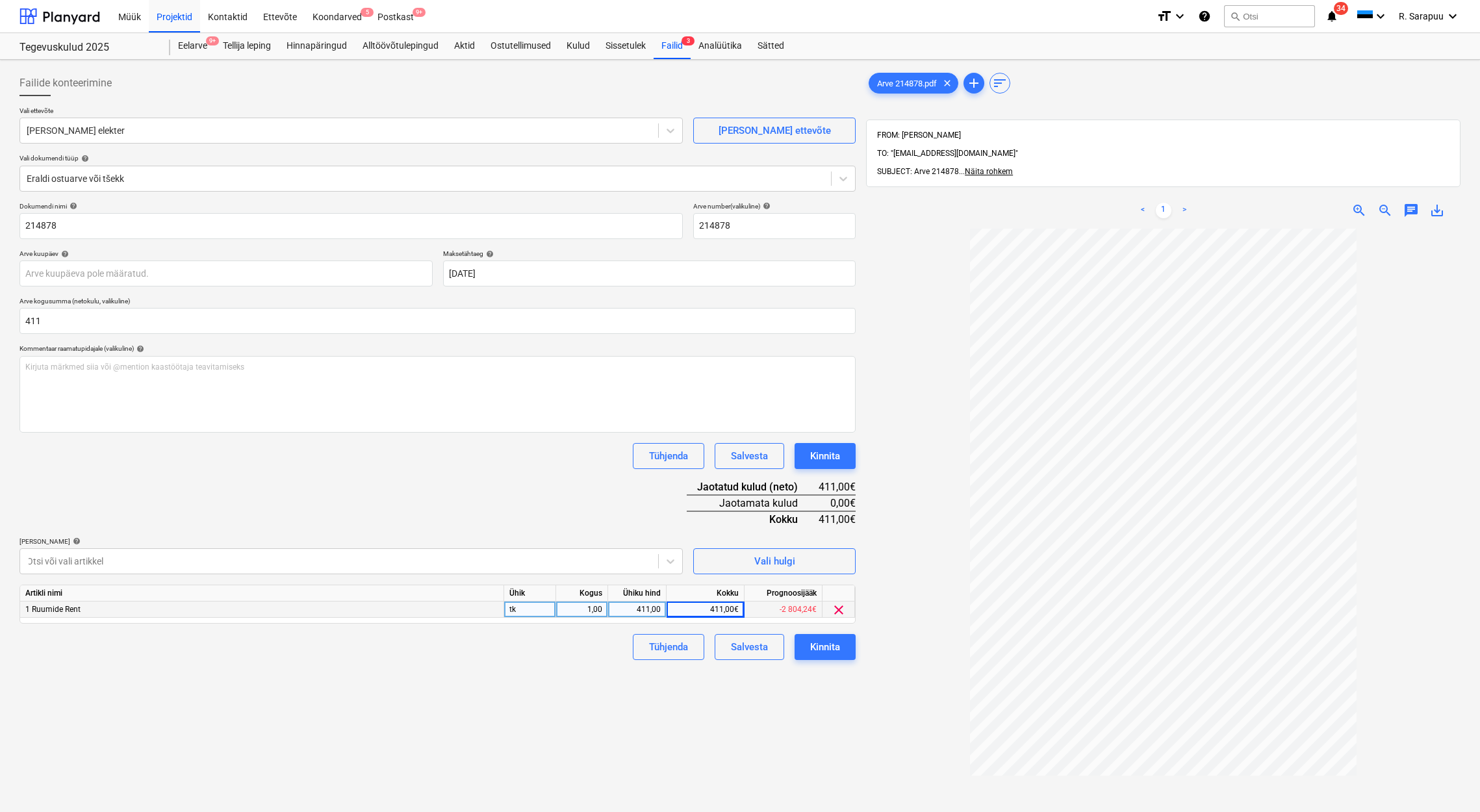 click on "Dokumendi nimi help 214878 Arve number  (valikuline) help 214878 Arve kuupäev help Press the down arrow key to interact with the calendar and
select a date. Press the question mark key to get the keyboard shortcuts for changing dates. Maksetähtaeg help [DATE] 20.07.2025 Press the down arrow key to interact with the calendar and
select a date. Press the question mark key to get the keyboard shortcuts for changing dates. Arve kogusumma (netokulu, valikuline) 411 Kommentaar raamatupidajale (valikuline) help [PERSON_NAME] märkmed siia või @mention kaastöötaja teavitamiseks ﻿ Tühjenda Salvesta Kinnita Jaotatud kulud (neto) 411,00€ Jaotamata kulud 0,00€ Kokku 411,00€ [PERSON_NAME] artiklid help Otsi või vali artikkel Vali hulgi Artikli nimi Ühik Kogus Ühiku hind Kokku Prognoosijääk 1 Ruumide Rent tk 1,00 411,00 411,00€ -2 804,24€ clear Tühjenda Salvesta Kinnita" at bounding box center (437, 431) 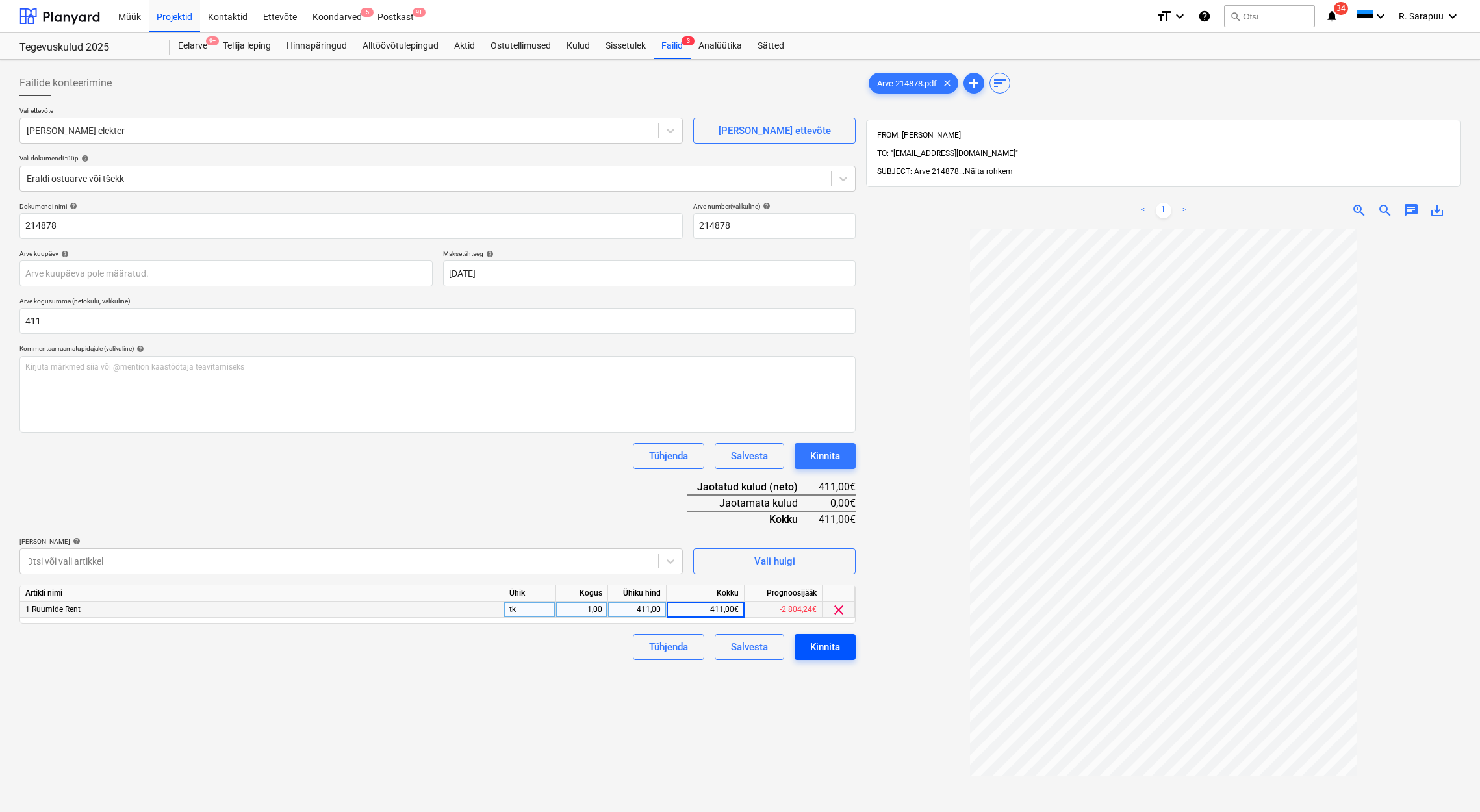 click on "Kinnita" at bounding box center (825, 647) 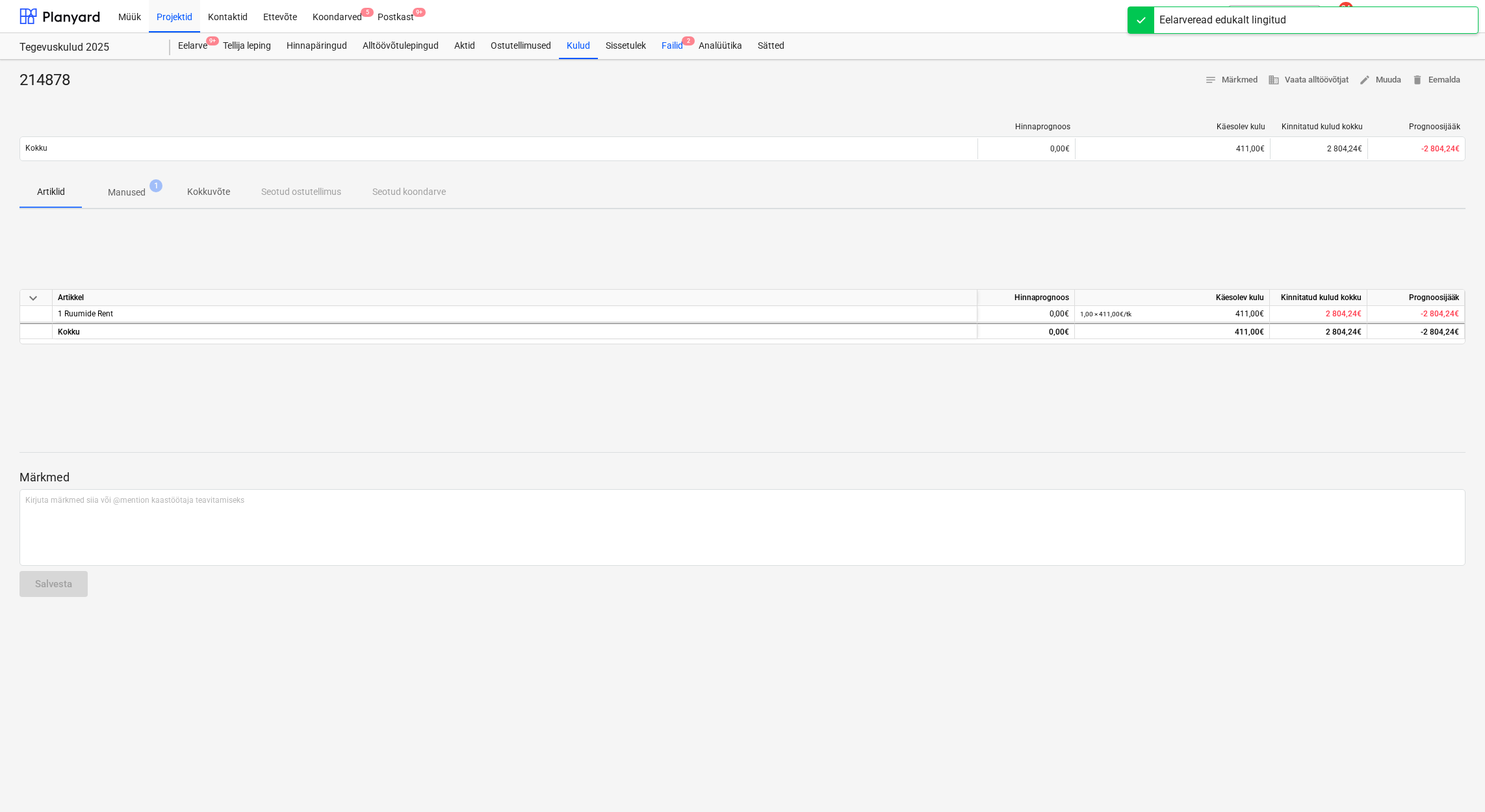 click on "Failid 2" at bounding box center [672, 46] 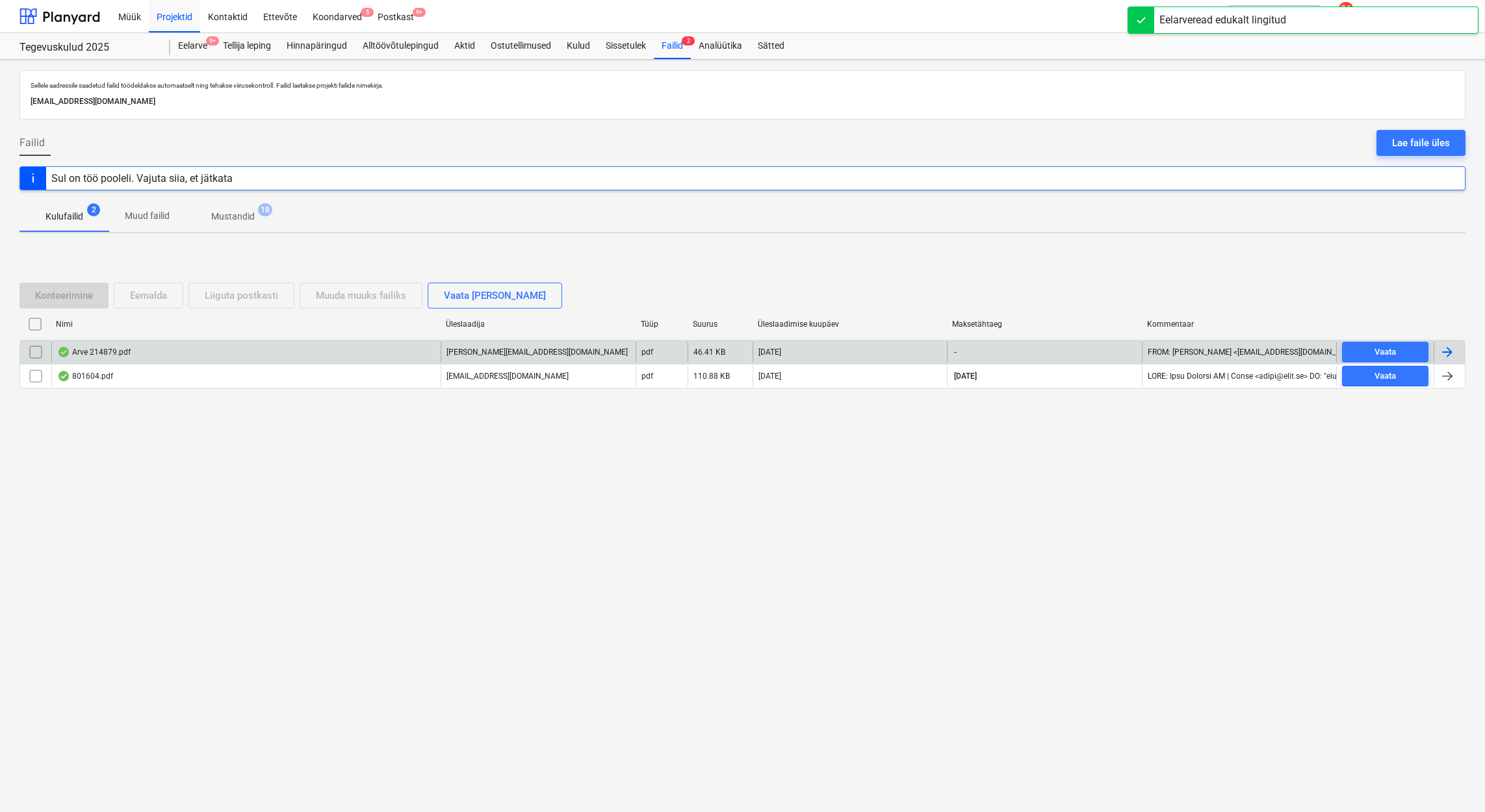 click on "Arve 214879.pdf" at bounding box center [94, 352] 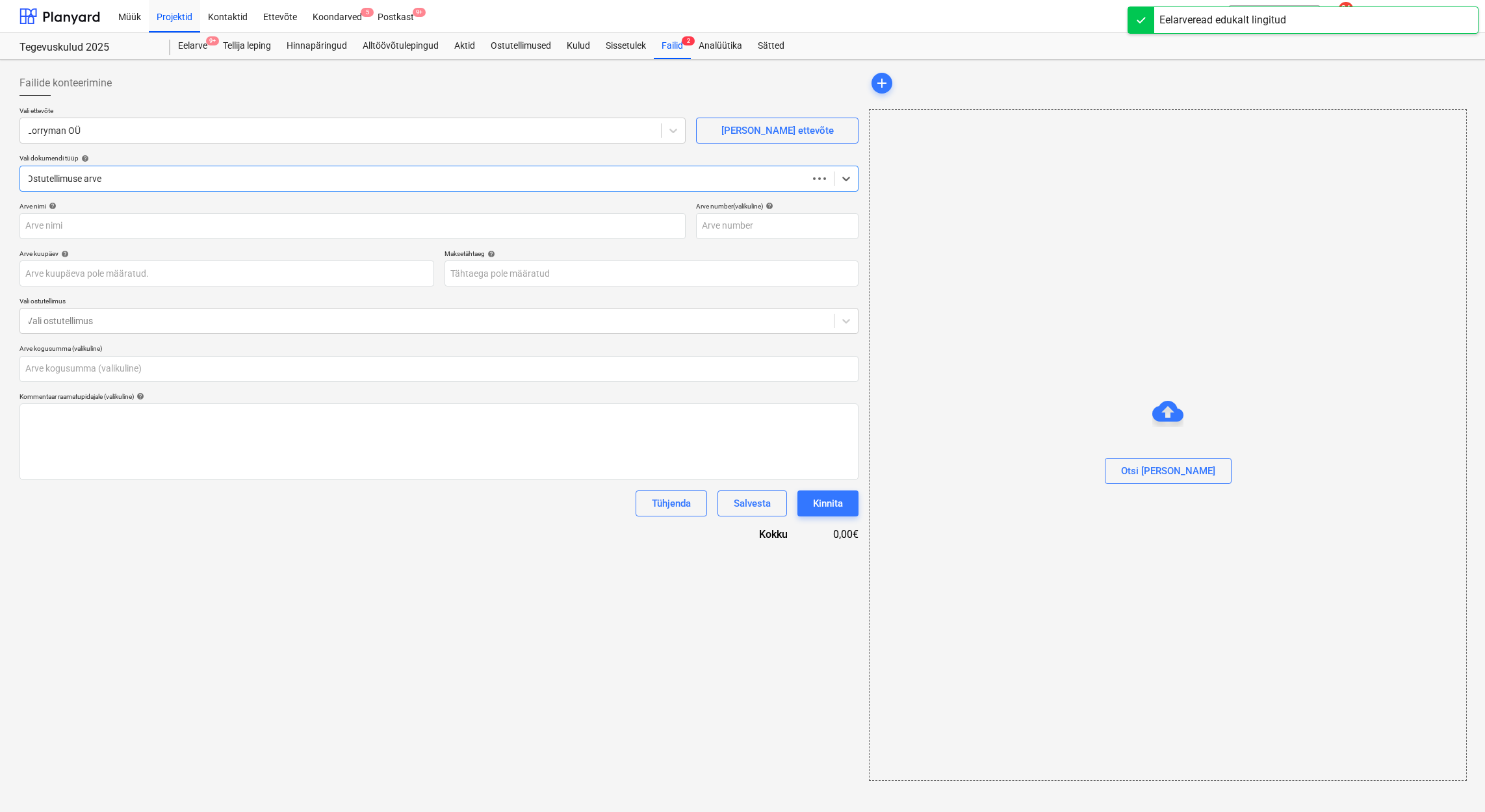 type on "0,00" 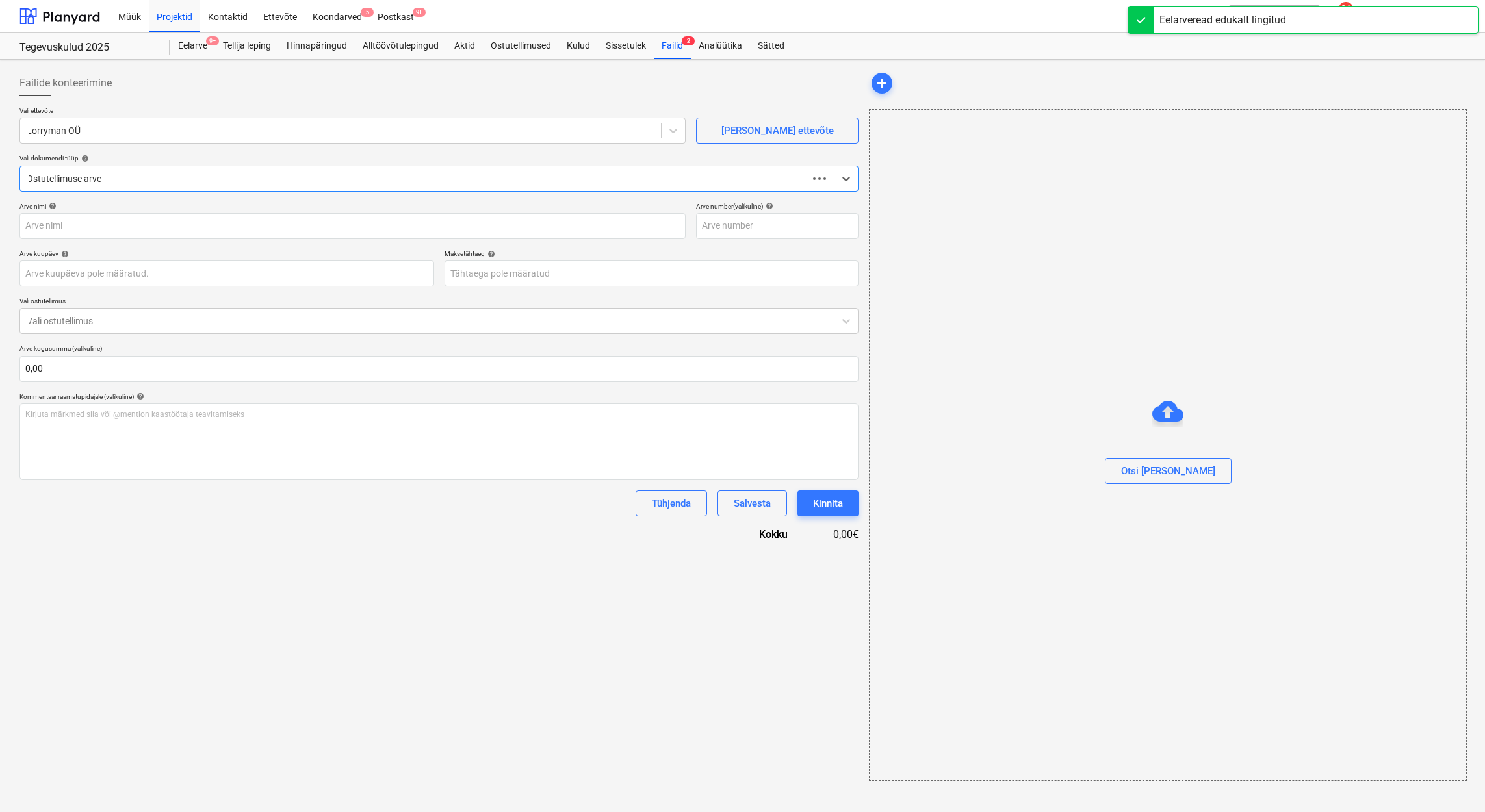 type on "214879" 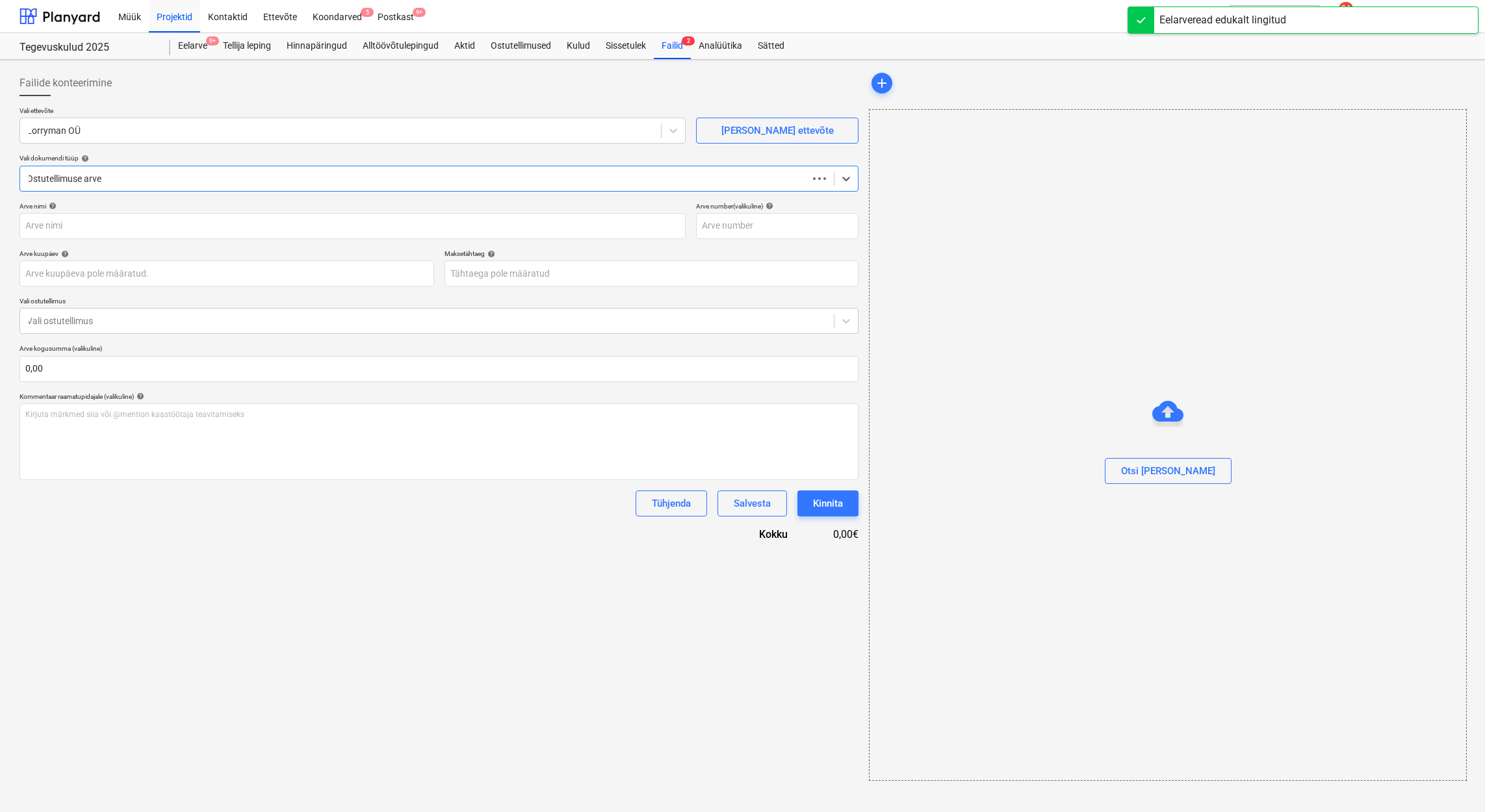 type on "214879" 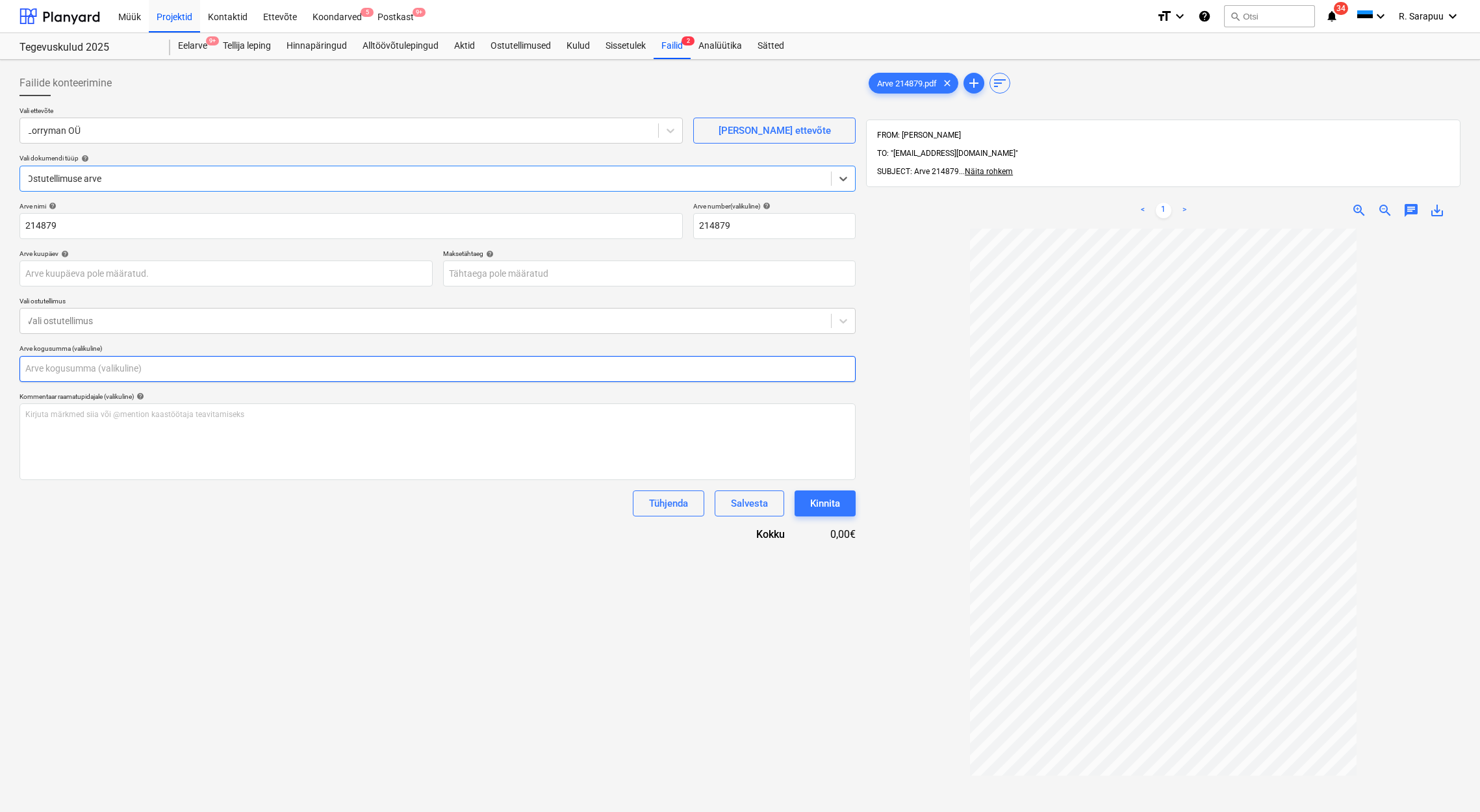 click at bounding box center (437, 369) 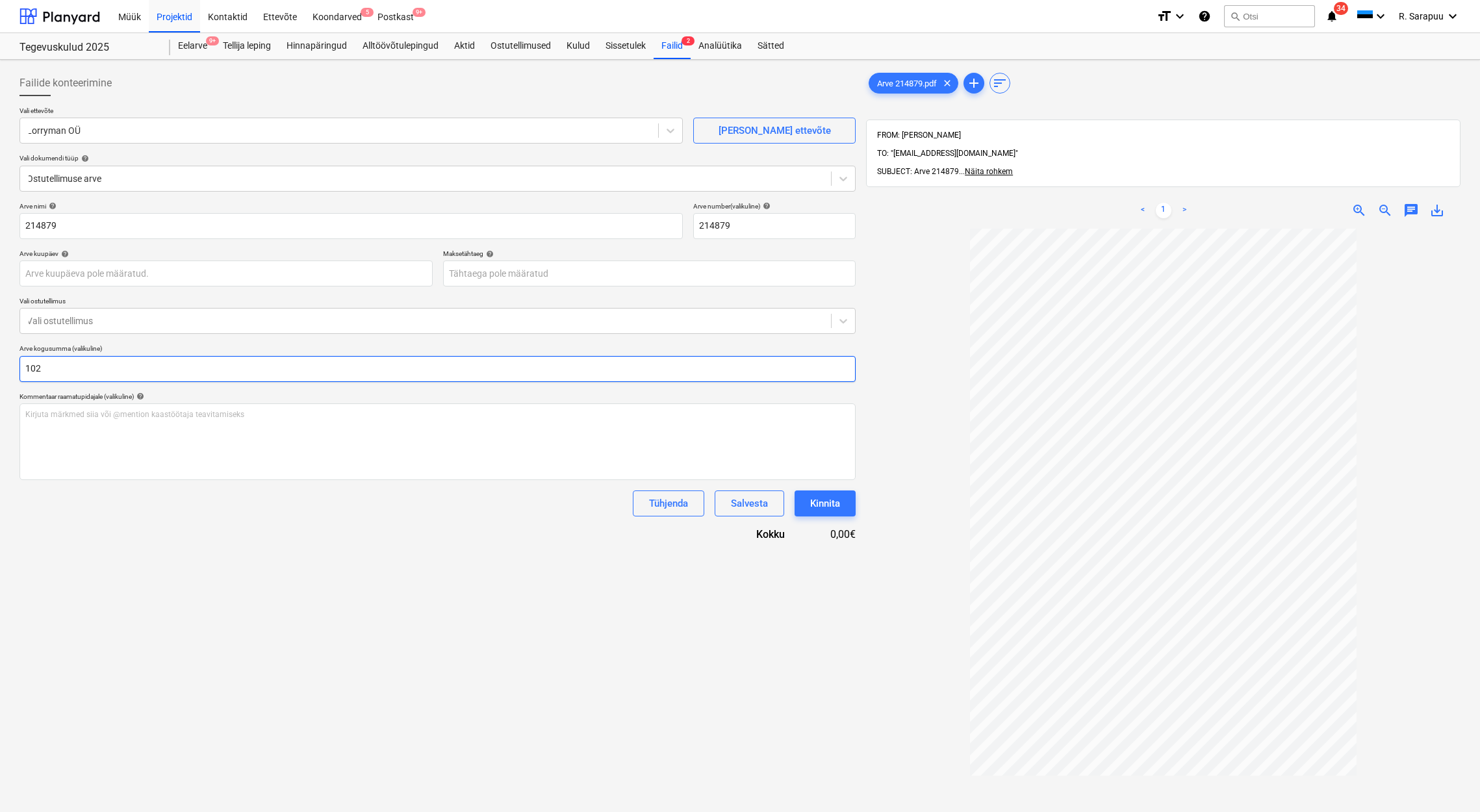 type on "102" 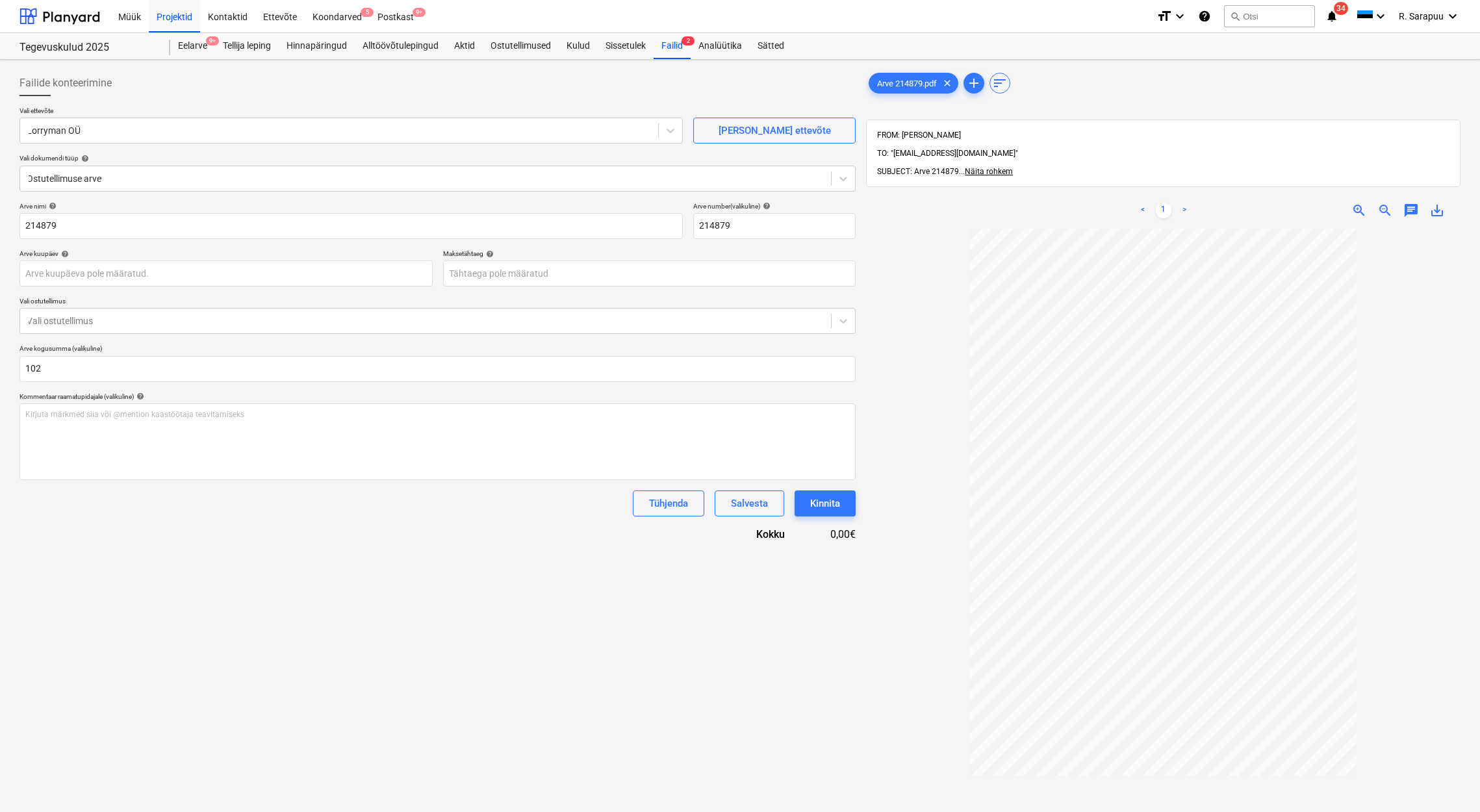 click on "Failide konteerimine Vali ettevõte Lorryman OÜ    [PERSON_NAME] uus ettevõte Vali dokumendi tüüp help Ostutellimuse [PERSON_NAME] nimi help 214879 Arve number  (valikuline) help 214879 Arve kuupäev help Press the down arrow key to interact with the calendar and
select a date. Press the question mark key to get the keyboard shortcuts for changing dates. Maksetähtaeg help Press the down arrow key to interact with the calendar and
select a date. Press the question mark key to get the keyboard shortcuts for changing dates. Vali ostutellimus Vali ostutellimus Arve kogusumma (valikuline) 102 Kommentaar raamatupidajale (valikuline) help [PERSON_NAME] märkmed siia või @mention kaastöötaja teavitamiseks ﻿ Tühjenda Salvesta Kinnita Kokku 0,00€" at bounding box center (437, 537) 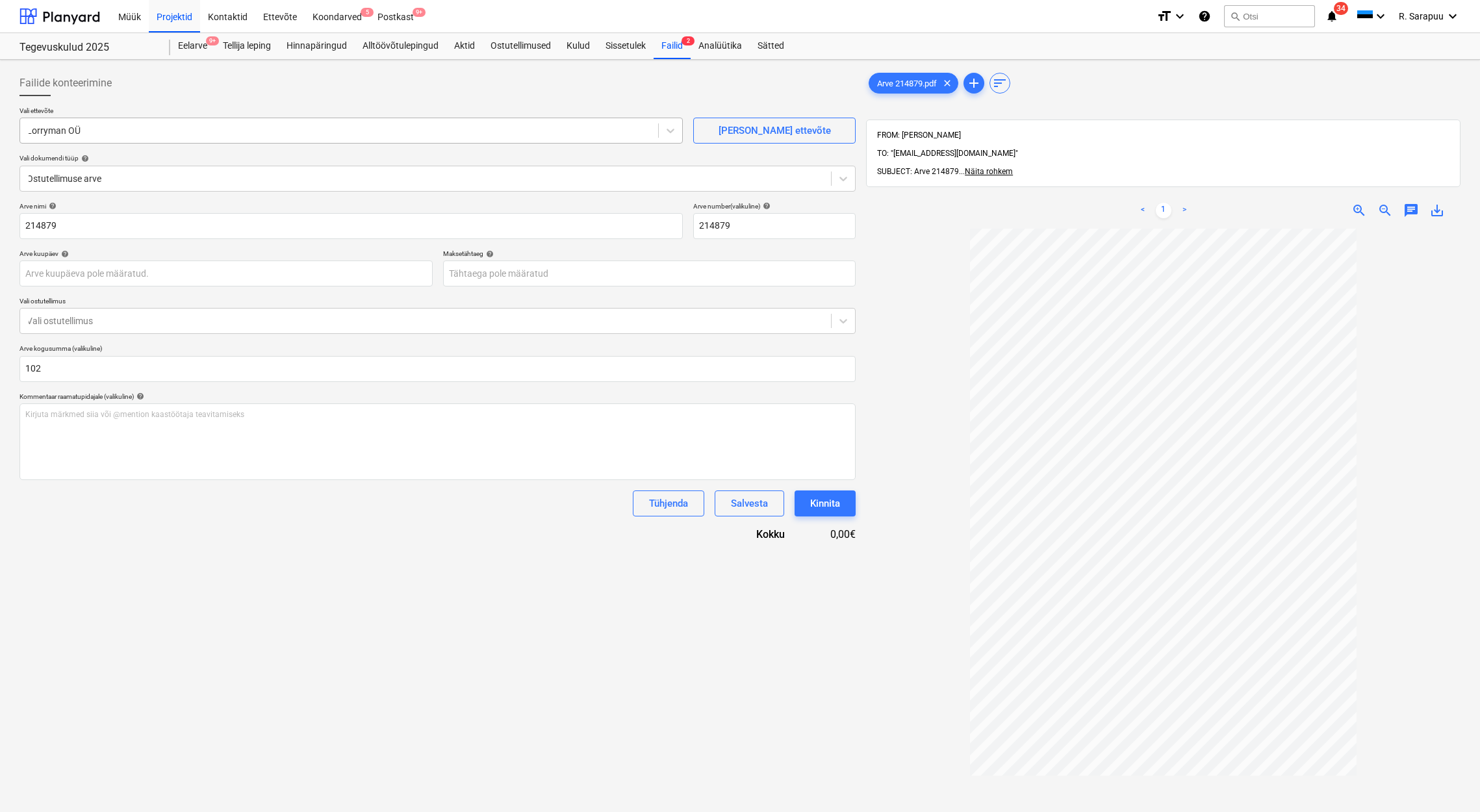 click on "Lorryman OÜ" at bounding box center [351, 131] 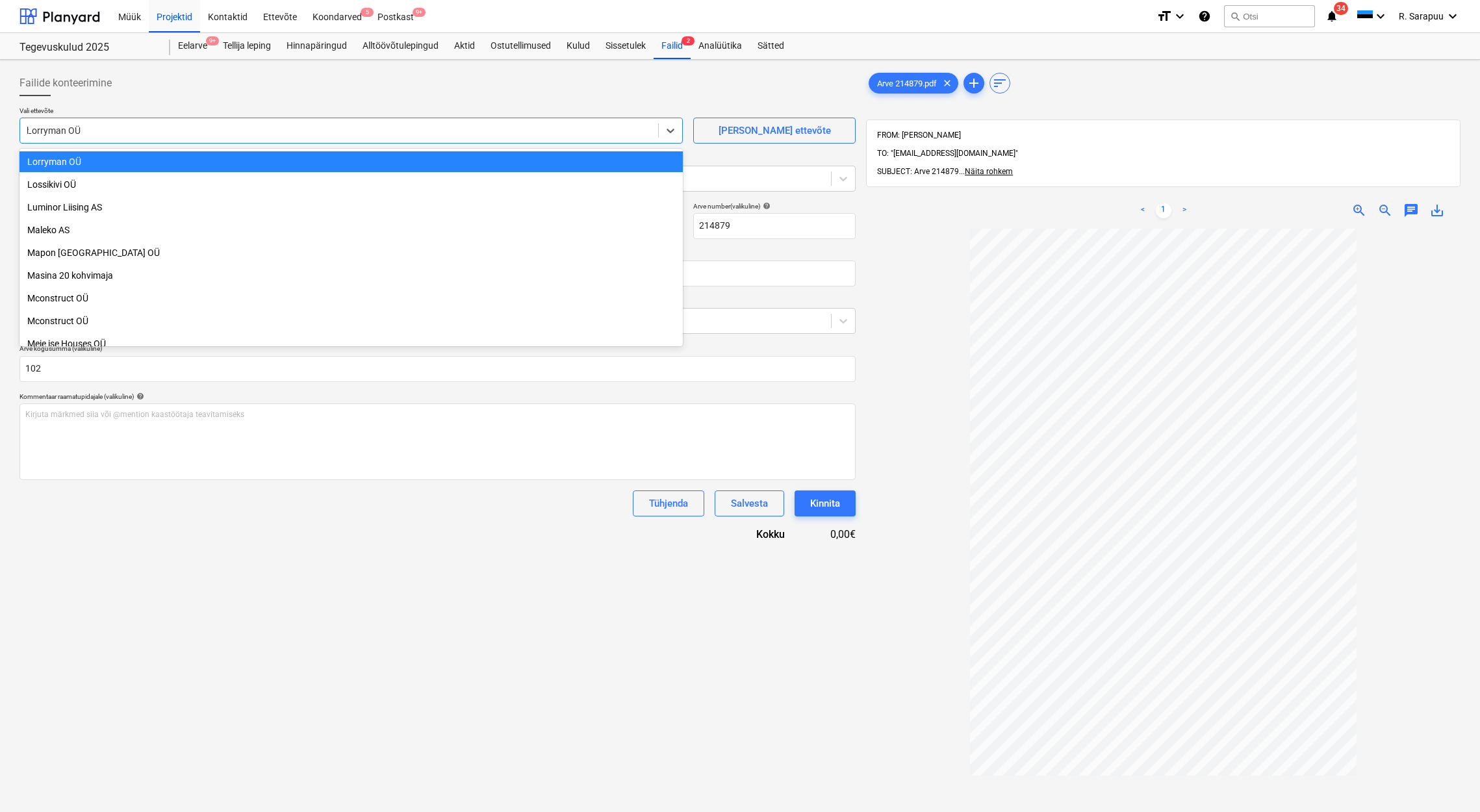 scroll, scrollTop: 0, scrollLeft: 0, axis: both 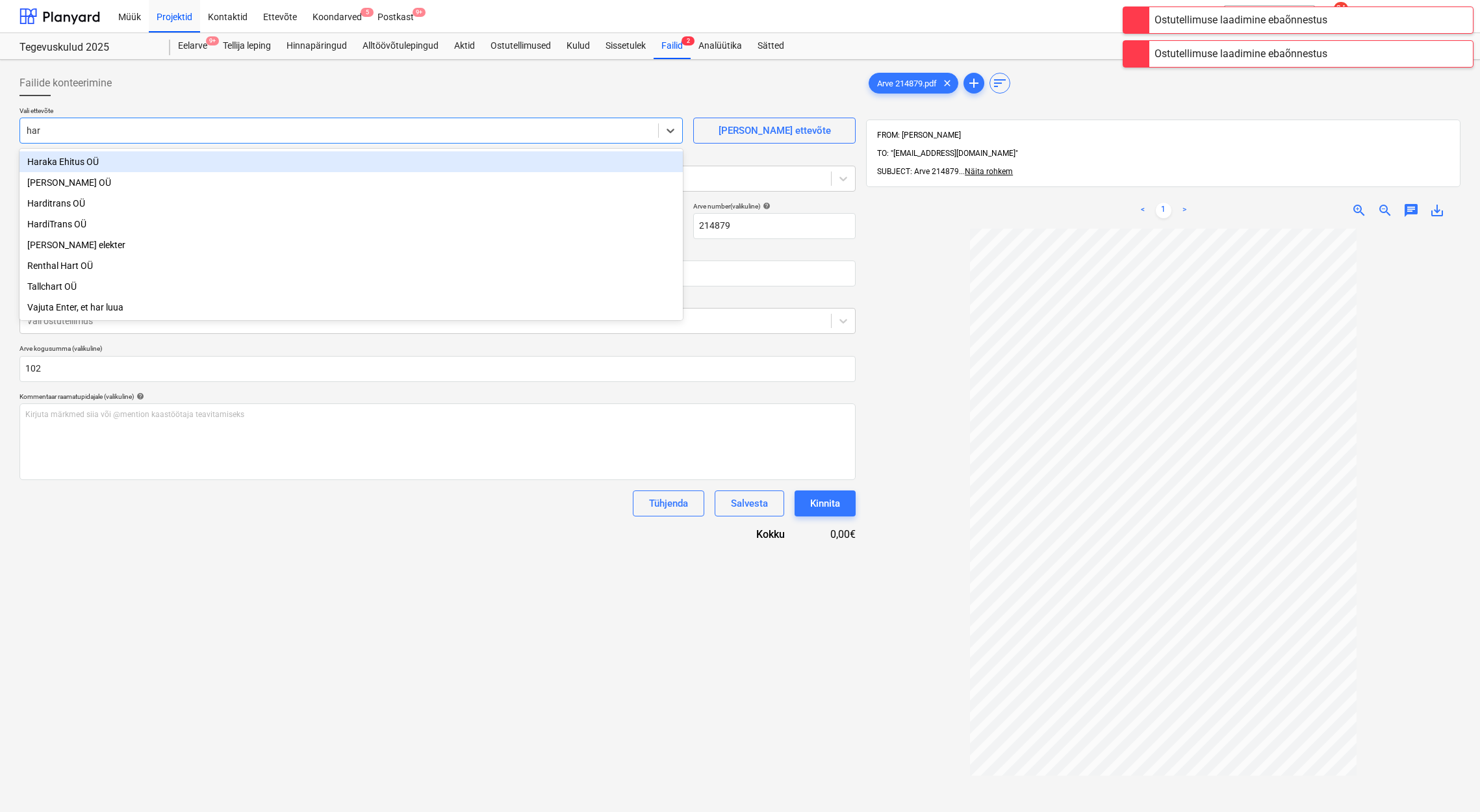 type on "harj" 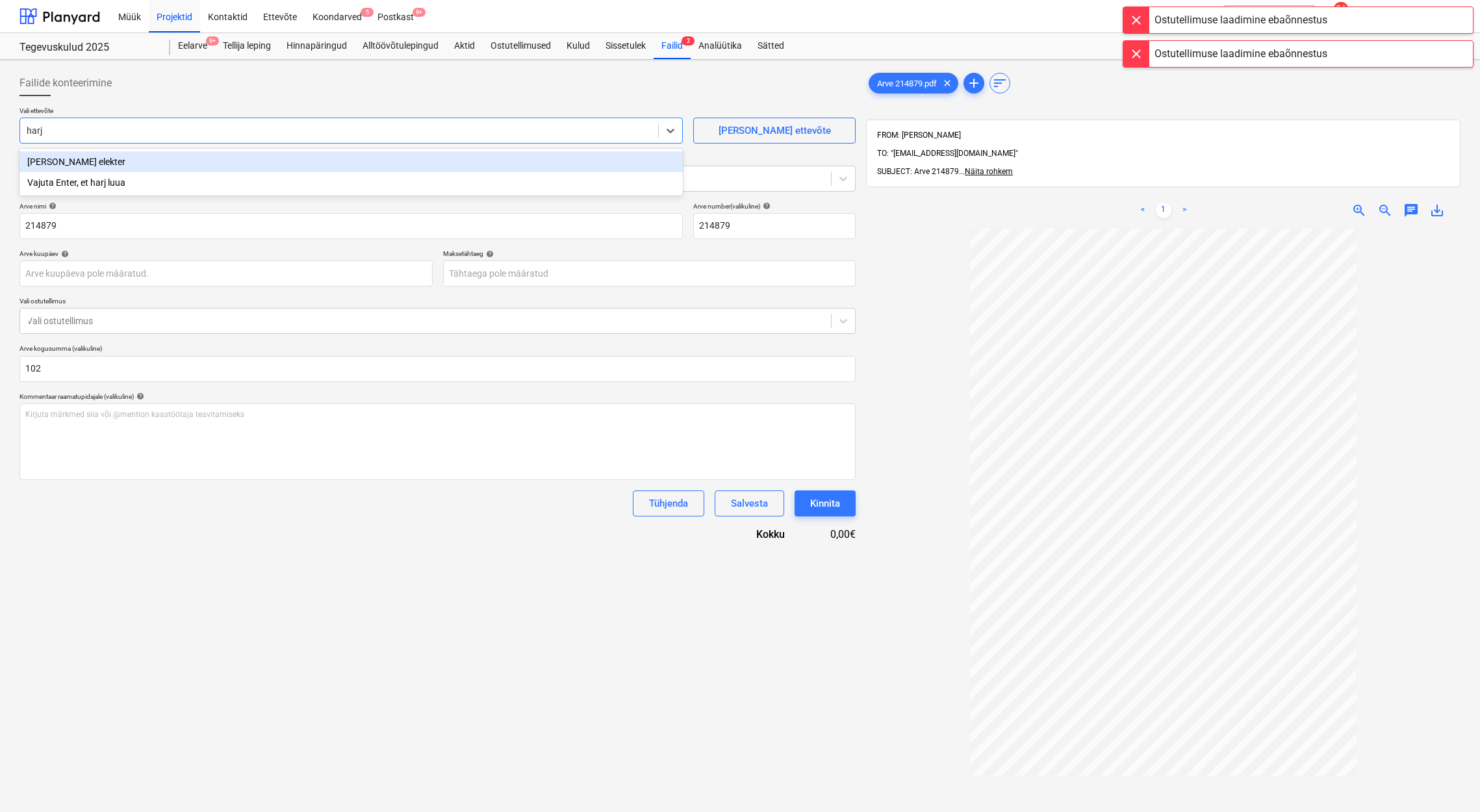 type 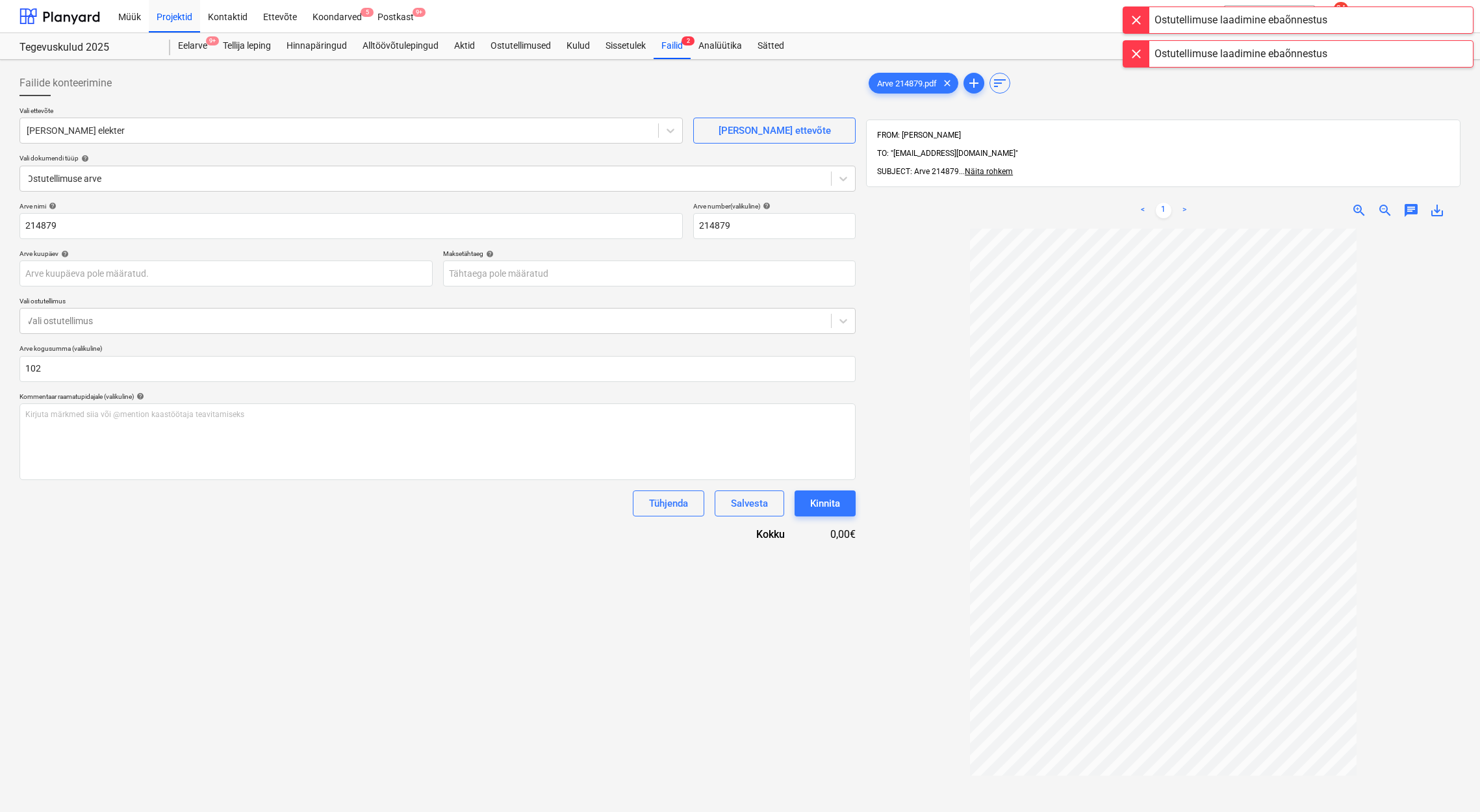 click on "Arve nimi help 214879 Arve number  (valikuline) help 214879 Arve kuupäev help Press the down arrow key to interact with the calendar and
select a date. Press the question mark key to get the keyboard shortcuts for changing dates. Maksetähtaeg help Press the down arrow key to interact with the calendar and
select a date. Press the question mark key to get the keyboard shortcuts for changing dates. Vali ostutellimus Vali ostutellimus Arve kogusumma (valikuline) 102 Kommentaar raamatupidajale (valikuline) help [PERSON_NAME] märkmed siia või @mention kaastöötaja teavitamiseks ﻿ Tühjenda Salvesta Kinnita Kokku 0,00€" at bounding box center (437, 372) 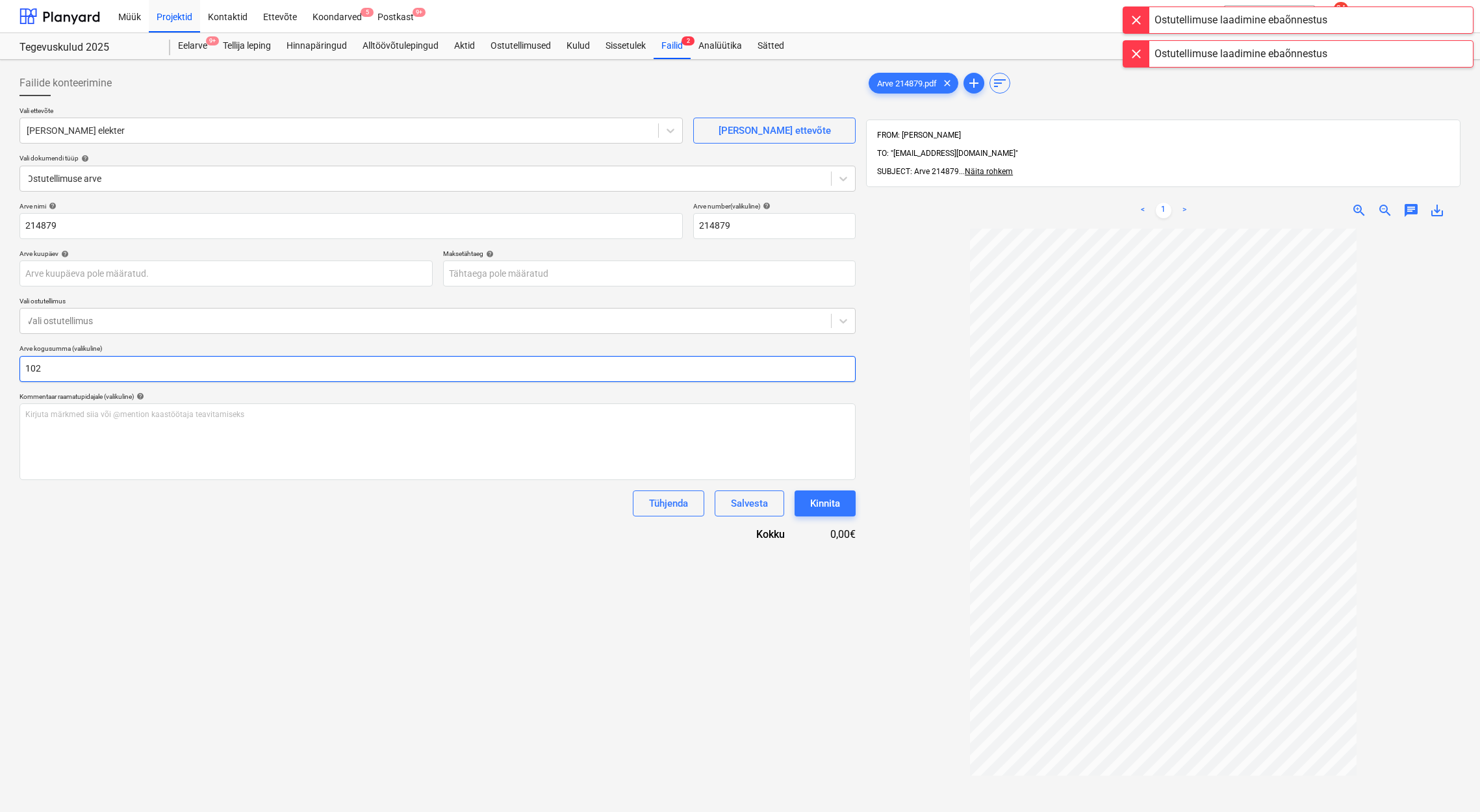 click on "102" at bounding box center (437, 369) 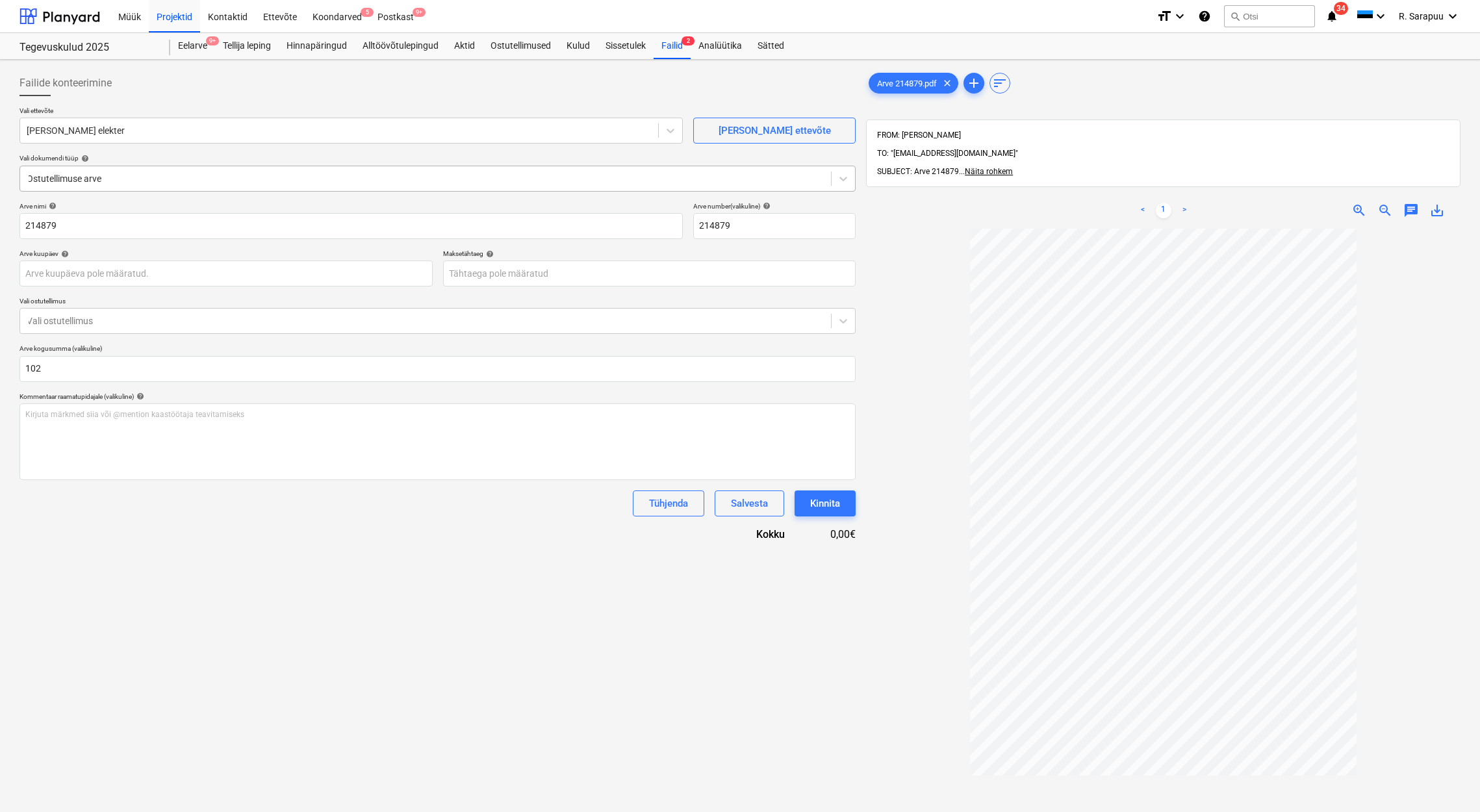 click at bounding box center (426, 179) 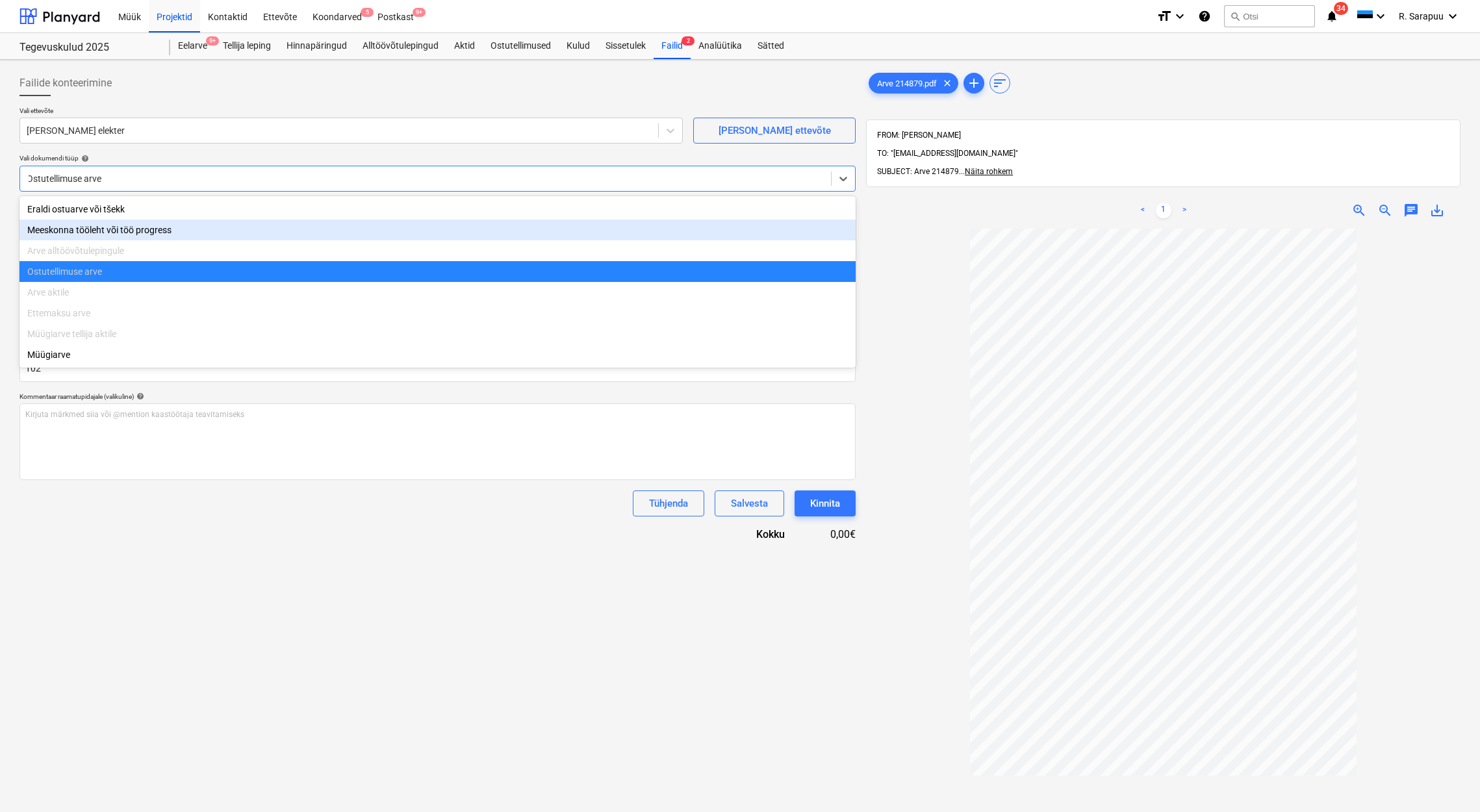 click on "Meeskonna tööleht või töö progress" at bounding box center (437, 230) 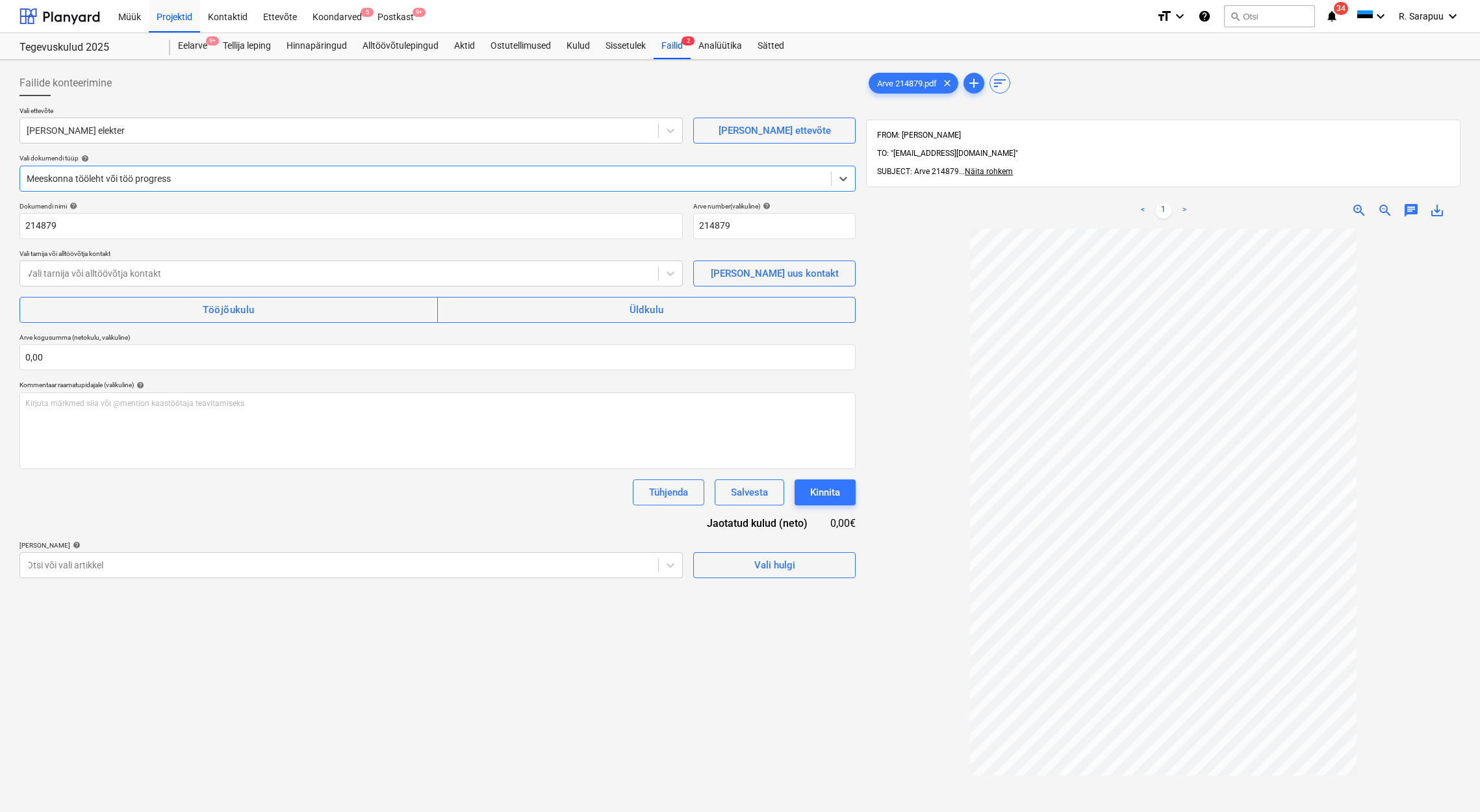 click on "Meeskonna tööleht või töö progress" at bounding box center [426, 179] 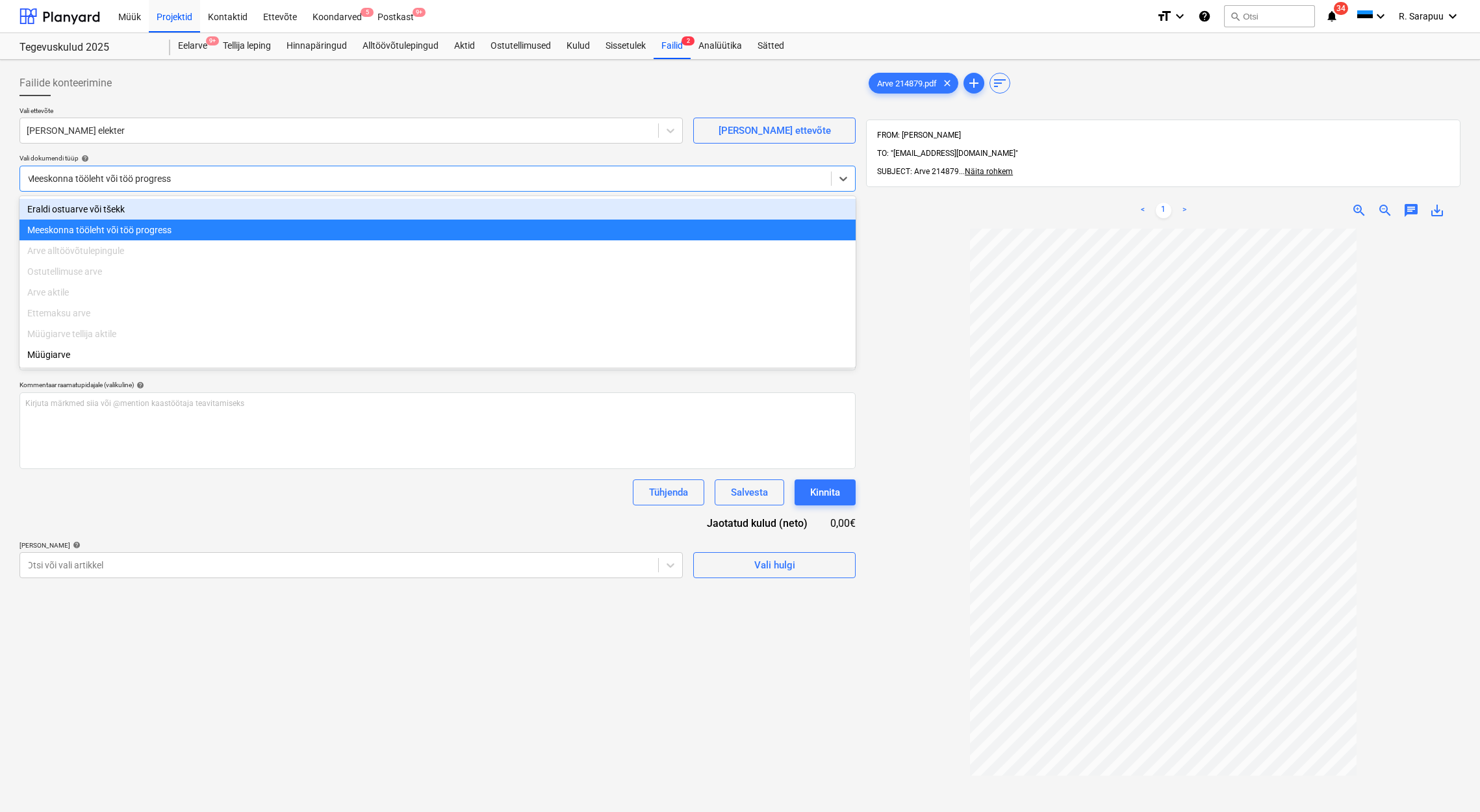 click on "Eraldi ostuarve või tšekk" at bounding box center (437, 209) 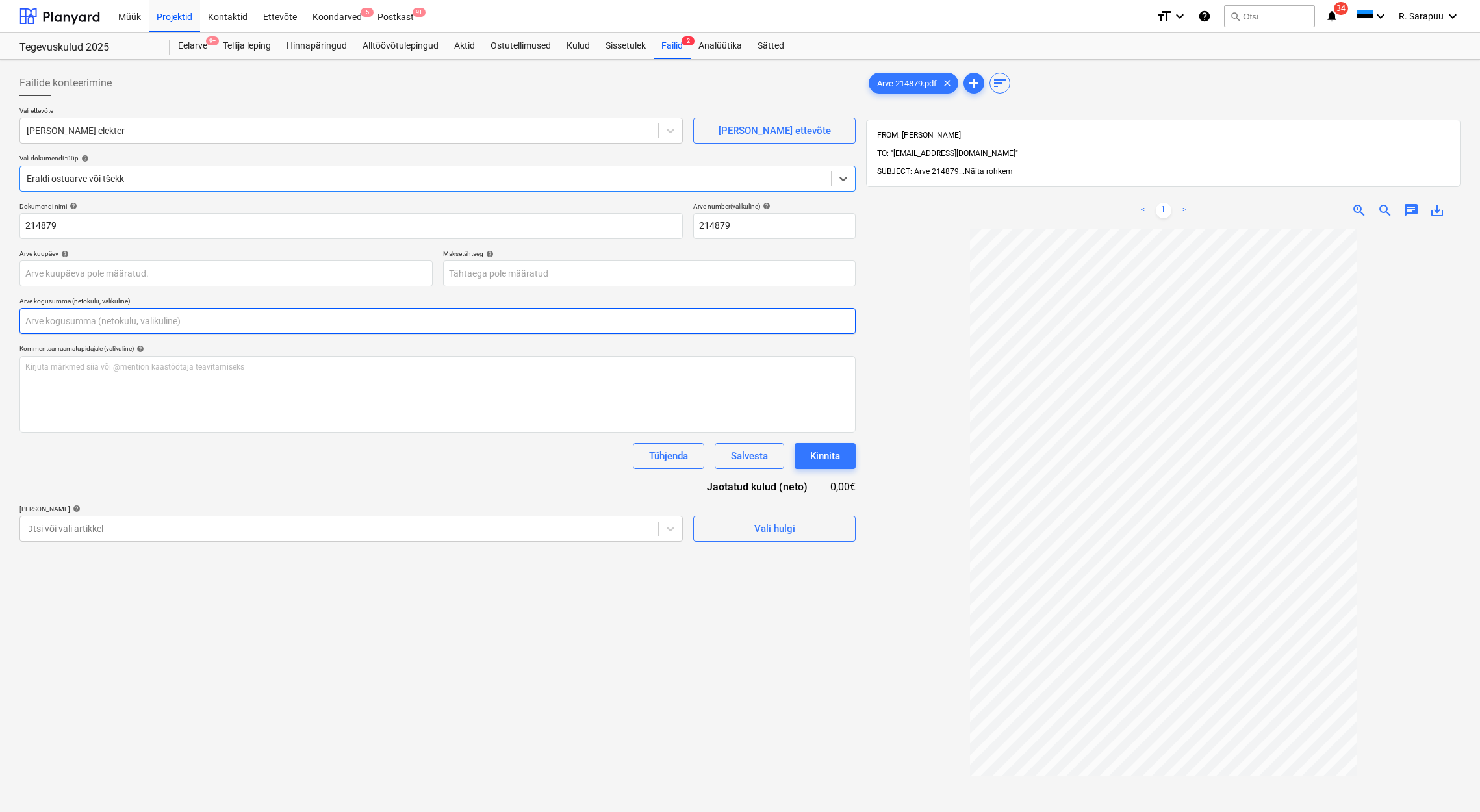 click at bounding box center (437, 321) 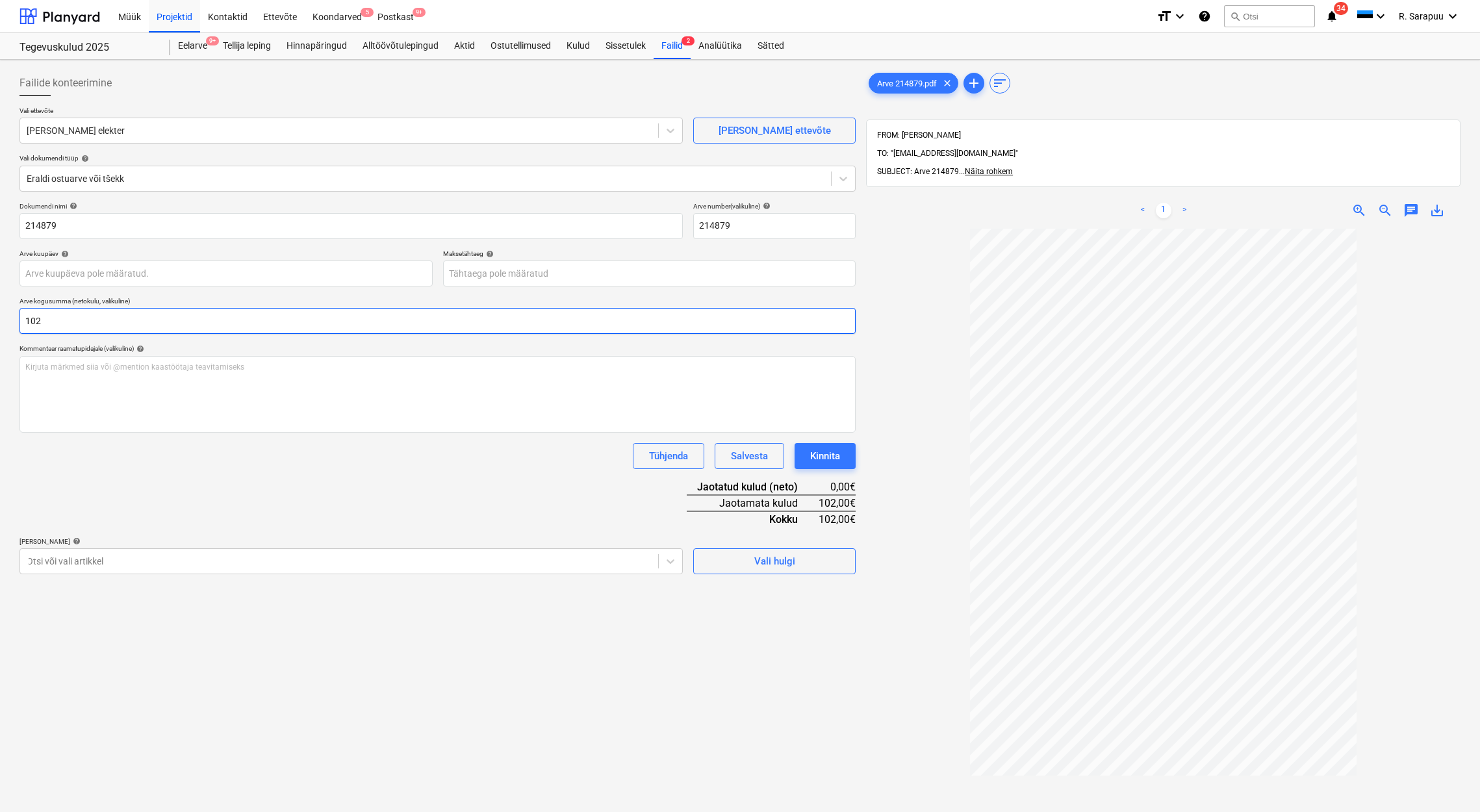 type on "102" 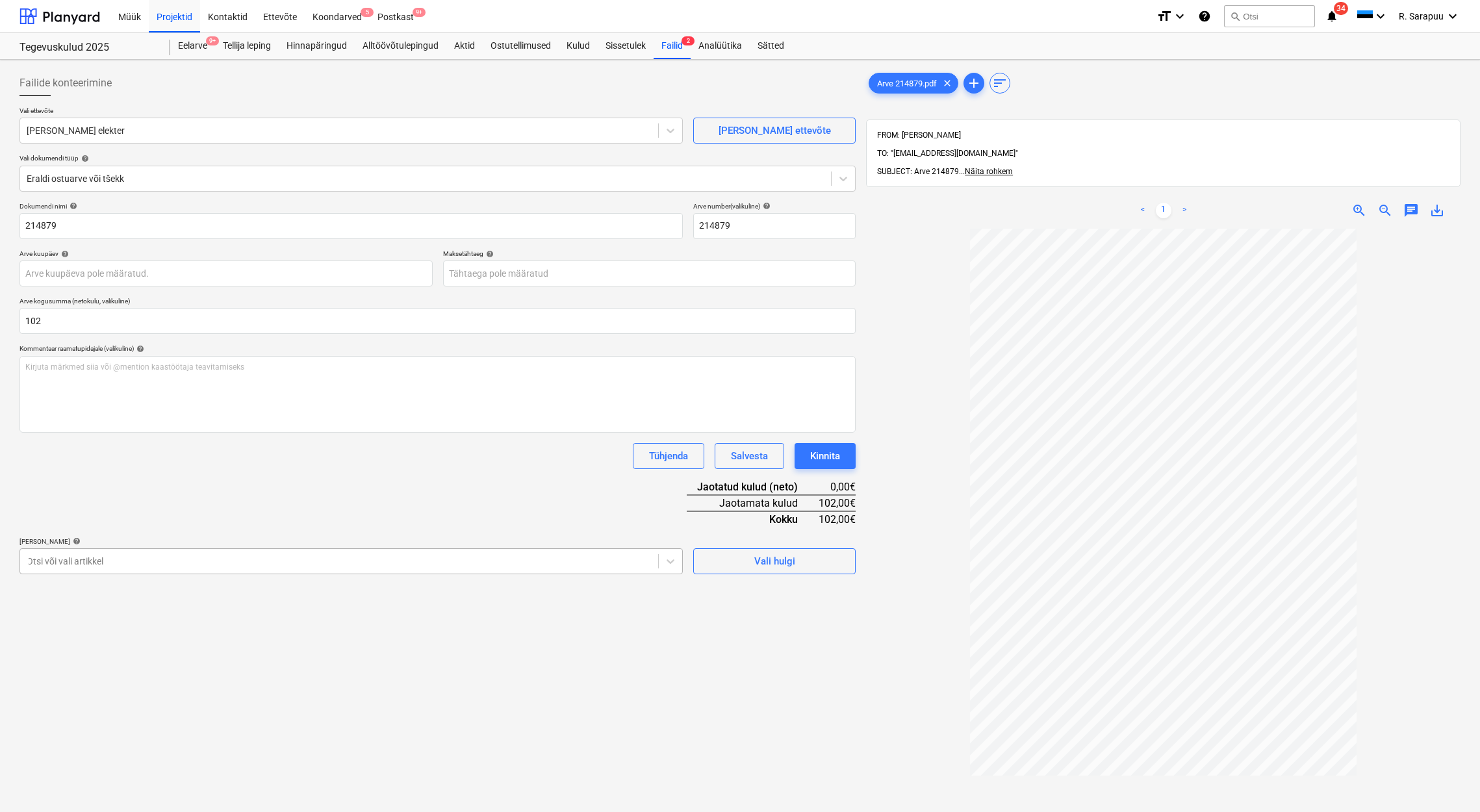 click at bounding box center [339, 561] 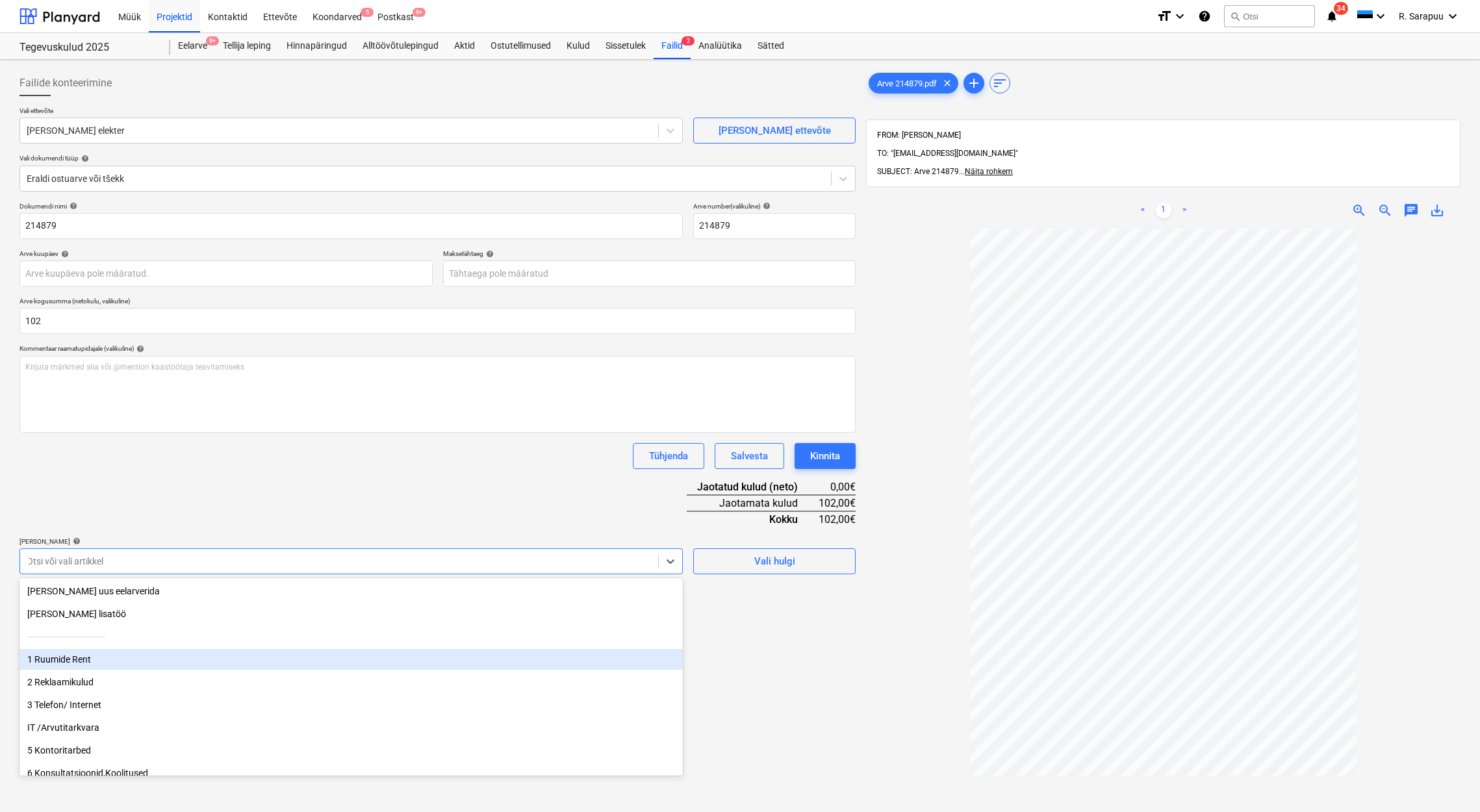 click on "1 Ruumide Rent" at bounding box center [351, 659] 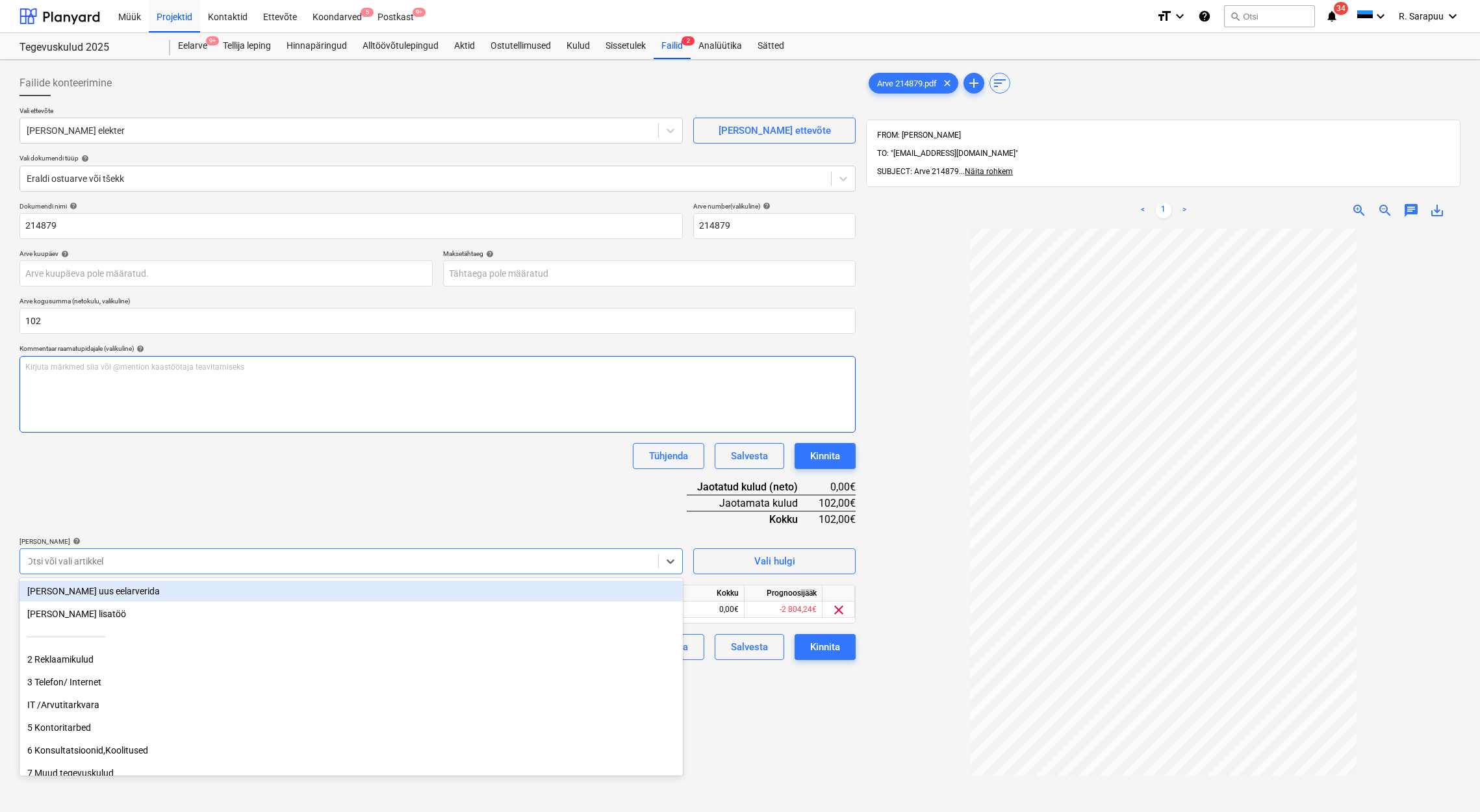 click on "Kirjuta märkmed siia või @mention kaastöötaja teavitamiseks ﻿" at bounding box center [437, 394] 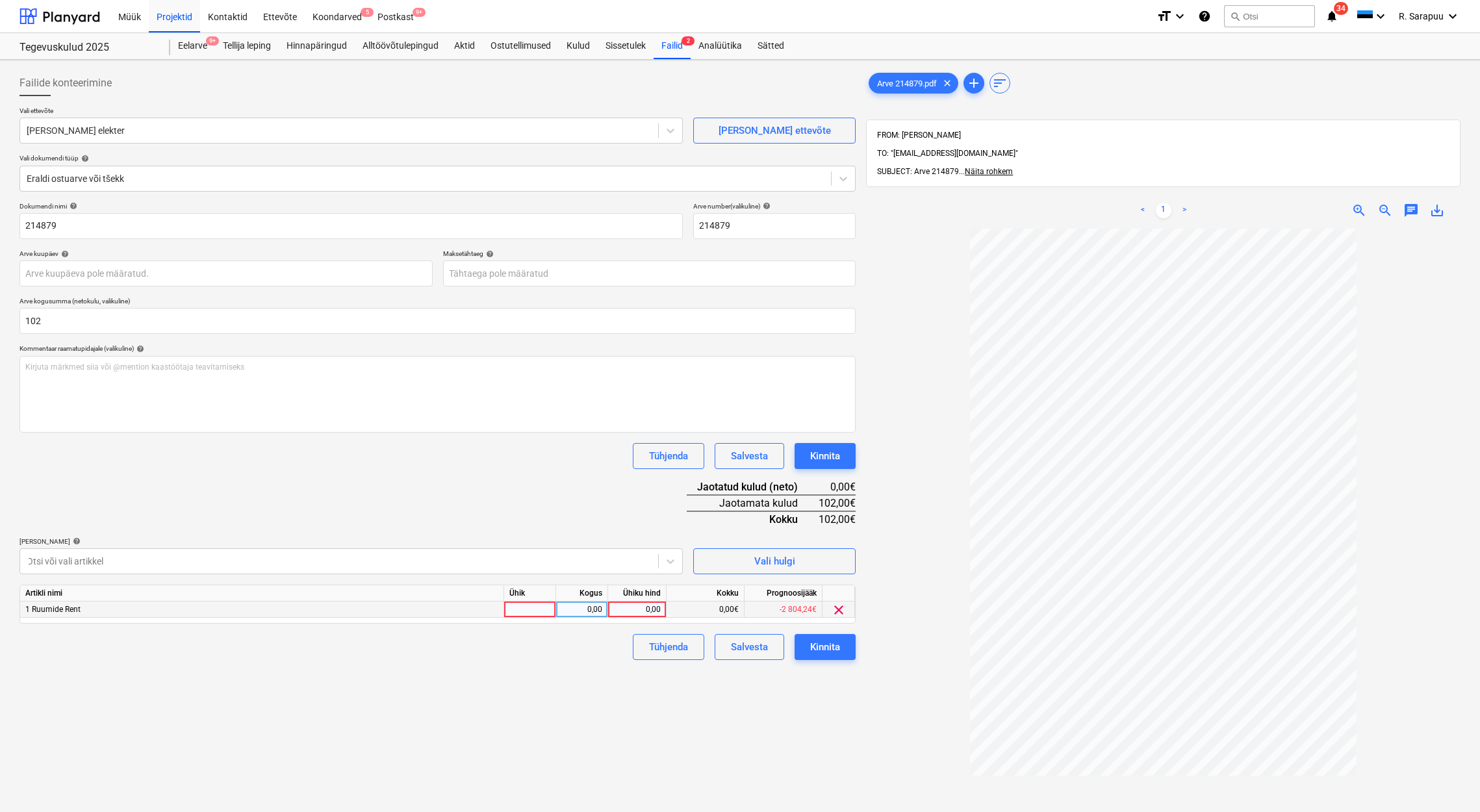 click on "0,00" at bounding box center (637, 609) 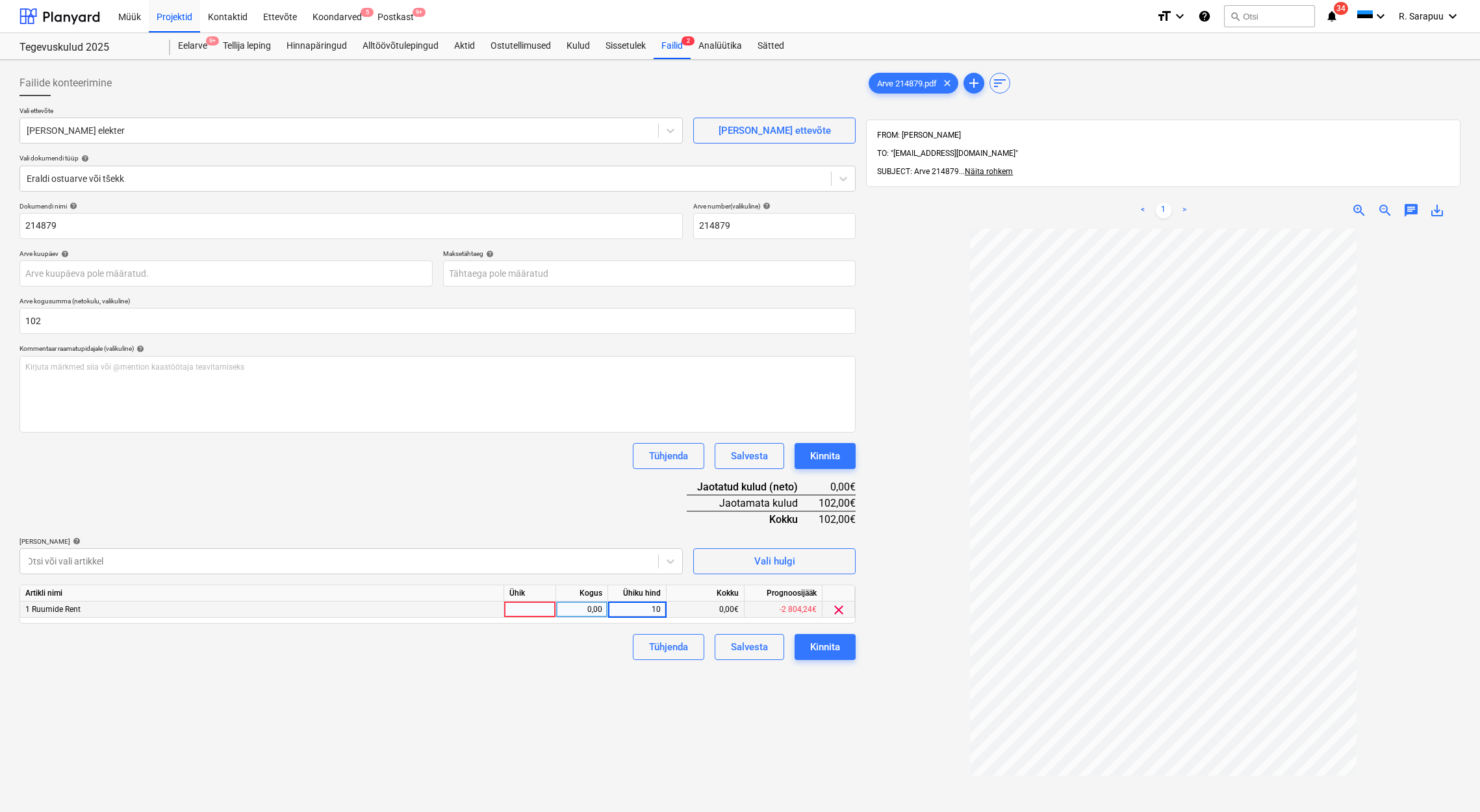 type on "102" 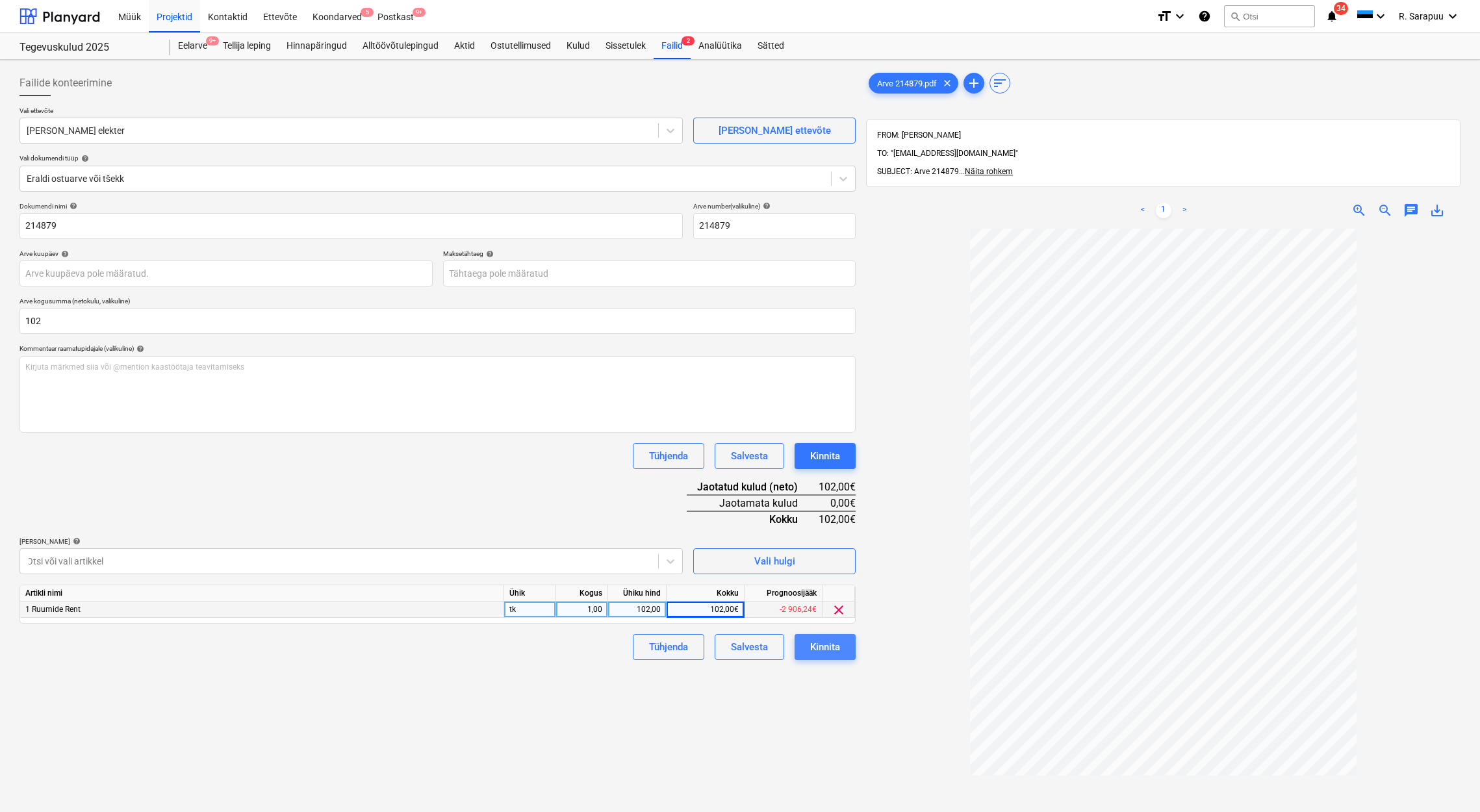 click on "Kinnita" at bounding box center [825, 647] 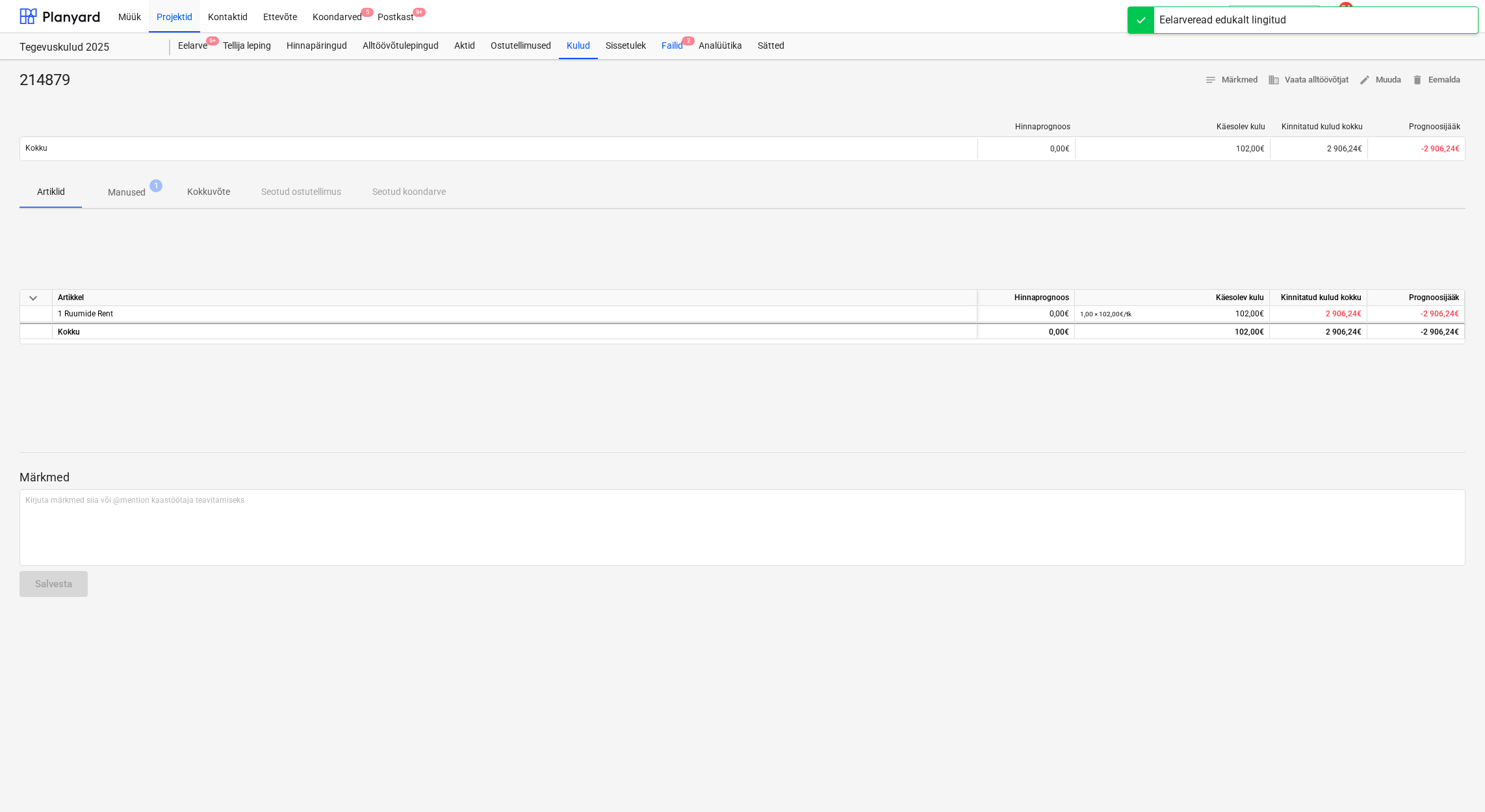 click on "Failid 2" at bounding box center [672, 46] 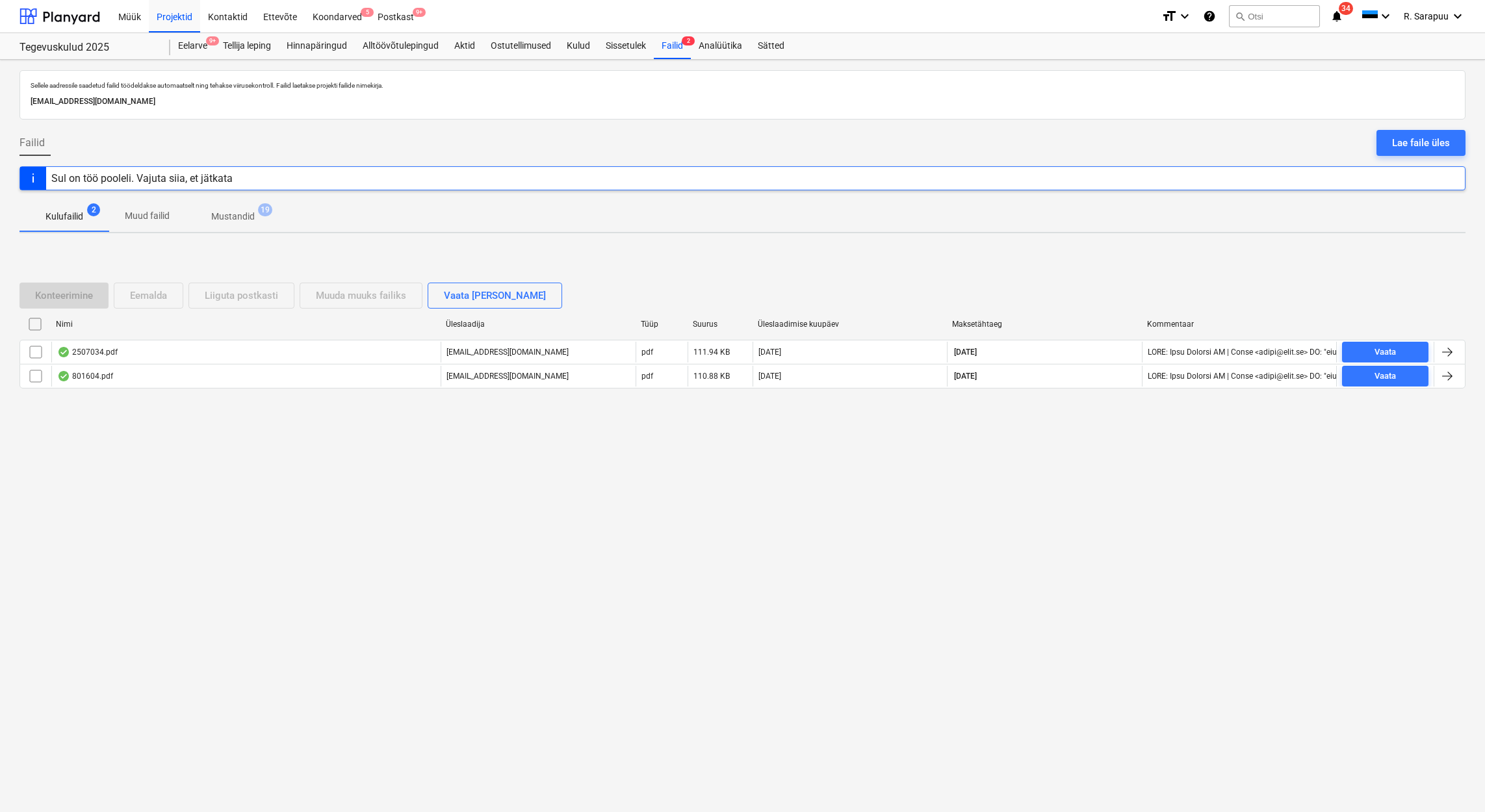 click on "Konteerimine Eemalda Liiguta postkasti Muuda muuks failiks Vaata [PERSON_NAME] Nimi Üleslaadija Tüüp Suurus Üleslaadimise kuupäev Maksetähtaeg Kommentaar   2507034.pdf [EMAIL_ADDRESS][DOMAIN_NAME] pdf 111.94 KB [DATE] [DATE] Vaata   801604.pdf [EMAIL_ADDRESS][DOMAIN_NAME] pdf 110.88 KB [DATE] [DATE] Vaata Please wait" at bounding box center (742, 341) 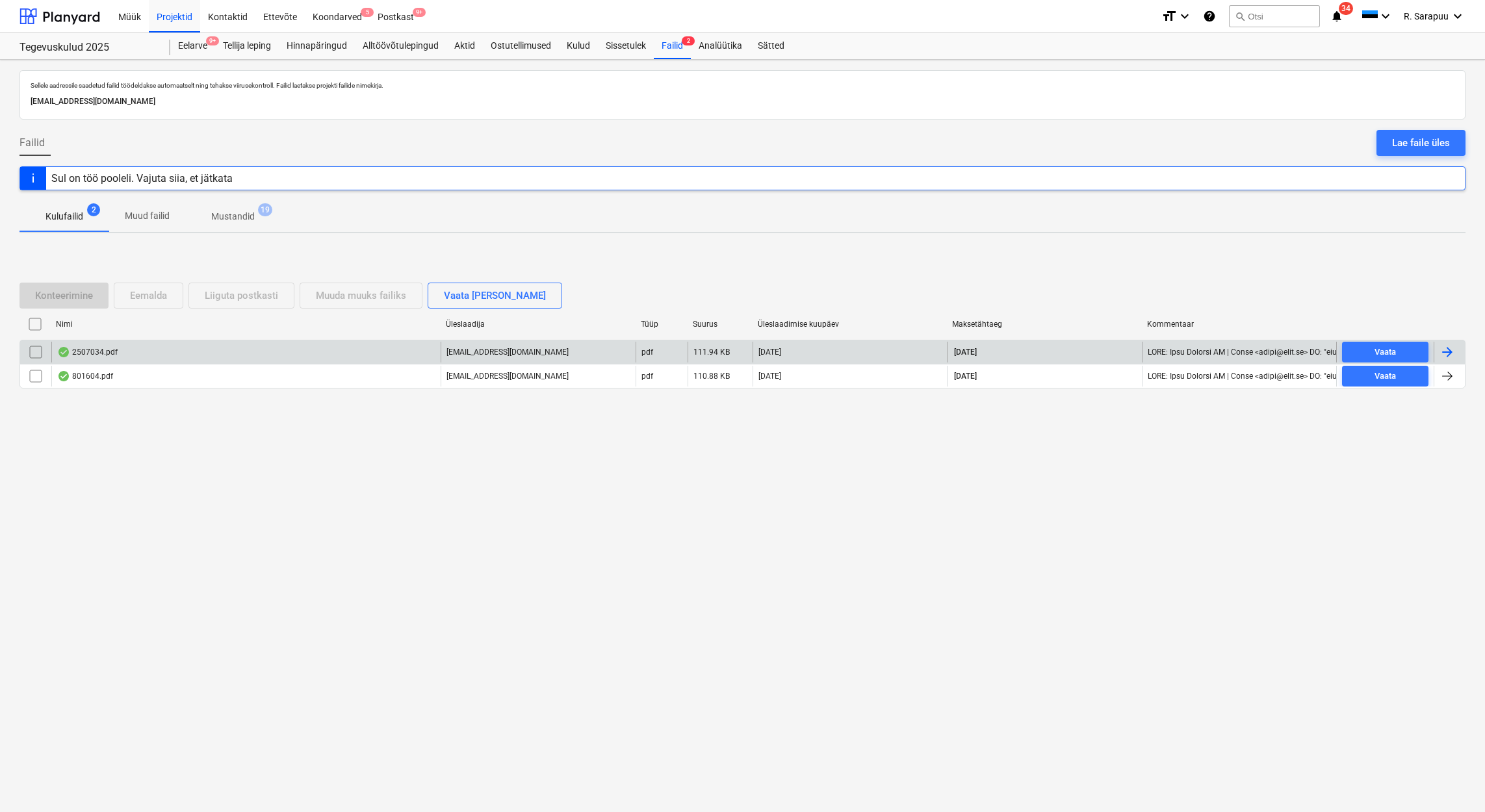 click on "2507034.pdf" at bounding box center [246, 352] 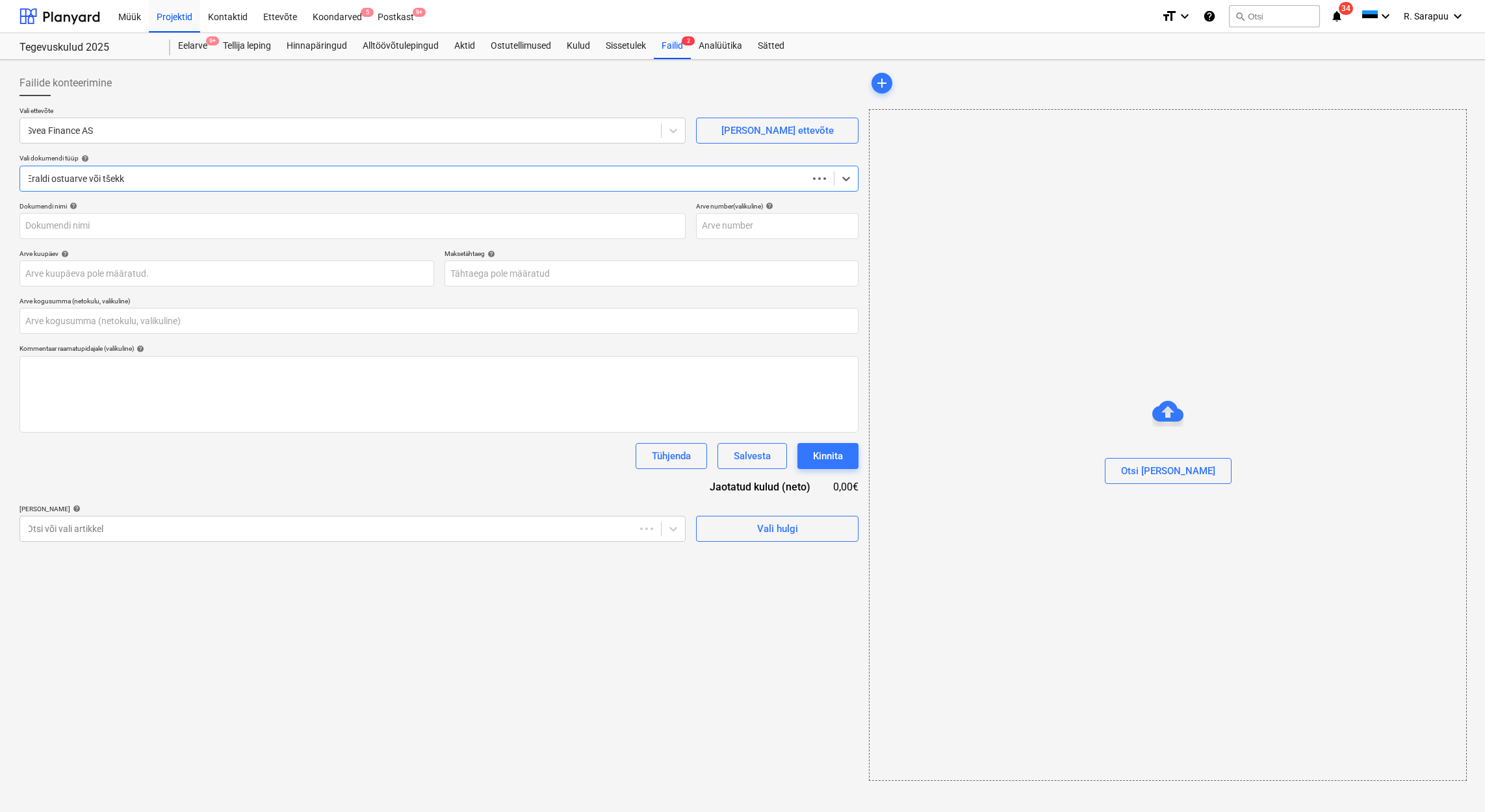type on "0,00" 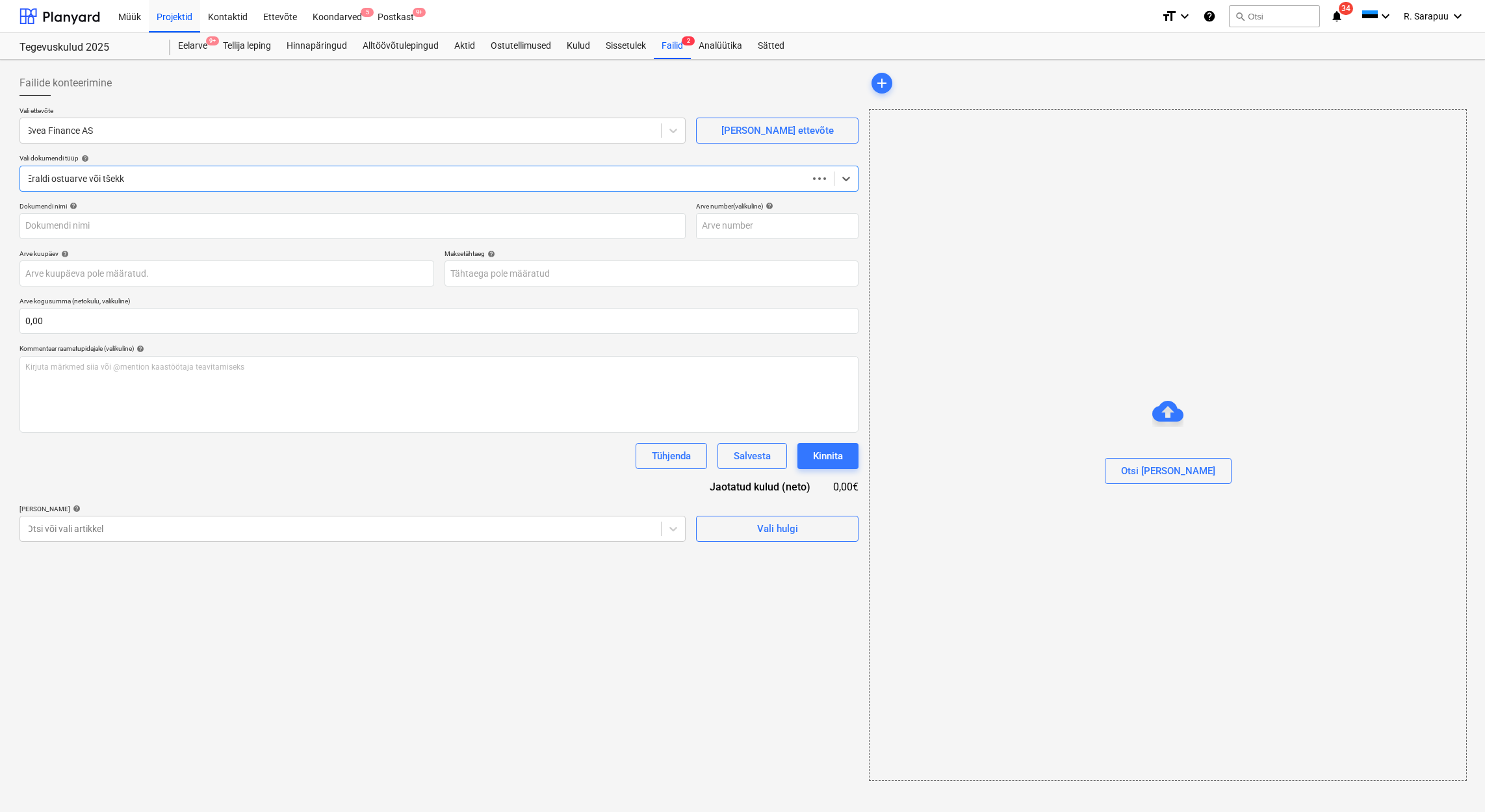 type on "1142-2507034" 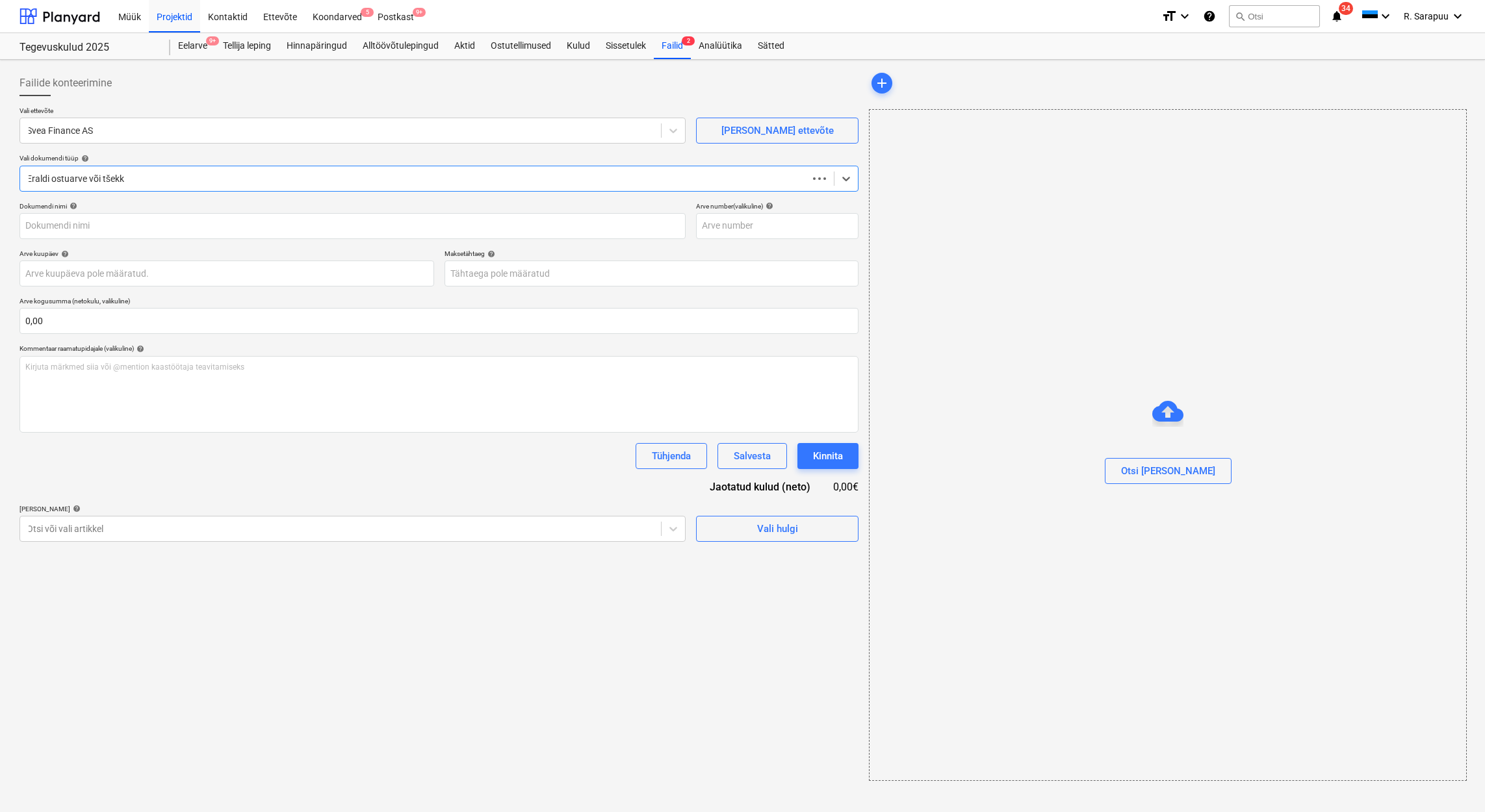 type on "1142-2507034" 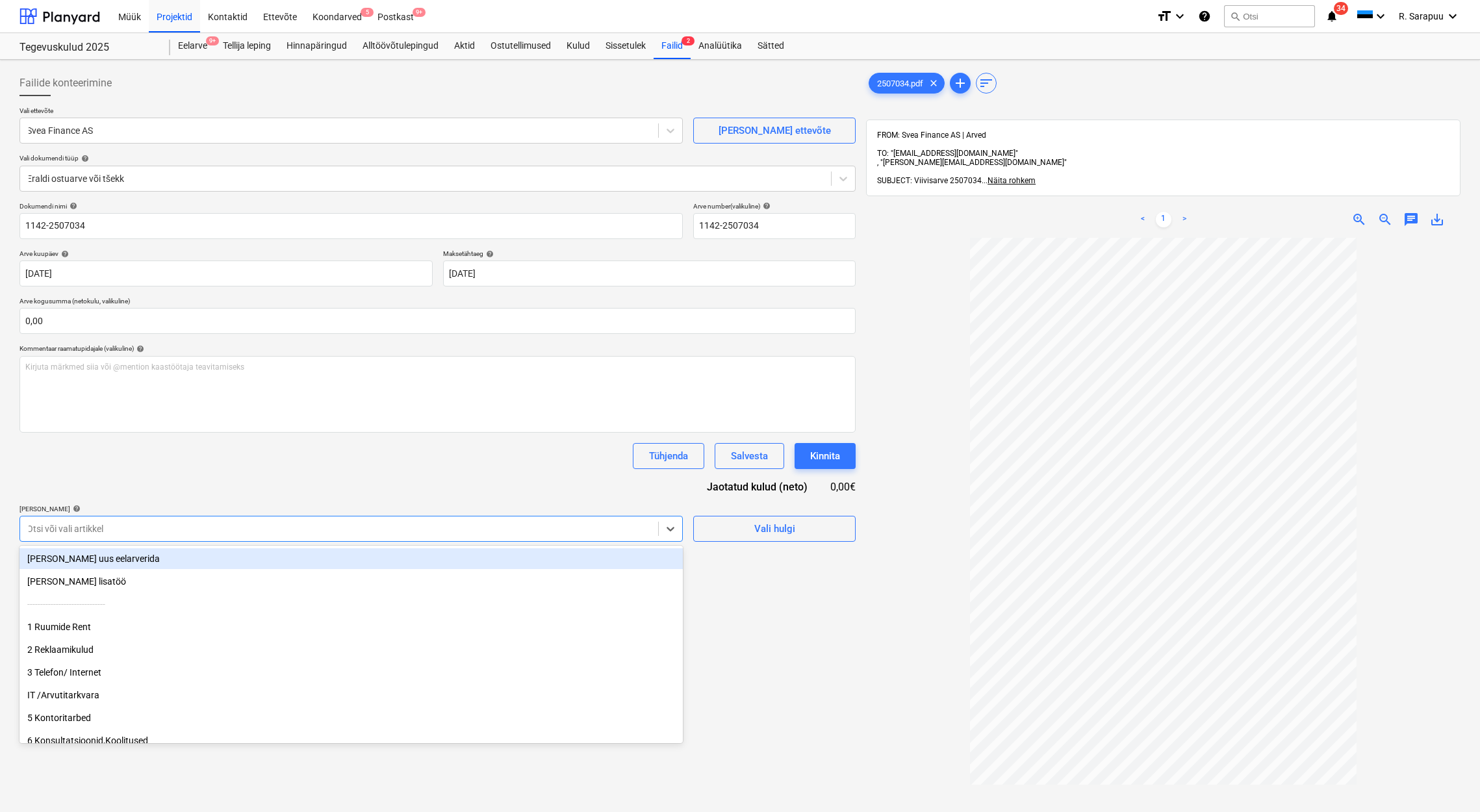 click on "Otsi või vali artikkel" at bounding box center (339, 529) 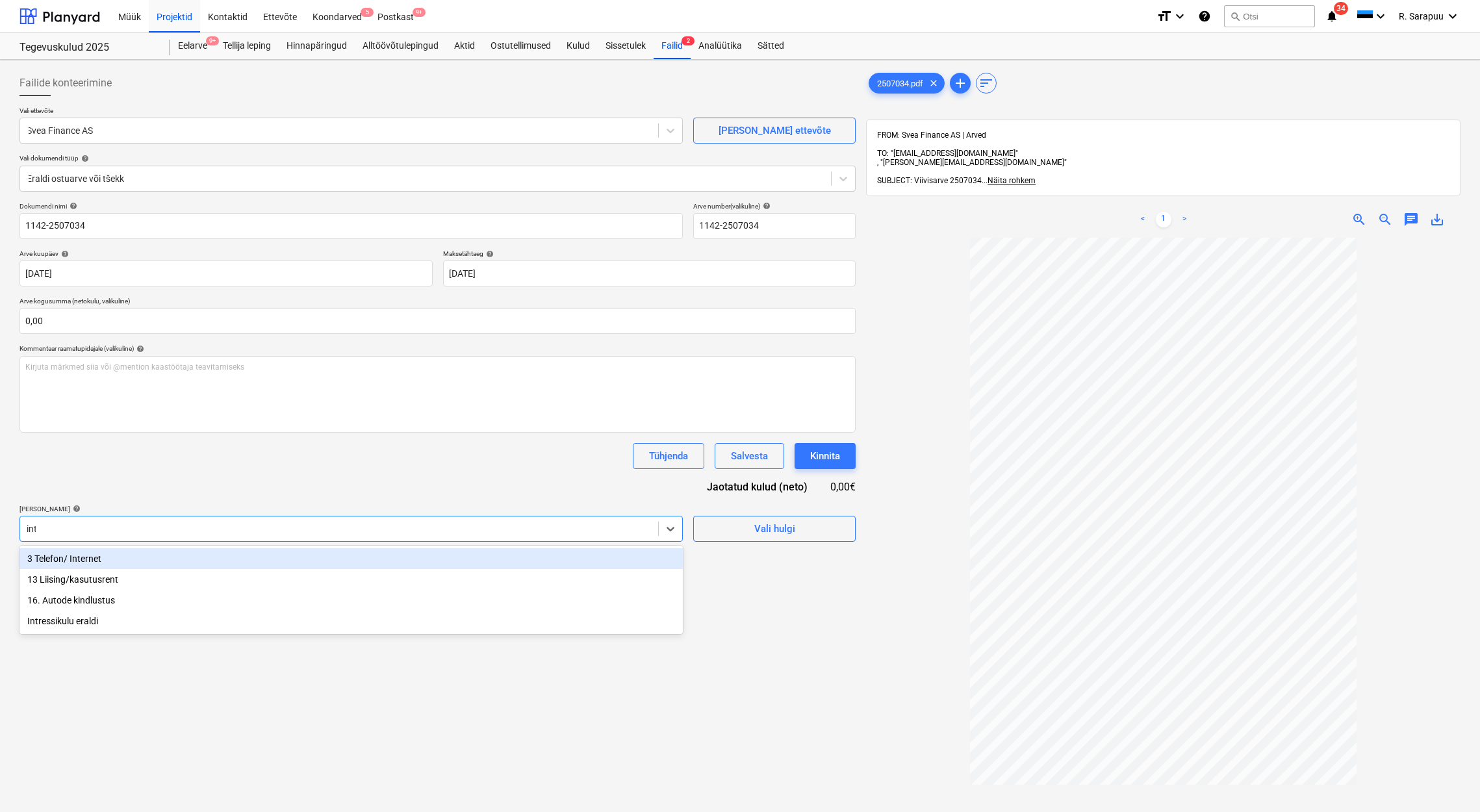 type on "intre" 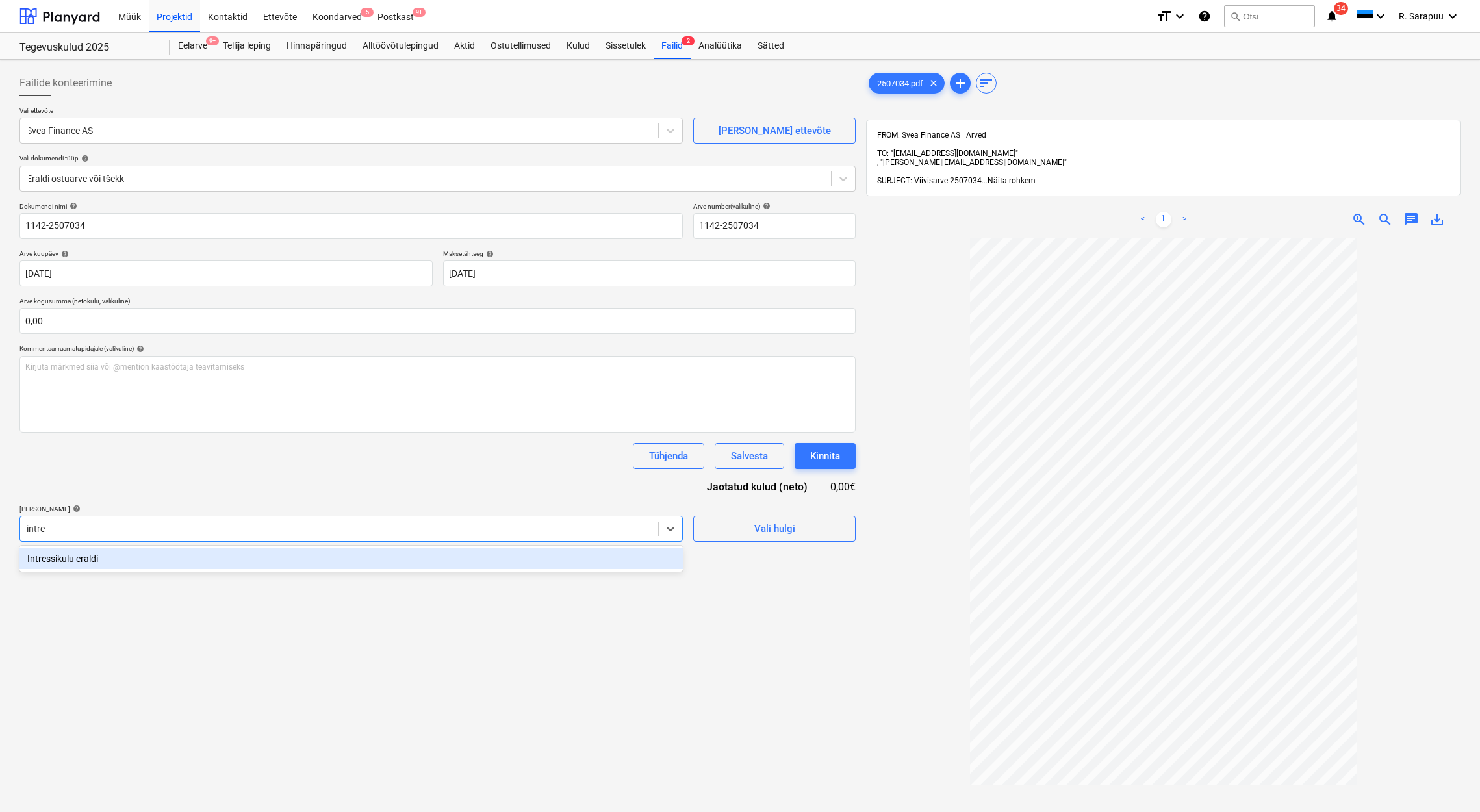 type 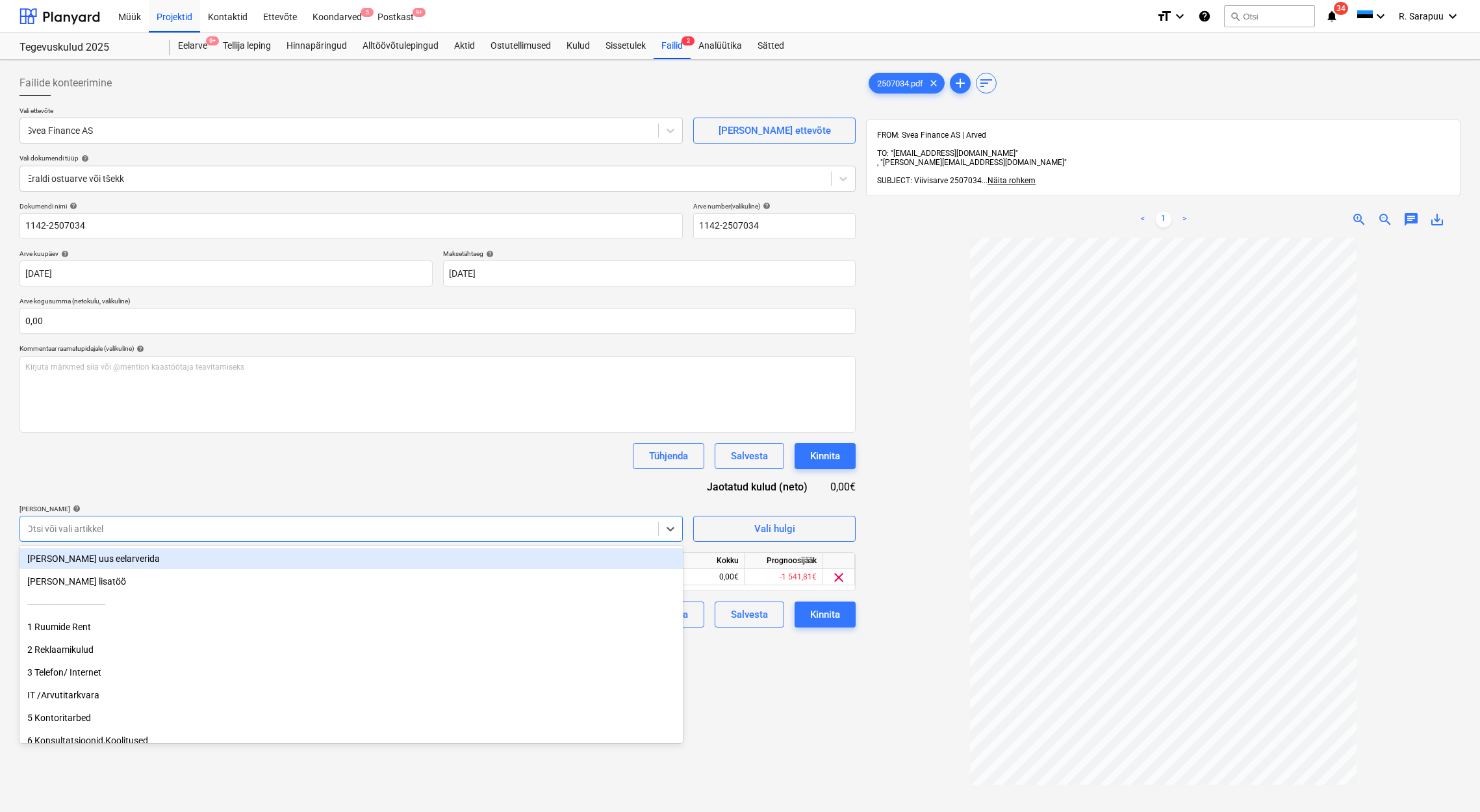 click on "Tühjenda Salvesta Kinnita" at bounding box center (437, 456) 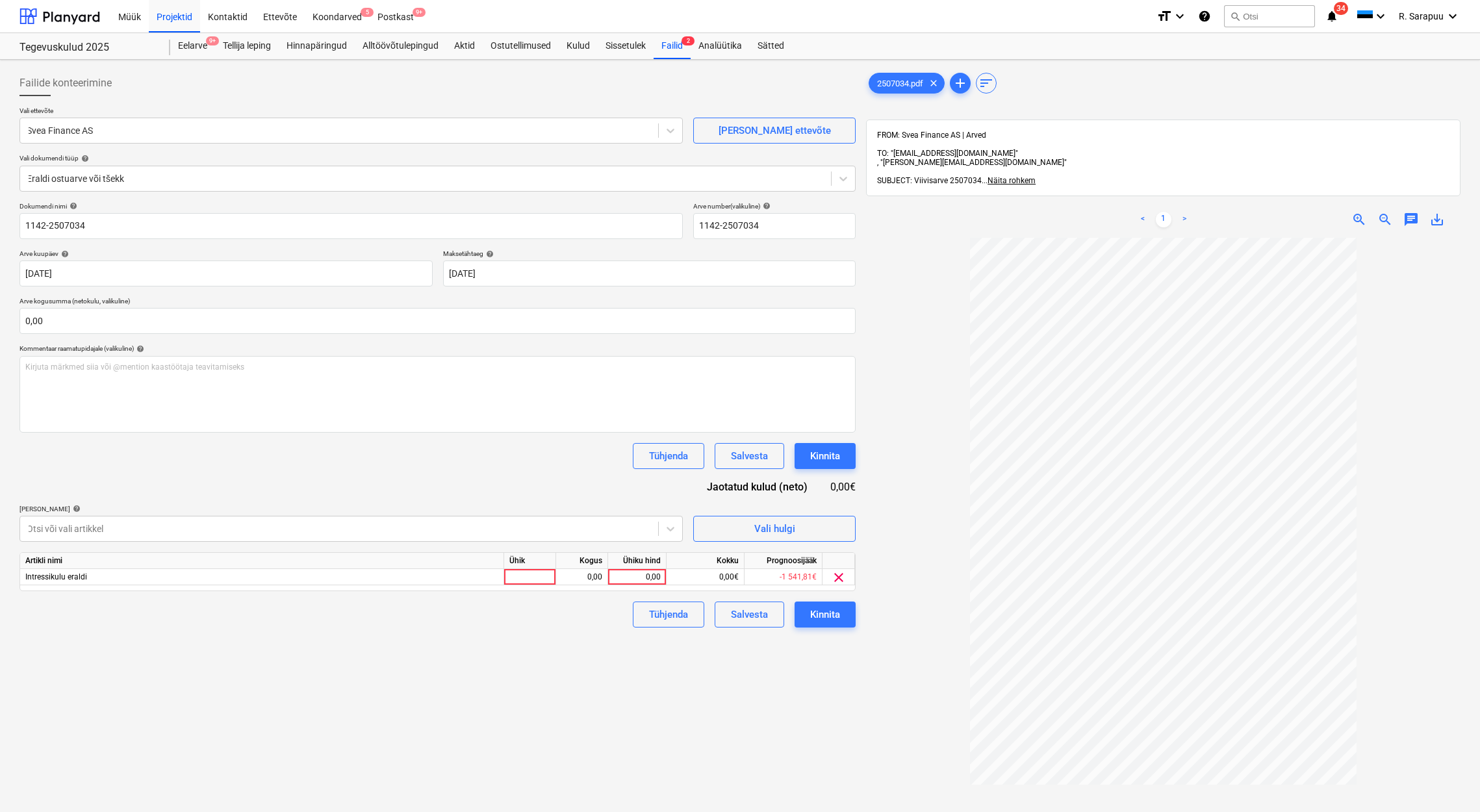 click on "Ühiku hind" at bounding box center (637, 561) 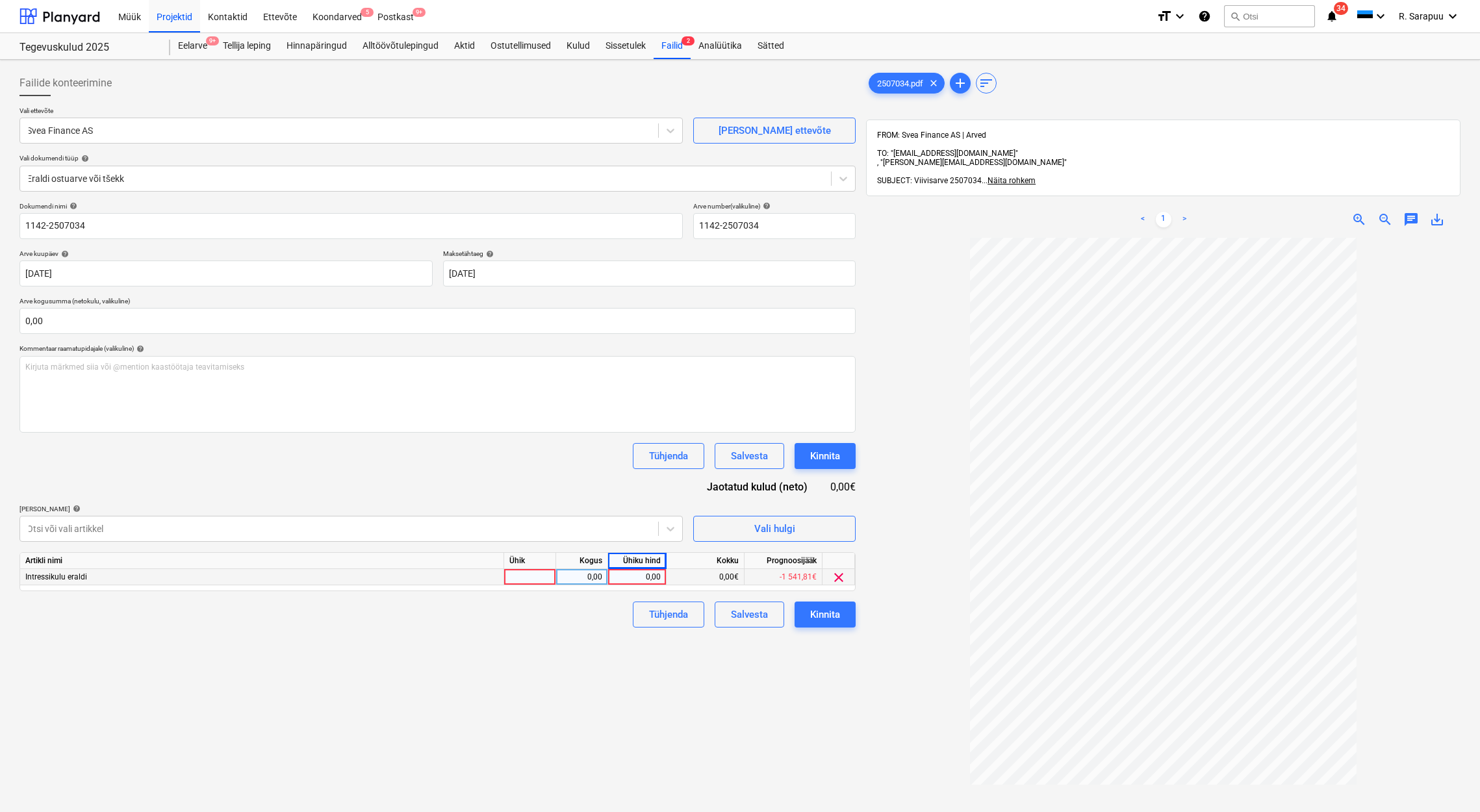 click on "0,00" at bounding box center (637, 577) 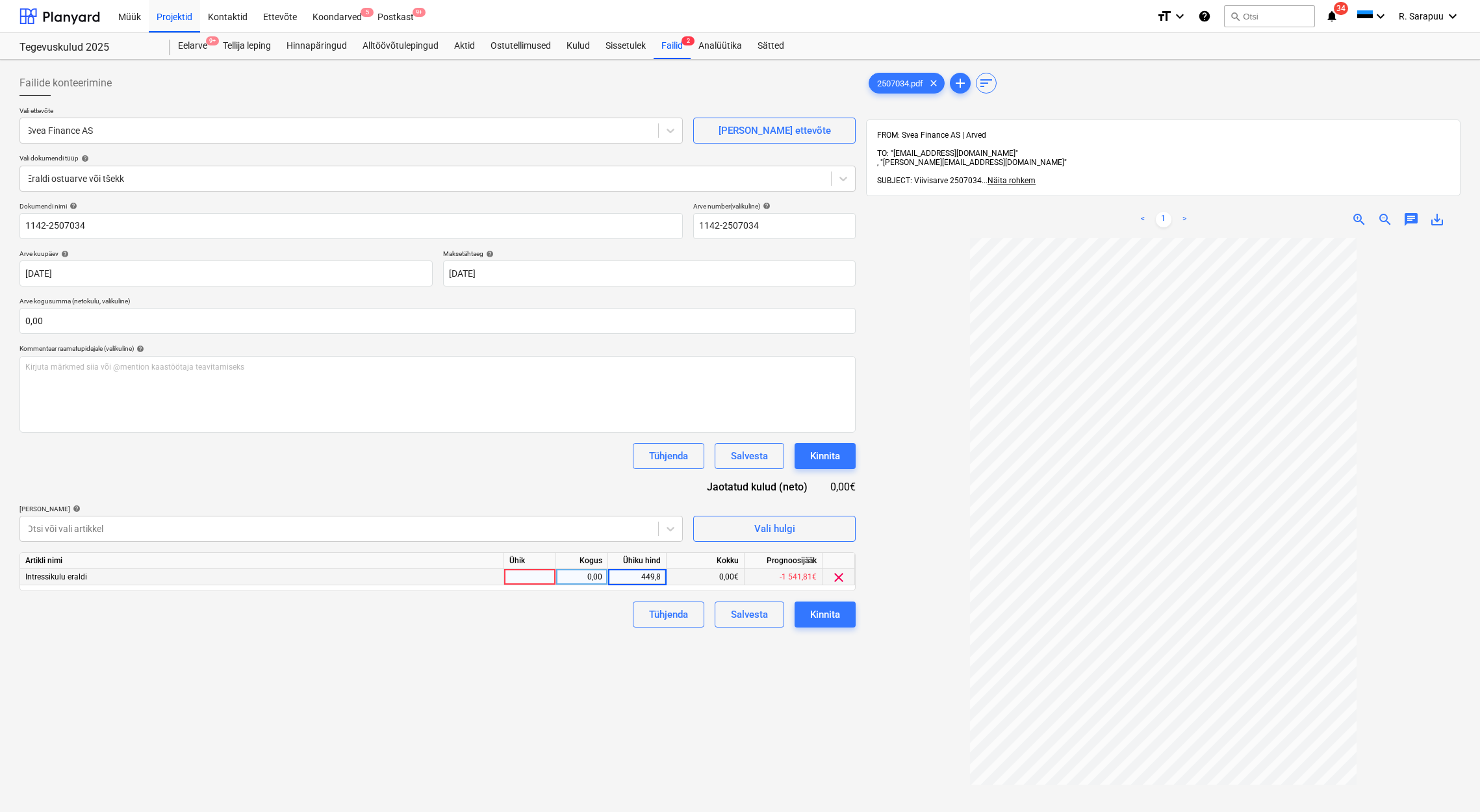 type on "449,82" 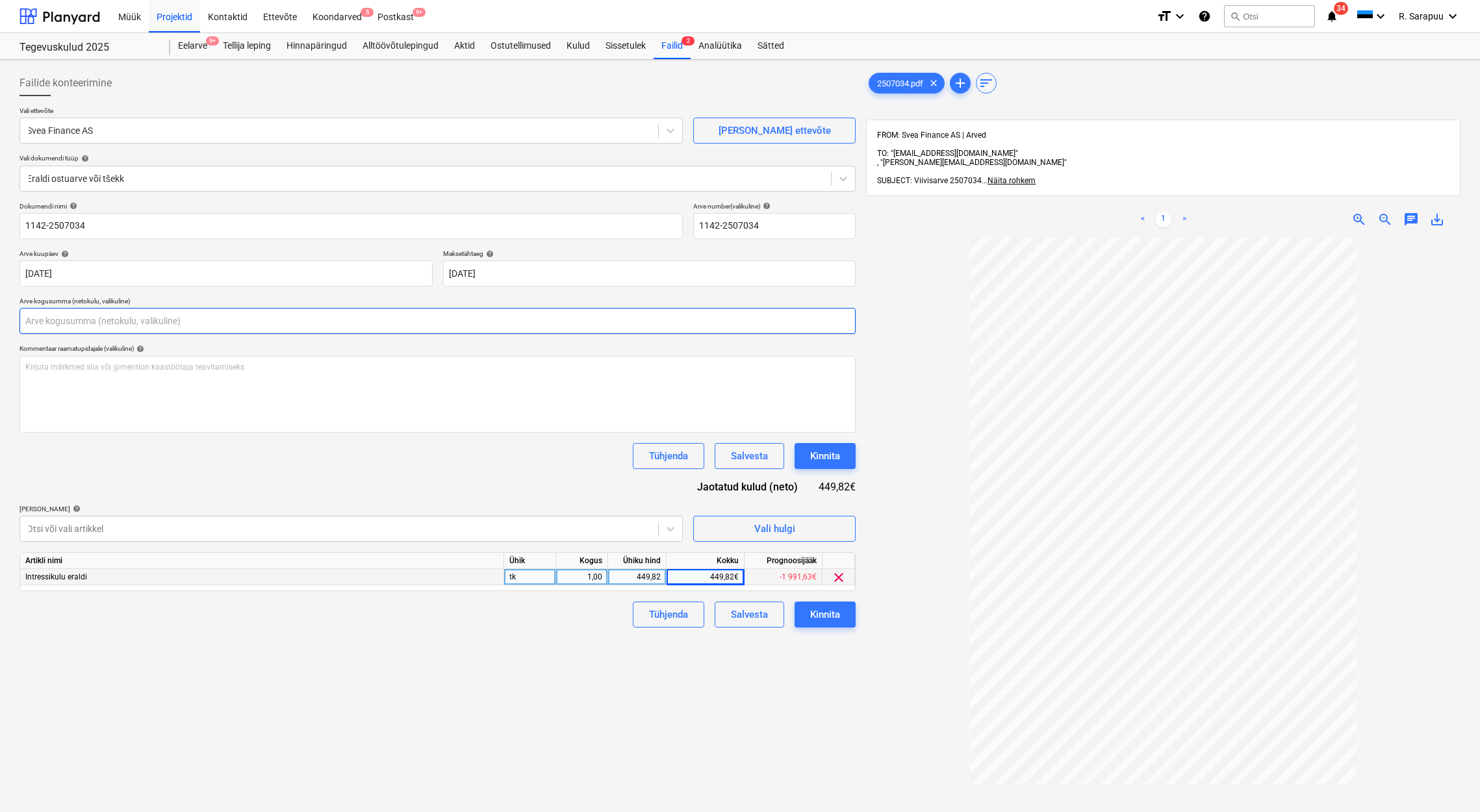 click at bounding box center (437, 321) 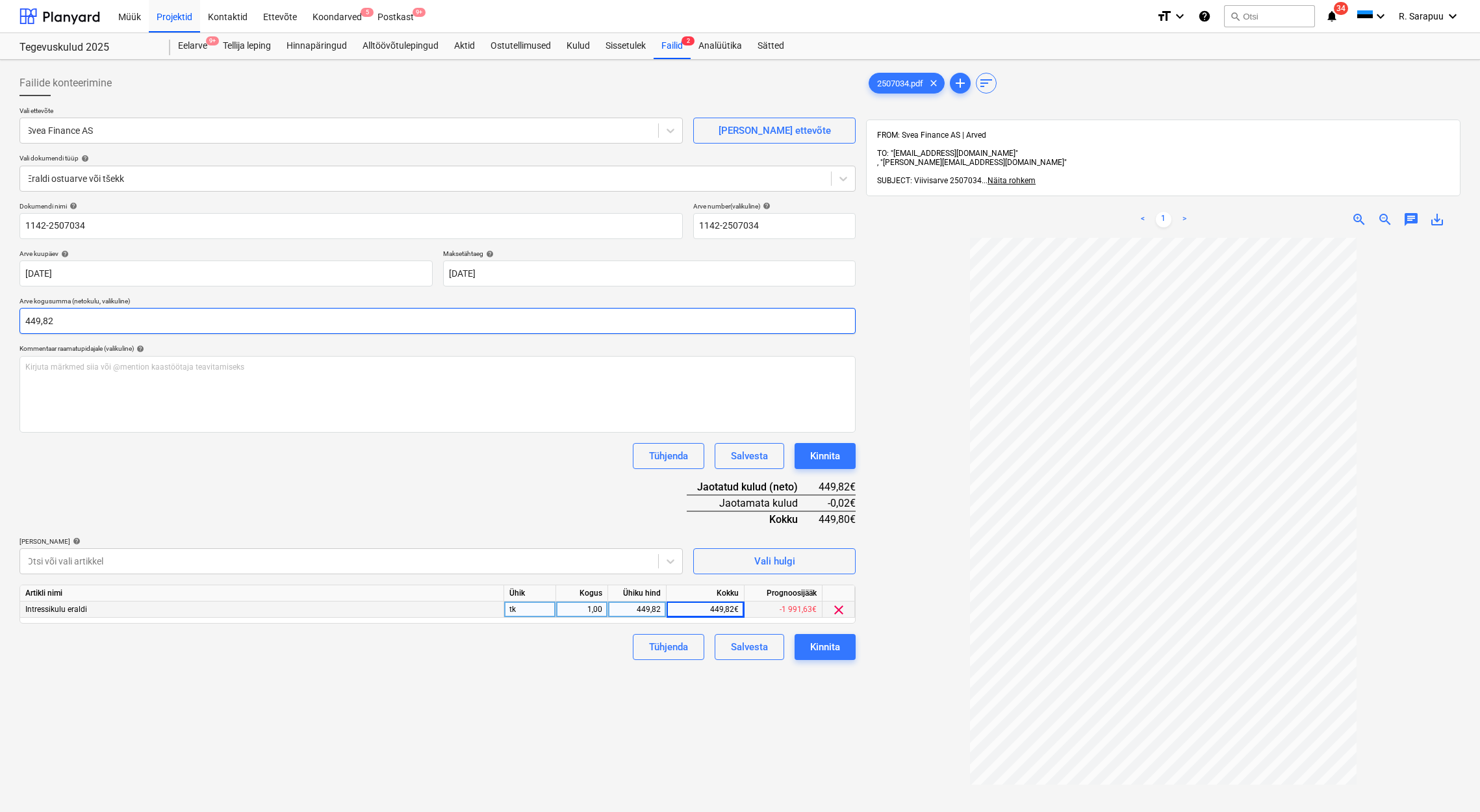type on "449,82" 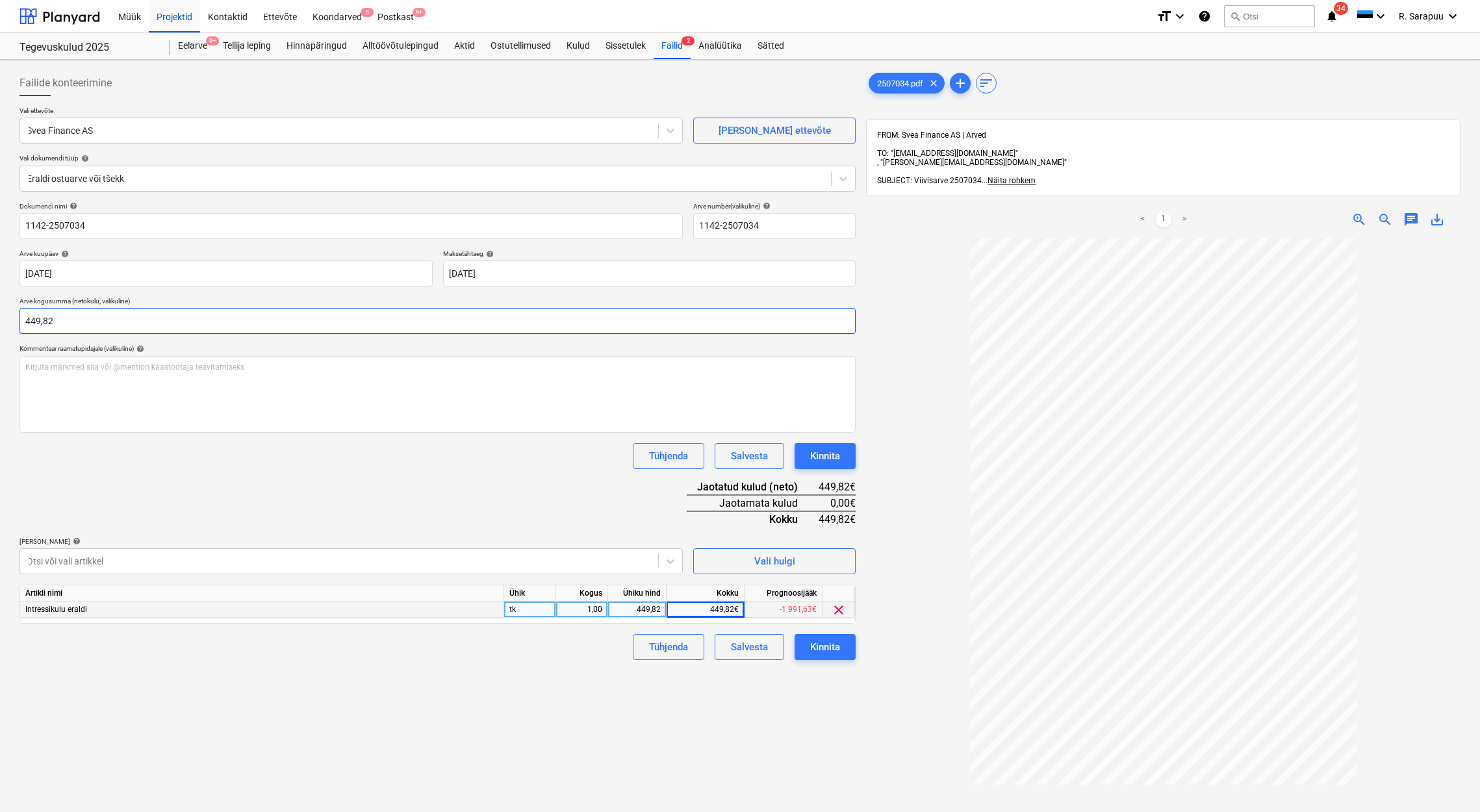 drag, startPoint x: 348, startPoint y: 511, endPoint x: 286, endPoint y: 320, distance: 200.81086 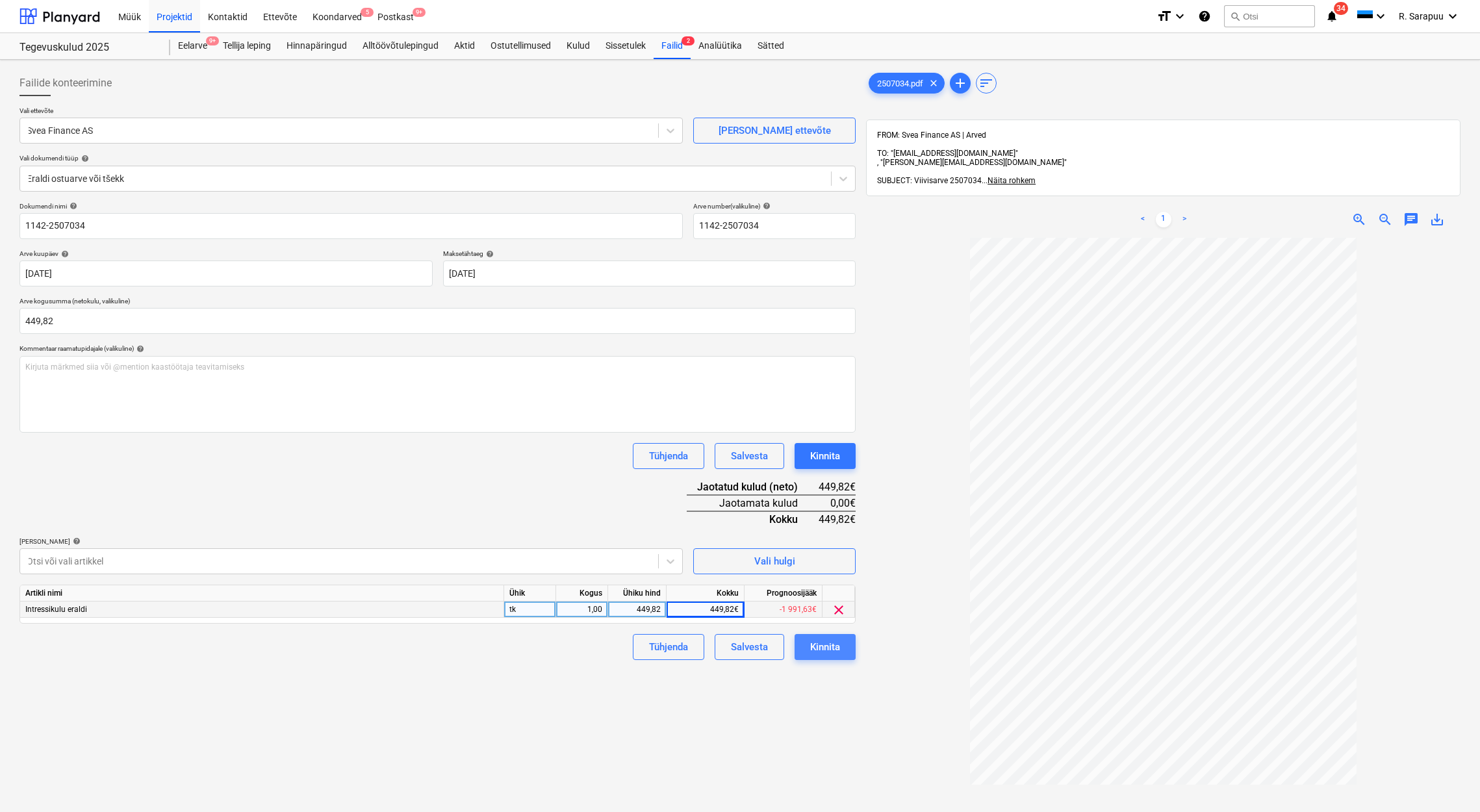 click on "Kinnita" at bounding box center (825, 647) 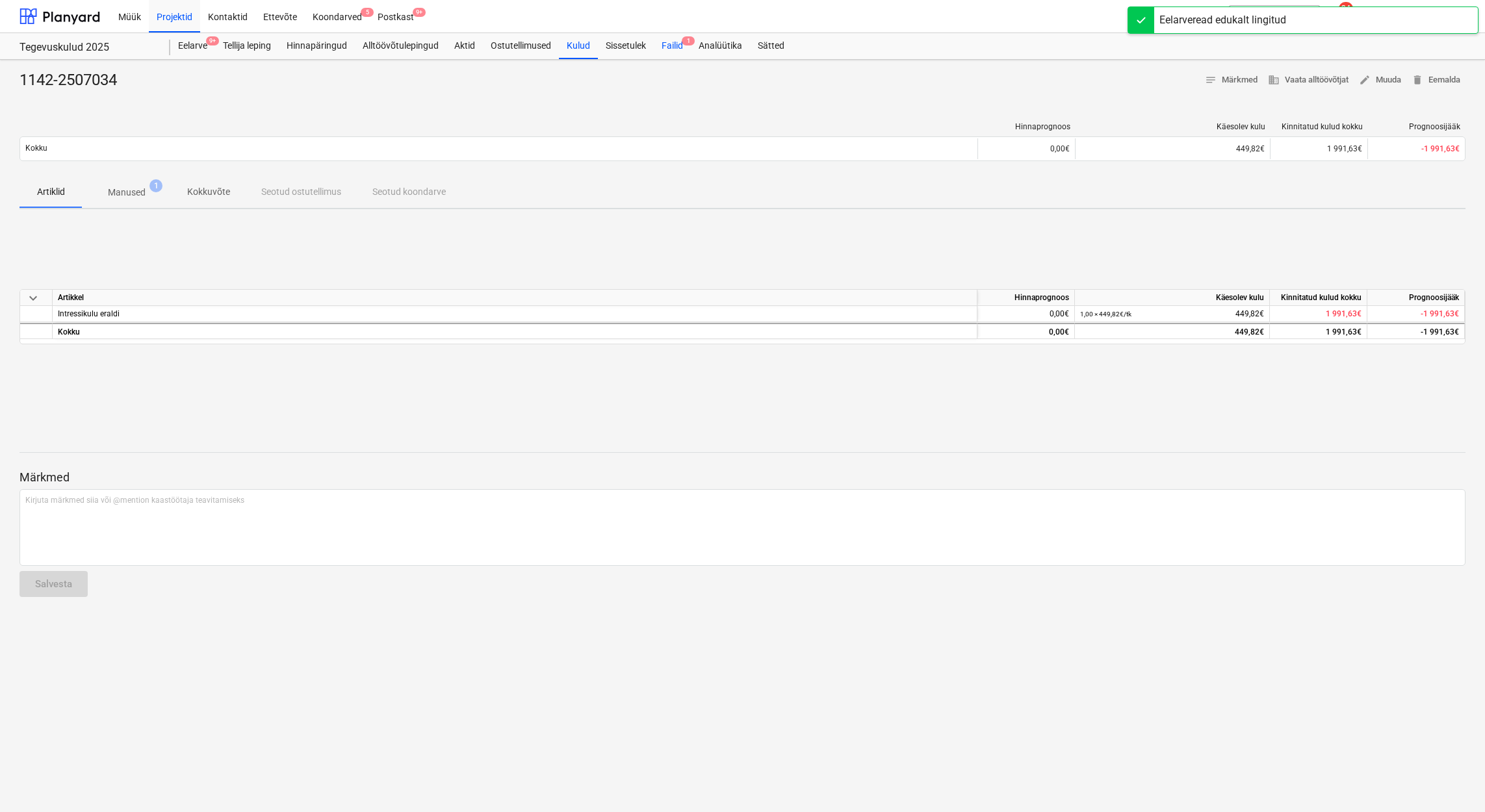 click on "Failid 1" at bounding box center (672, 46) 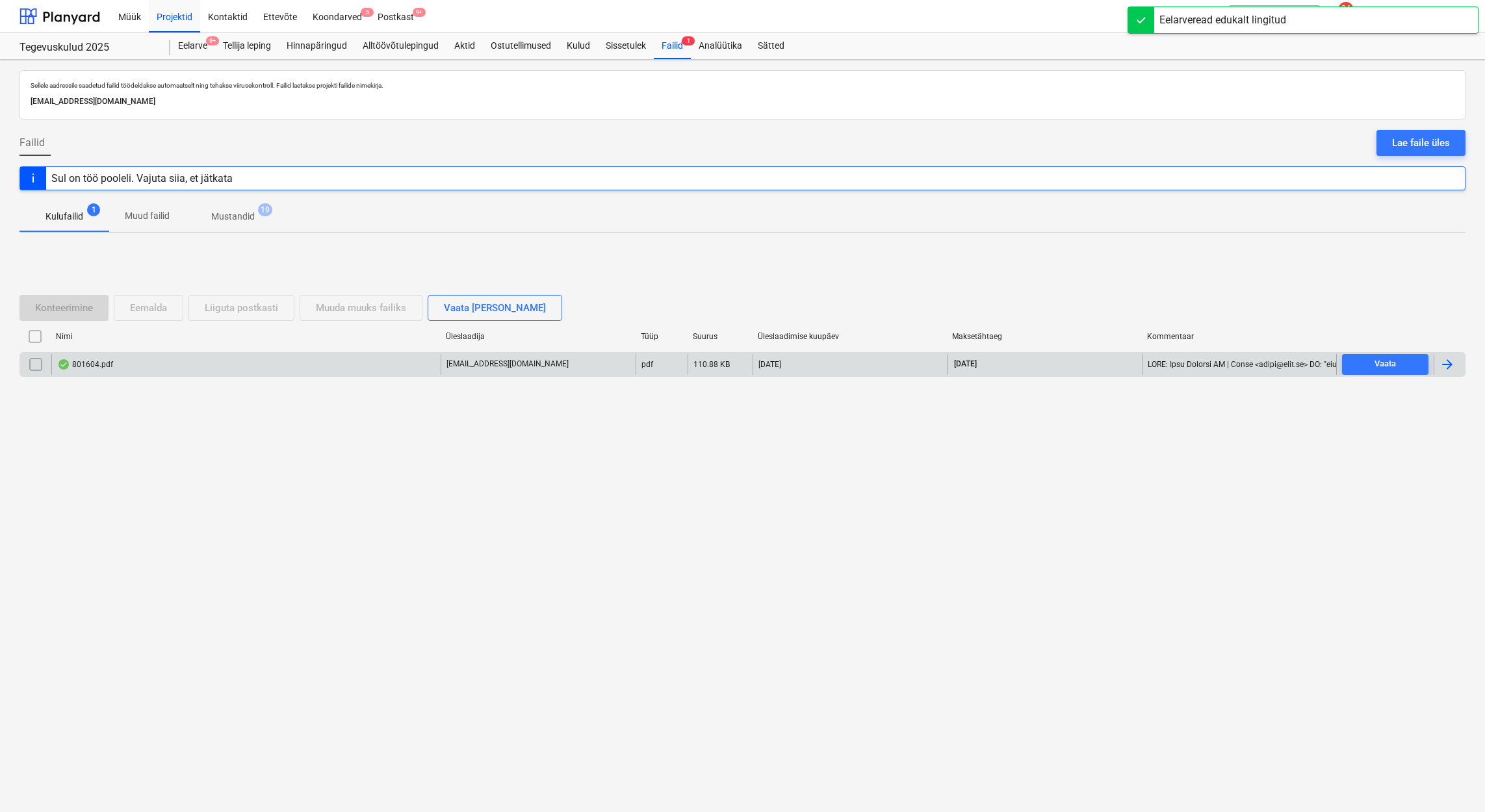 click on "801604.pdf" at bounding box center [85, 364] 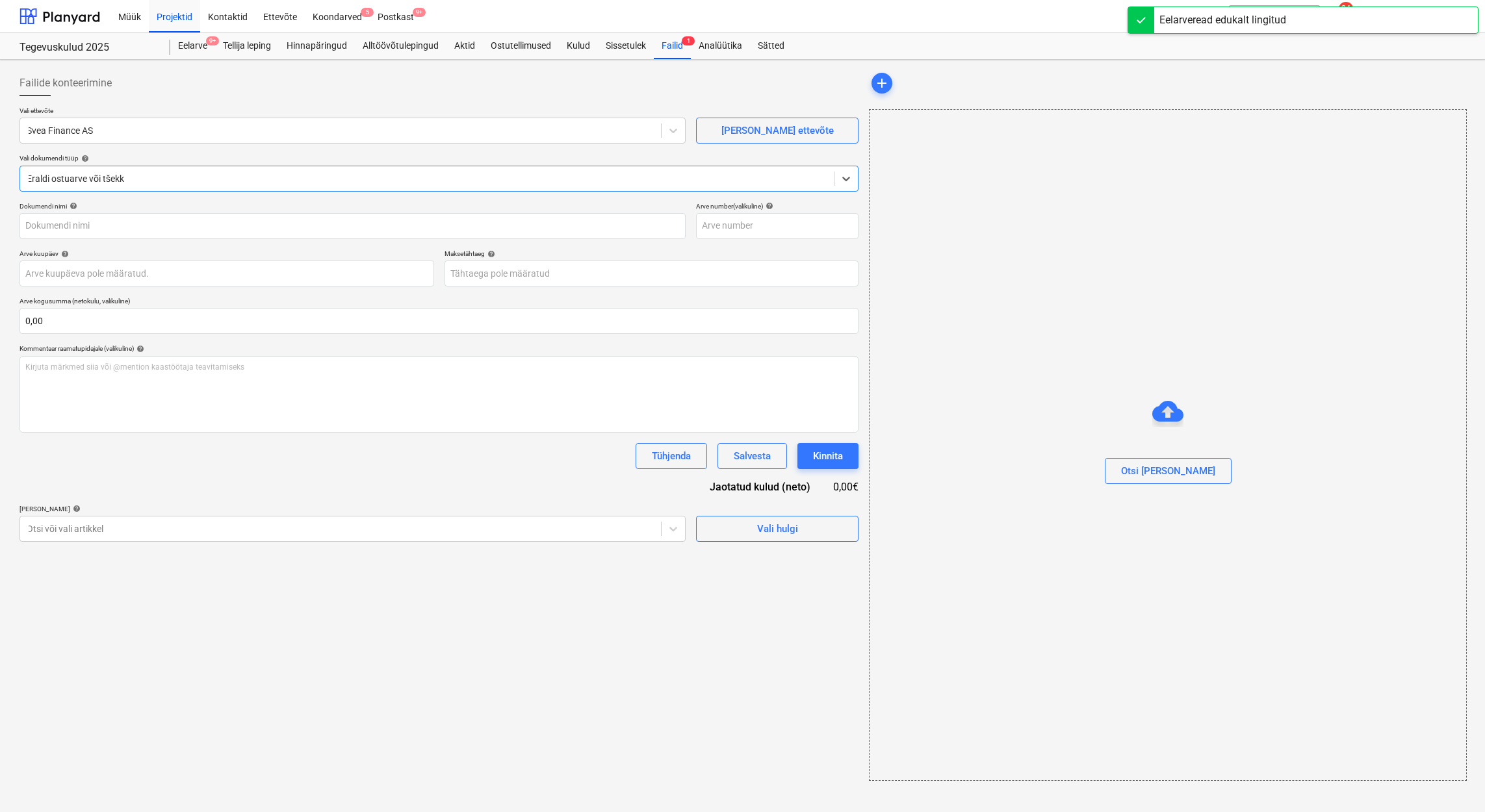 type on "1142-801604" 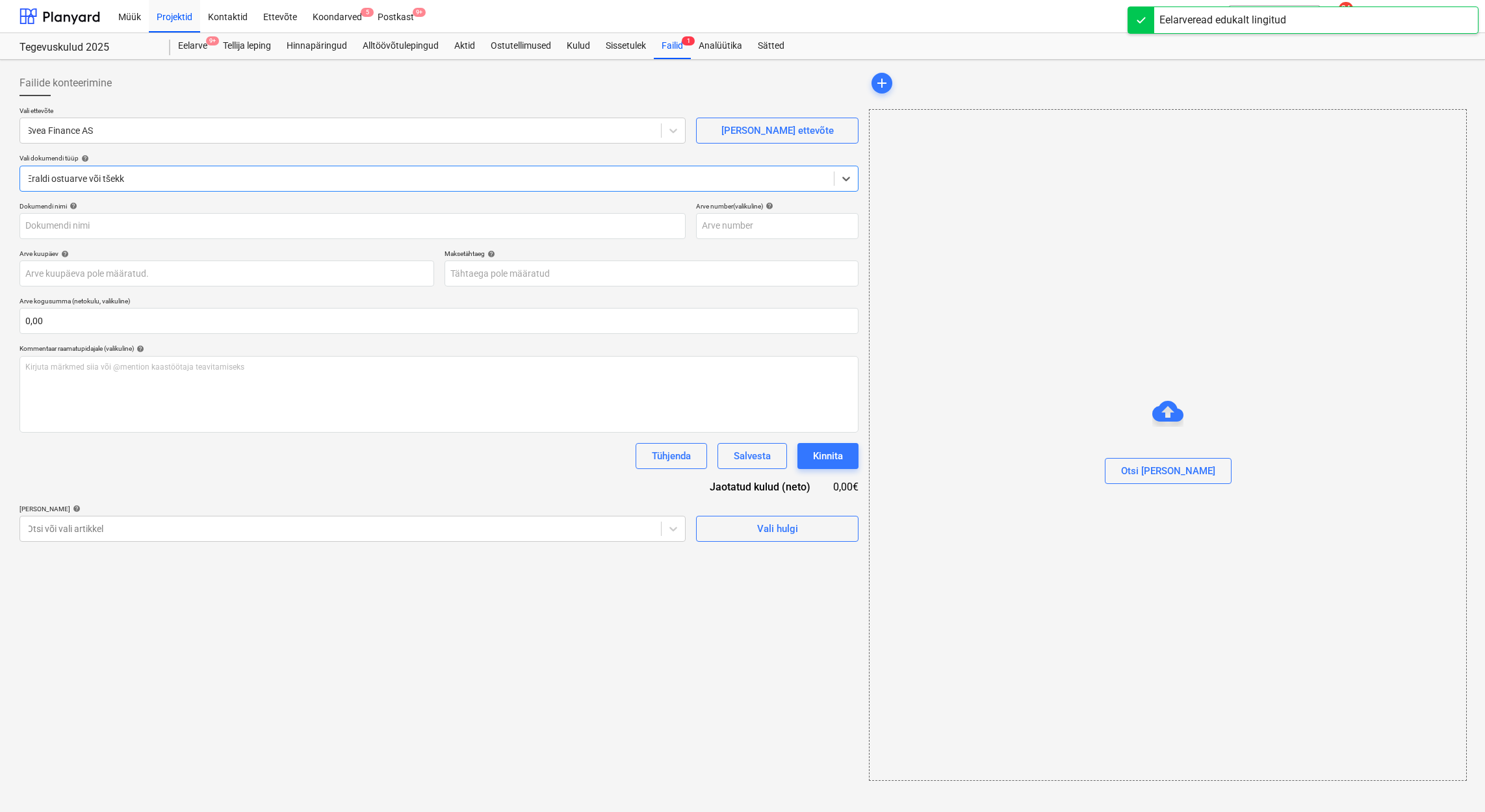 type on "1142-801604" 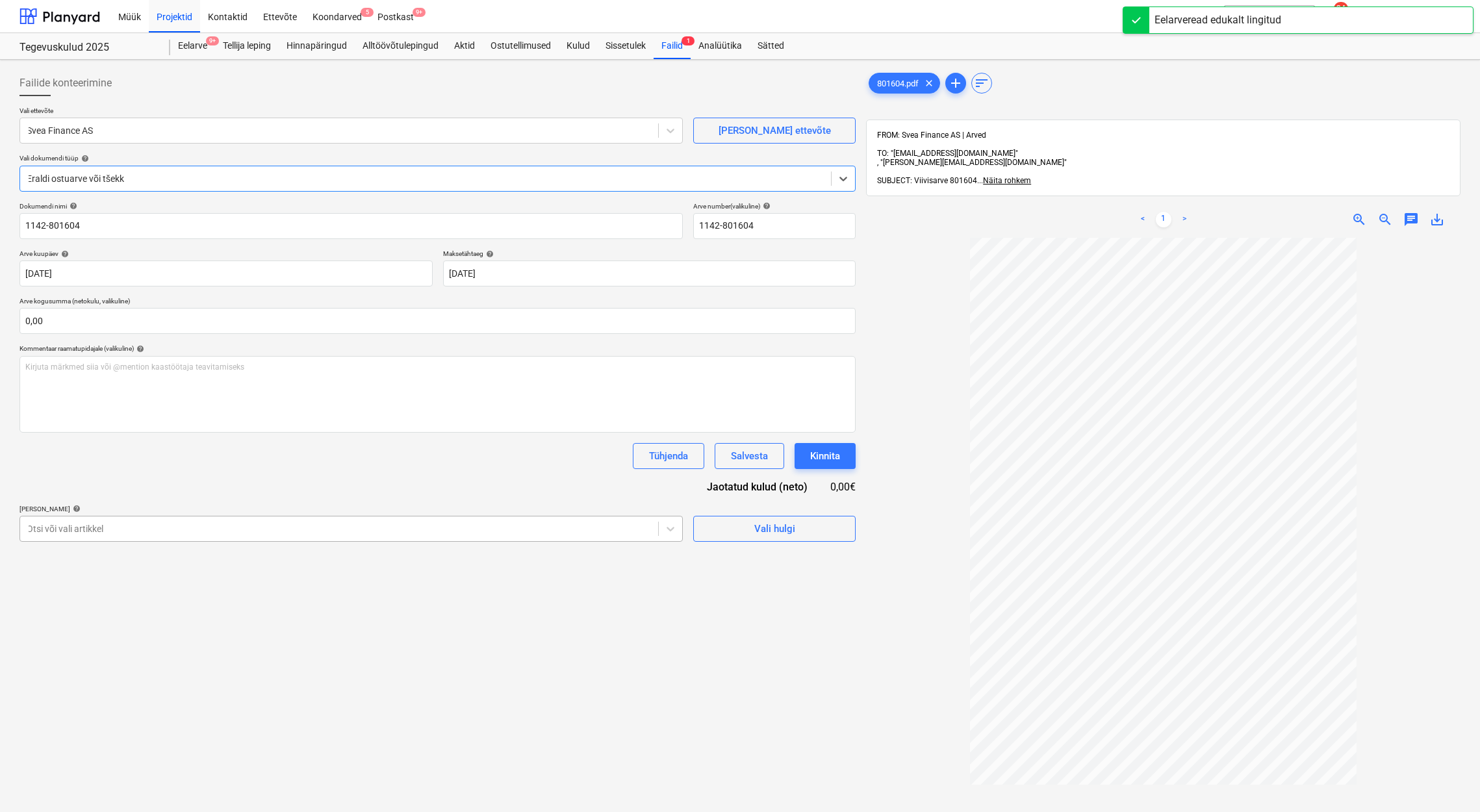 click at bounding box center [339, 529] 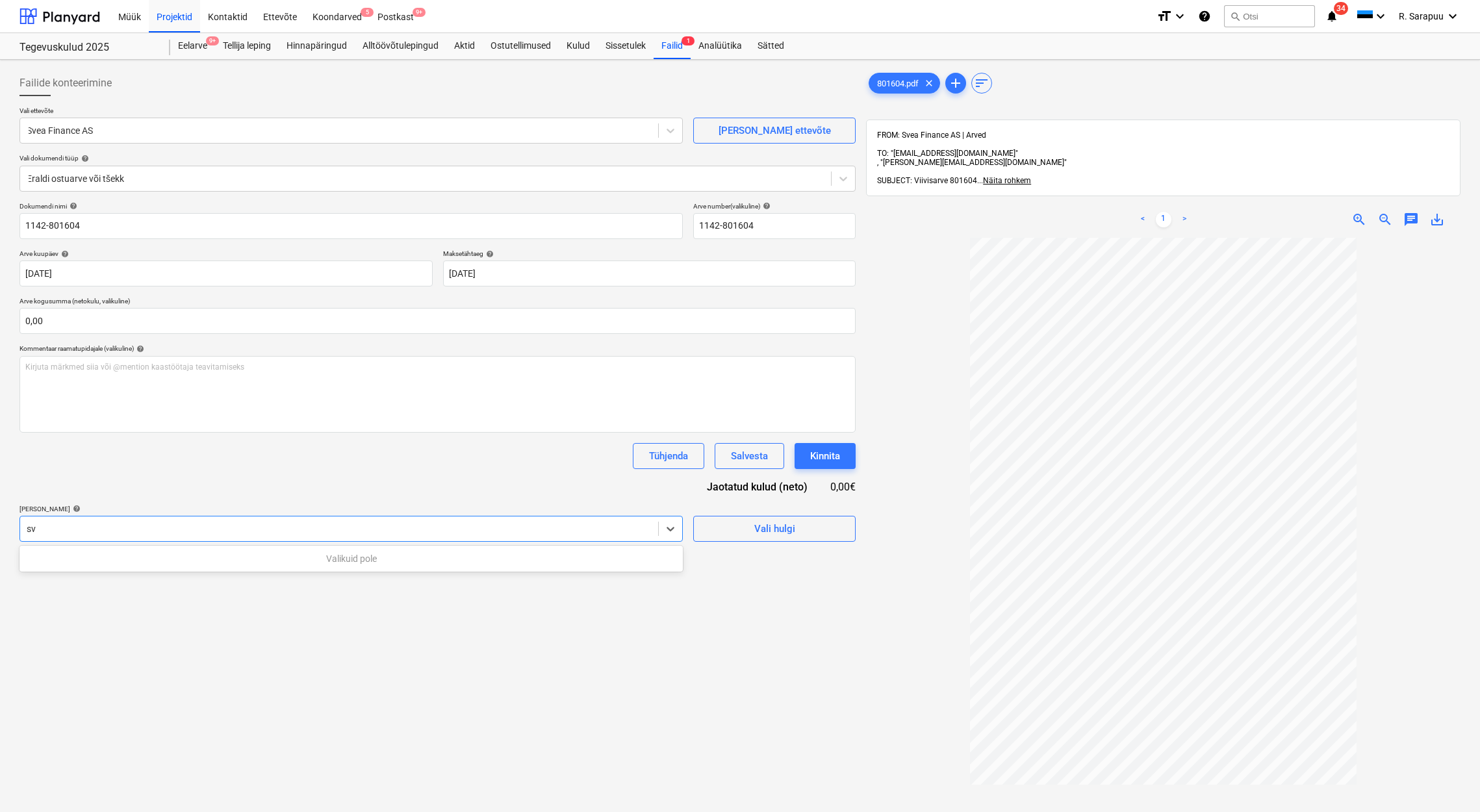 type on "s" 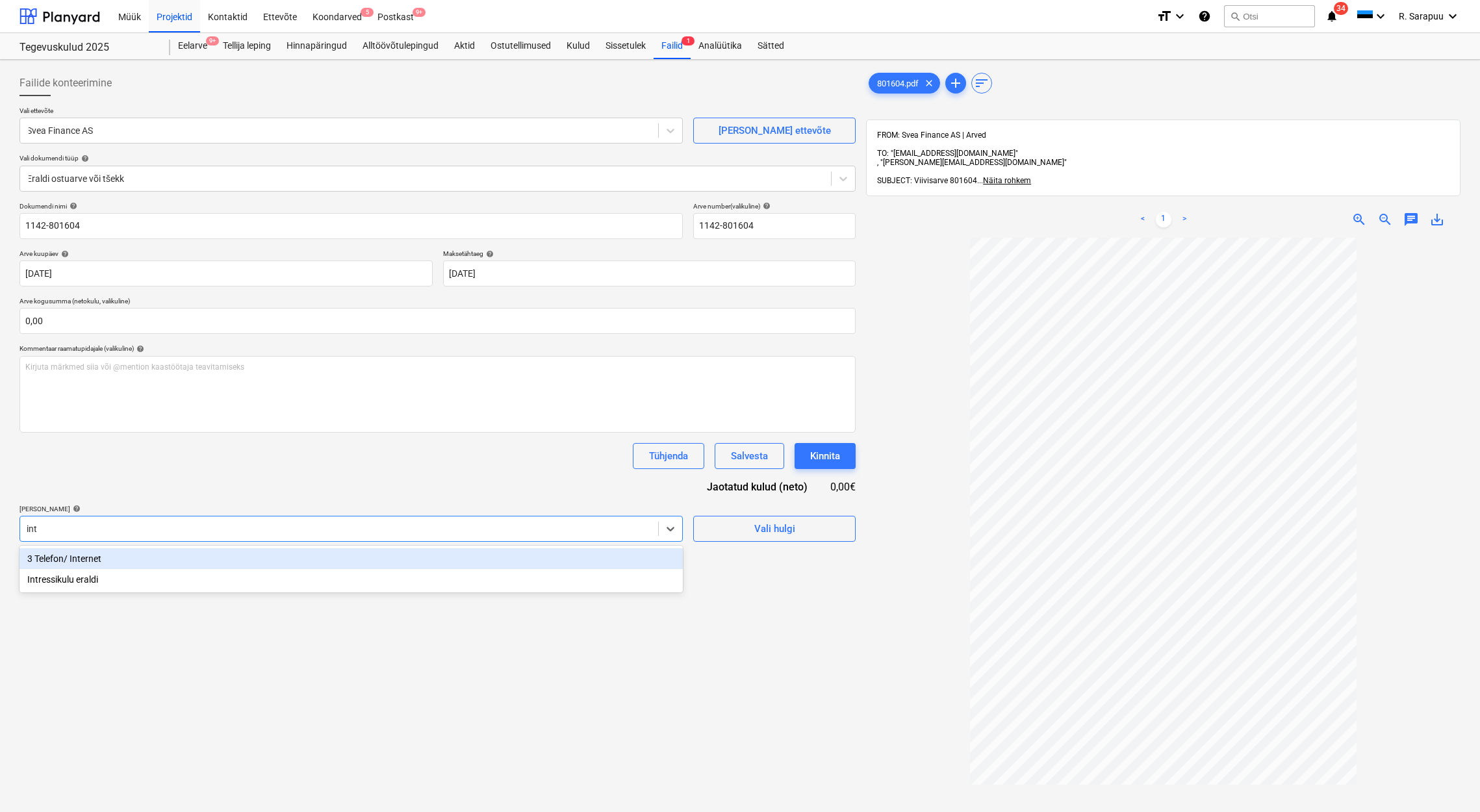 type on "intr" 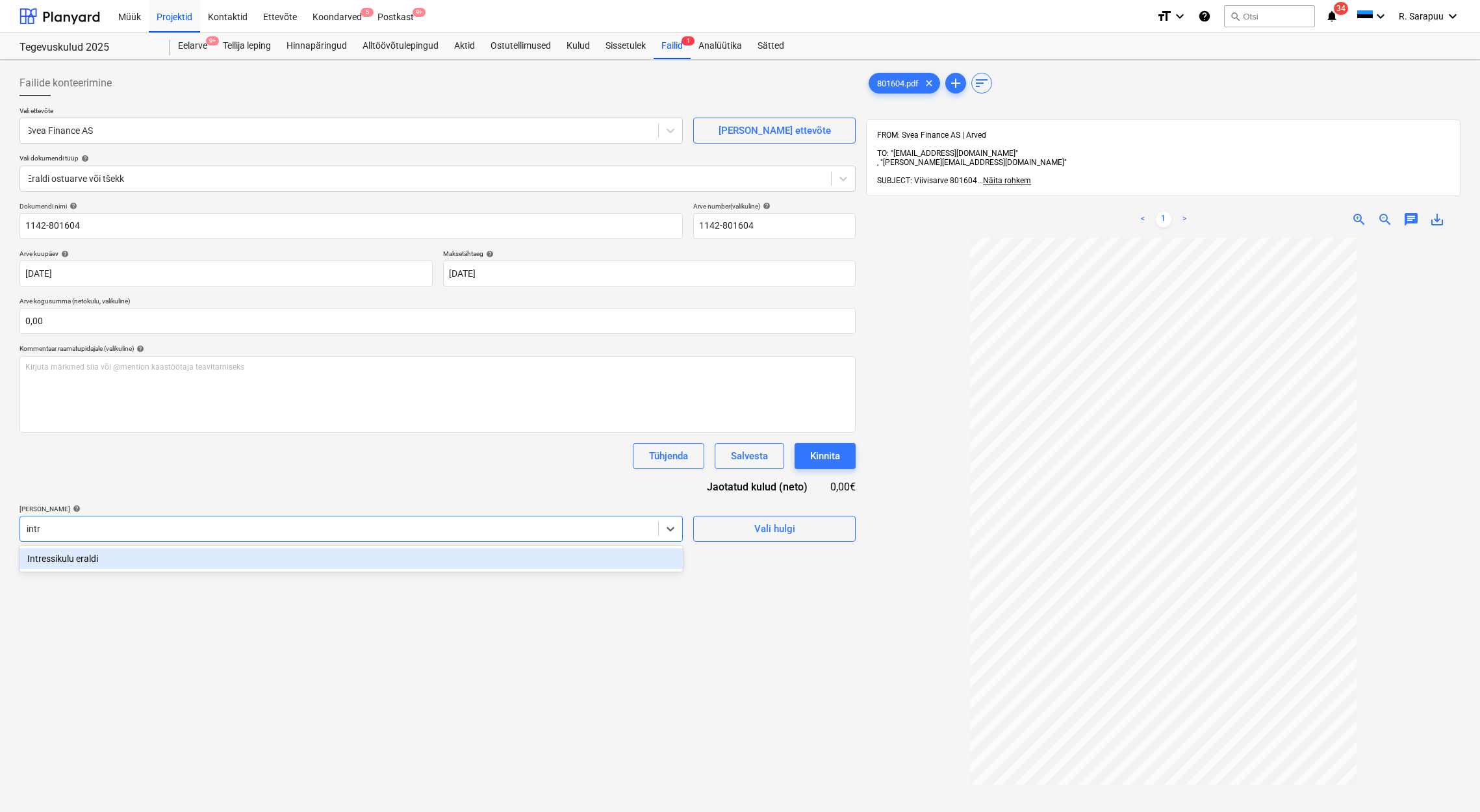 type 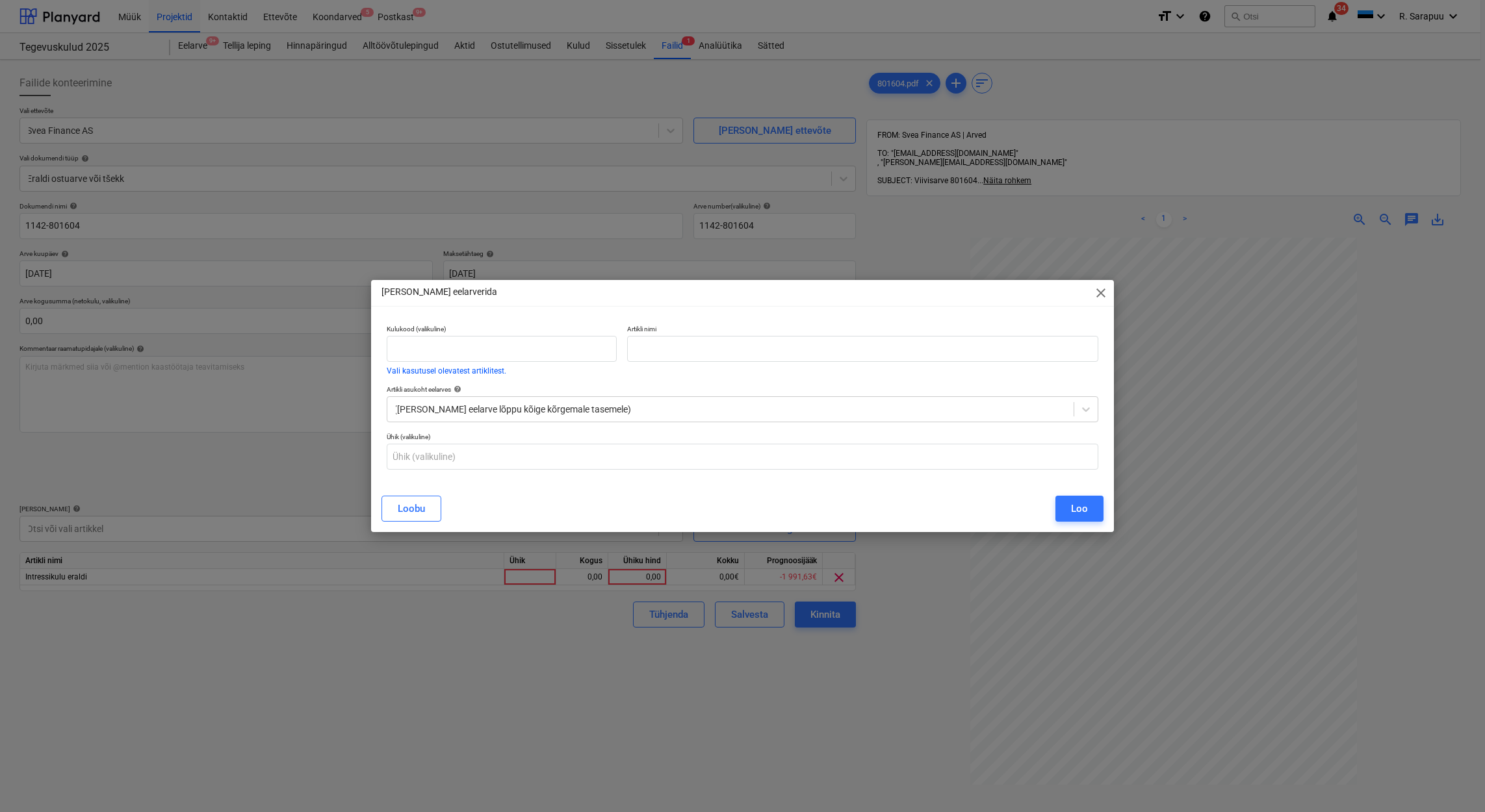 click on "[PERSON_NAME] eelarverida close" at bounding box center (742, 293) 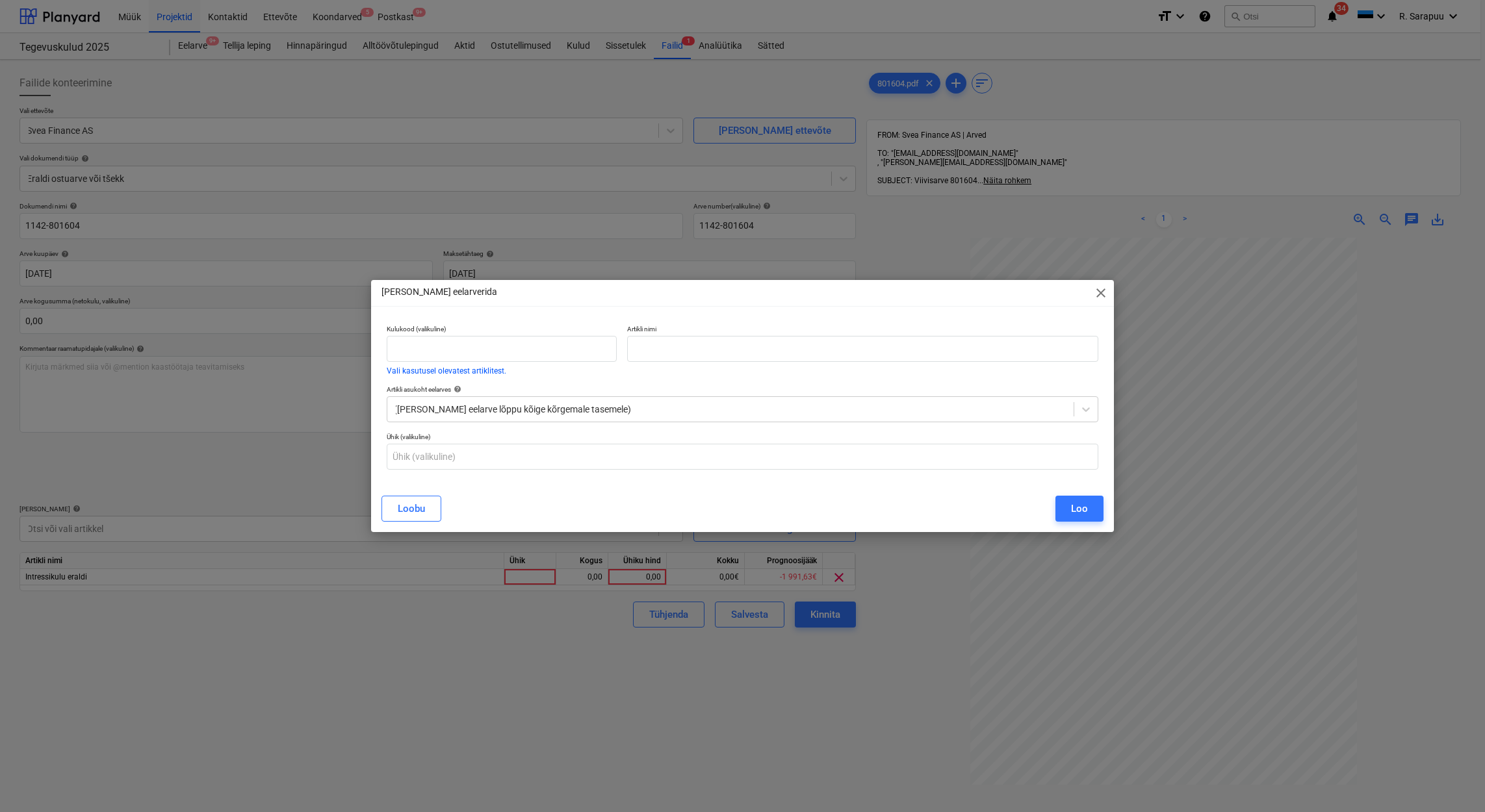 click on "close" at bounding box center (1101, 293) 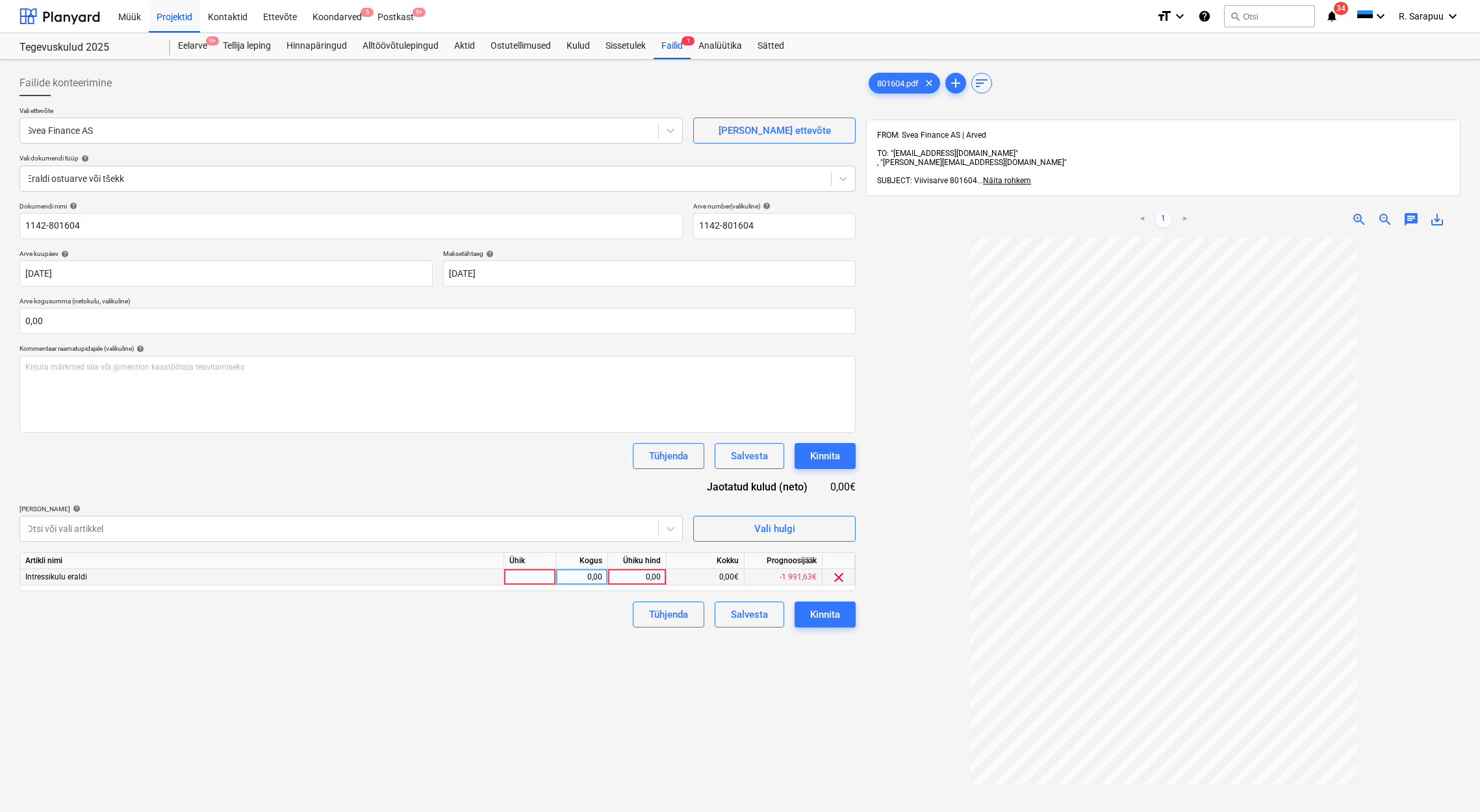 click on "0,00" at bounding box center (637, 577) 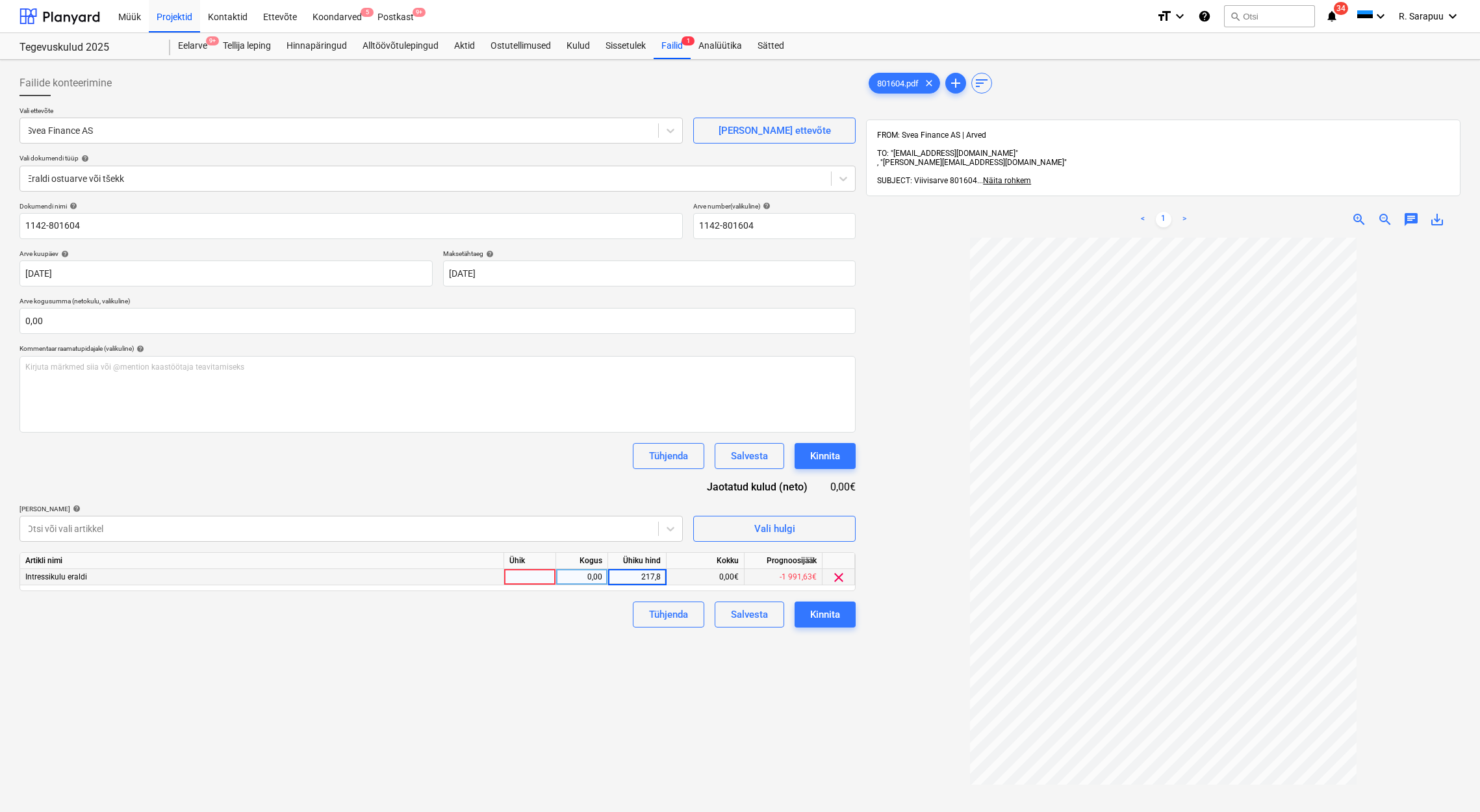 type on "217,81" 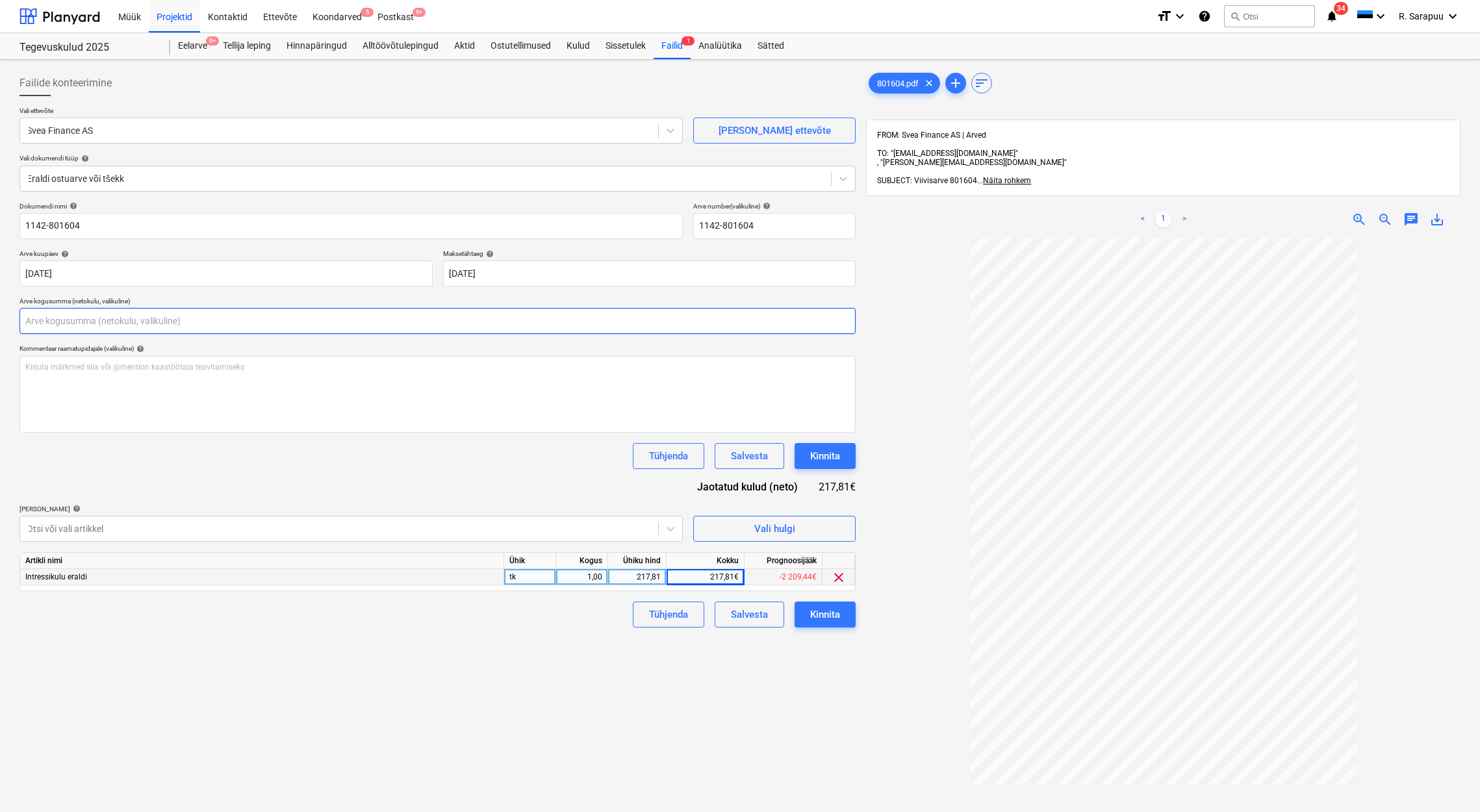 click at bounding box center [437, 321] 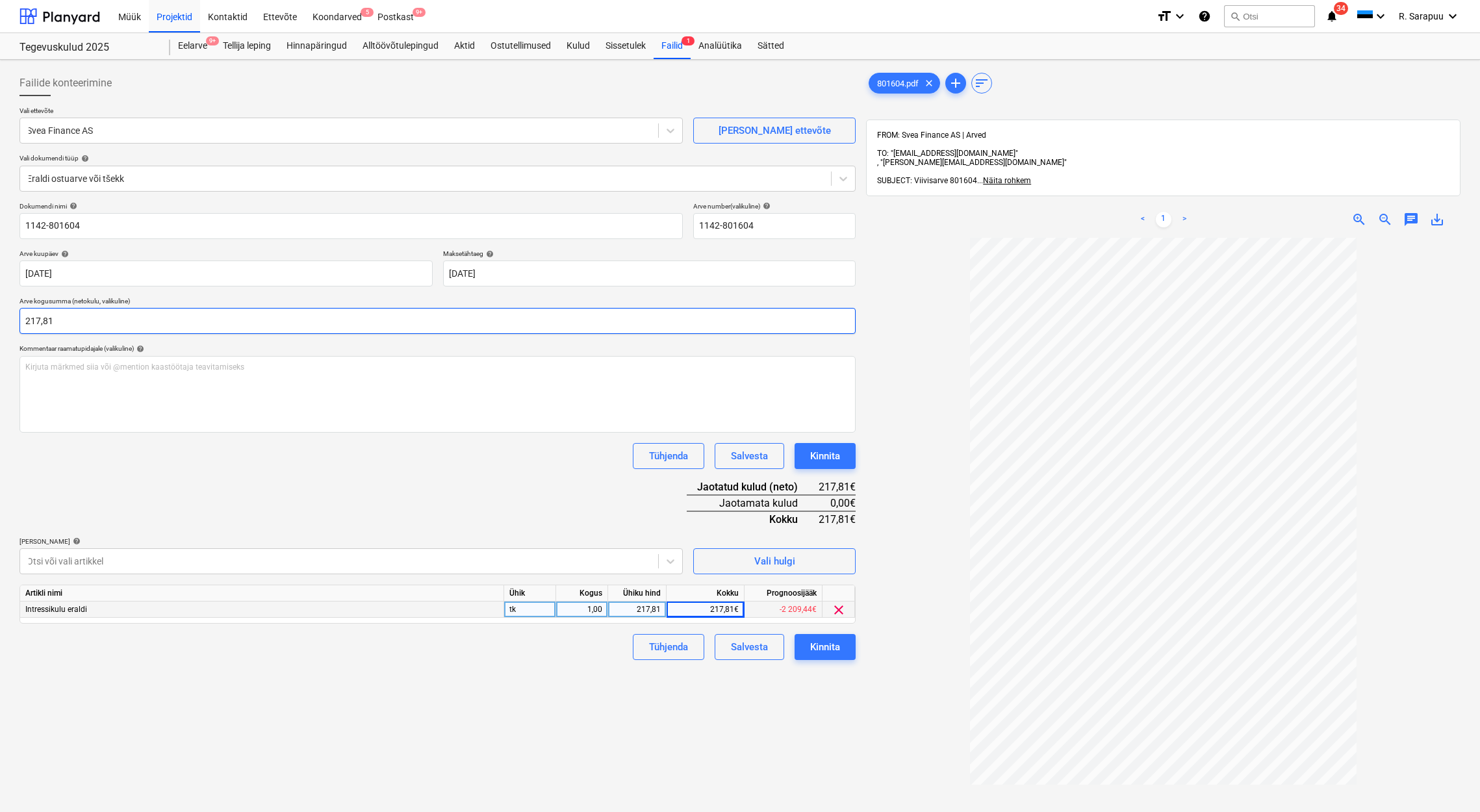 type on "217,81" 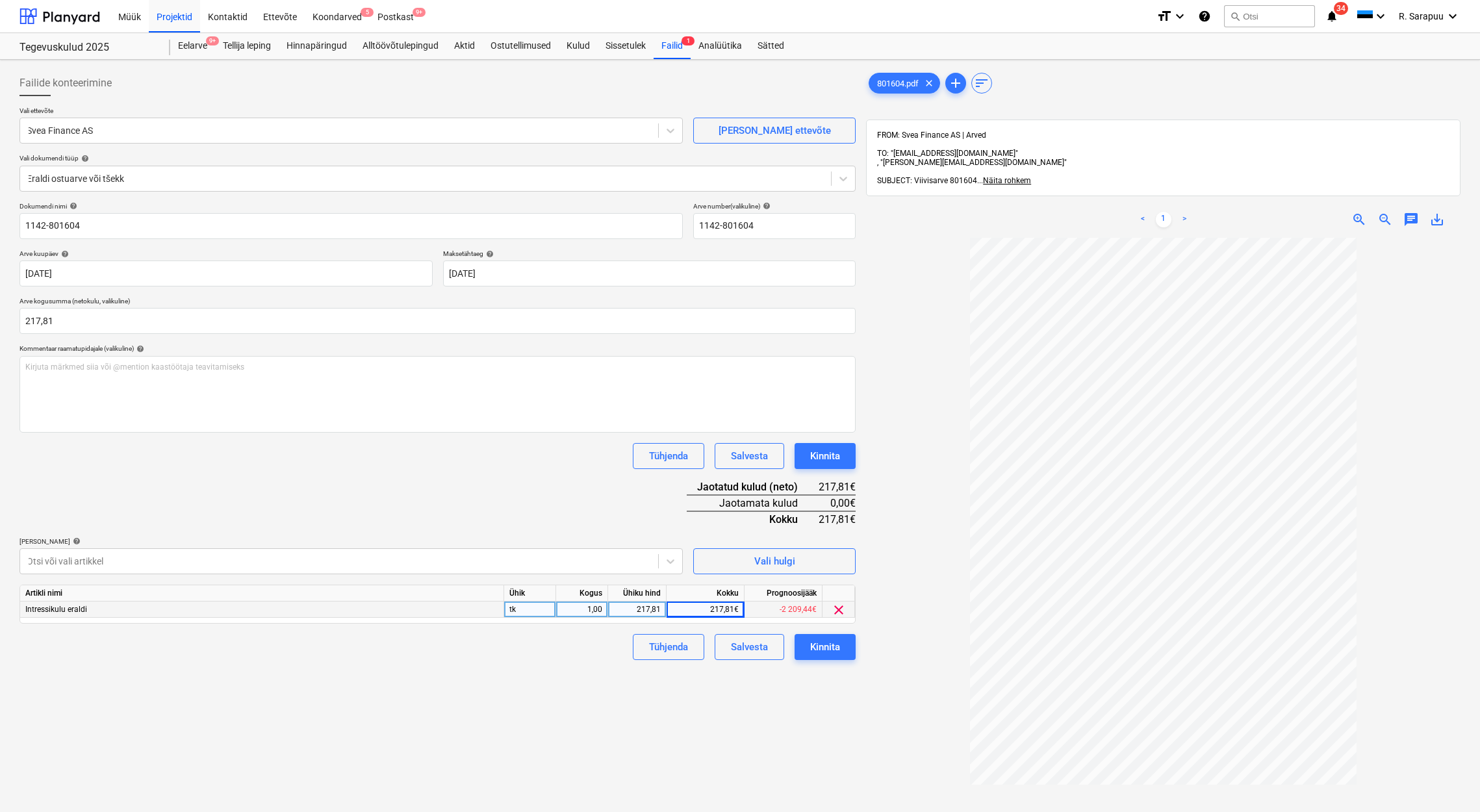 click on "Tühjenda Salvesta Kinnita" at bounding box center [437, 456] 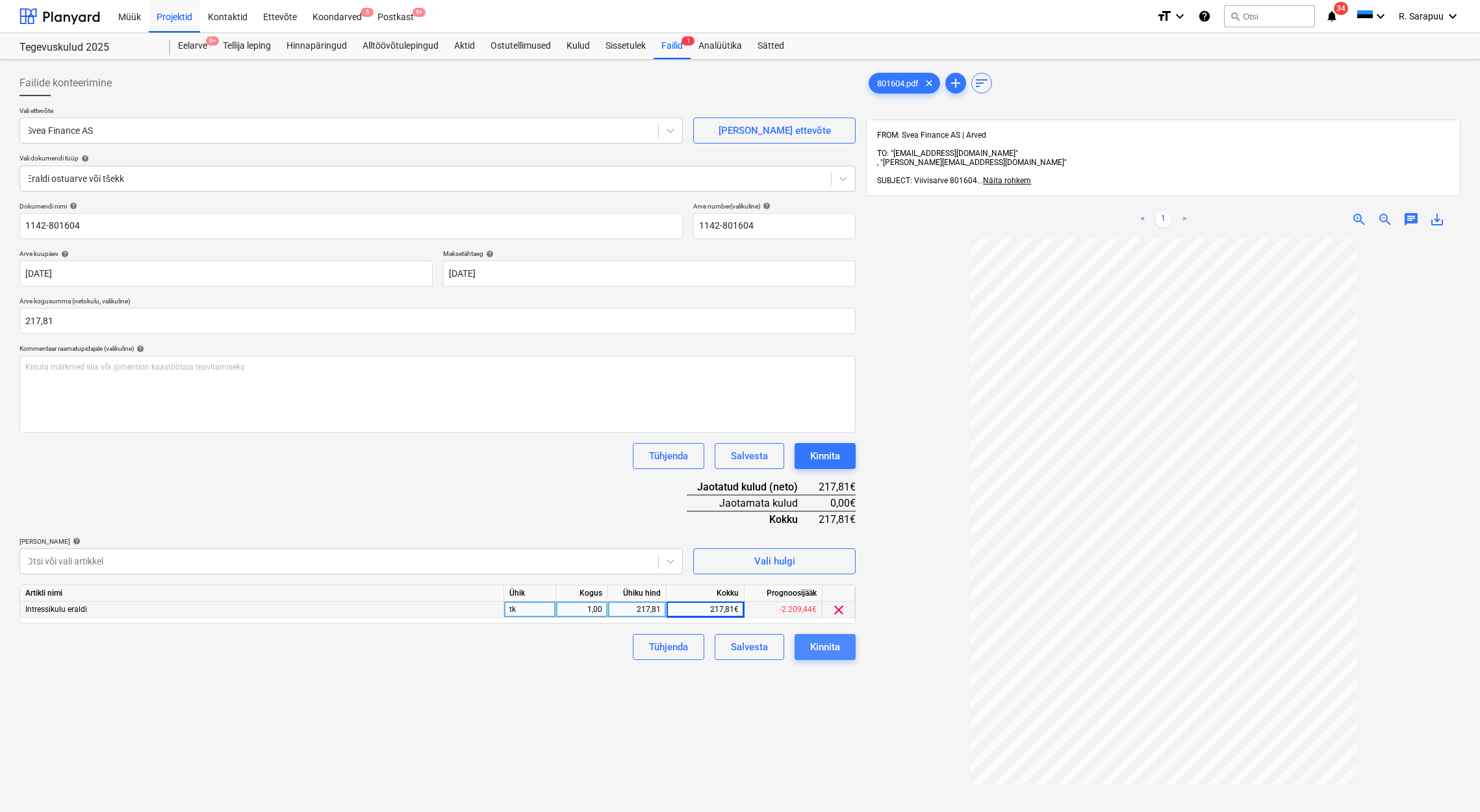click on "Kinnita" at bounding box center (825, 647) 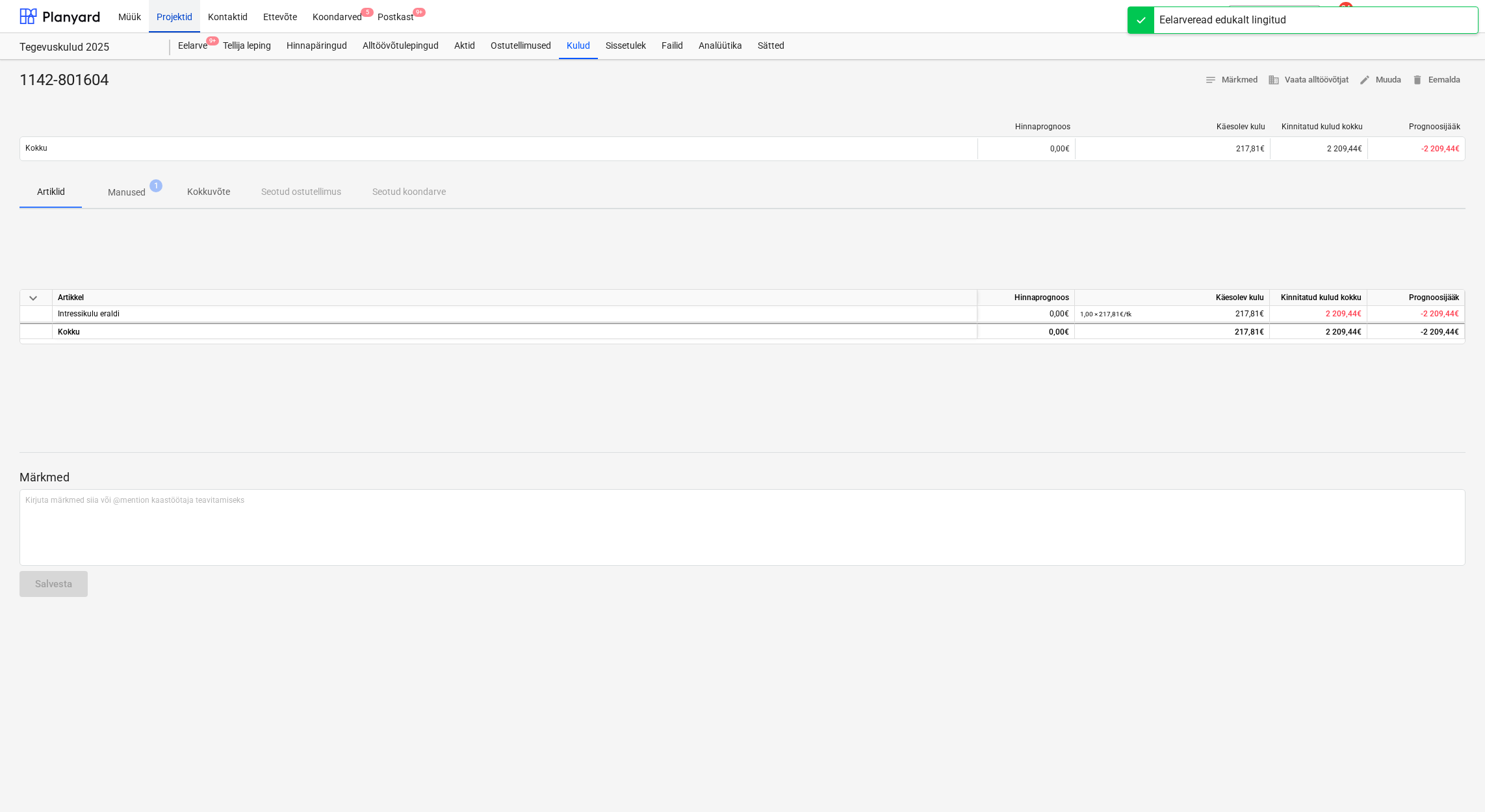 click on "Projektid" at bounding box center [174, 16] 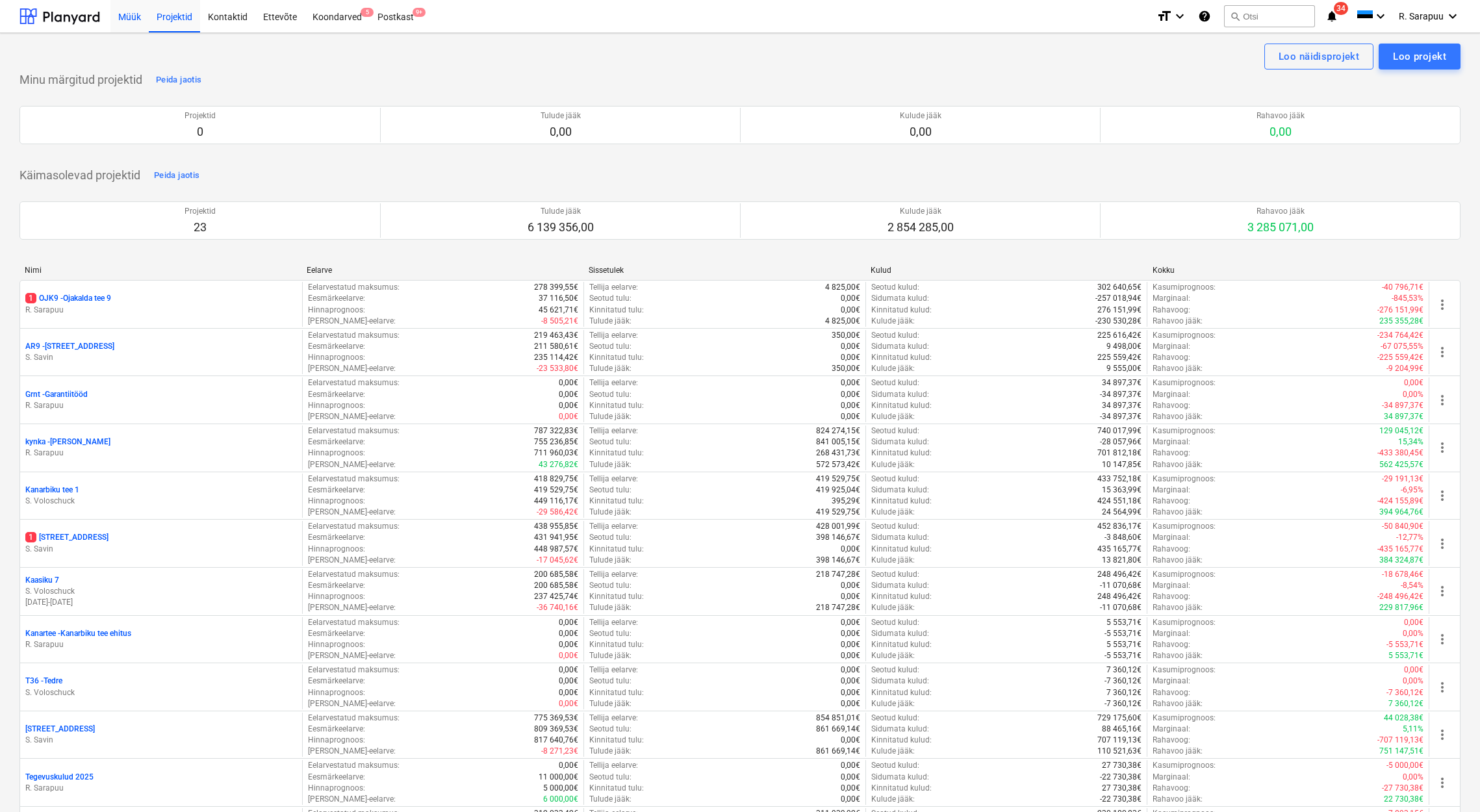 click on "Müük" at bounding box center [129, 16] 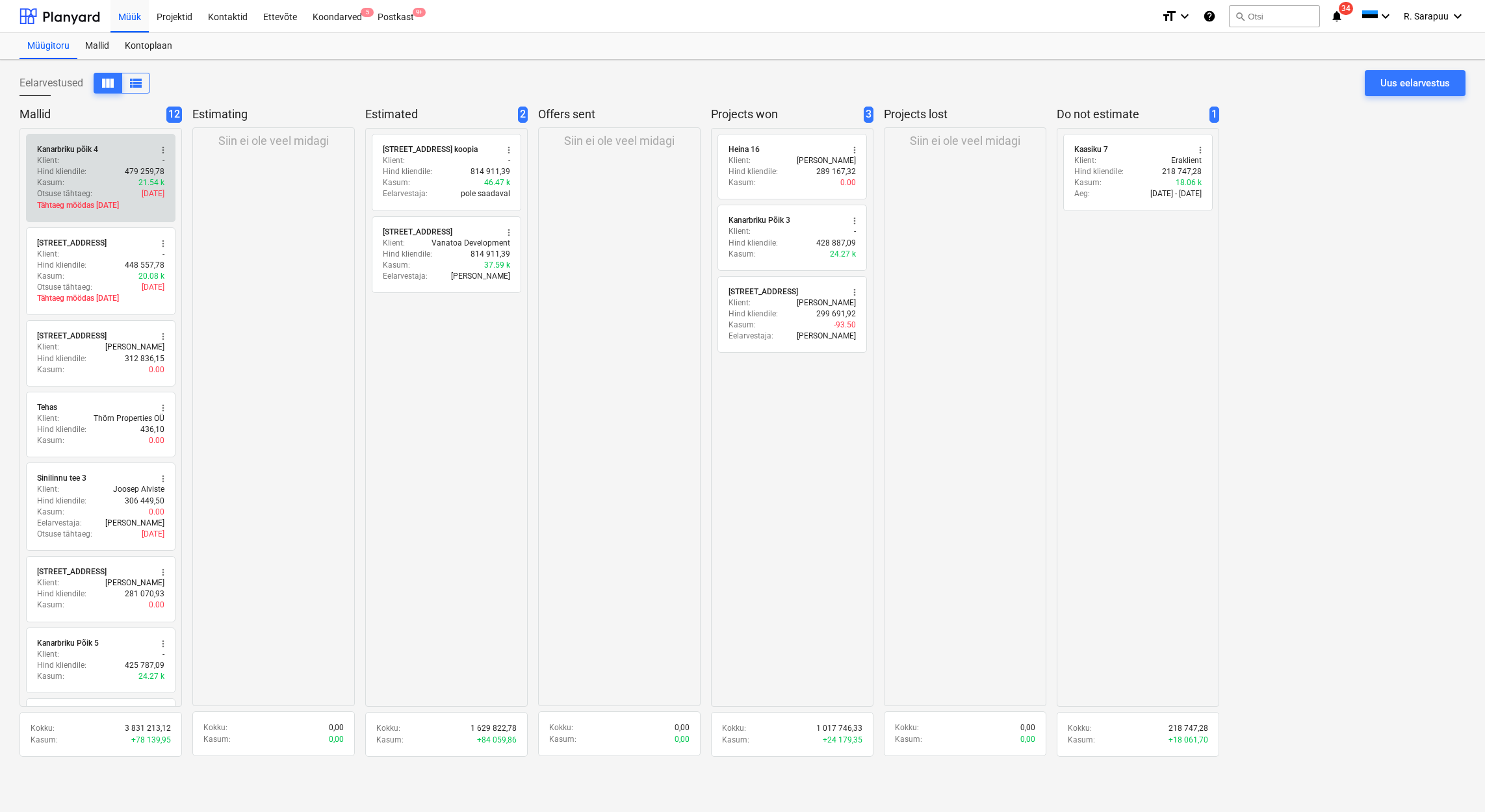 click on "more_vert" at bounding box center (163, 150) 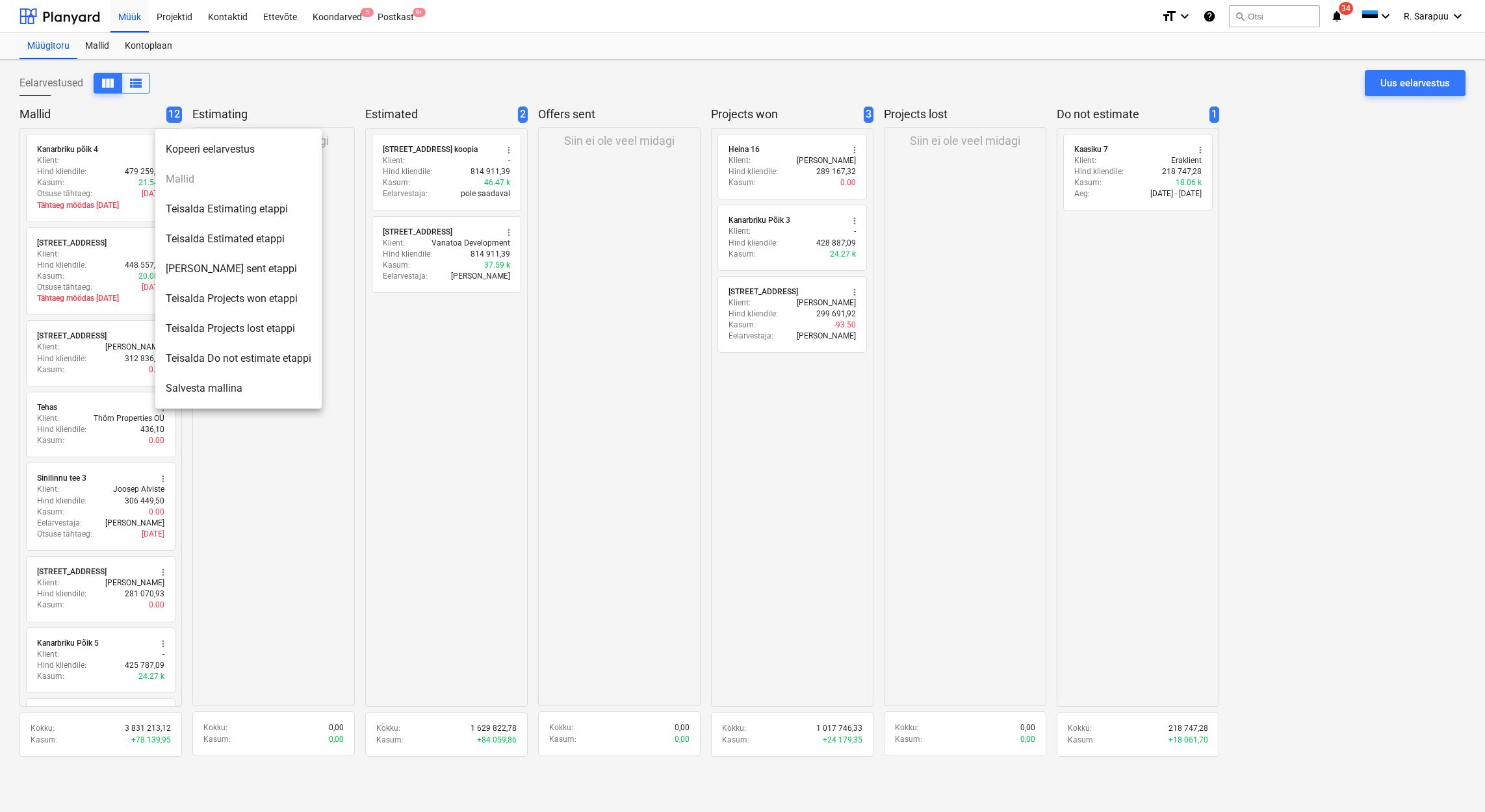 click on "Kopeeri eelarvestus" at bounding box center (239, 149) 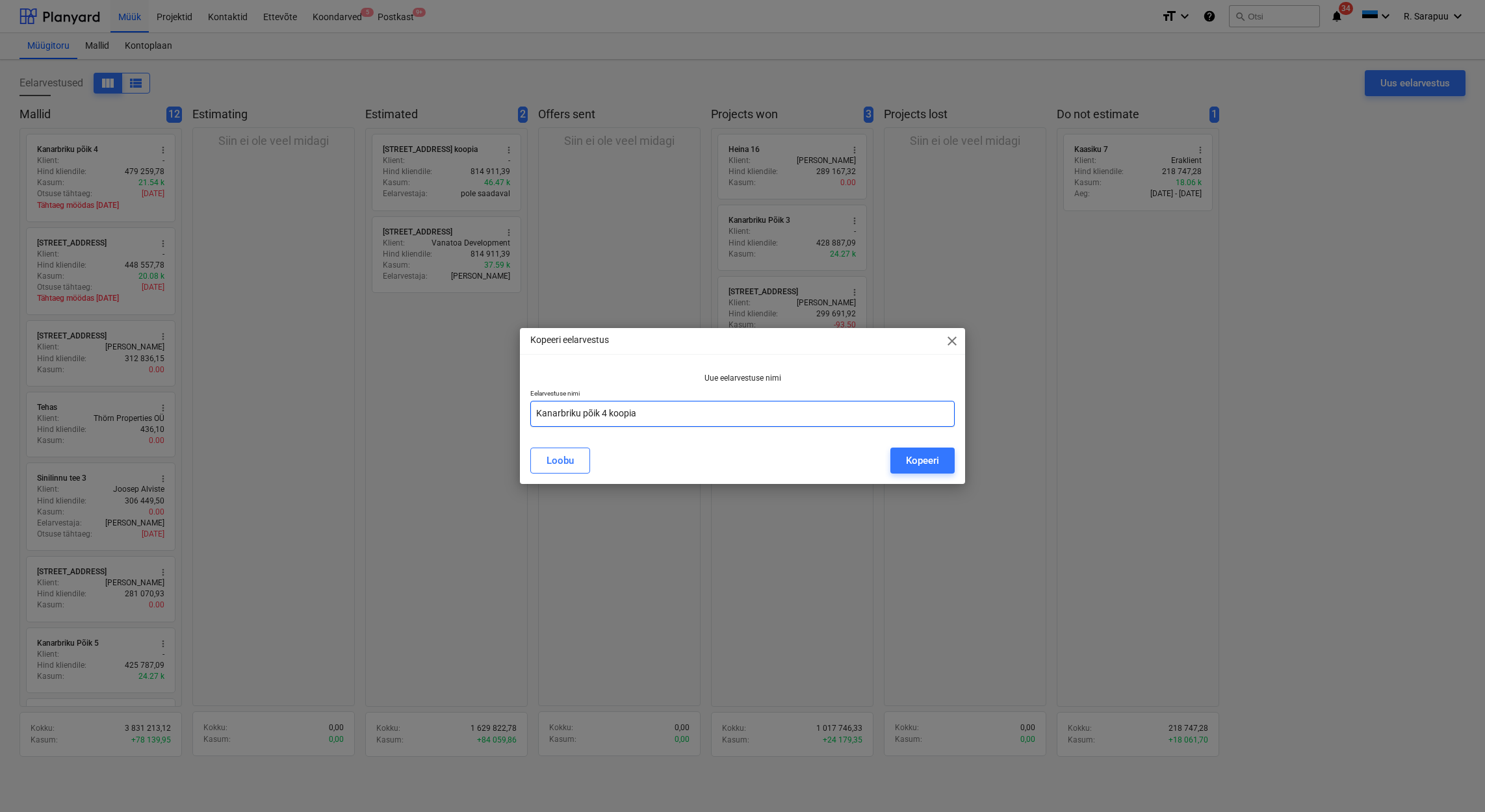 click on "Kanarbriku põik 4 koopia" at bounding box center [743, 414] 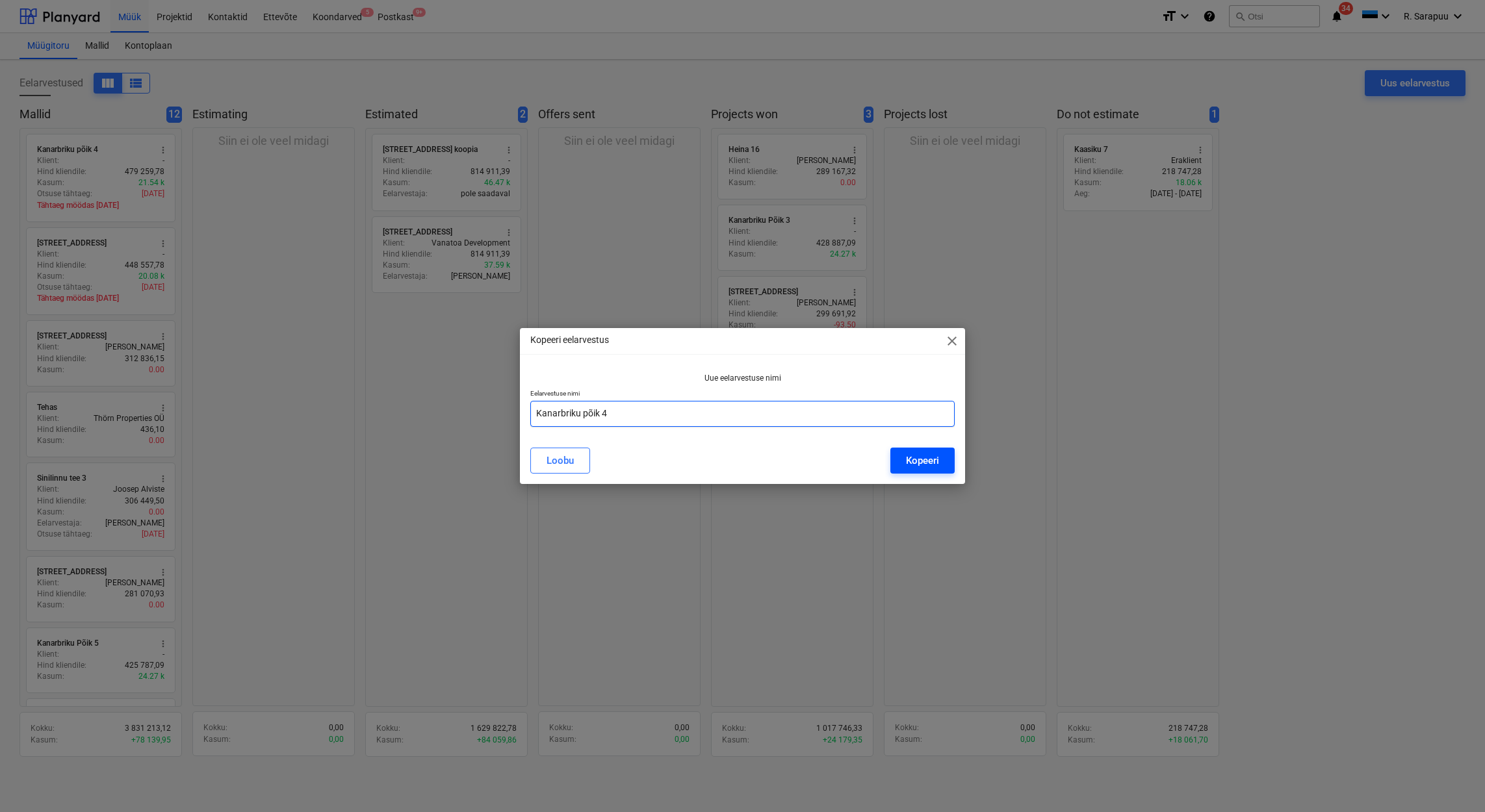 type on "Kanarbriku põik 4" 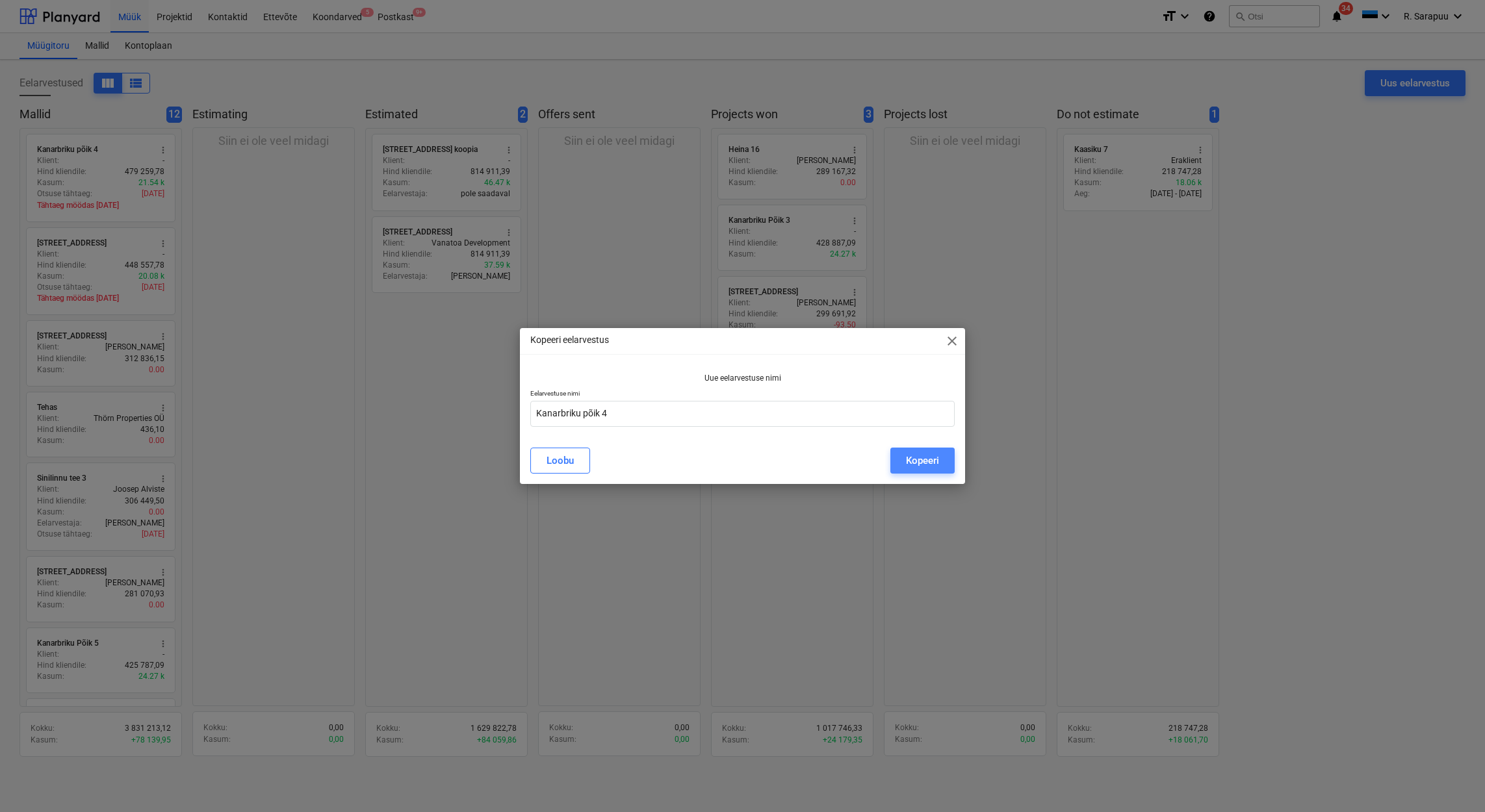 click on "Kopeeri" at bounding box center [922, 461] 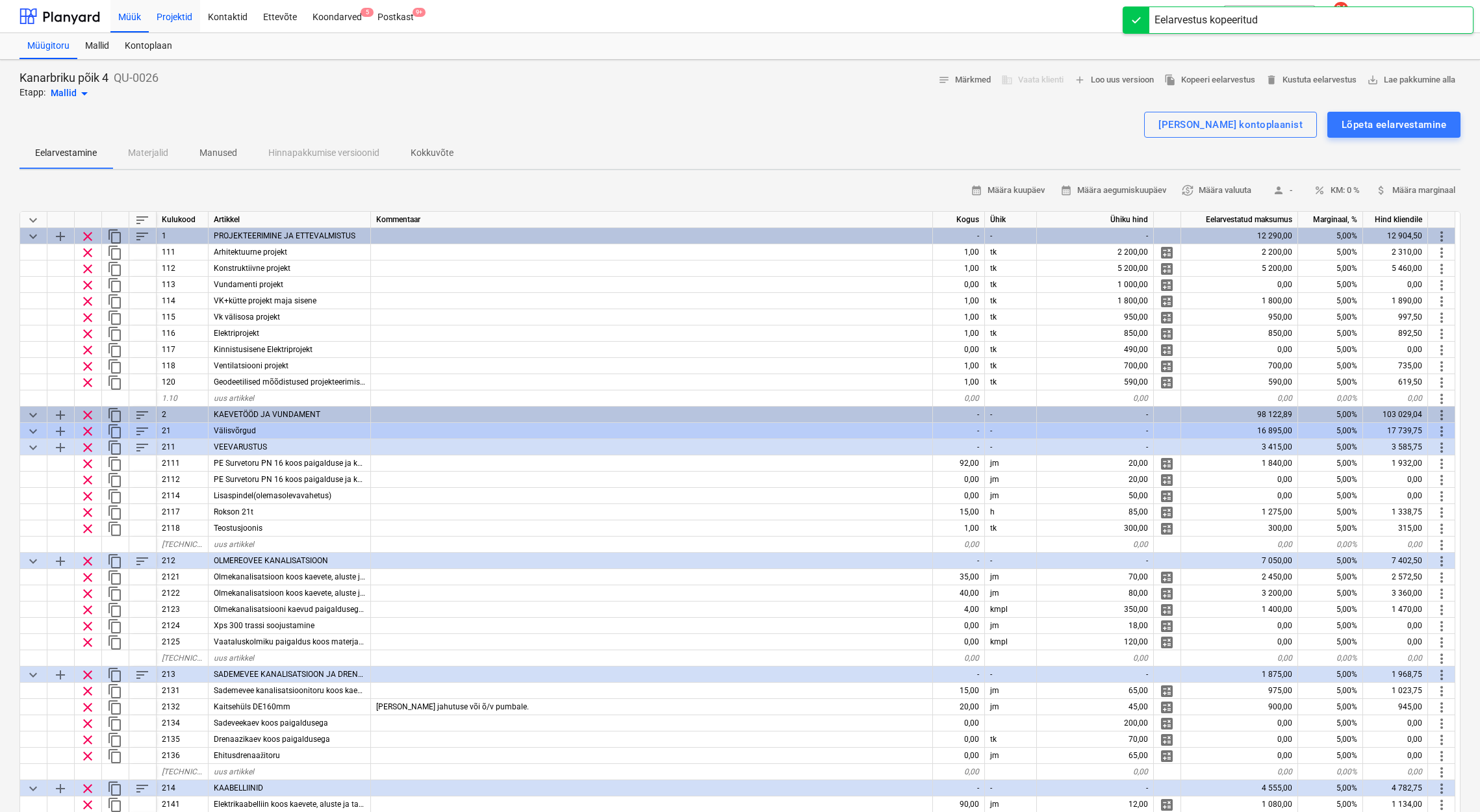 click on "Projektid" at bounding box center (174, 16) 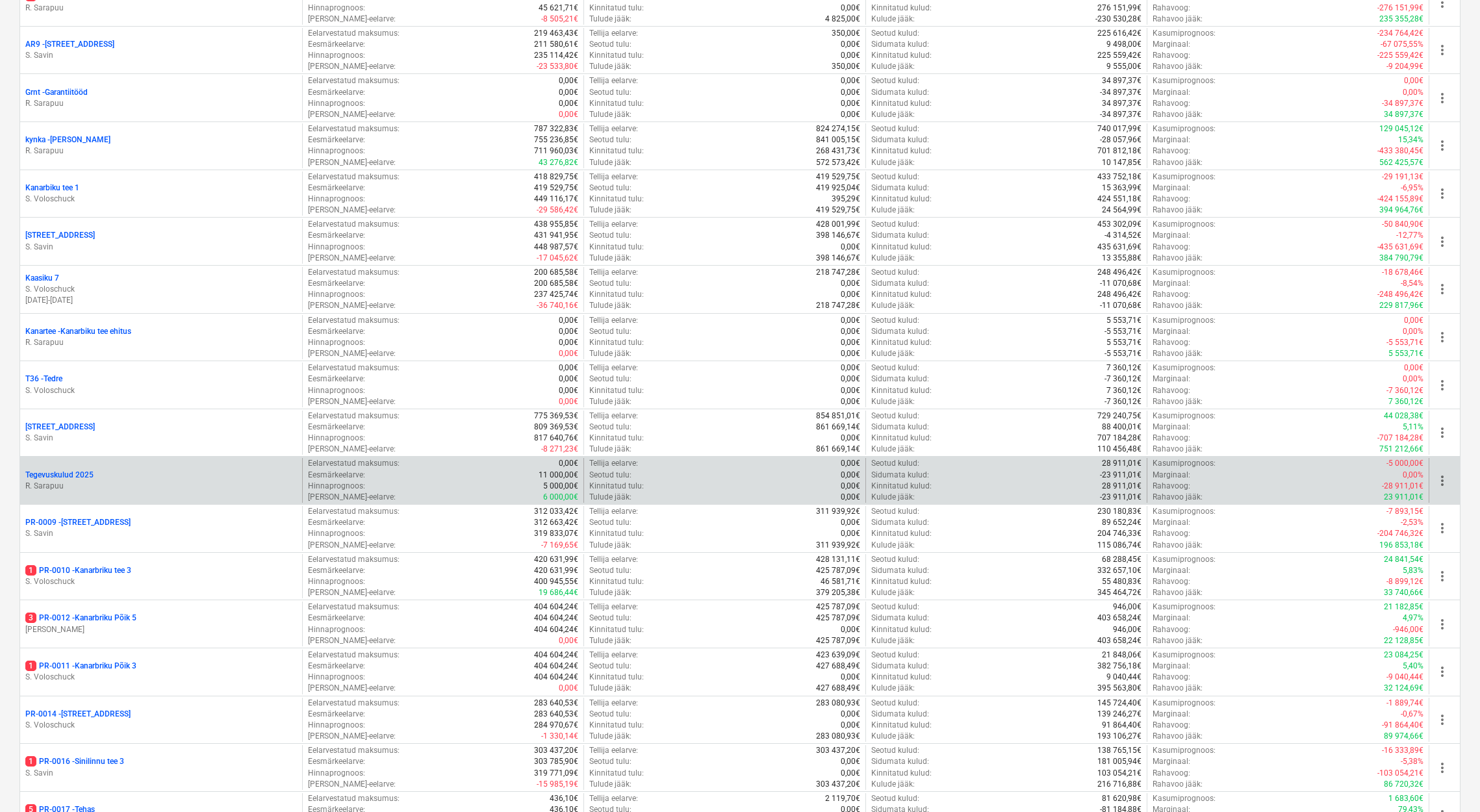 scroll, scrollTop: 0, scrollLeft: 0, axis: both 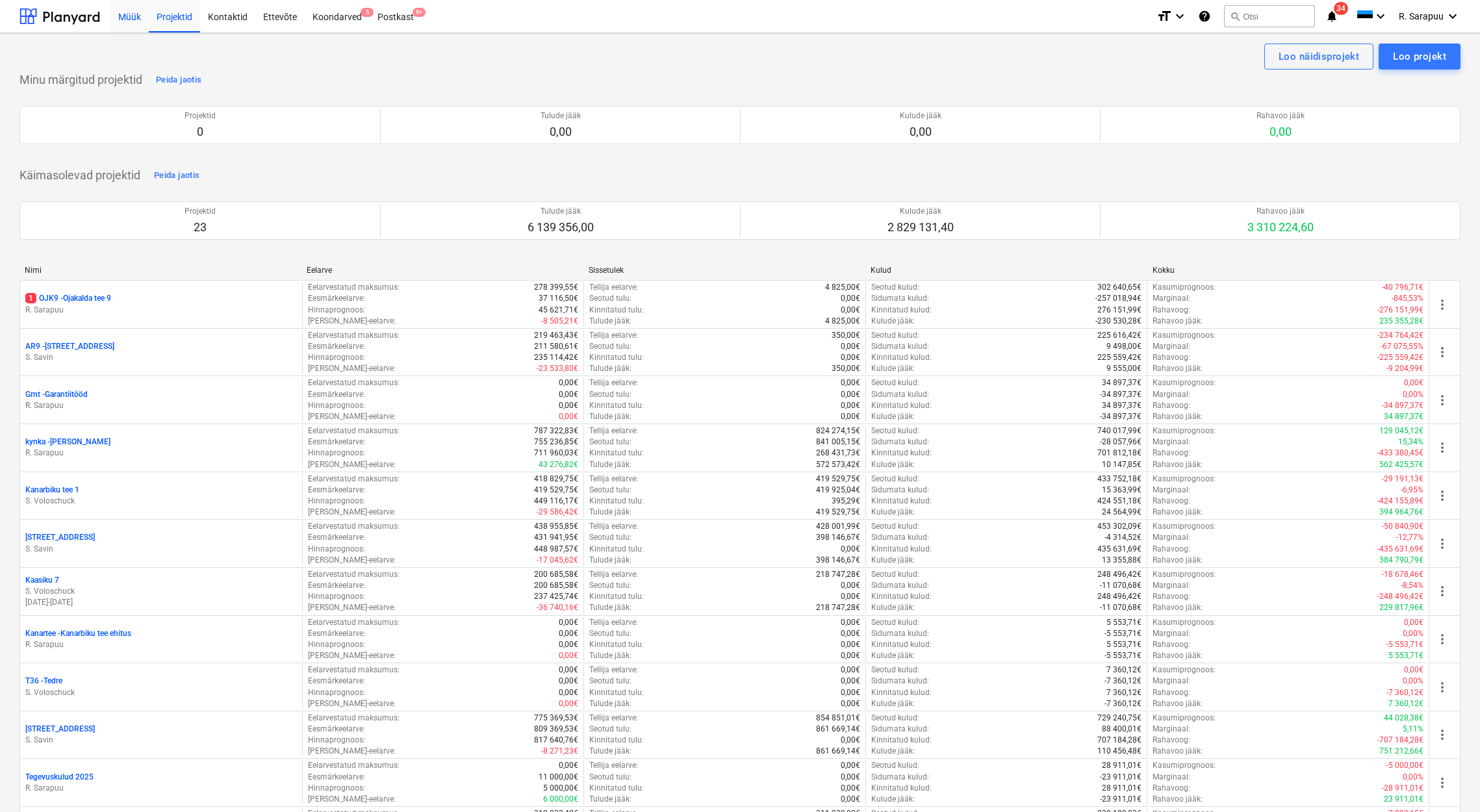 click on "Müük" at bounding box center [129, 16] 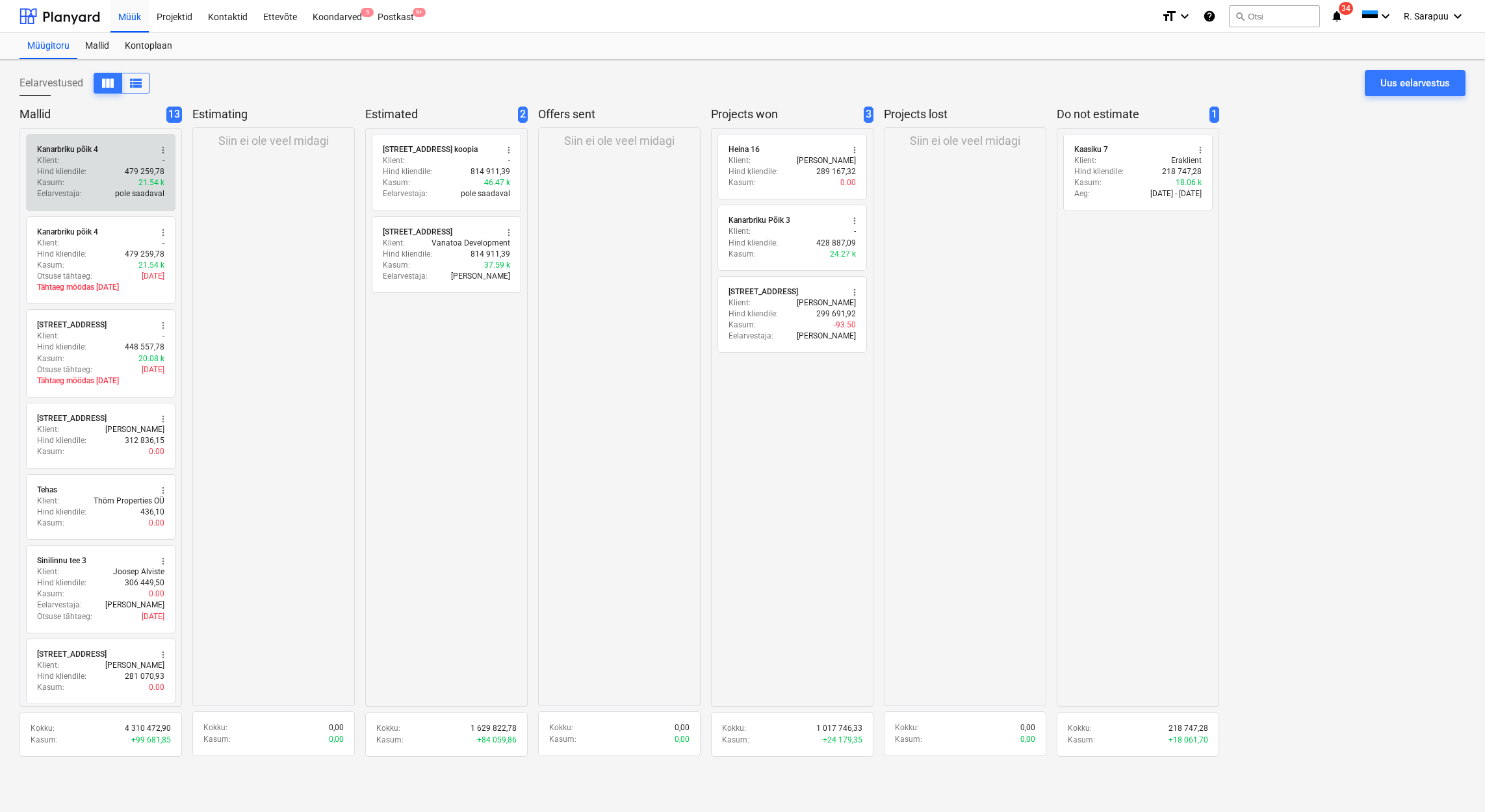 click on "Hind kliendile : 479 259,78" at bounding box center [101, 171] 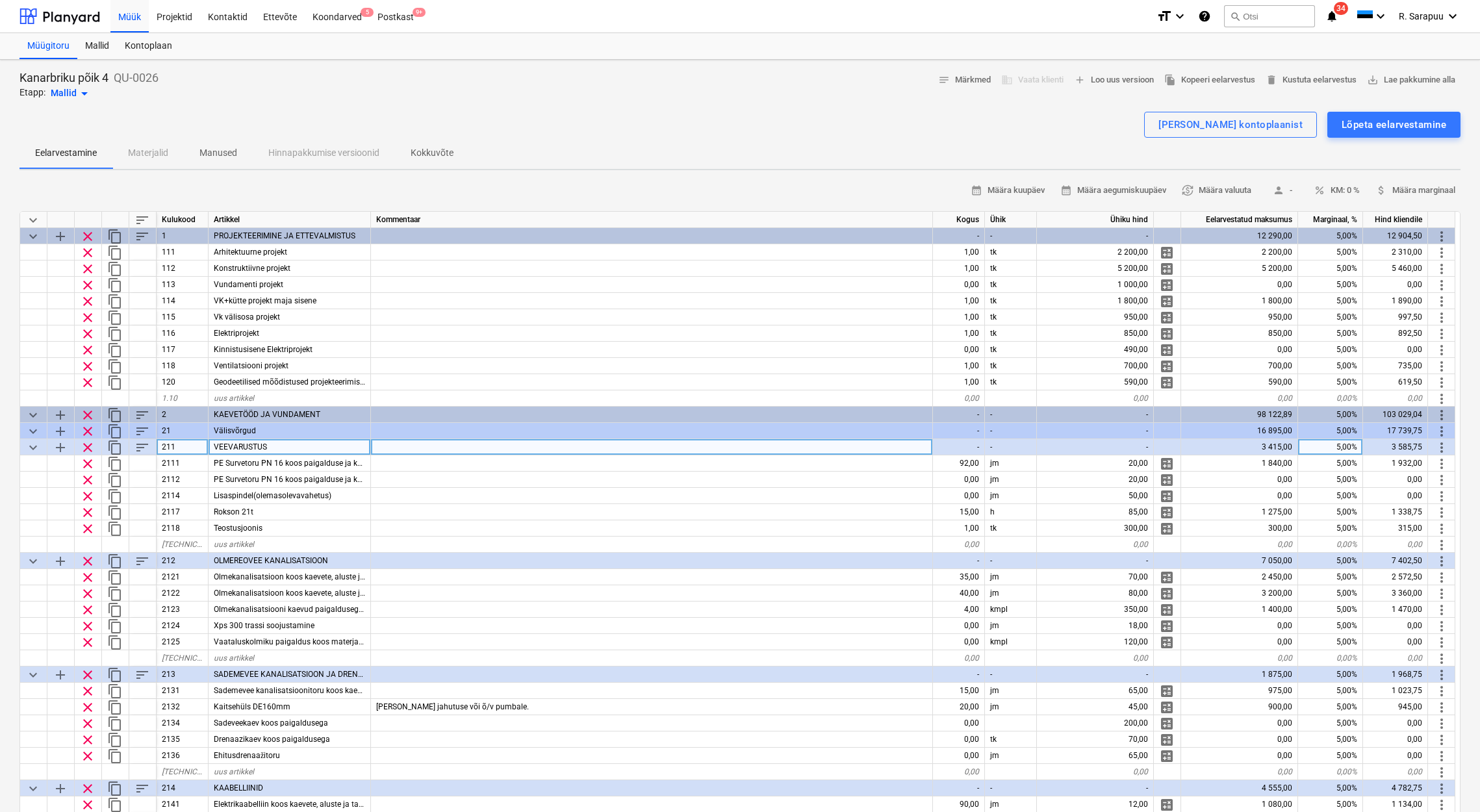 type on "x" 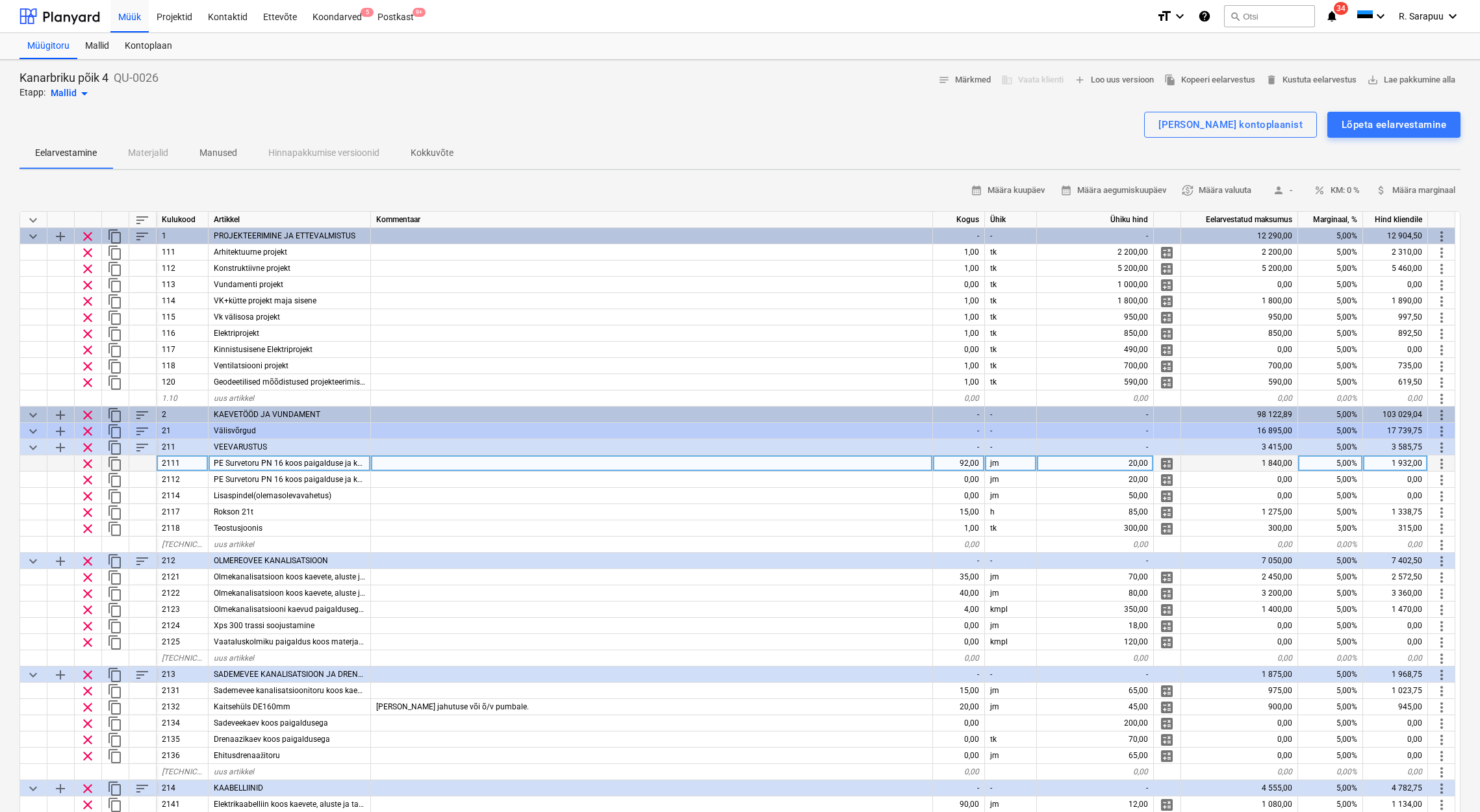 click on "92,00" at bounding box center (959, 463) 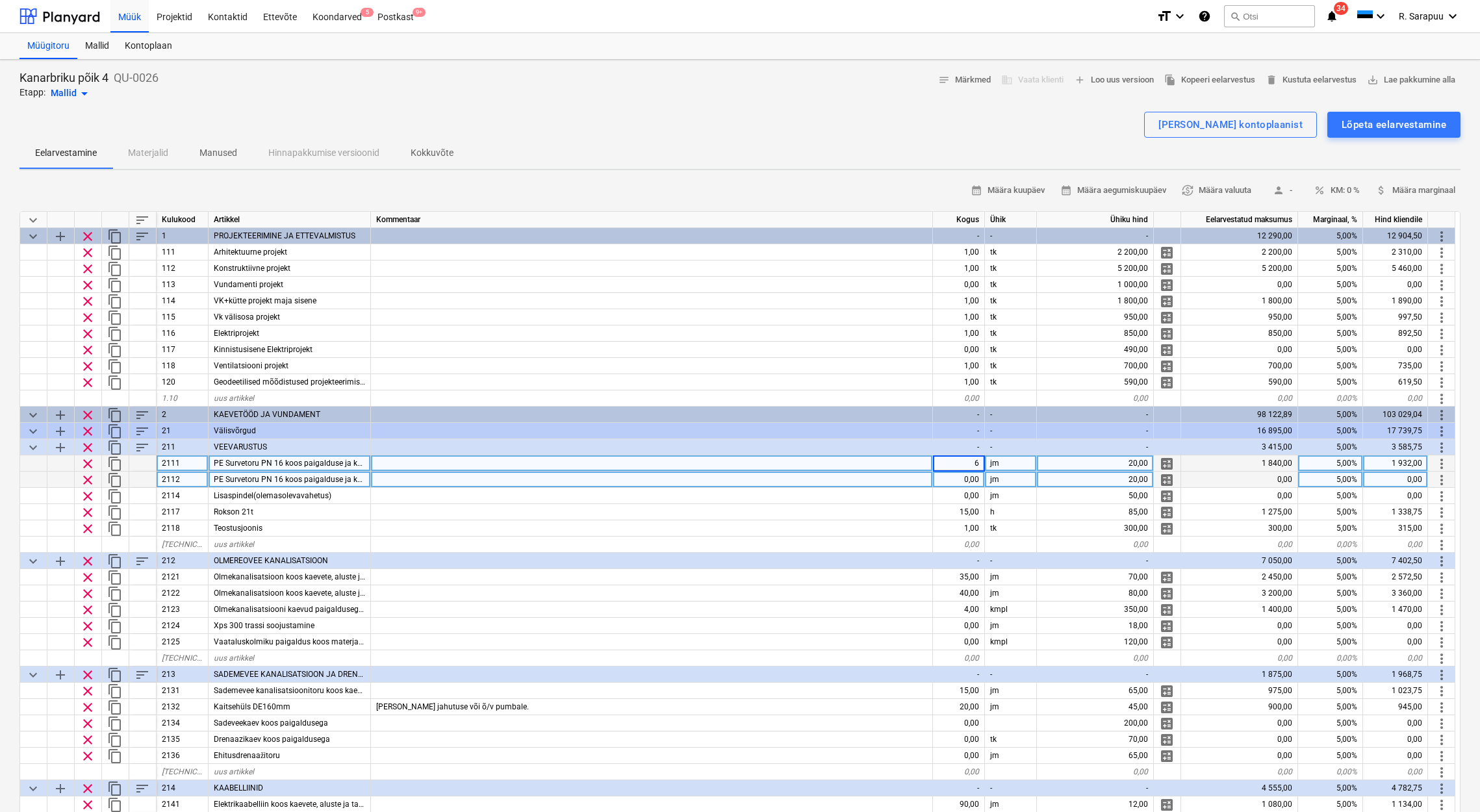 type on "69" 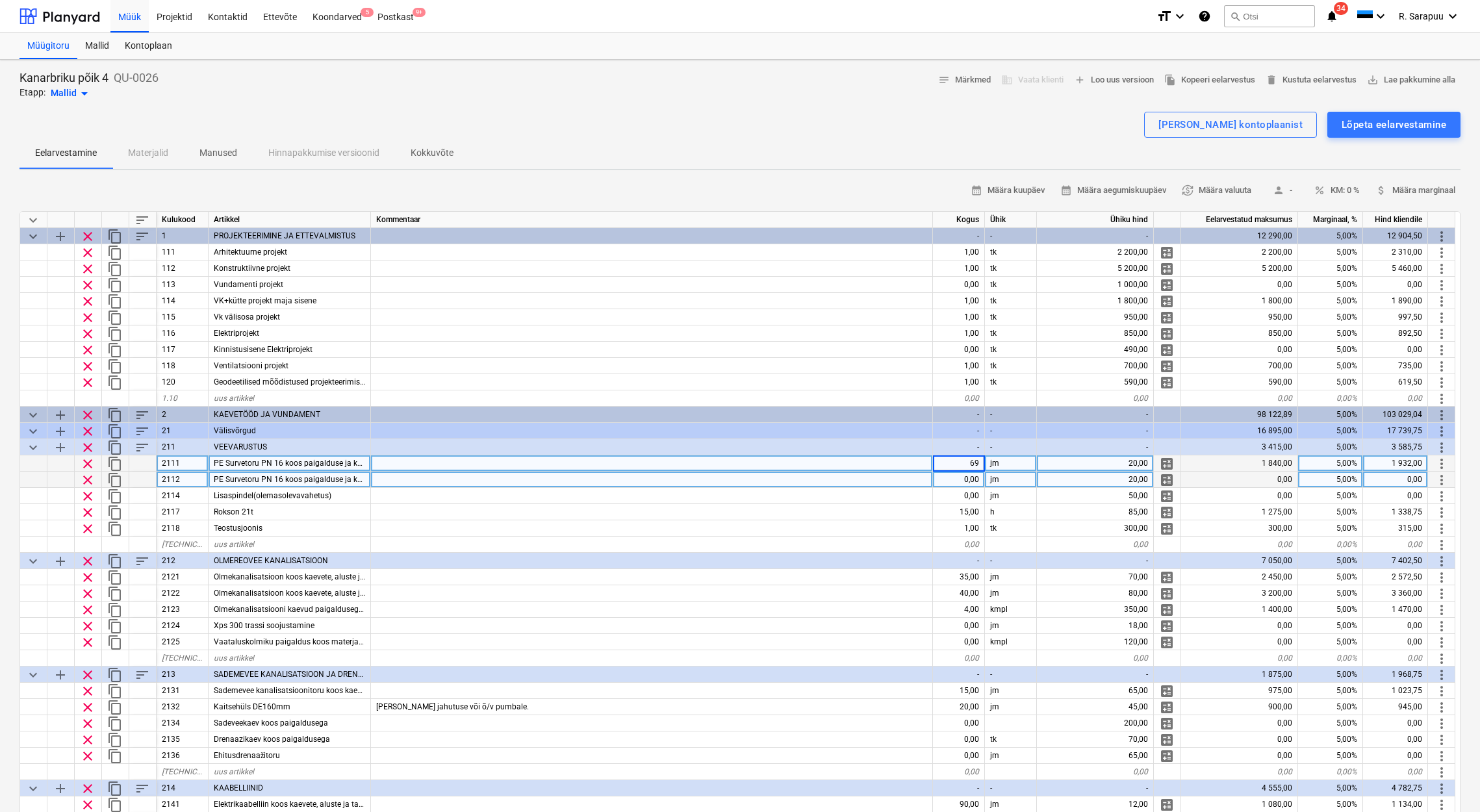 type on "x" 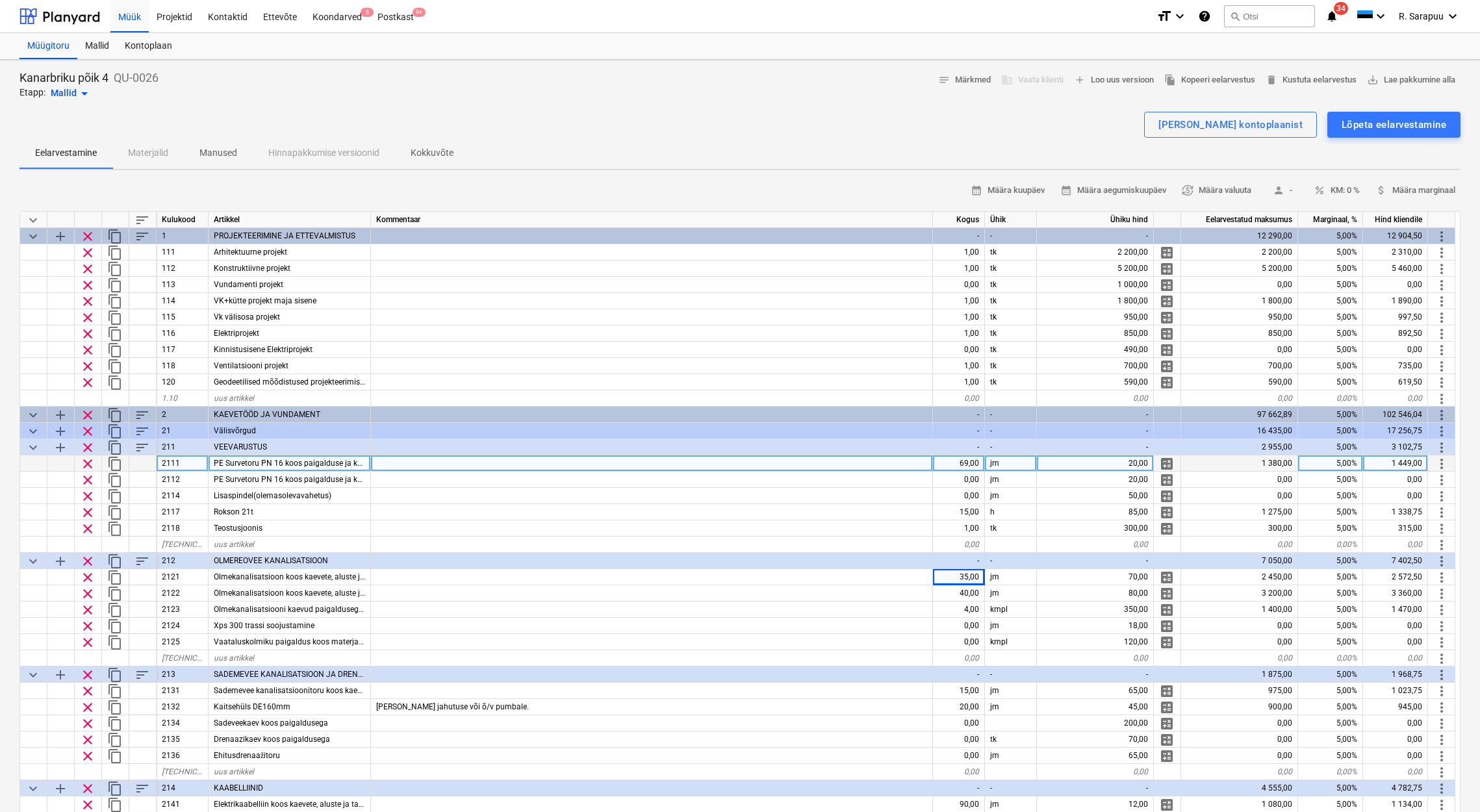click on "69,00" at bounding box center [959, 463] 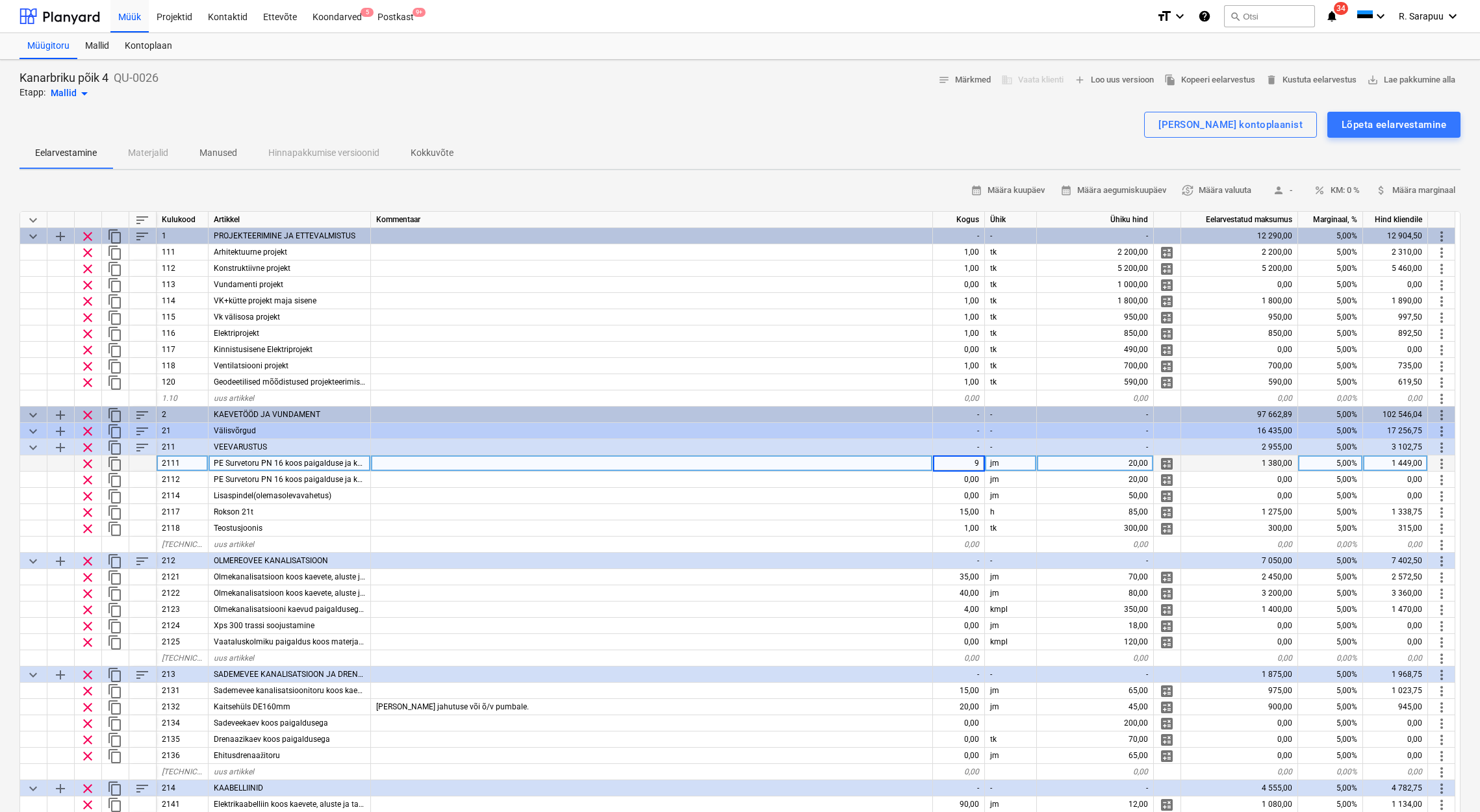 type on "92" 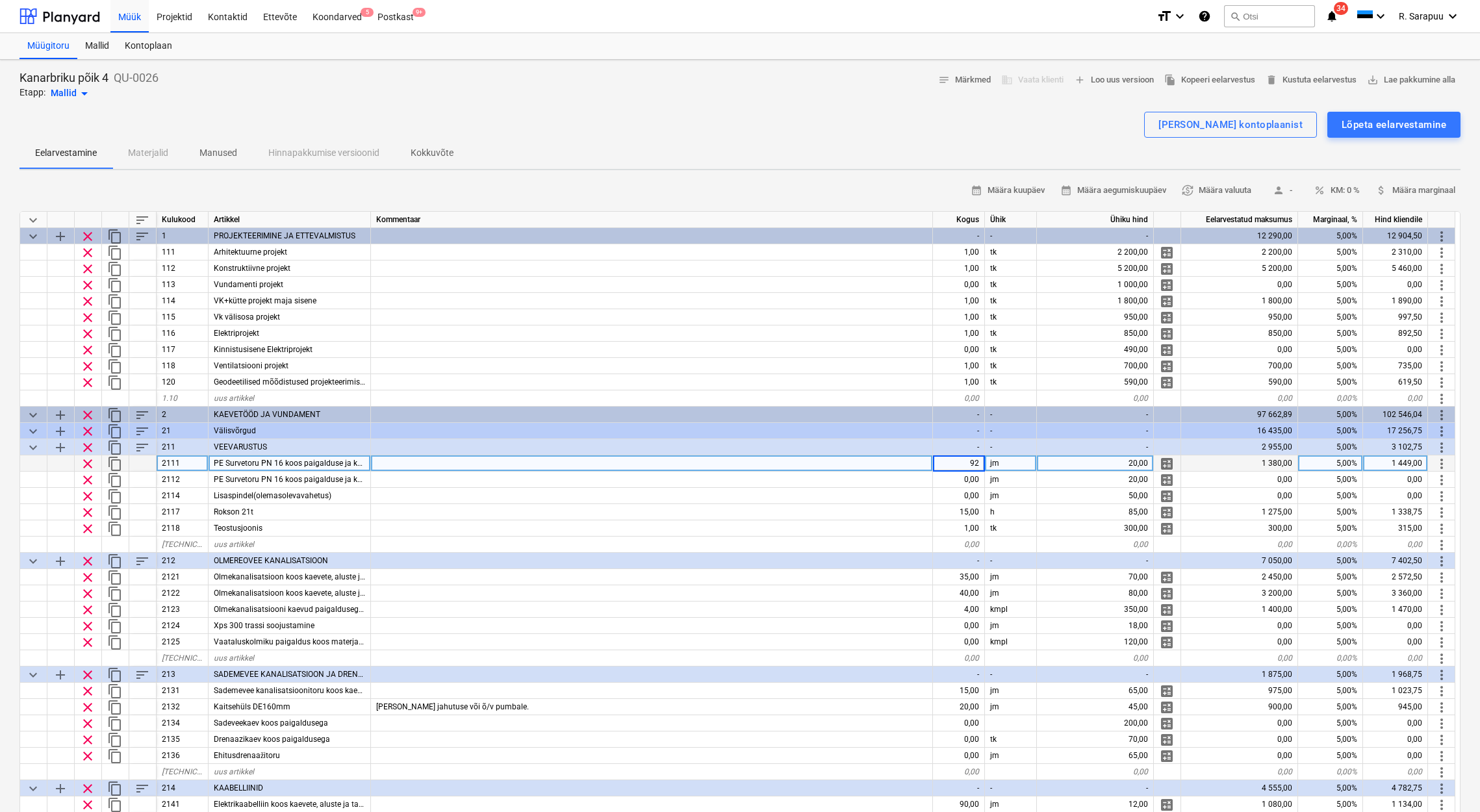 type on "x" 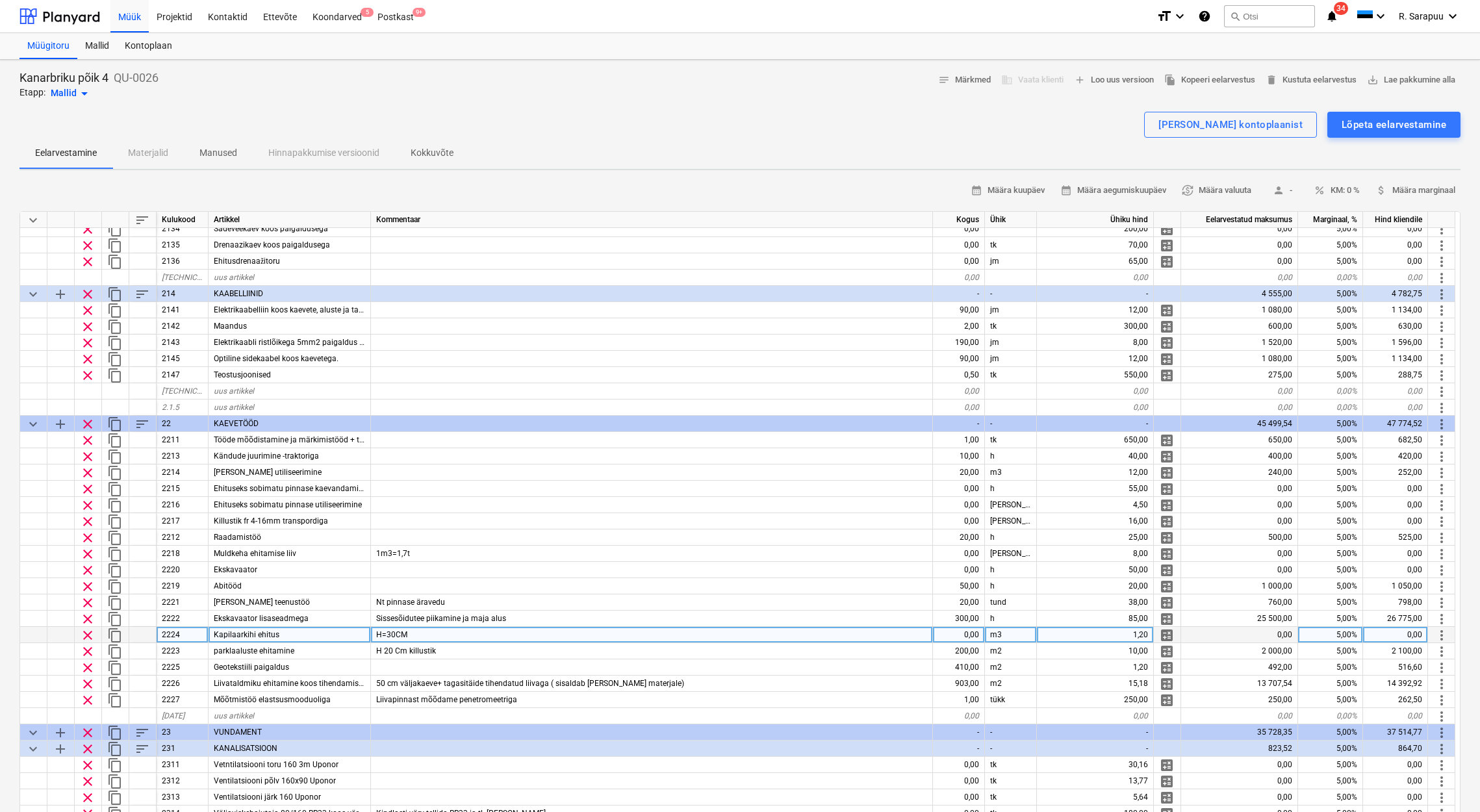 scroll, scrollTop: 579, scrollLeft: 0, axis: vertical 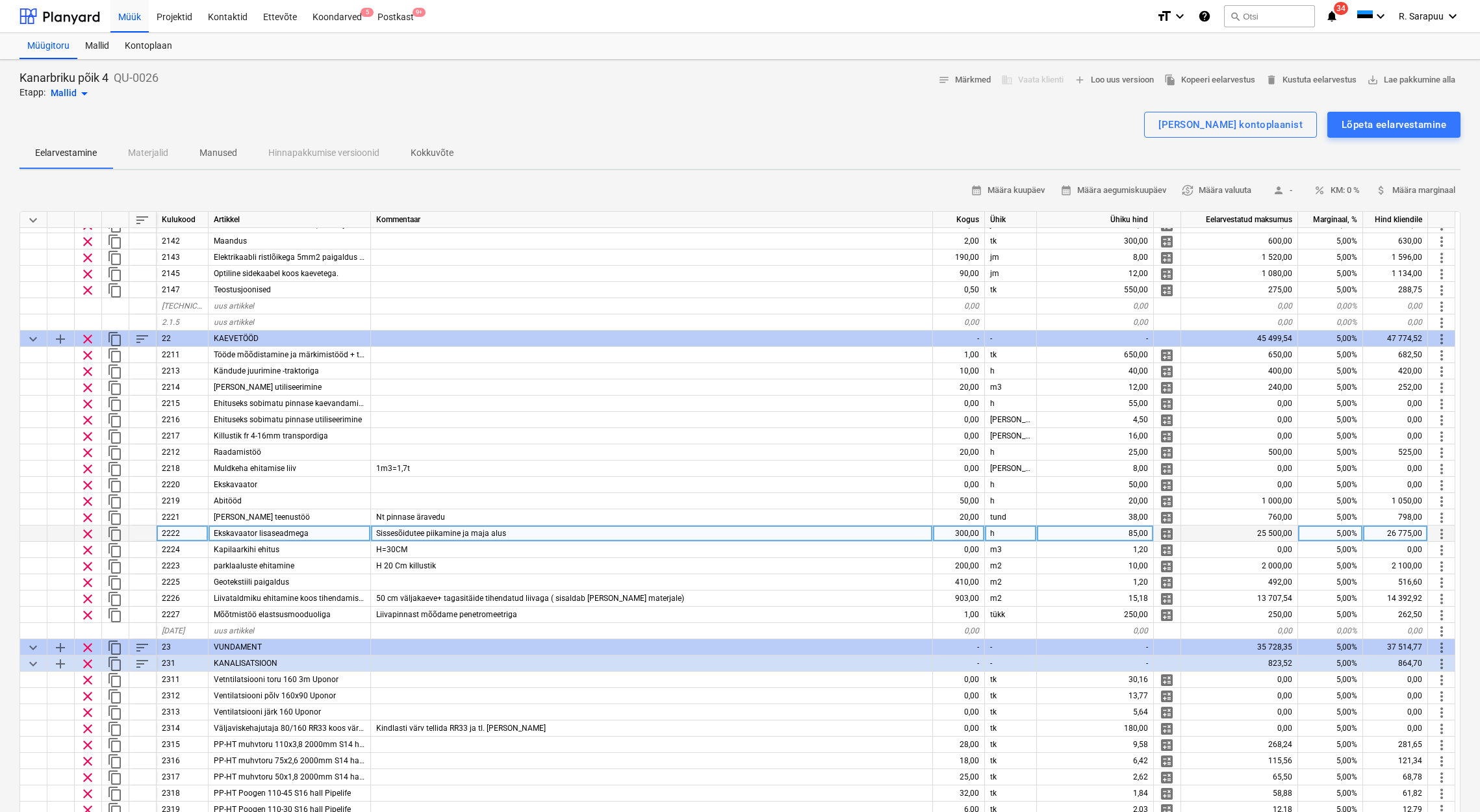 click on "300,00" at bounding box center [959, 533] 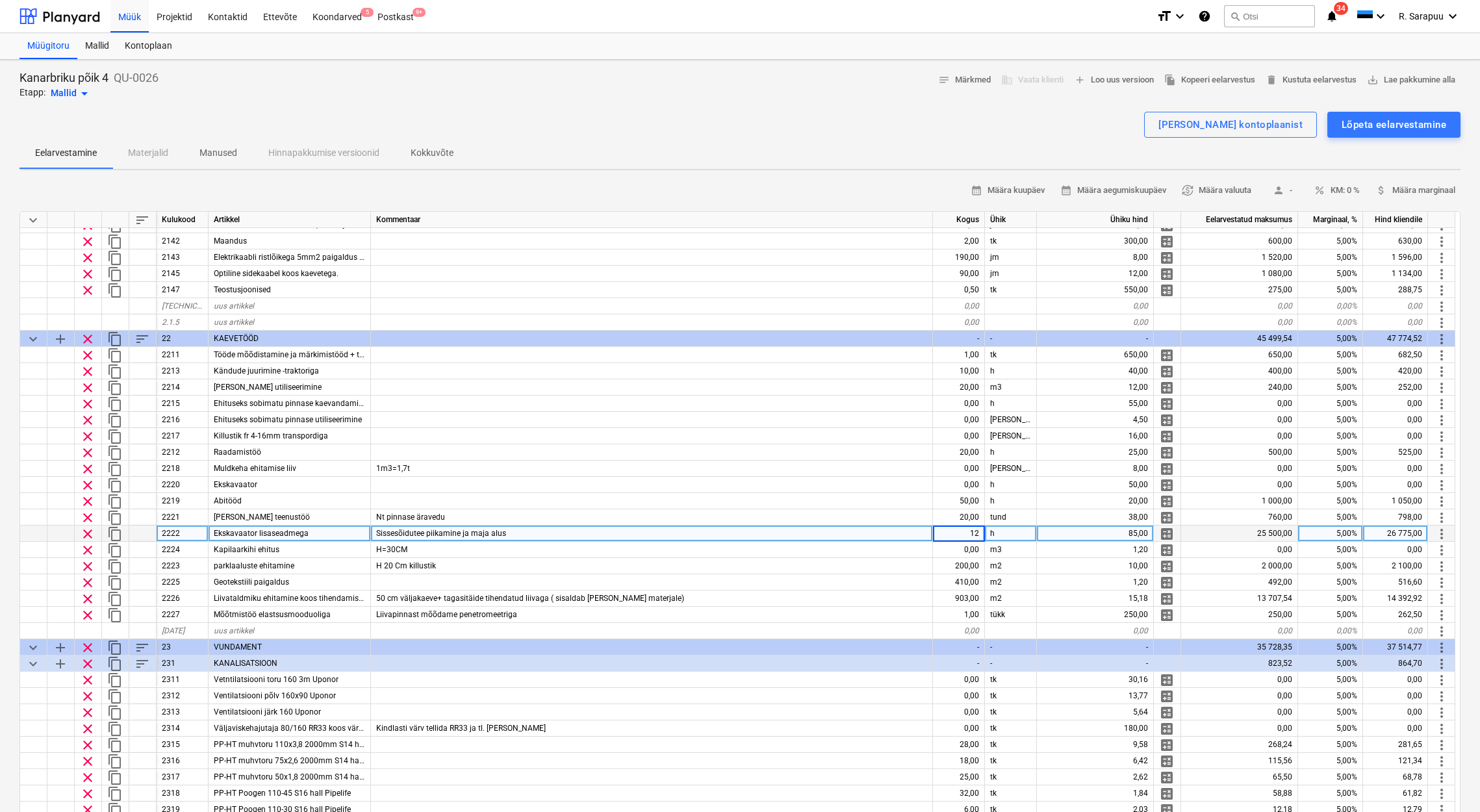 type on "120" 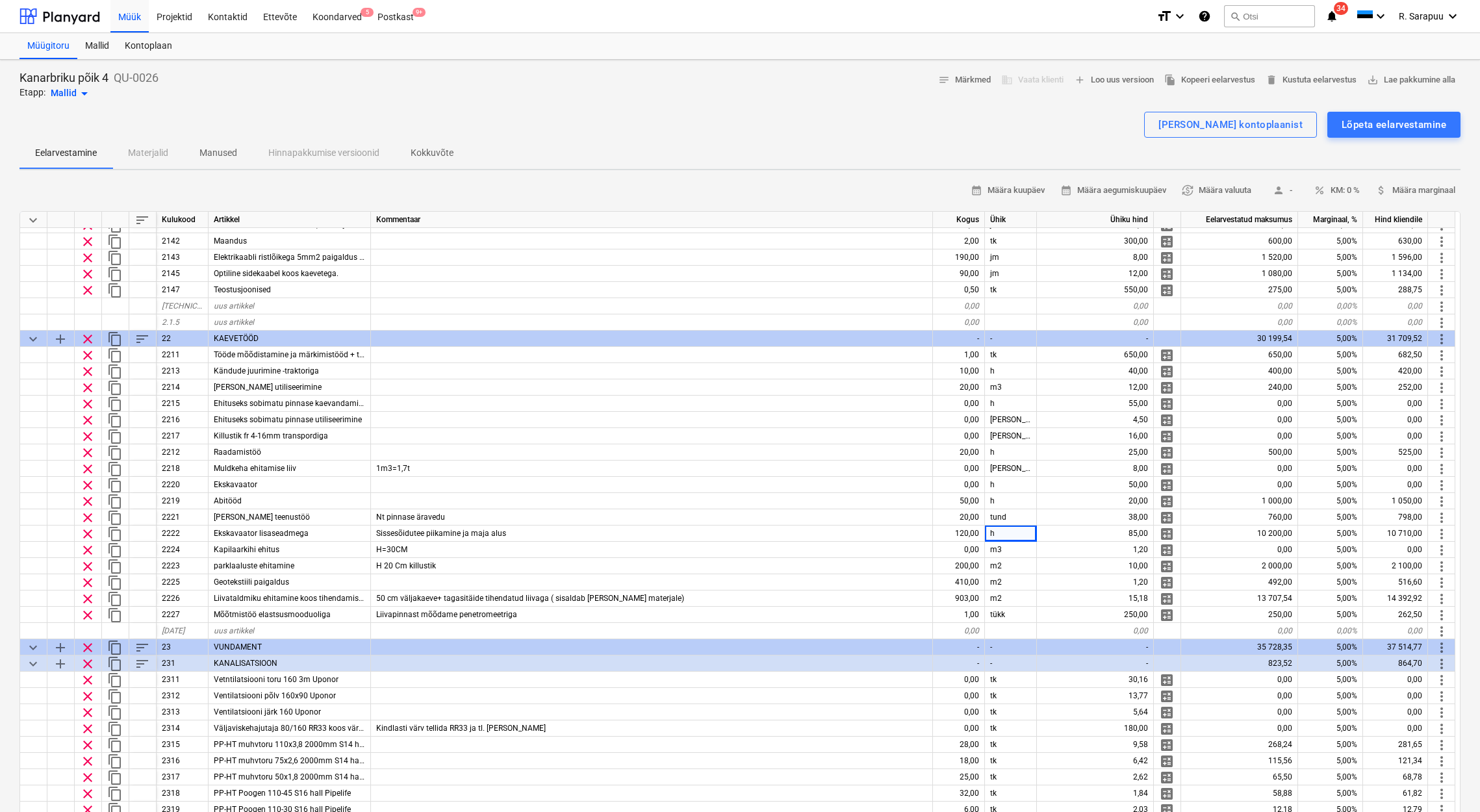 click on "Kanarbriku põik 4 QU-0026 Etapp: Mallid arrow_drop_down notes Märkmed business Vaata klienti add Loo uus versioon file_copy Kopeeri eelarvestus delete Kustuta eelarvestus save_alt Lae pakkumine alla" at bounding box center (740, 86) 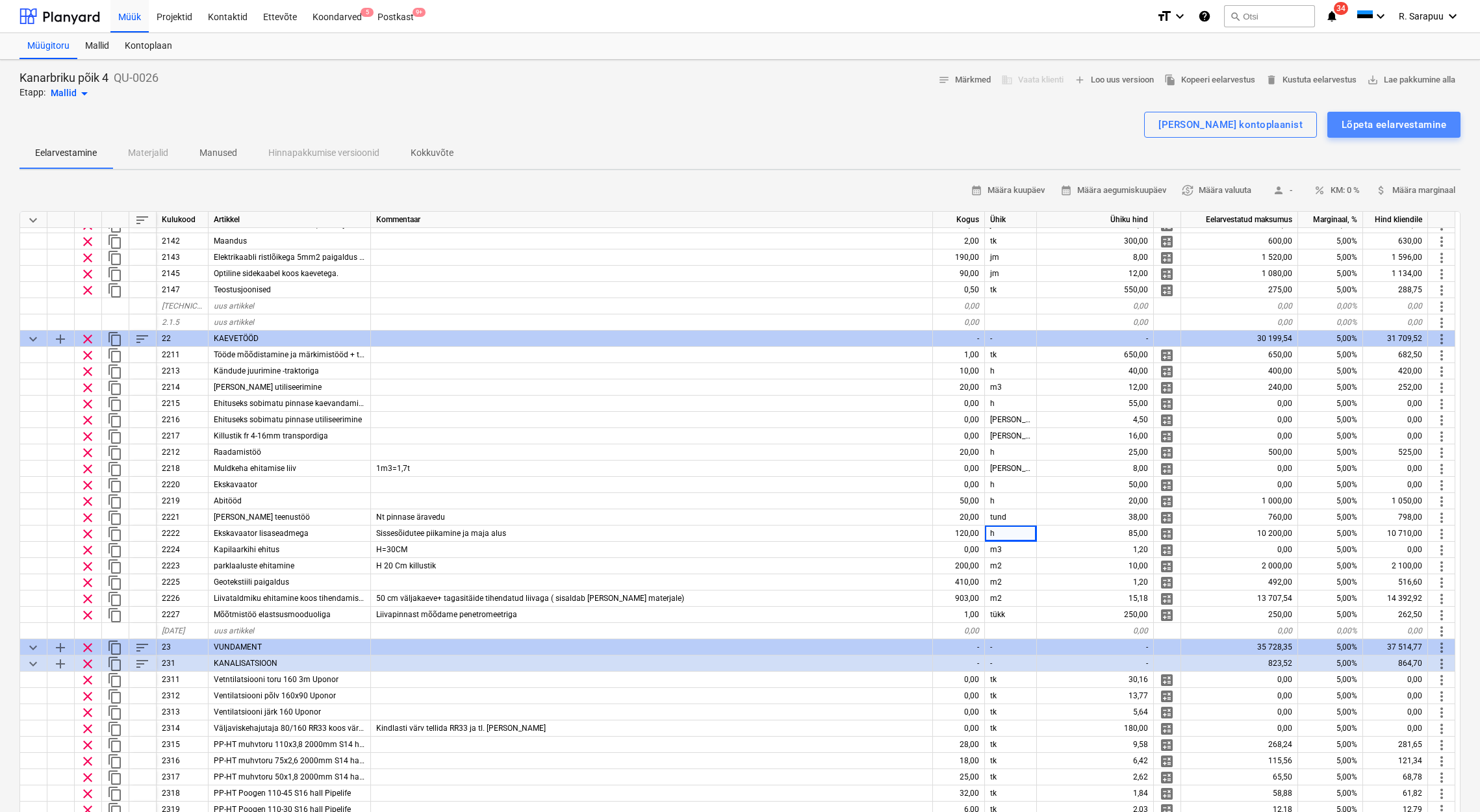click on "Lõpeta eelarvestamine" at bounding box center (1394, 125) 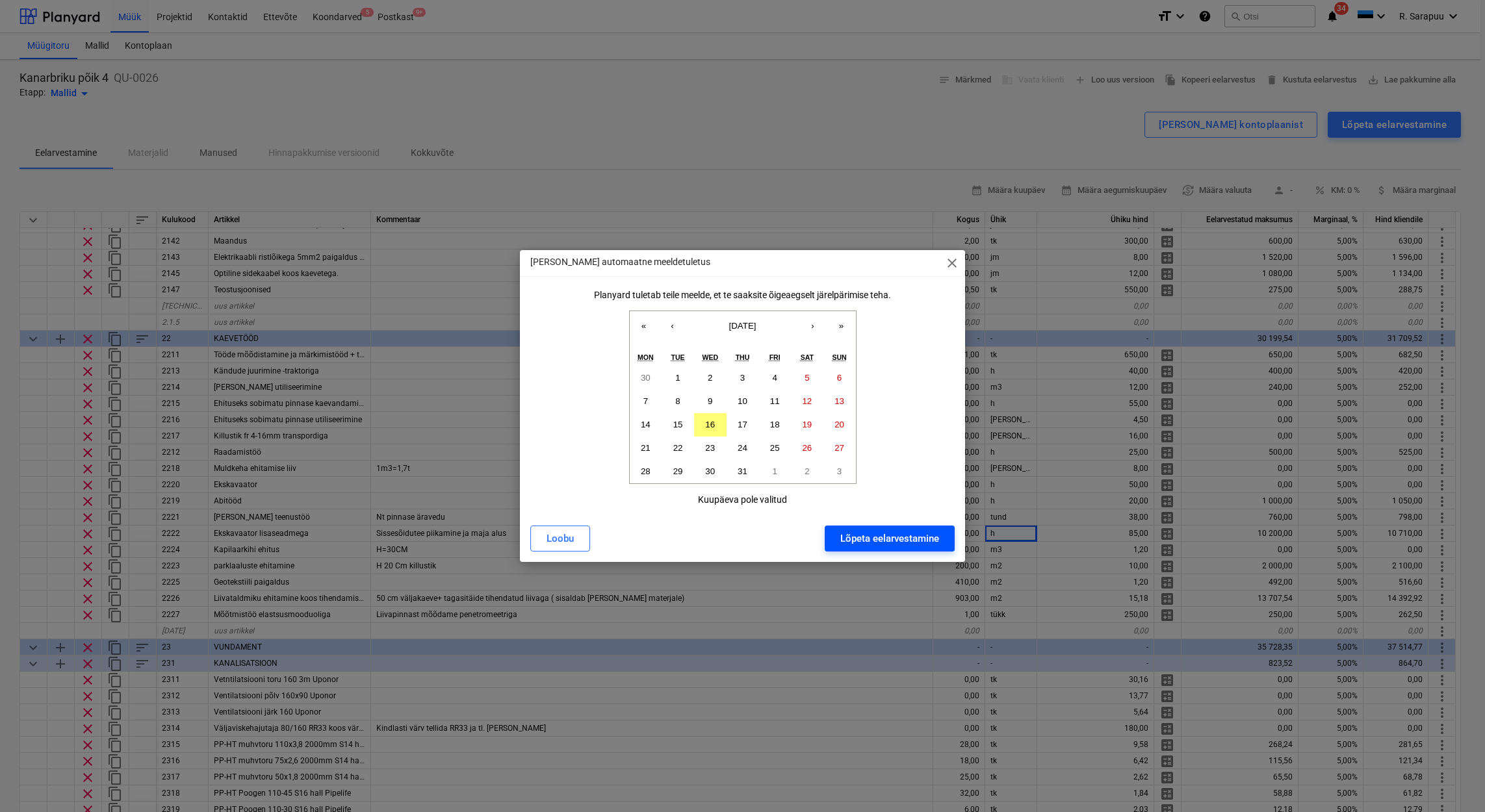 click on "Lõpeta eelarvestamine" at bounding box center (890, 539) 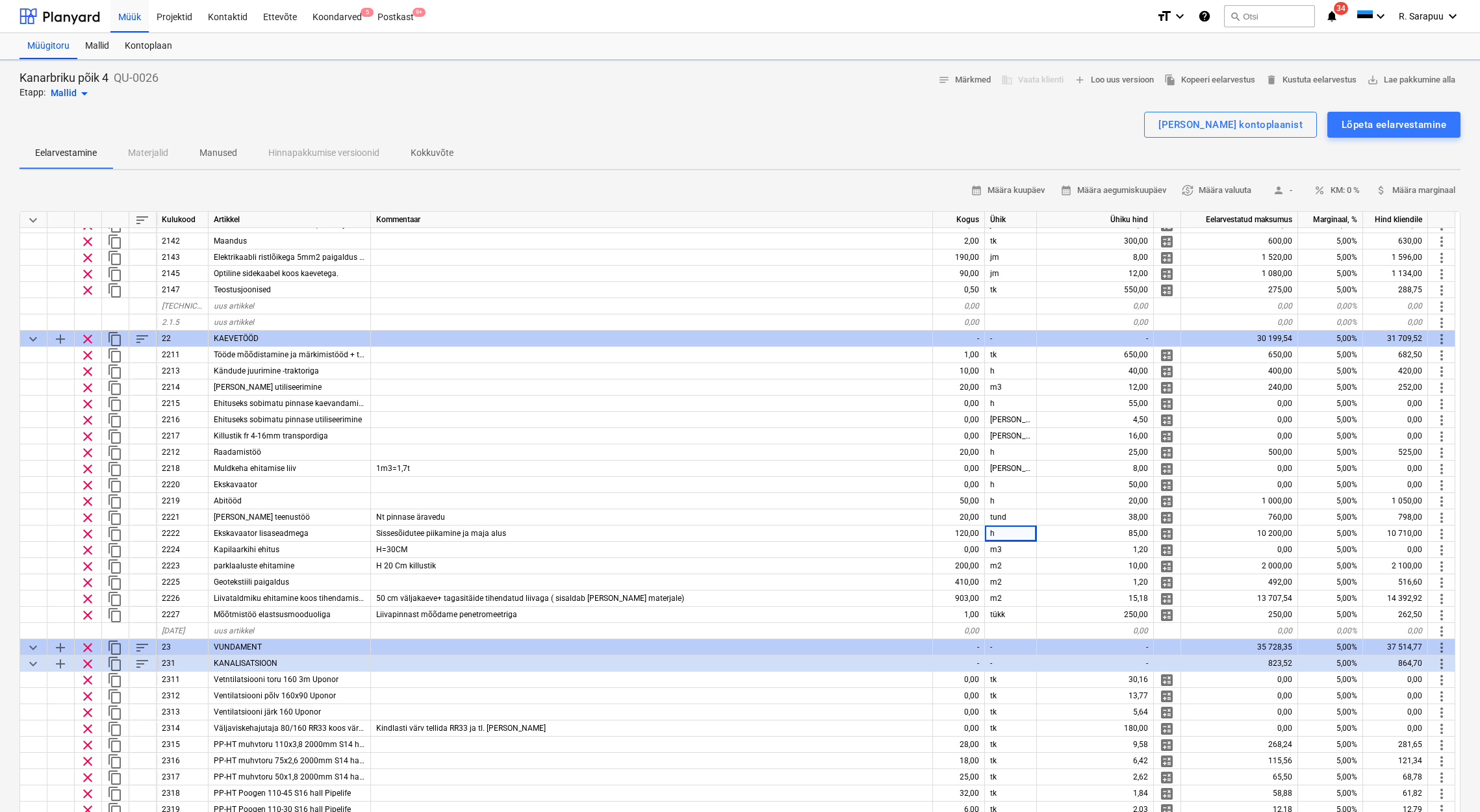 type on "x" 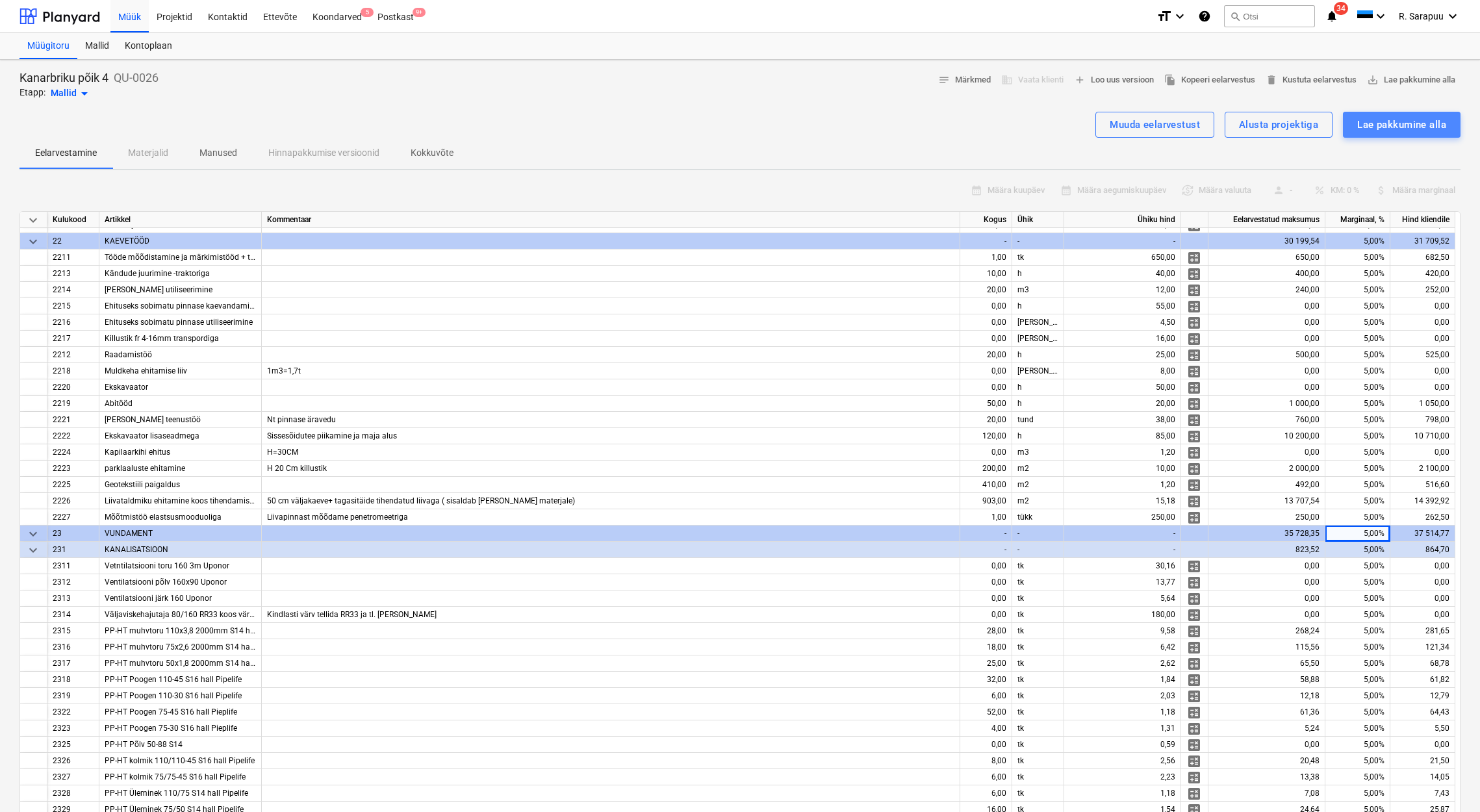 click on "Lae pakkumine alla" at bounding box center [1401, 125] 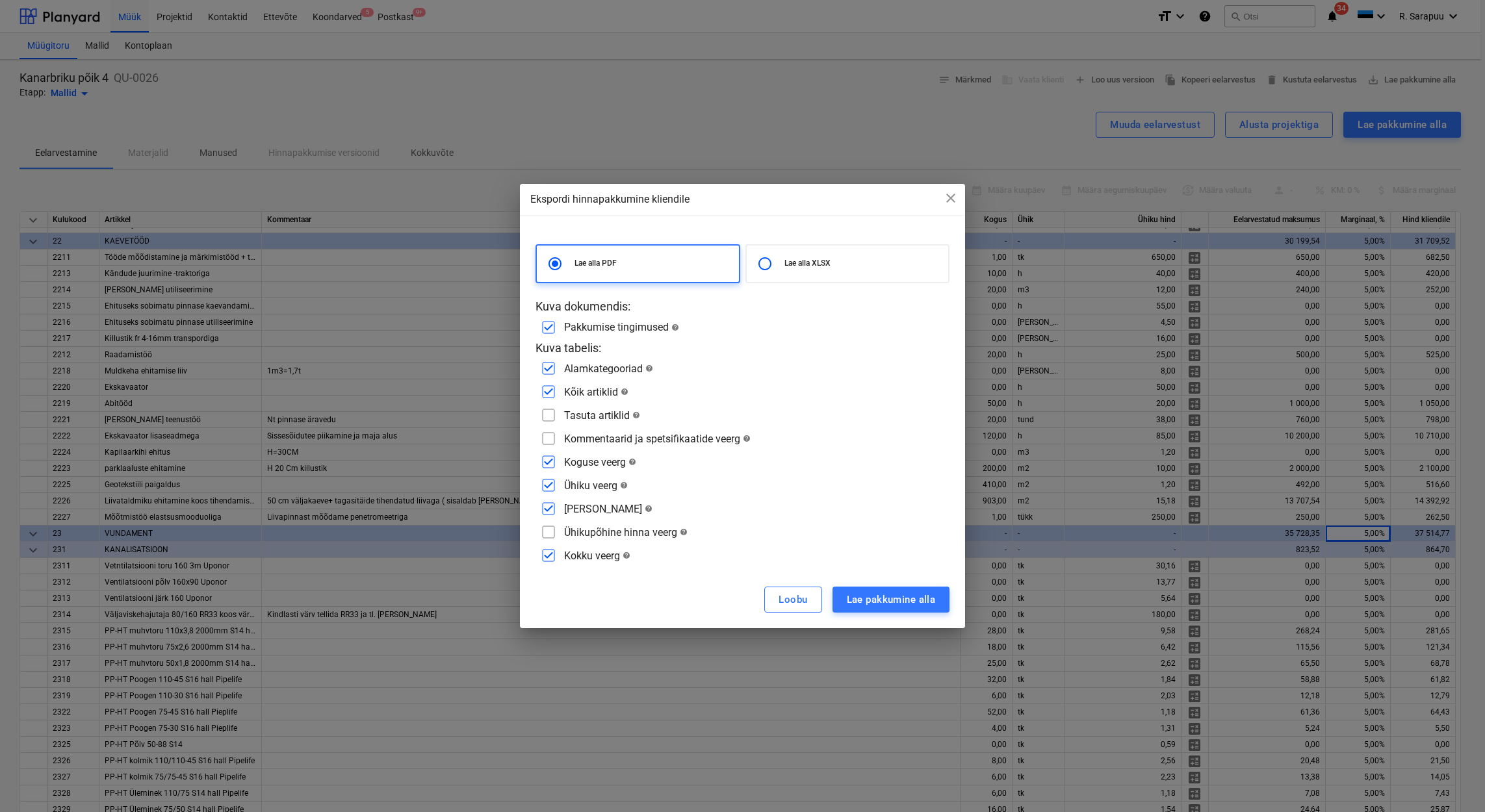click at bounding box center (549, 392) 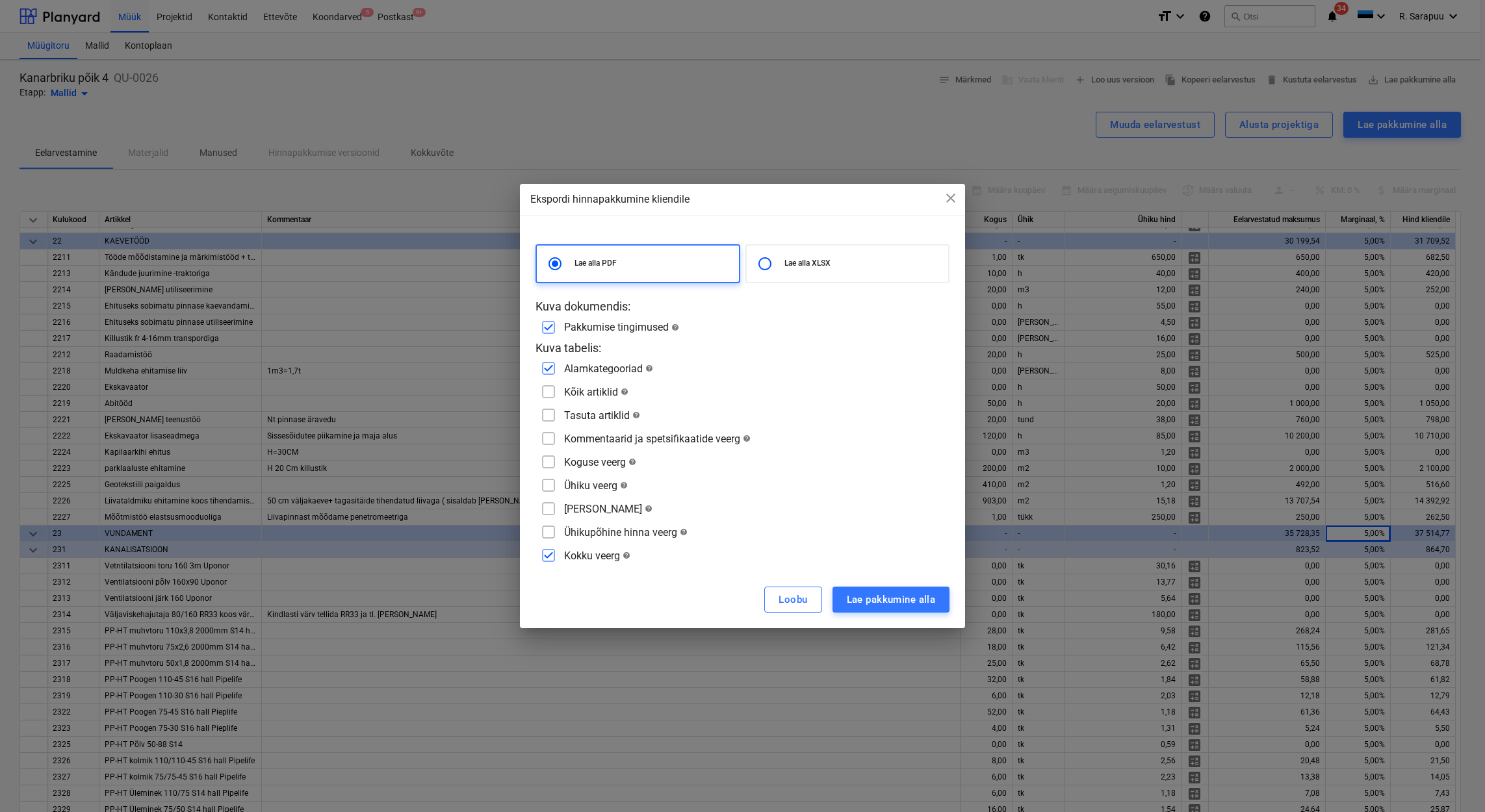 checkbox on "false" 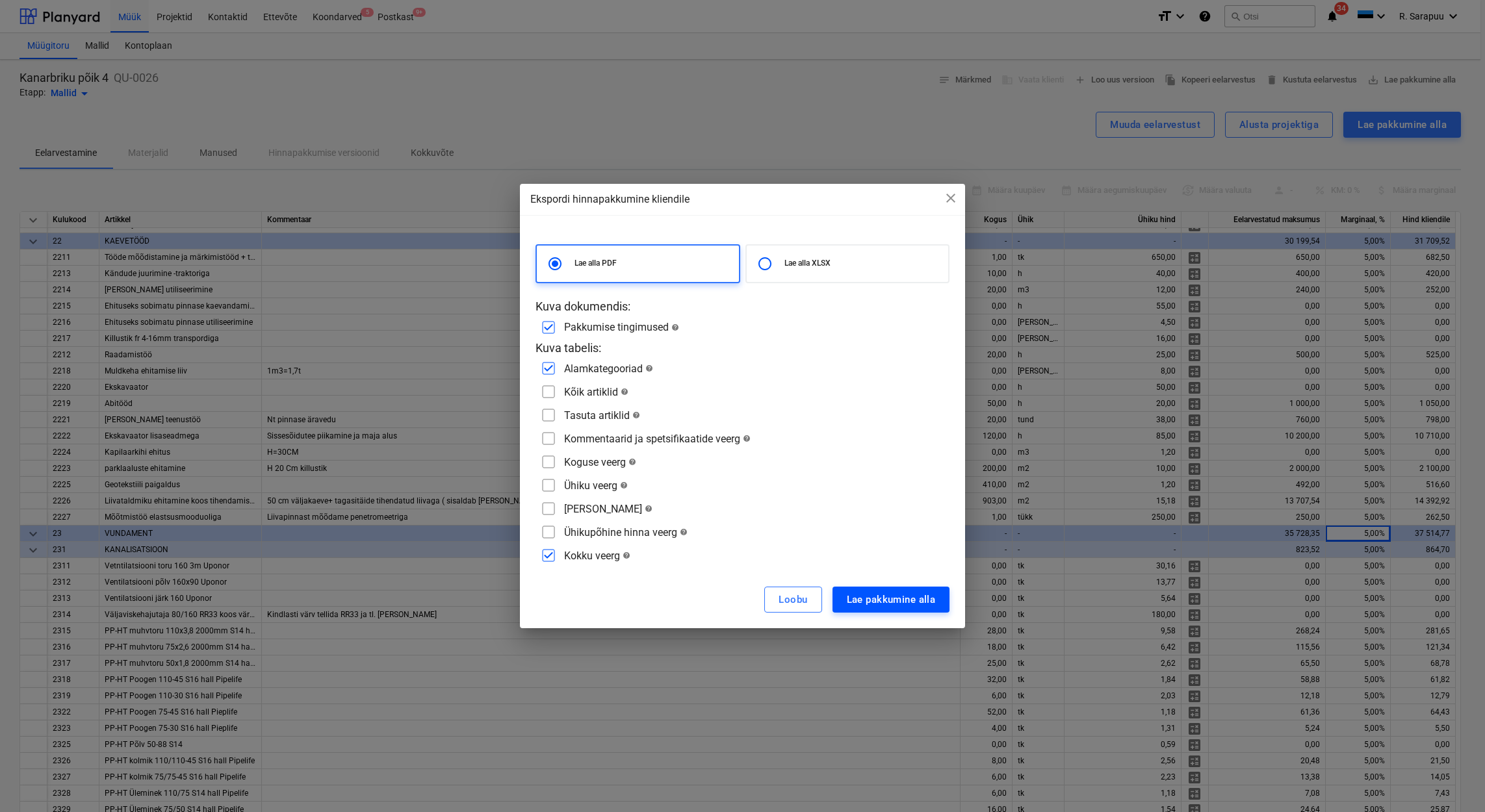 click on "Lae pakkumine alla" at bounding box center (891, 600) 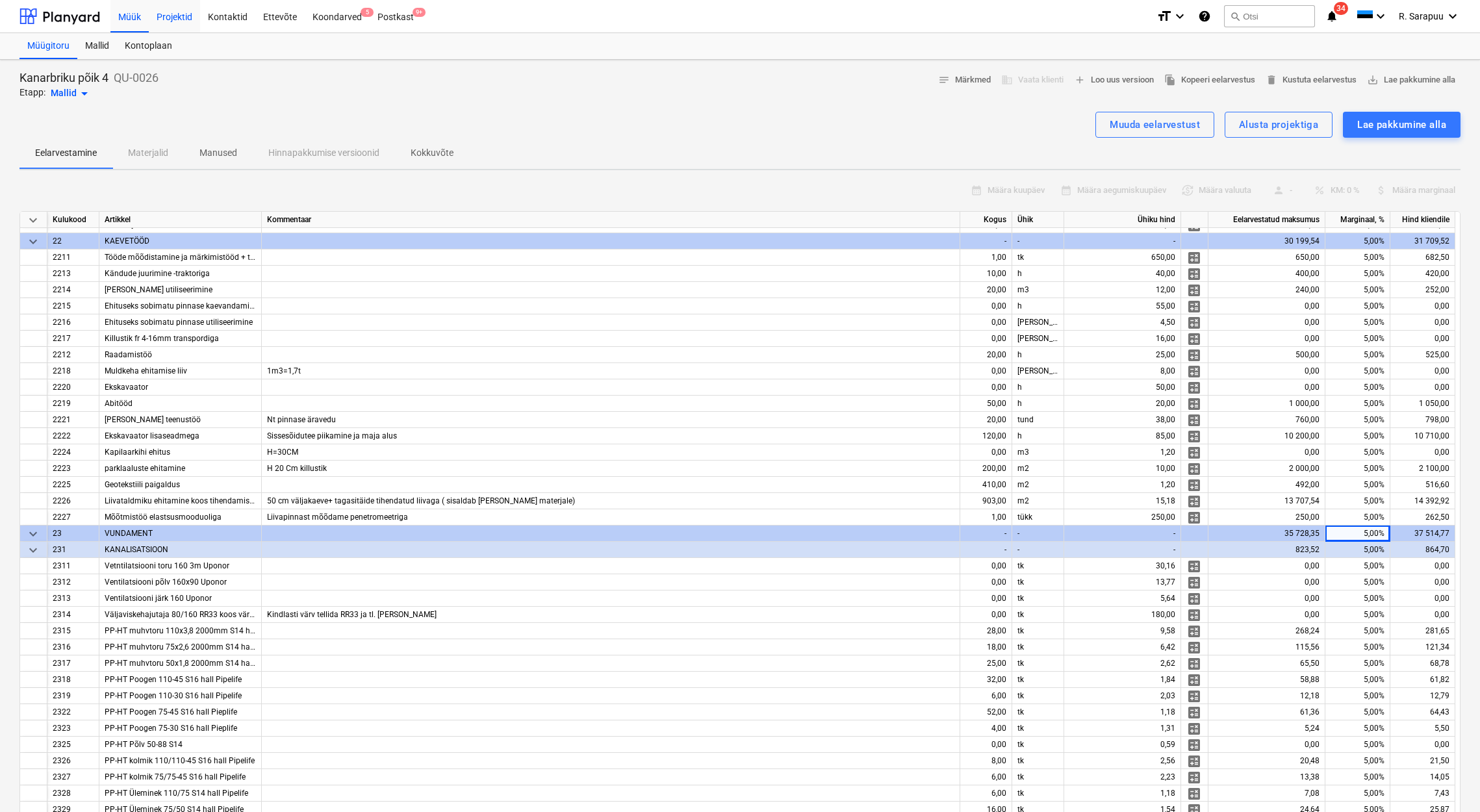click on "Projektid" at bounding box center [174, 16] 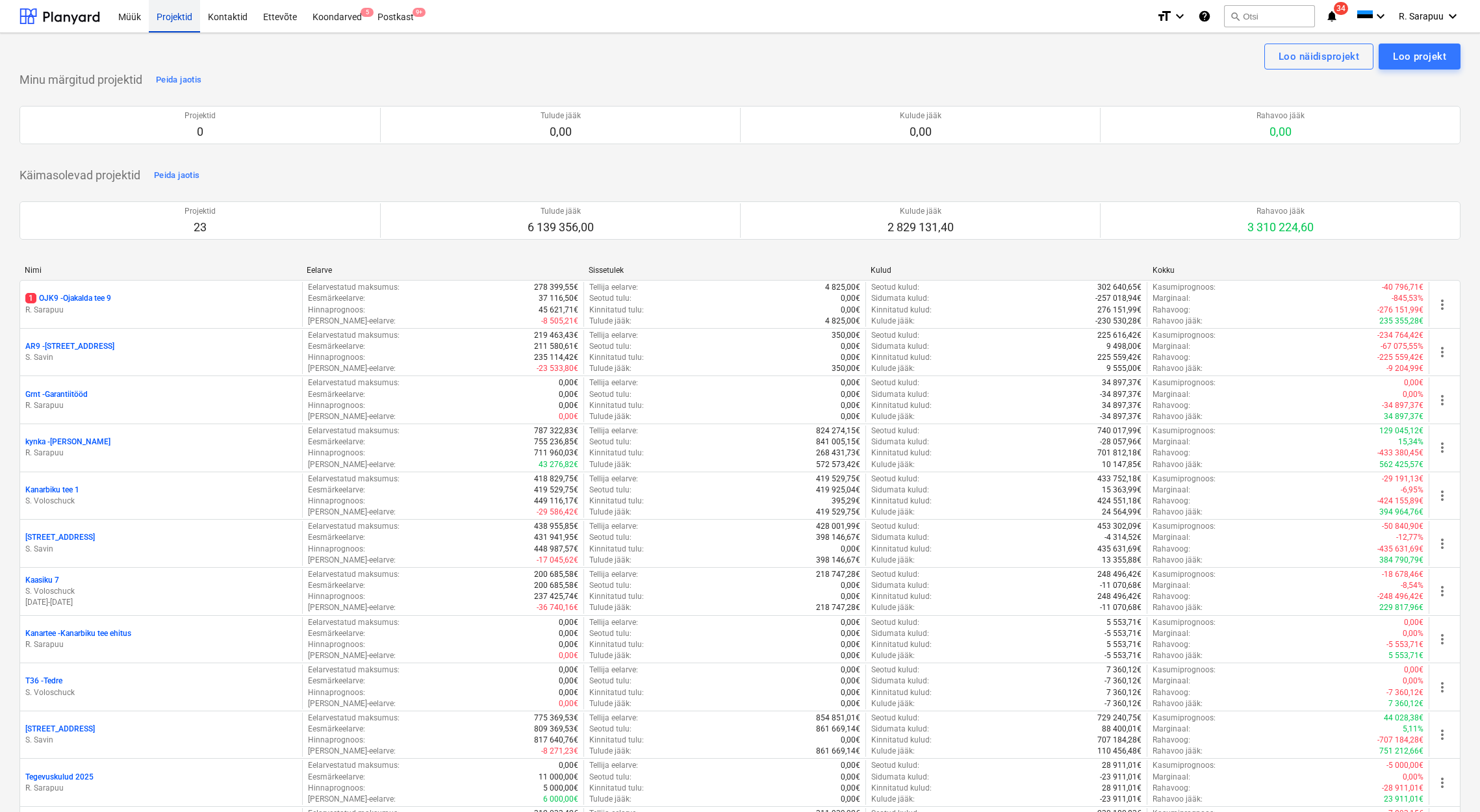 click on "Projektid" at bounding box center (174, 16) 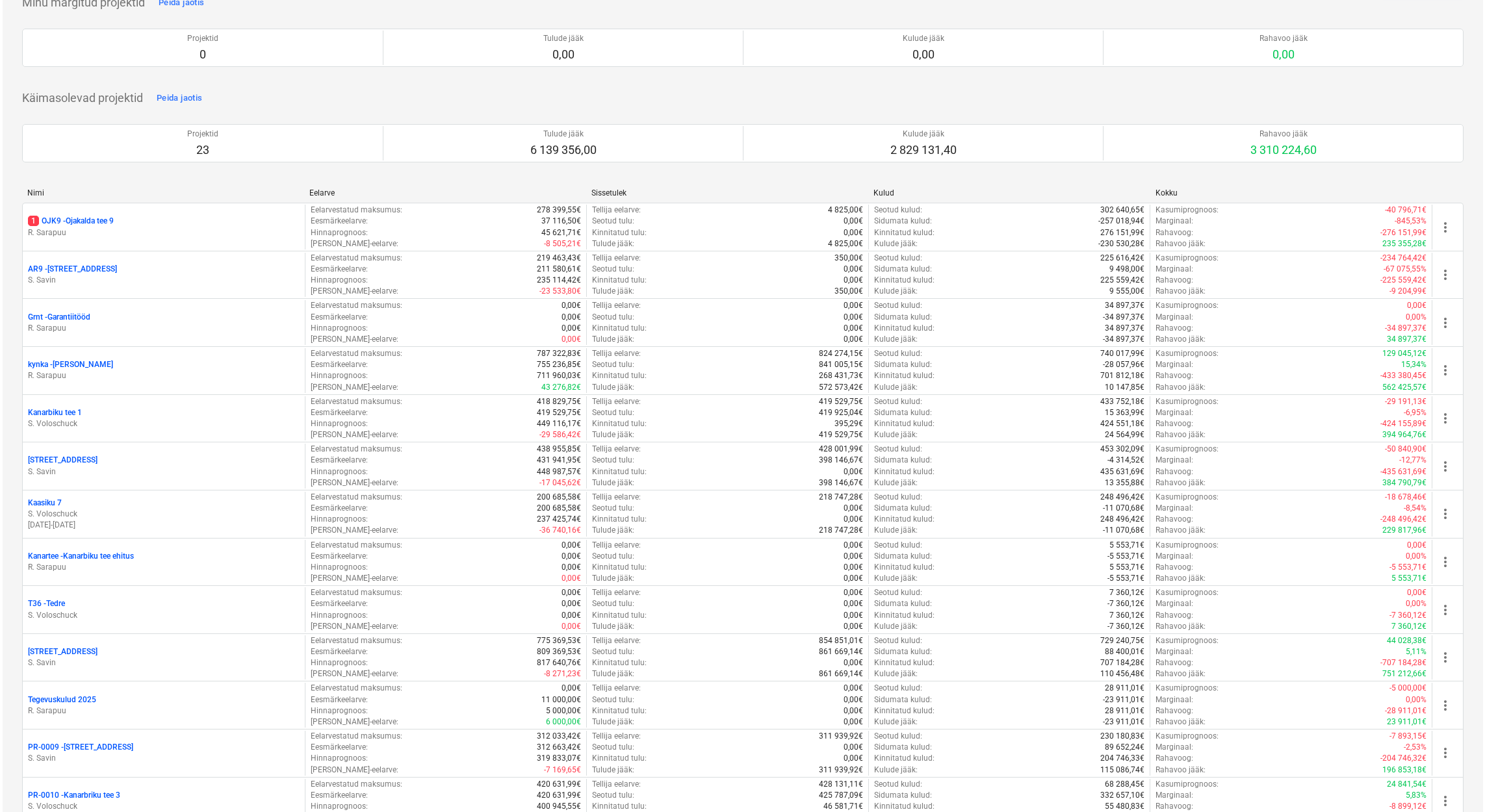 scroll, scrollTop: 0, scrollLeft: 0, axis: both 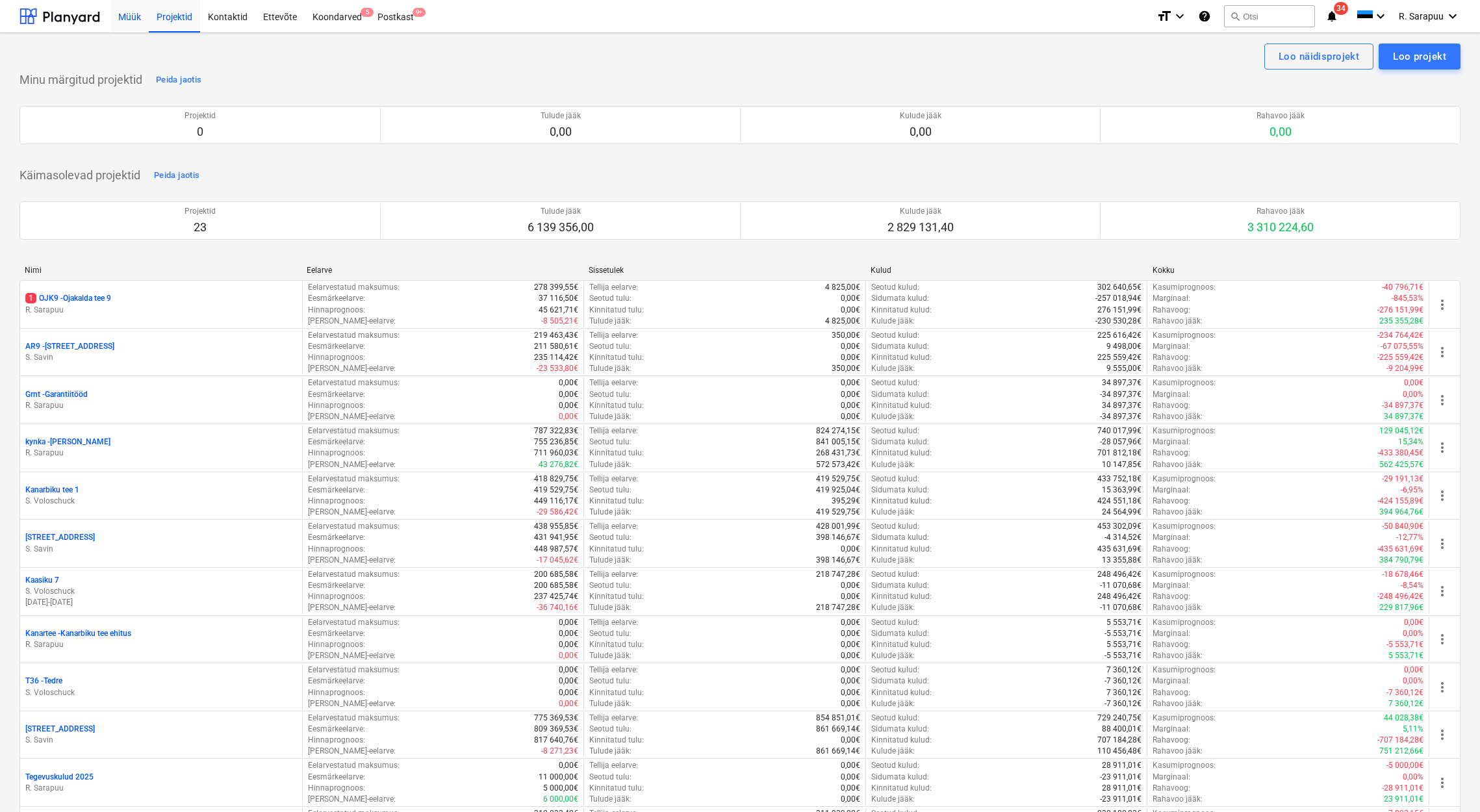 click on "Müük" at bounding box center [129, 16] 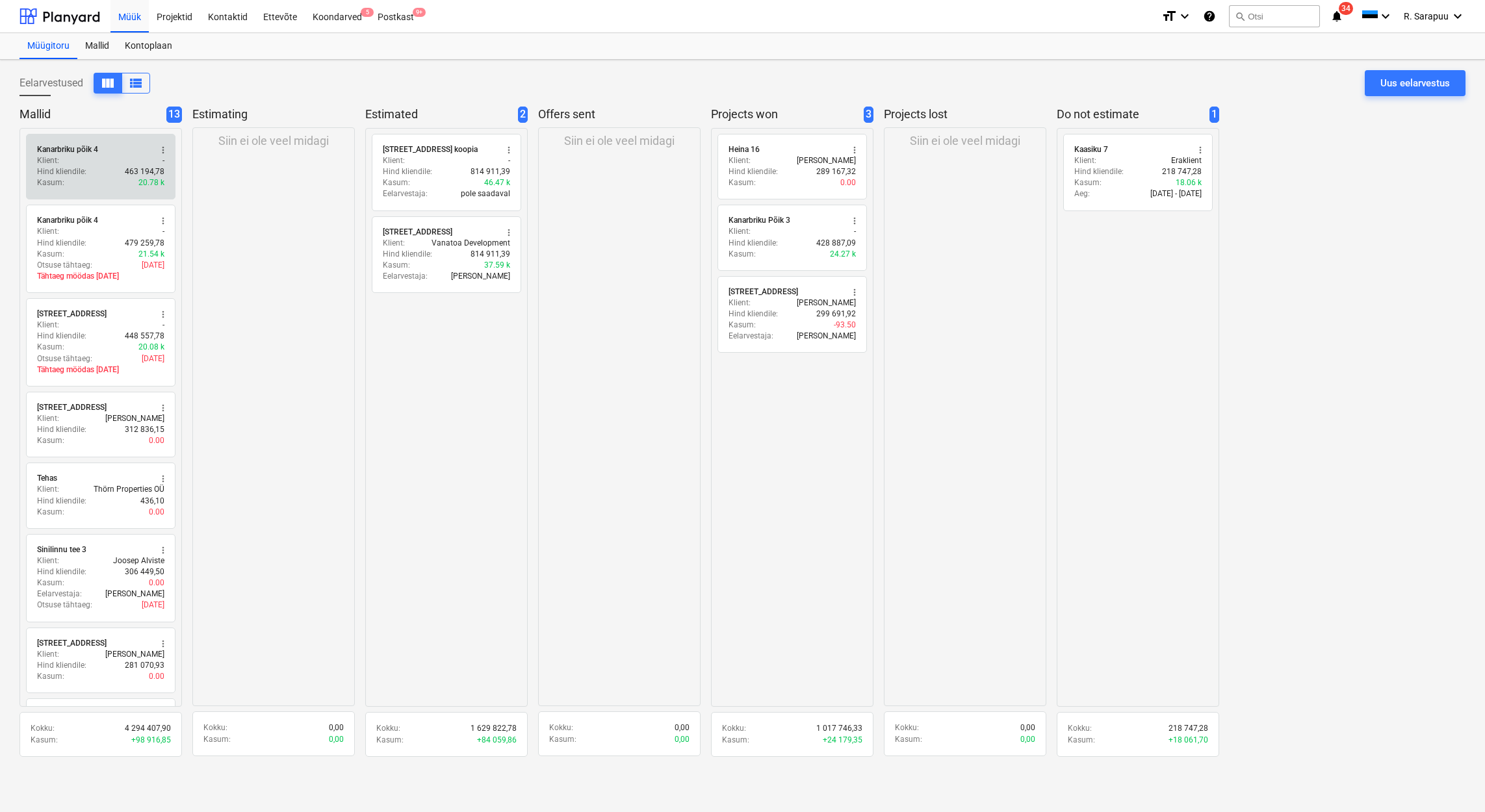 click on "Klient : -" at bounding box center [101, 160] 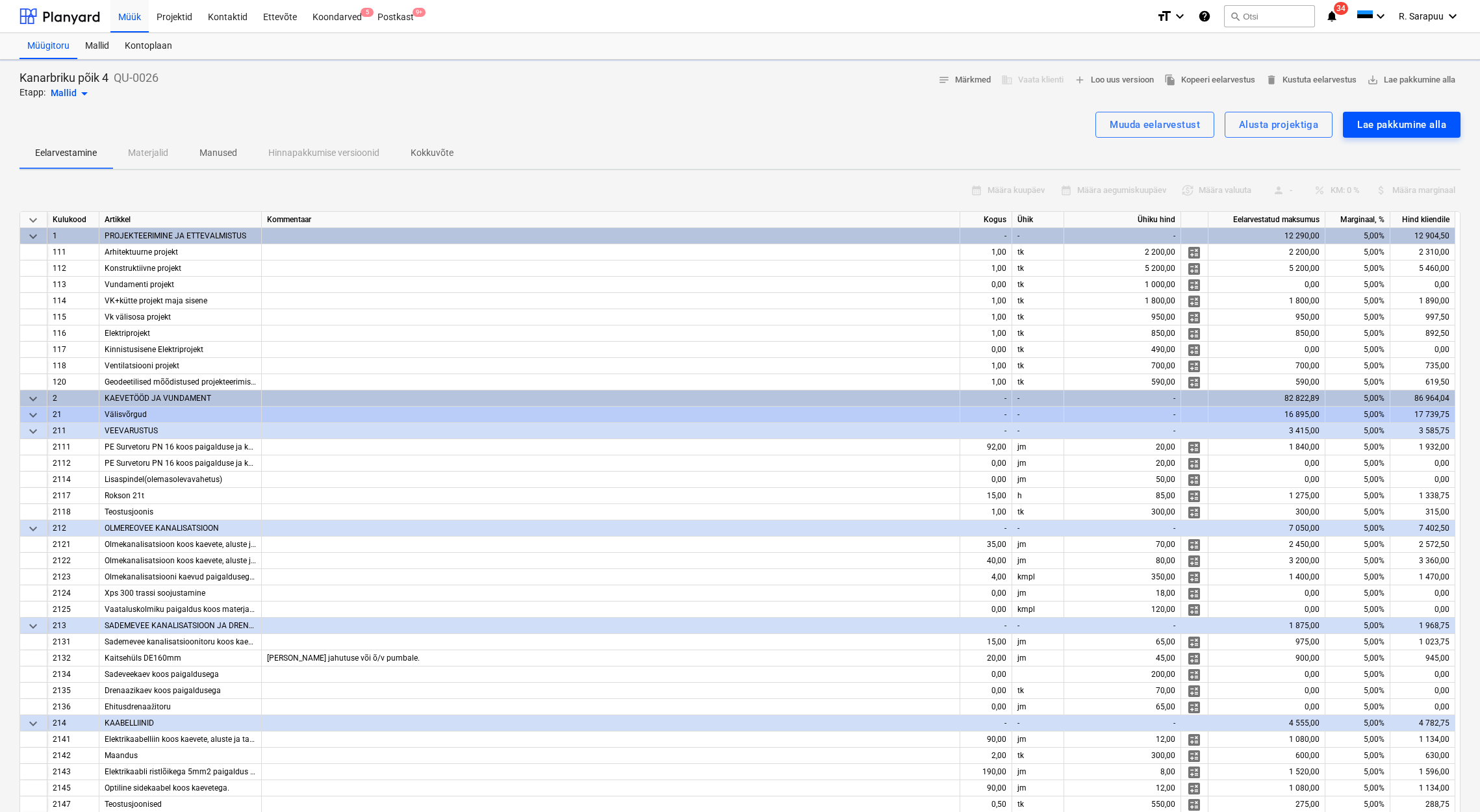 type on "x" 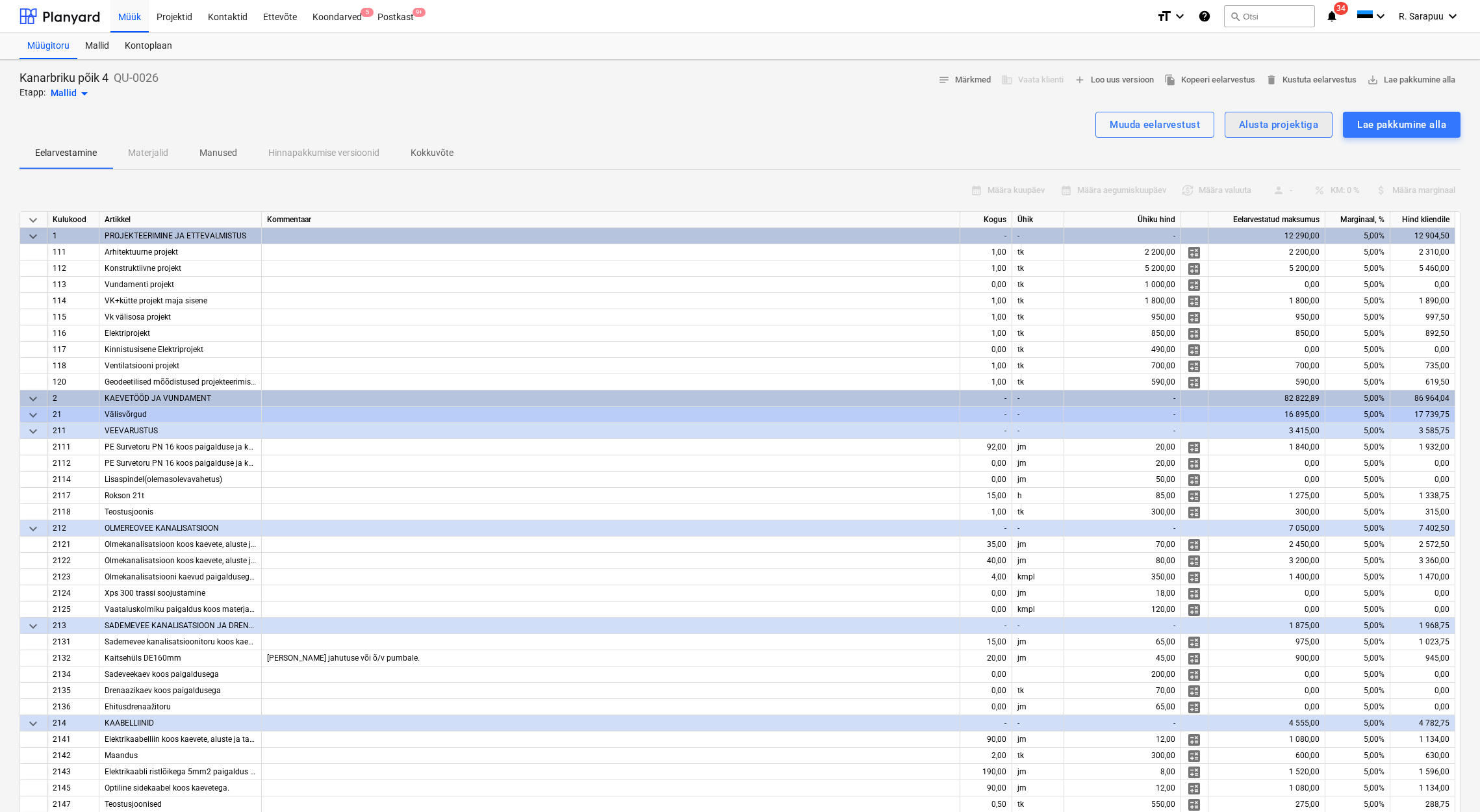 click on "Alusta projektiga" at bounding box center [1279, 125] 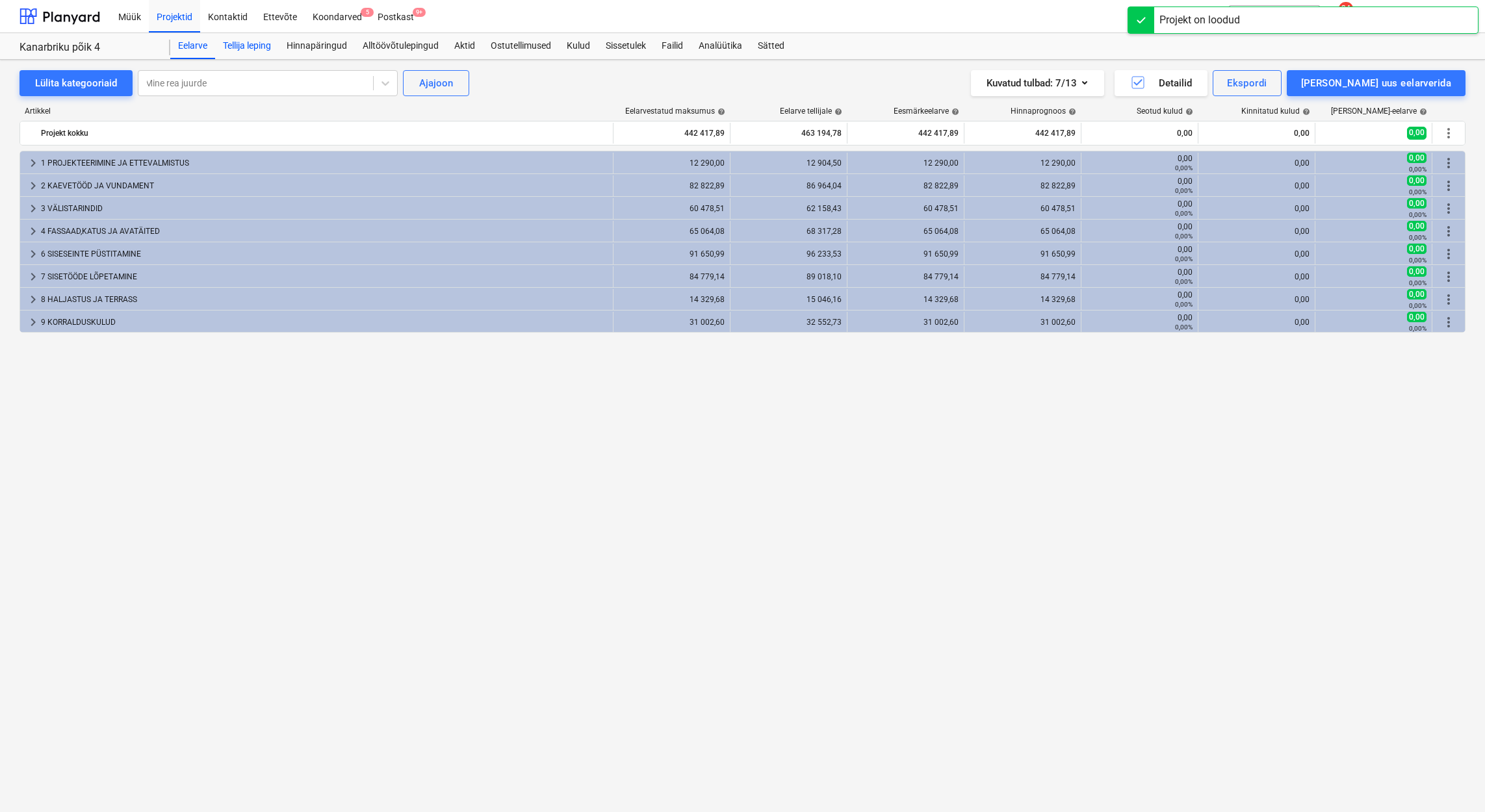 click on "Tellija leping" at bounding box center [247, 46] 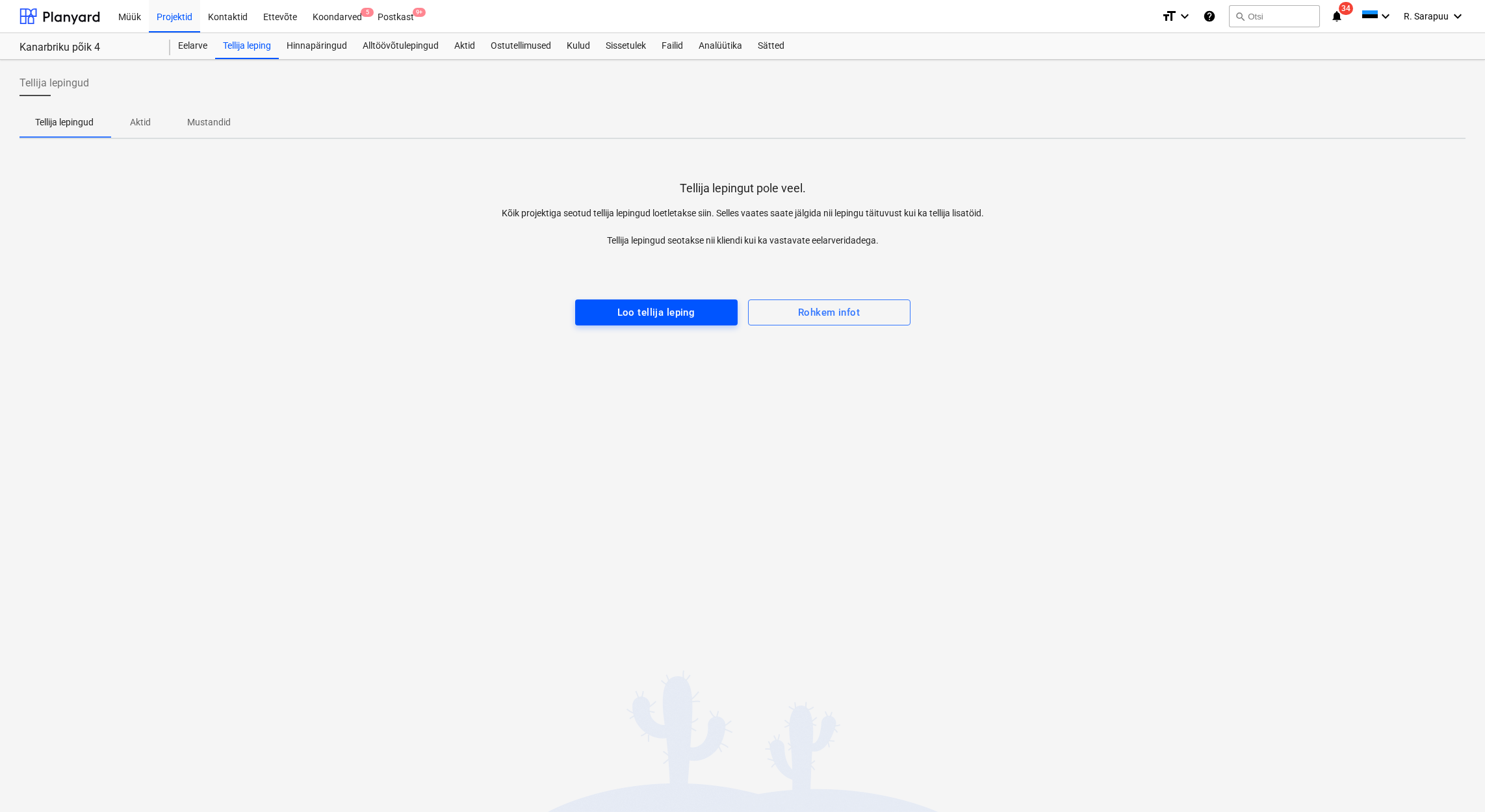 click on "Loo tellija leping" at bounding box center (656, 312) 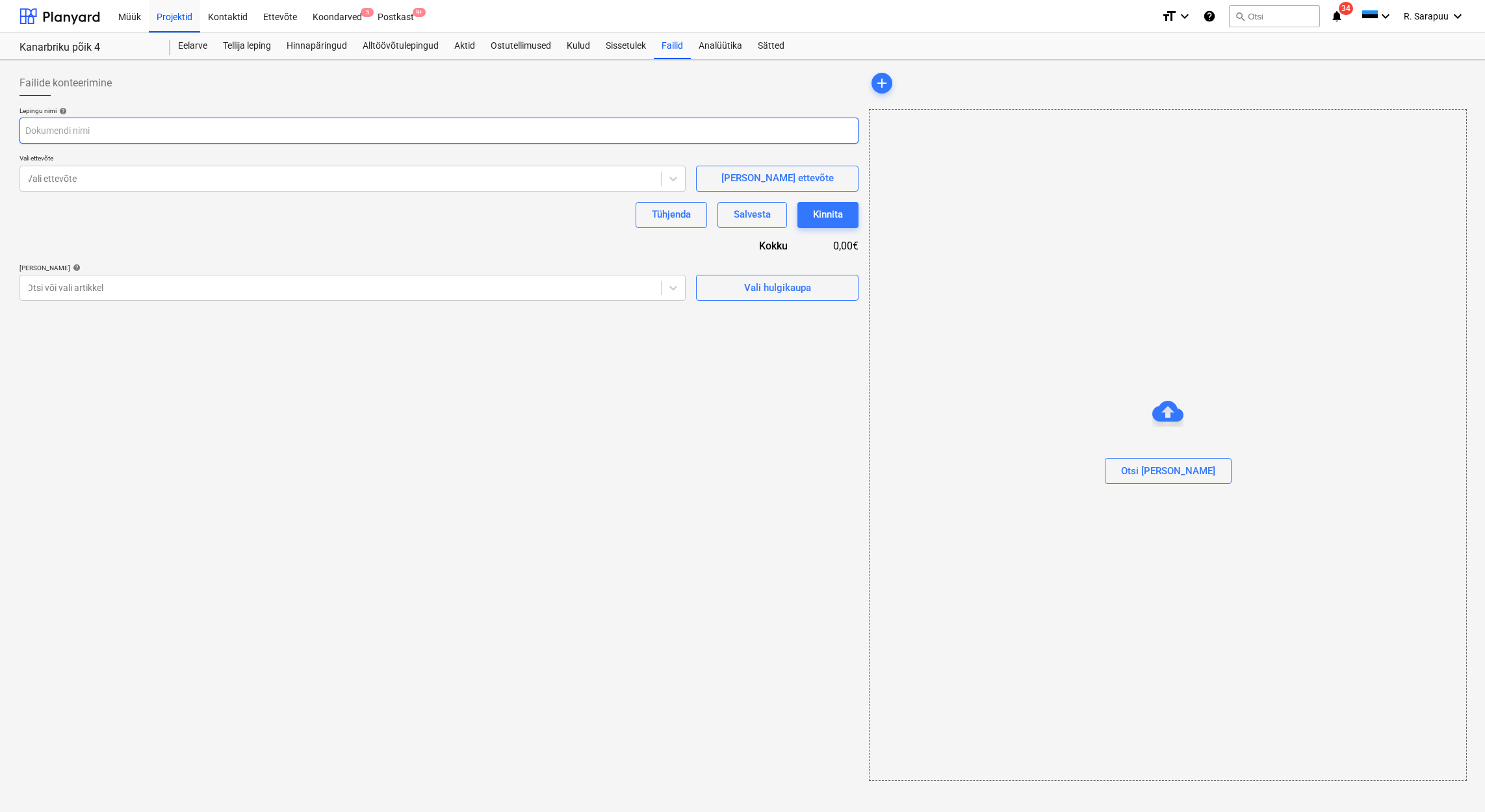 click at bounding box center (439, 131) 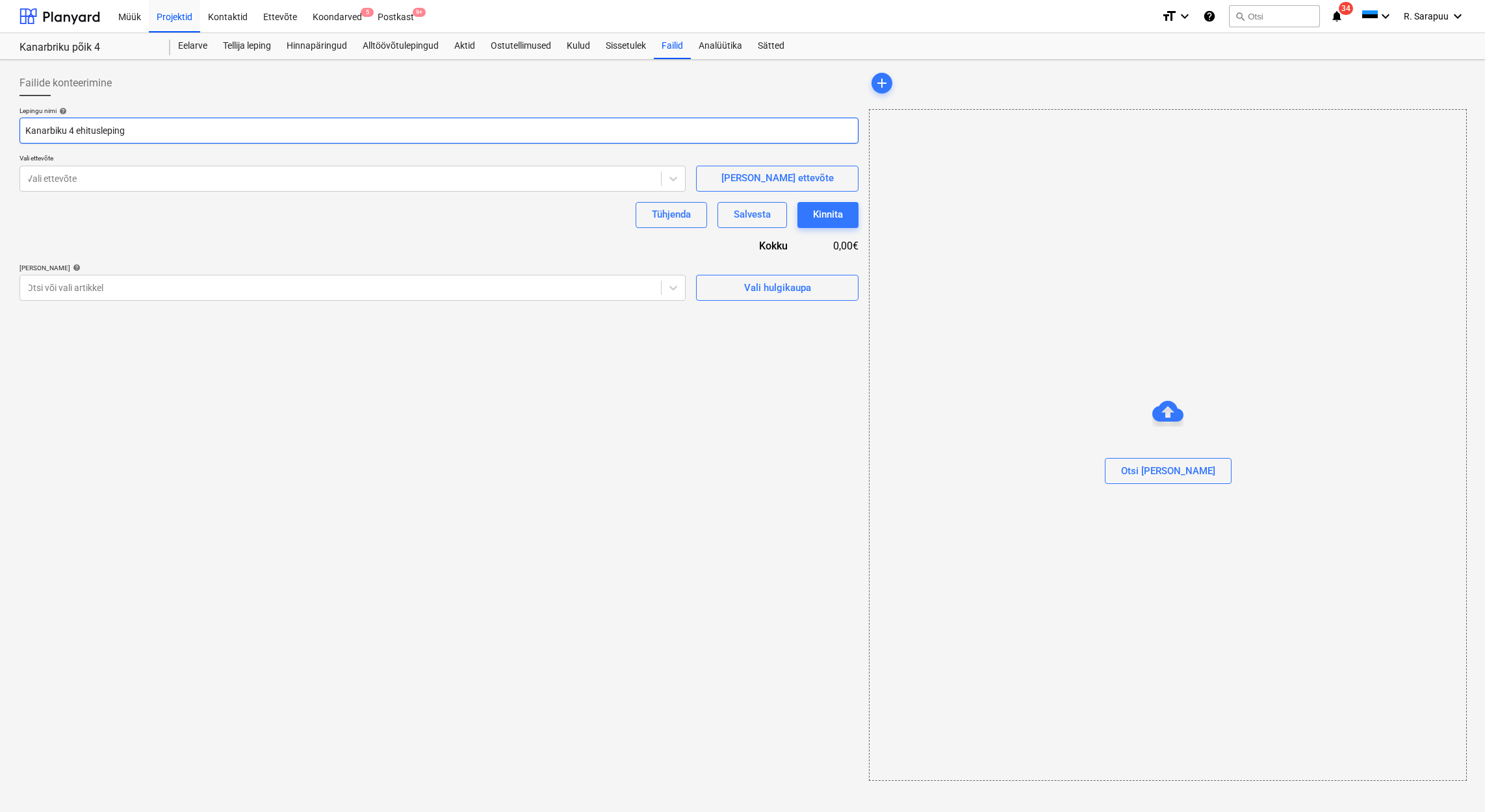 type on "Kanarbiku 4 ehitusleping" 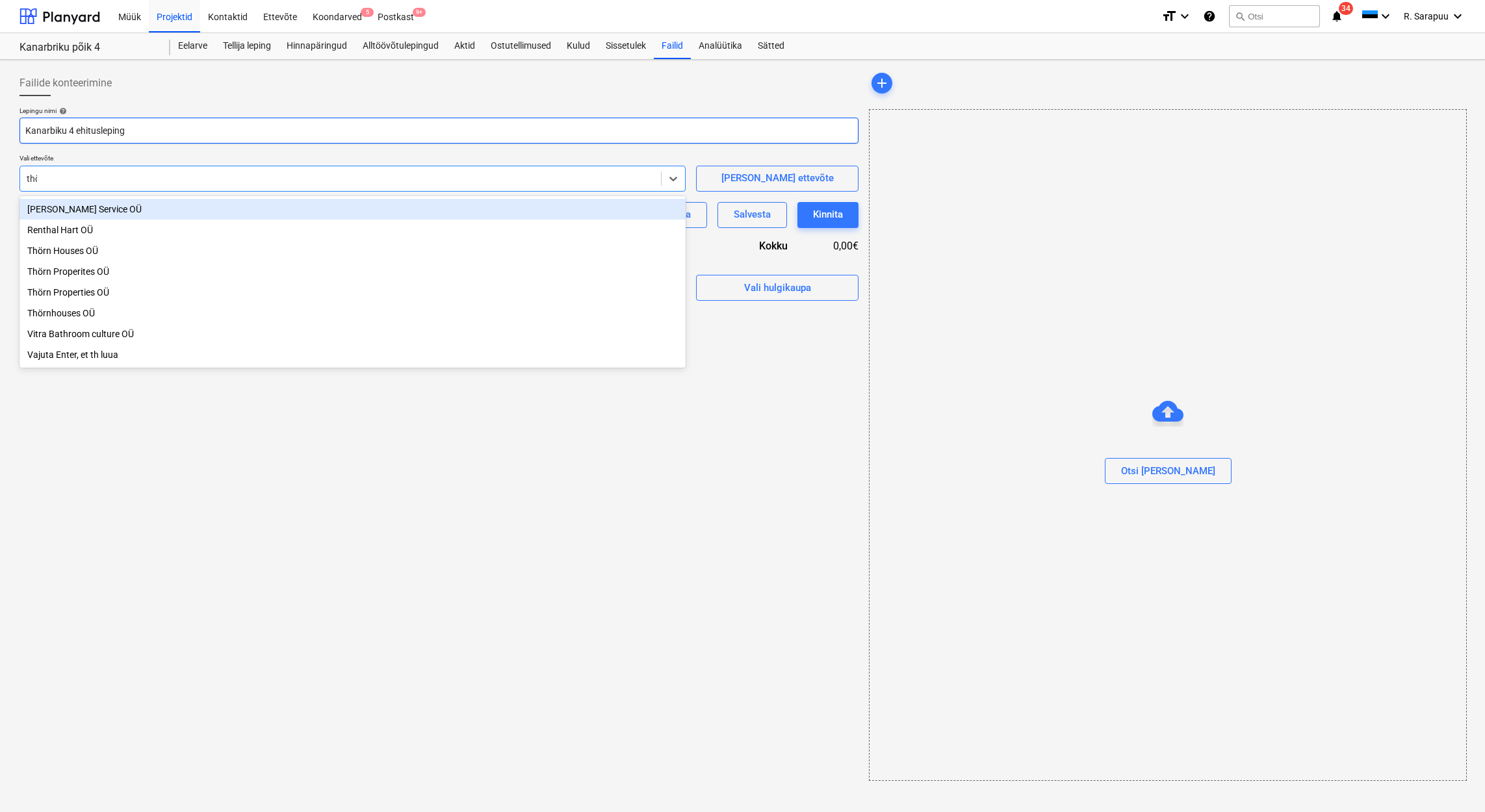 type on "thör" 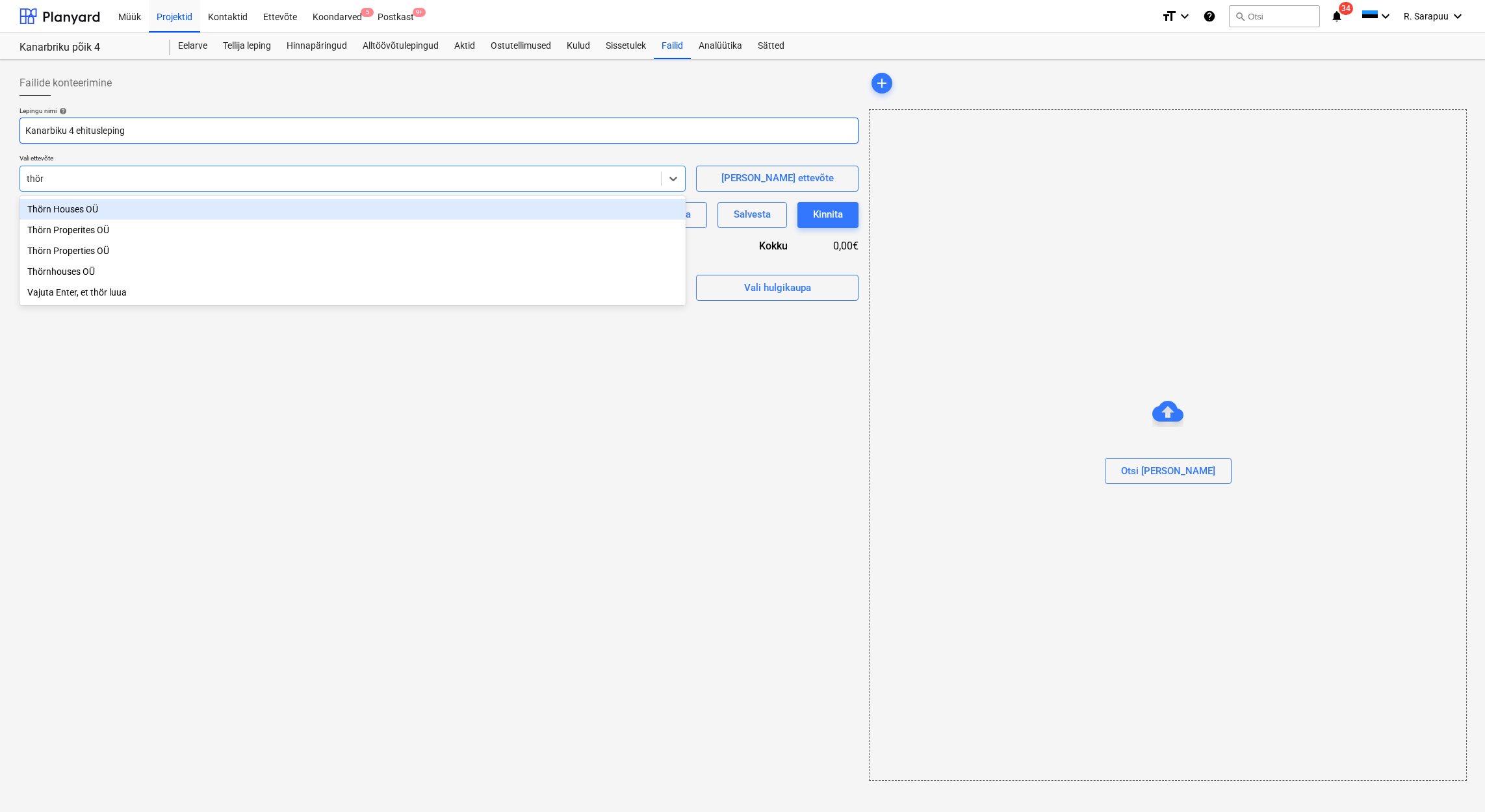 type 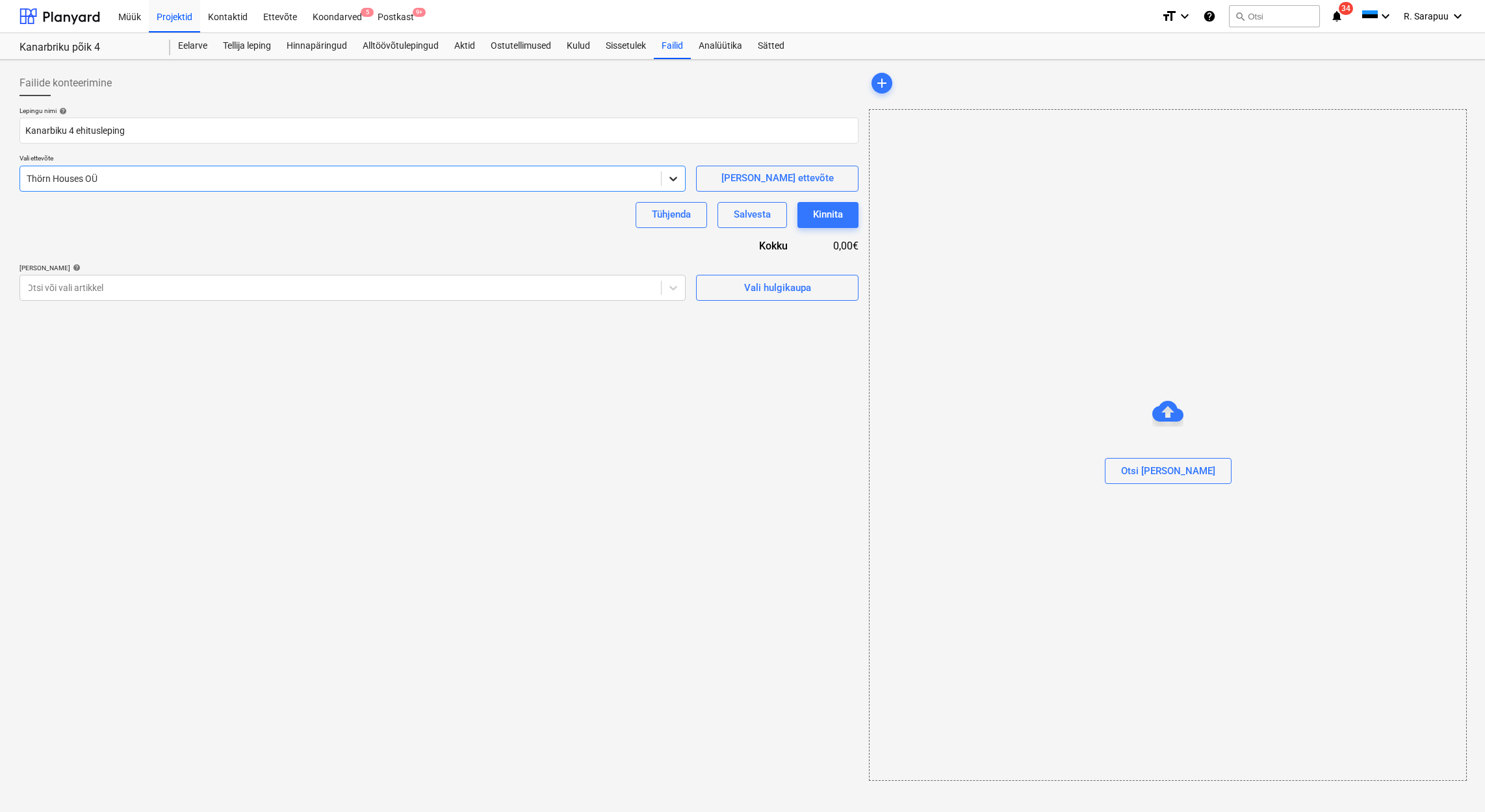 click 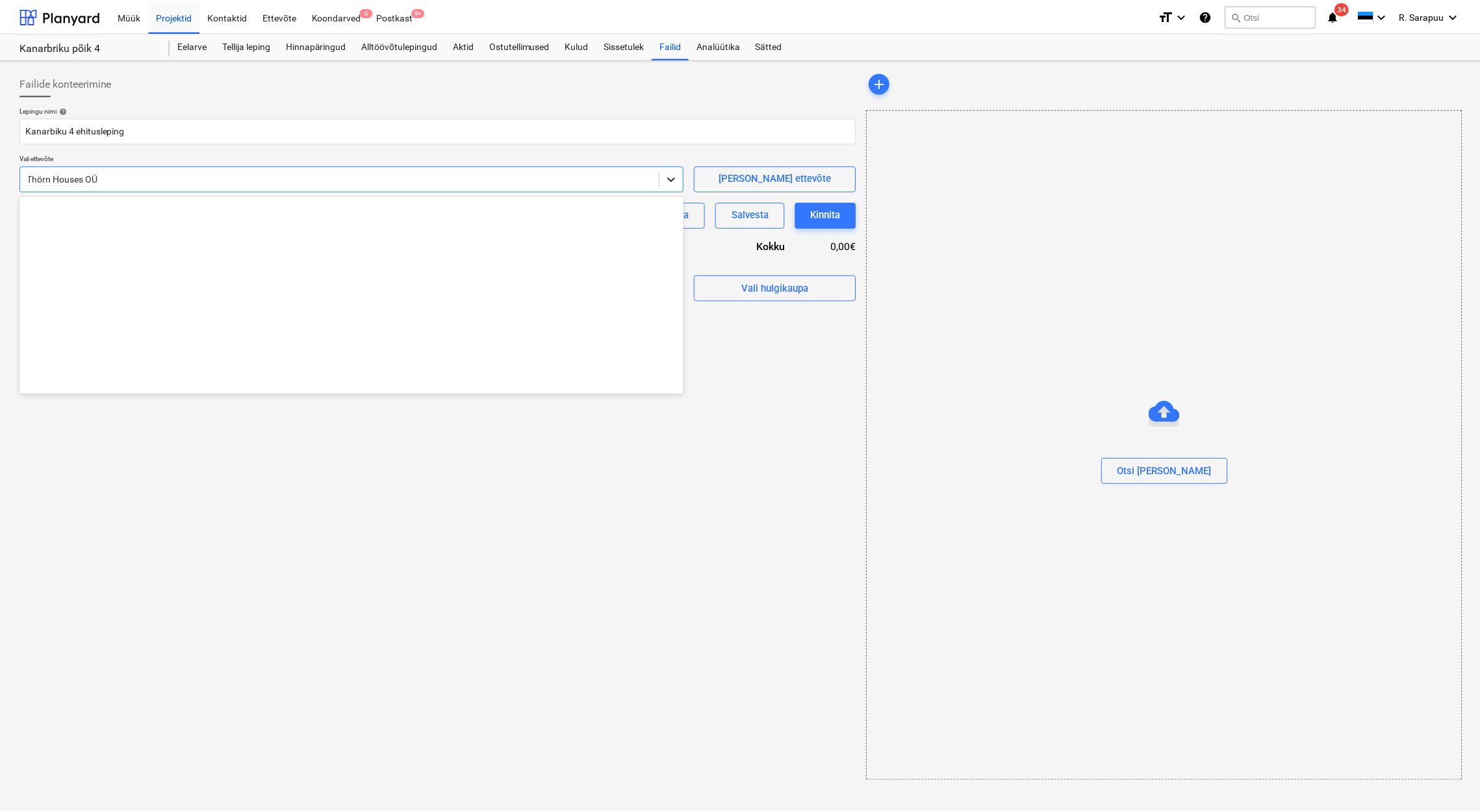 scroll, scrollTop: 6184, scrollLeft: 0, axis: vertical 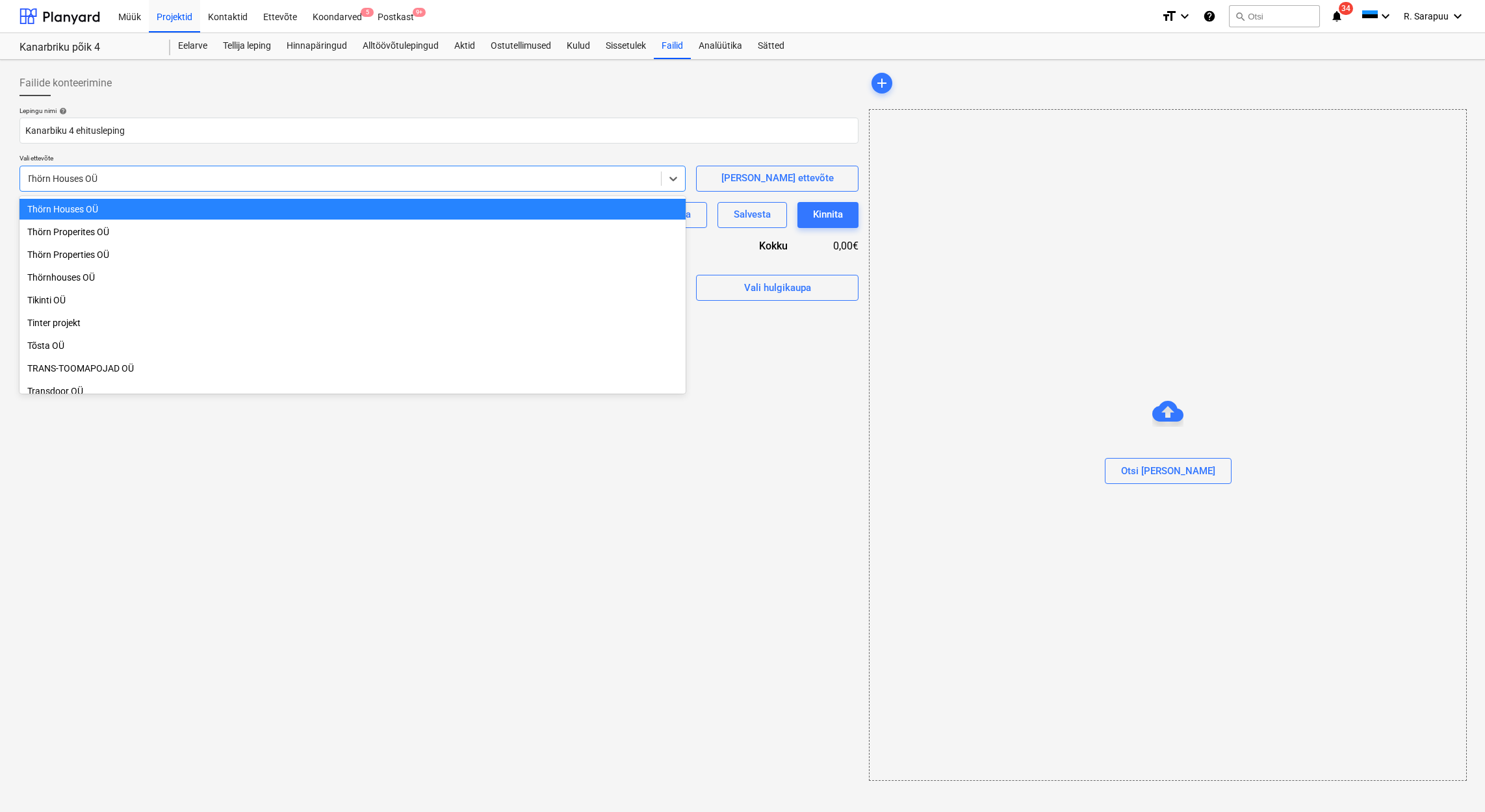 click on "Thörn Houses OÜ" at bounding box center [352, 209] 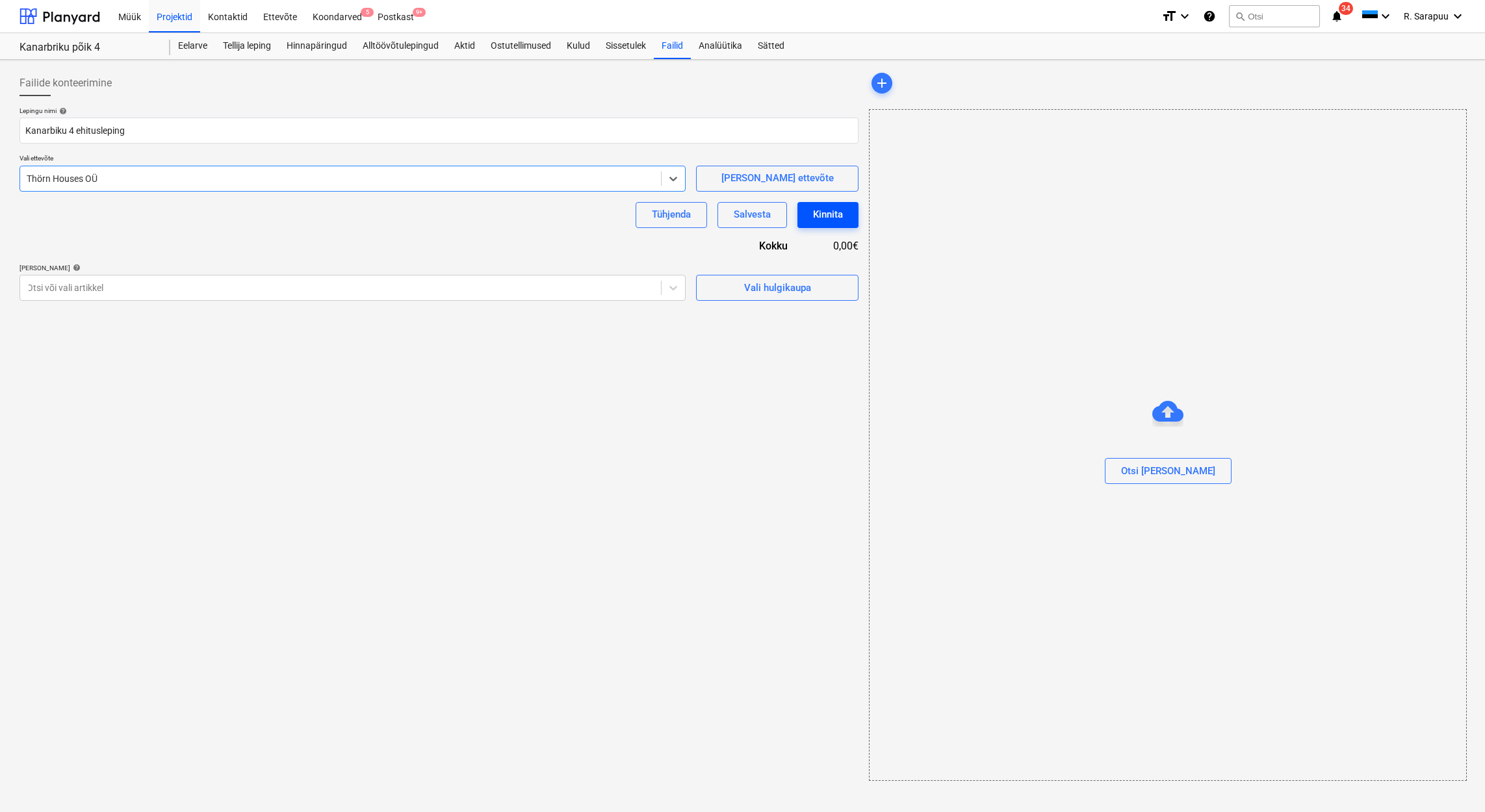 click on "Kinnita" at bounding box center (828, 214) 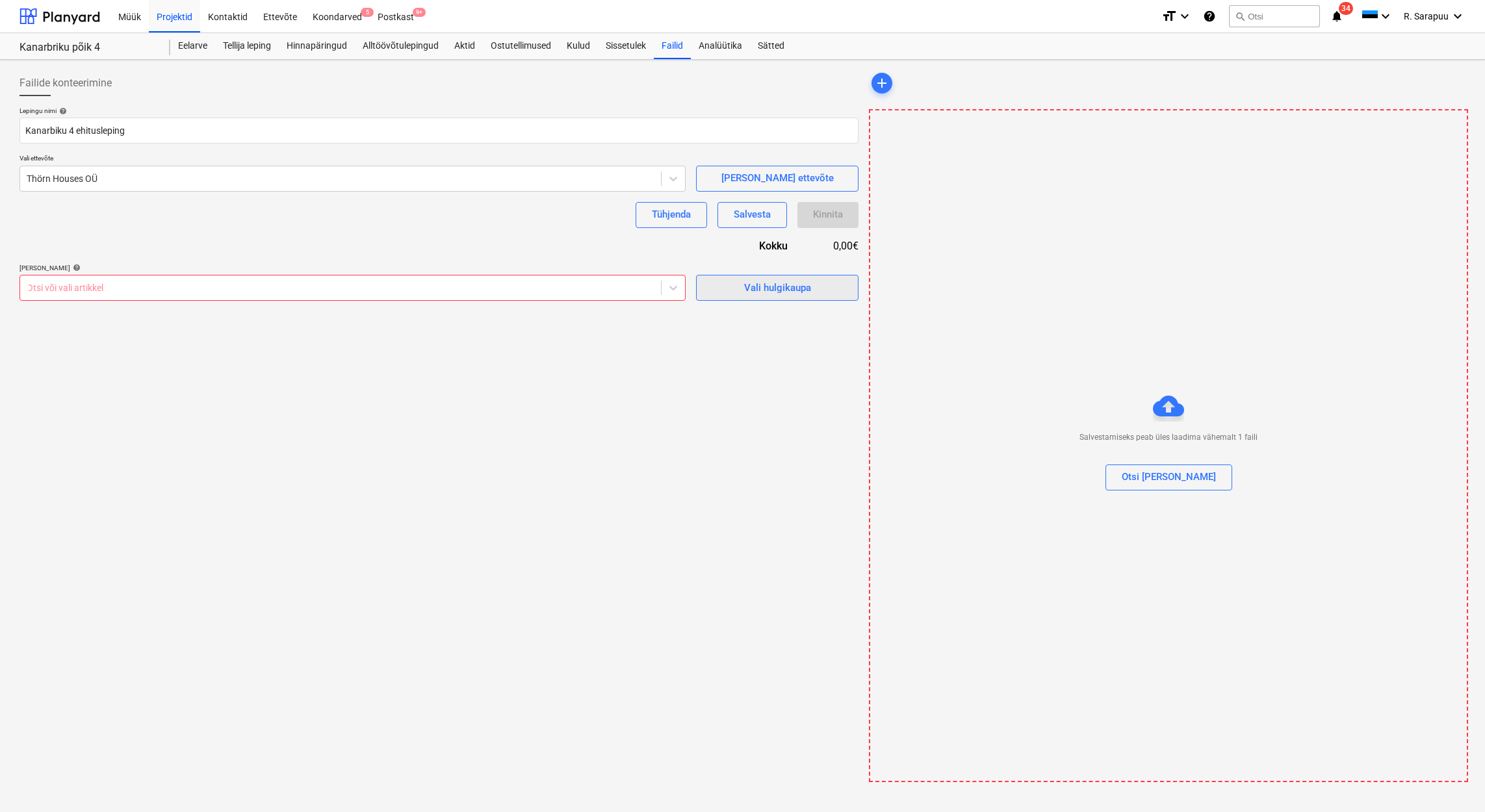 click on "Vali hulgikaupa" at bounding box center [777, 288] 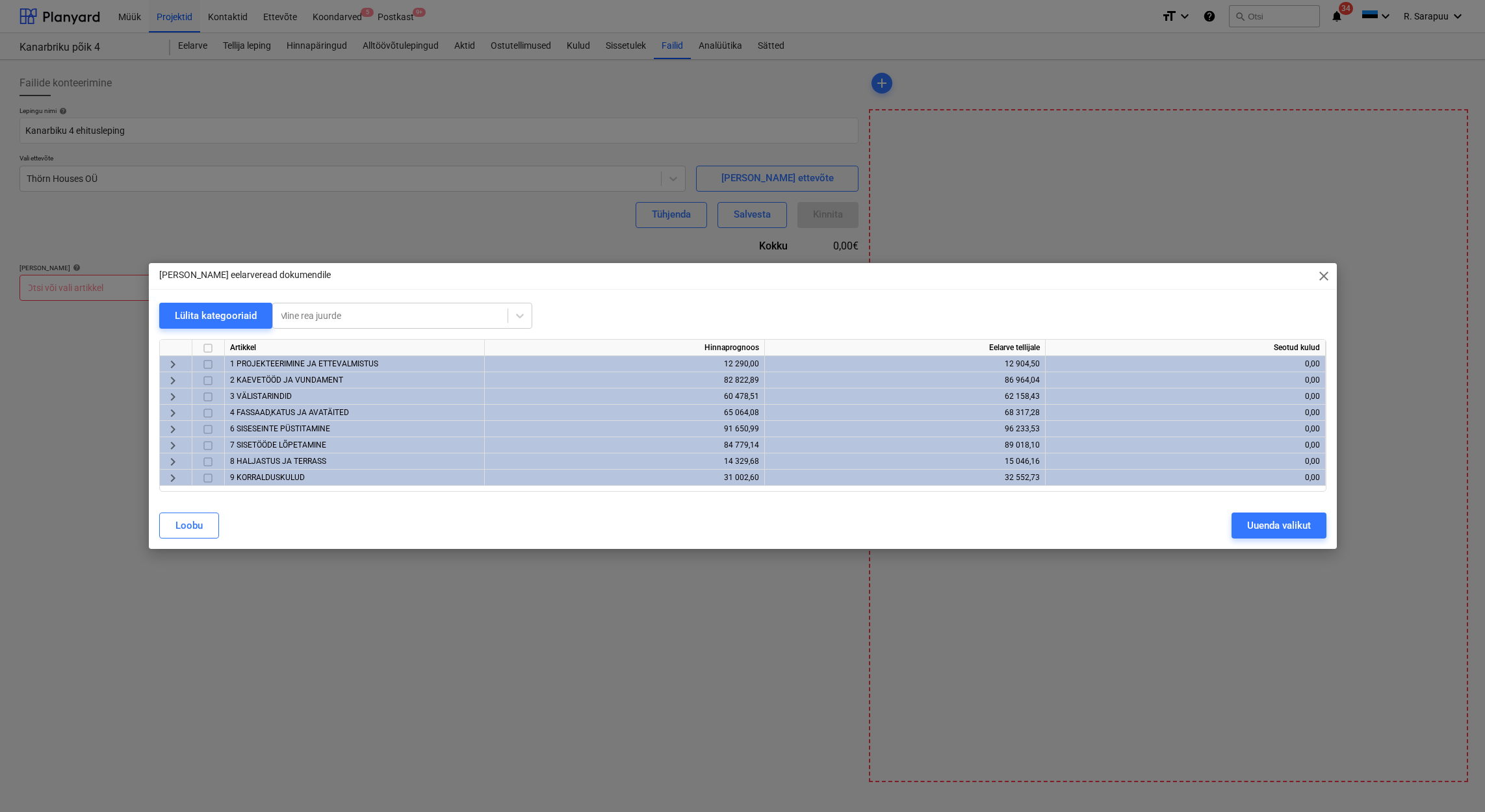 click at bounding box center (208, 348) 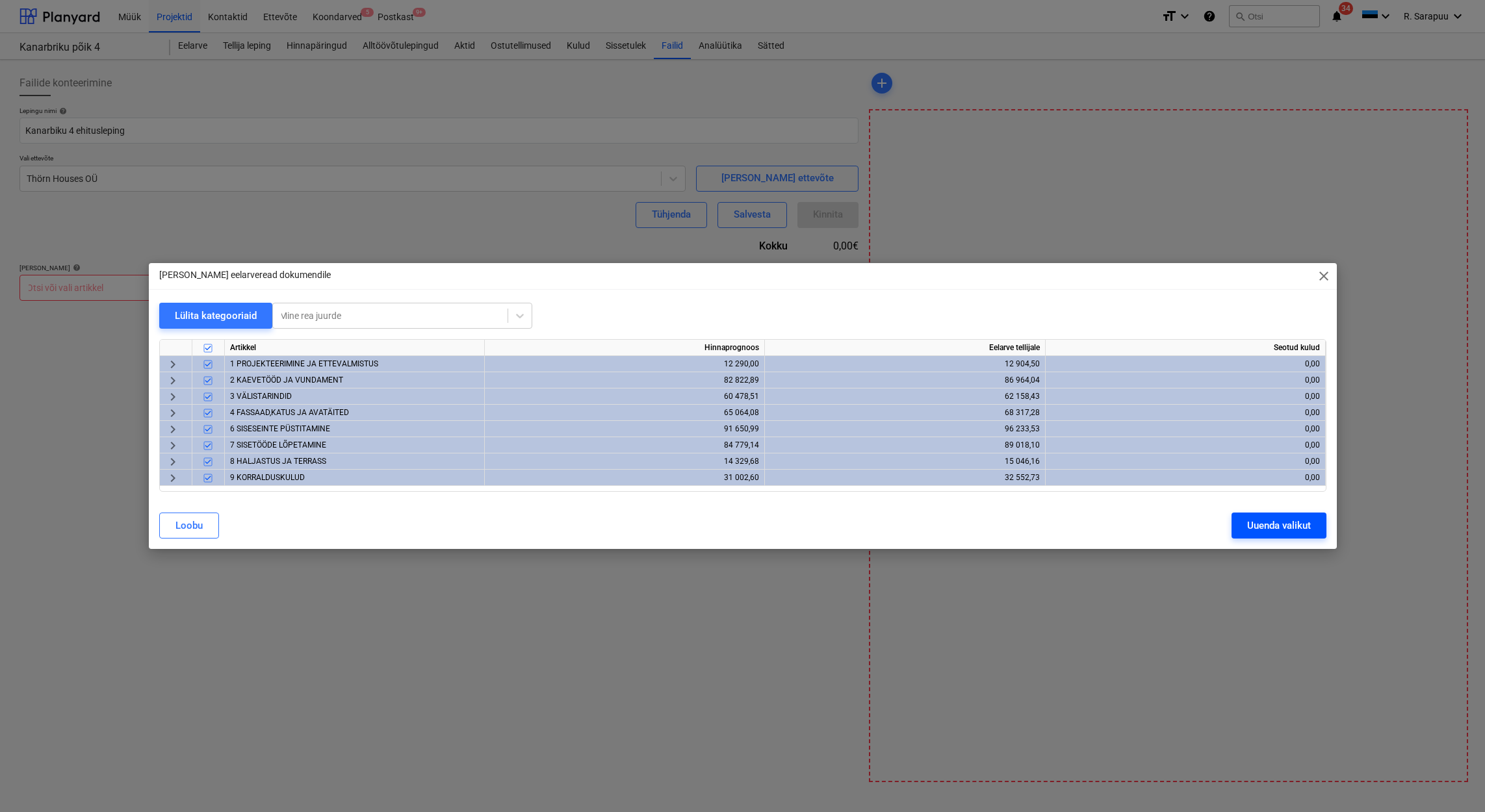 click on "Uuenda valikut" at bounding box center (1279, 526) 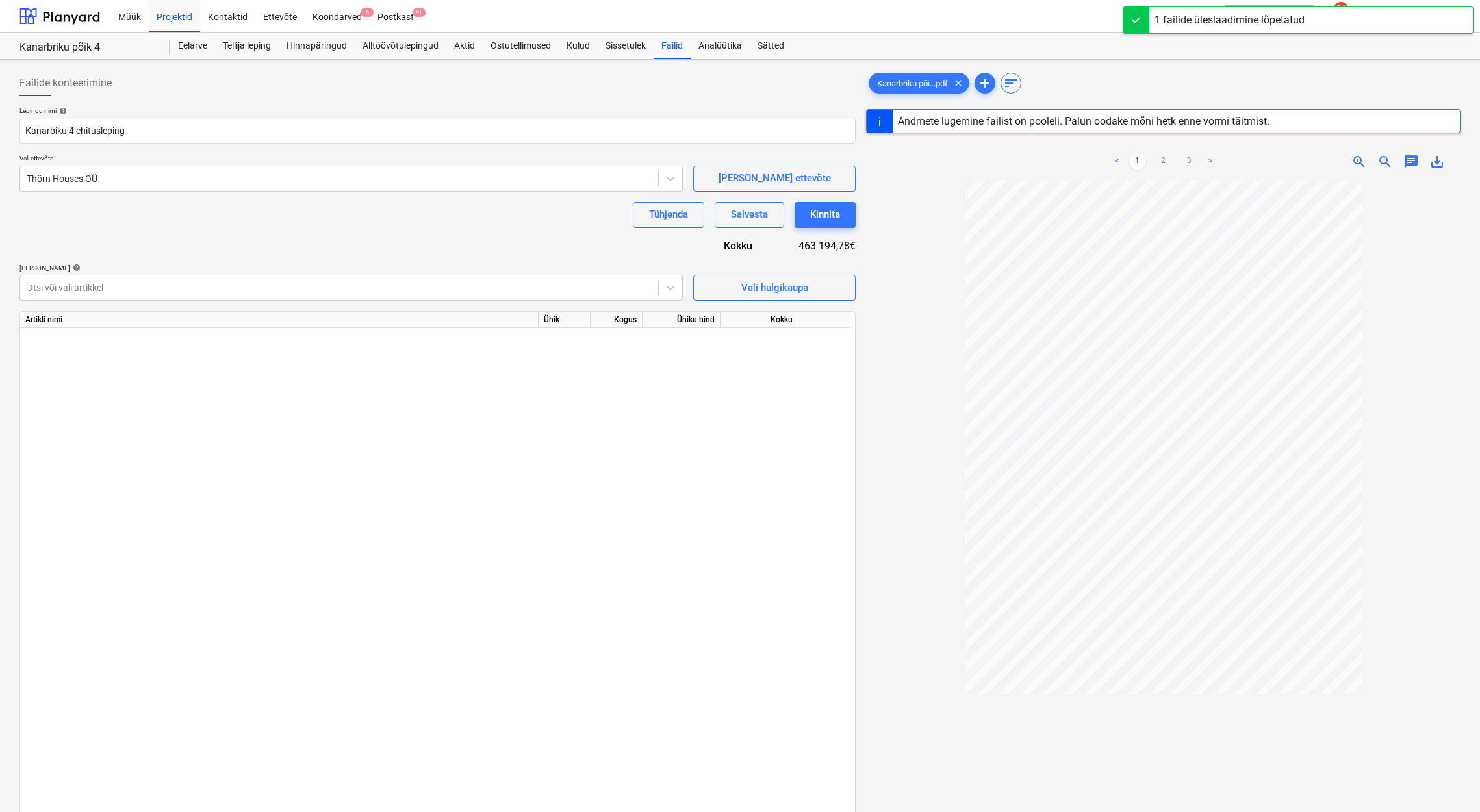 scroll, scrollTop: 3556, scrollLeft: 0, axis: vertical 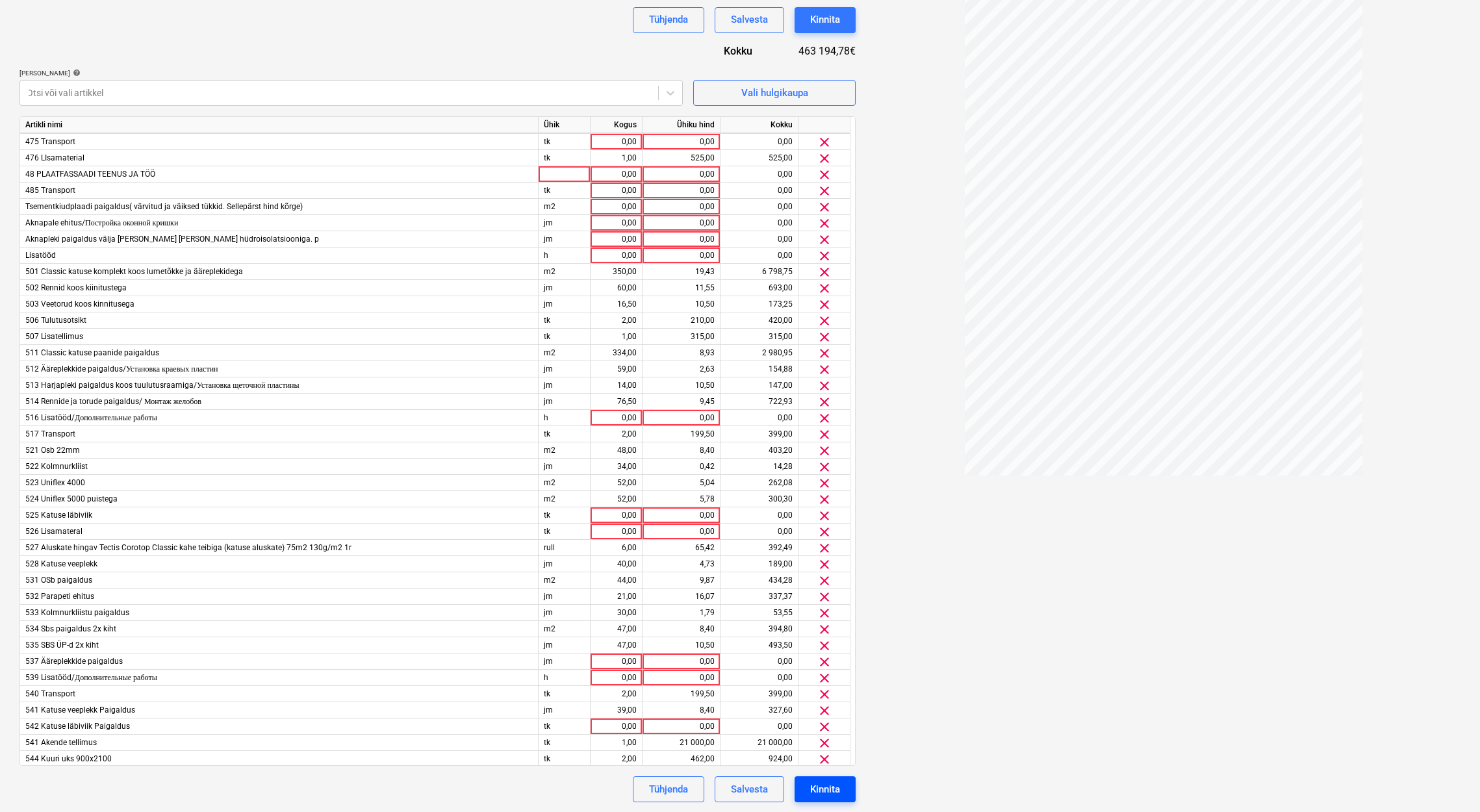 click on "Kinnita" at bounding box center (825, 789) 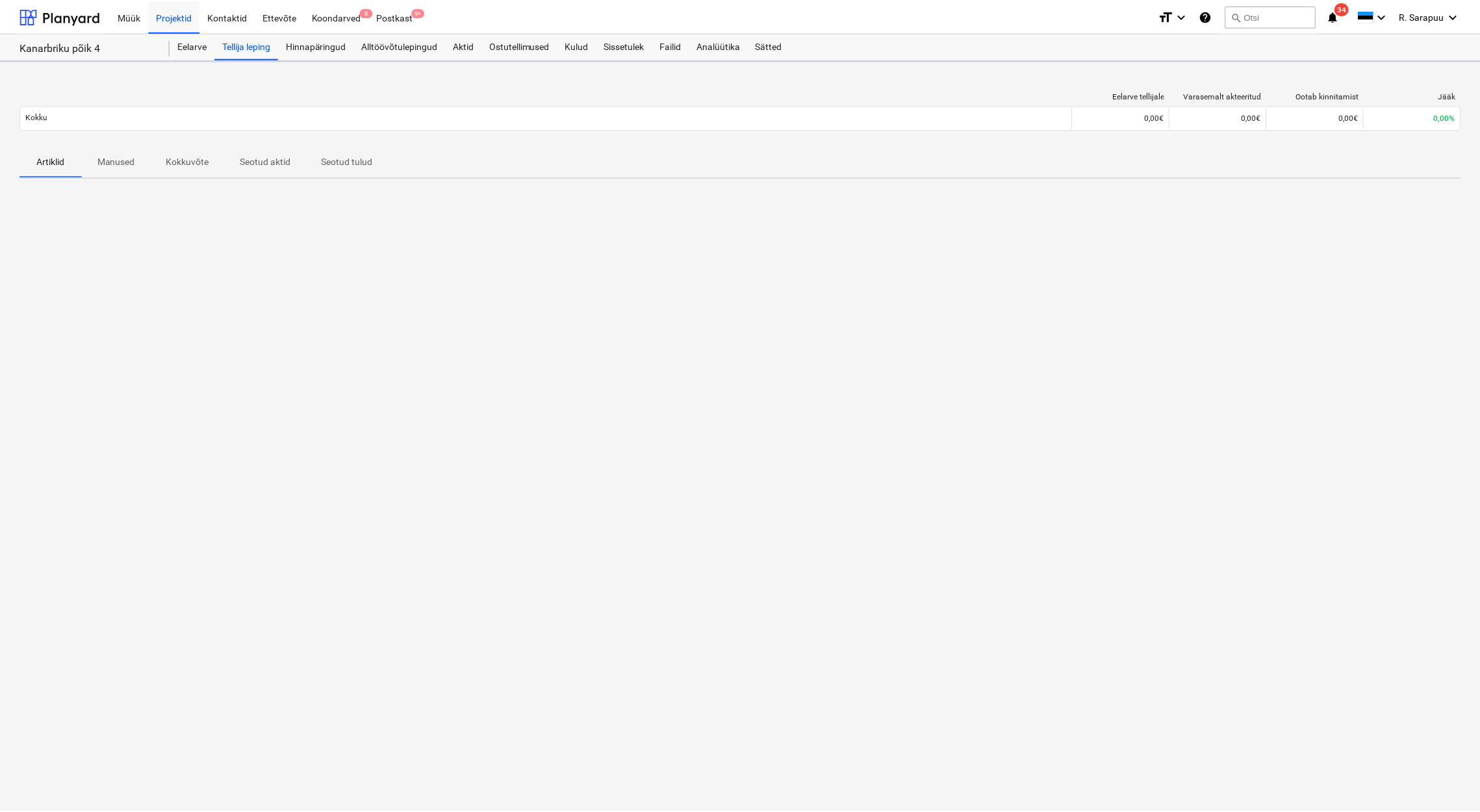 scroll, scrollTop: 0, scrollLeft: 0, axis: both 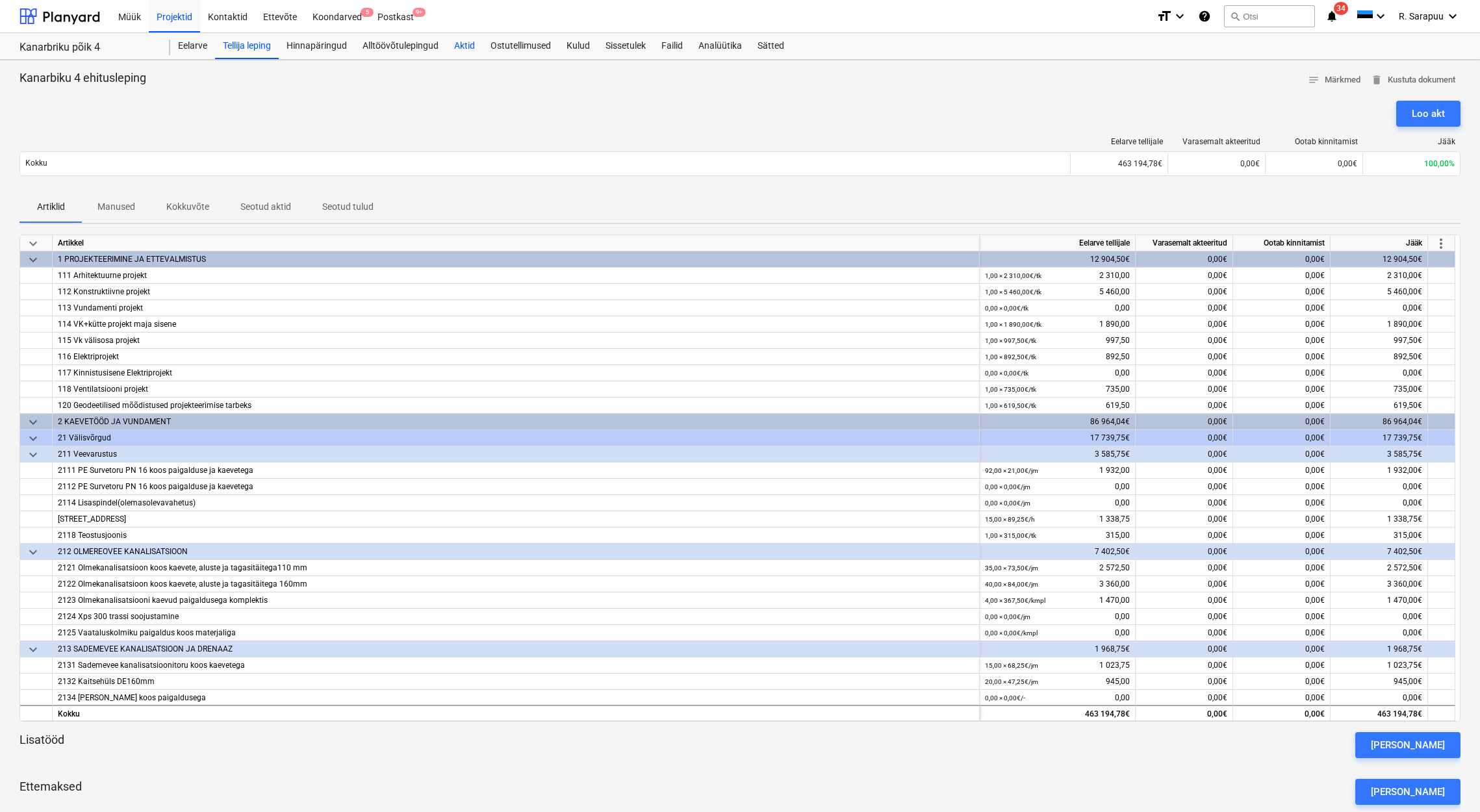 click on "Aktid" at bounding box center [465, 46] 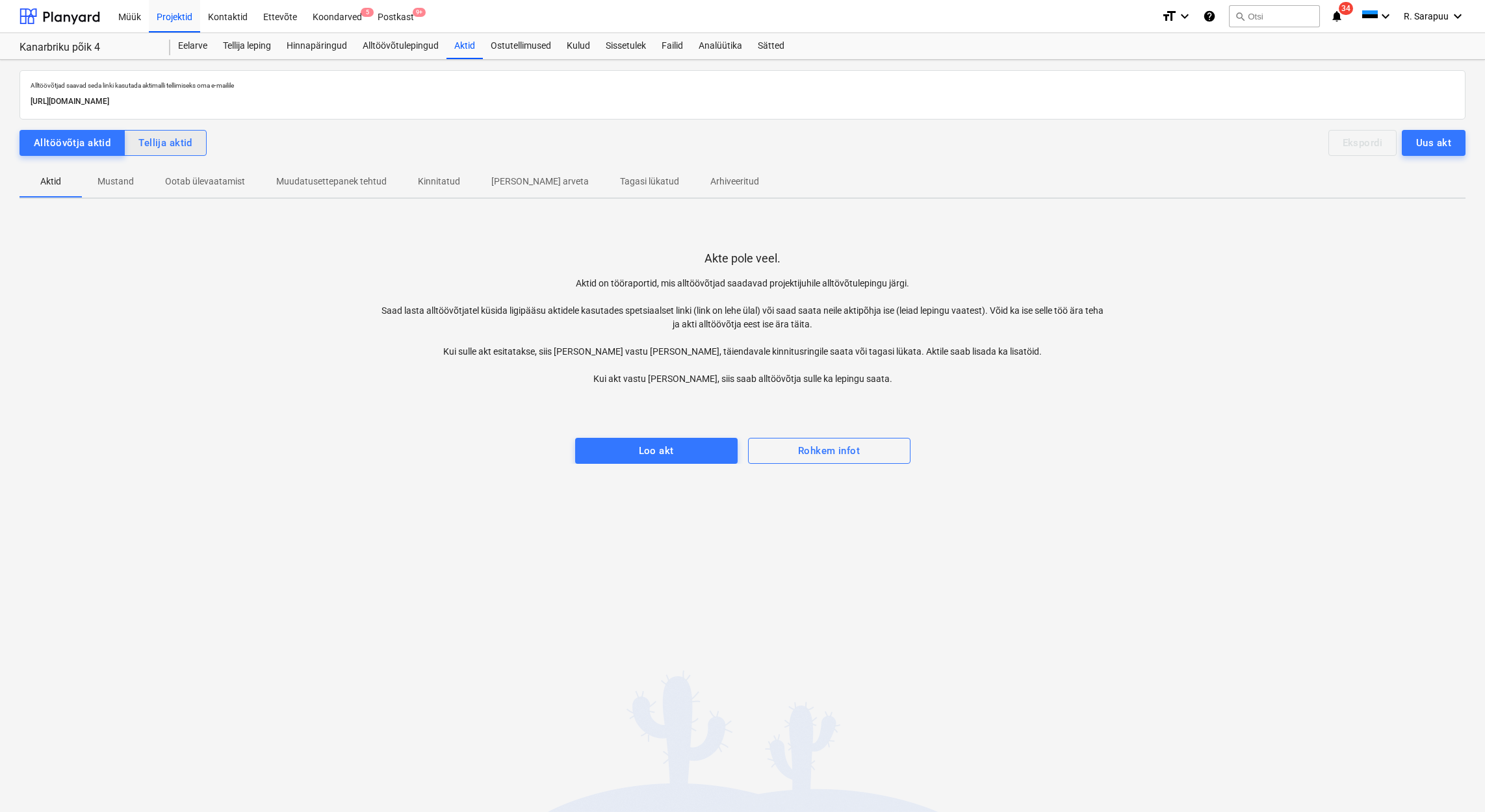 click on "Tellija aktid" at bounding box center (165, 143) 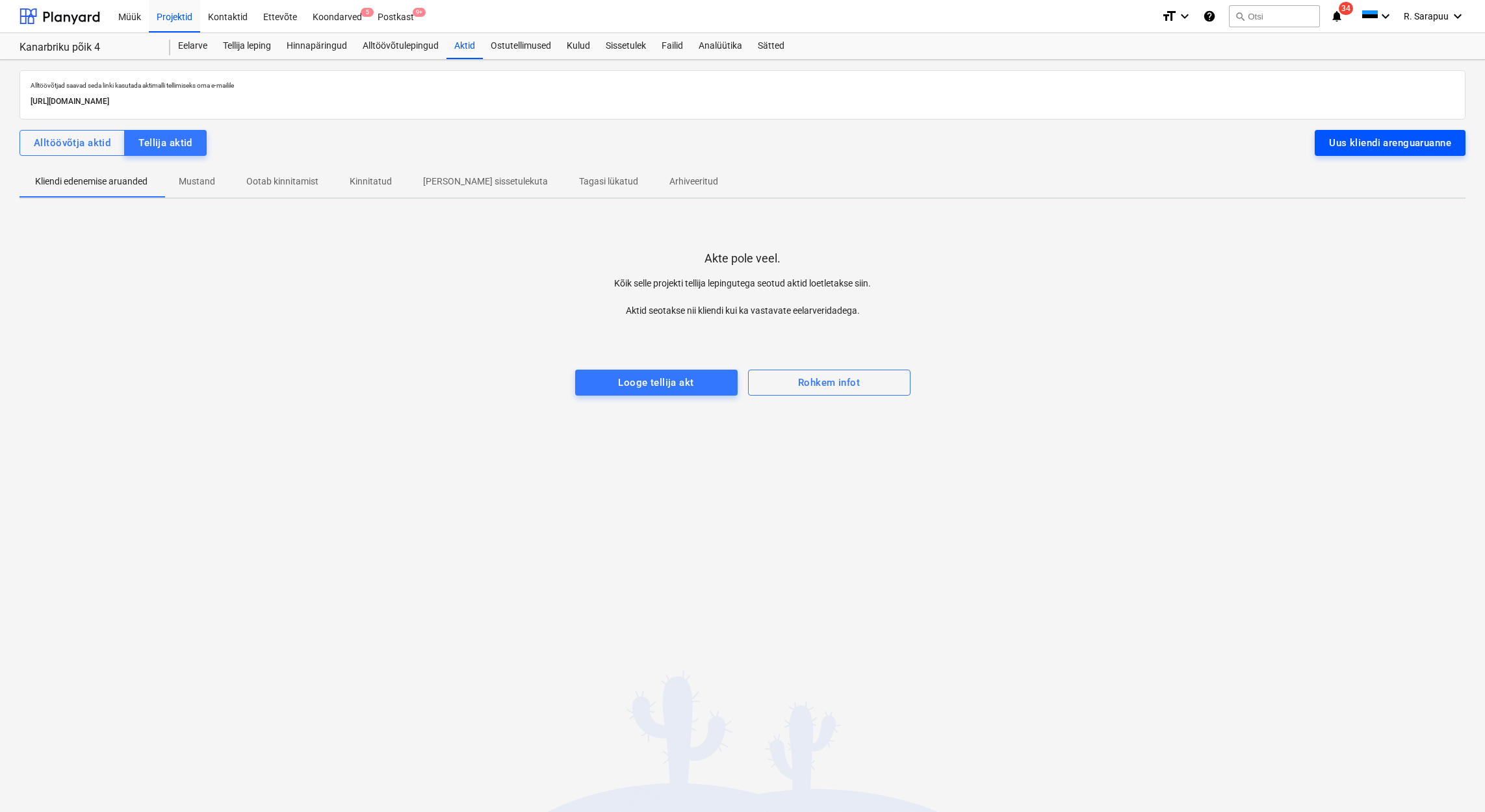 click on "Uus kliendi arenguaruanne" at bounding box center [1390, 143] 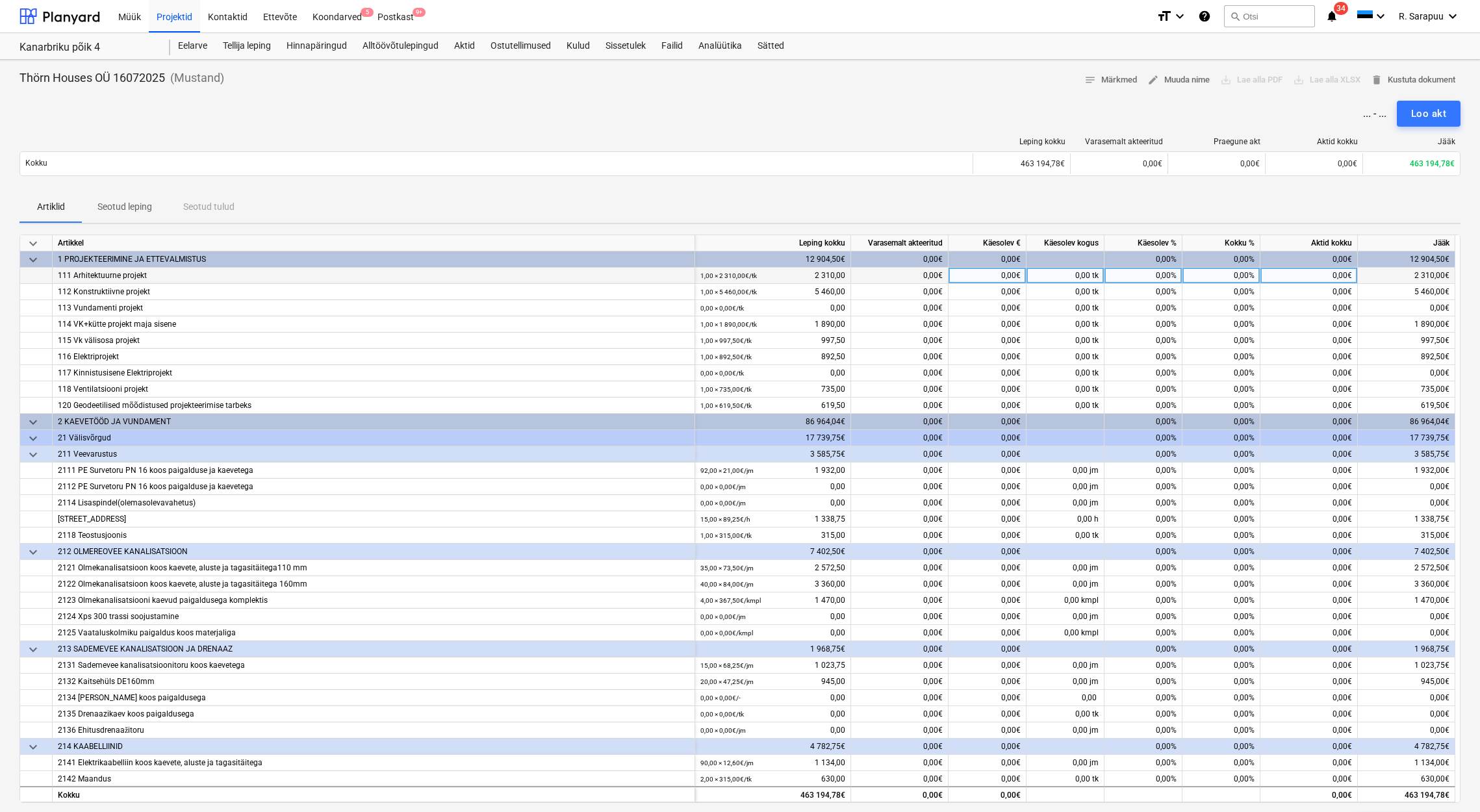 click on "0,00€" at bounding box center [988, 275] 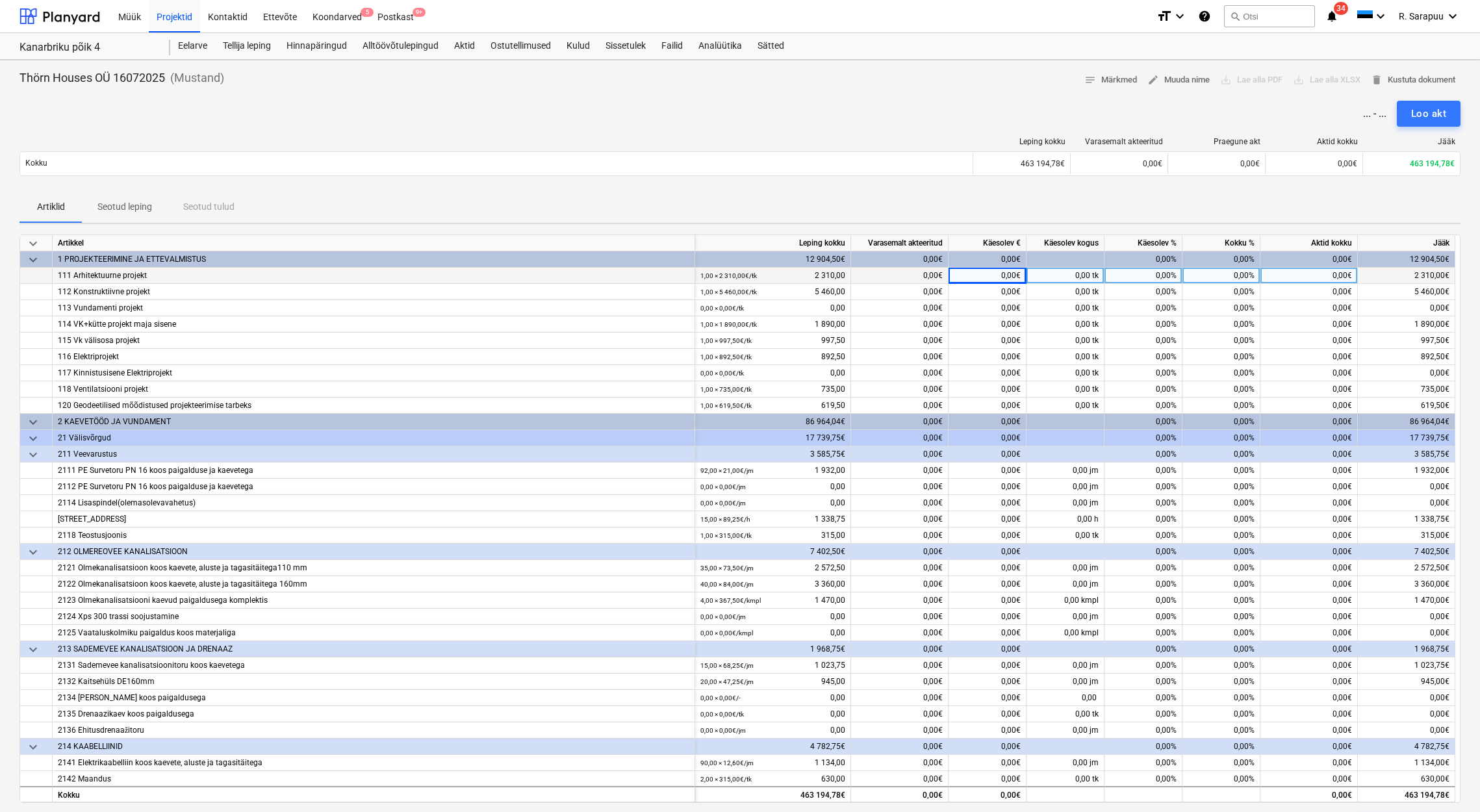 click on "0,00%" at bounding box center (1143, 275) 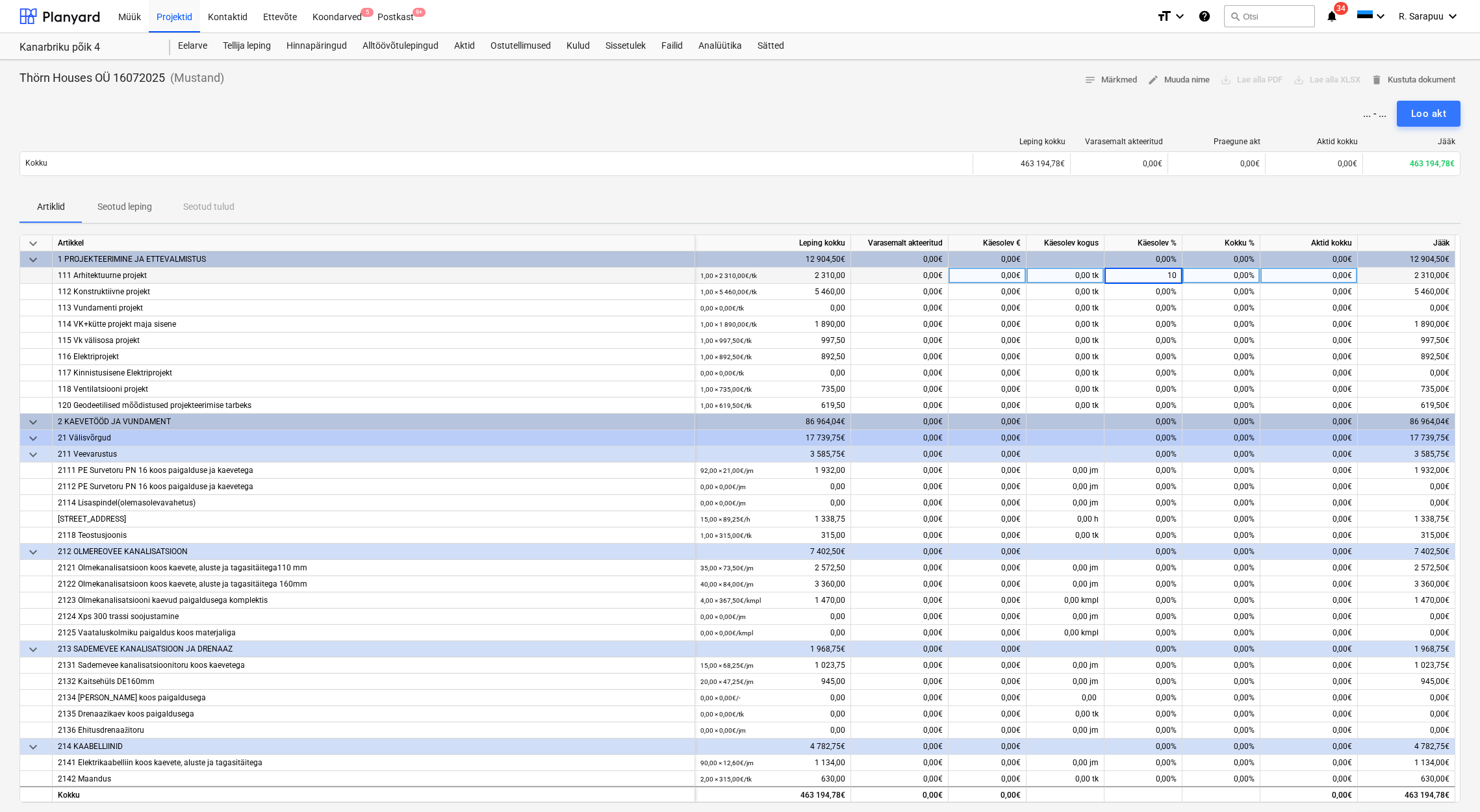 type on "100" 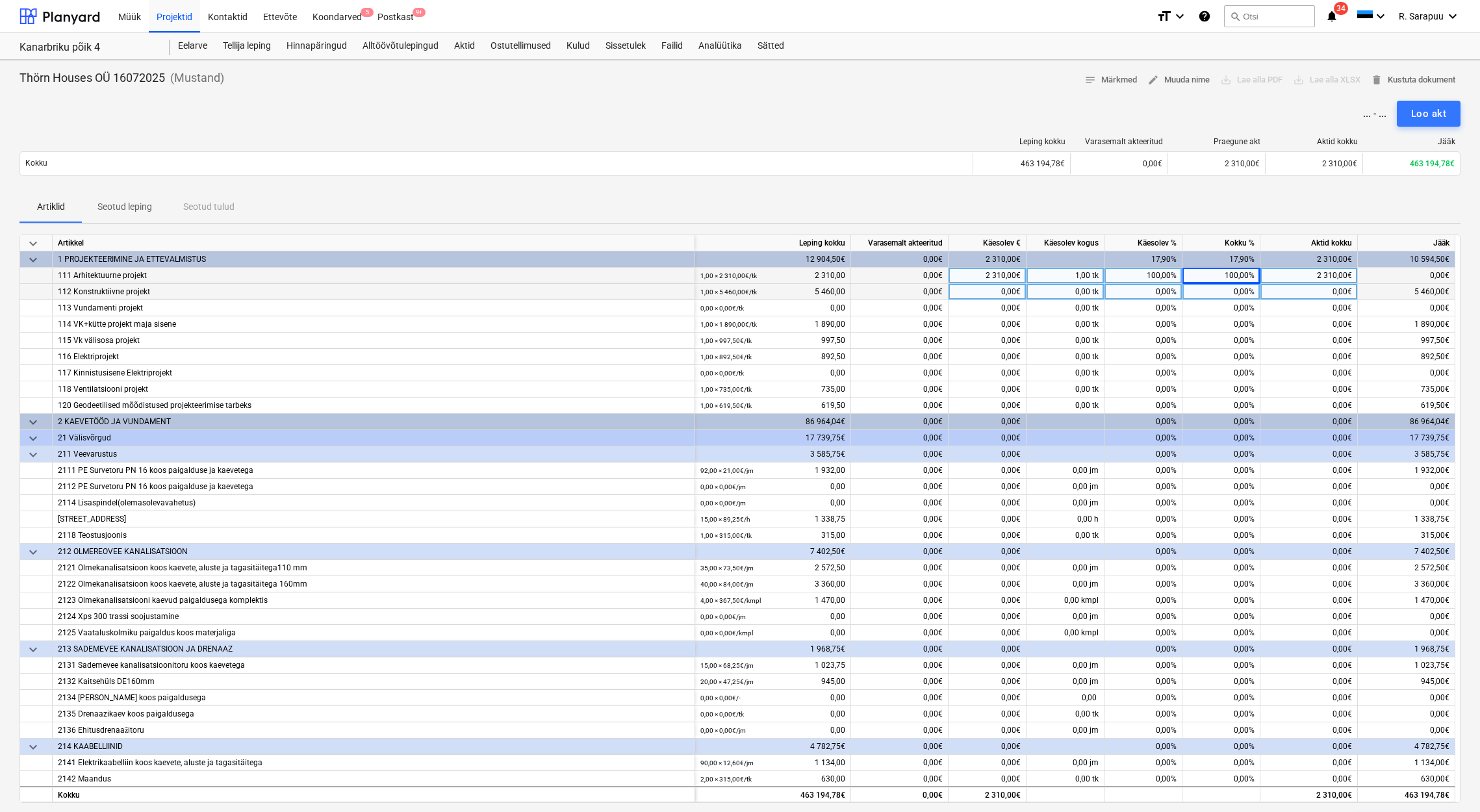 click on "0,00%" at bounding box center (1143, 292) 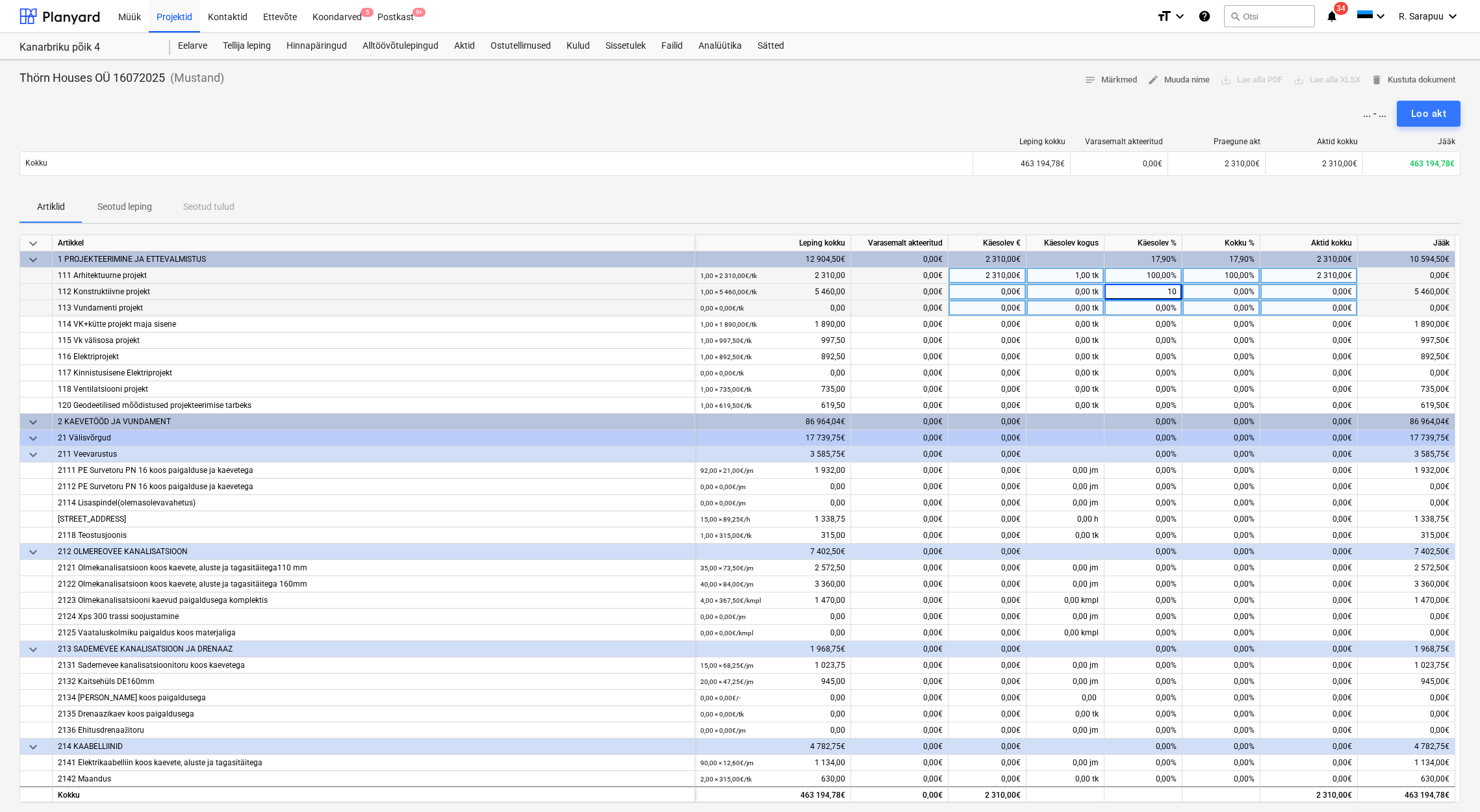 type on "100" 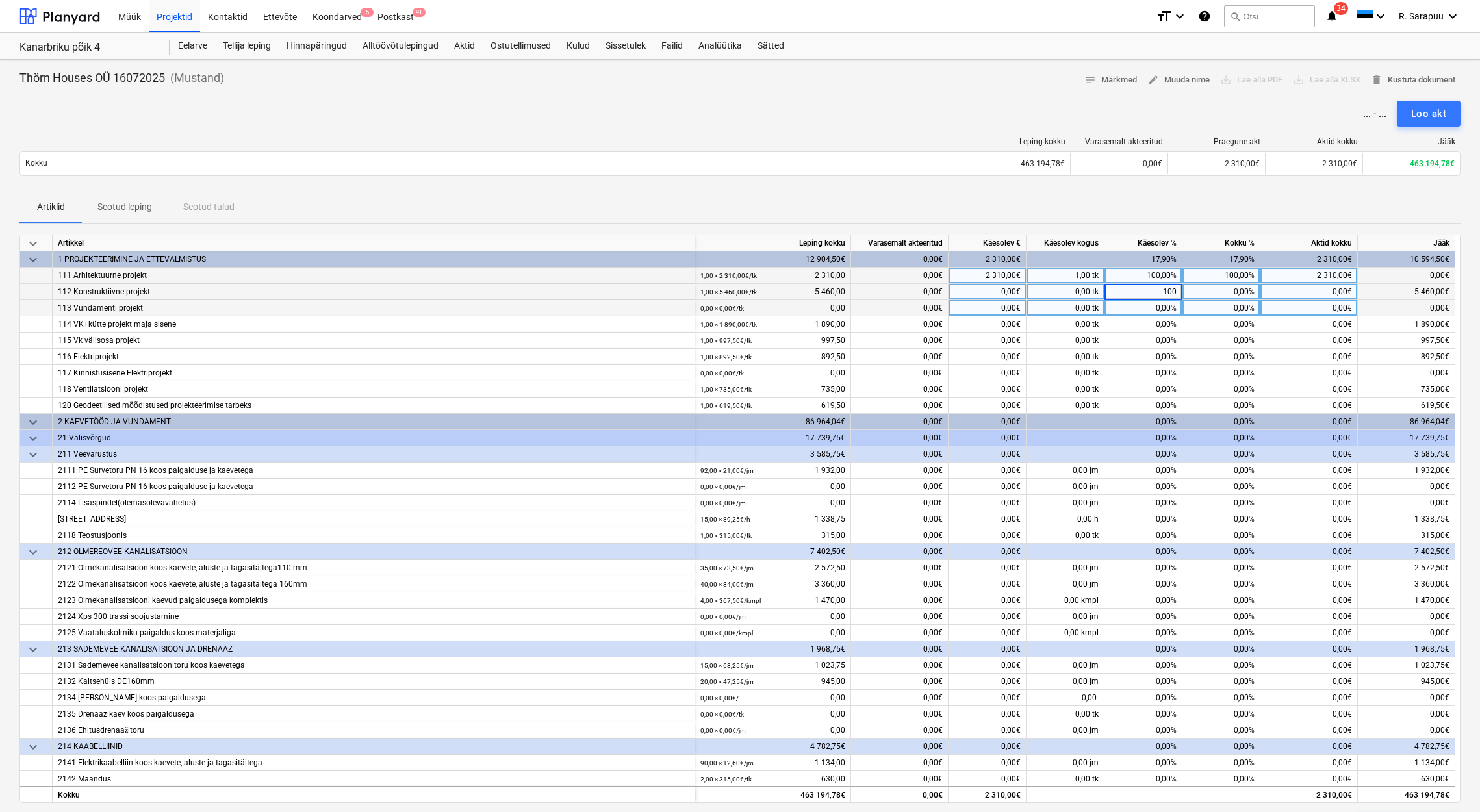 click on "0,00%" at bounding box center (1143, 308) 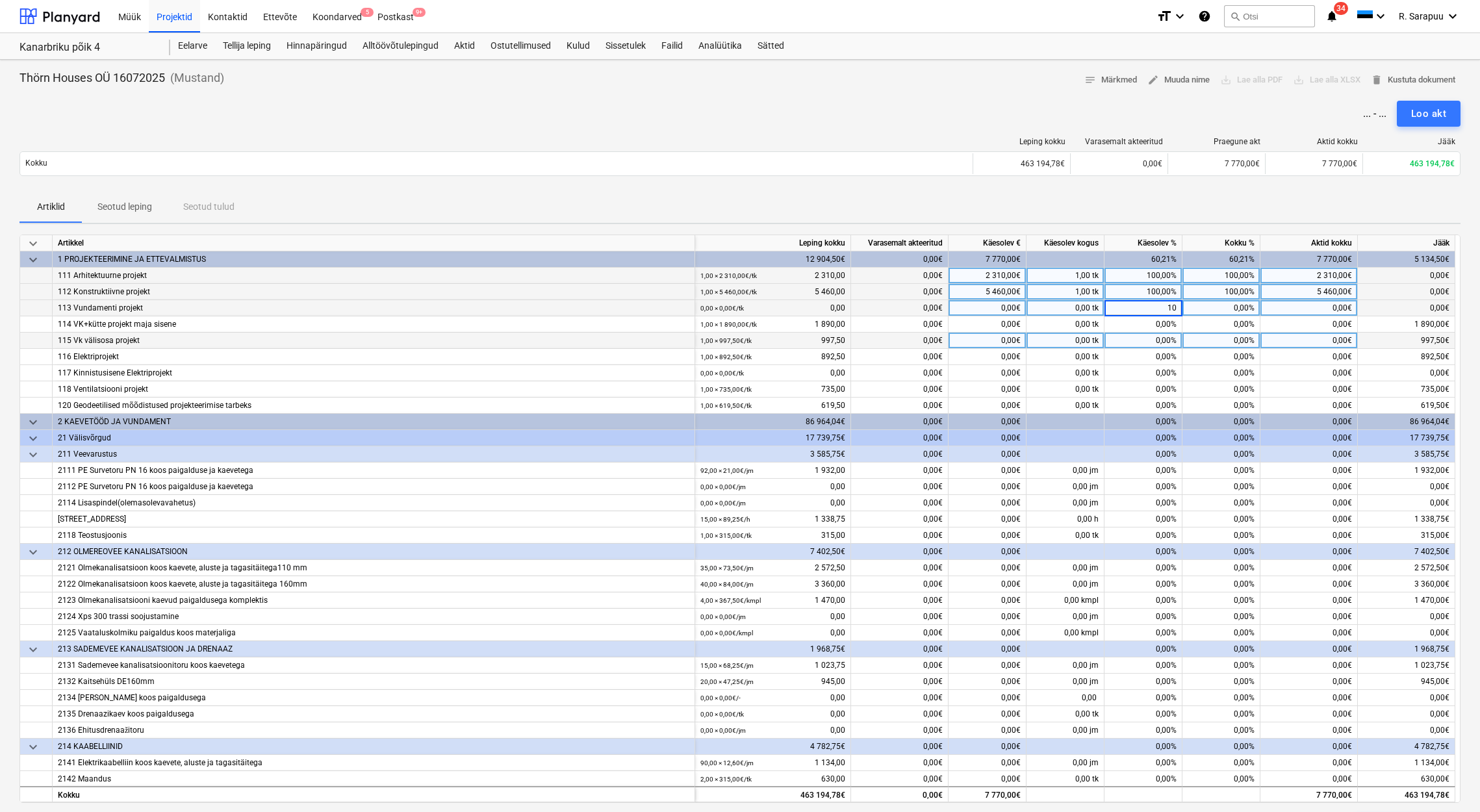 type on "100" 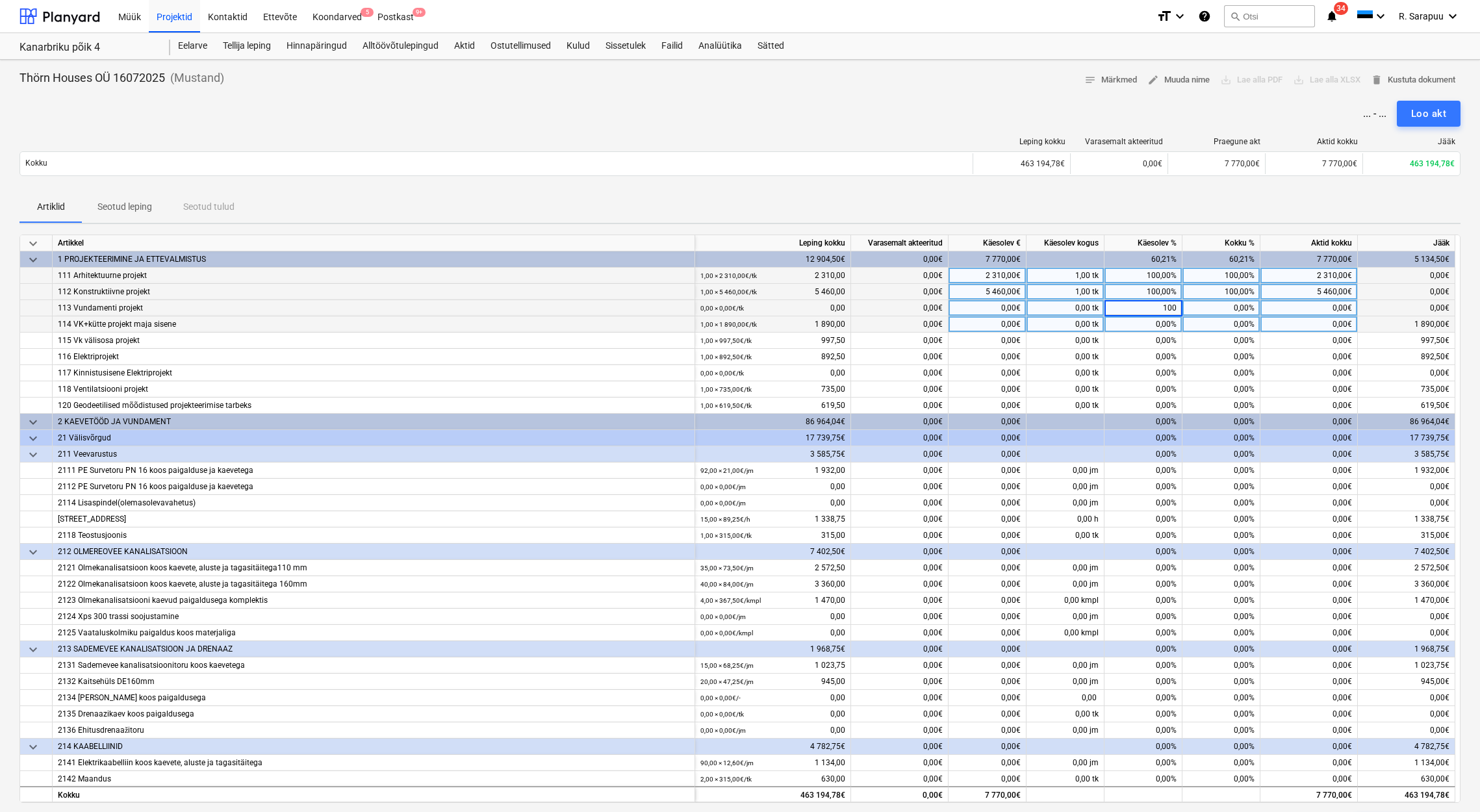 click on "0,00%" at bounding box center [1143, 324] 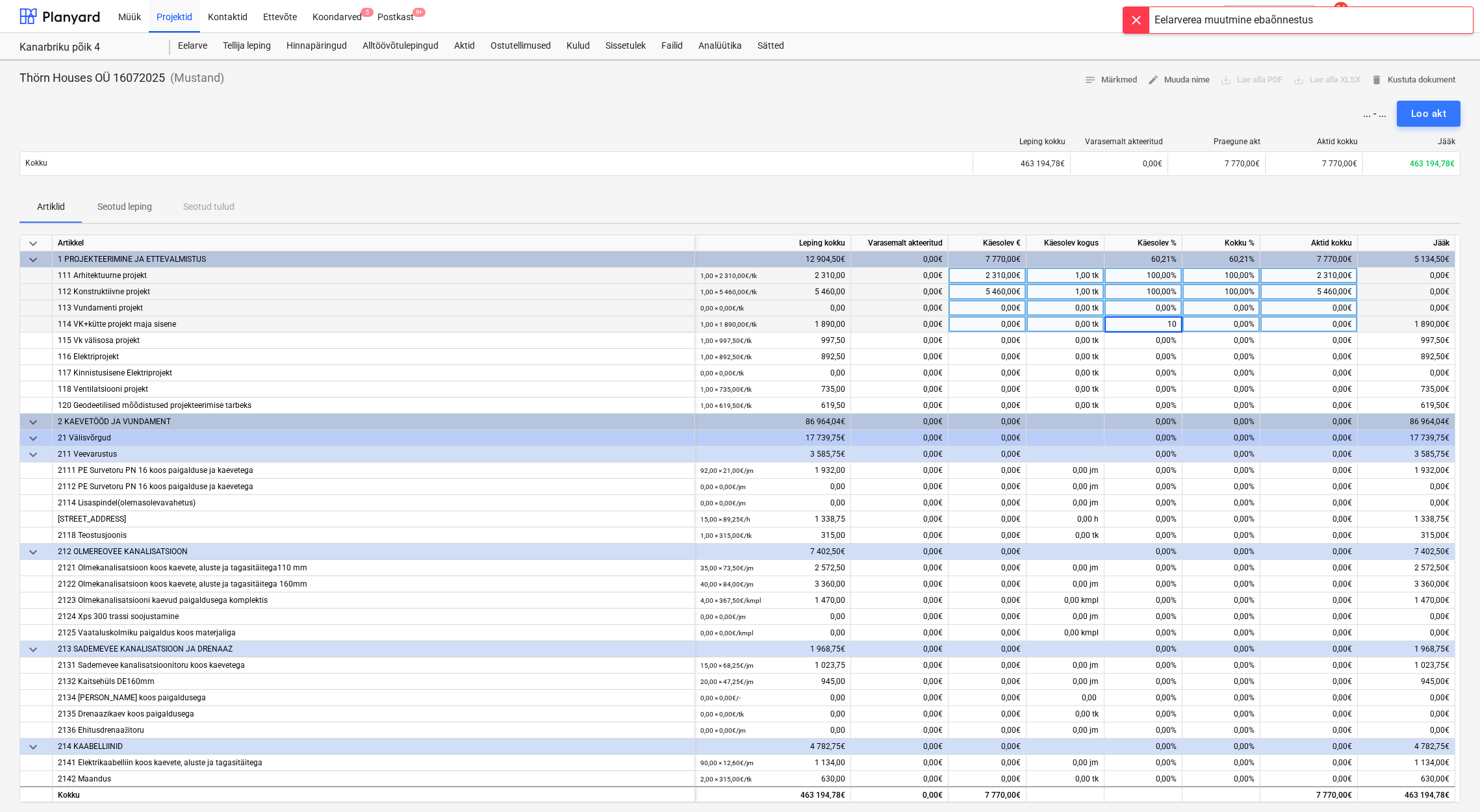 type on "100" 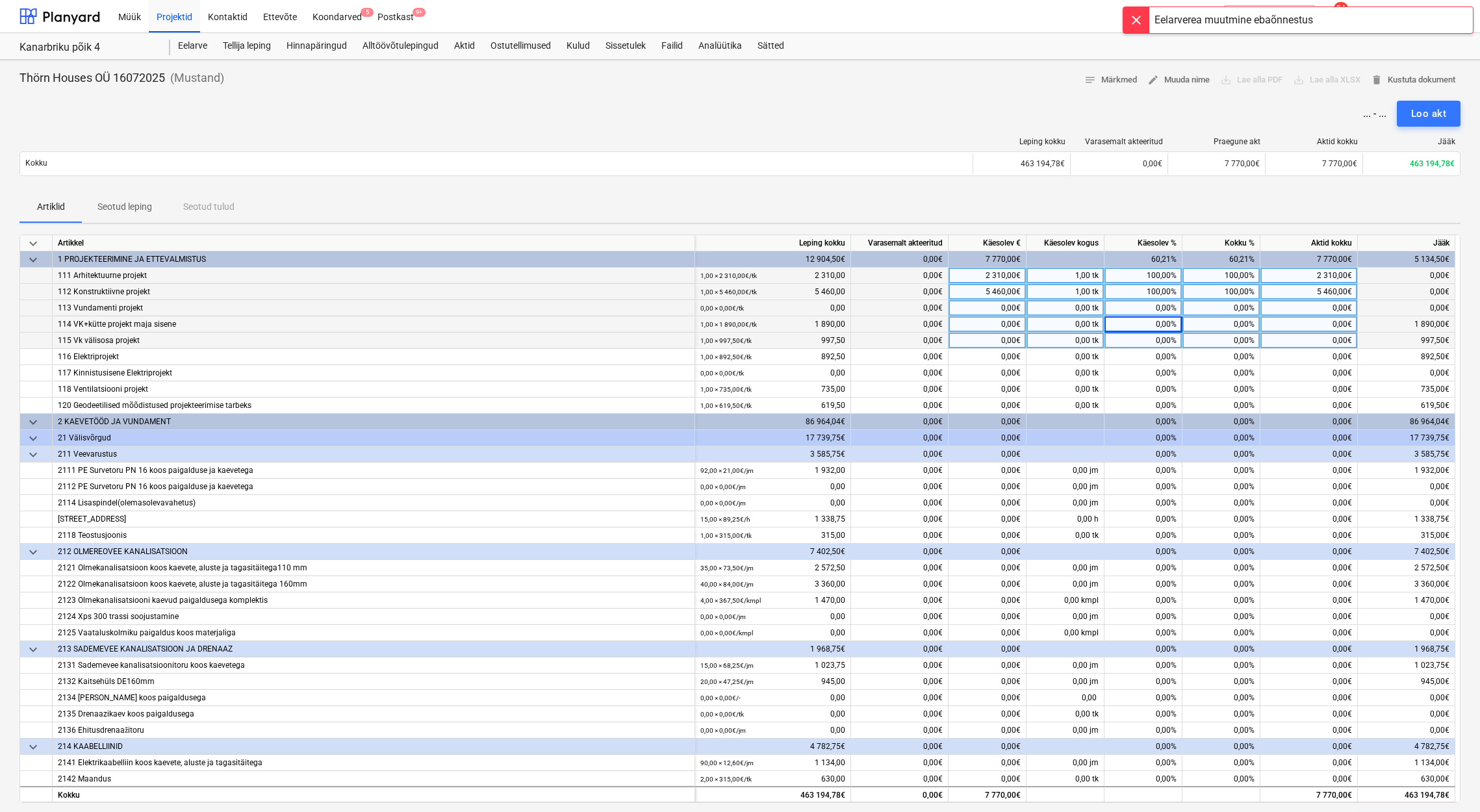 click on "0,00%" at bounding box center (1143, 340) 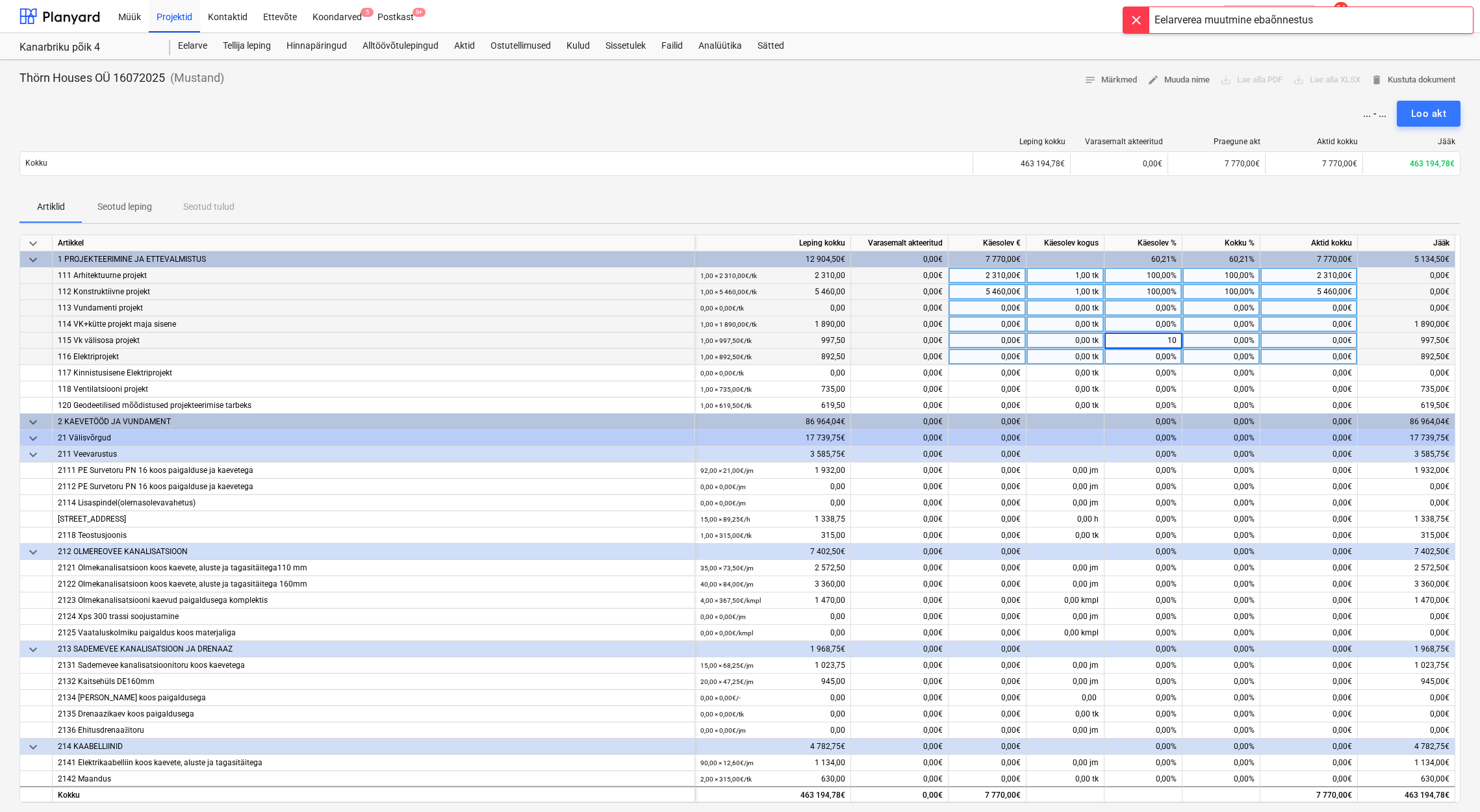 type on "100" 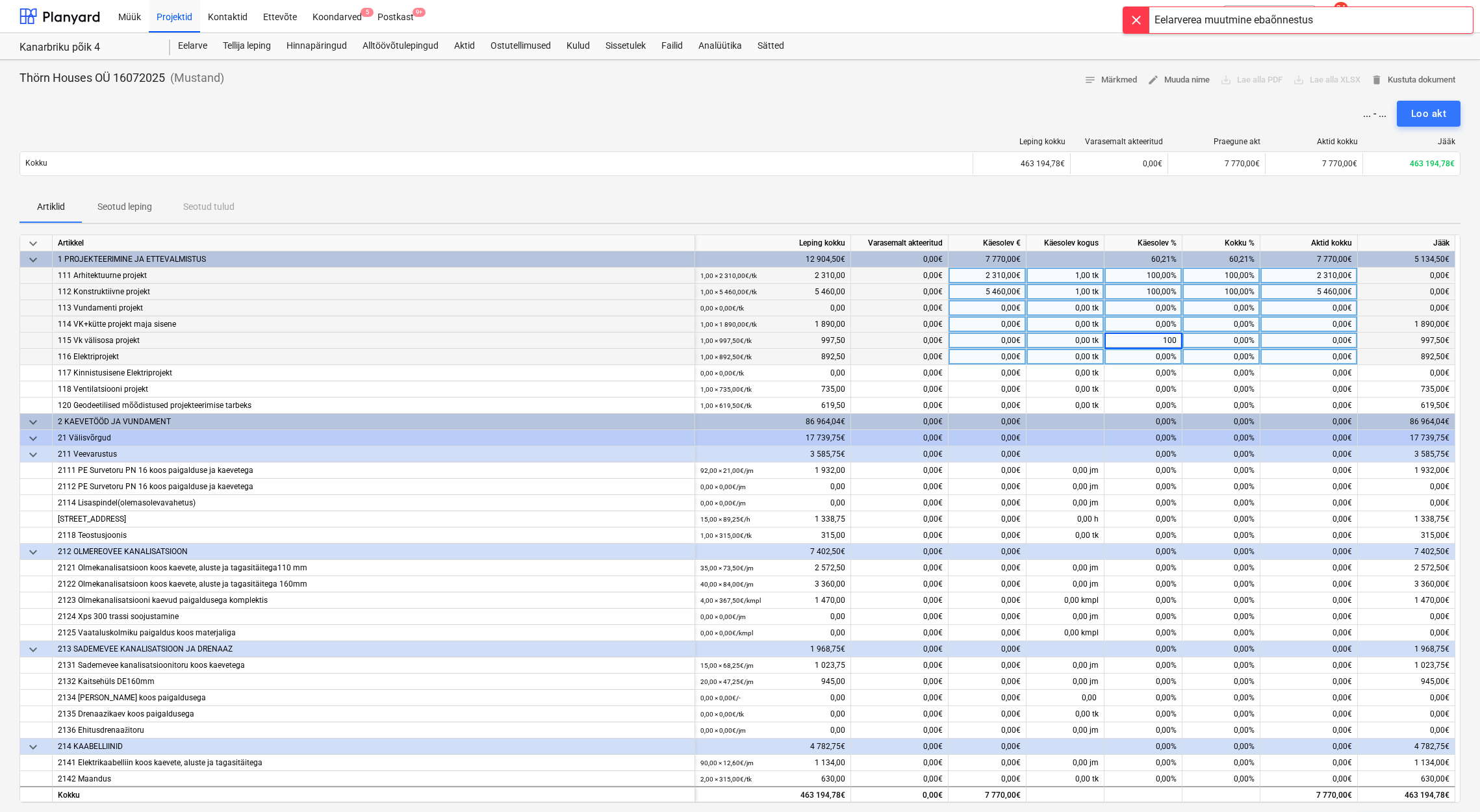 click on "0,00%" at bounding box center [1143, 357] 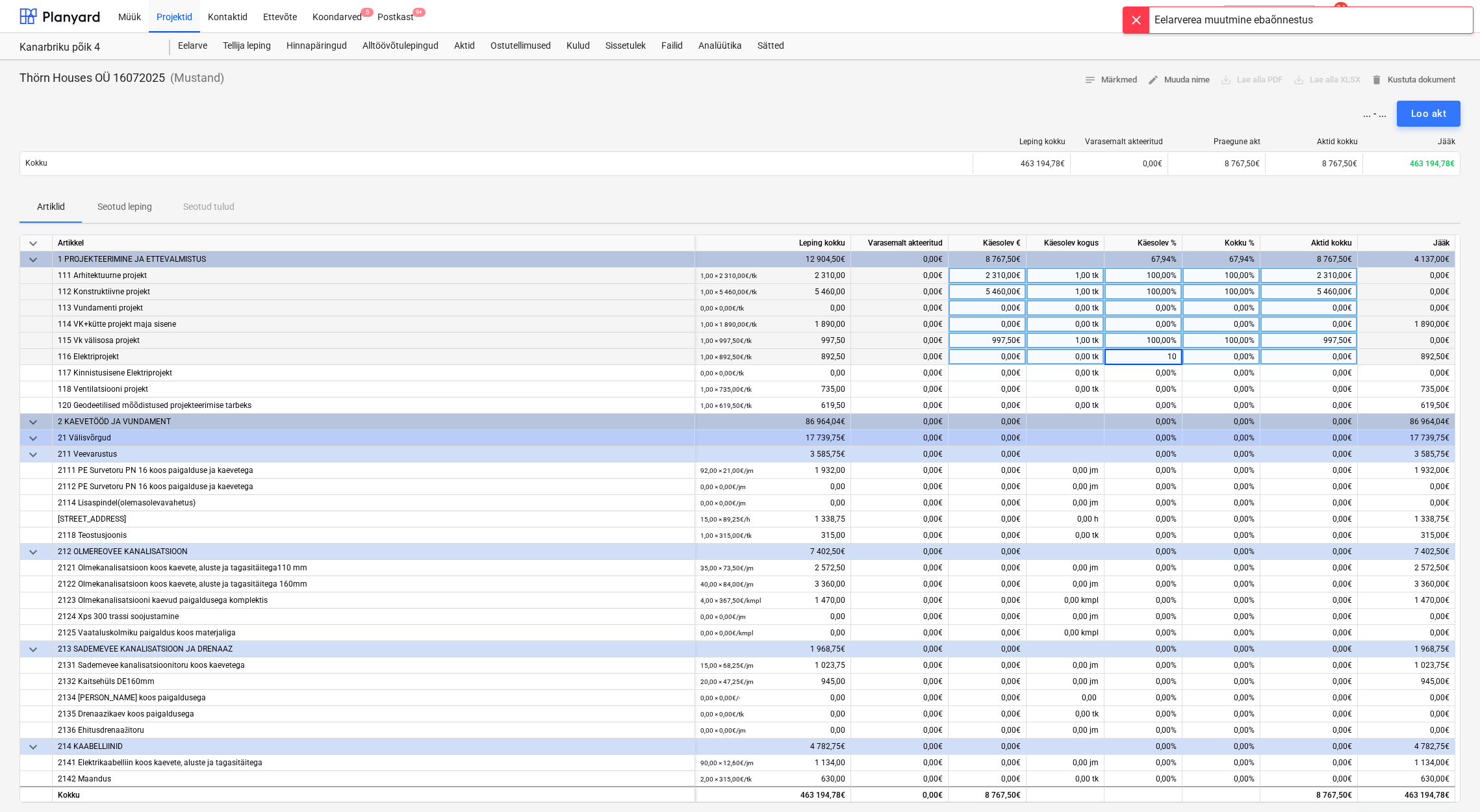 type on "100" 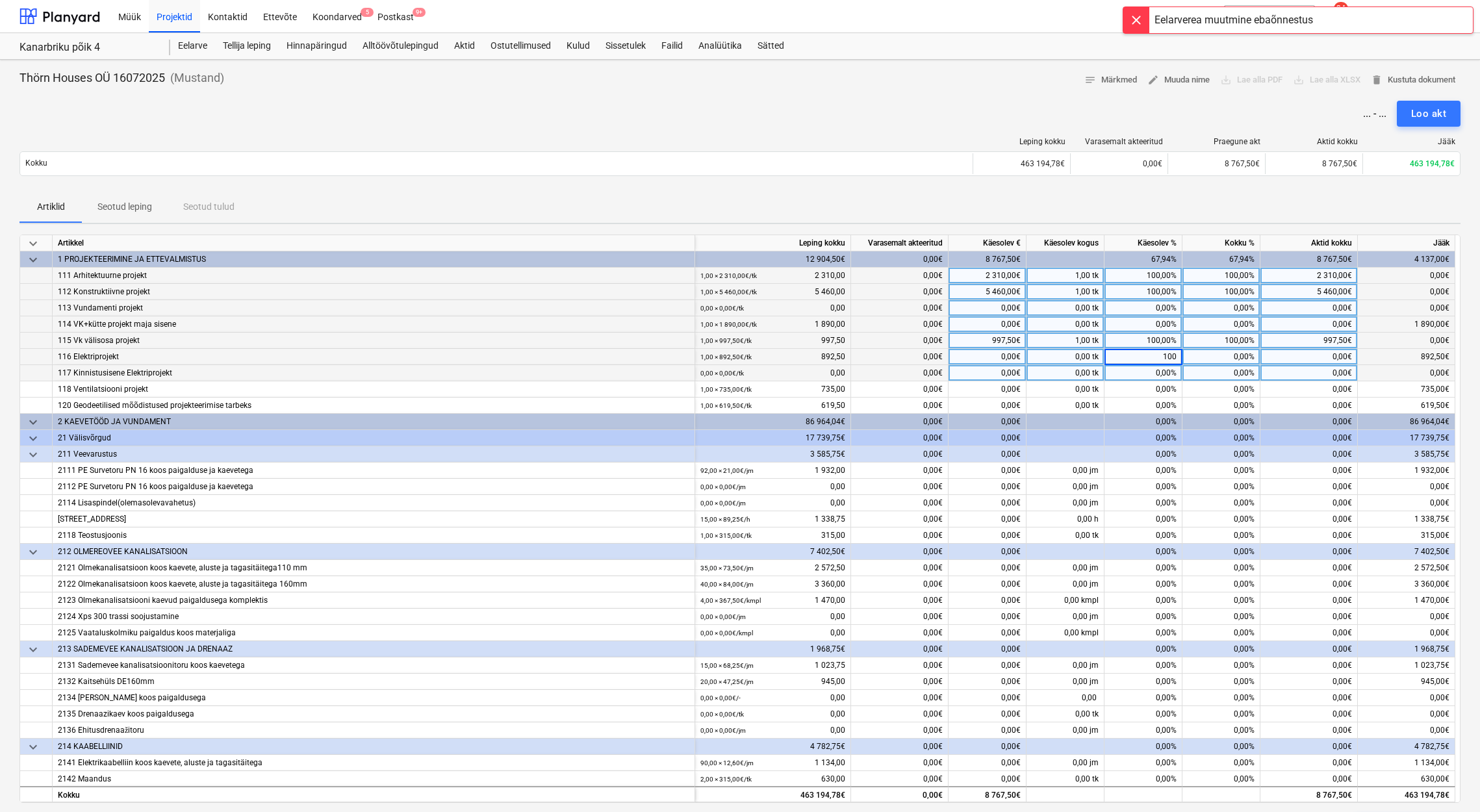 click on "0,00%" at bounding box center (1143, 373) 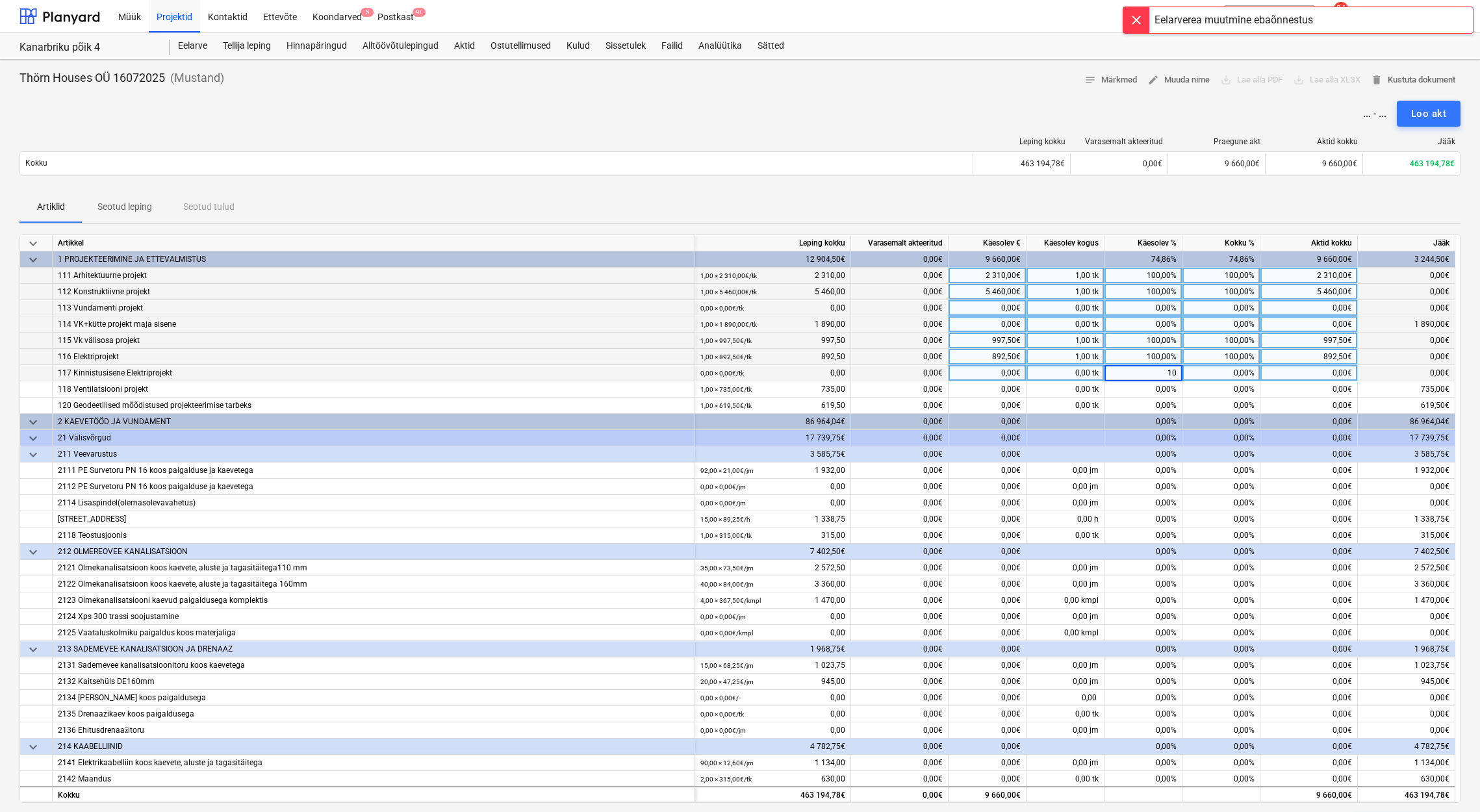 type on "100" 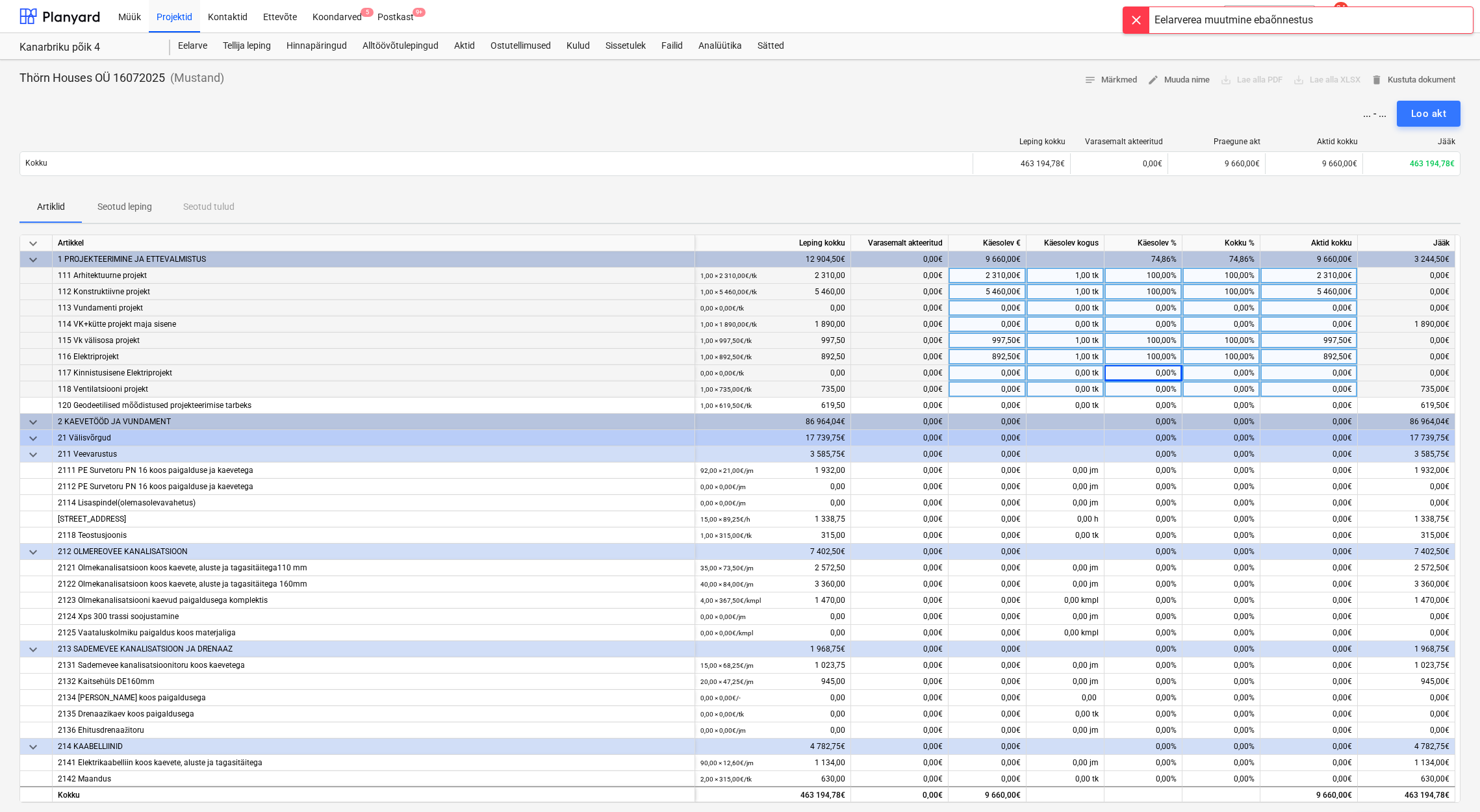 click on "0,00%" at bounding box center [1143, 389] 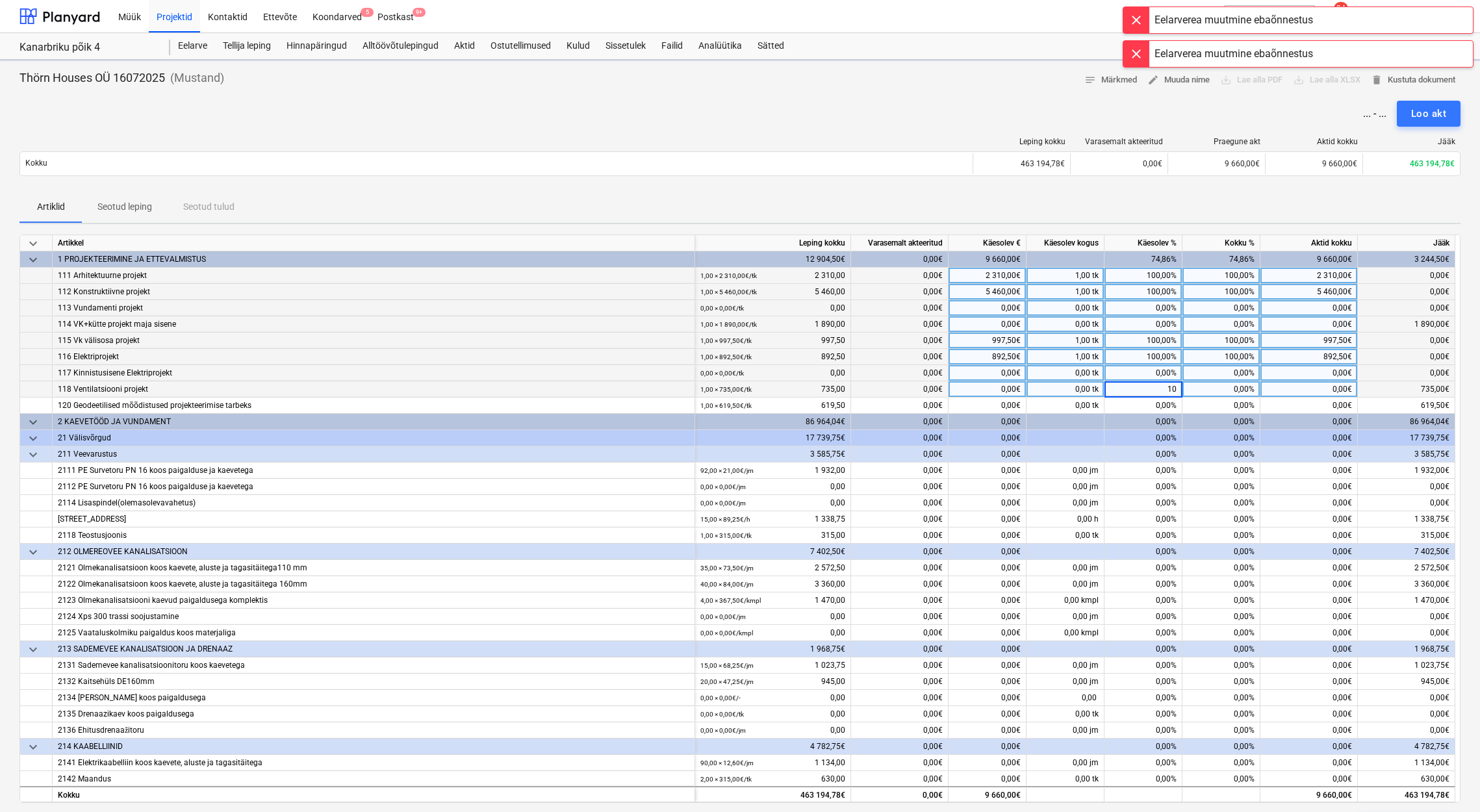 type on "100" 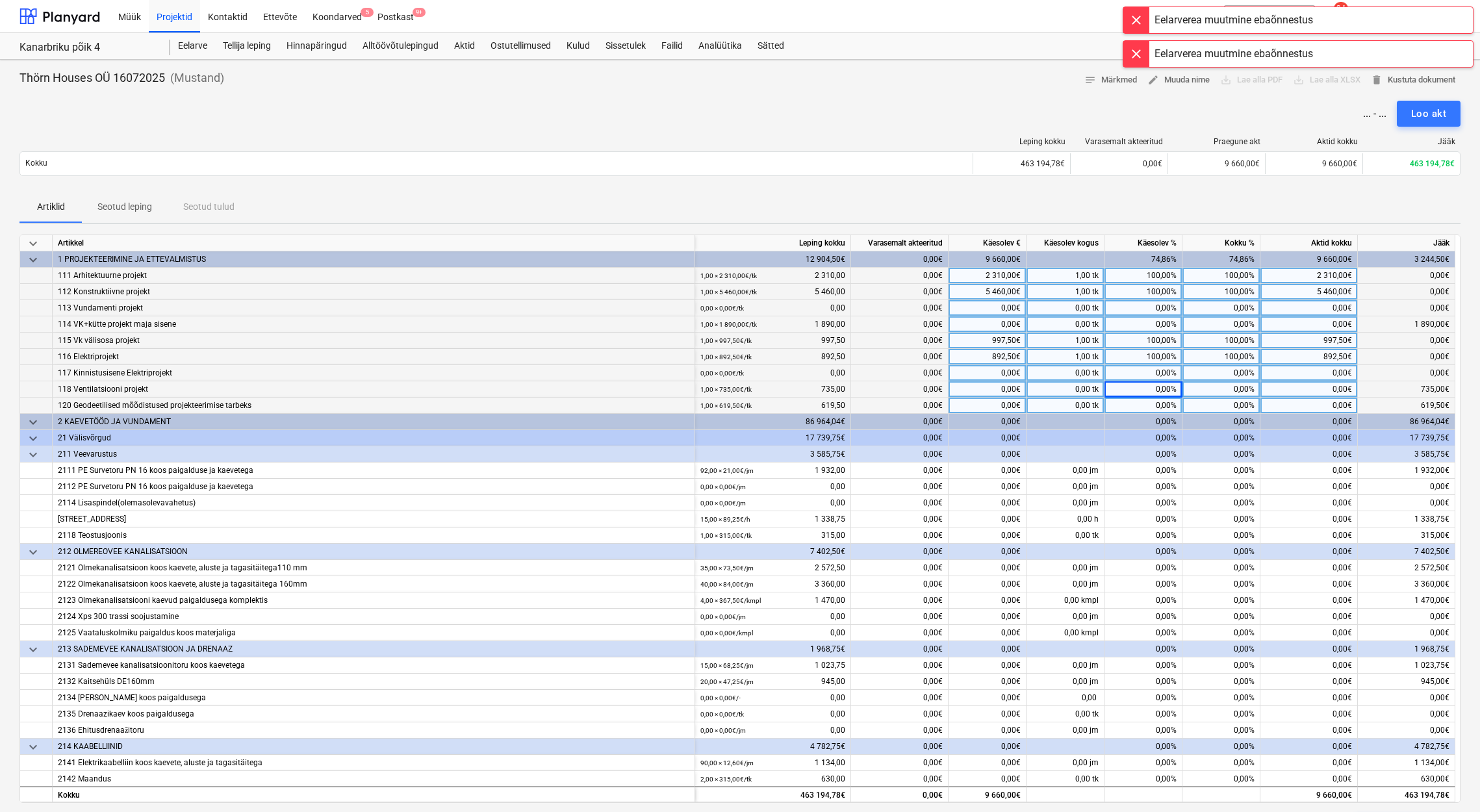 click on "0,00%" at bounding box center [1143, 405] 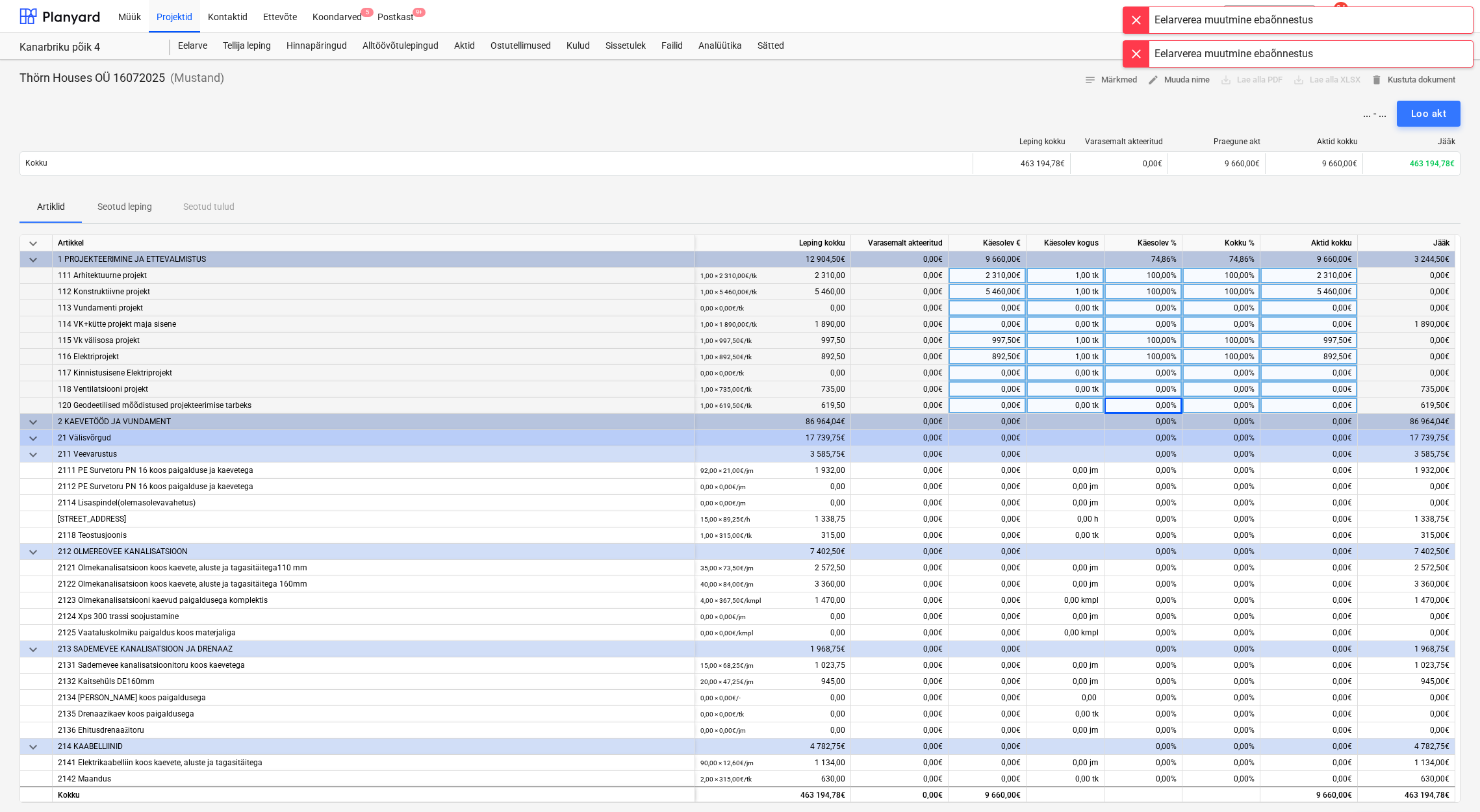 click on "0,00%" at bounding box center (1143, 389) 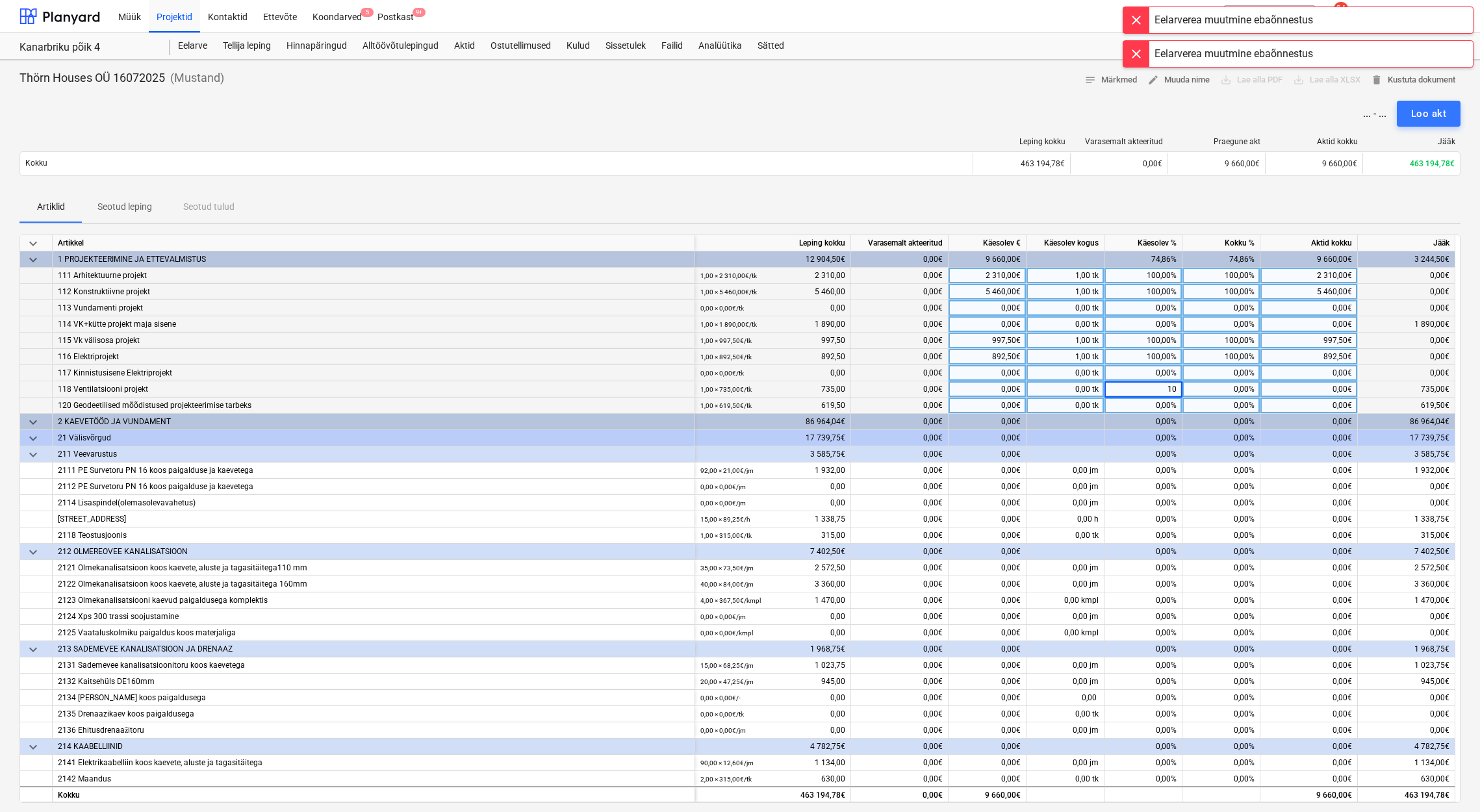 type on "100" 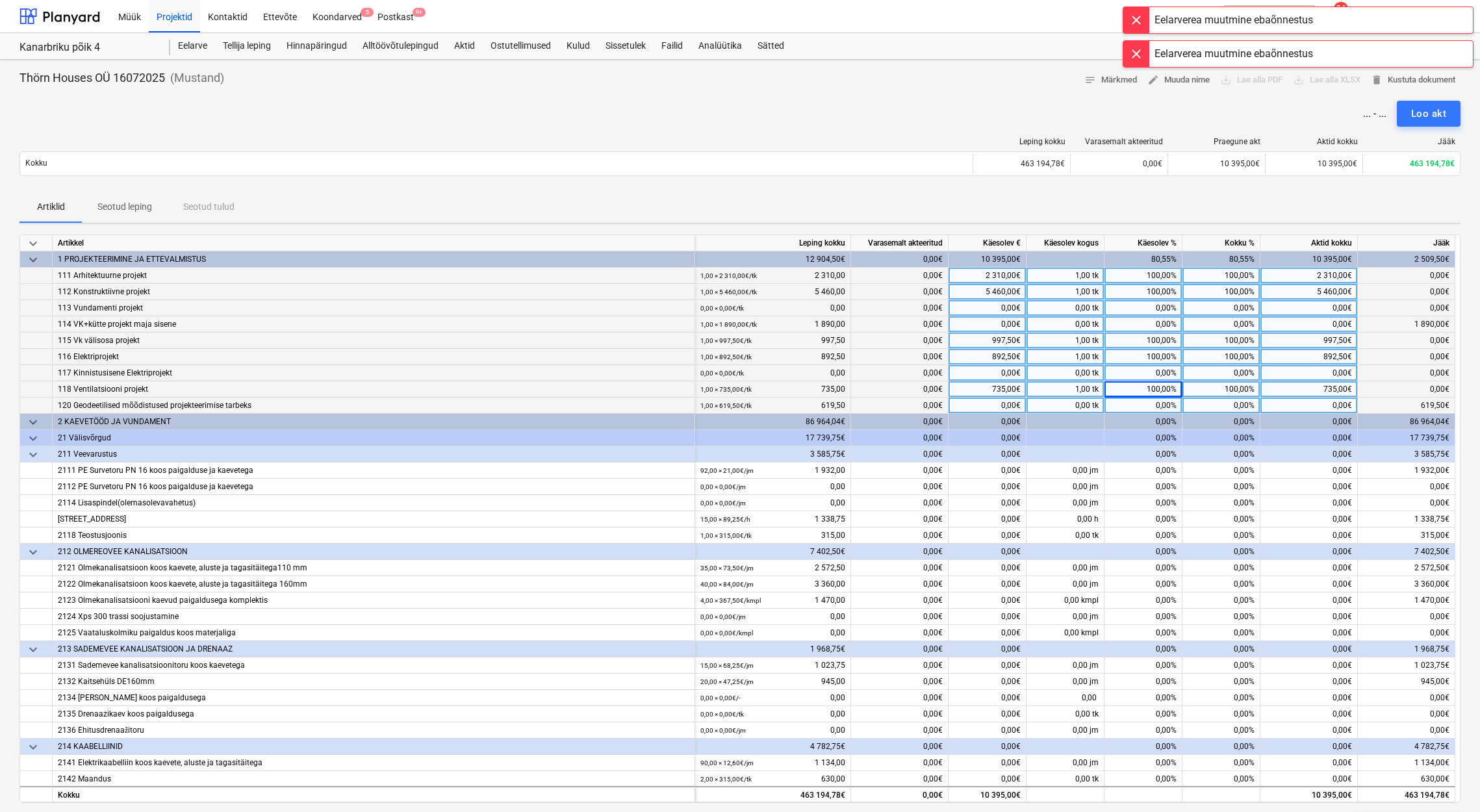click on "0,00%" at bounding box center [1143, 405] 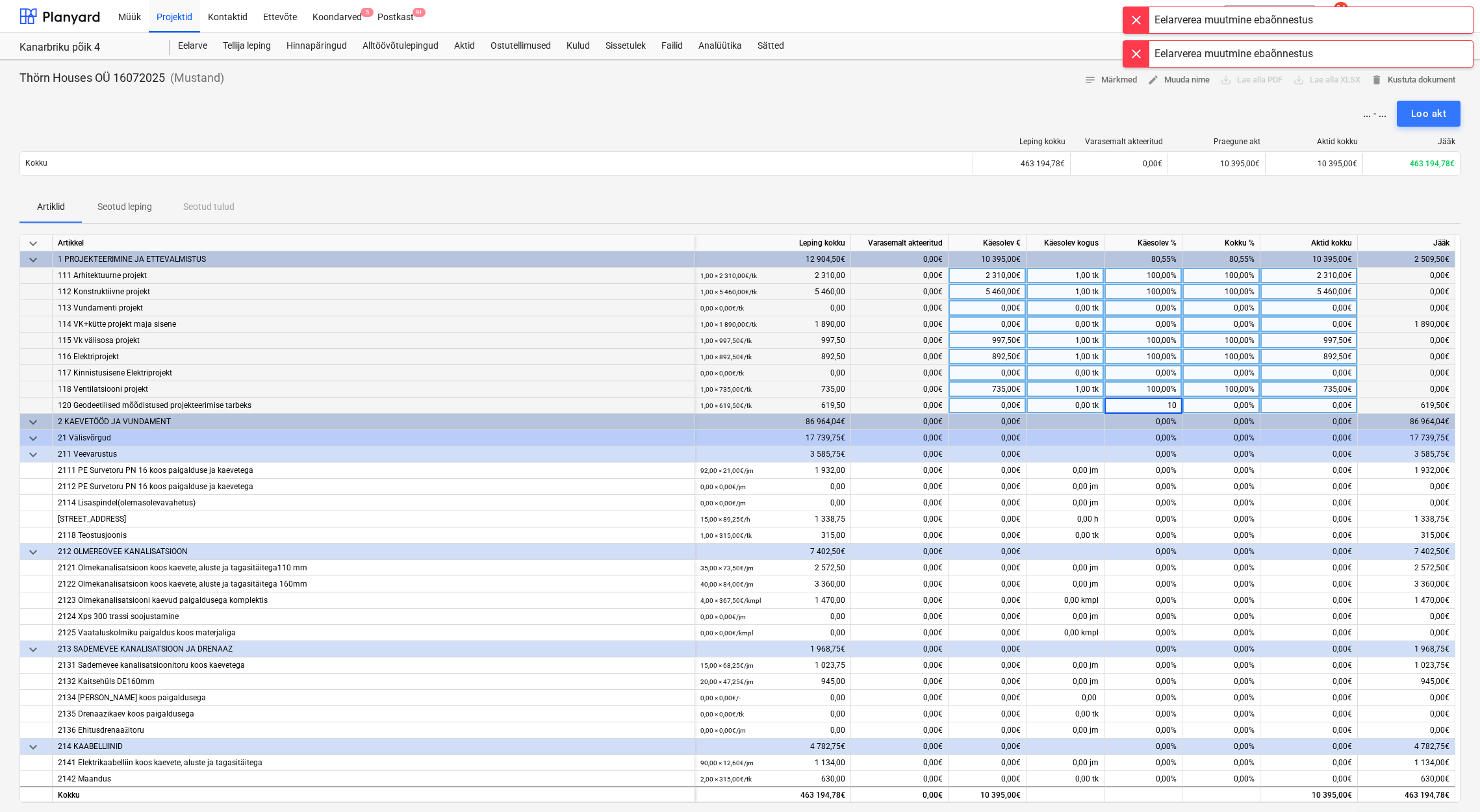 type on "100" 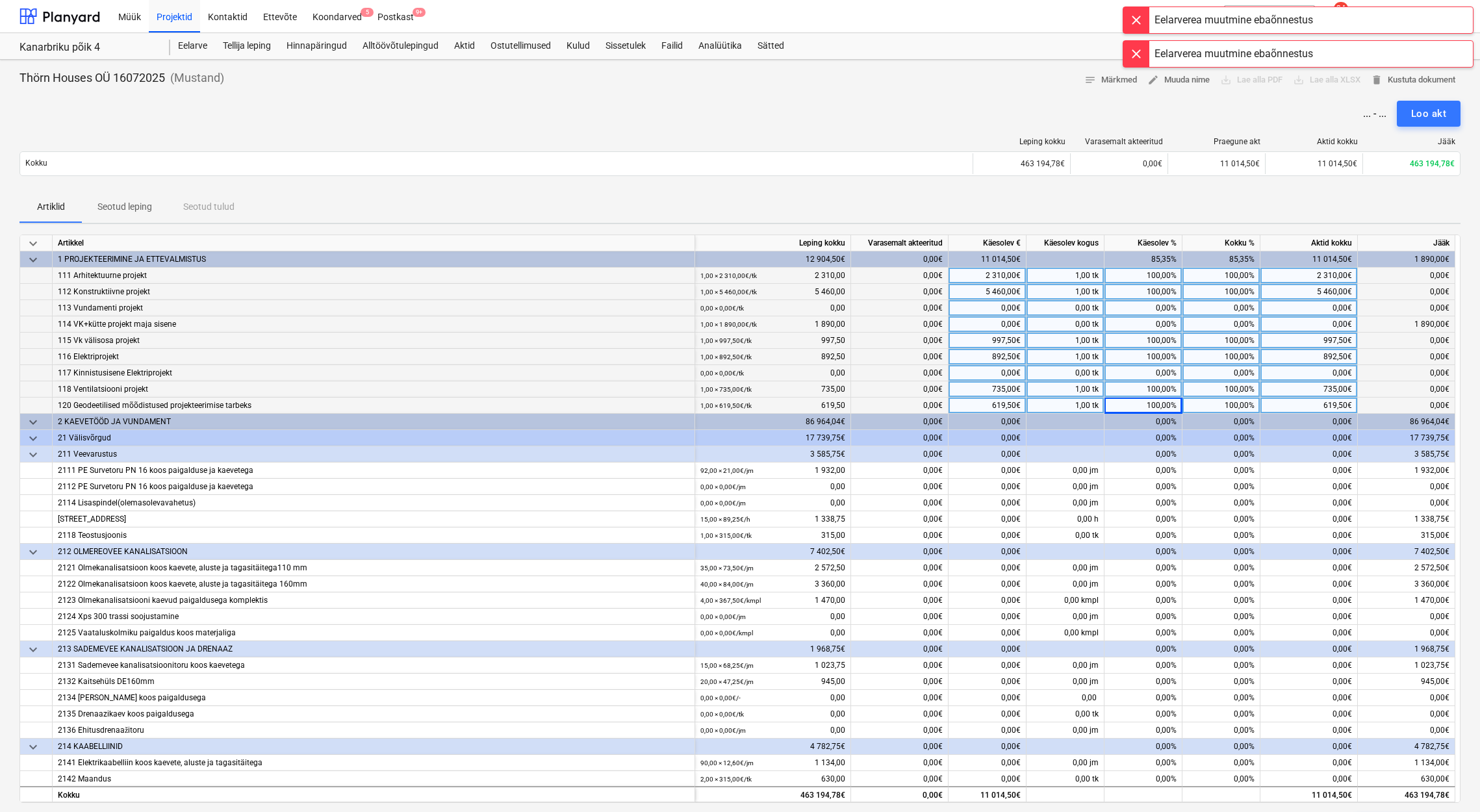 click on "892,50€" at bounding box center [1309, 357] 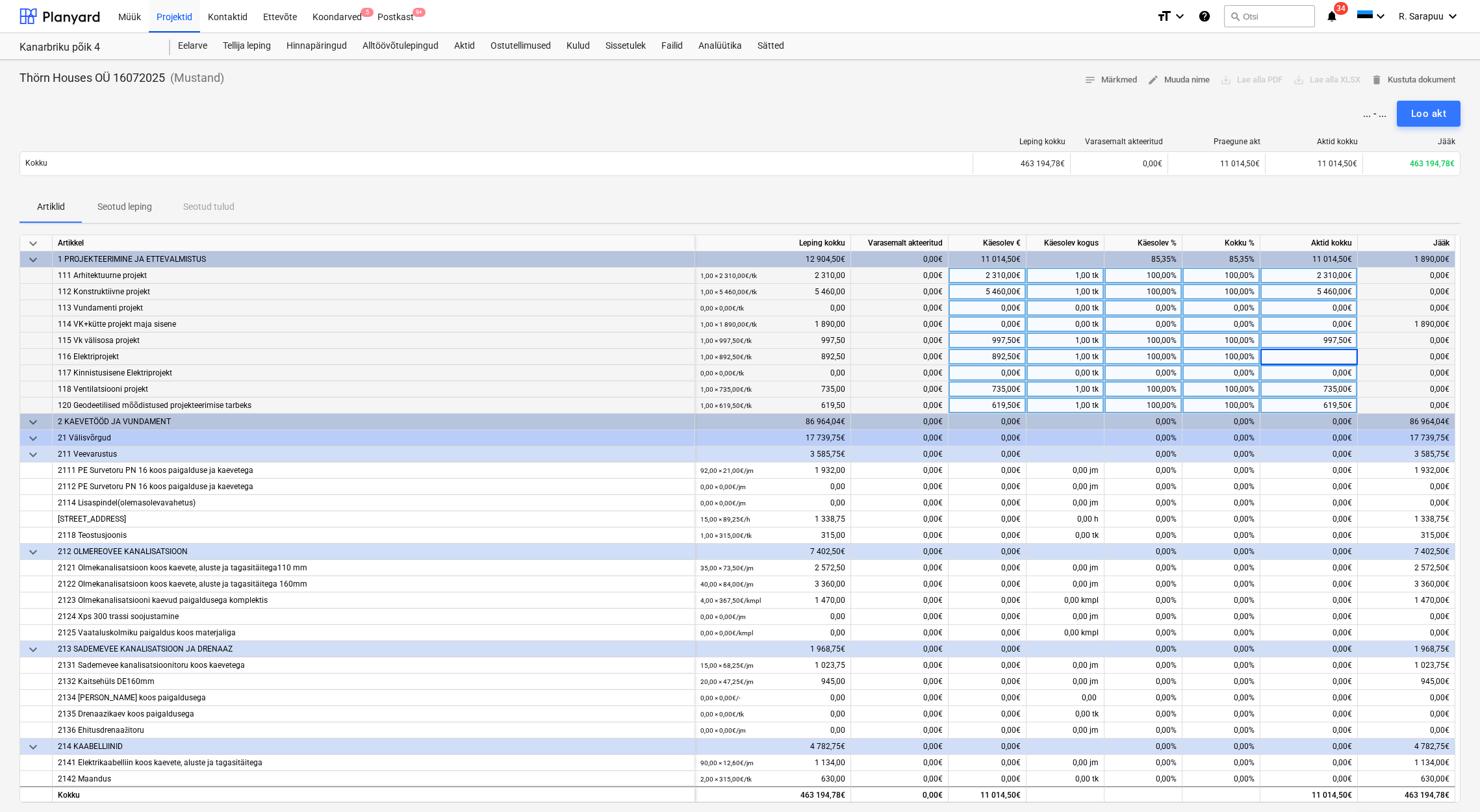click on "0,00€" at bounding box center [1309, 373] 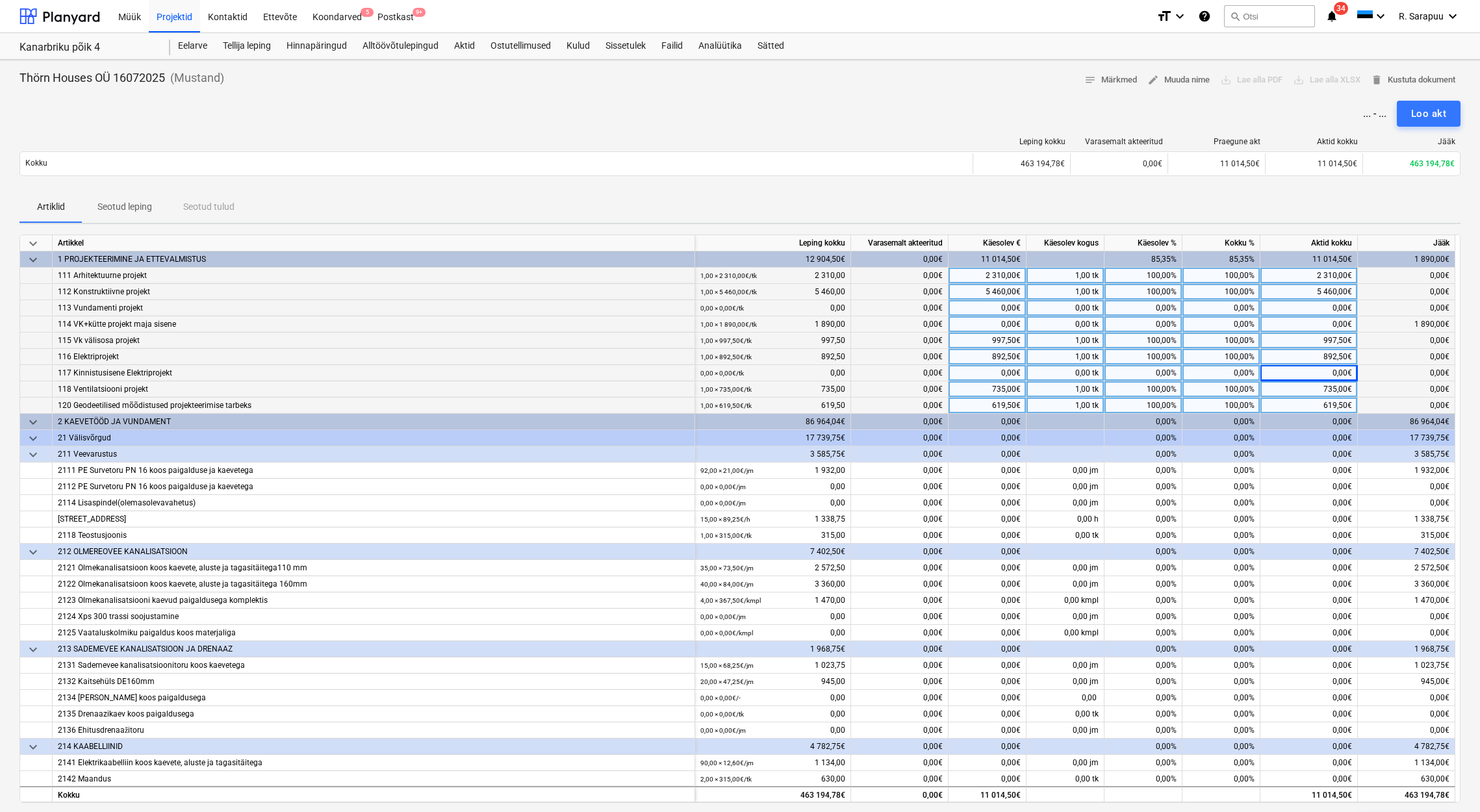 click on "0,00€" at bounding box center (1309, 324) 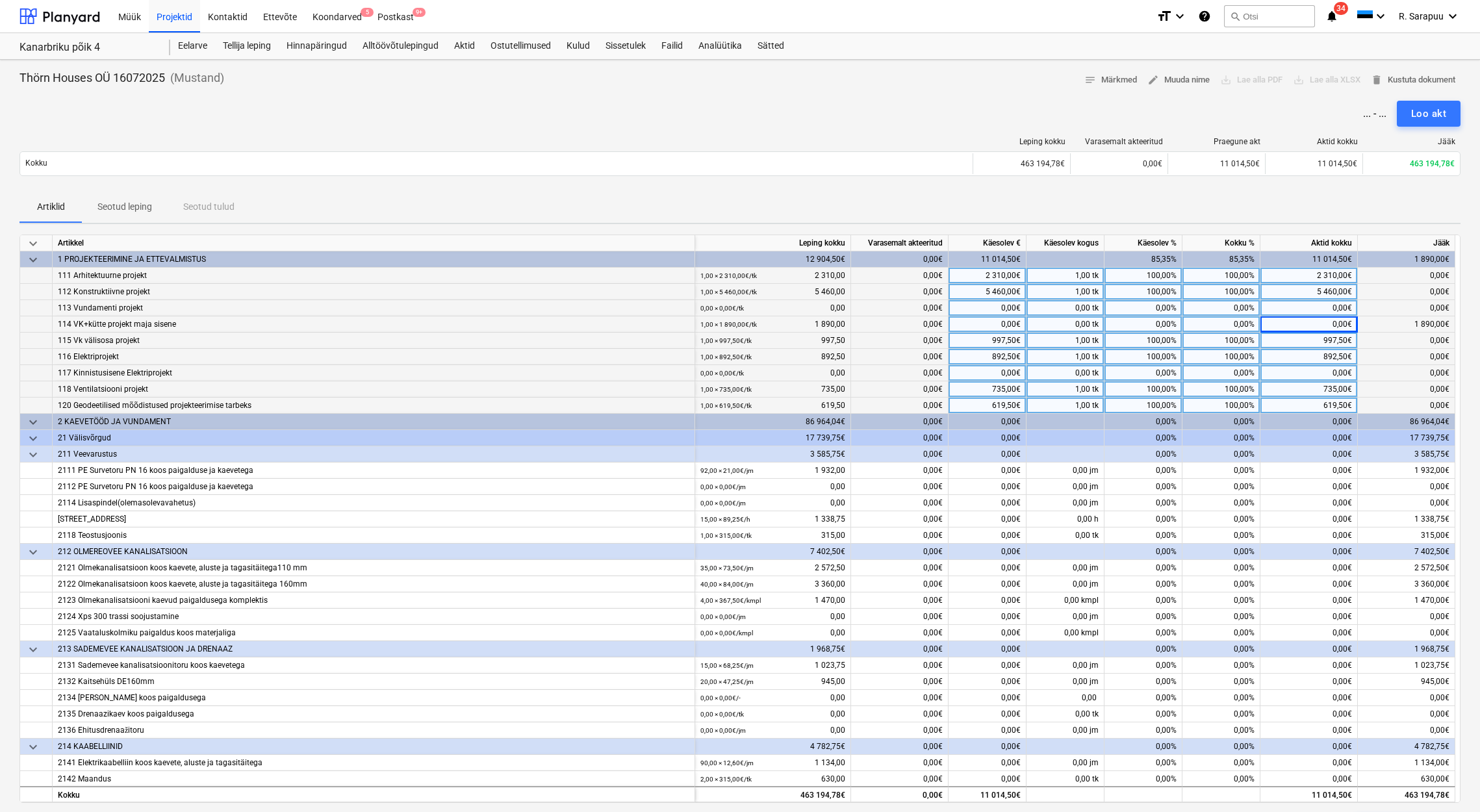 click on "0,00%" at bounding box center (1221, 324) 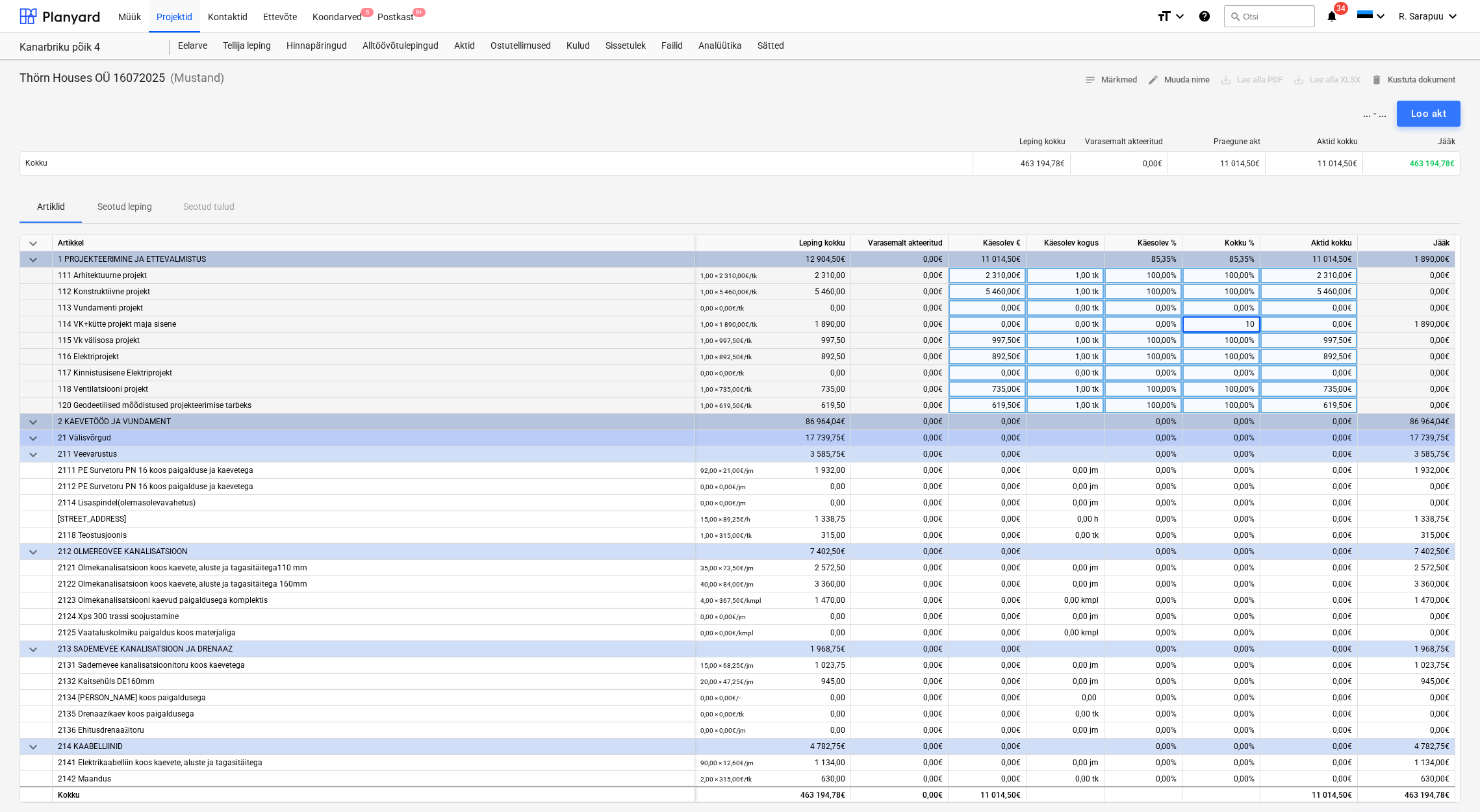 type on "100" 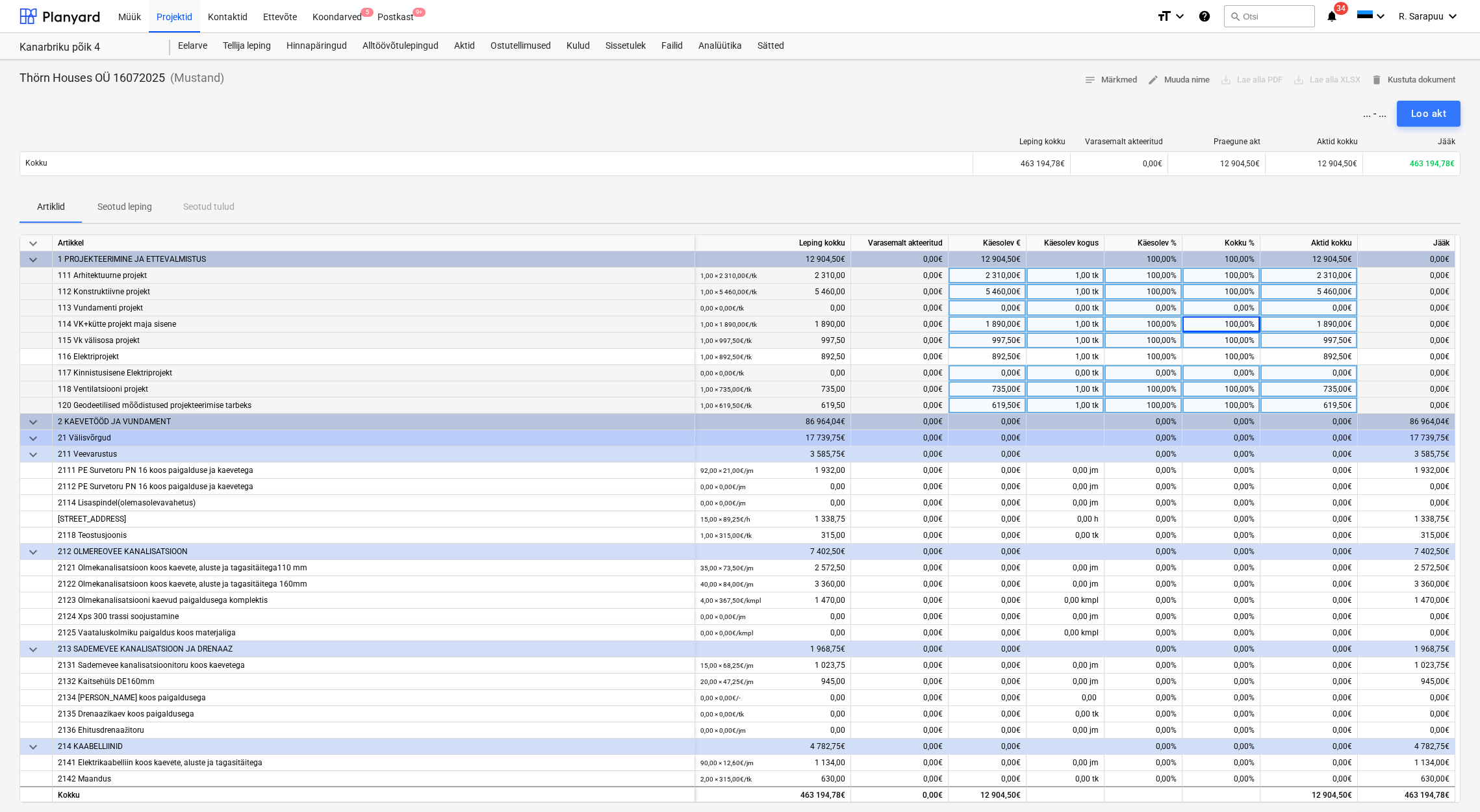 click on "0,00€" at bounding box center [1309, 373] 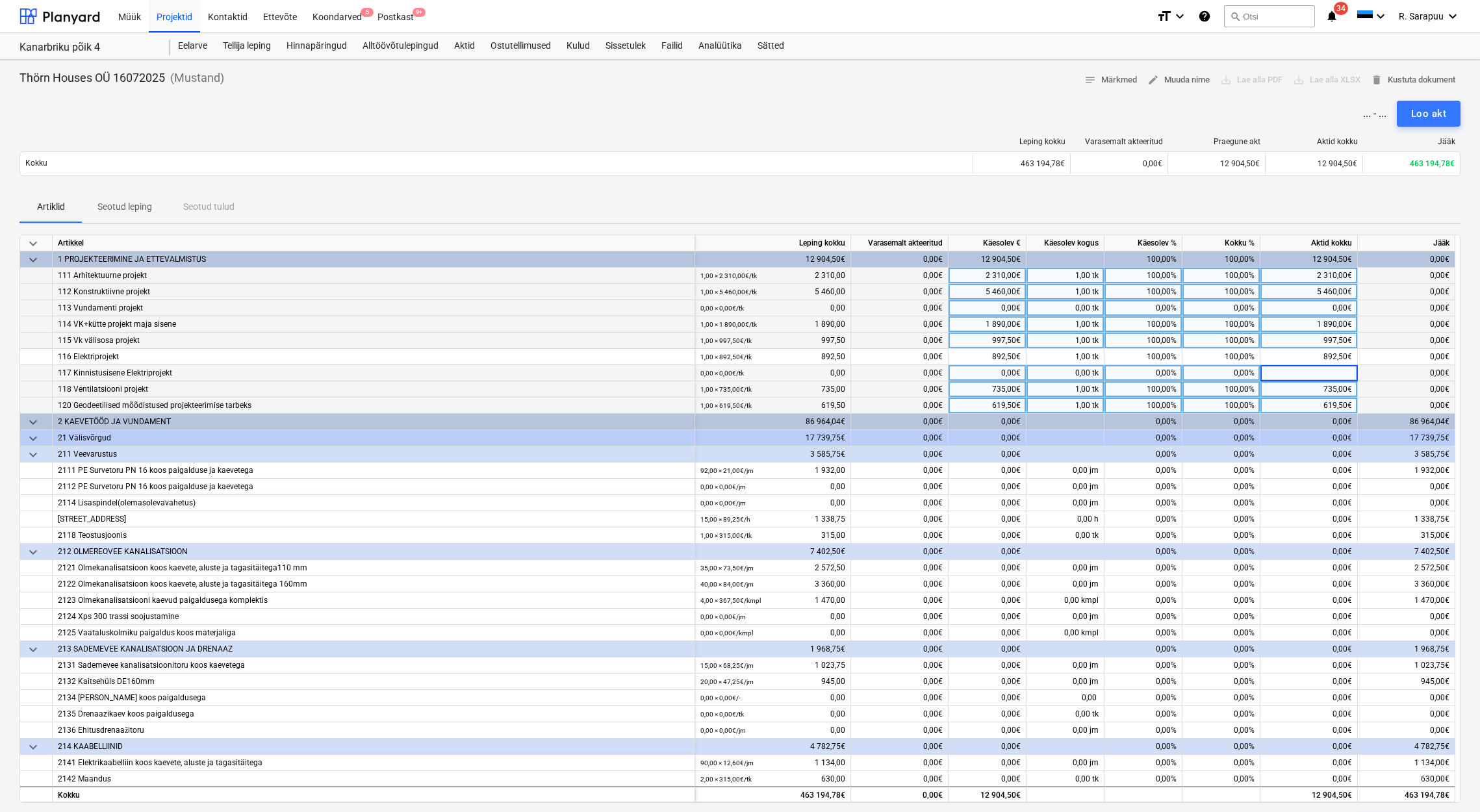 click on "Artiklid Seotud leping Seotud tulud" at bounding box center [740, 207] 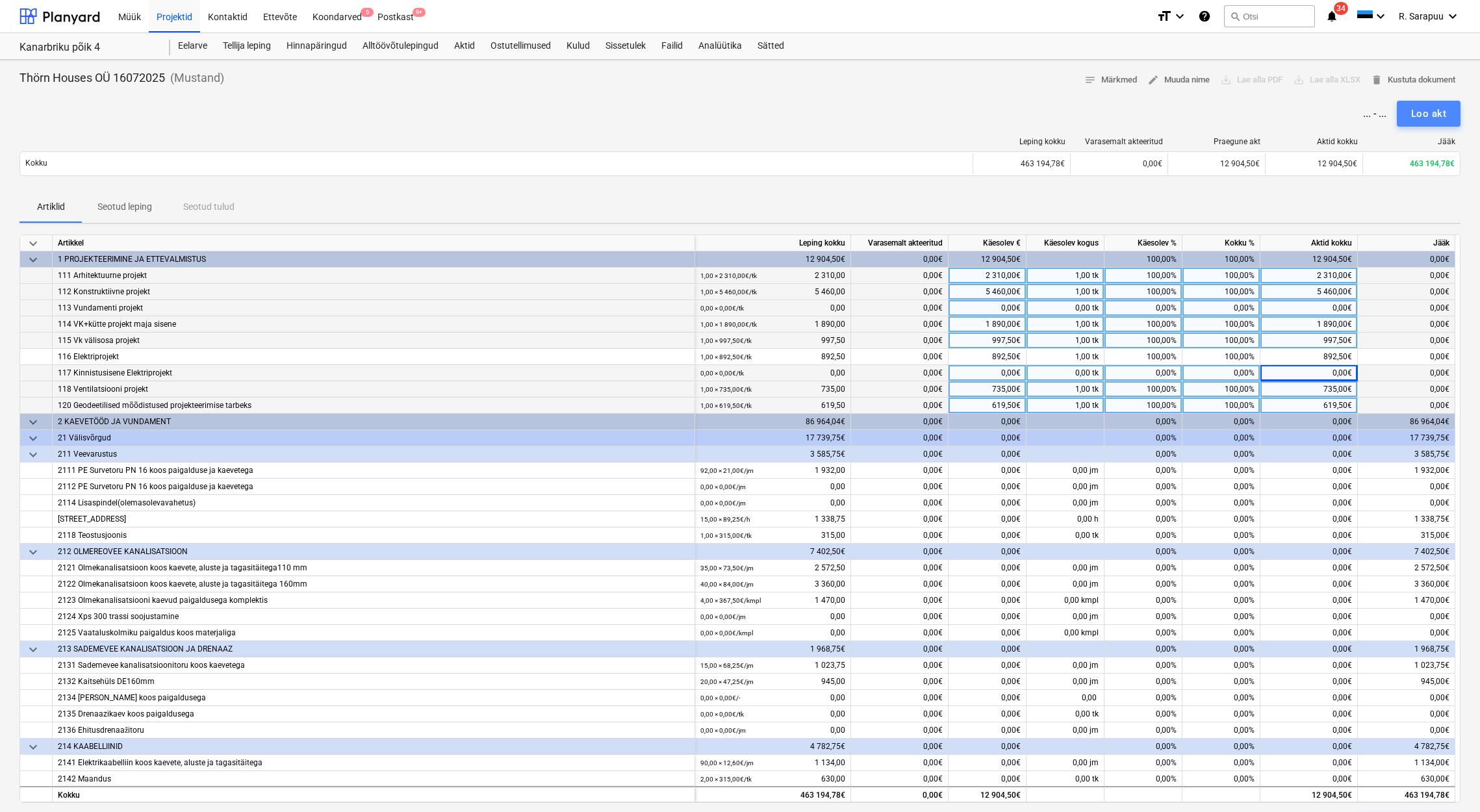 click on "Loo akt" at bounding box center [1429, 114] 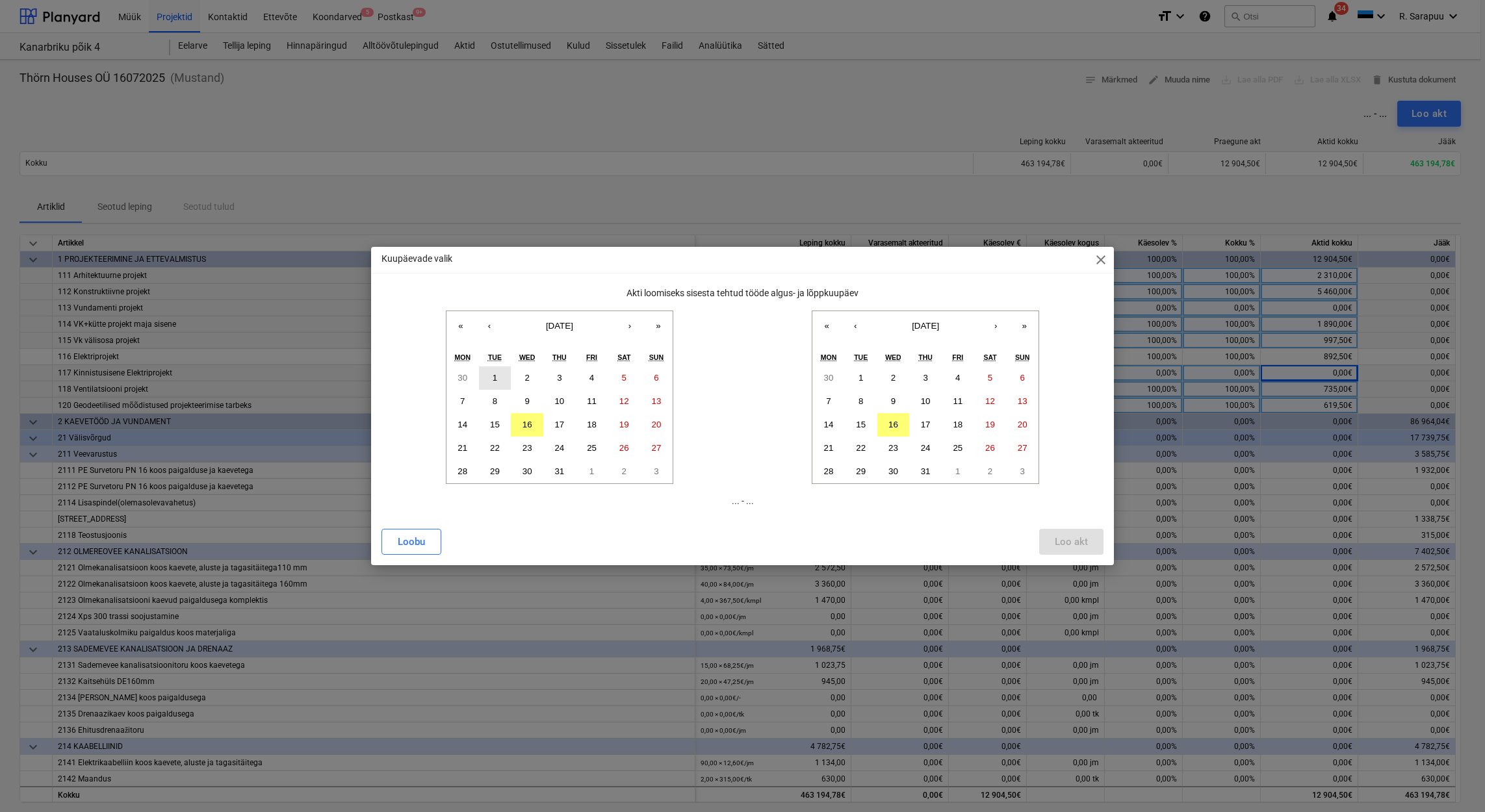 click on "1" at bounding box center (495, 378) 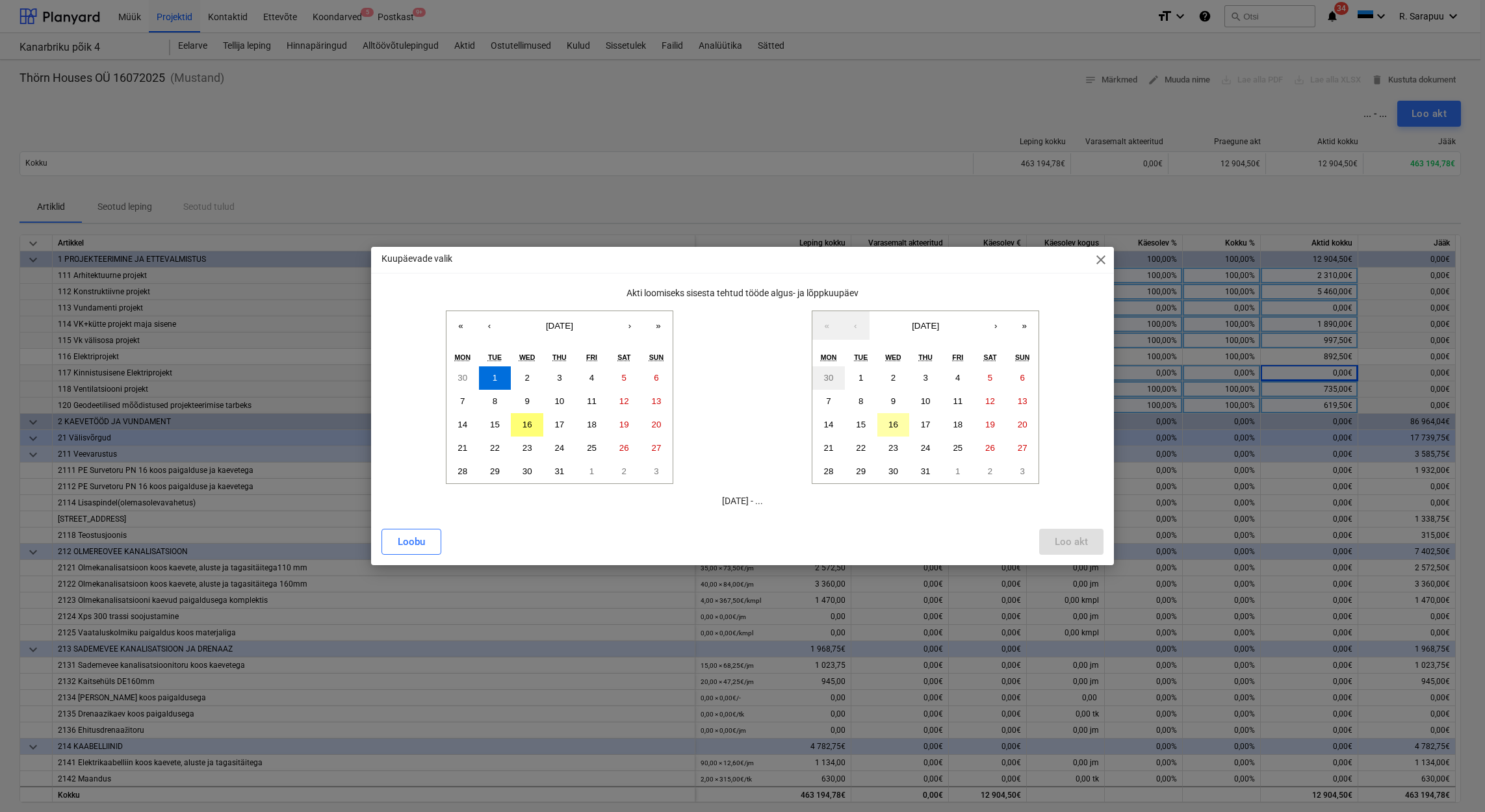 click on "16" at bounding box center (893, 424) 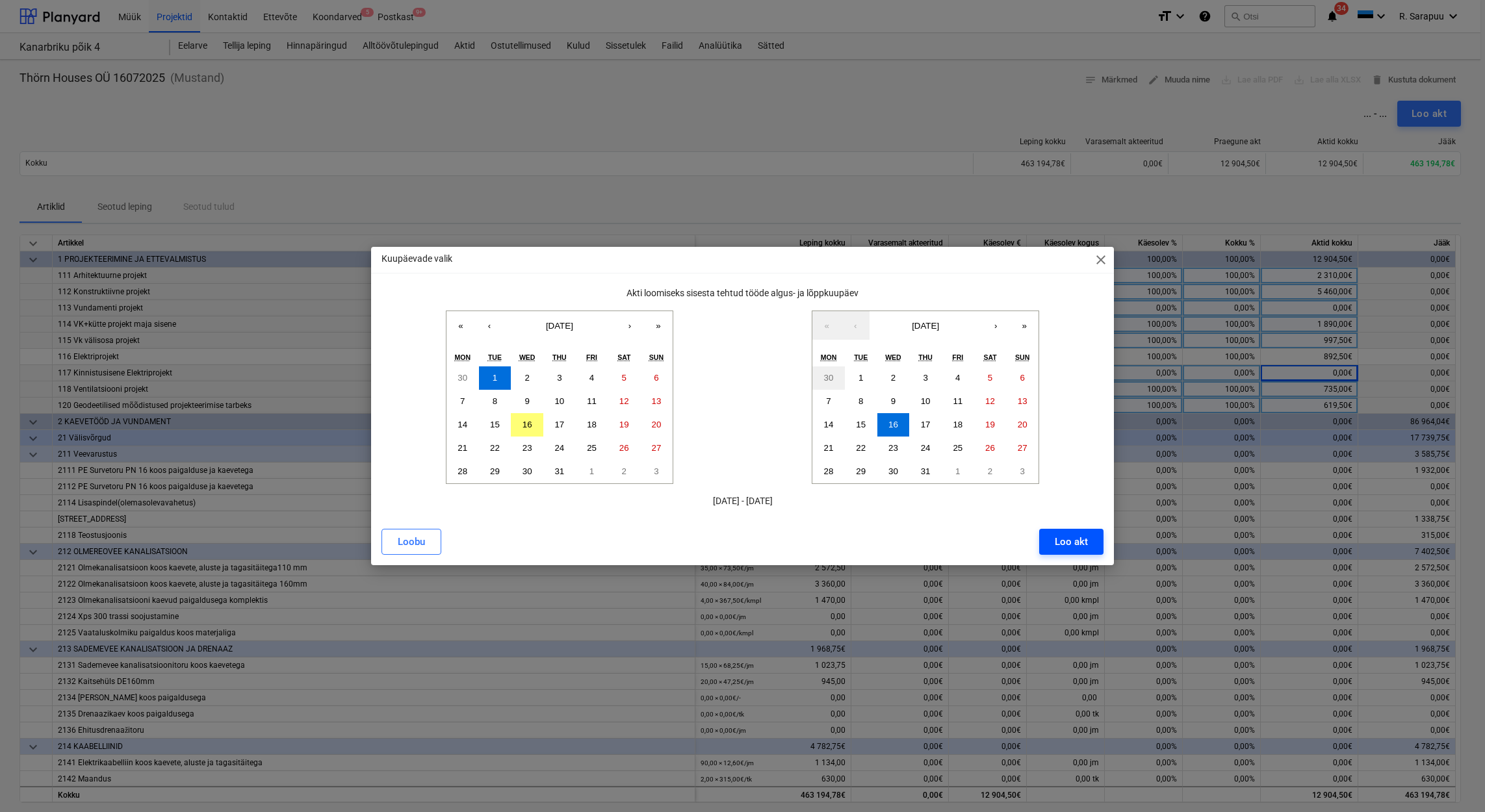 click on "Loo akt" at bounding box center [1071, 542] 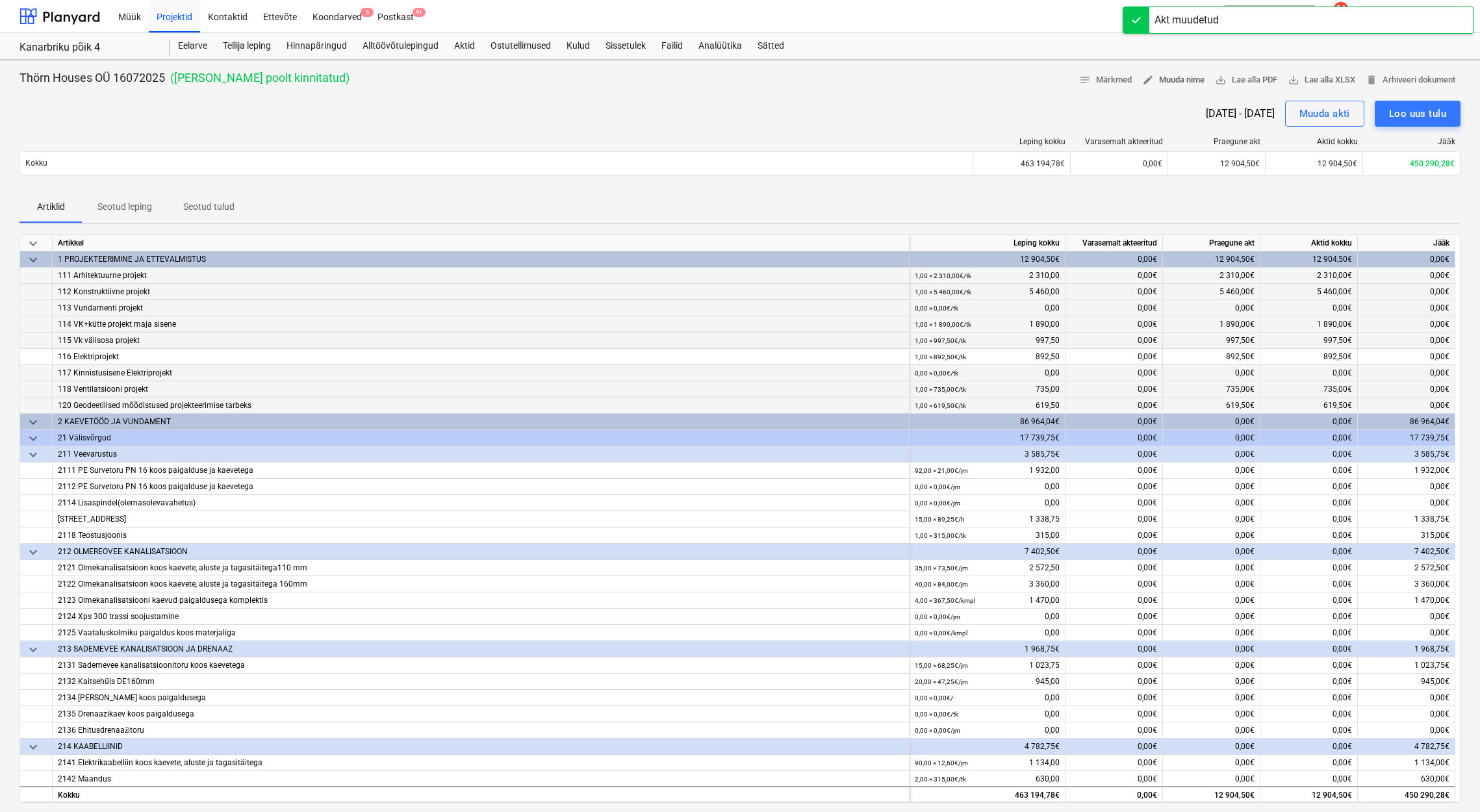 click on "edit Muuda nime" at bounding box center (1173, 80) 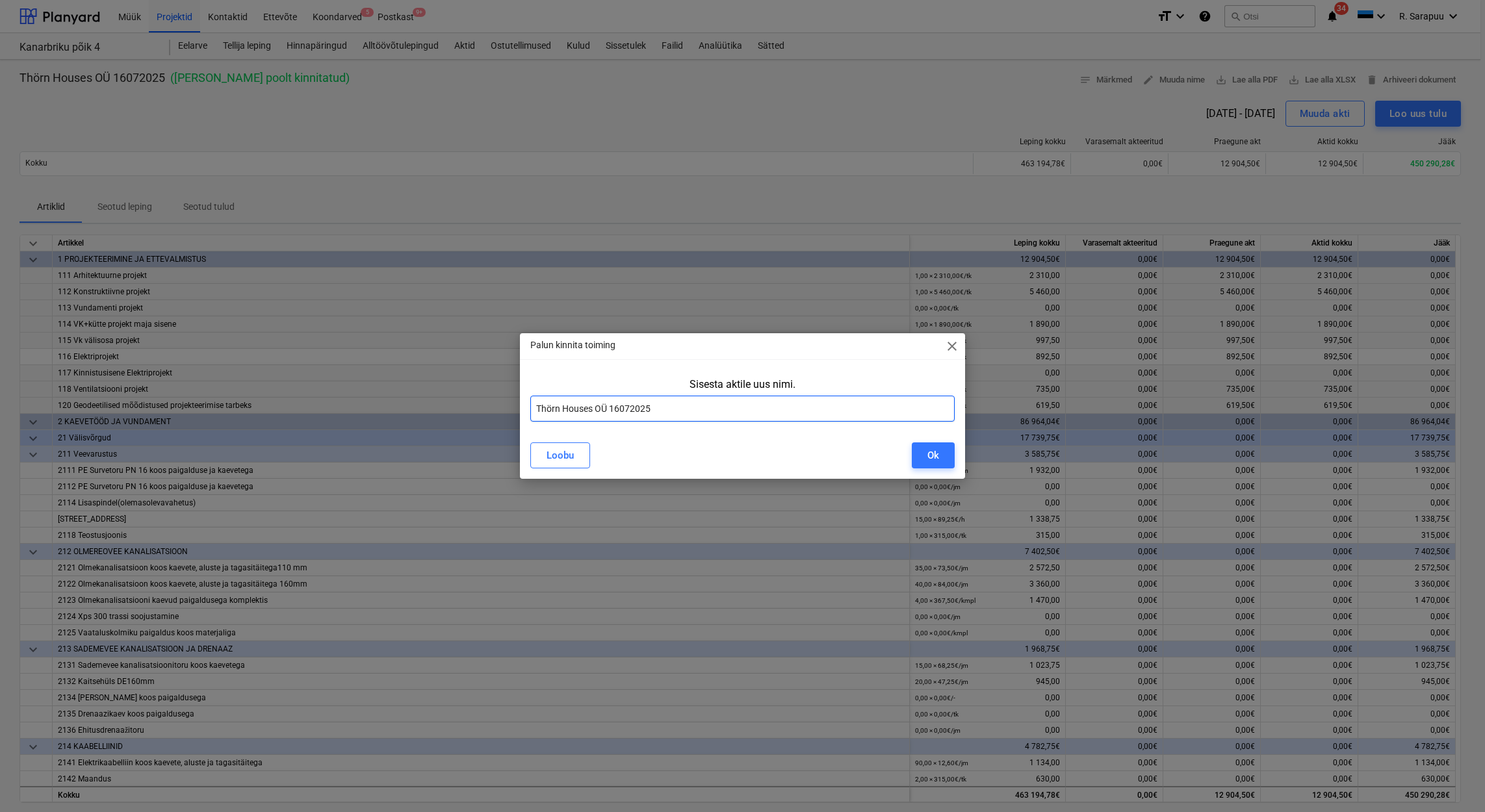drag, startPoint x: 662, startPoint y: 409, endPoint x: 614, endPoint y: 409, distance: 48 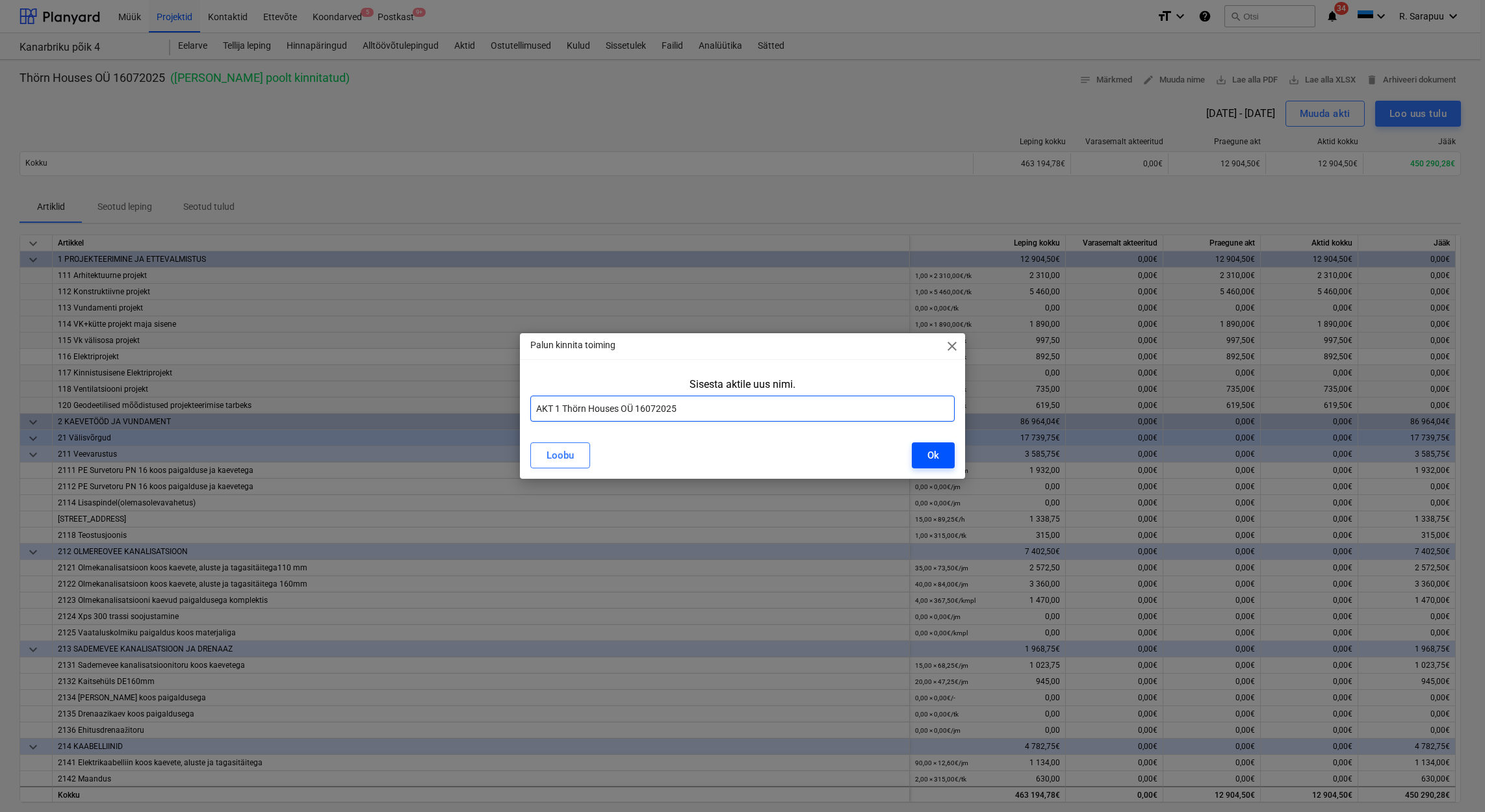 type on "AKT 1 Thörn Houses OÜ 16072025" 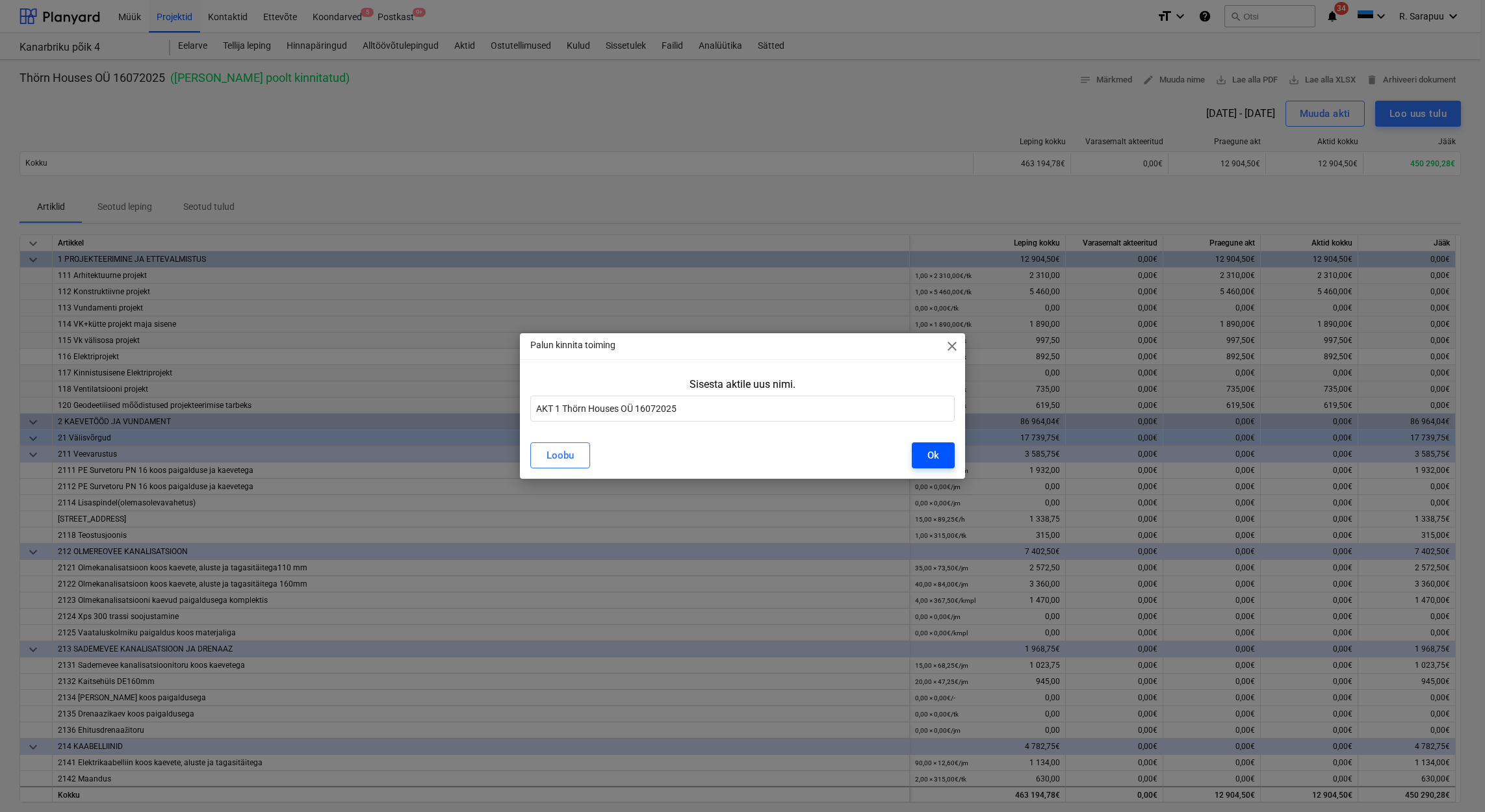 click on "Ok" at bounding box center [933, 455] 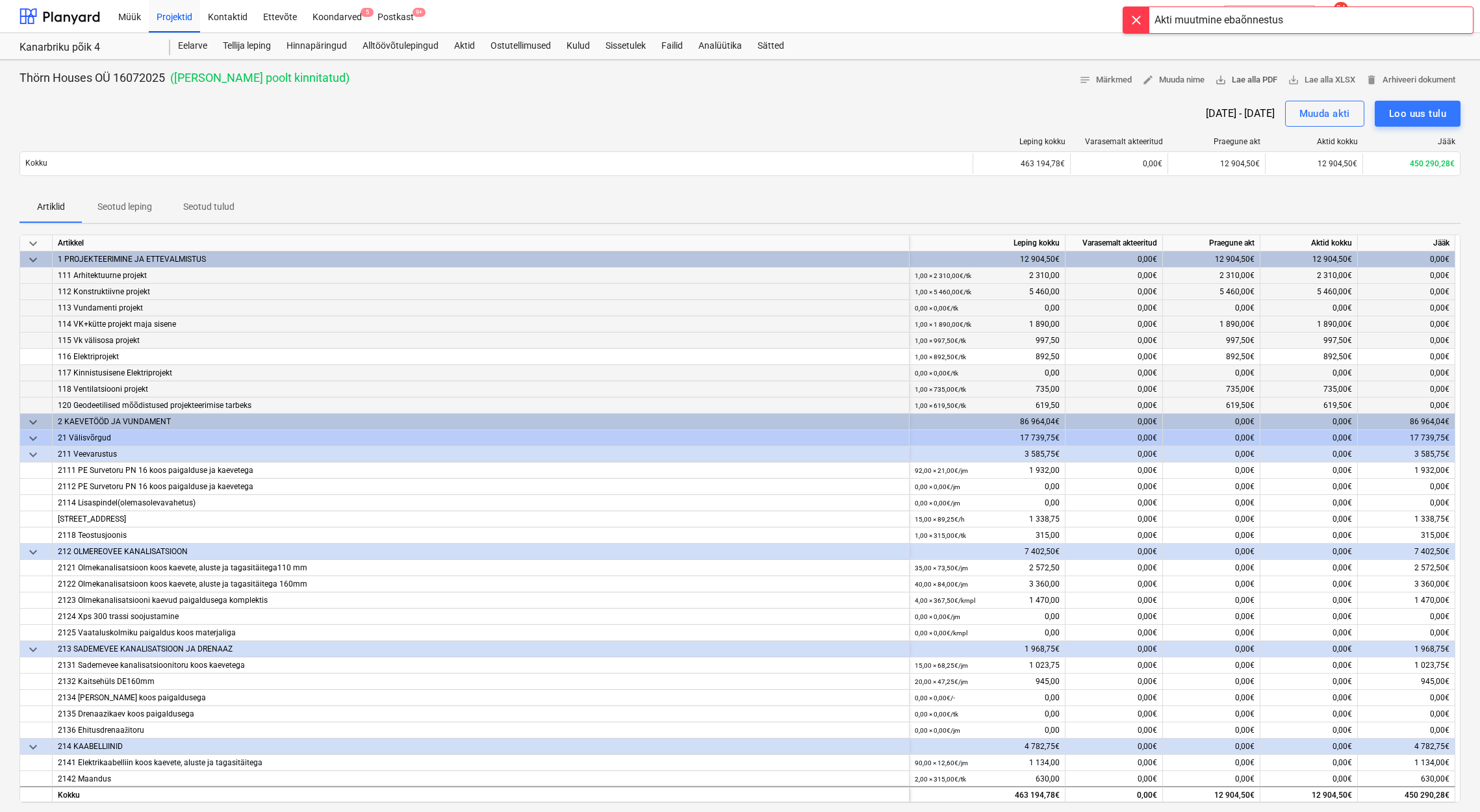 click on "save_alt Lae alla PDF" at bounding box center [1246, 80] 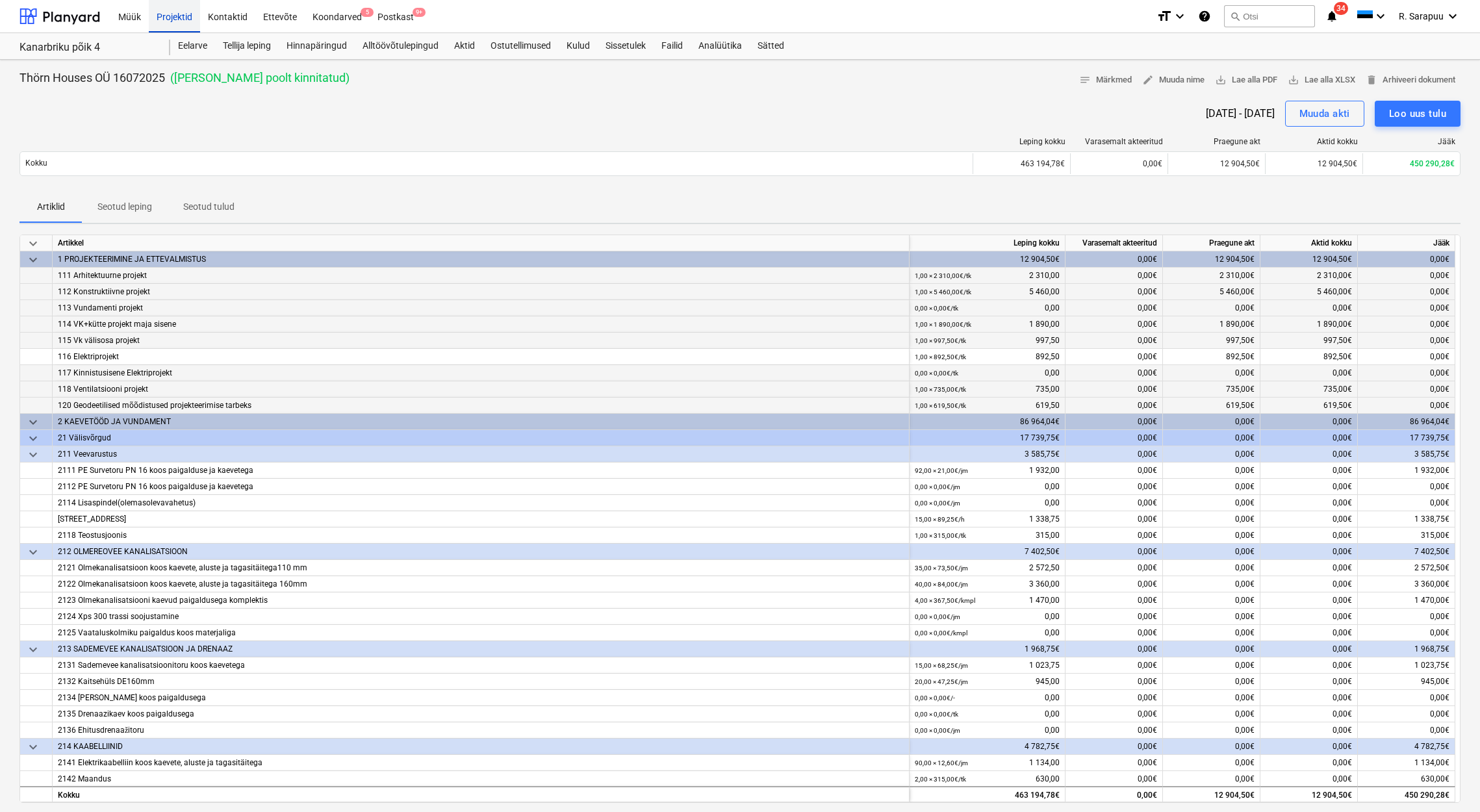 click on "Projektid" at bounding box center (174, 16) 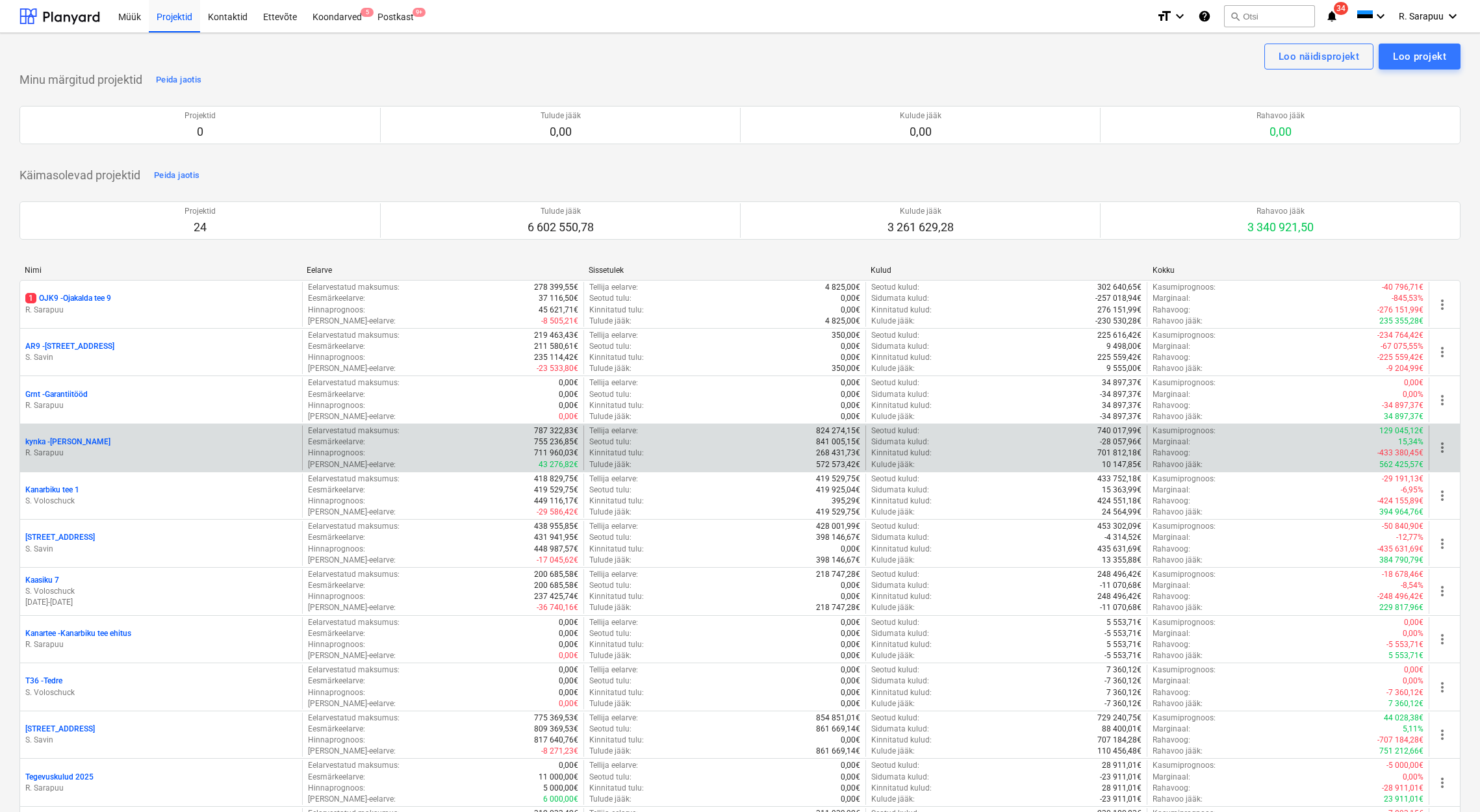 click on "kynka -  [PERSON_NAME]" at bounding box center [68, 442] 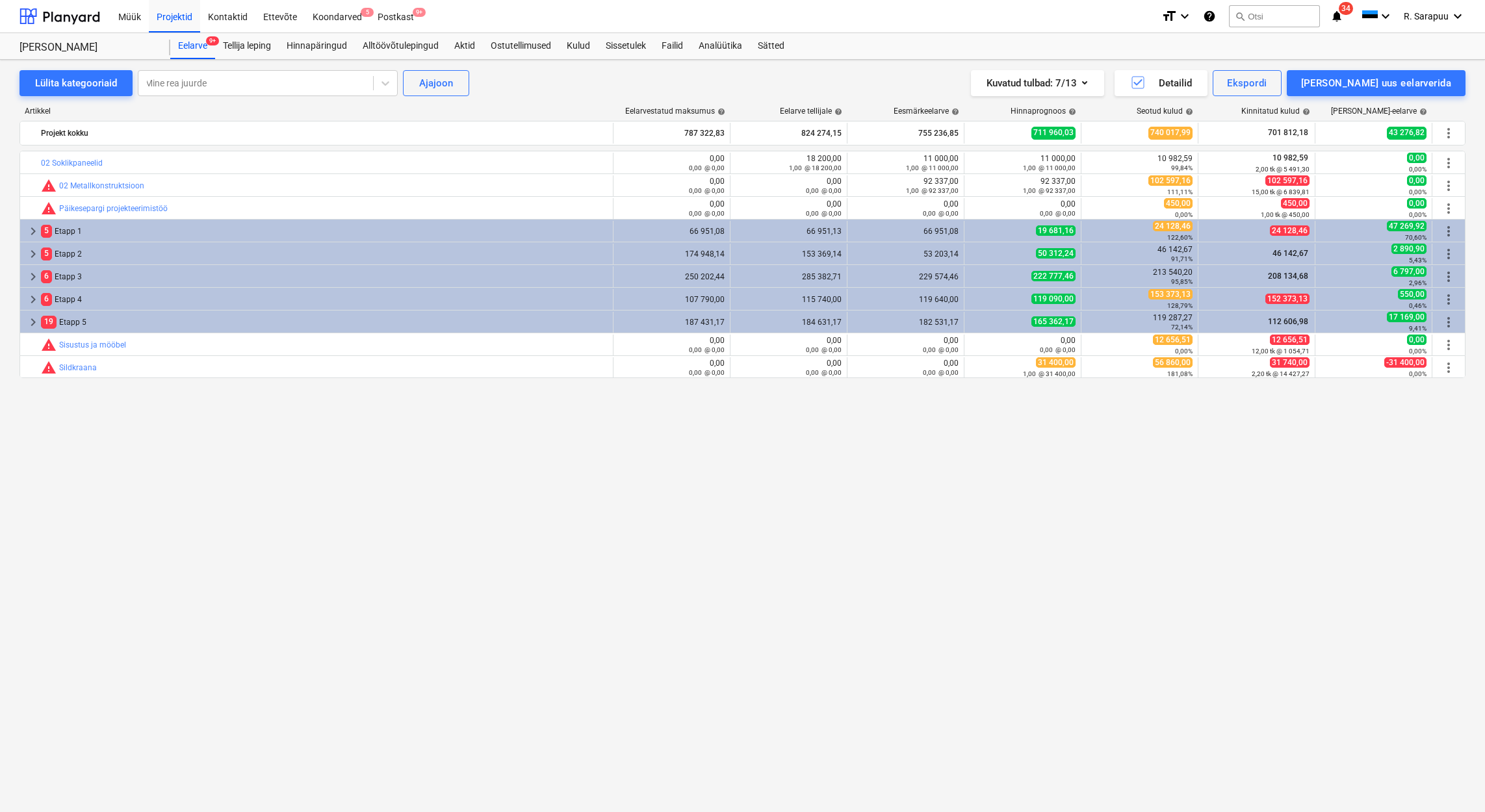 click on "bar_chart 02 Soklikpaneelid edit 0,00 0,00  @ 0,00 edit 18 200,00 1,00  @ 18 200,00 edit 11 000,00 1,00  @ 11 000,00 edit 11 000,00 1,00  @ 11 000,00 10 982,59 99,84% 10 982,59 2,00 tk @ 5 491,30 0,00 0,00% more_vert bar_chart warning 02 Metallkonstruktsioon edit 0,00 0,00  @ 0,00 edit 0,00 0,00  @ 0,00 edit 92 337,00 1,00  @ 92 337,00 edit 92 337,00 1,00  @ 92 337,00 102 597,16 111,11% 102 597,16 15,00 tk @ 6 839,81 0,00 0,00% more_vert bar_chart warning  Päikesepargi projekteerimistöö edit 0,00 0,00  @ 0,00 edit 0,00 0,00  @ 0,00 edit 0,00 0,00  @ 0,00 edit 0,00 0,00  @ 0,00 450,00 0,00% 450,00 1,00 tk @ 450,00 0,00 0,00% more_vert keyboard_arrow_right 5  Etapp 1 66 951,08 66 951,13 66 951,08 19 681,16 24 128,46 122,60% 24 128,46 47 269,92 70,60% more_vert keyboard_arrow_right 5  Etapp 2 174 948,14 153 369,14 53 203,14 50 312,24 46 142,67 91,71% 46 142,67 2 890,90 5,43% more_vert keyboard_arrow_right 6  Etapp 3 250 202,44 285 382,71 229 574,46 222 777,46 213 540,20 95,85% 208 134,68 6 797,00 2,96% 6 19" at bounding box center (742, 454) 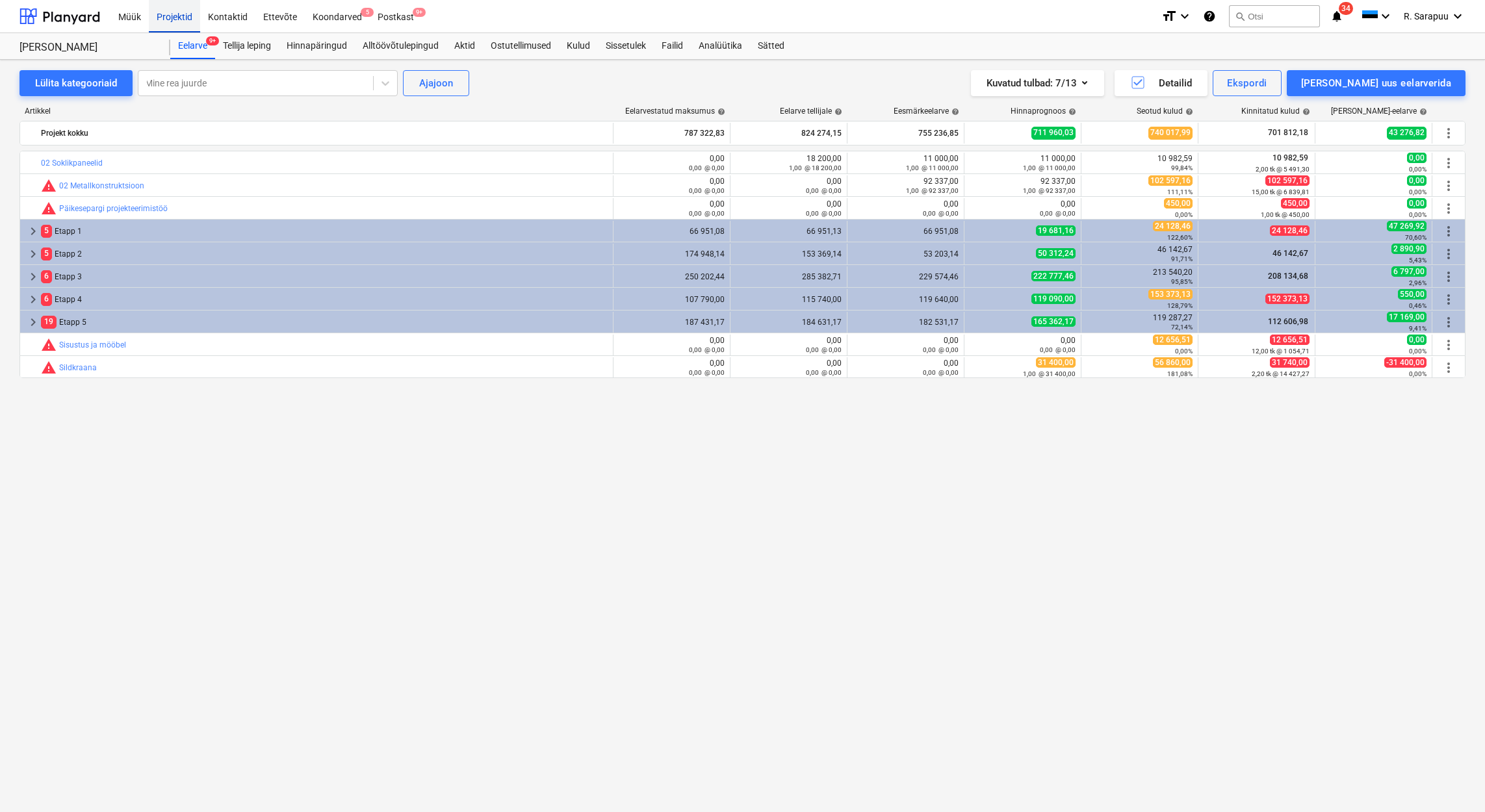 click on "Projektid" at bounding box center [174, 16] 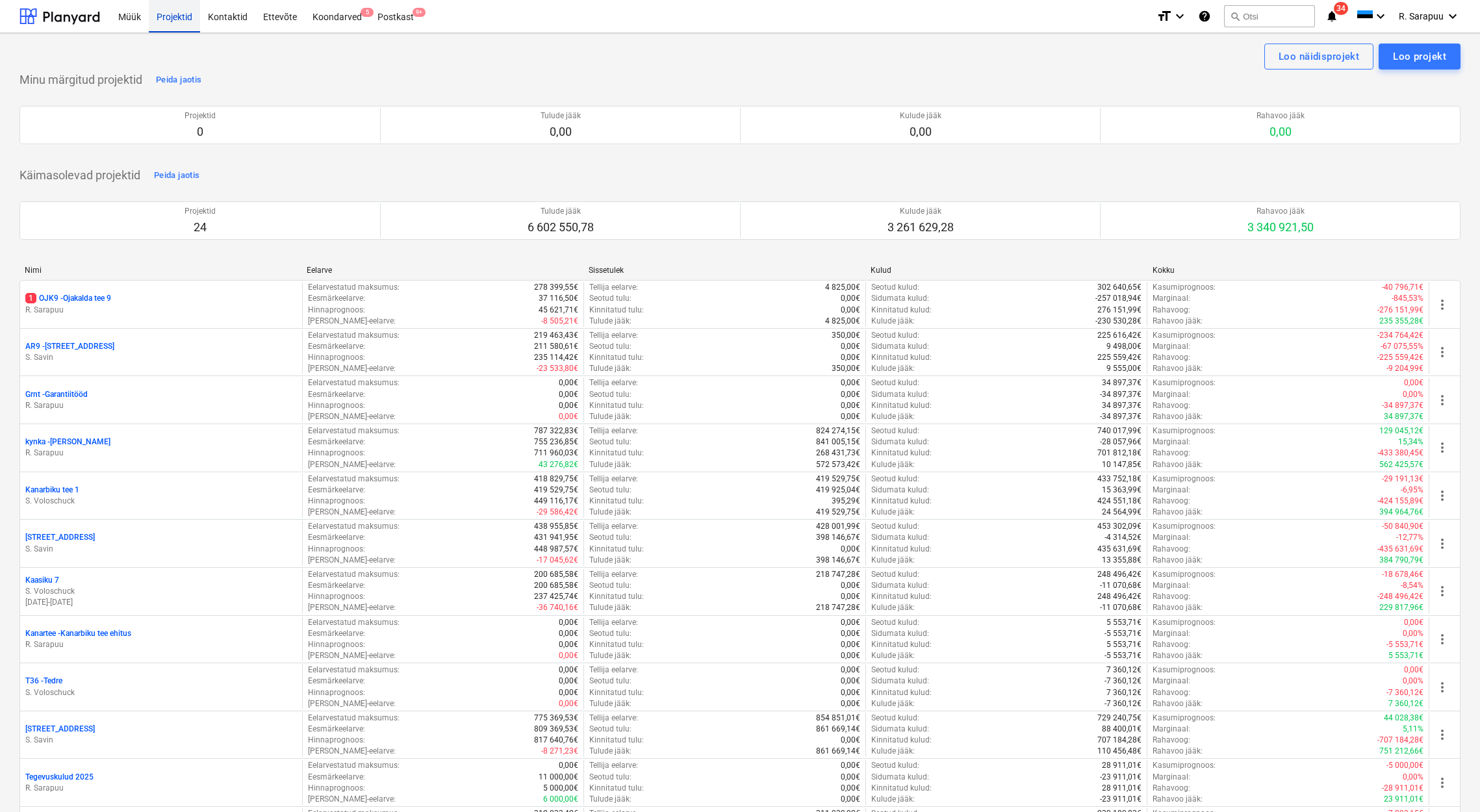 click on "Projektid" at bounding box center (174, 16) 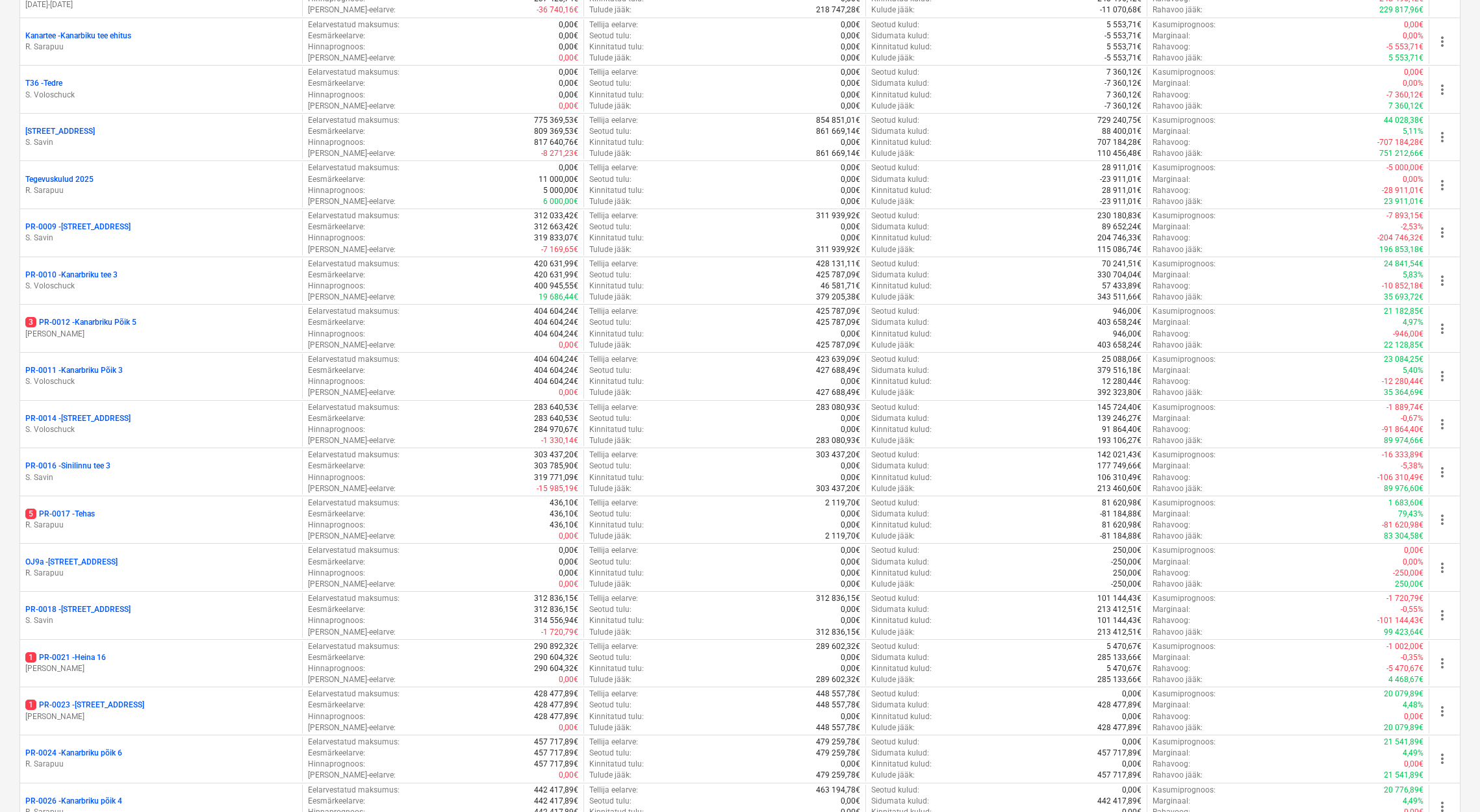 scroll, scrollTop: 0, scrollLeft: 0, axis: both 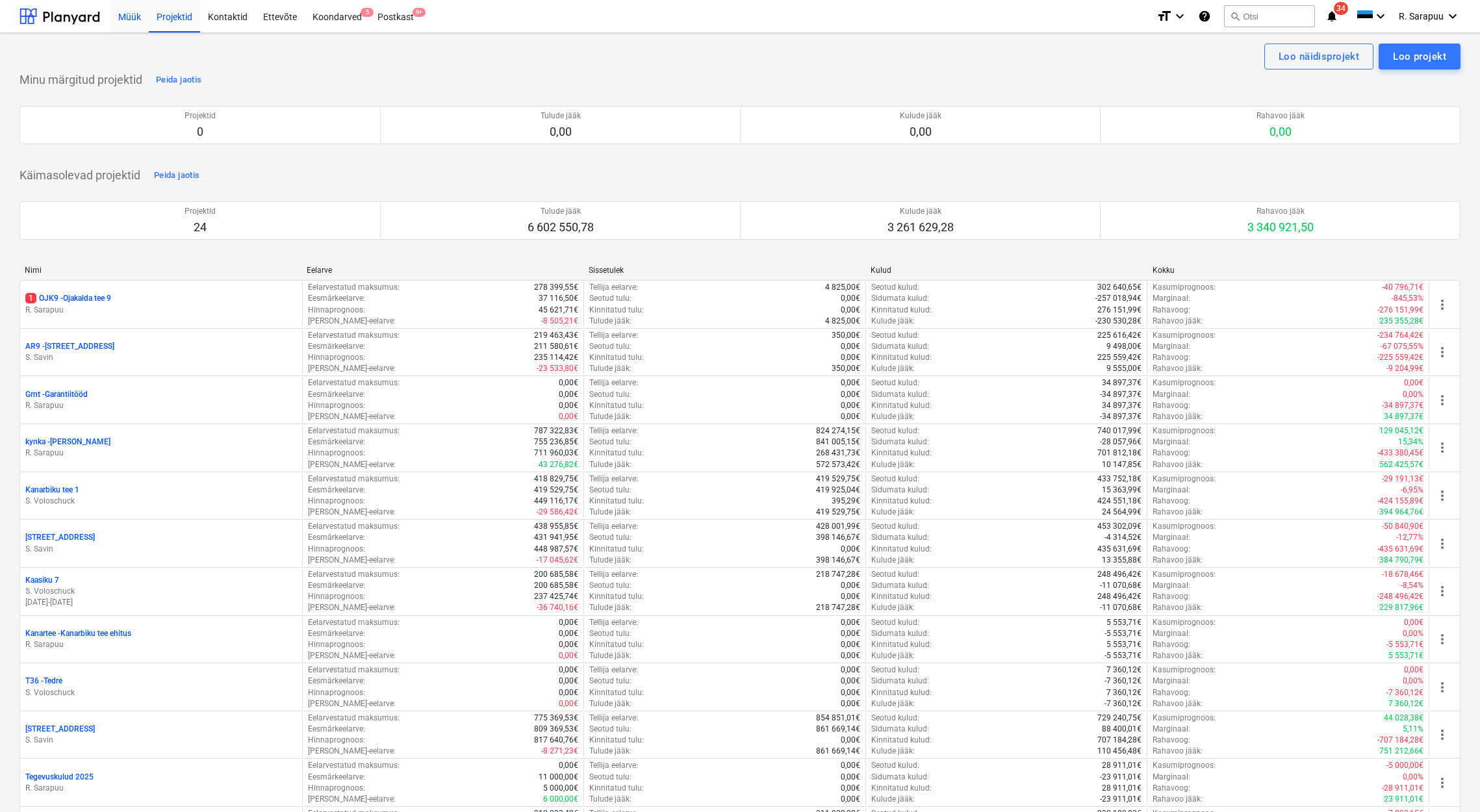click on "Müük" at bounding box center (129, 16) 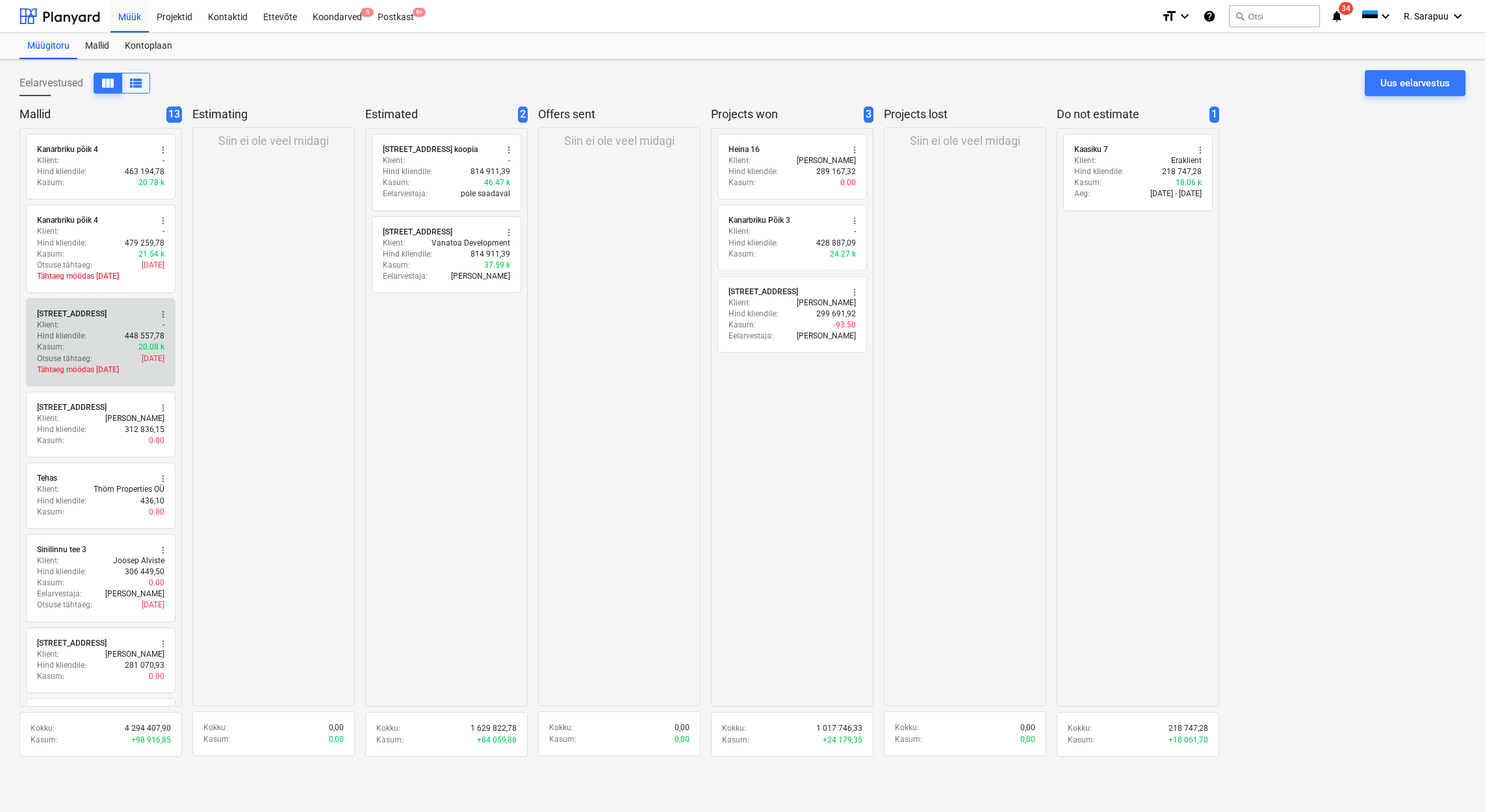 click on "Hind kliendile : 448 557,78" at bounding box center [101, 336] 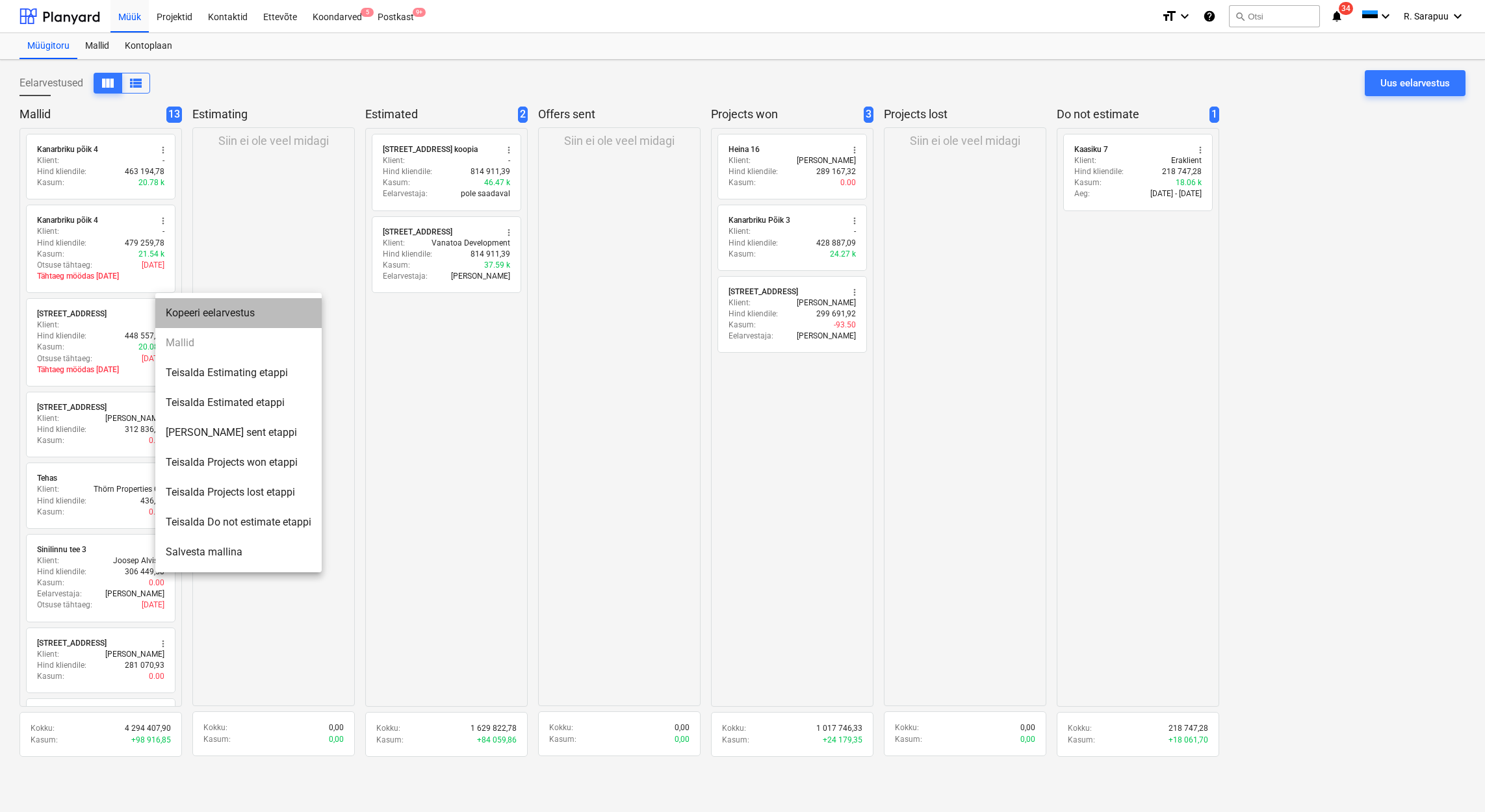 click on "Kopeeri eelarvestus" at bounding box center [239, 313] 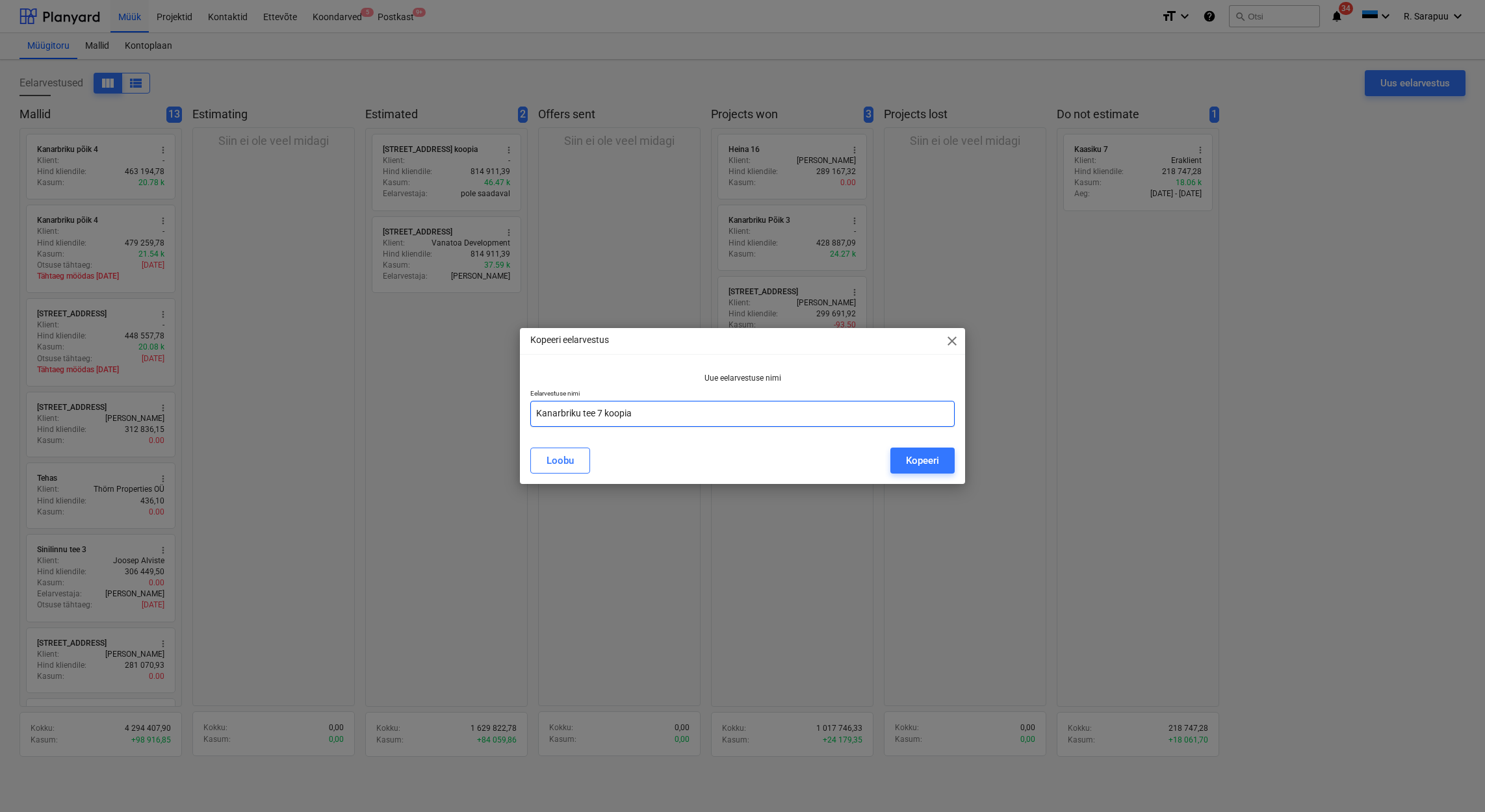 drag, startPoint x: 661, startPoint y: 412, endPoint x: 584, endPoint y: 411, distance: 77.0065 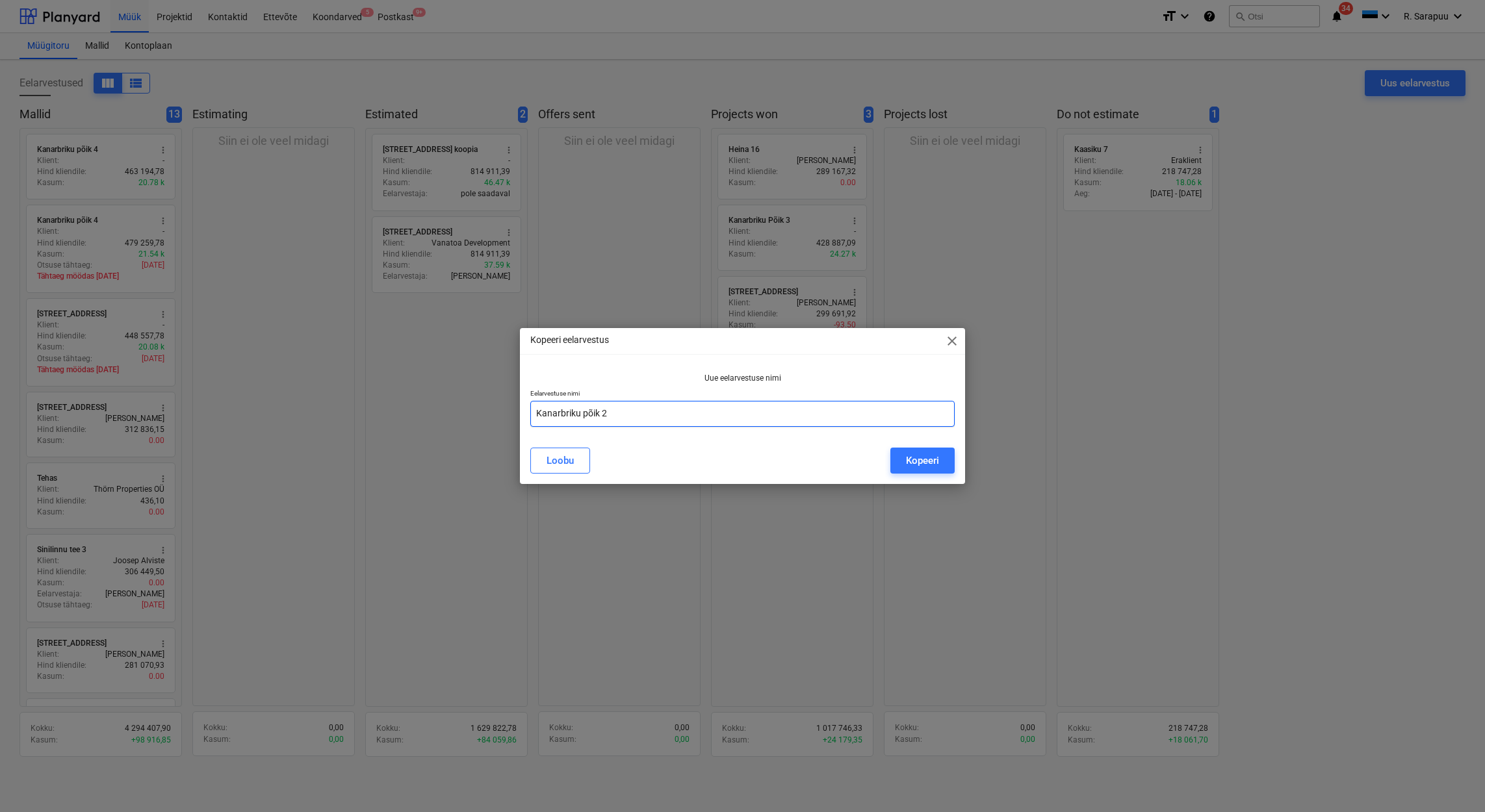 type on "Kanarbriku põik 2" 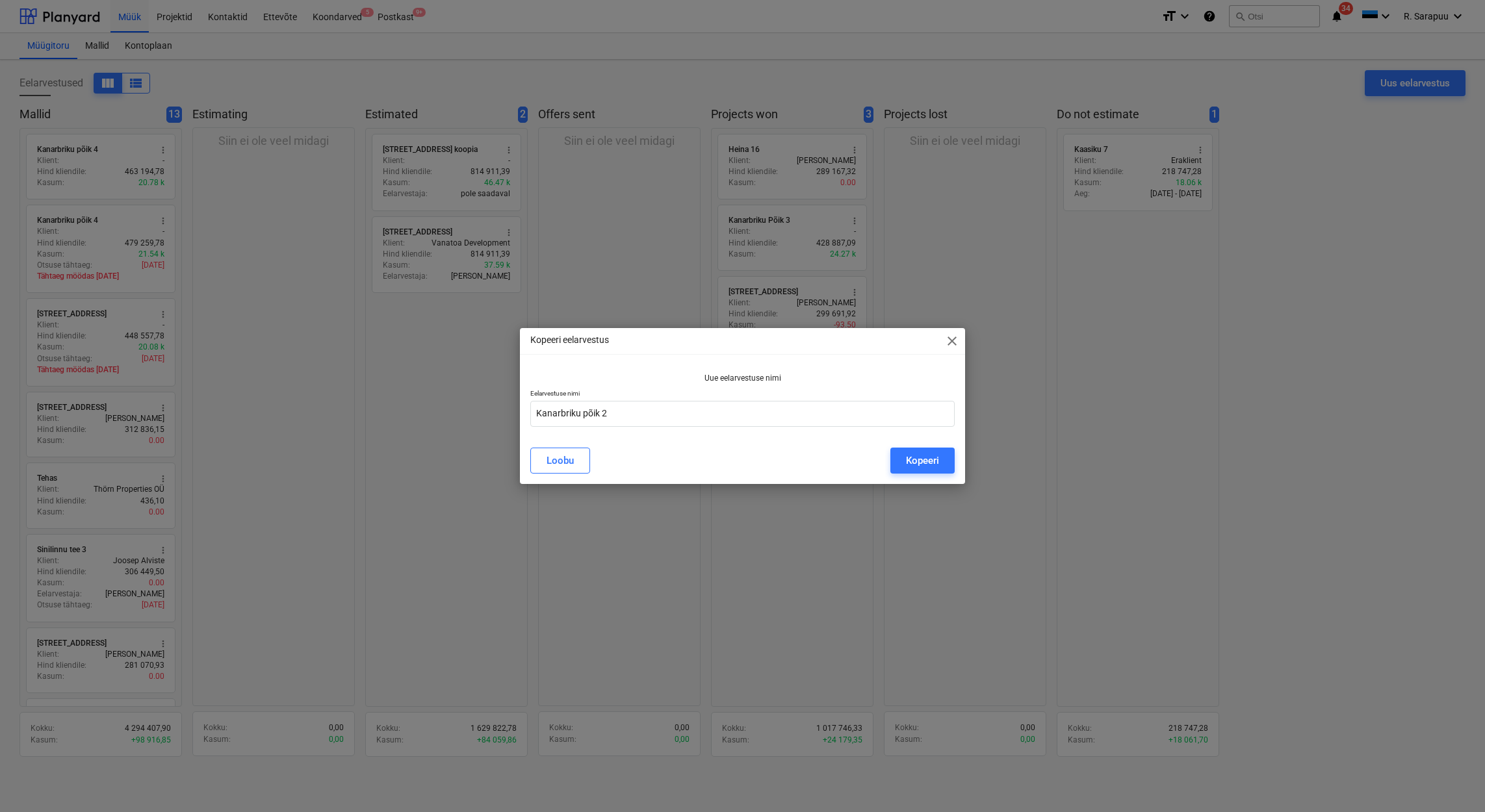 click on "[PERSON_NAME]" at bounding box center (743, 461) 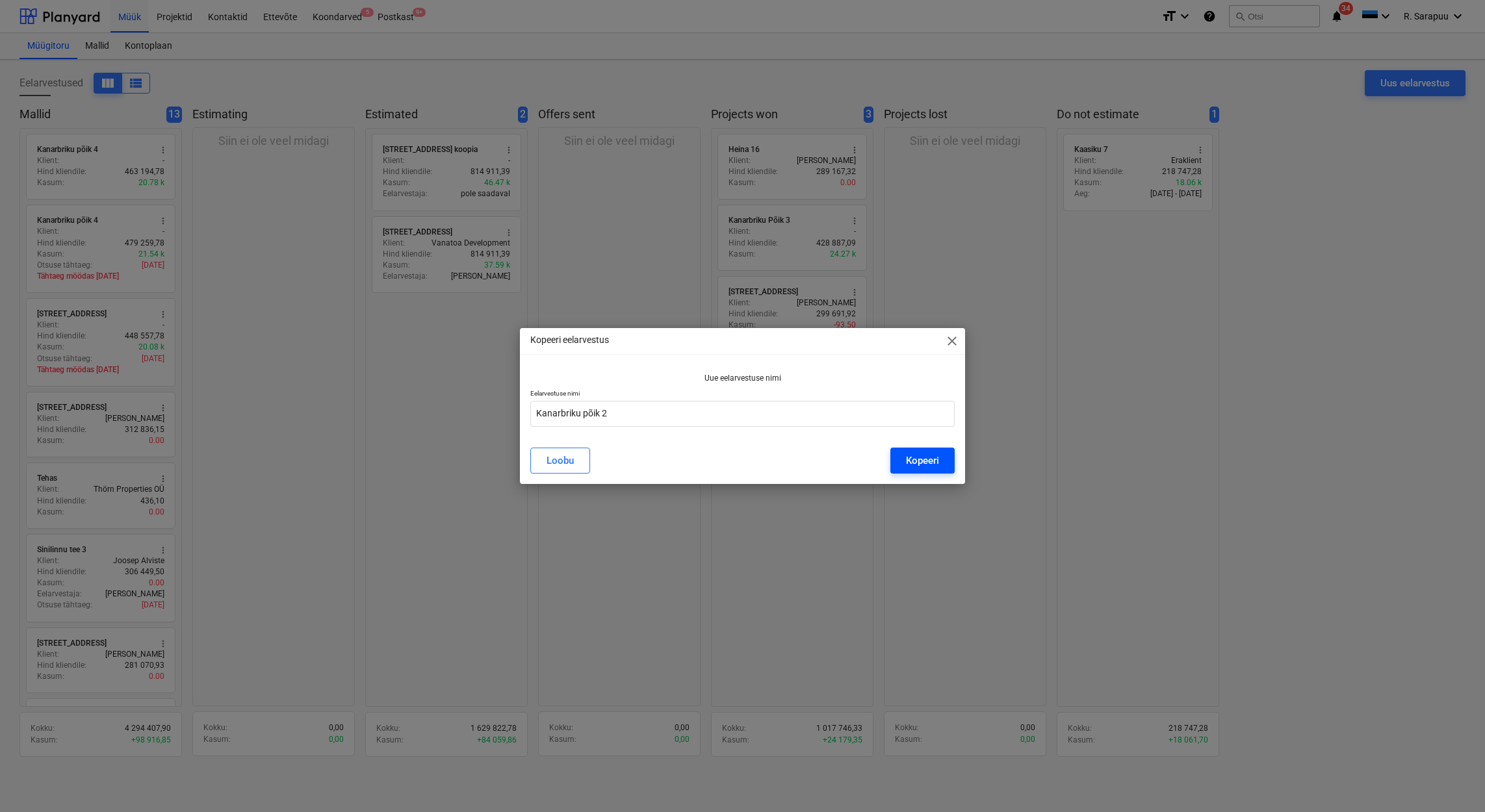 click on "Kopeeri" at bounding box center (922, 461) 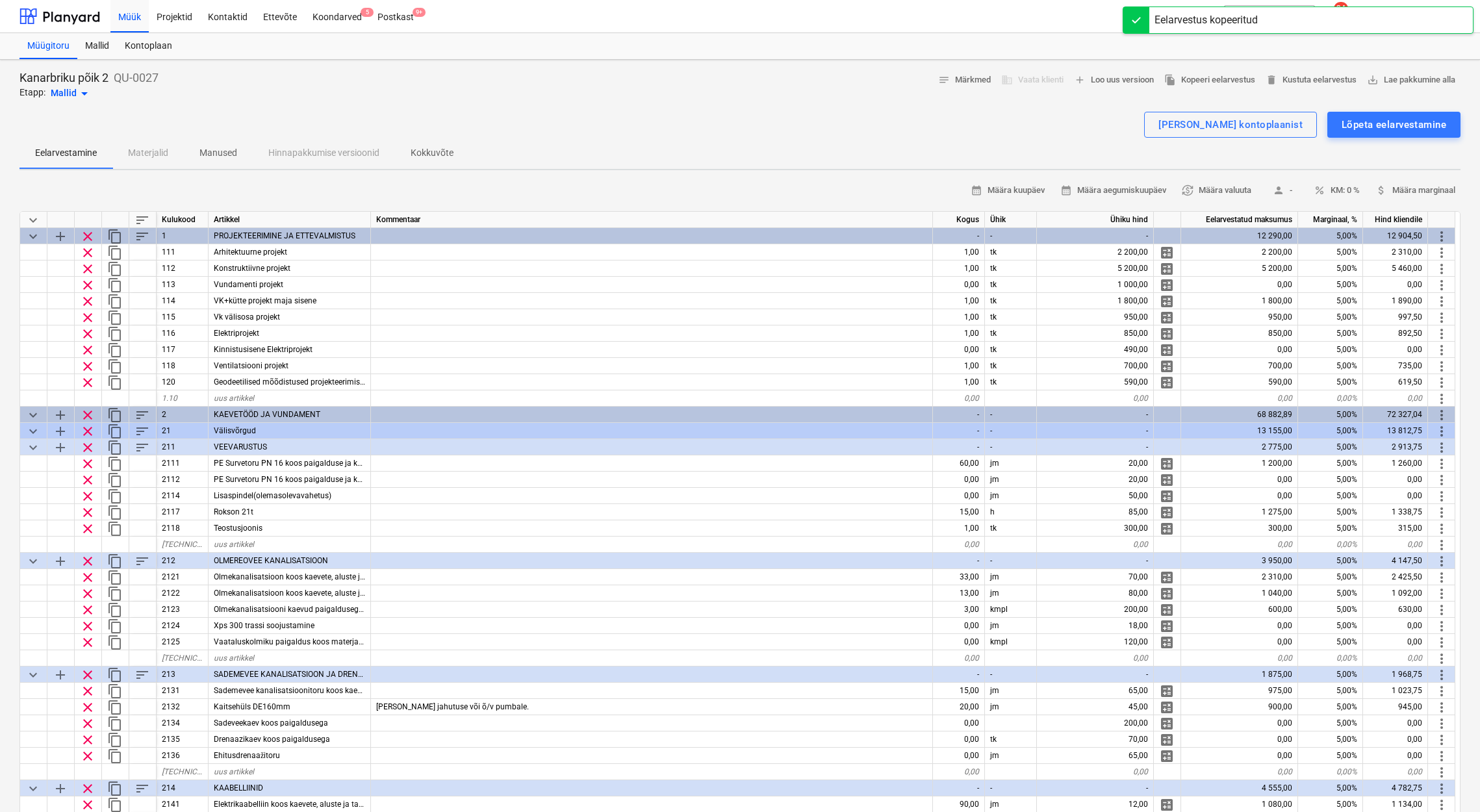 click on "keyboard_arrow_down" at bounding box center (33, 220) 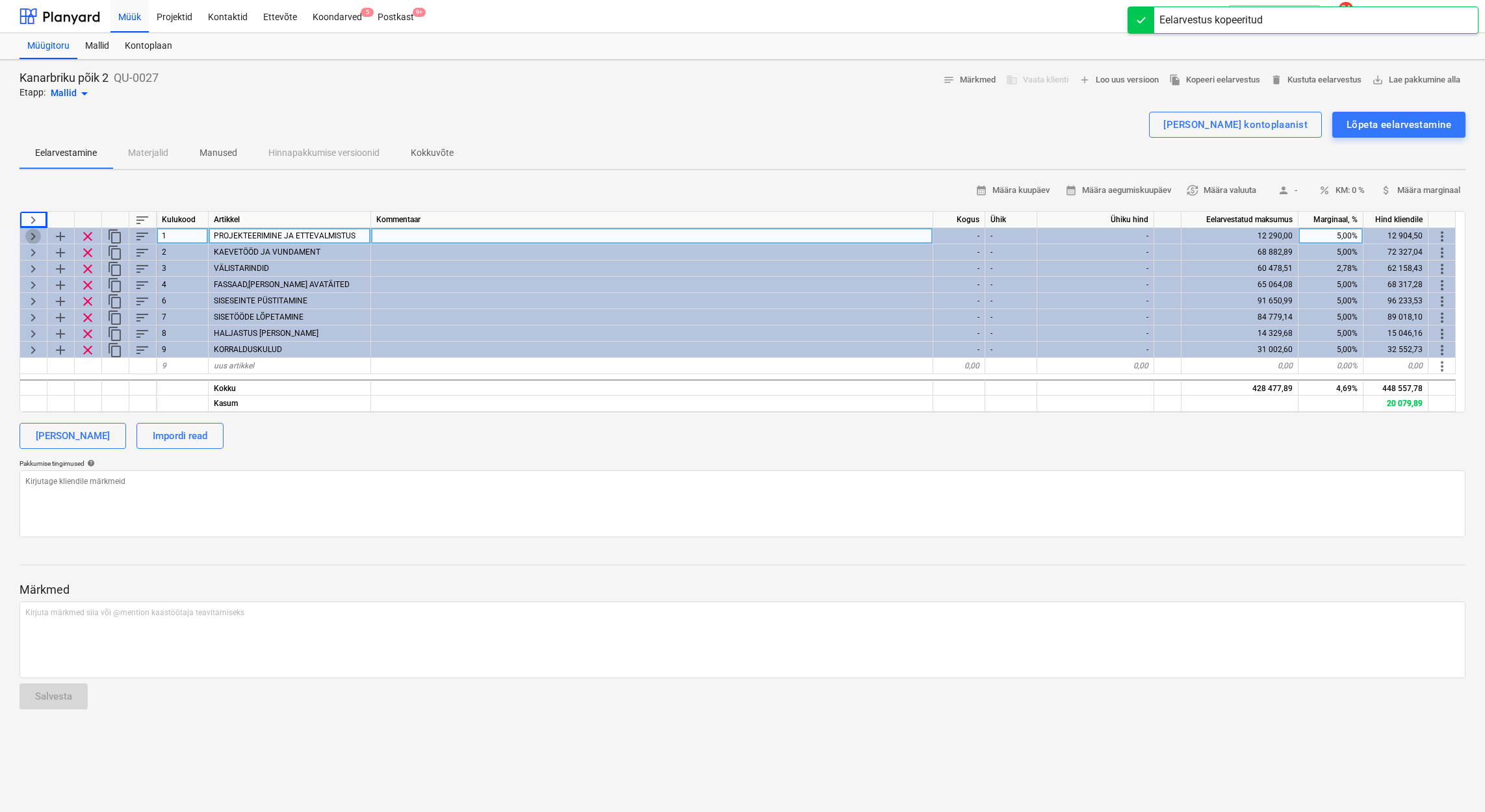 click on "keyboard_arrow_right" at bounding box center [33, 236] 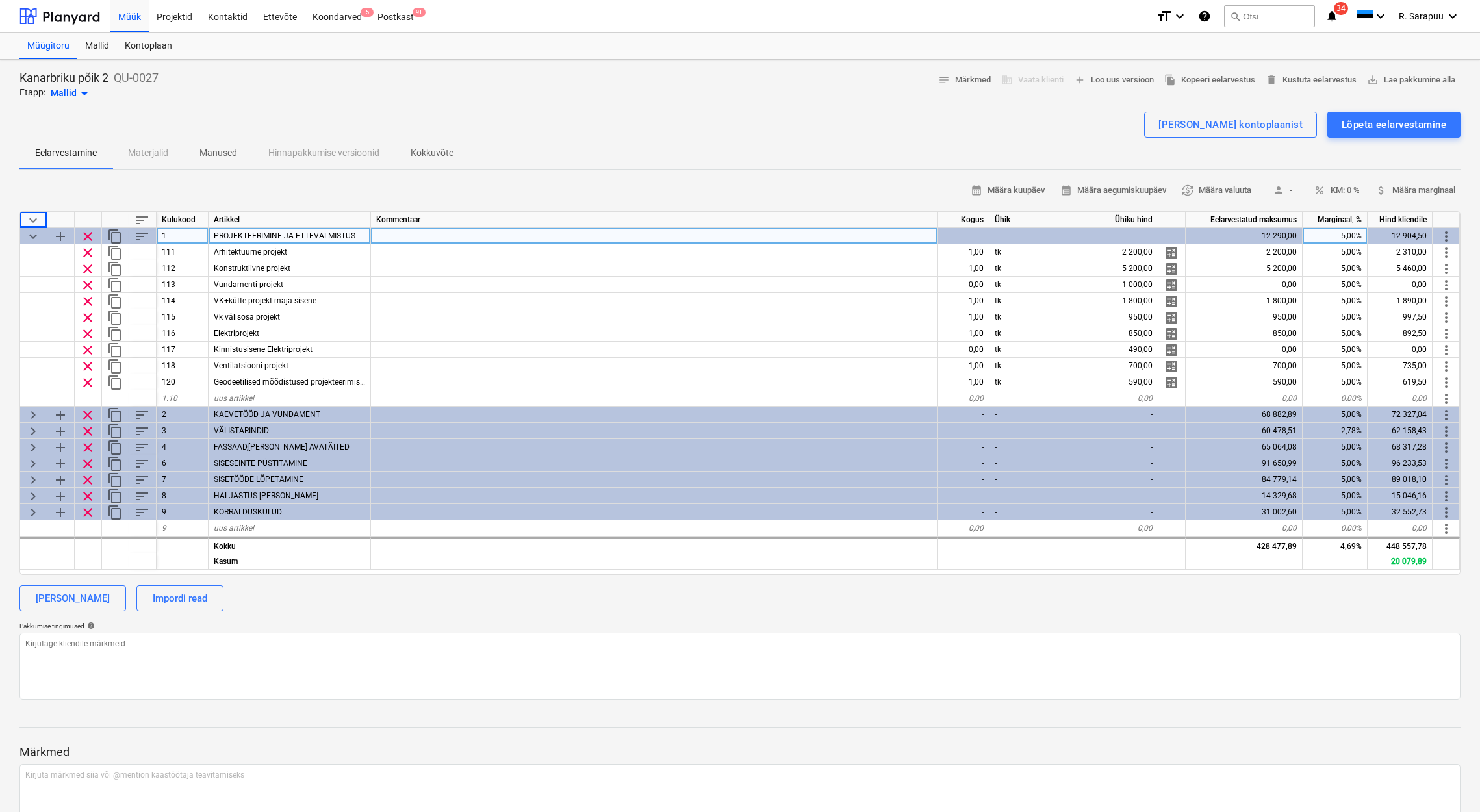 click on "keyboard_arrow_down" at bounding box center (33, 220) 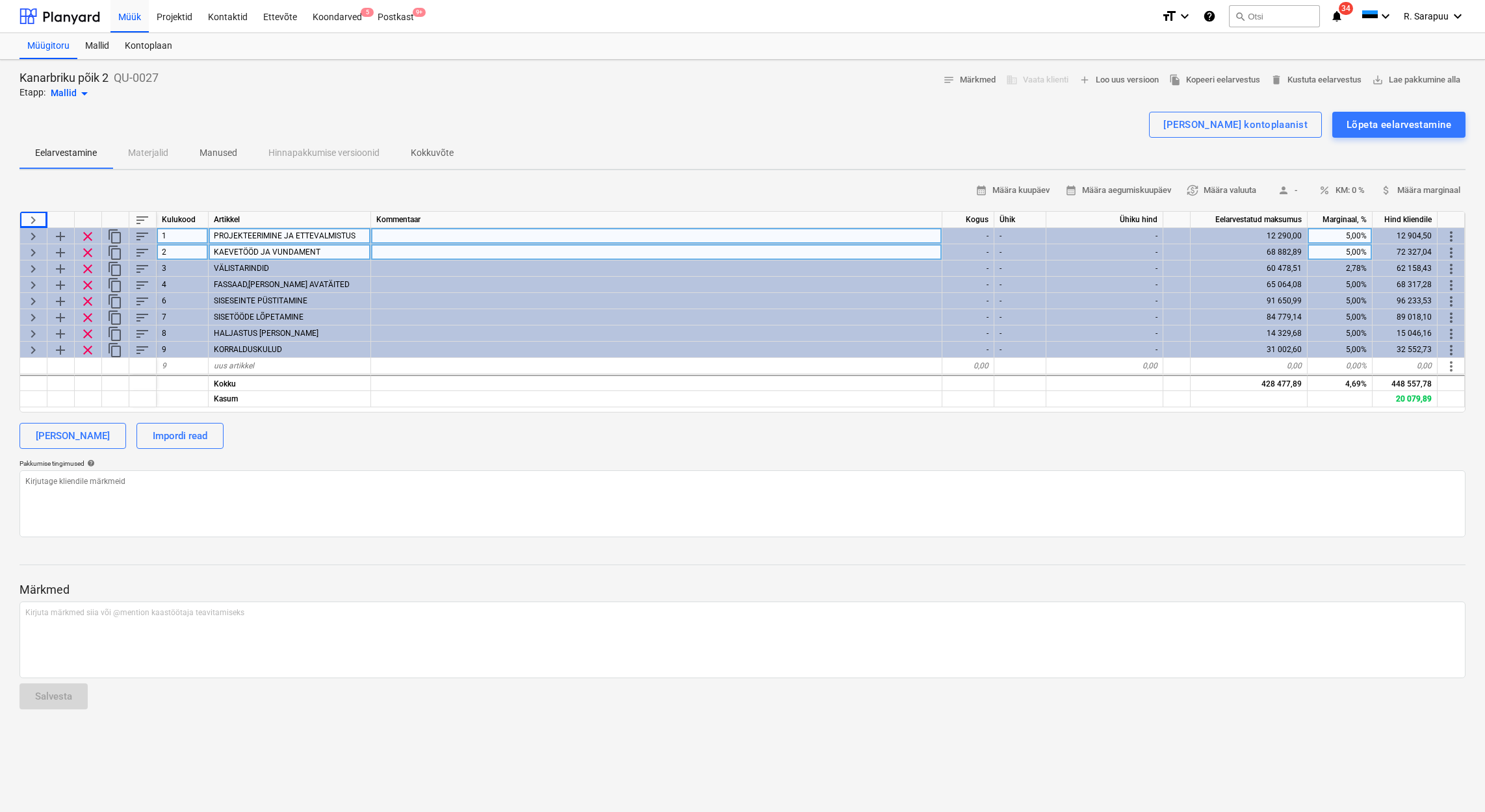 click on "keyboard_arrow_right" at bounding box center (33, 253) 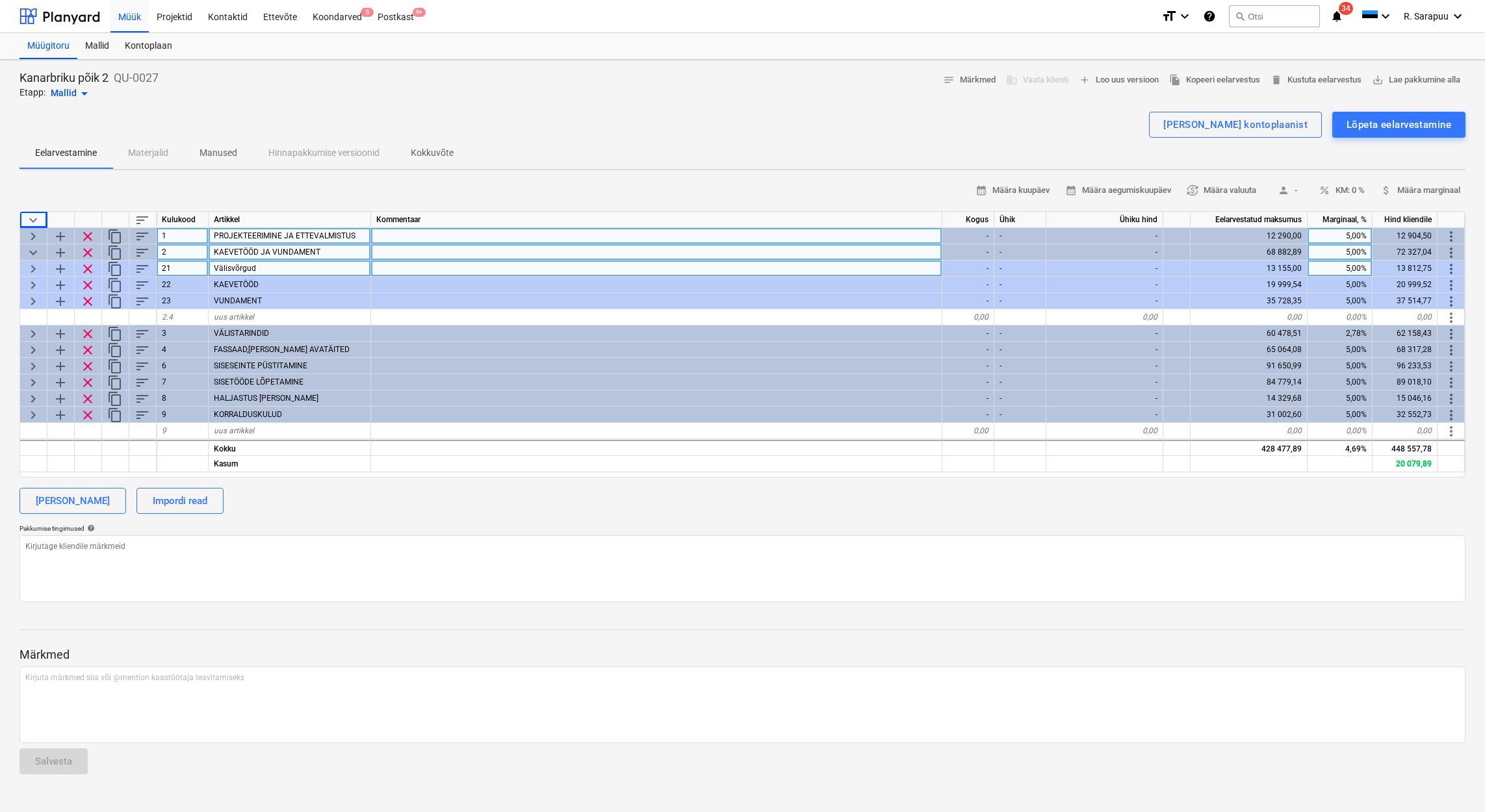 click on "keyboard_arrow_right" at bounding box center [33, 269] 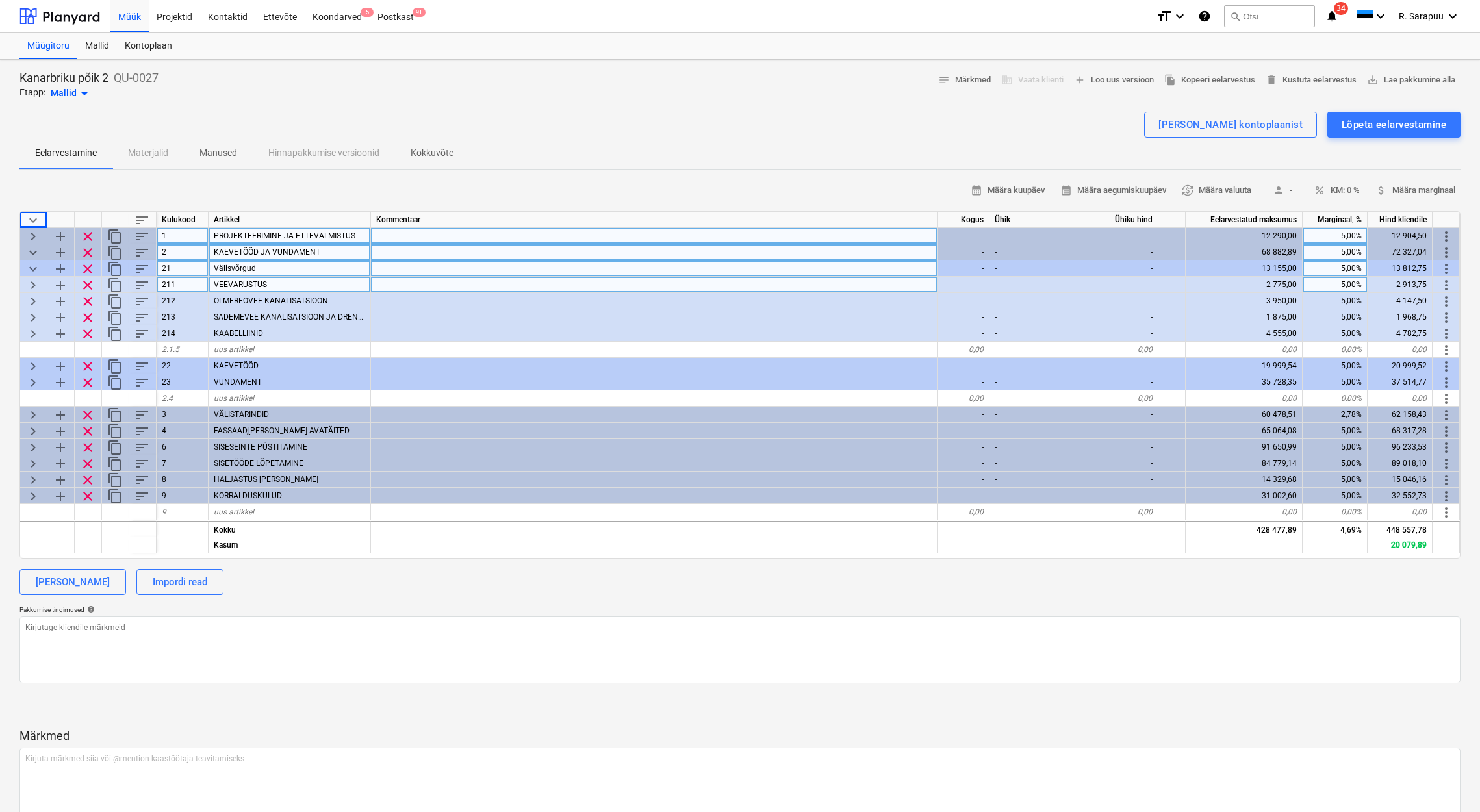 click on "keyboard_arrow_right" at bounding box center (33, 285) 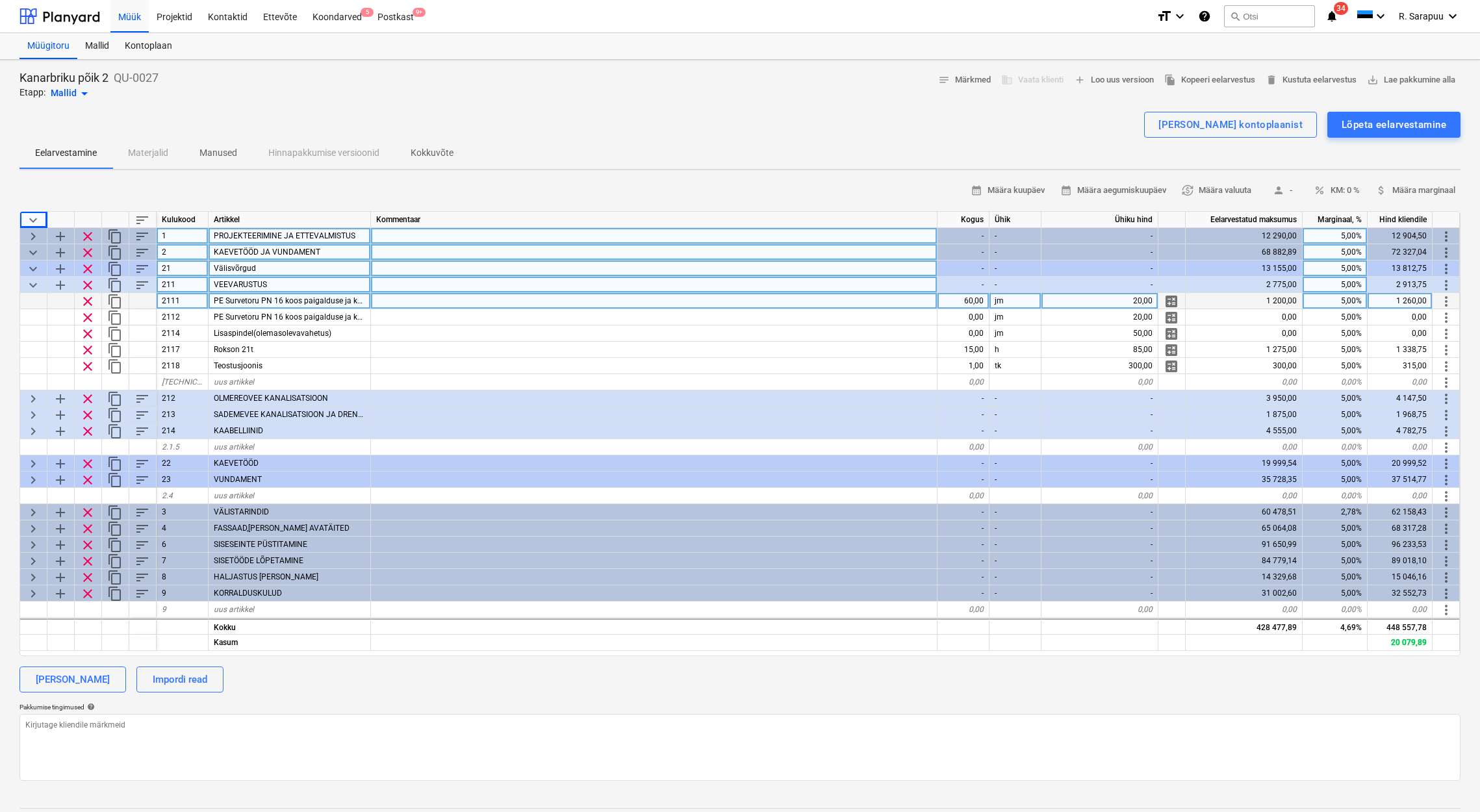 click on "0,00" at bounding box center [963, 317] 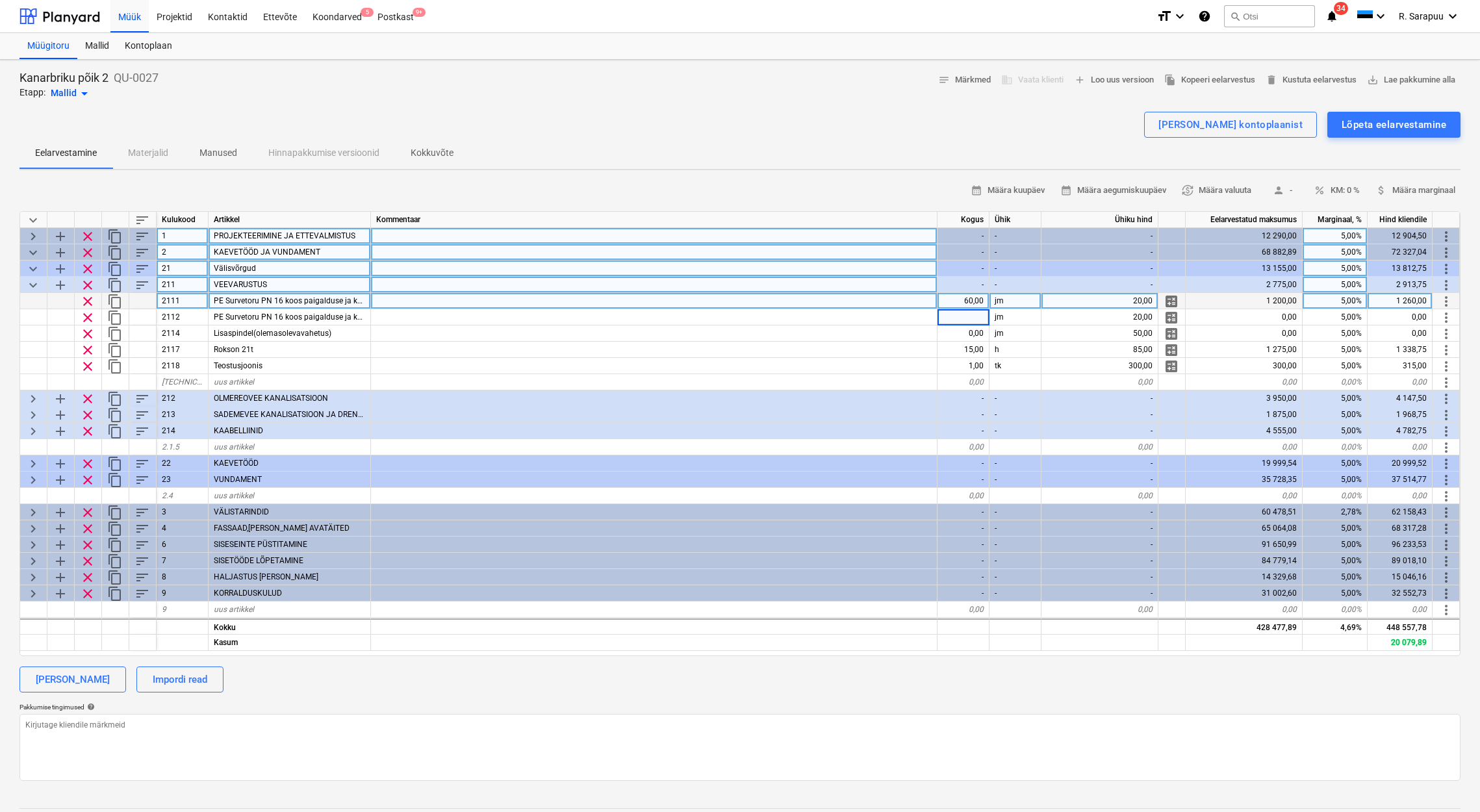 click on "60,00" at bounding box center [963, 301] 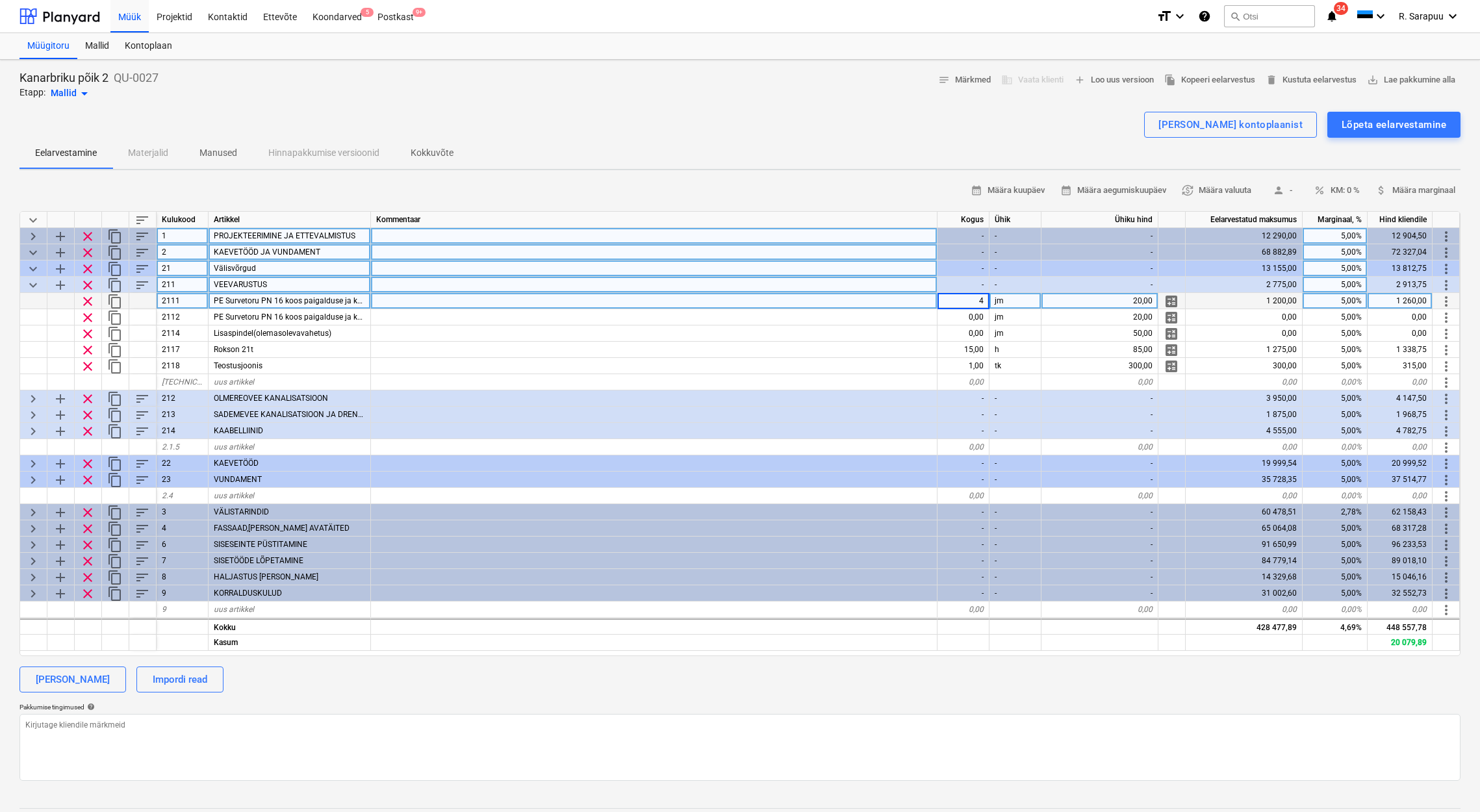 type on "45" 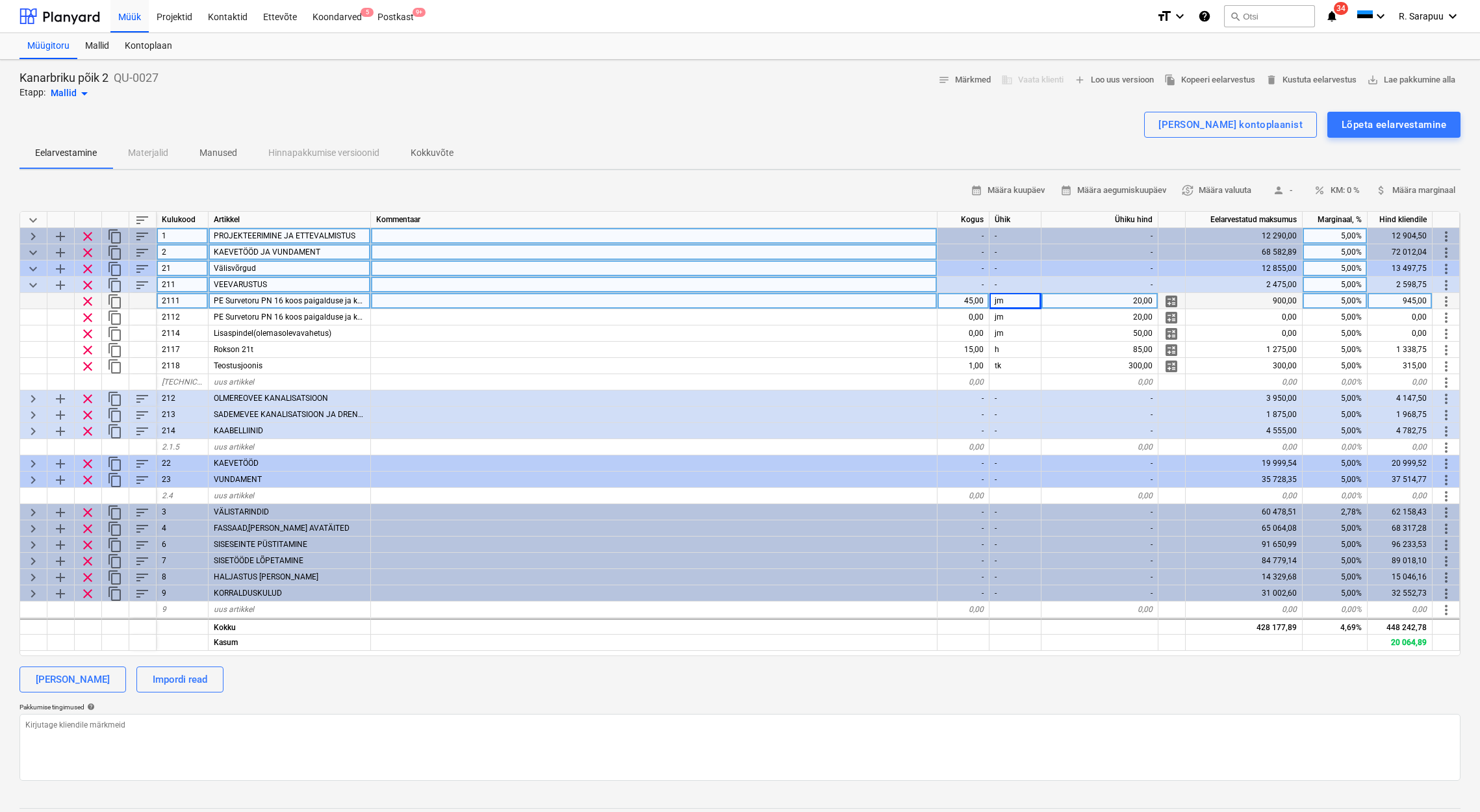 click on "keyboard_arrow_down" at bounding box center [33, 285] 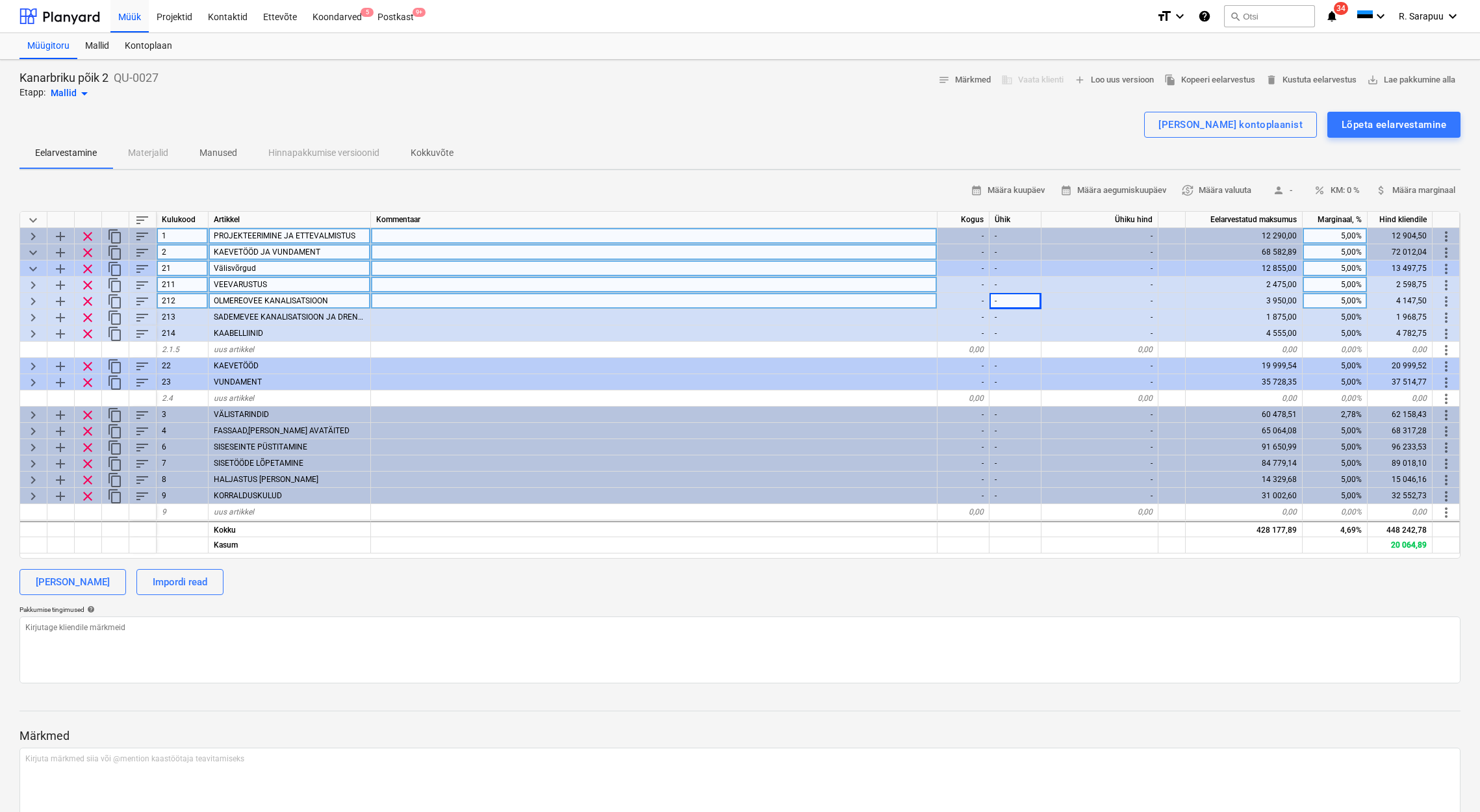 click on "keyboard_arrow_down" at bounding box center [33, 269] 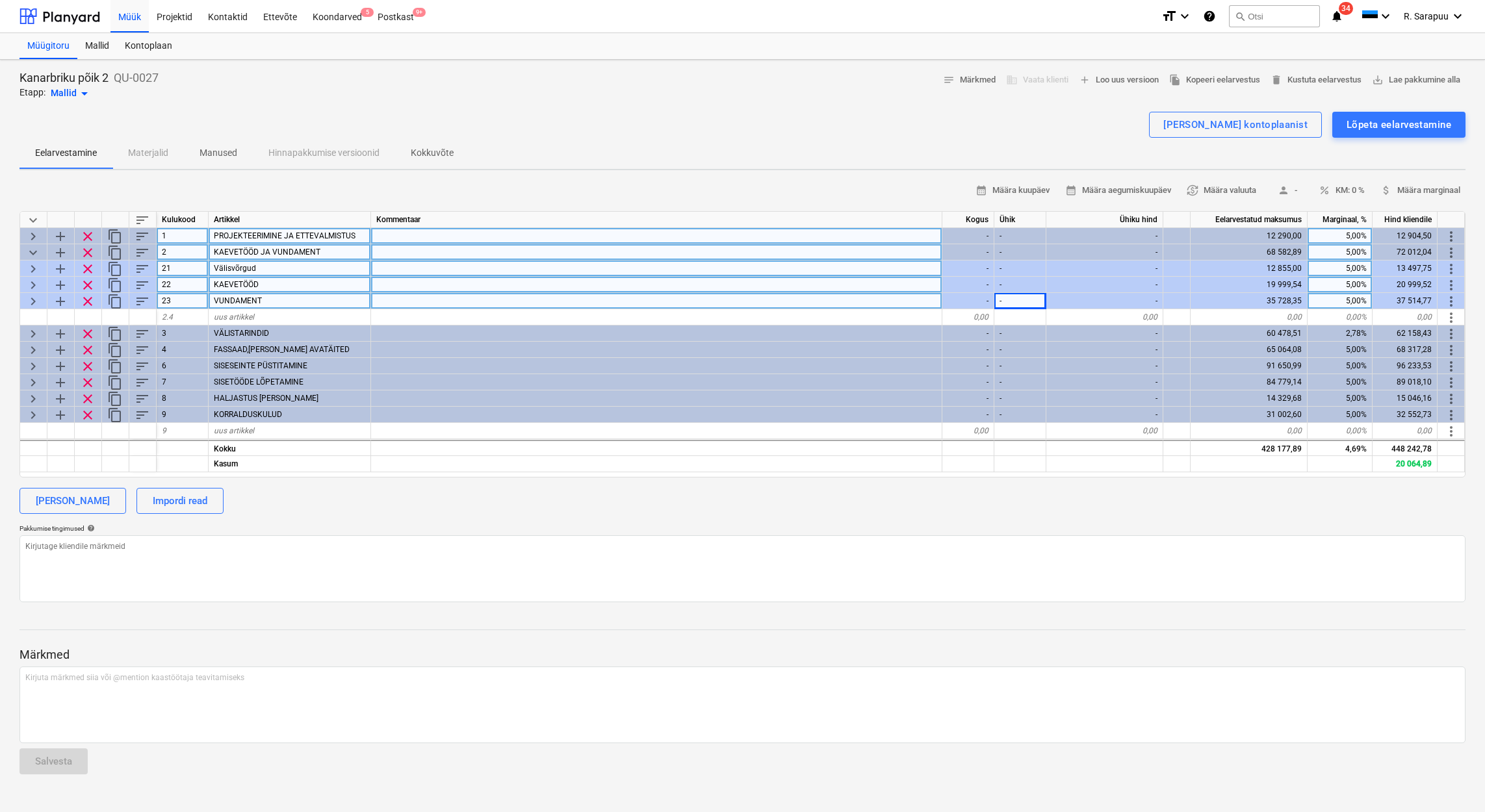 click on "keyboard_arrow_right" at bounding box center [33, 269] 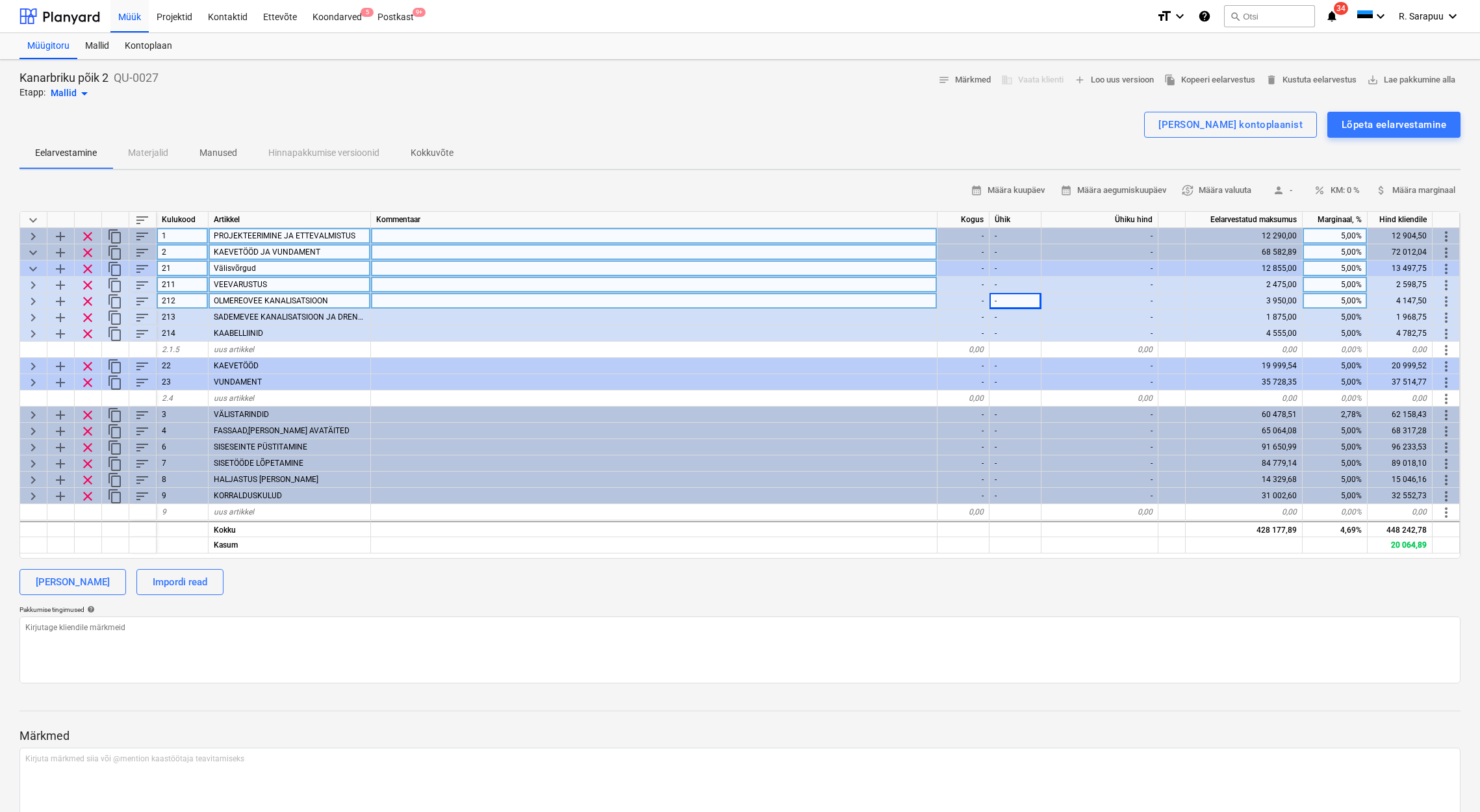 click on "keyboard_arrow_right" at bounding box center (33, 301) 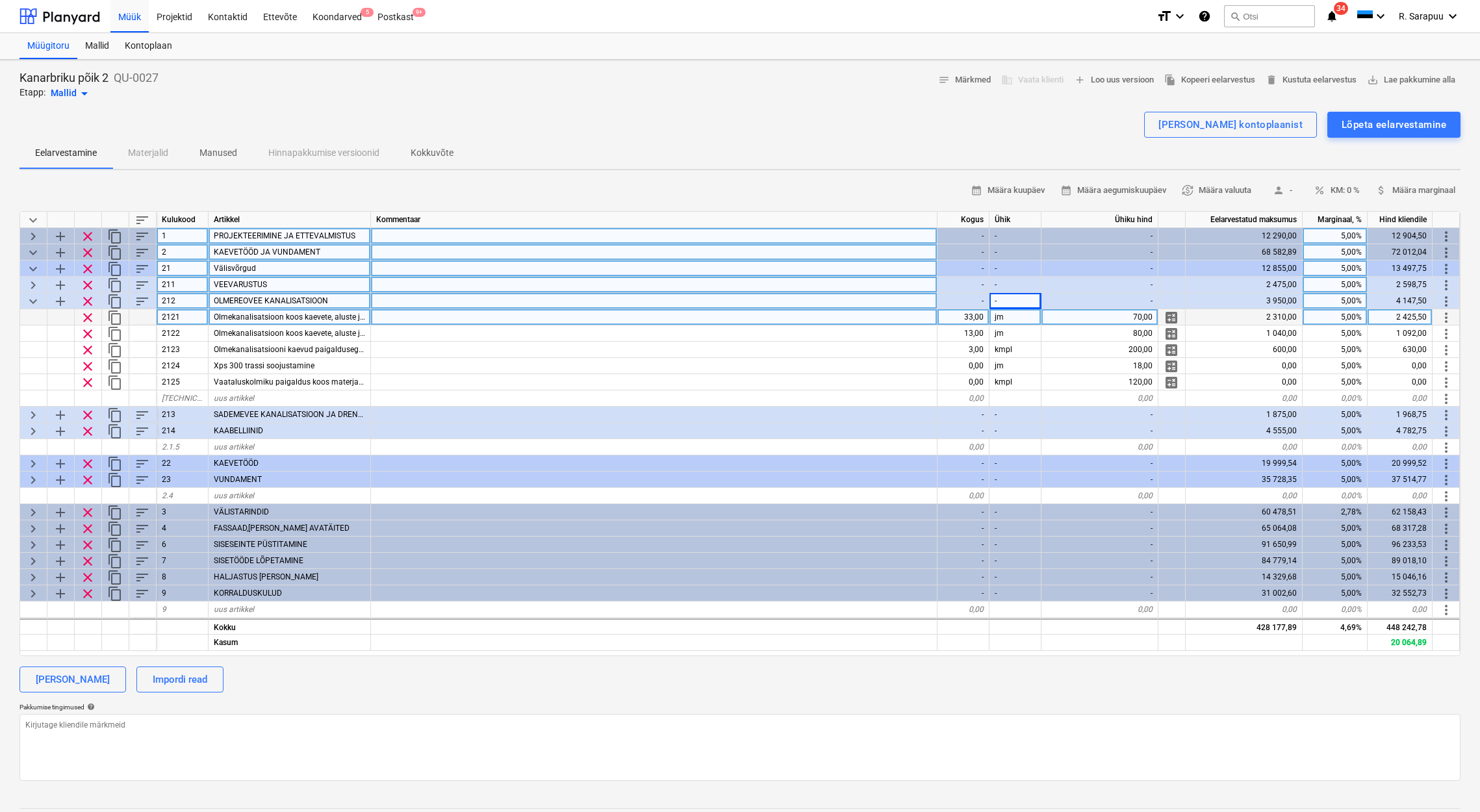 click on "33,00" at bounding box center (963, 317) 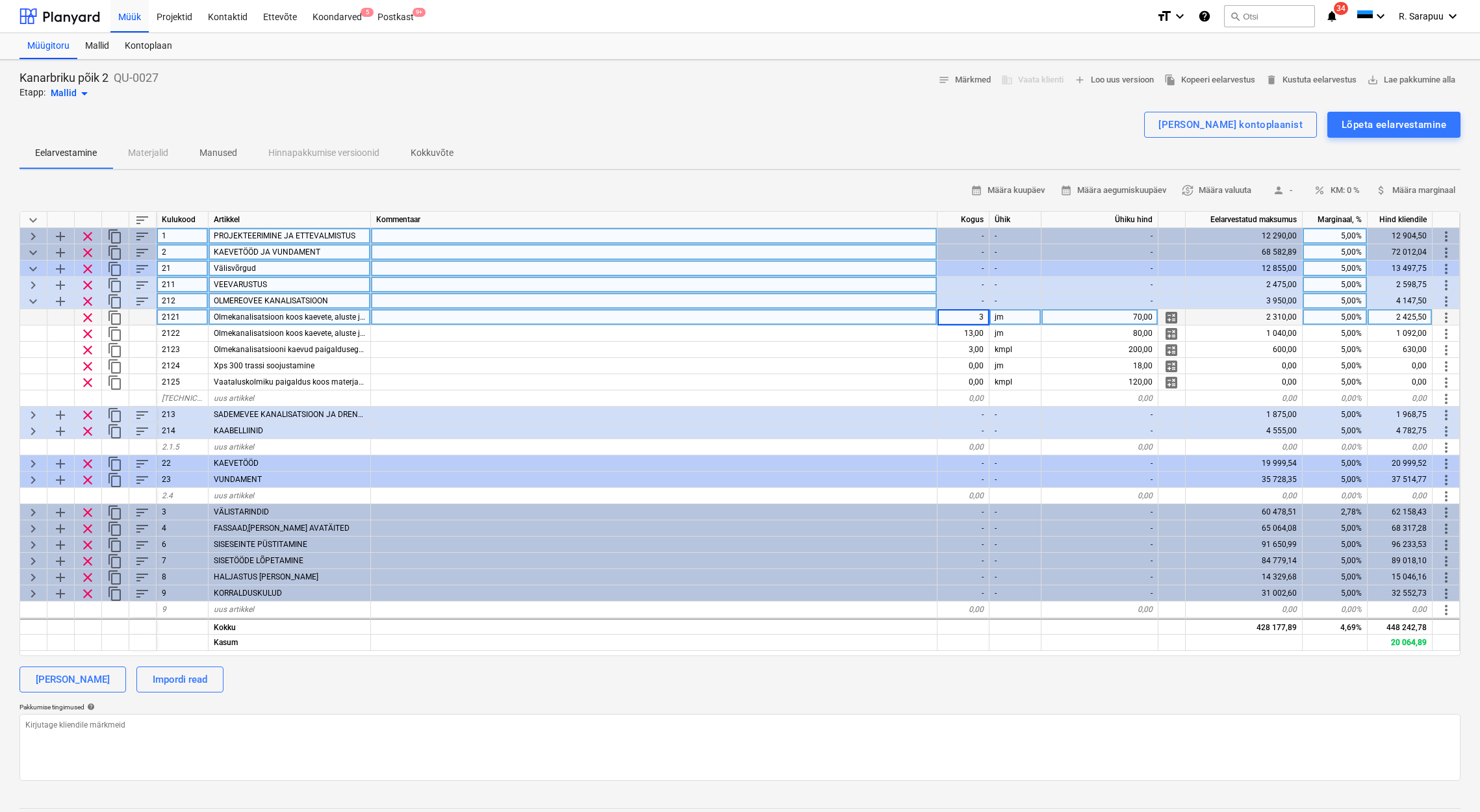 type on "35" 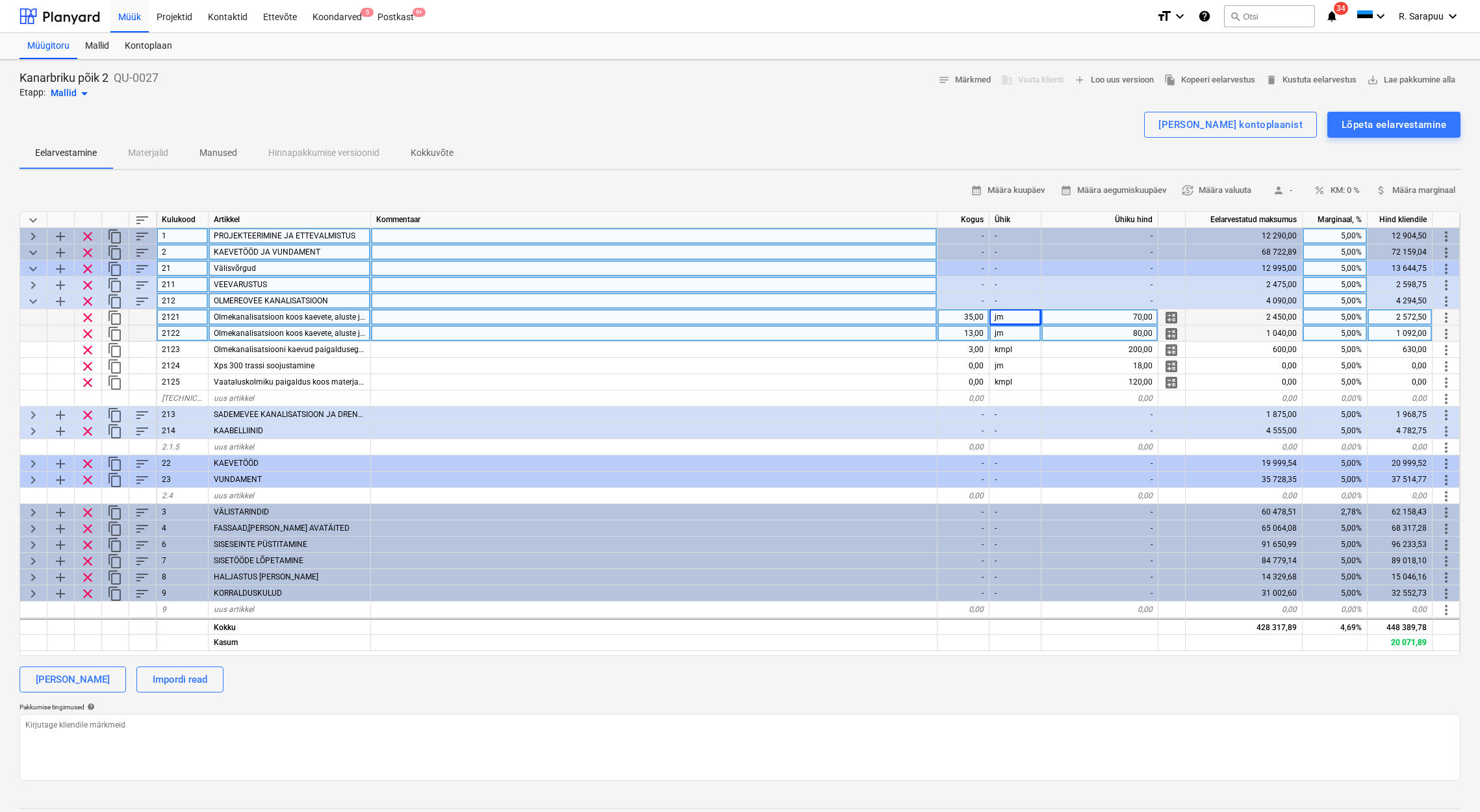 click on "13,00" at bounding box center (963, 333) 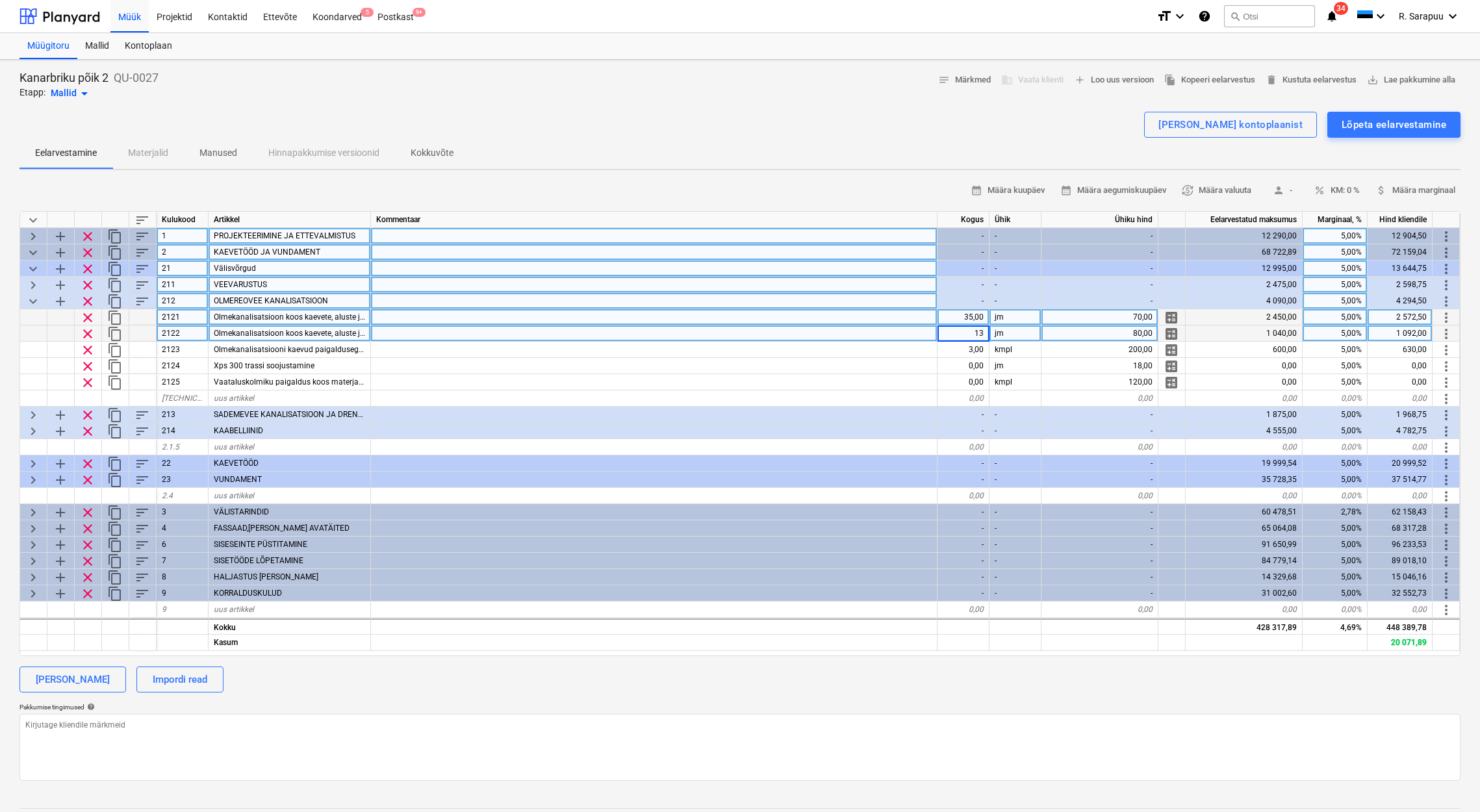 type on "0" 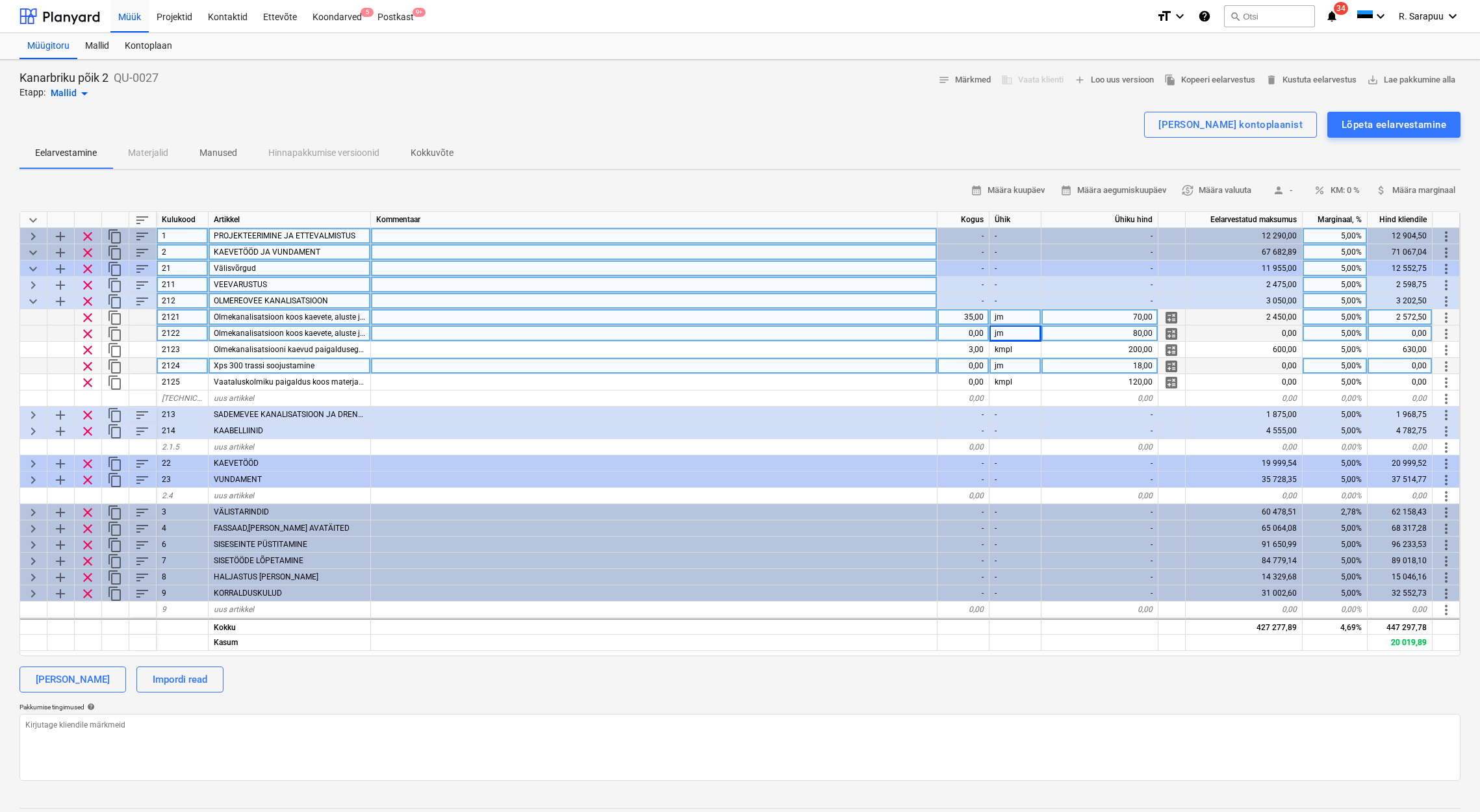 click on "18,00" at bounding box center [1100, 366] 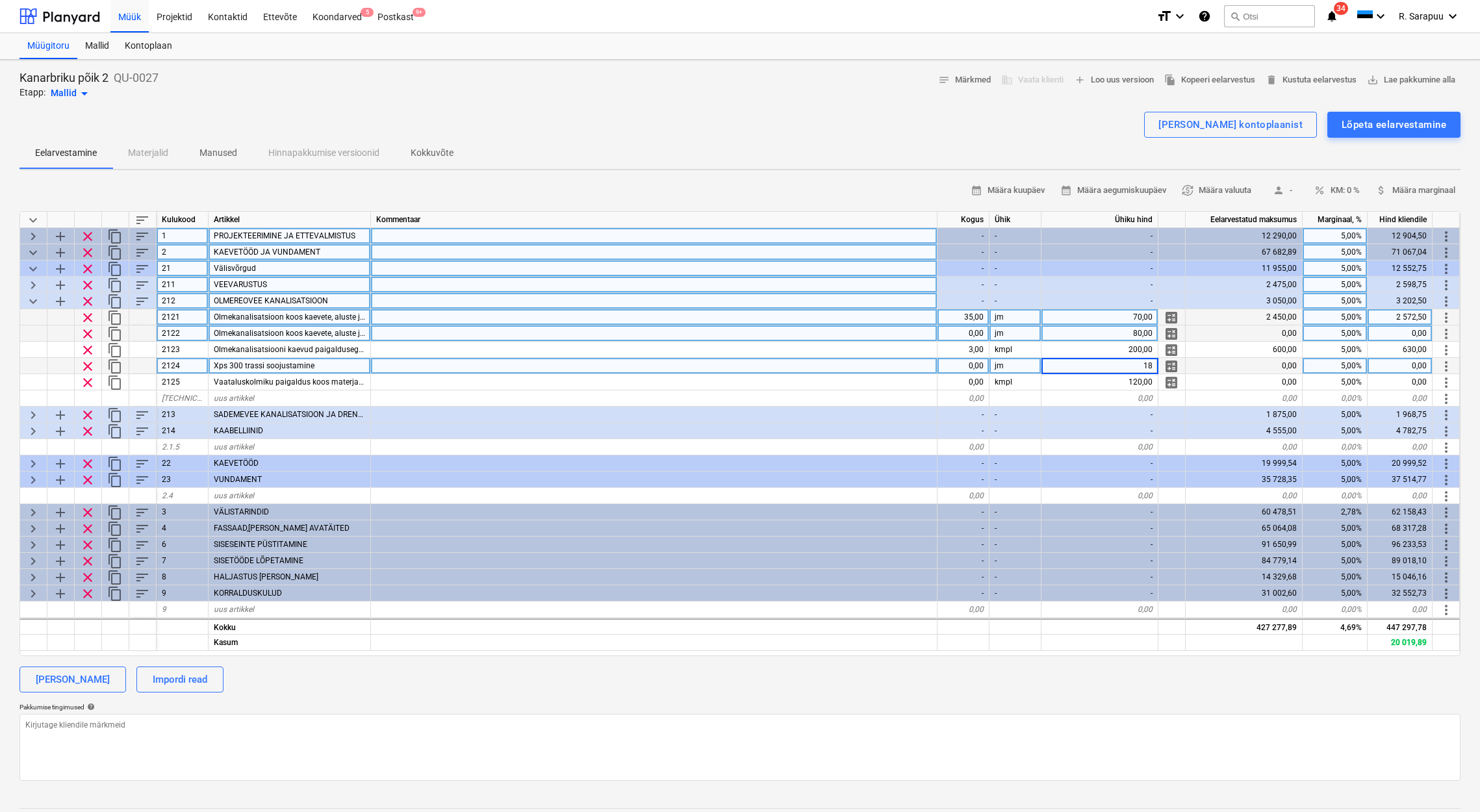 click on "keyboard_arrow_down" at bounding box center (33, 301) 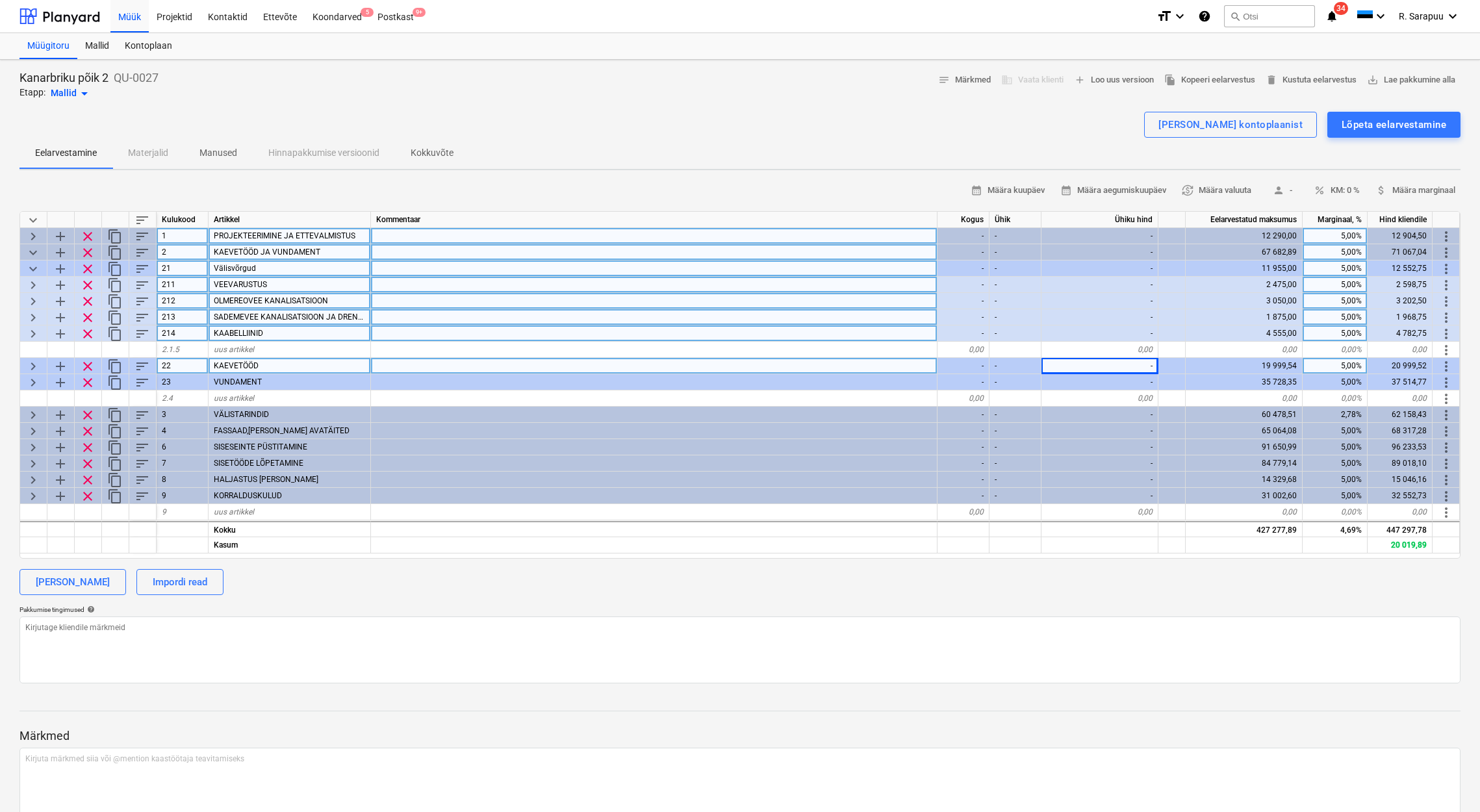 click on "keyboard_arrow_down" at bounding box center (33, 269) 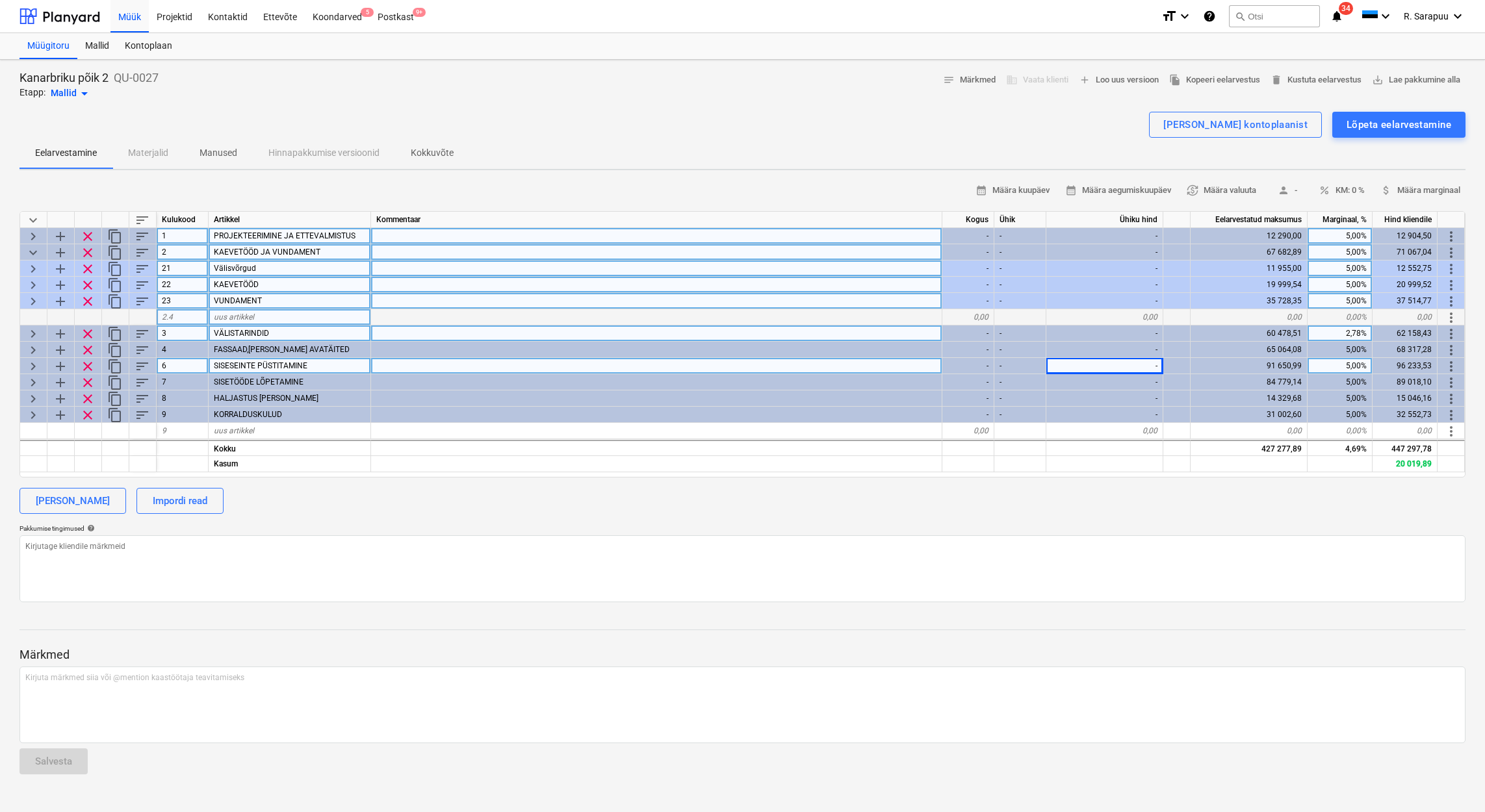 click on "keyboard_arrow_down" at bounding box center (33, 253) 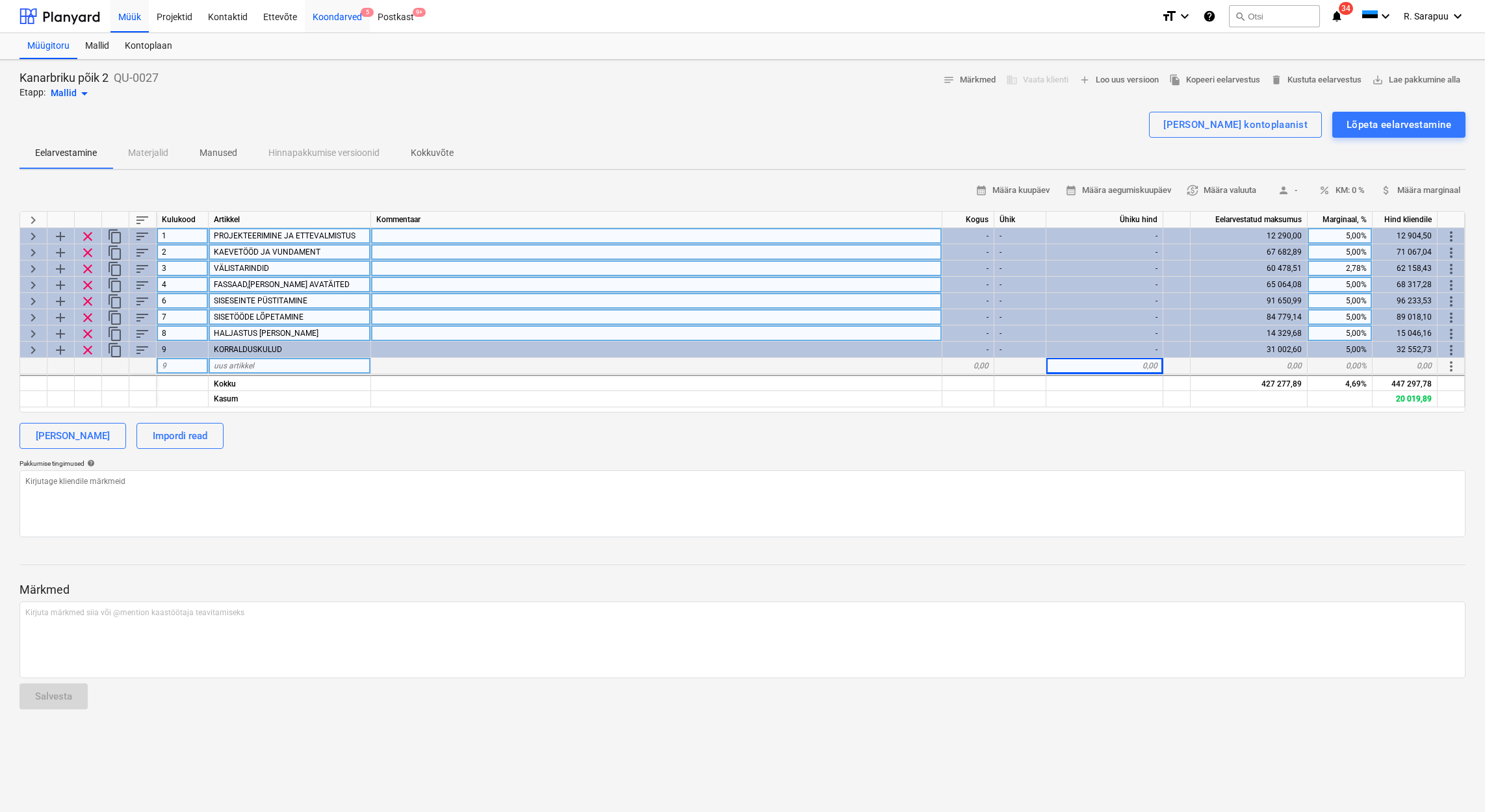 click on "Koondarved 5" at bounding box center (337, 16) 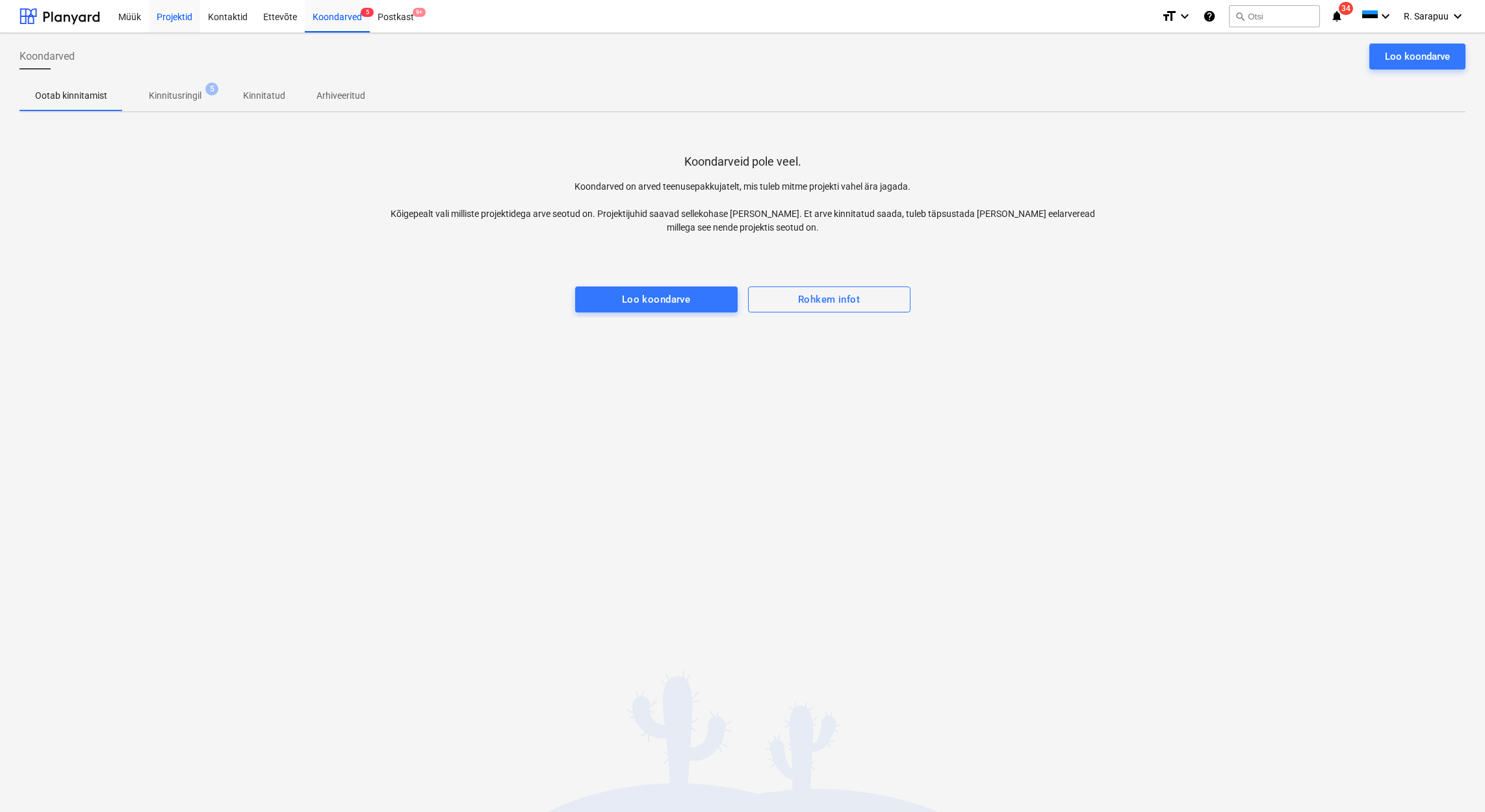 click on "Projektid" at bounding box center [174, 16] 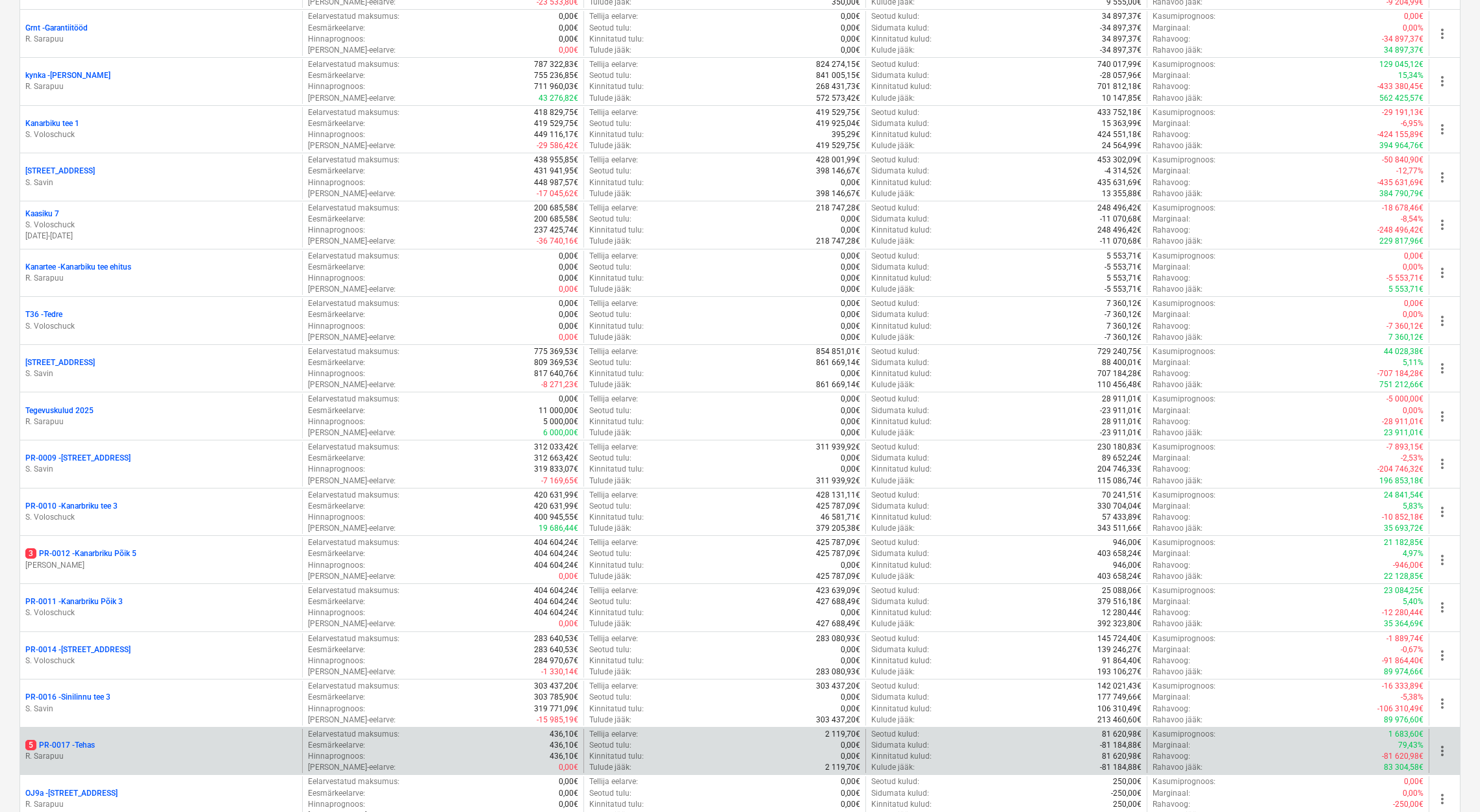 scroll, scrollTop: 375, scrollLeft: 0, axis: vertical 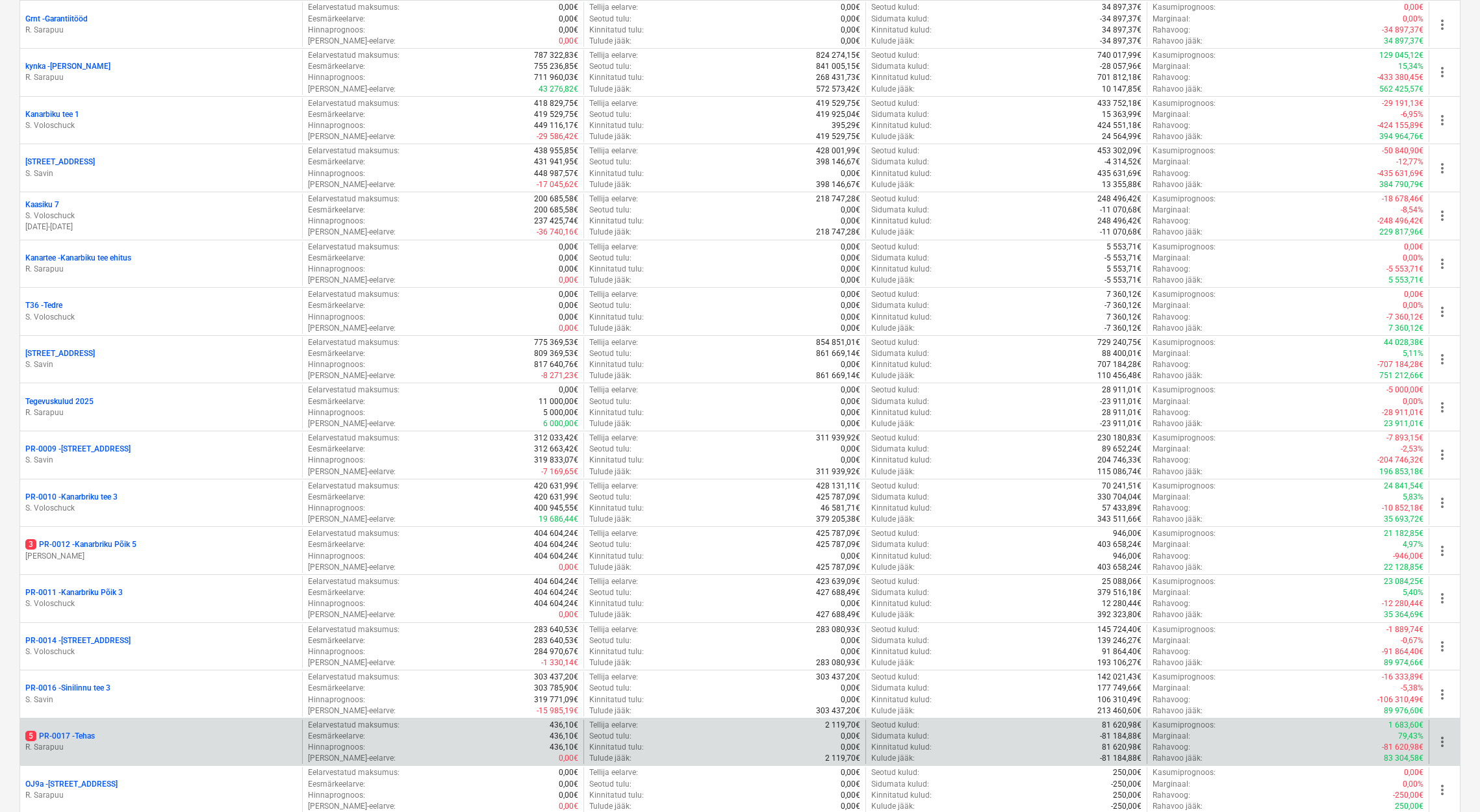 click on "5  PR-0017 -  Tehas" at bounding box center [60, 736] 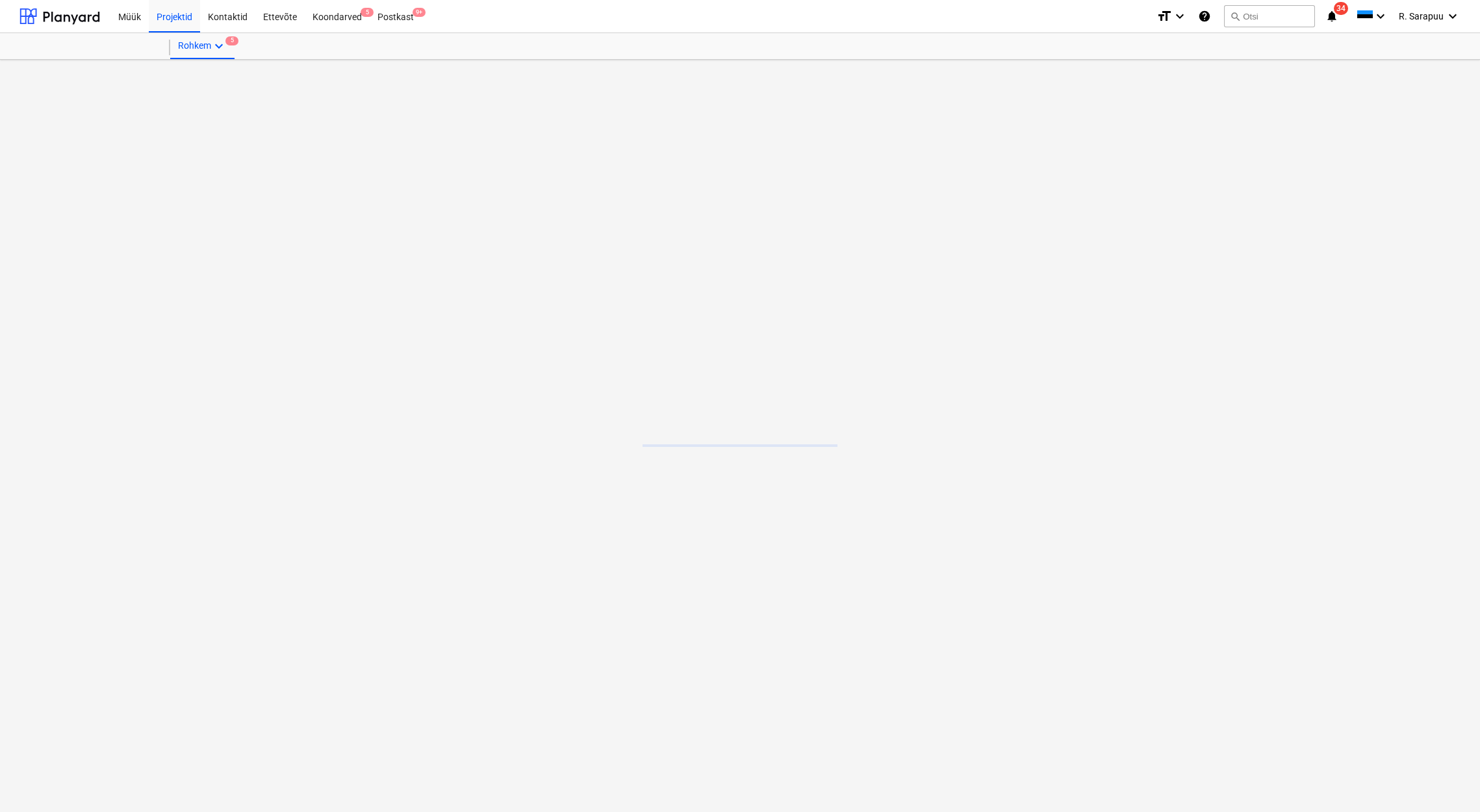 scroll, scrollTop: 0, scrollLeft: 0, axis: both 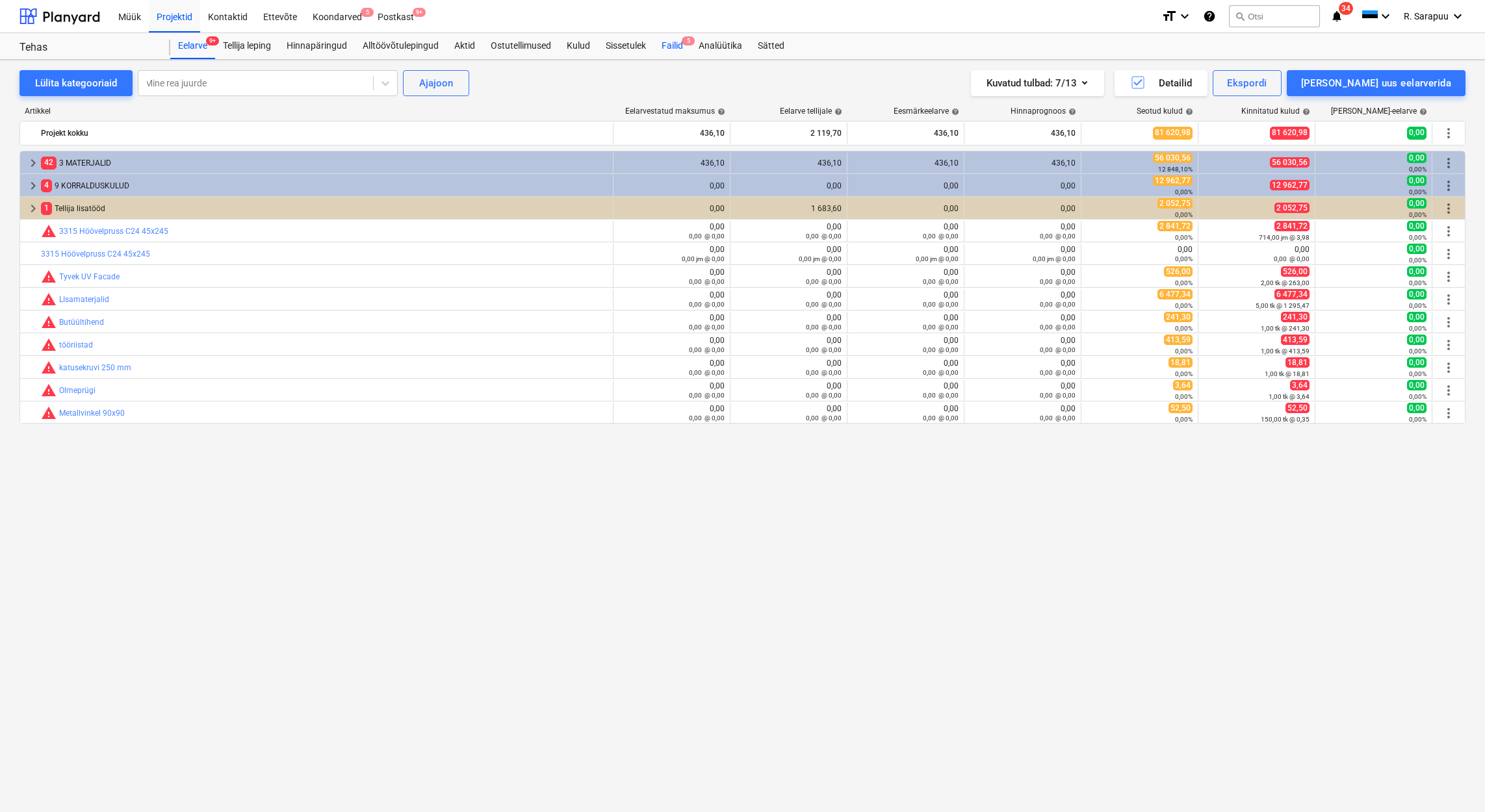 click on "Failid 5" at bounding box center (672, 46) 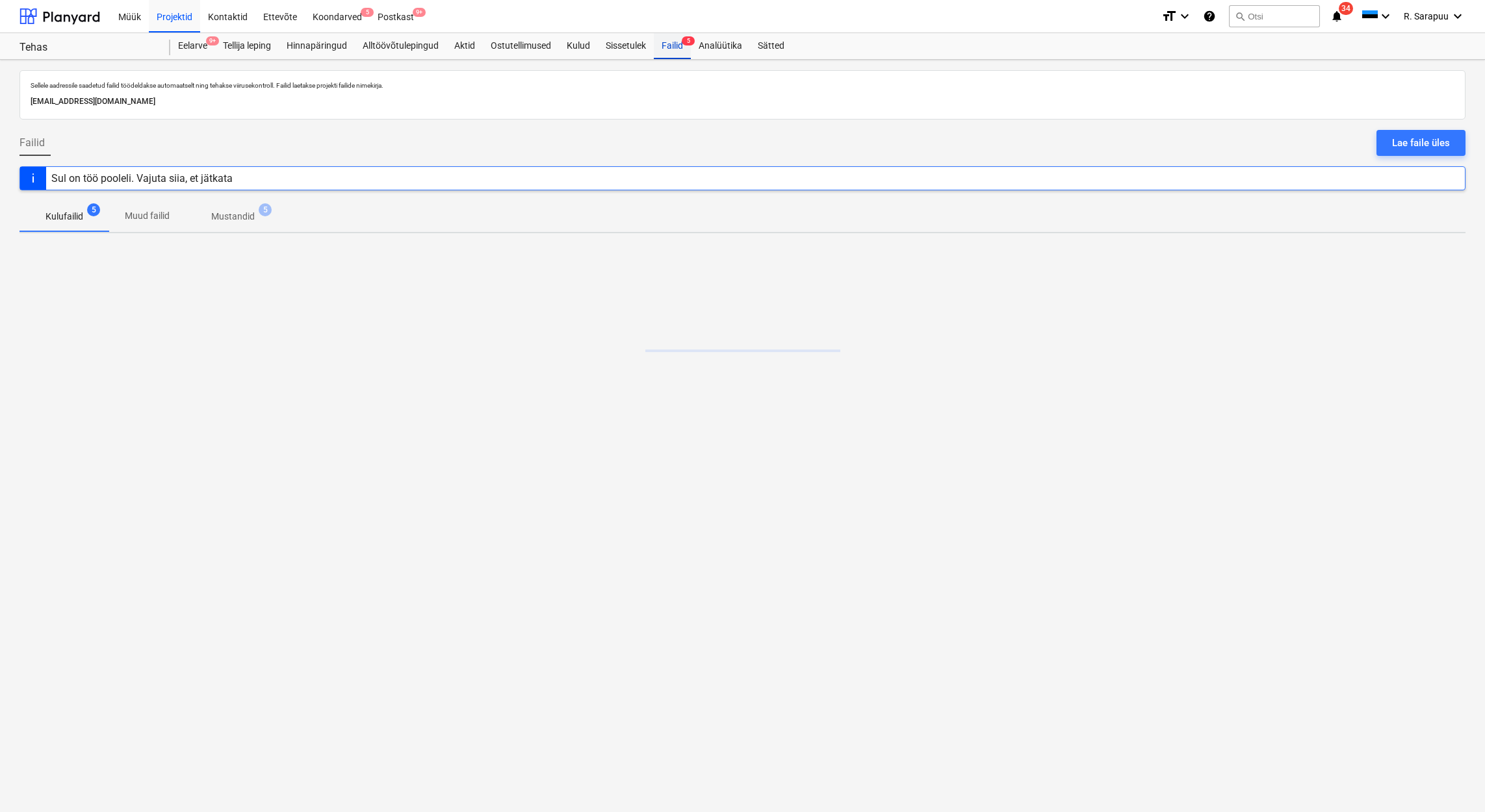 click on "Failid 5" at bounding box center (672, 46) 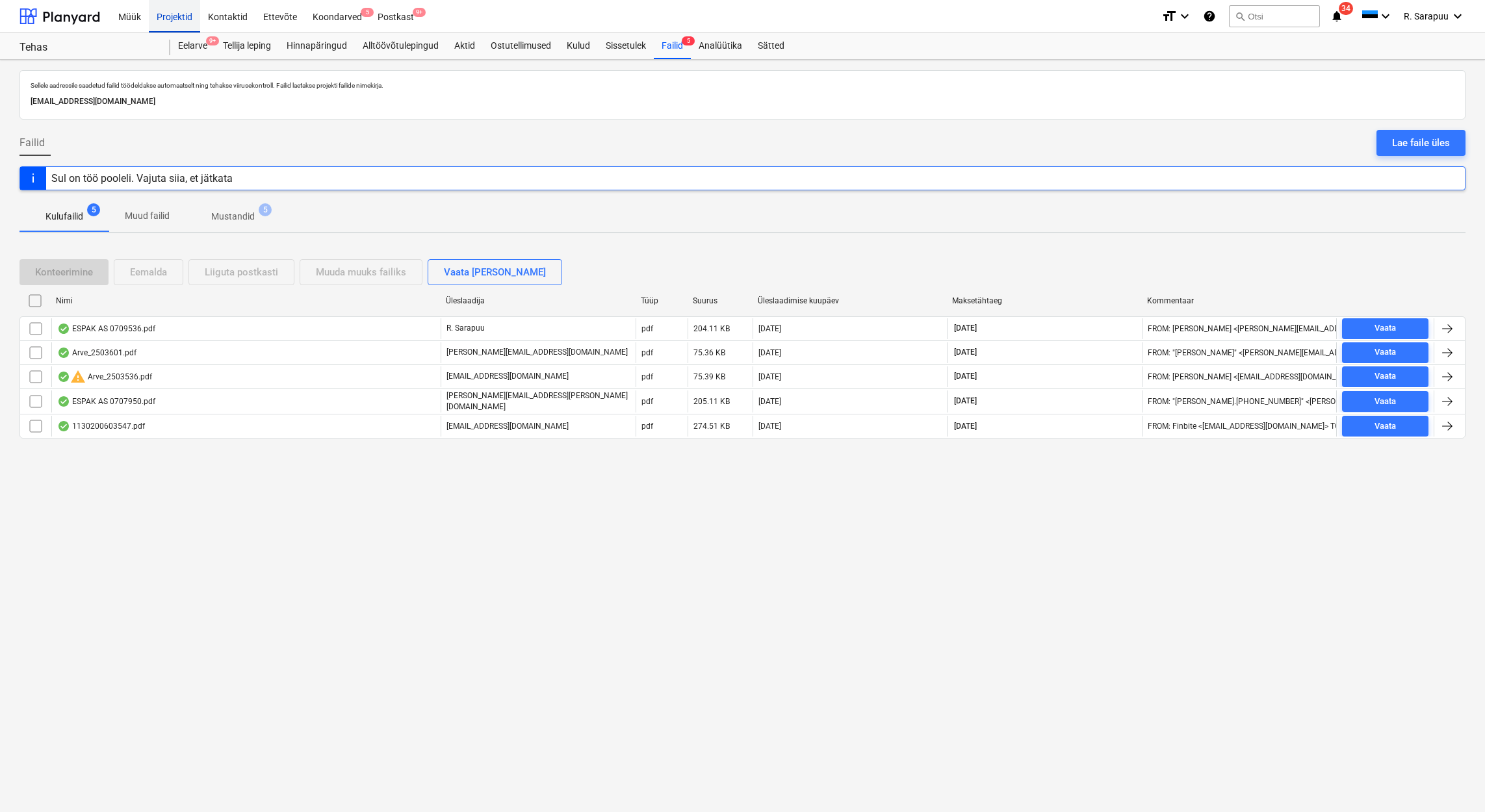 click on "Projektid" at bounding box center [174, 16] 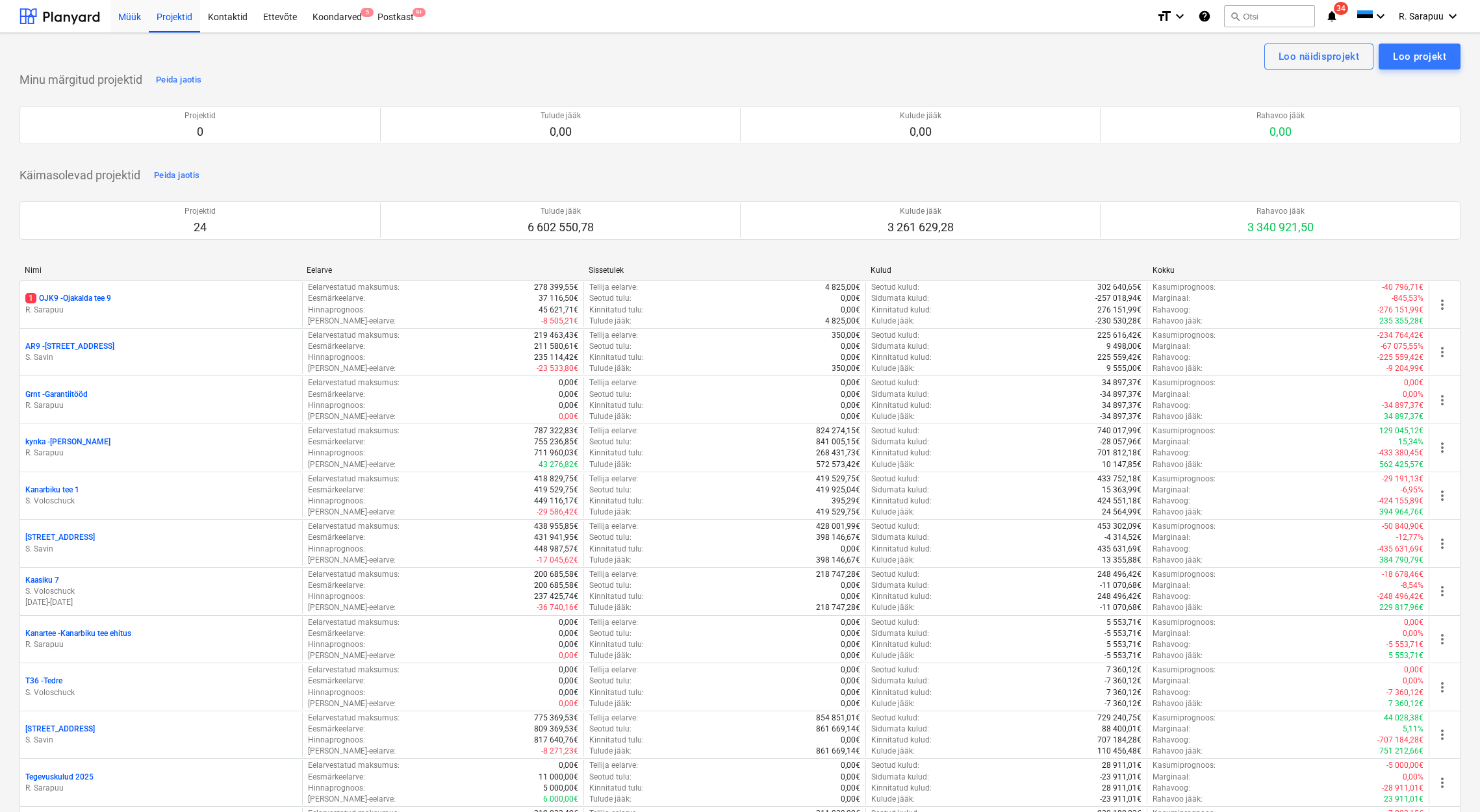 click on "Müük" at bounding box center (129, 16) 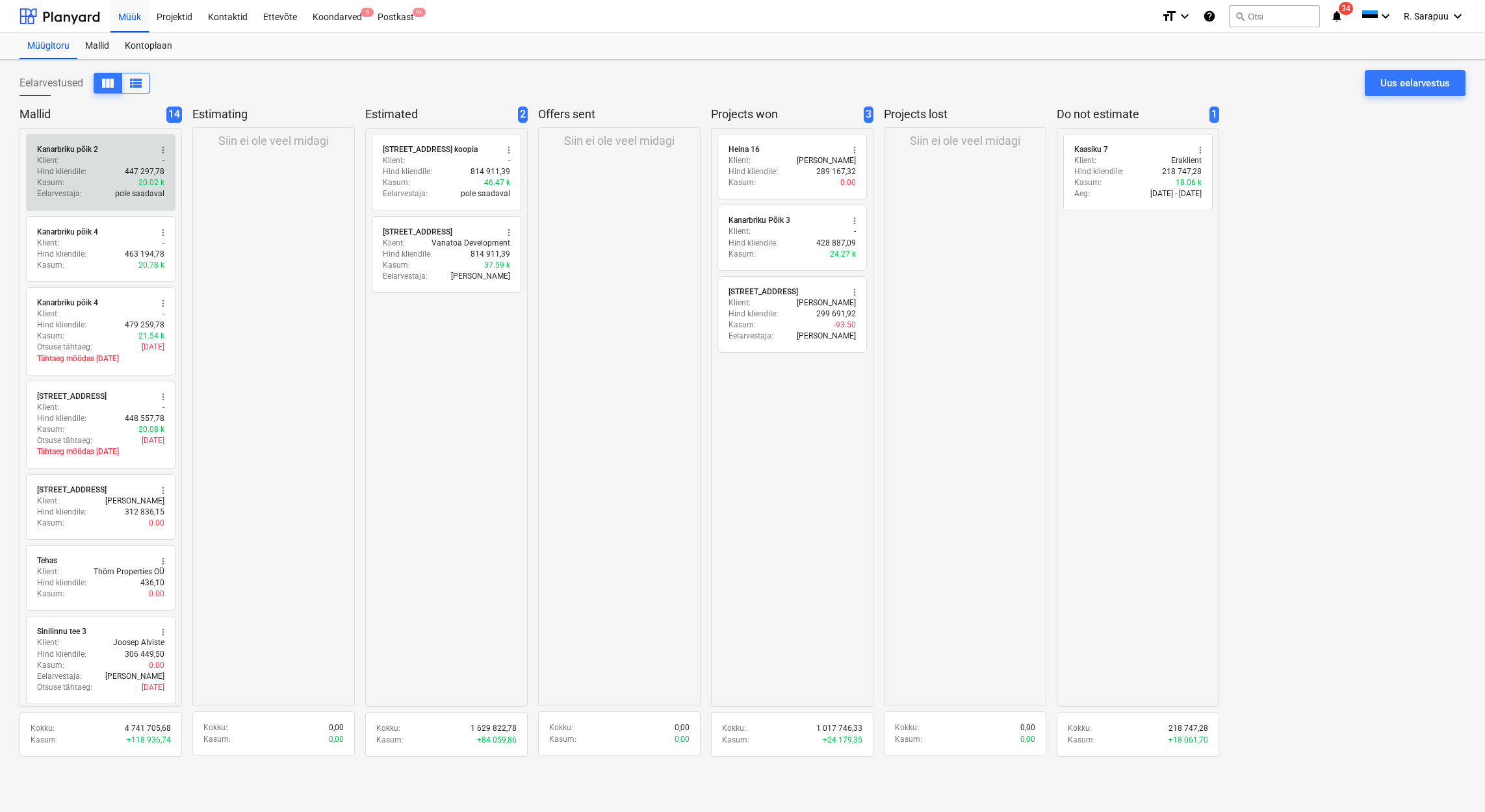 click on "Klient : -" at bounding box center (101, 160) 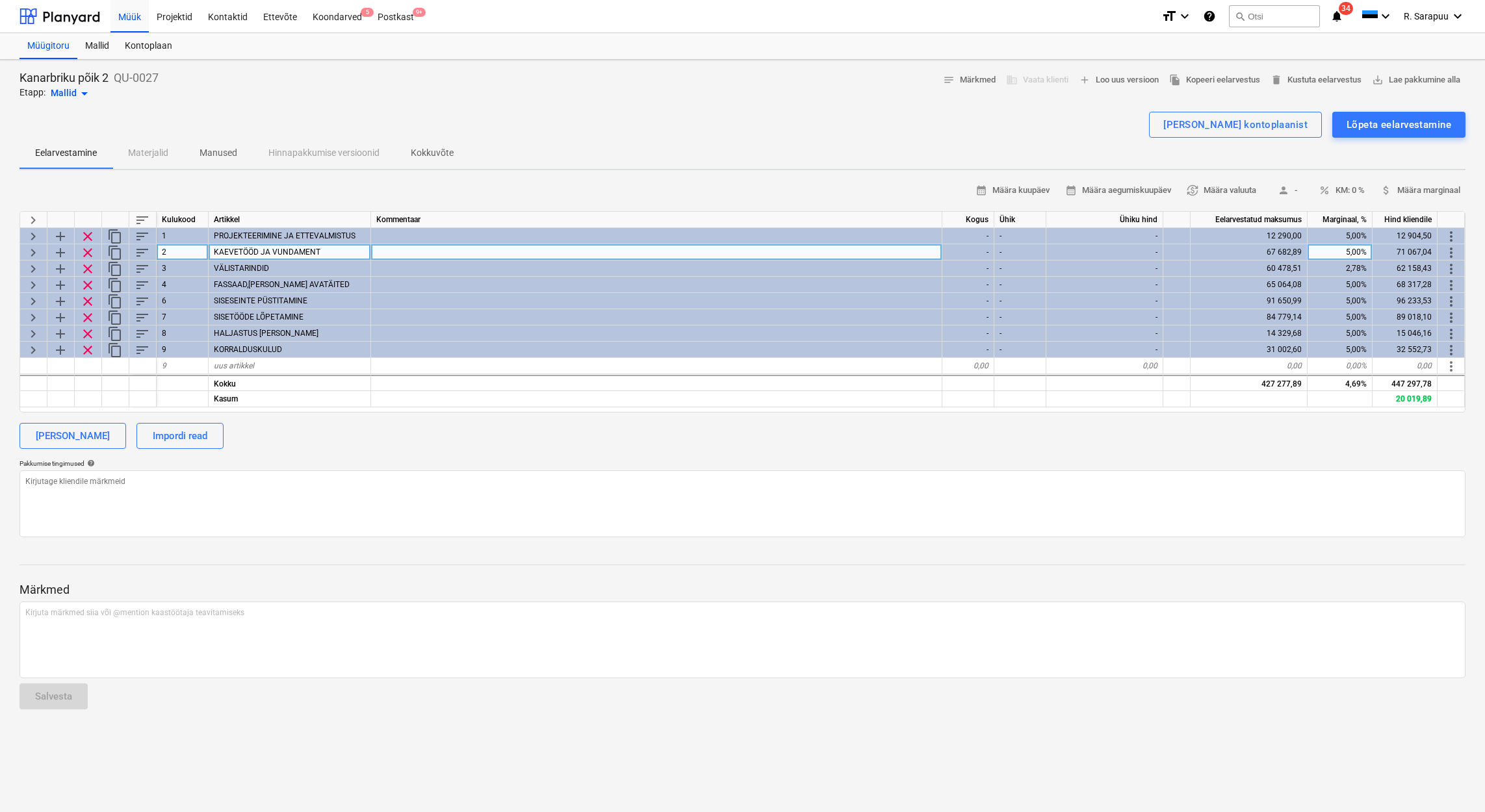 click on "keyboard_arrow_right" at bounding box center (33, 253) 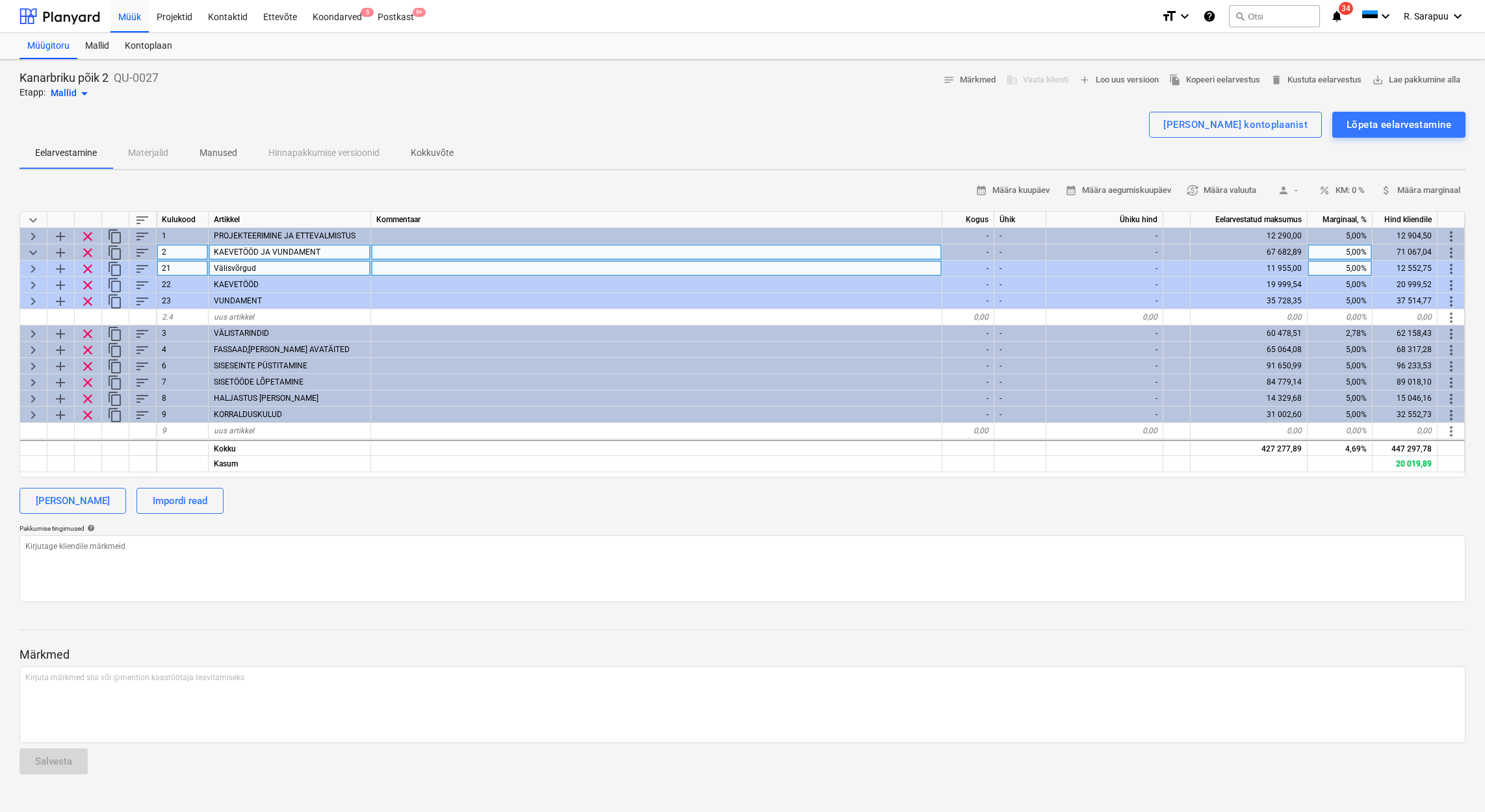 click on "keyboard_arrow_right" at bounding box center [33, 269] 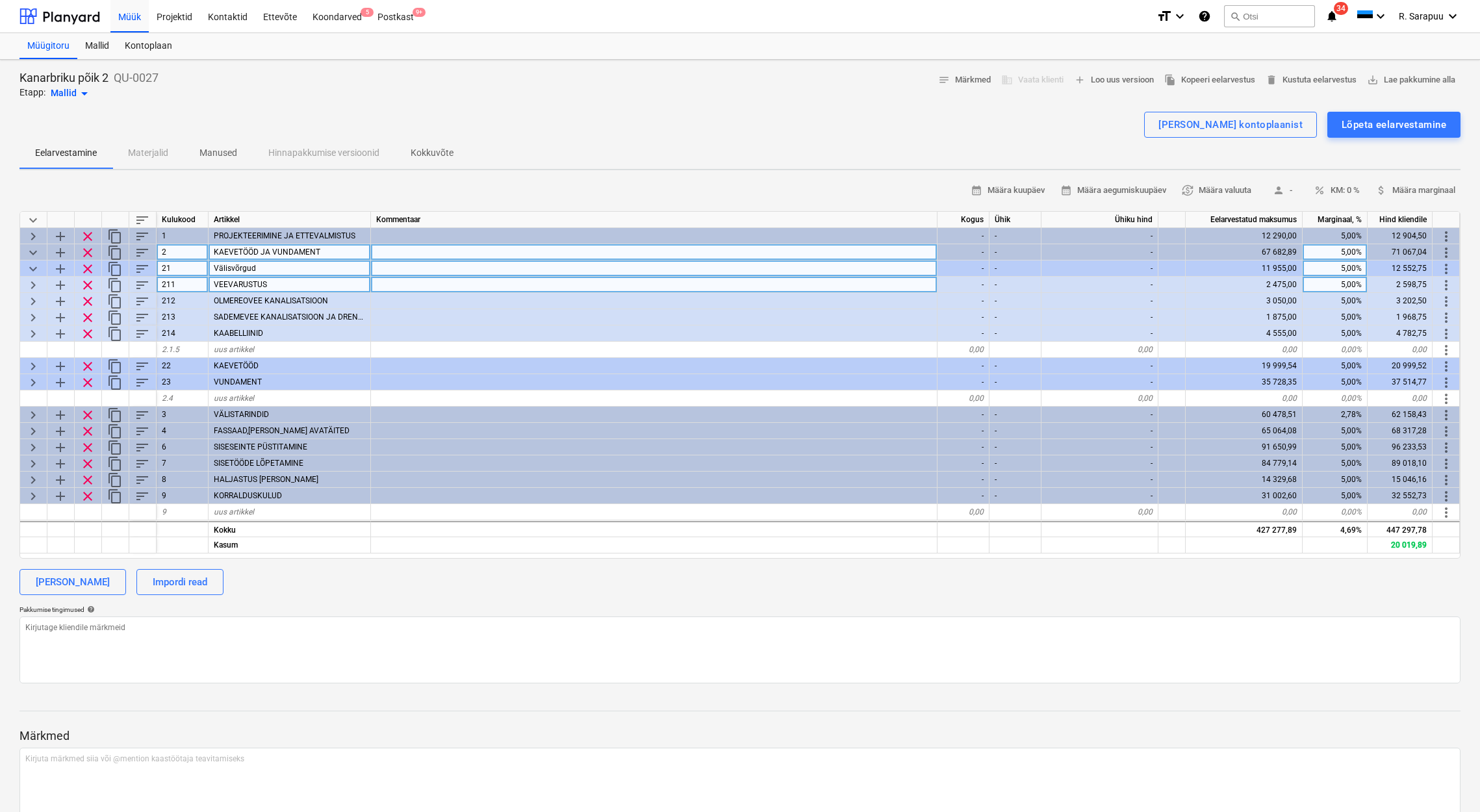 click on "keyboard_arrow_right" at bounding box center [33, 285] 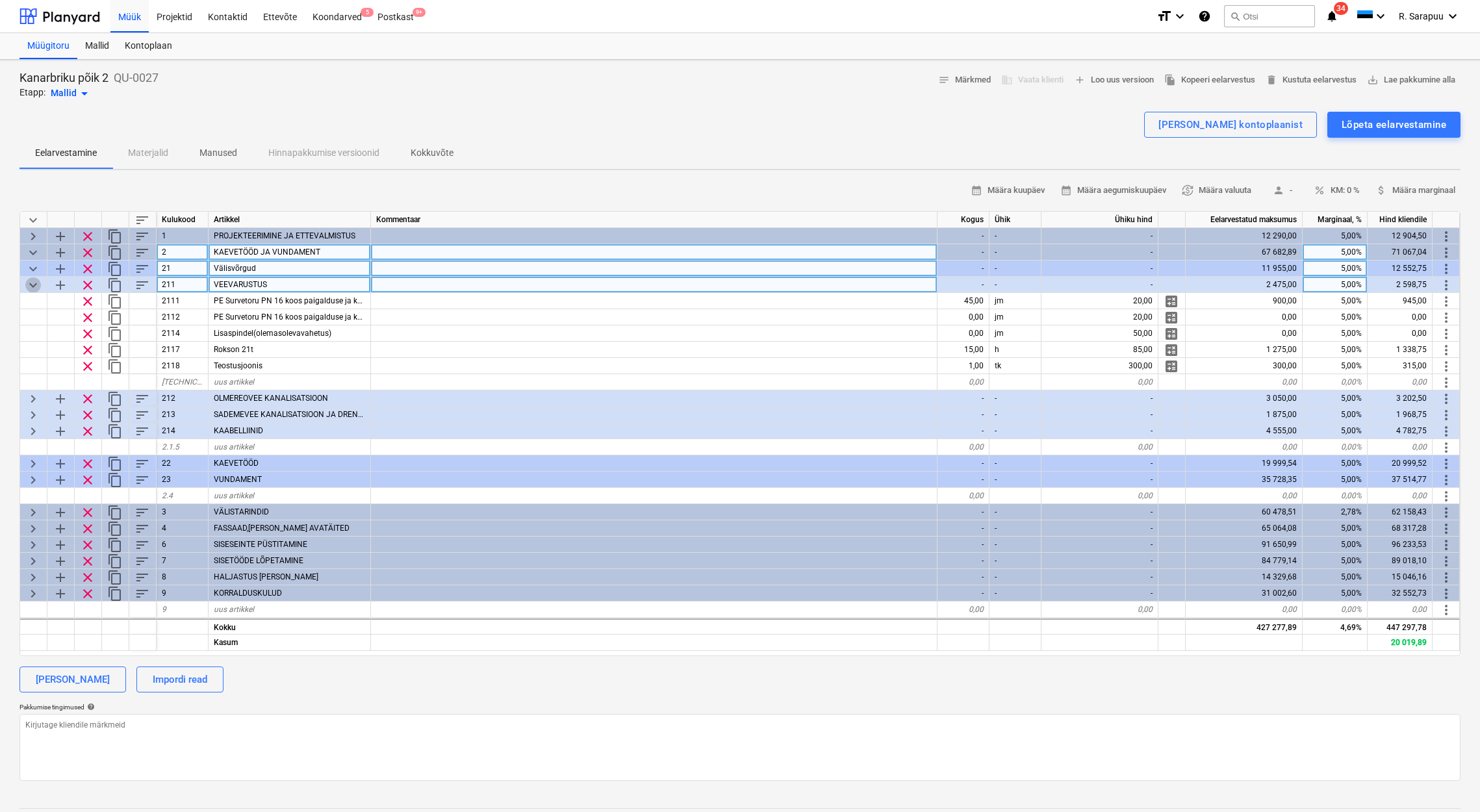 click on "keyboard_arrow_down" at bounding box center [33, 285] 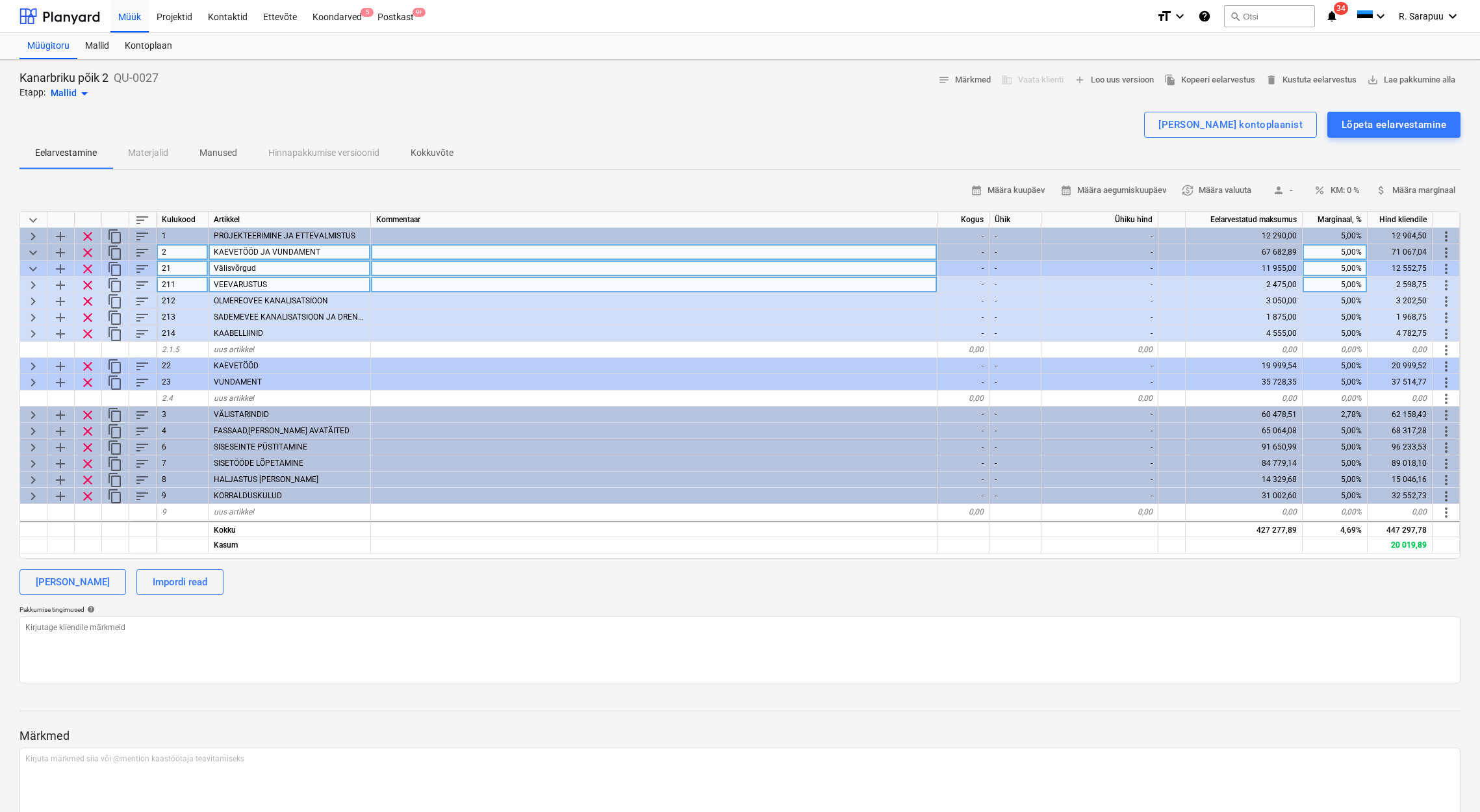 click on "keyboard_arrow_down" at bounding box center (33, 269) 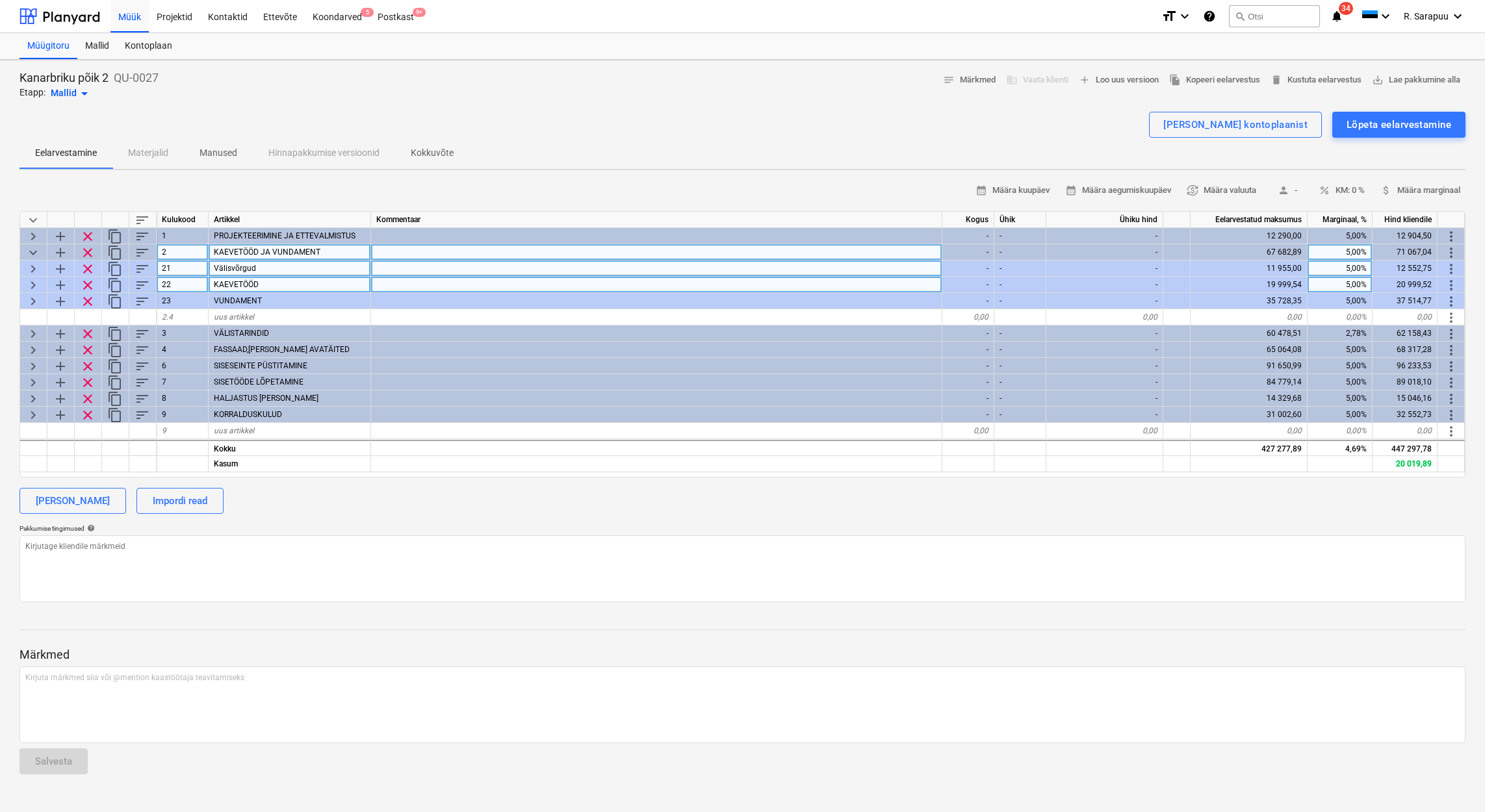 click on "keyboard_arrow_down" at bounding box center (33, 253) 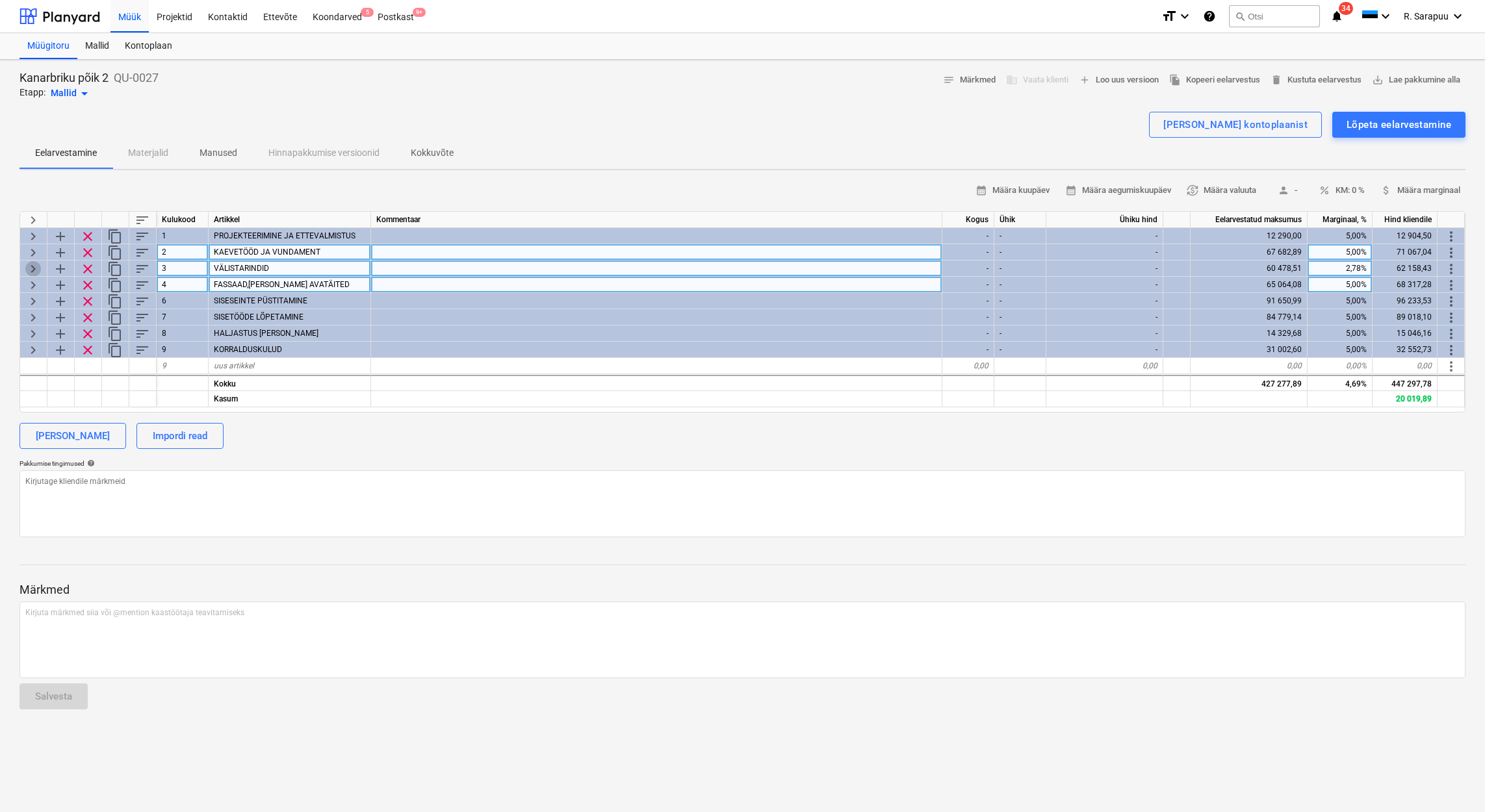 click on "keyboard_arrow_right" at bounding box center (33, 269) 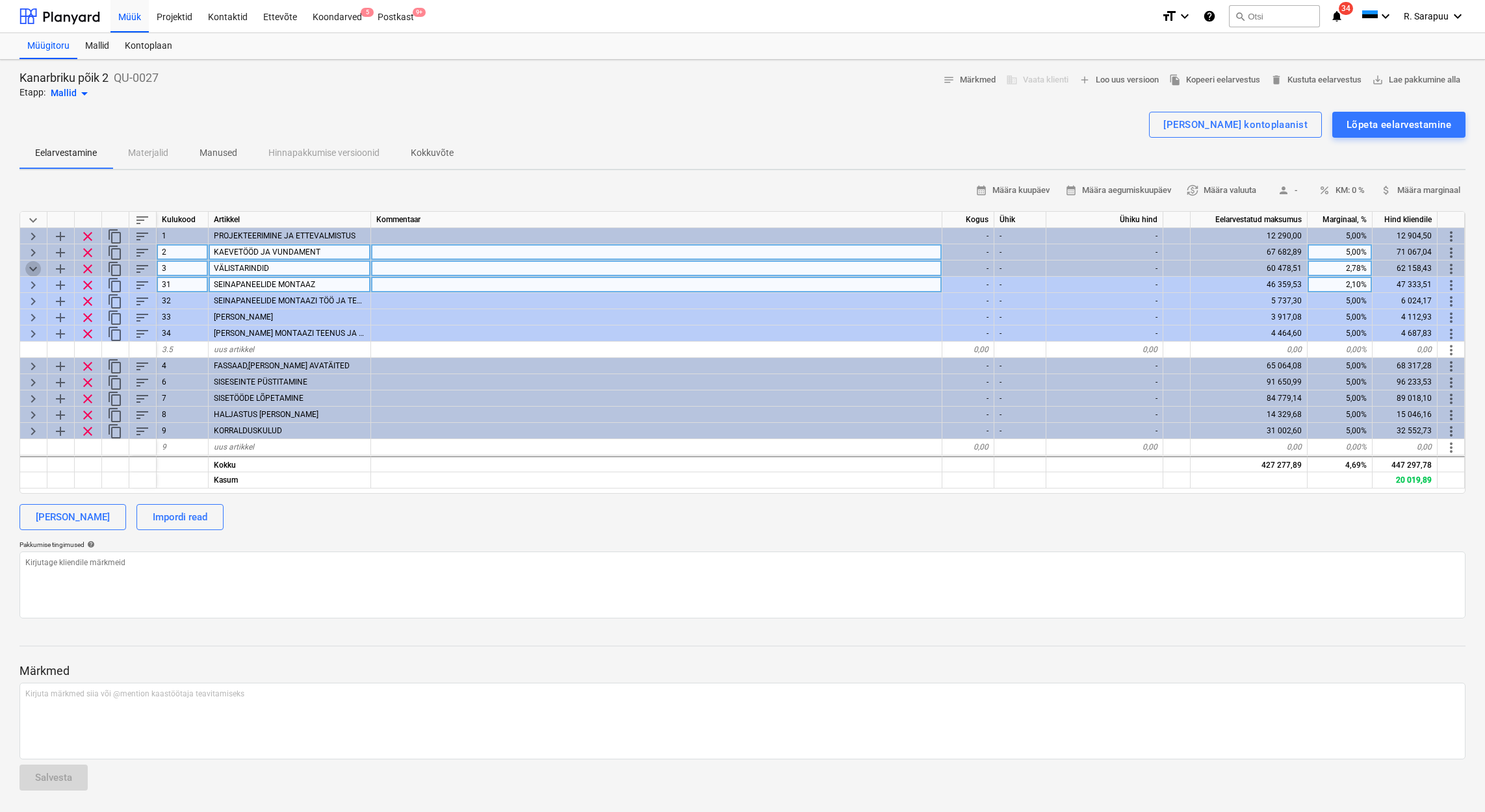 click on "keyboard_arrow_down" at bounding box center (33, 269) 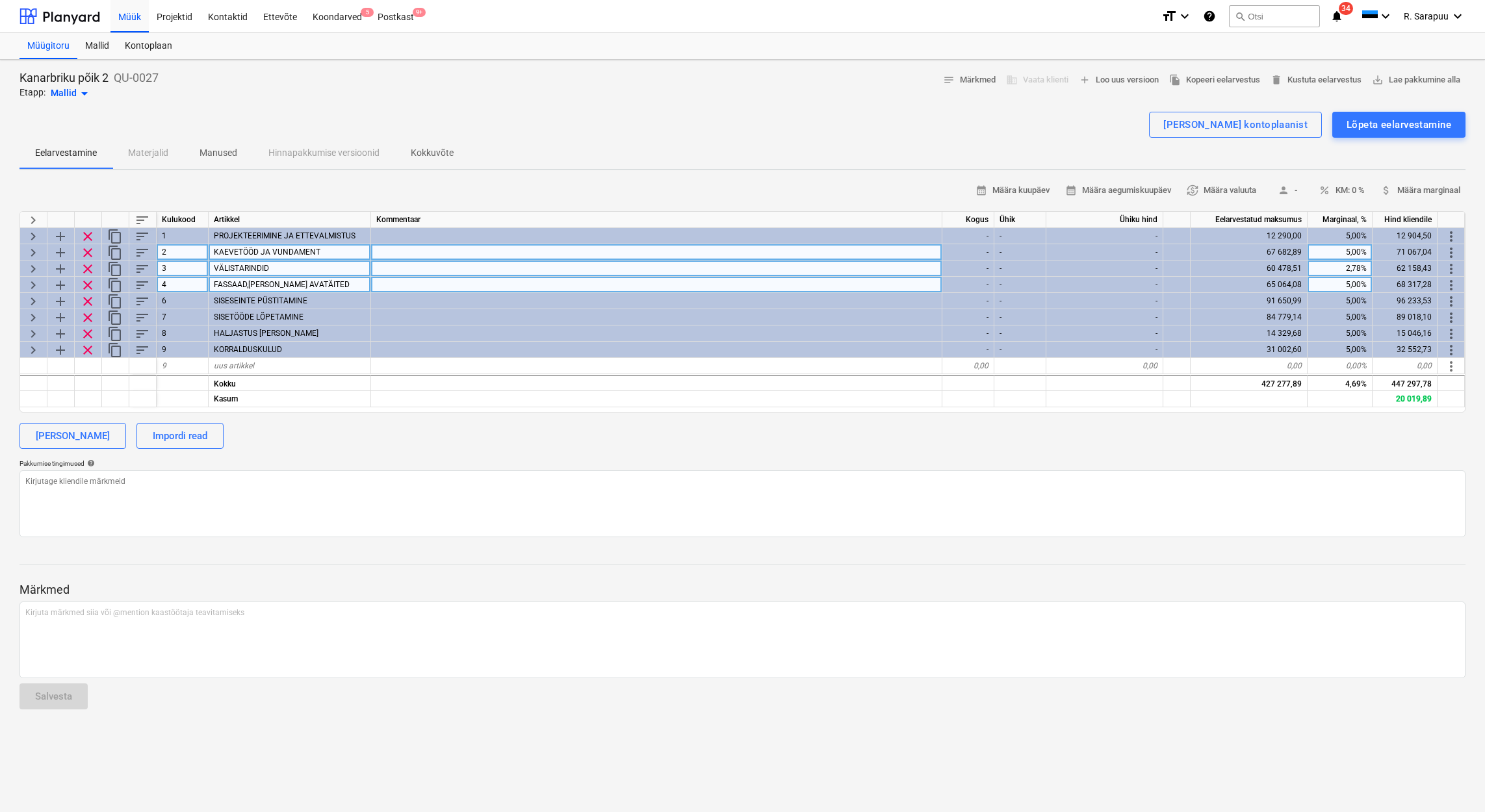click on "keyboard_arrow_right" at bounding box center [33, 253] 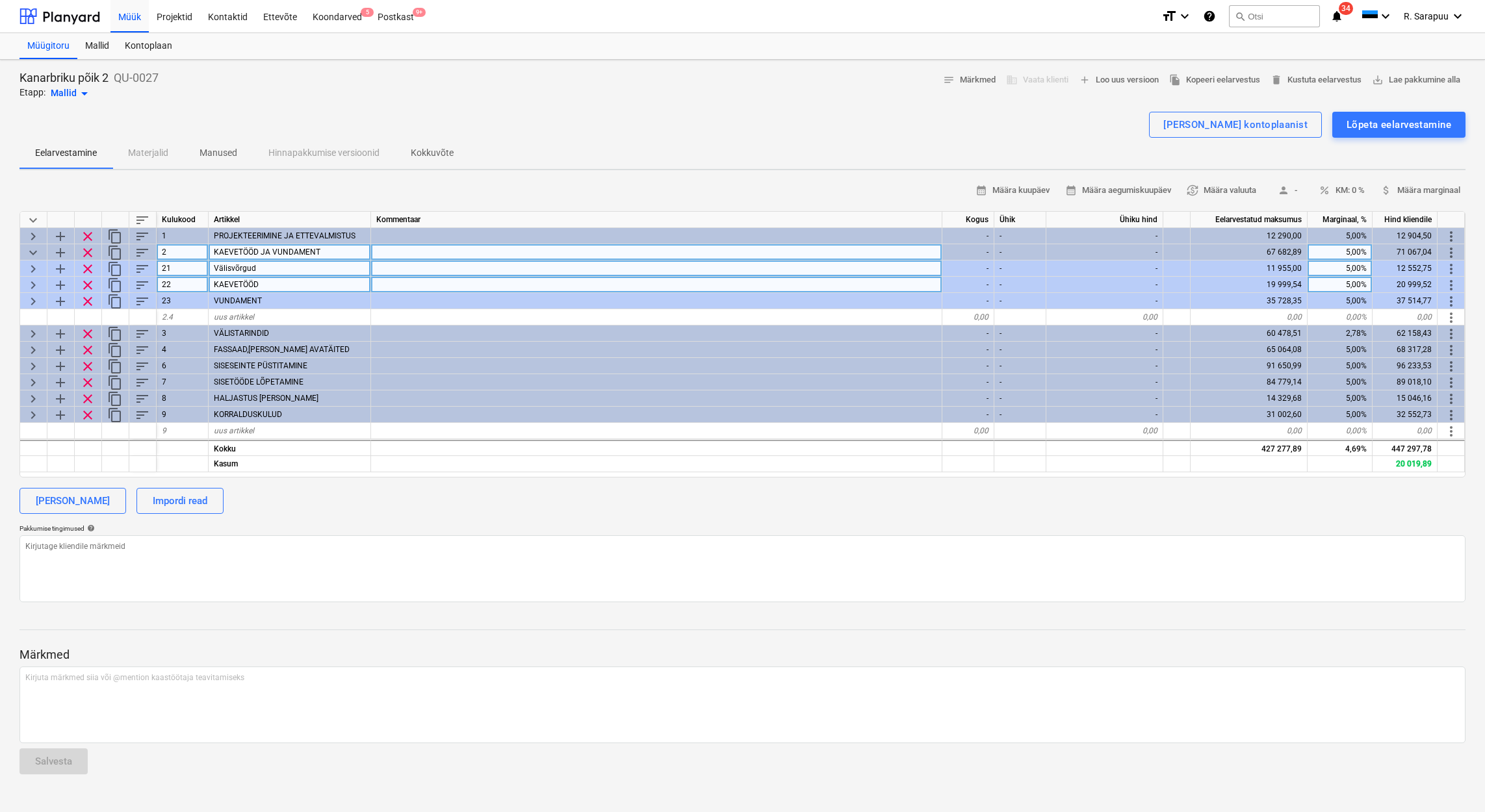 click on "keyboard_arrow_down" at bounding box center (33, 253) 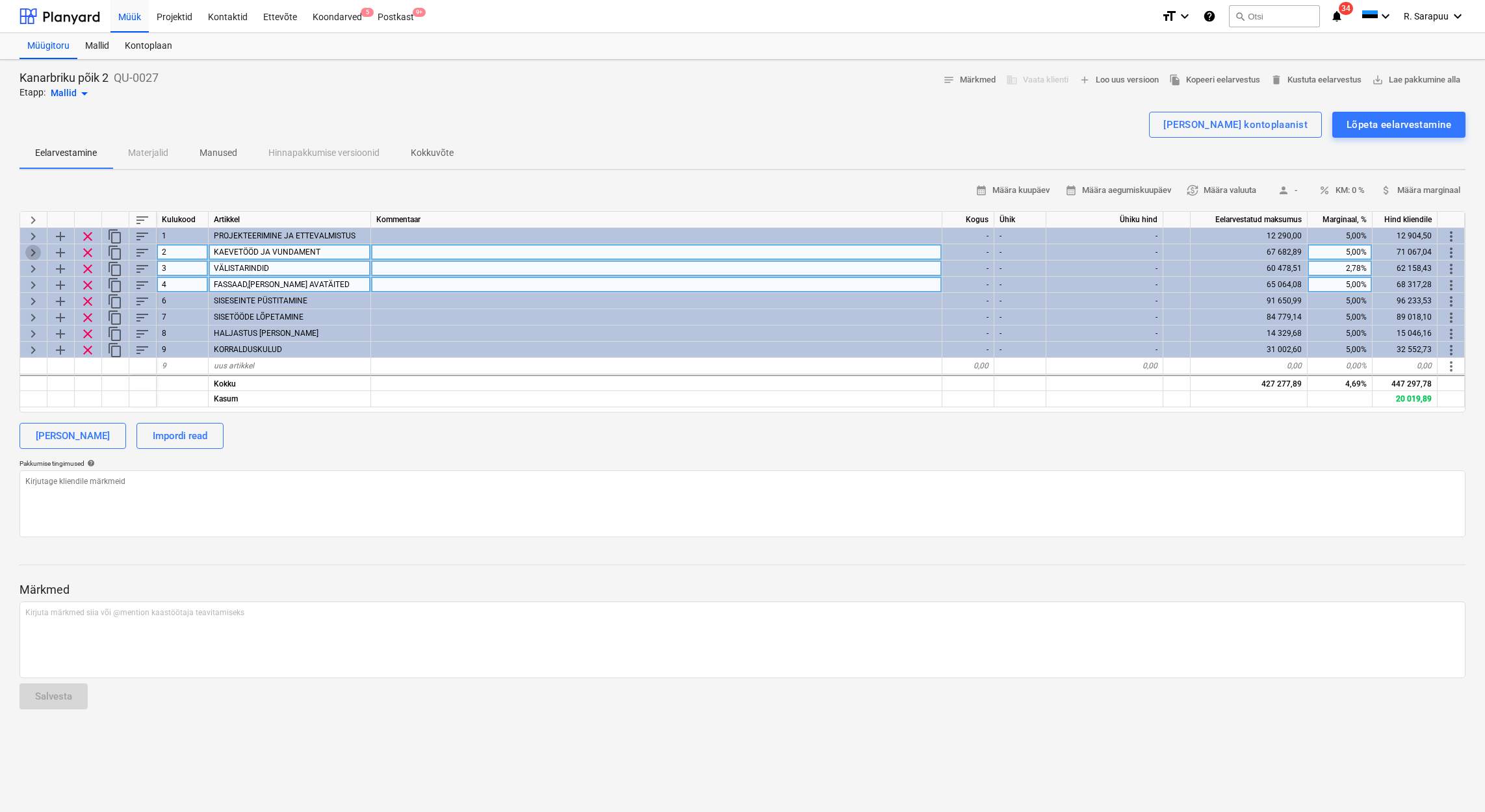 click on "keyboard_arrow_right" at bounding box center (33, 253) 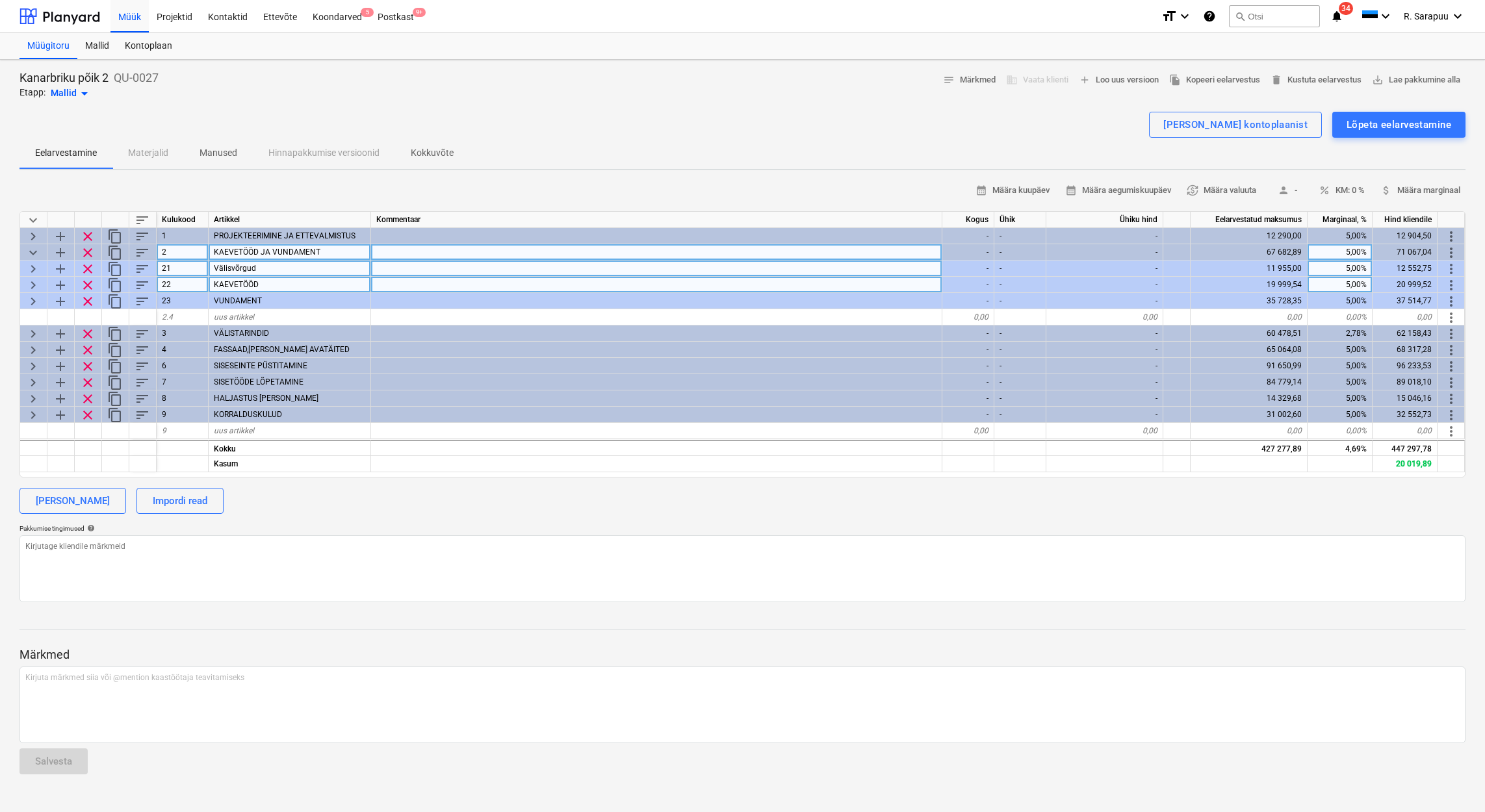click on "keyboard_arrow_right" at bounding box center (33, 285) 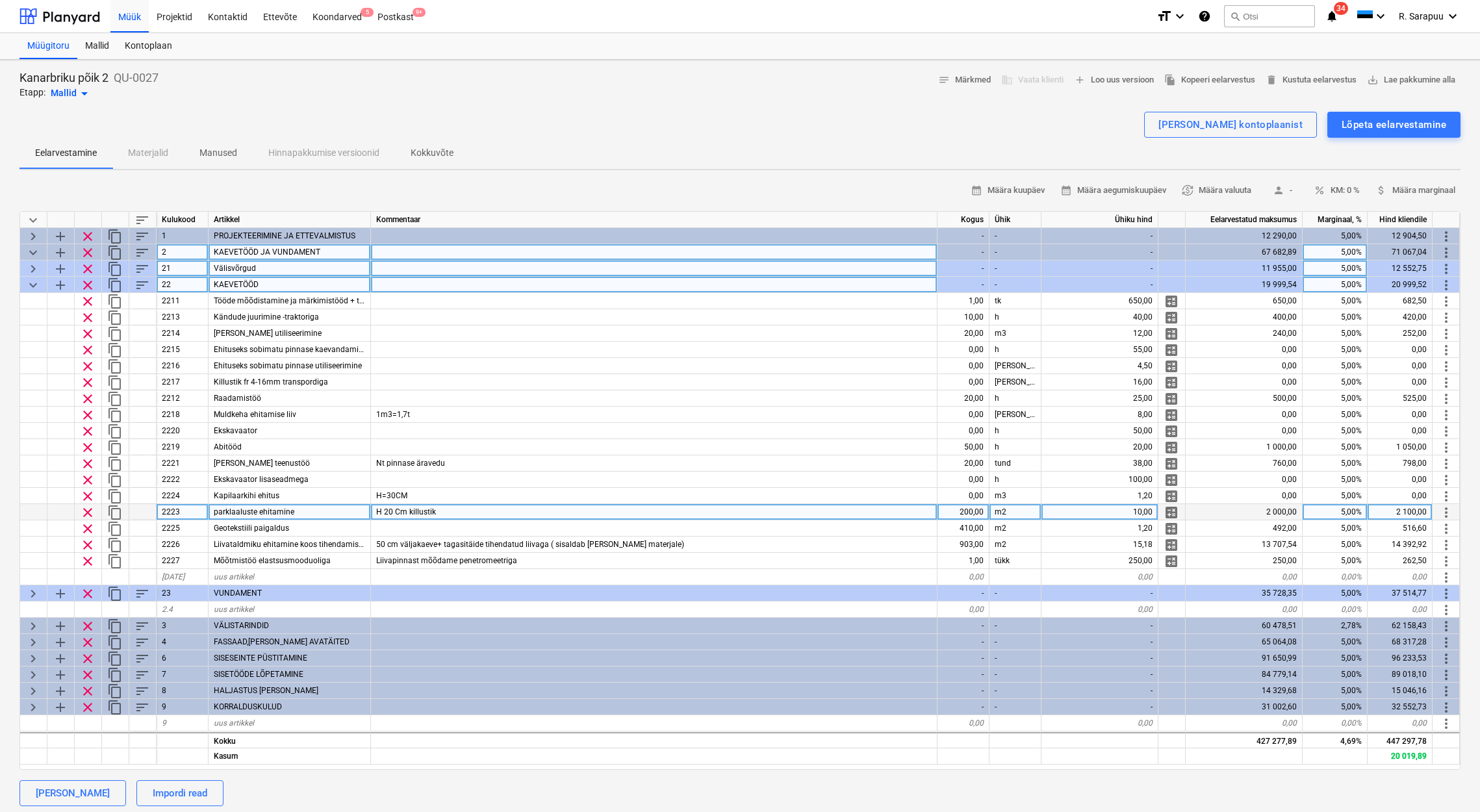 click on "200,00" at bounding box center (963, 512) 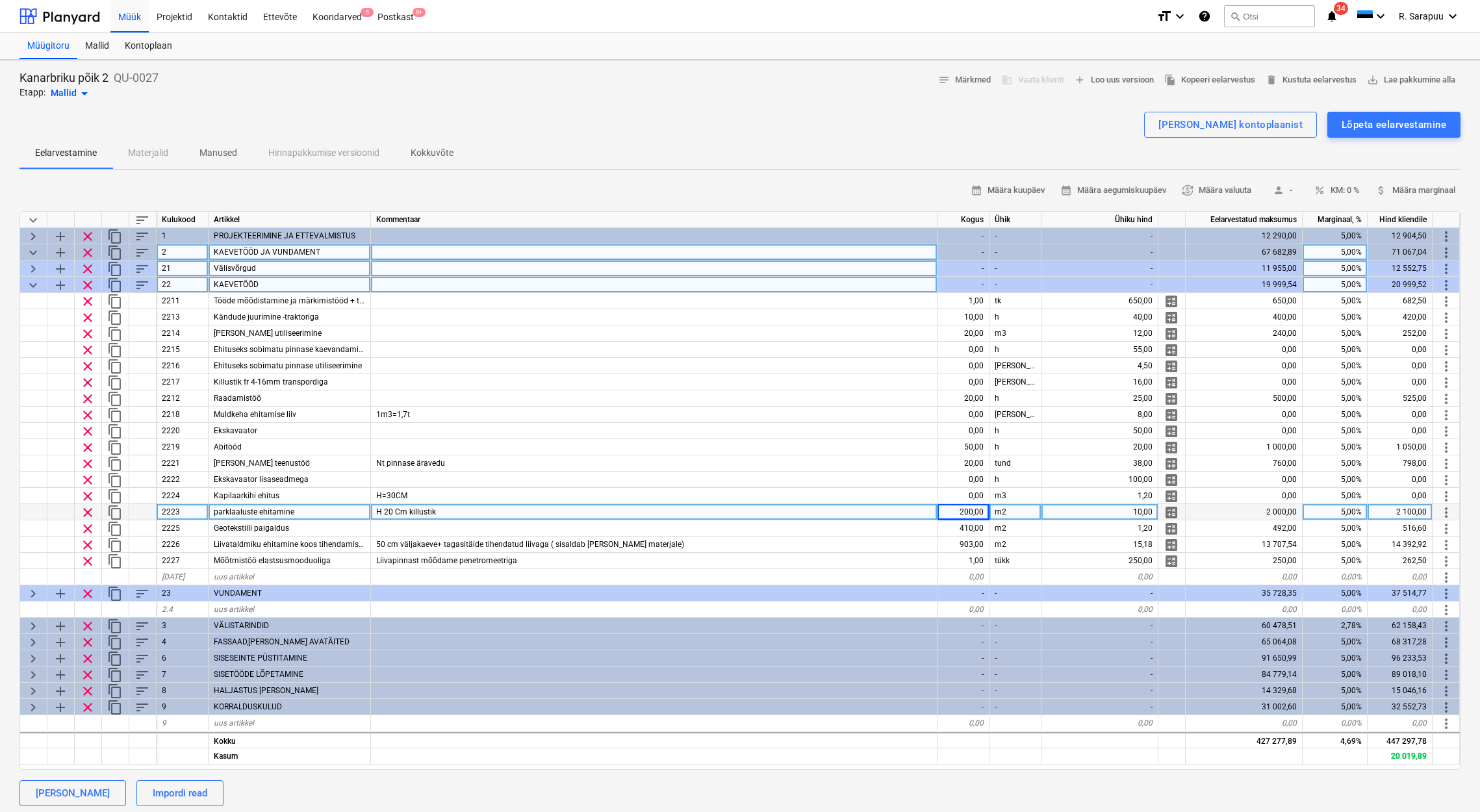click on "10,00" at bounding box center (1100, 512) 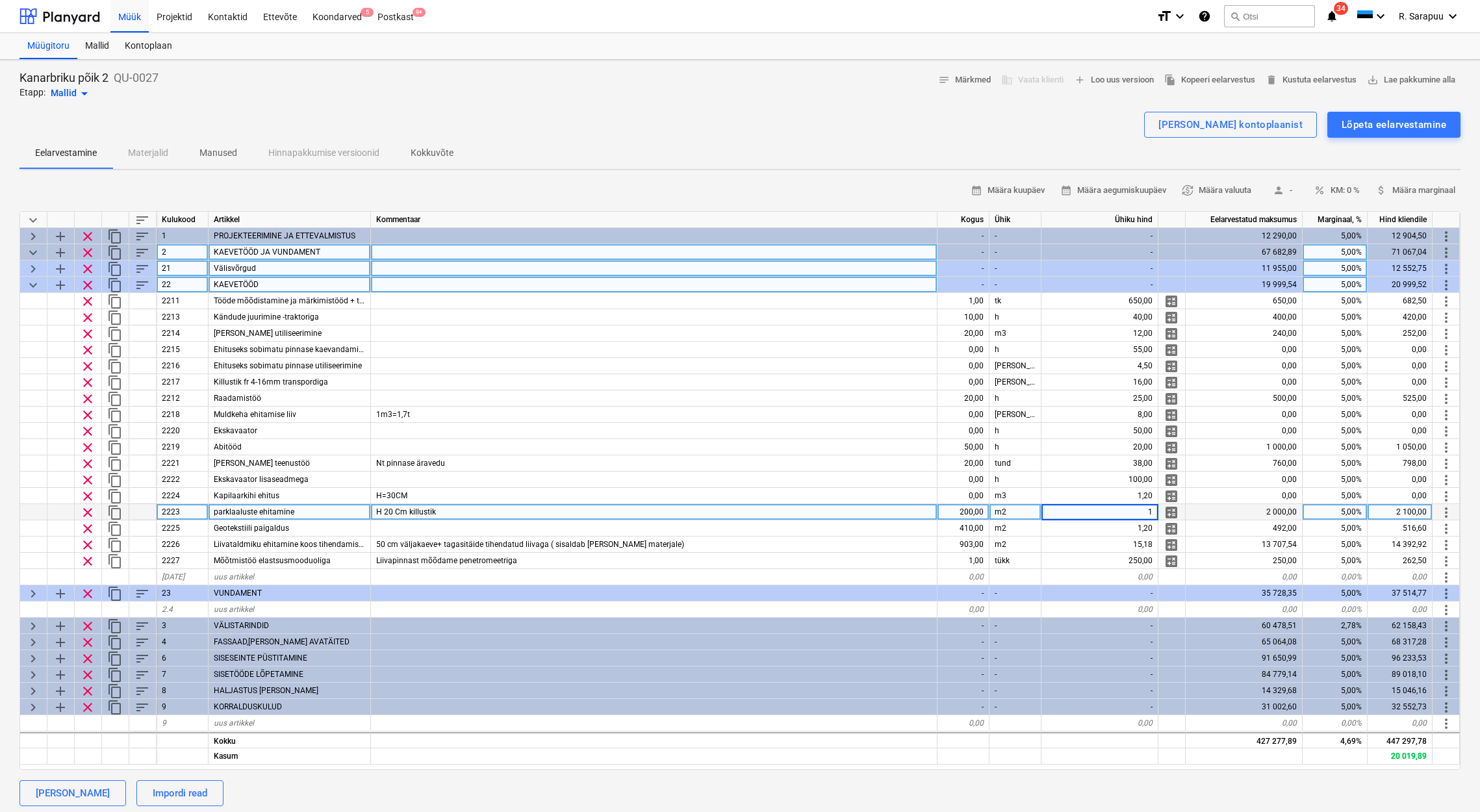 type on "16" 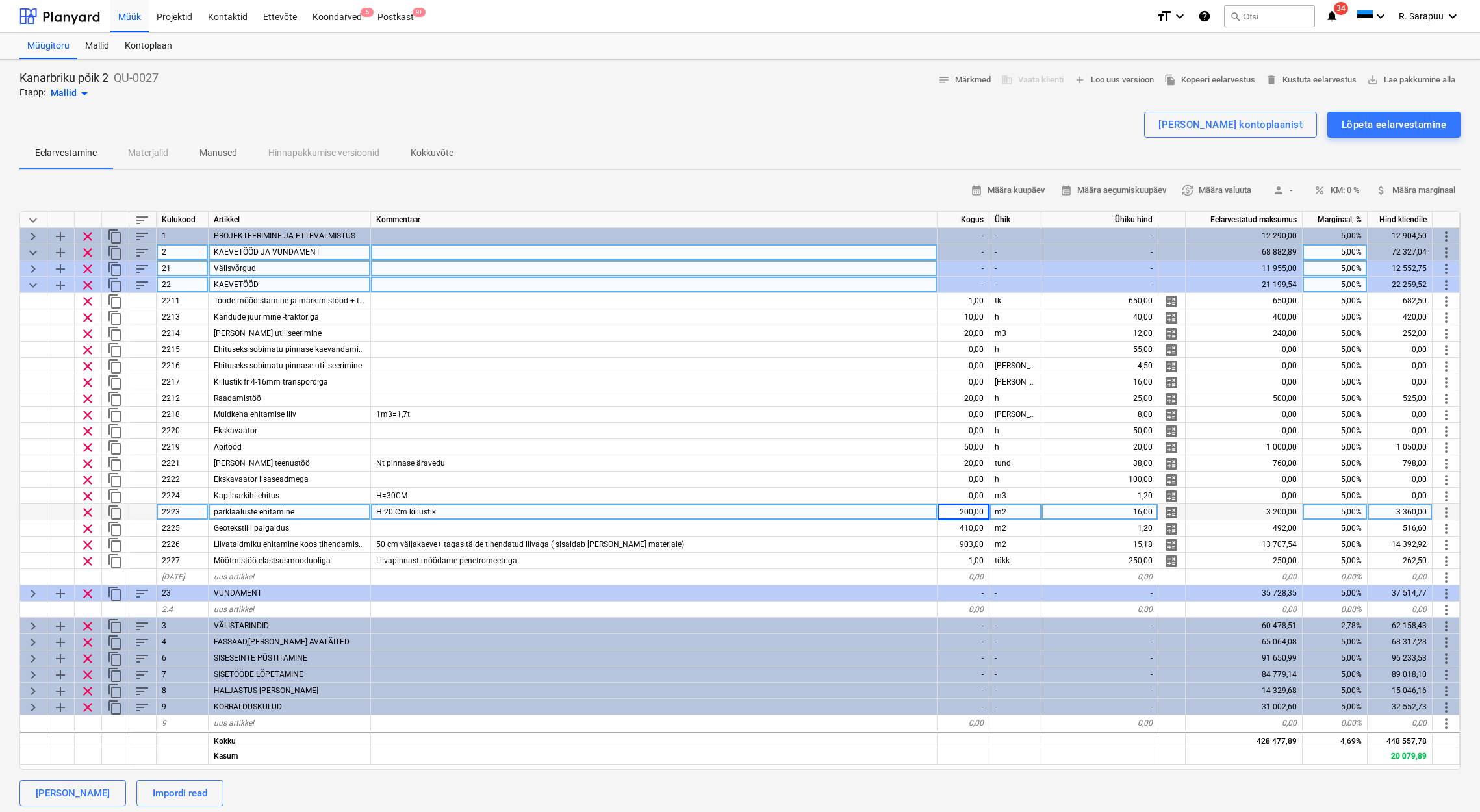 click on "200,00" at bounding box center [963, 512] 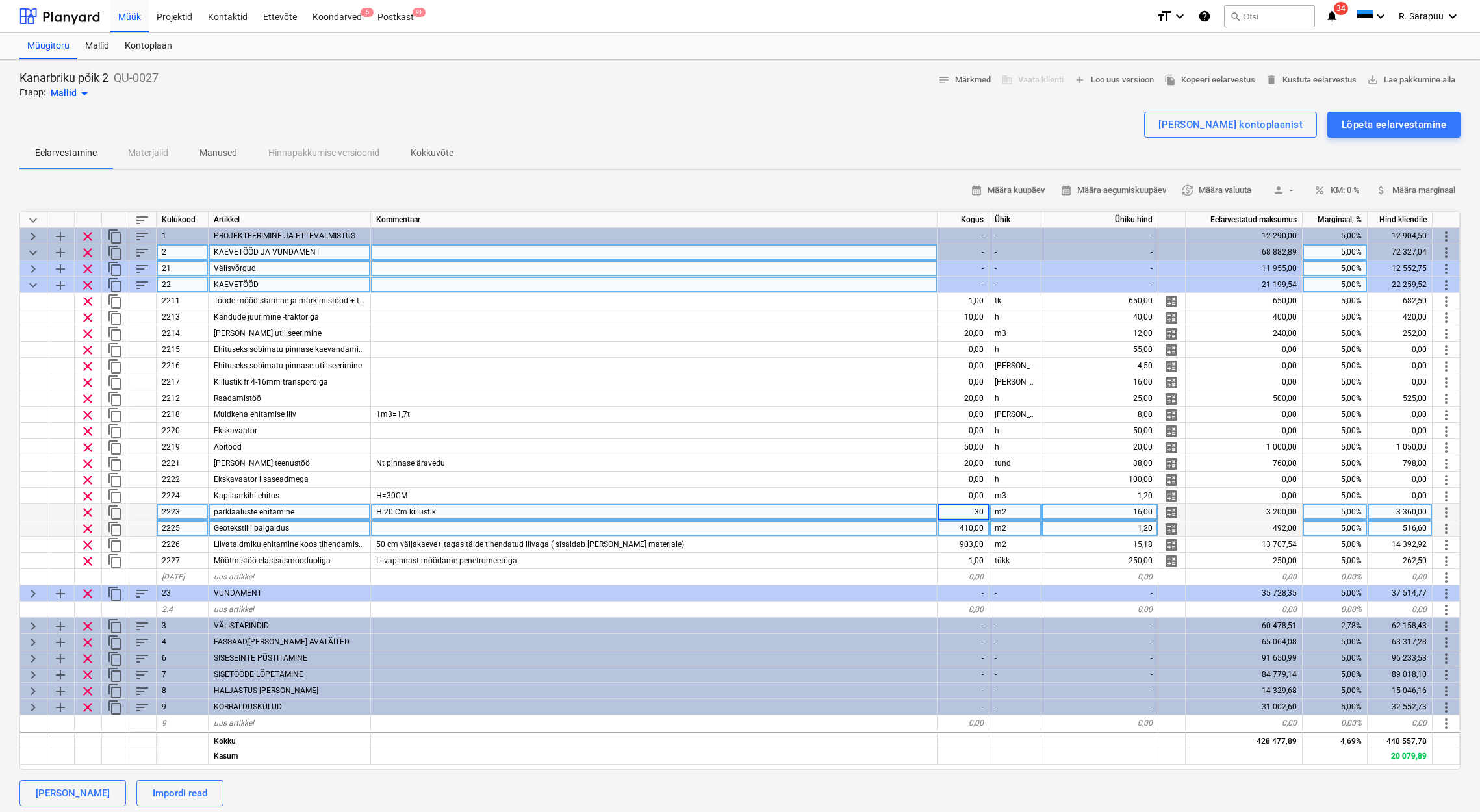 type on "300" 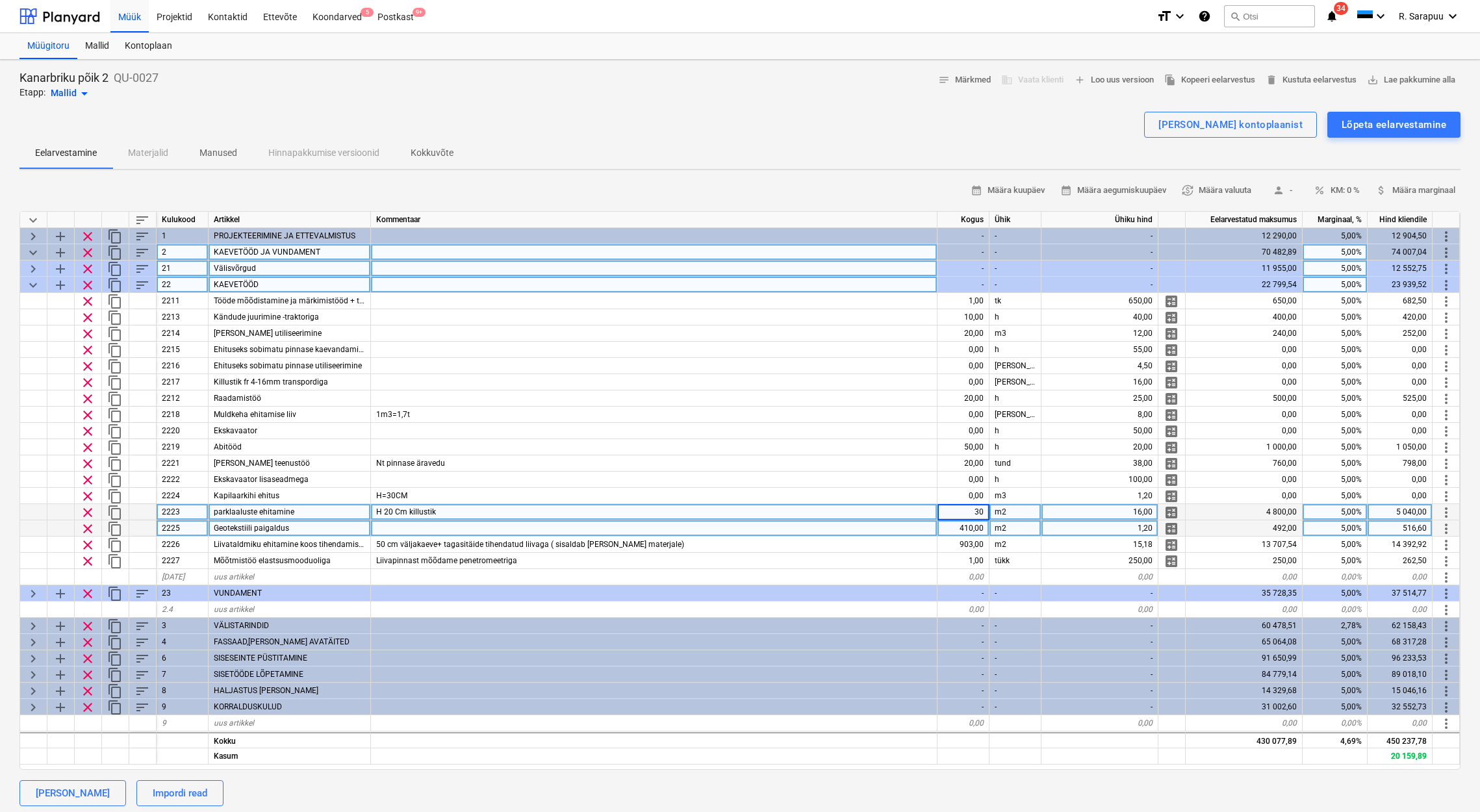 type on "300" 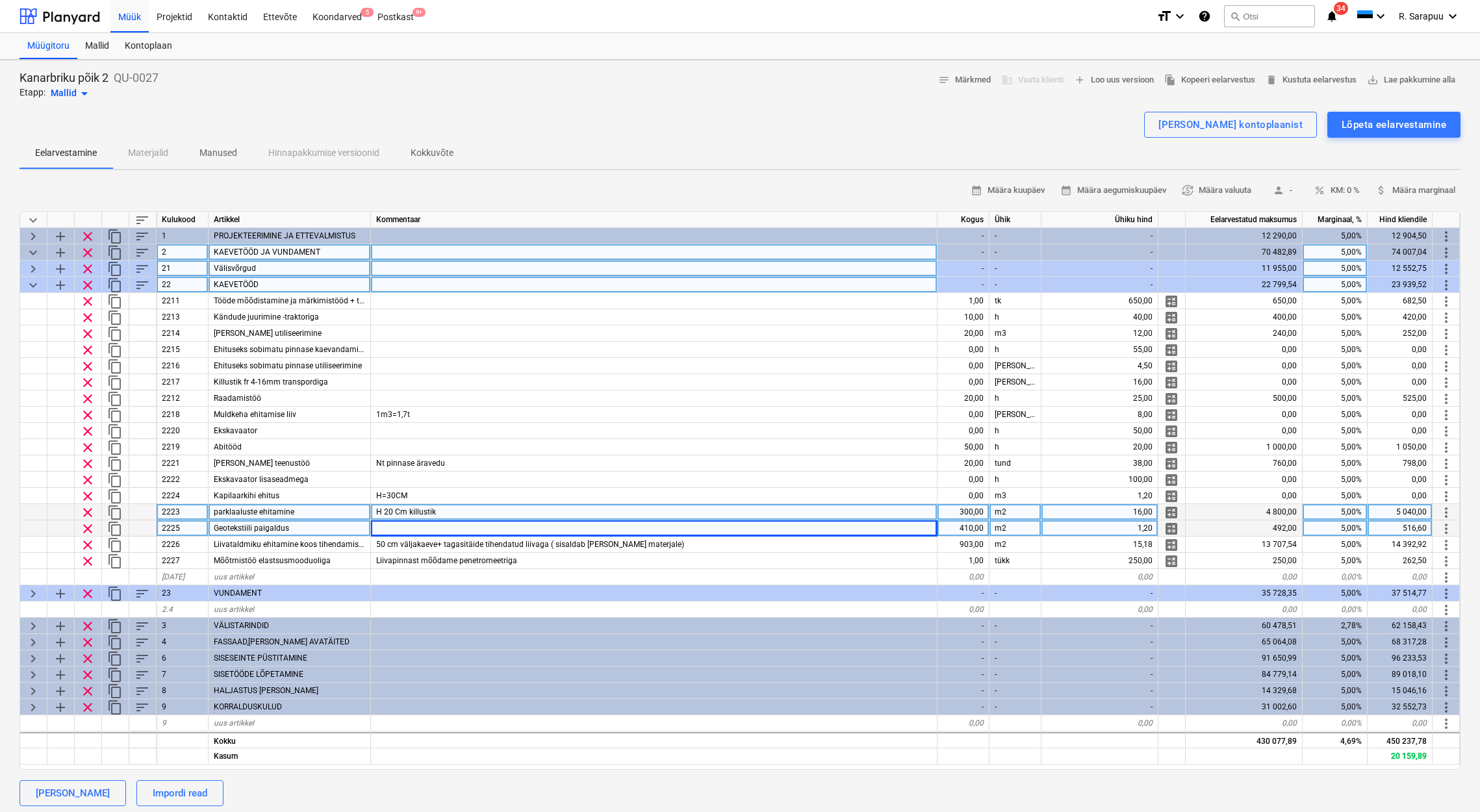 click on "410,00" at bounding box center [963, 528] 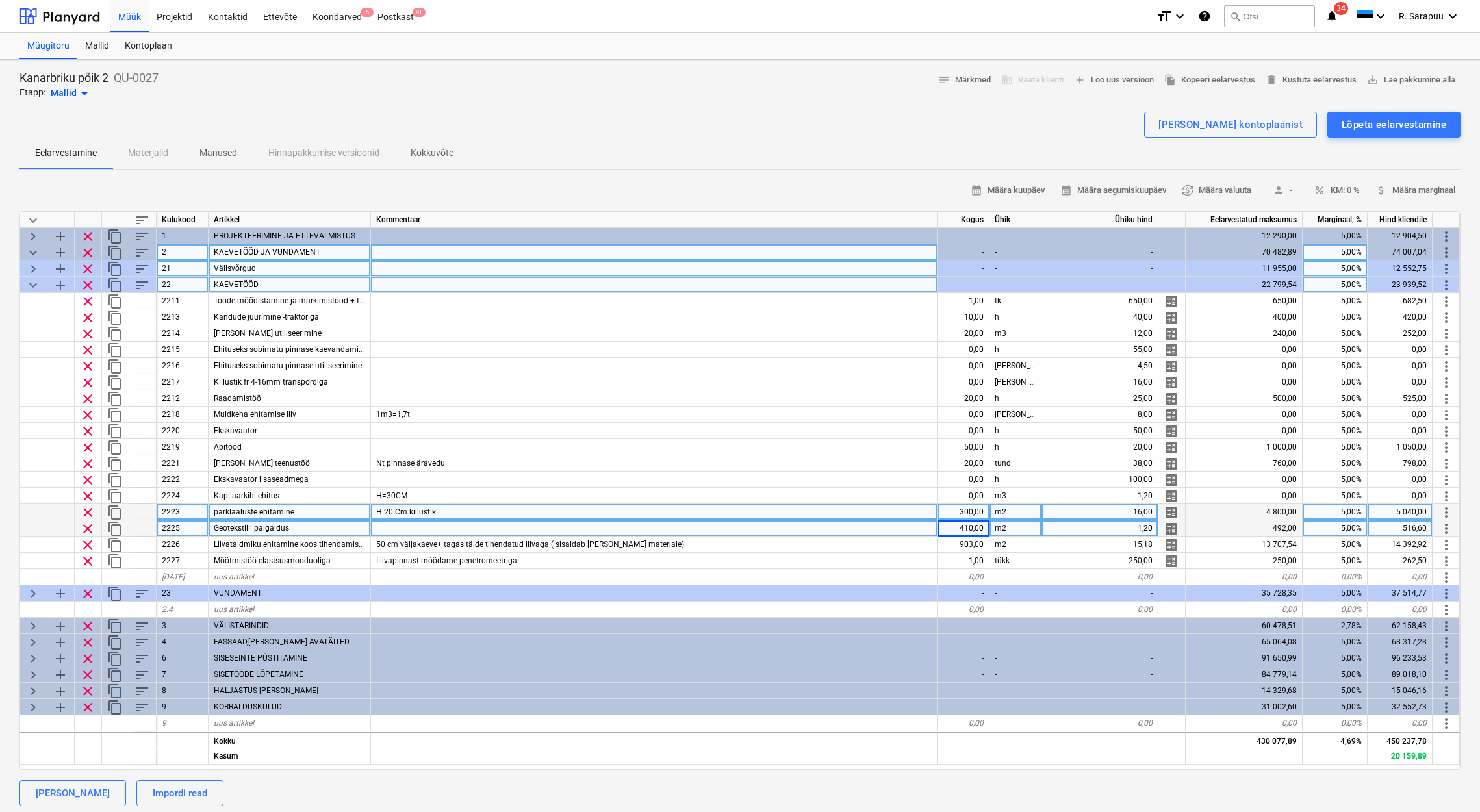 click on "300,00" at bounding box center (963, 512) 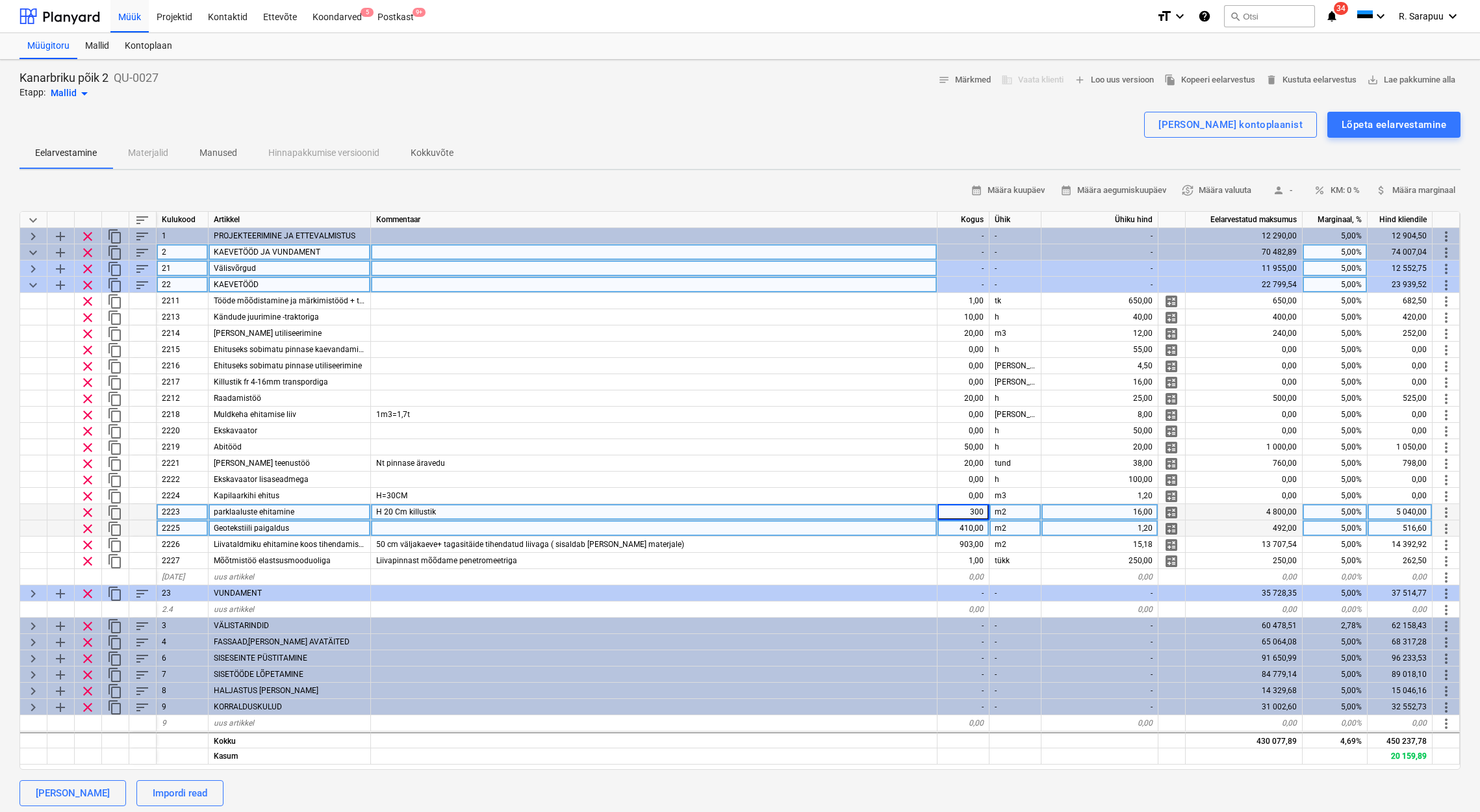 click on "300" at bounding box center [963, 512] 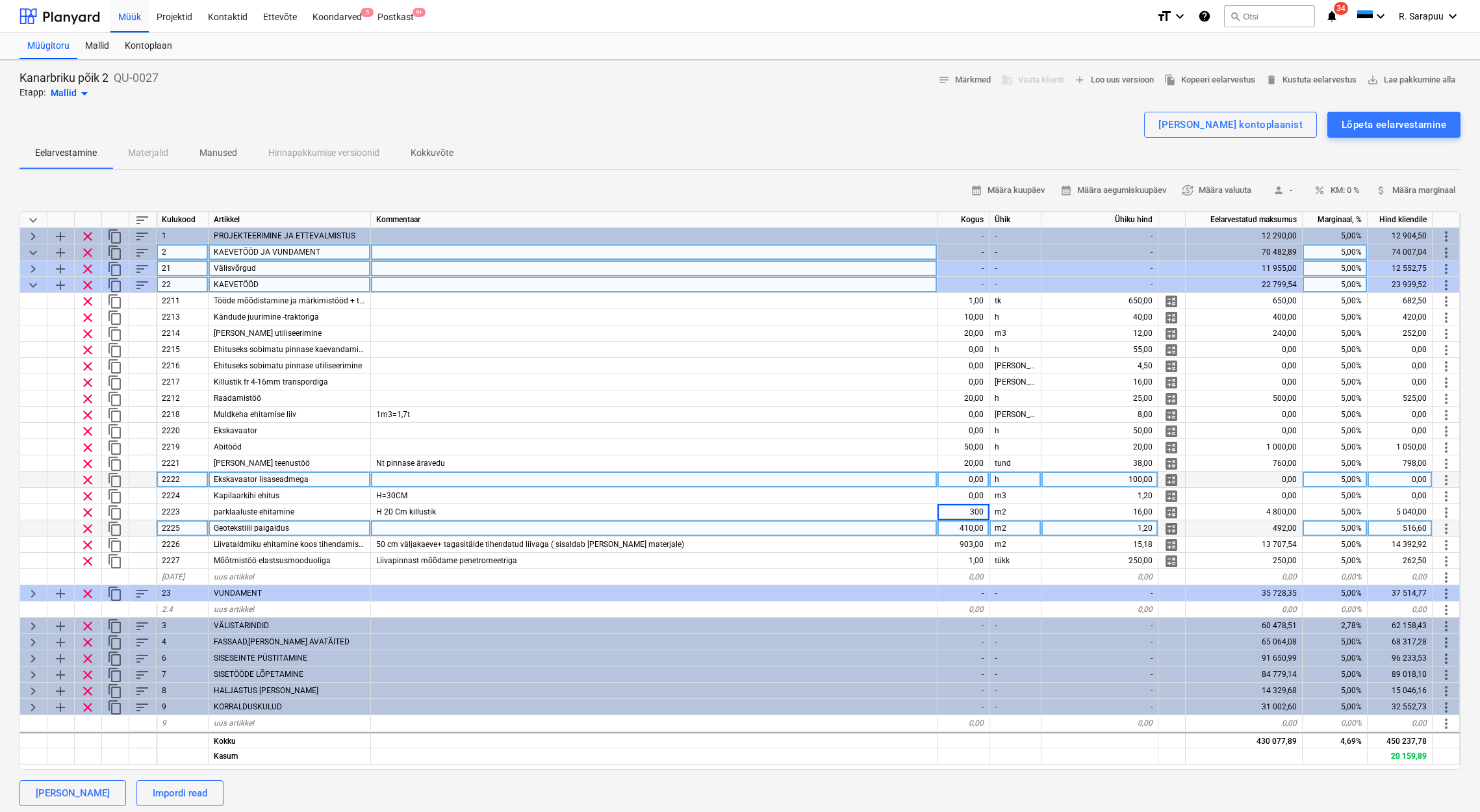 click on "0,00" at bounding box center [963, 479] 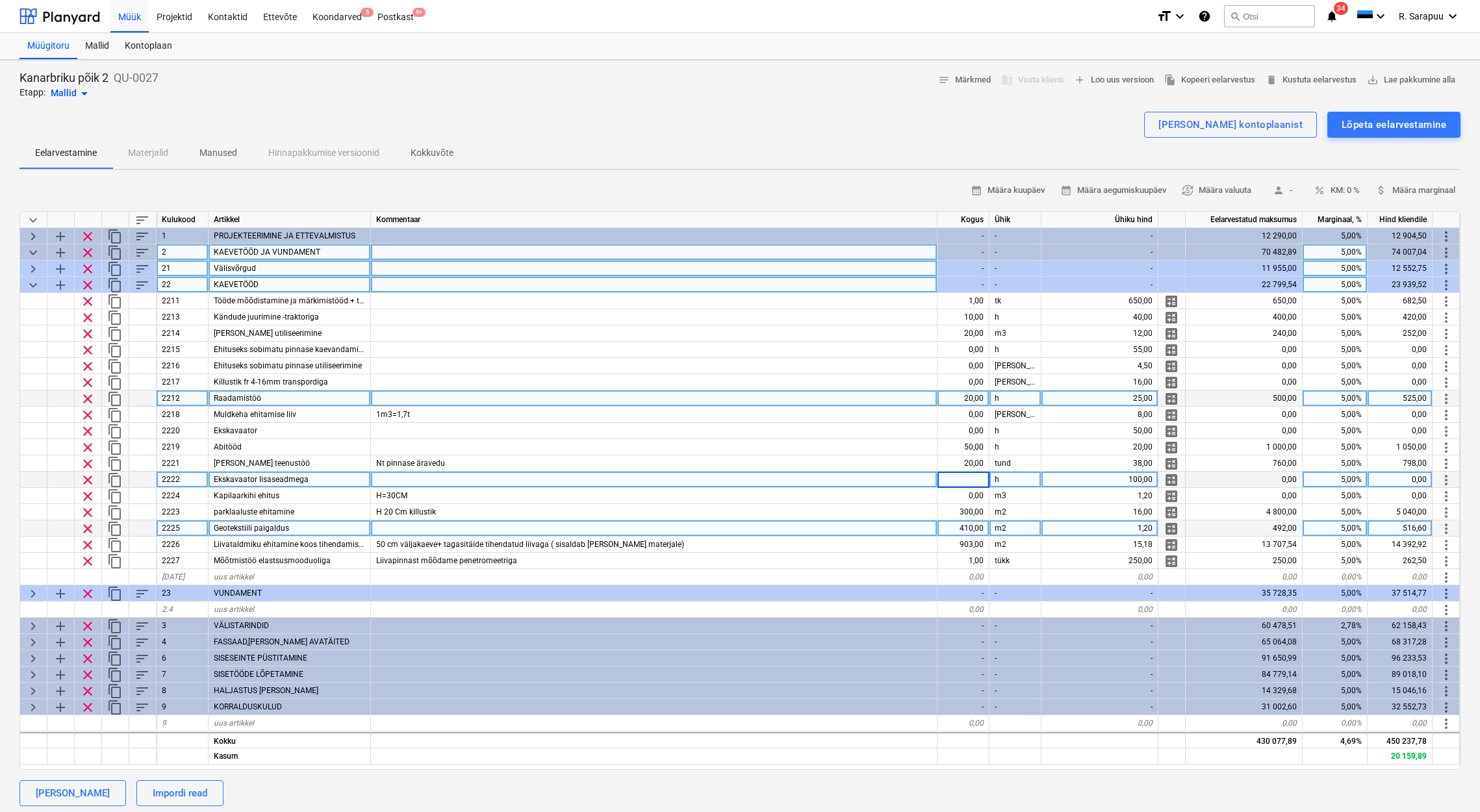click on "keyboard_arrow_down sort Kulukood Artikkel Kommentaar Kogus Ühik Ühiku hind Eelarvestatud maksumus Marginaal, % Hind kliendile keyboard_arrow_right add clear content_copy sort 1 PROJEKTEERIMINE JA ETTEVALMISTUS - - - 12 290,00 5,00% 12 904,50 more_vert keyboard_arrow_down add clear content_copy sort 2 KAEVETÖÖD JA VUNDAMENT - - - 70 482,89 5,00% 74 007,04 more_vert keyboard_arrow_right add clear content_copy sort 21 Välisvõrgud  - - - 11 955,00 5,00% 12 552,75 more_vert keyboard_arrow_down add clear content_copy sort 22 KAEVETÖÖD - - - 22 799,54 5,00% 23 939,52 more_vert clear content_copy 2211 Tööde mõõdistamine ja märkimistööd + teostusjoonis. 1,00 tk 650,00 calculate 650,00 5,00% 682,50 more_vert clear content_copy 2213 Kändude juurimine -traktoriga 10,00 h 40,00 calculate 400,00 5,00% 420,00 more_vert clear content_copy 2214 Kändude utiliseerimine 20,00 m3 12,00 calculate 240,00 5,00% 252,00 more_vert clear content_copy 2215 Ehituseks sobimatu pinnase kaevandamine  21t 0,00 h 55,00 0,00 h" at bounding box center (740, 490) 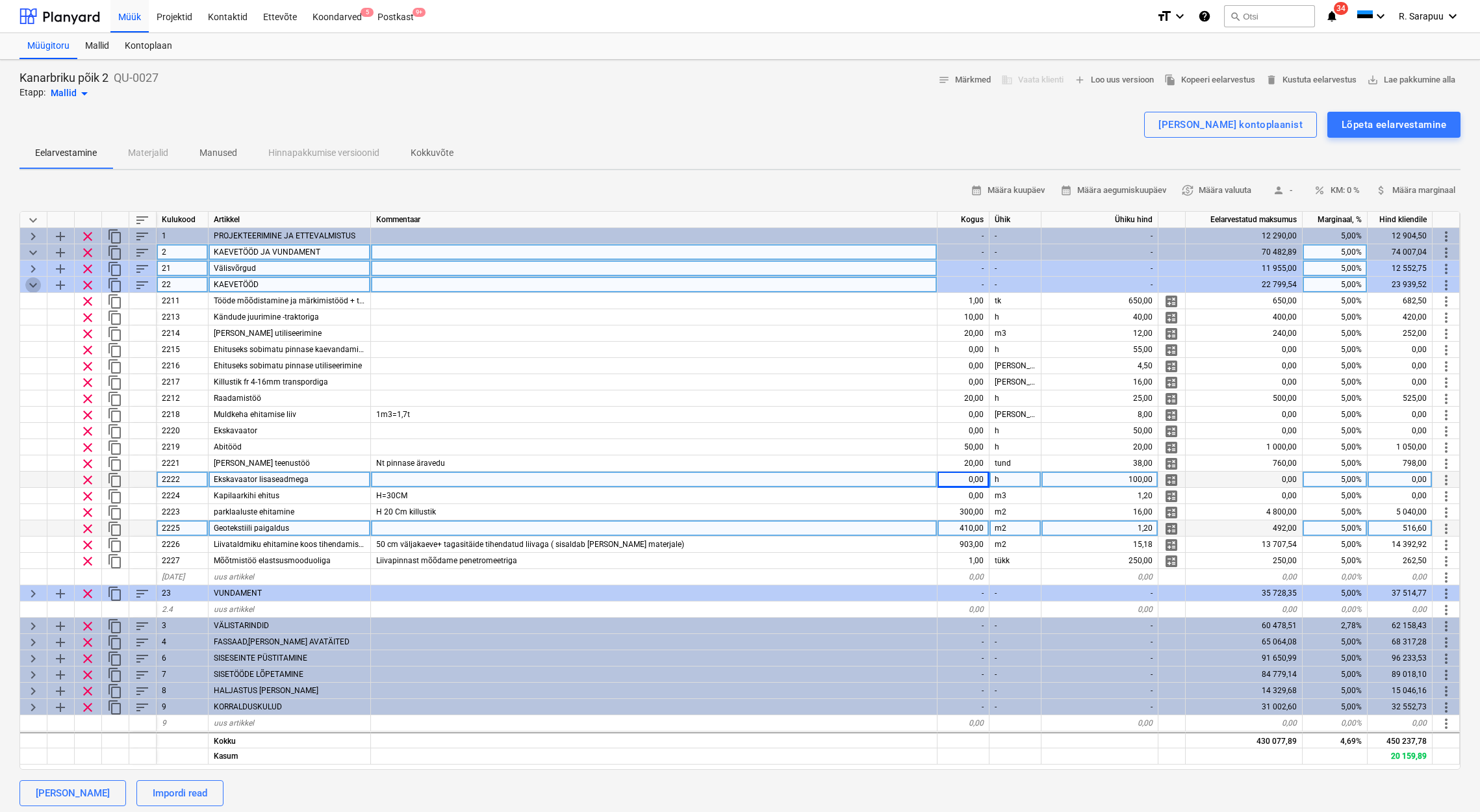 click on "keyboard_arrow_down" at bounding box center [33, 285] 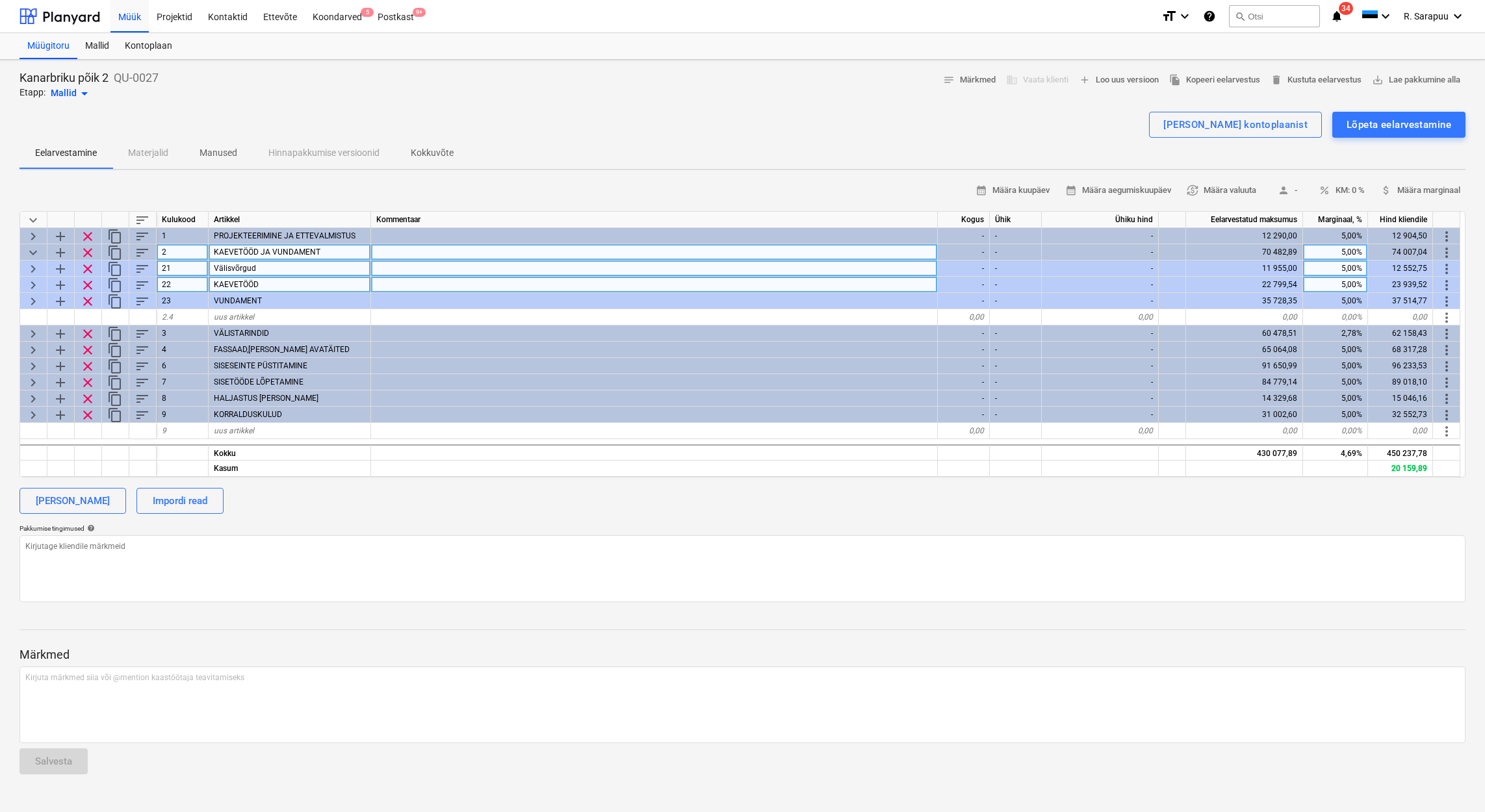 click on "keyboard_arrow_right" at bounding box center [33, 285] 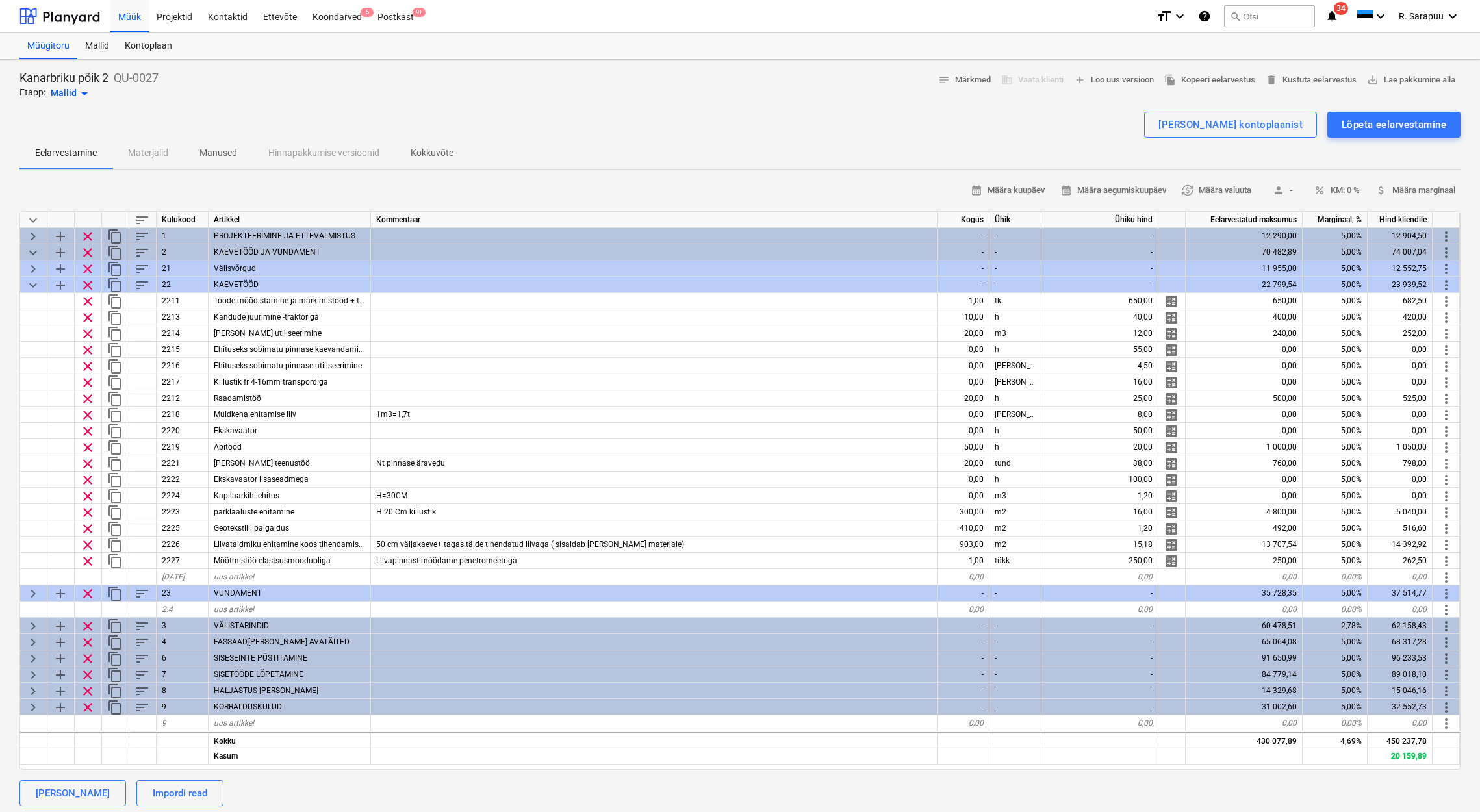scroll, scrollTop: 0, scrollLeft: 0, axis: both 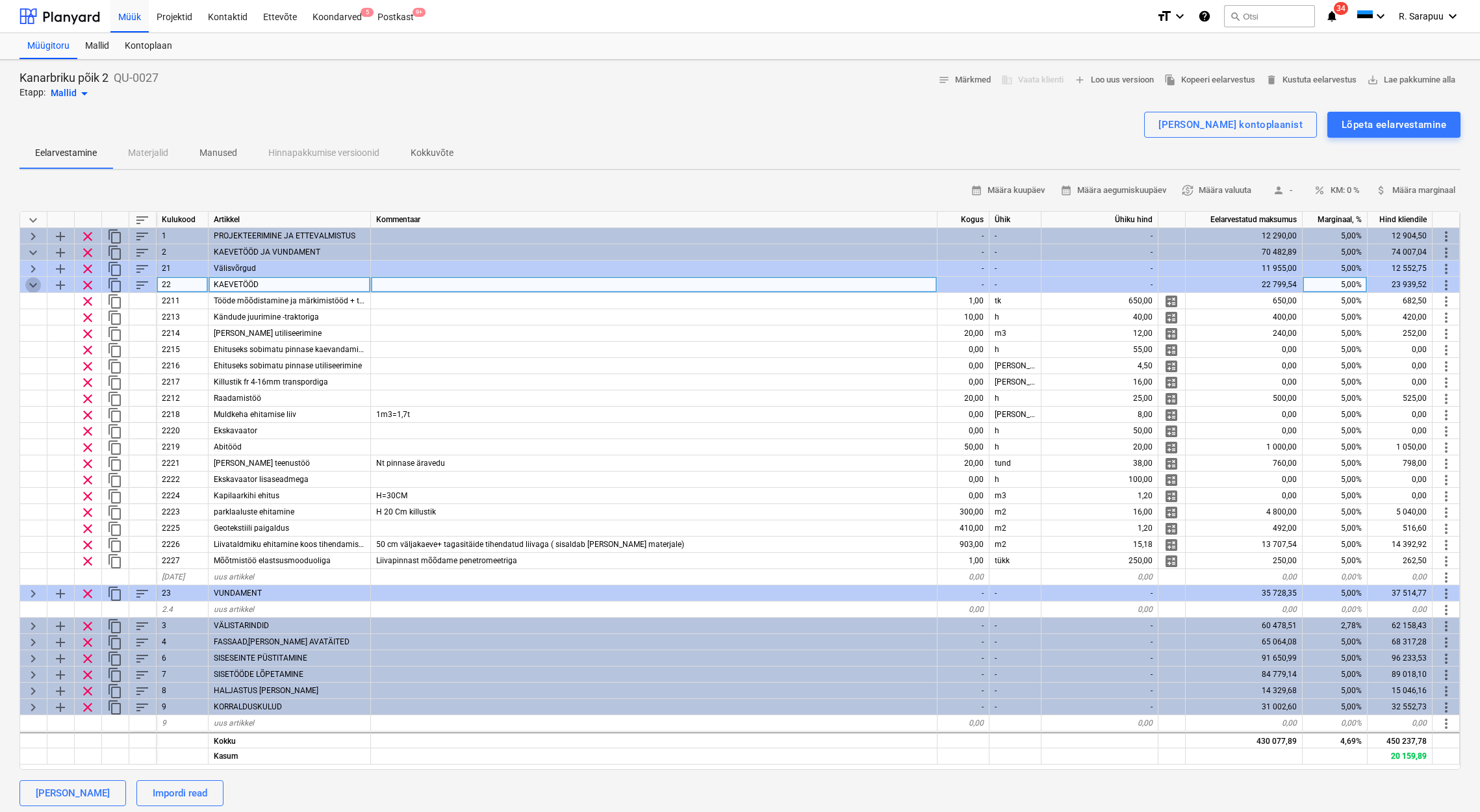 click on "keyboard_arrow_down" at bounding box center [33, 285] 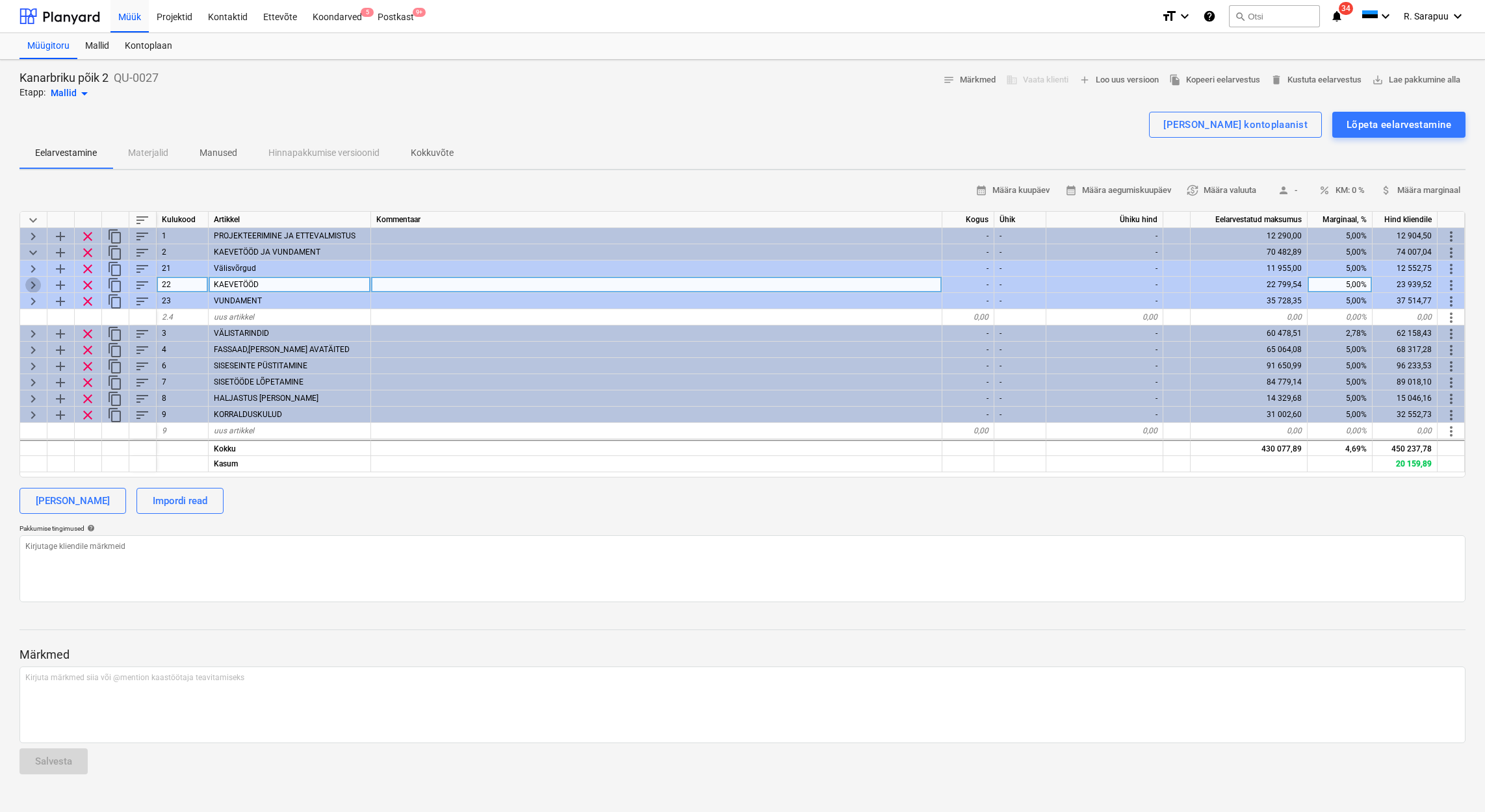 click on "keyboard_arrow_right" at bounding box center [33, 285] 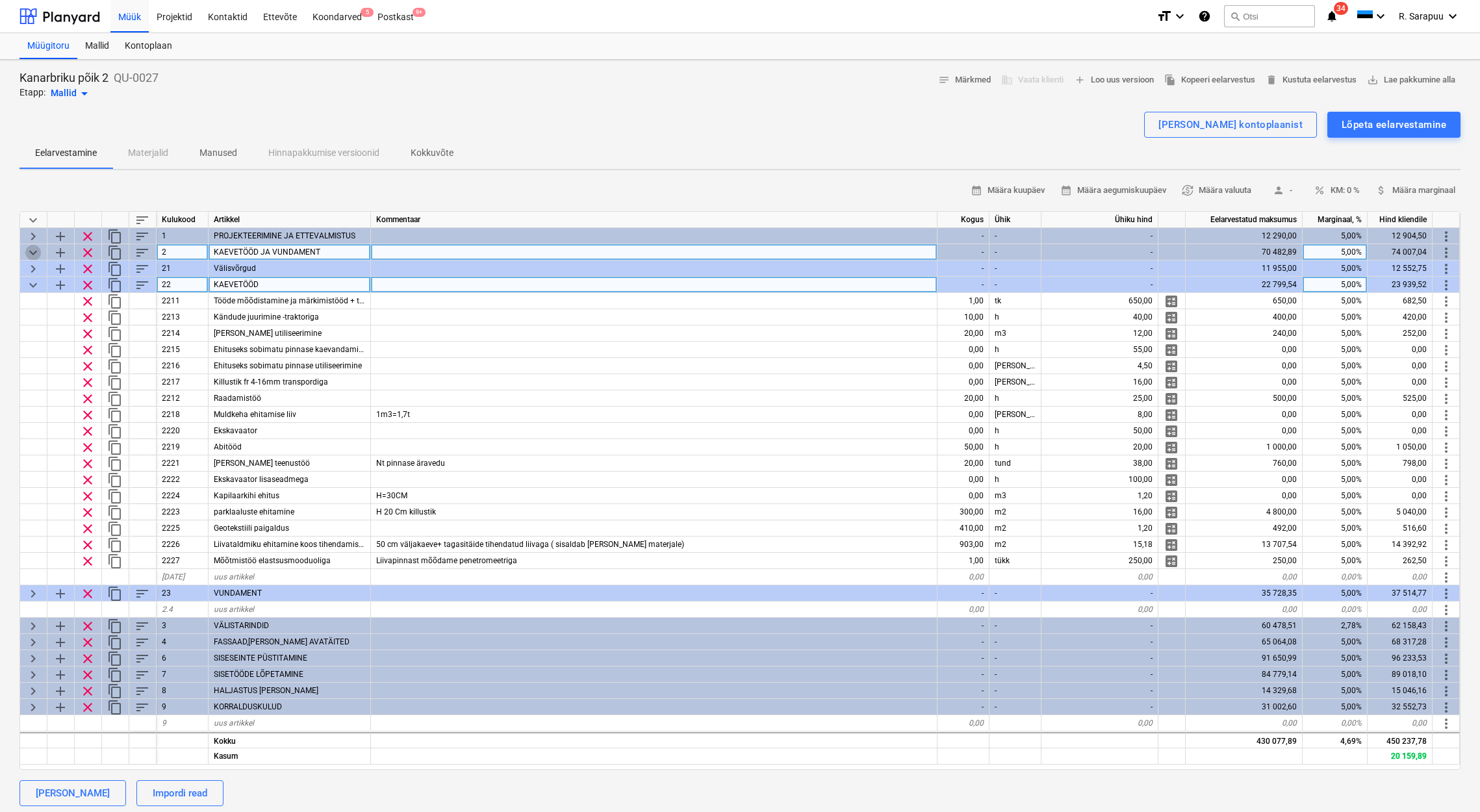 click on "keyboard_arrow_down" at bounding box center [33, 253] 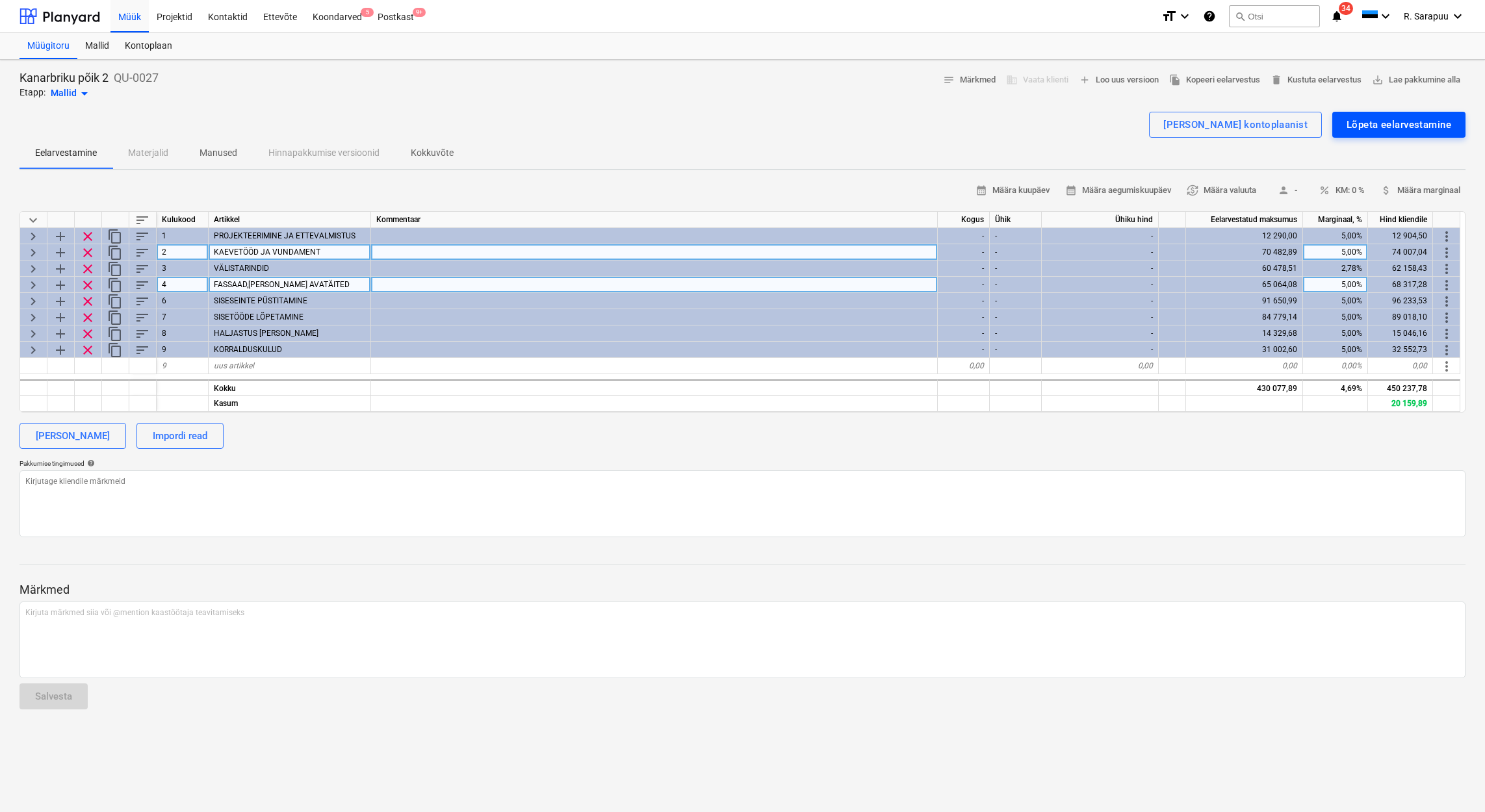 click on "Lõpeta eelarvestamine" at bounding box center (1399, 125) 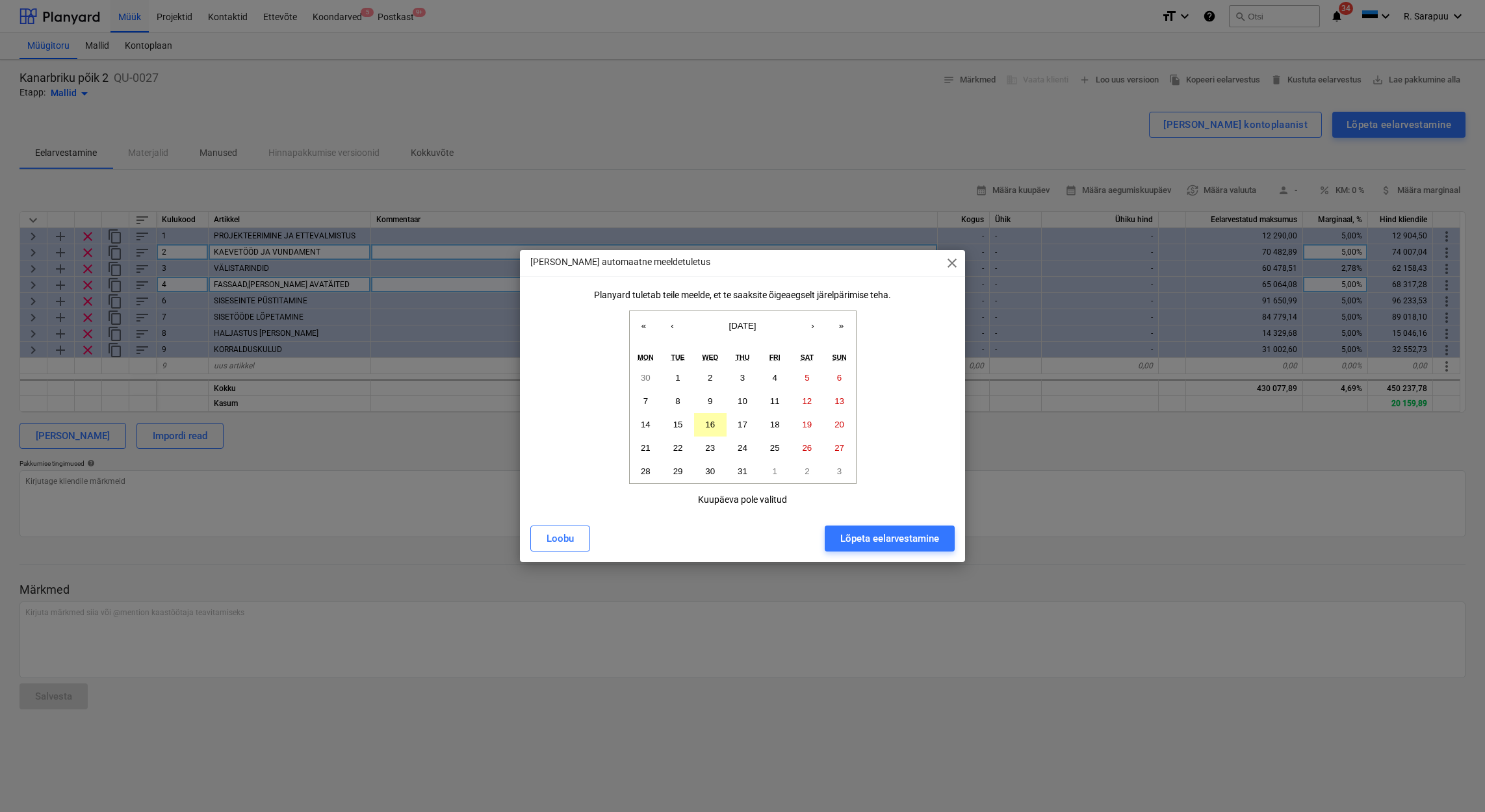 click on "16" at bounding box center [710, 425] 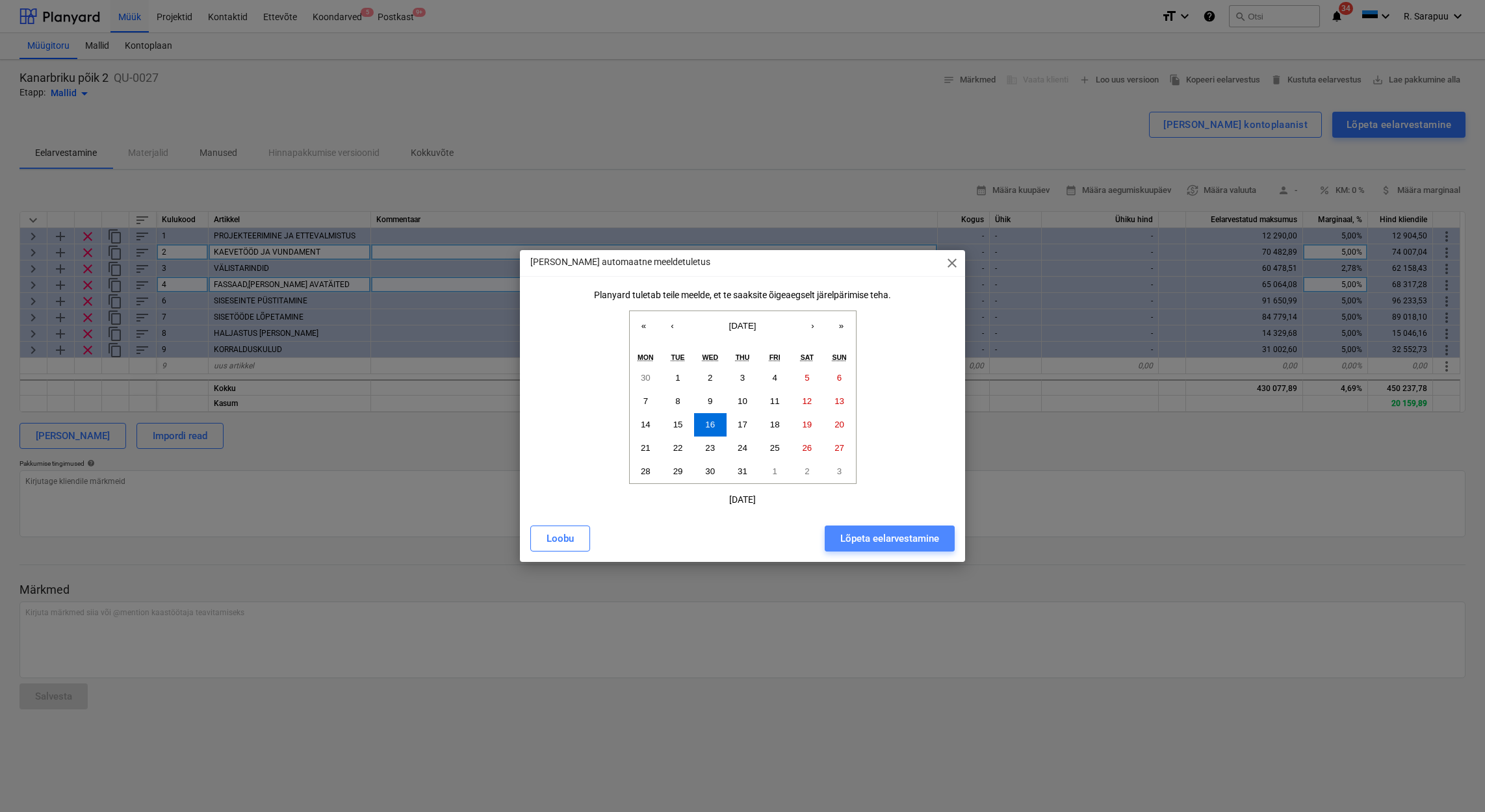 click on "Lõpeta eelarvestamine" at bounding box center [890, 539] 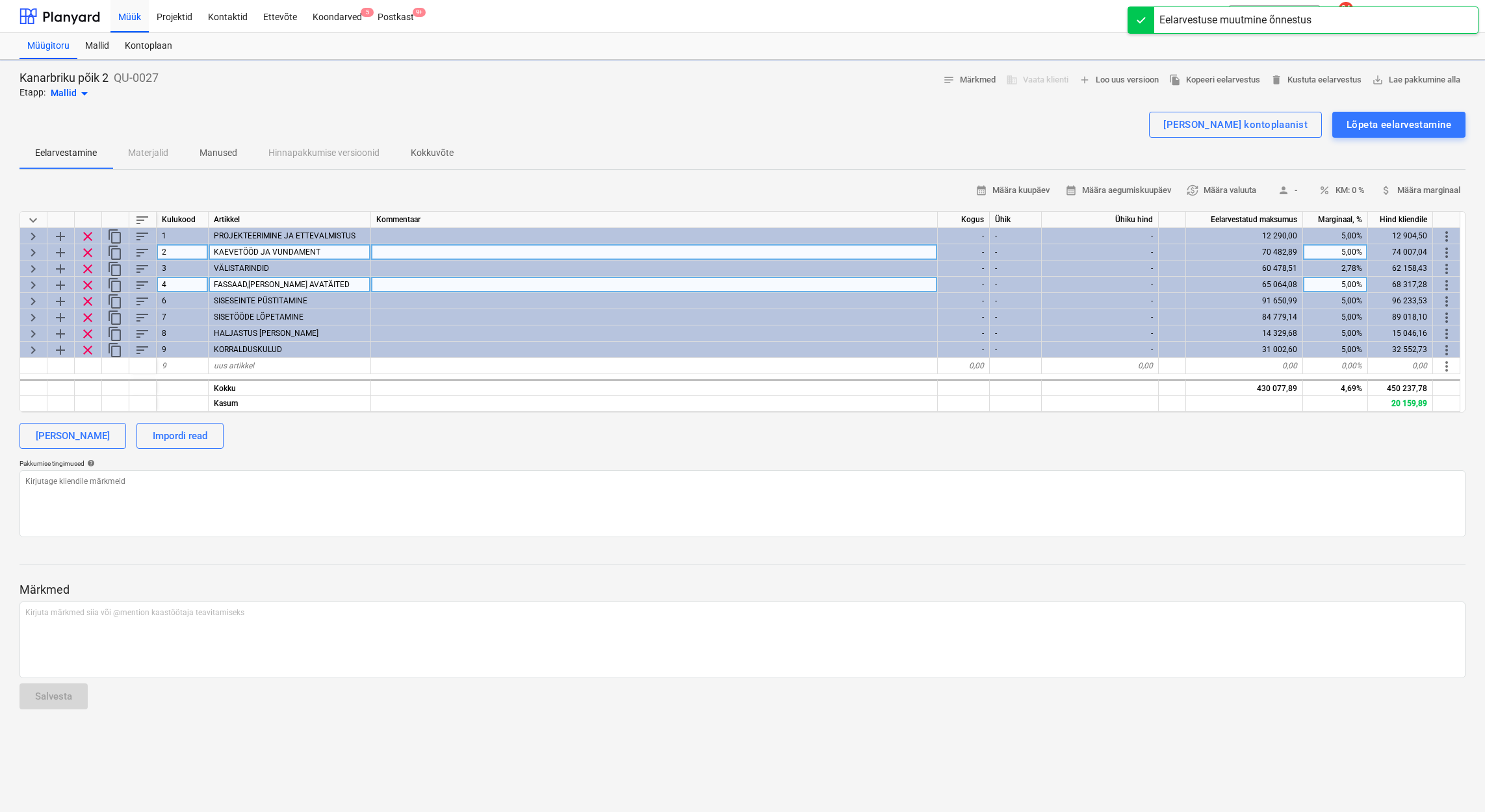 type on "x" 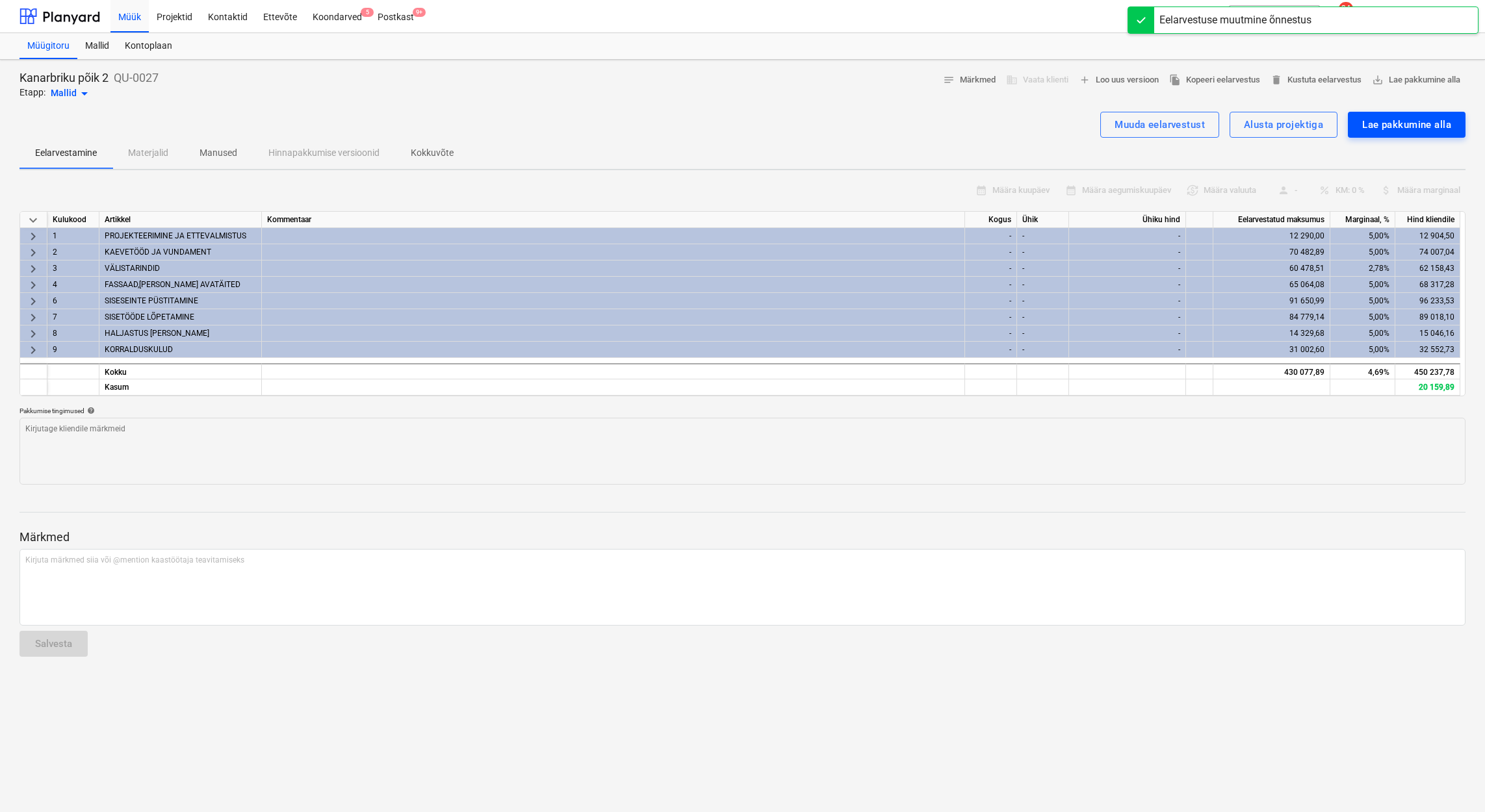 click on "Lae pakkumine alla" at bounding box center [1406, 125] 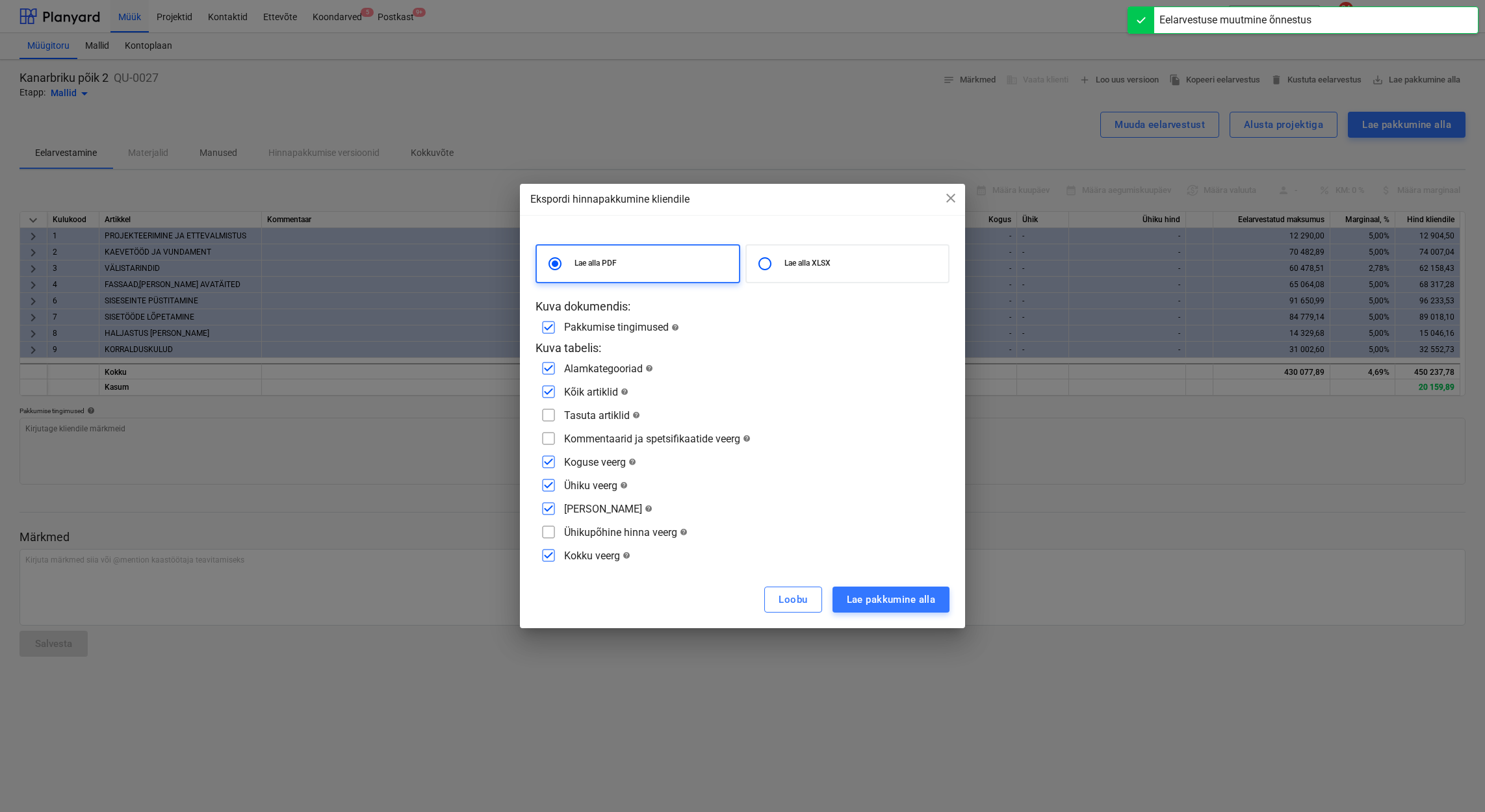 click at bounding box center (549, 392) 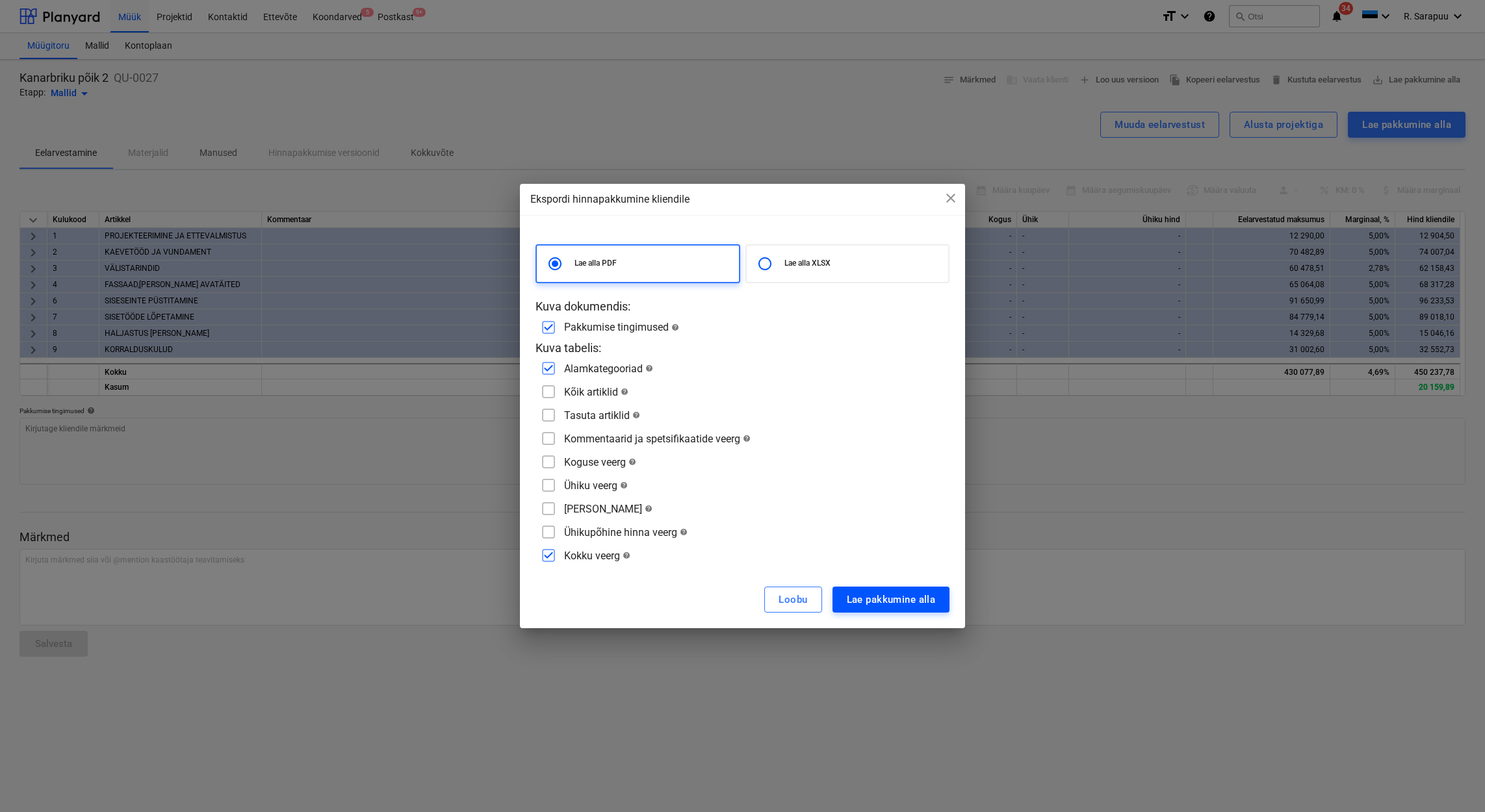 click on "Lae pakkumine alla" at bounding box center [891, 600] 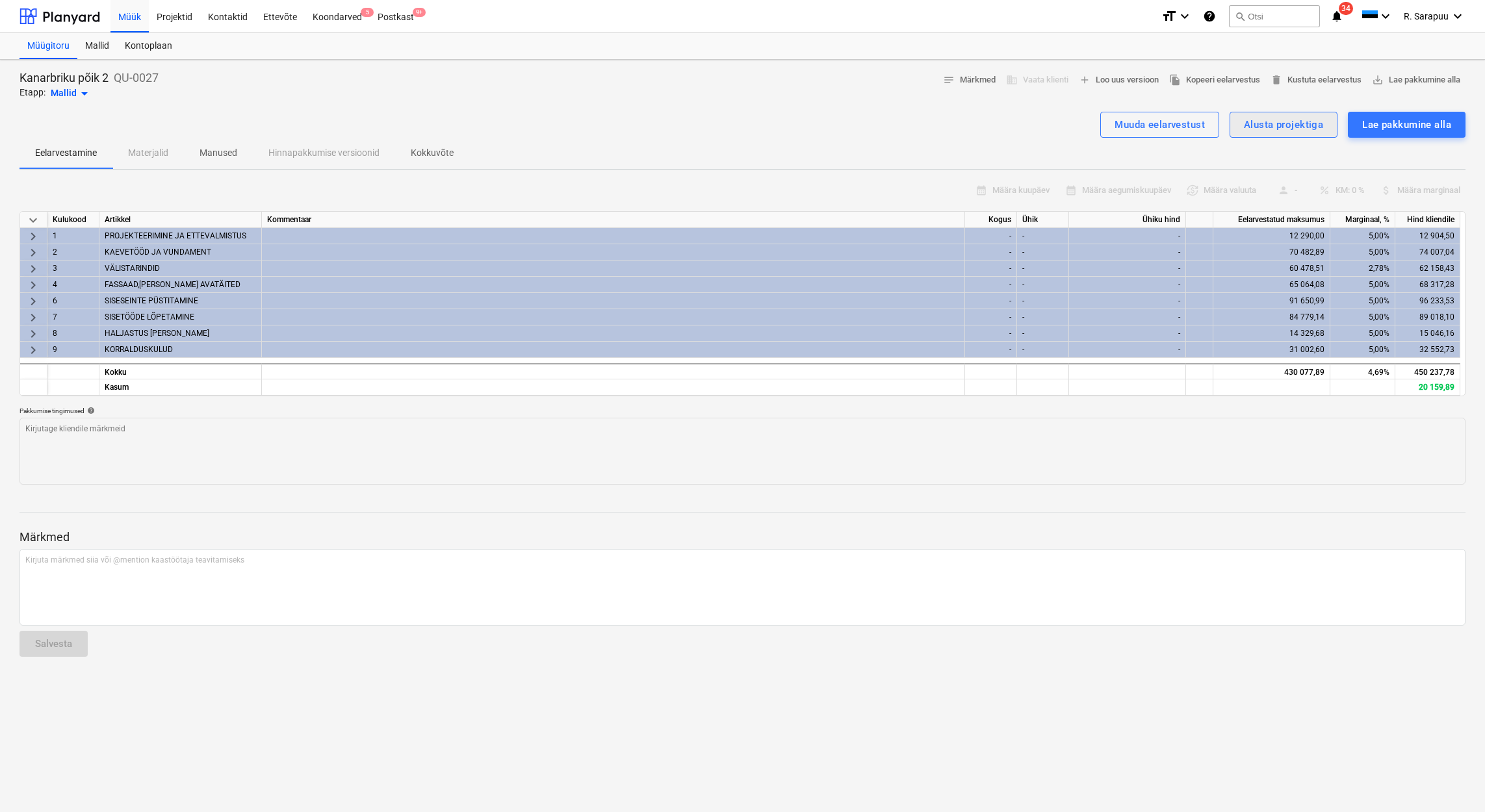 click on "Alusta projektiga" at bounding box center [1284, 125] 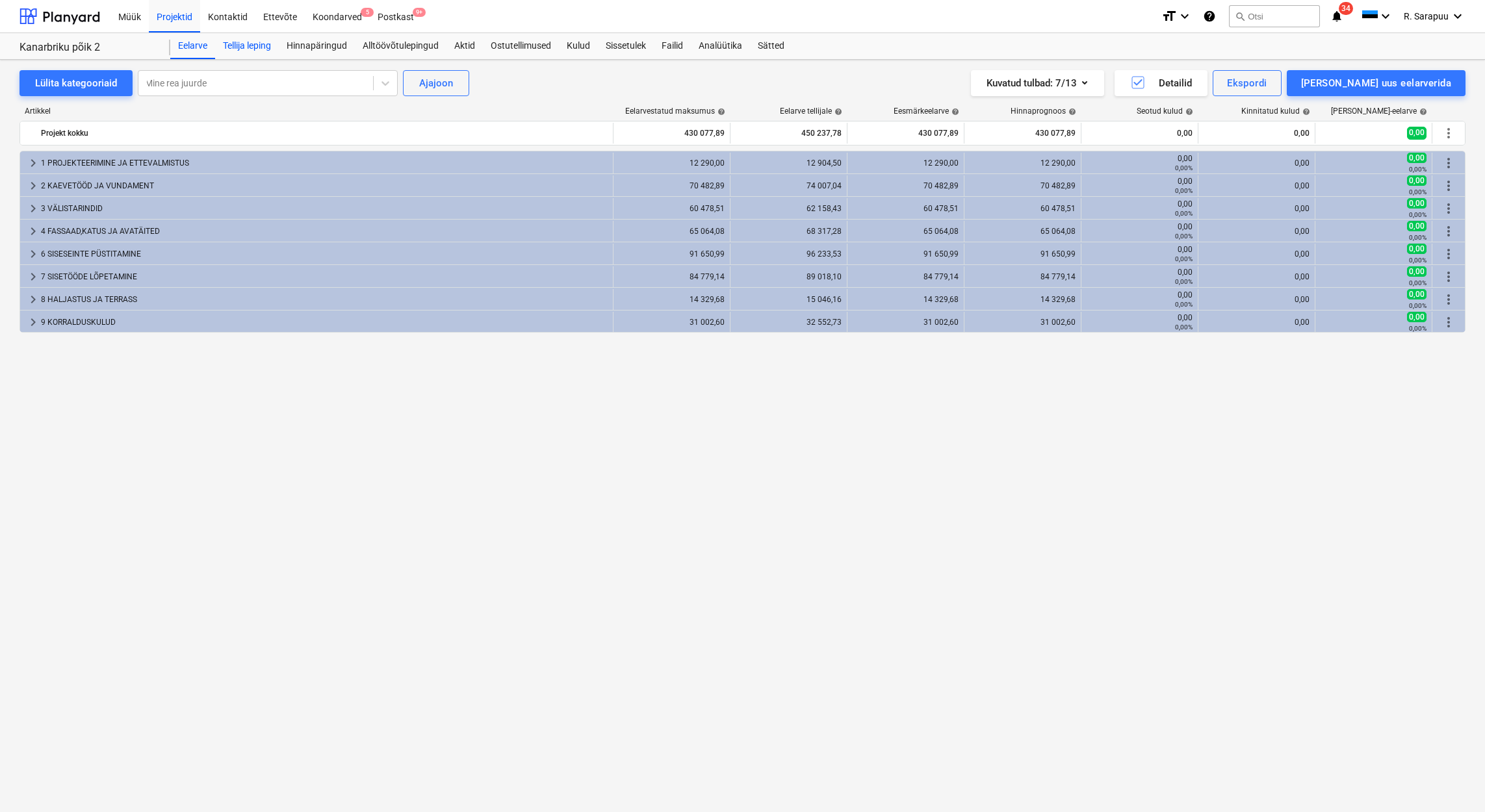 click on "Tellija leping" at bounding box center (247, 46) 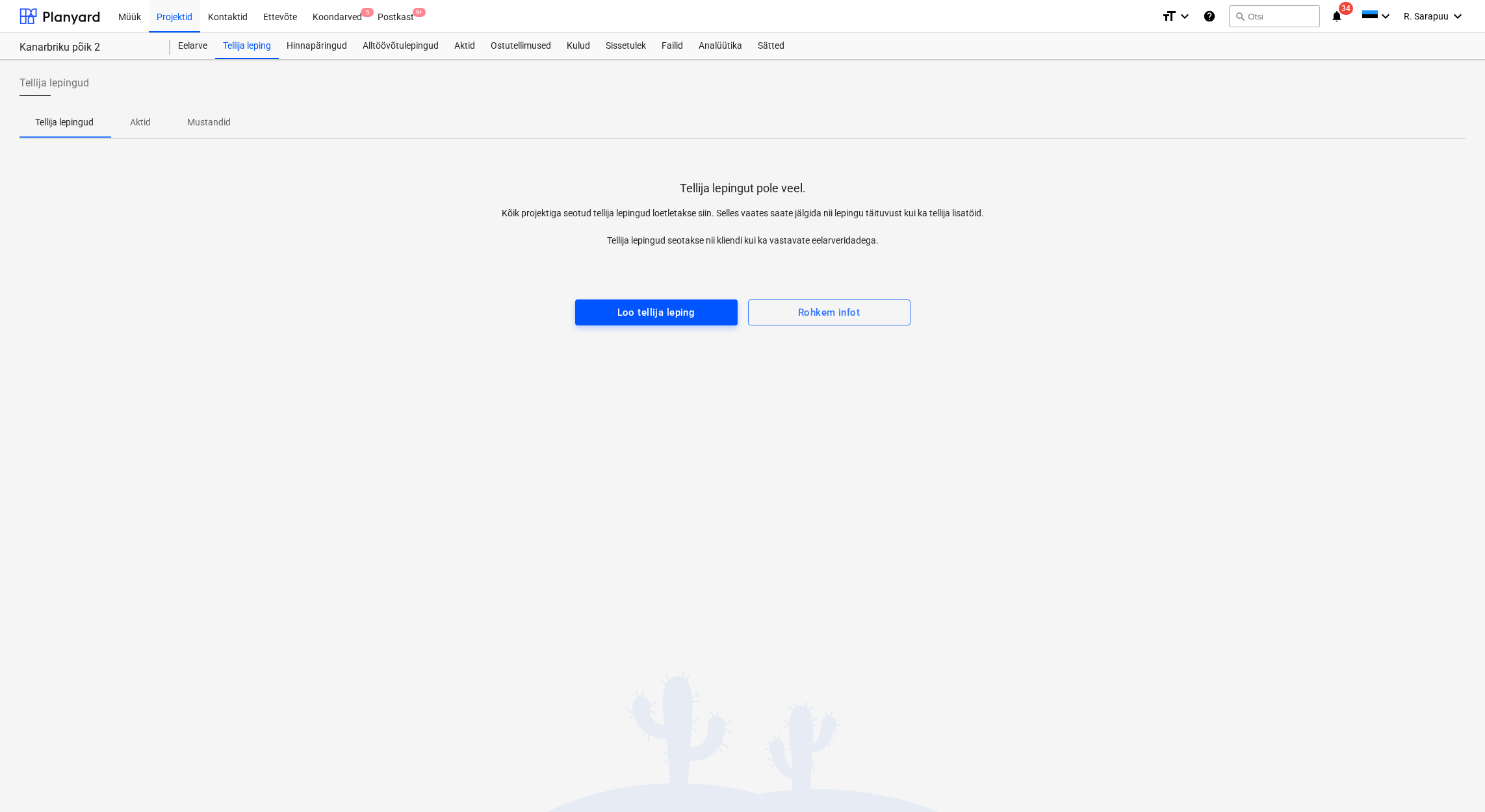 click on "Loo tellija leping" at bounding box center [656, 312] 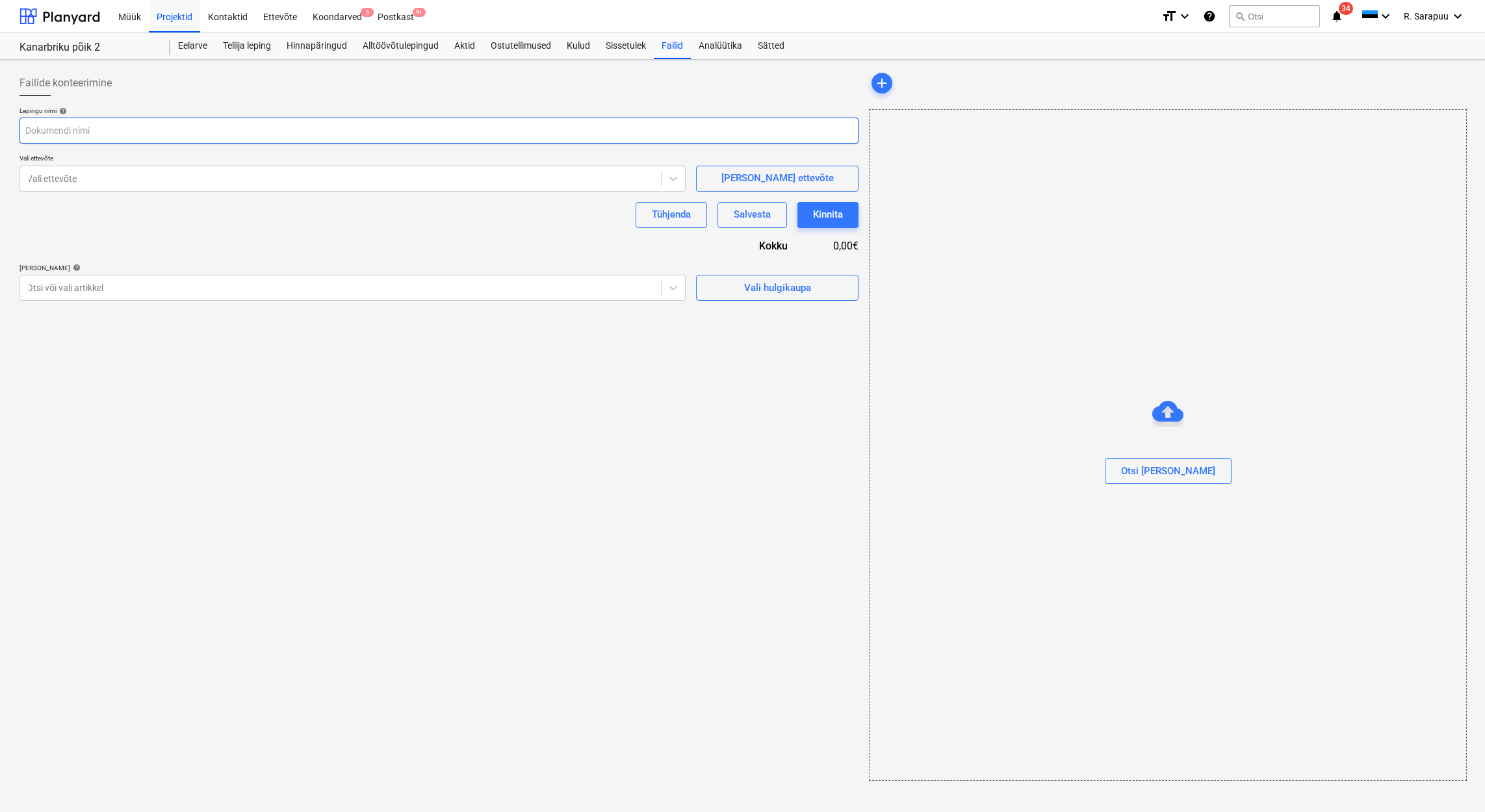 click at bounding box center [439, 131] 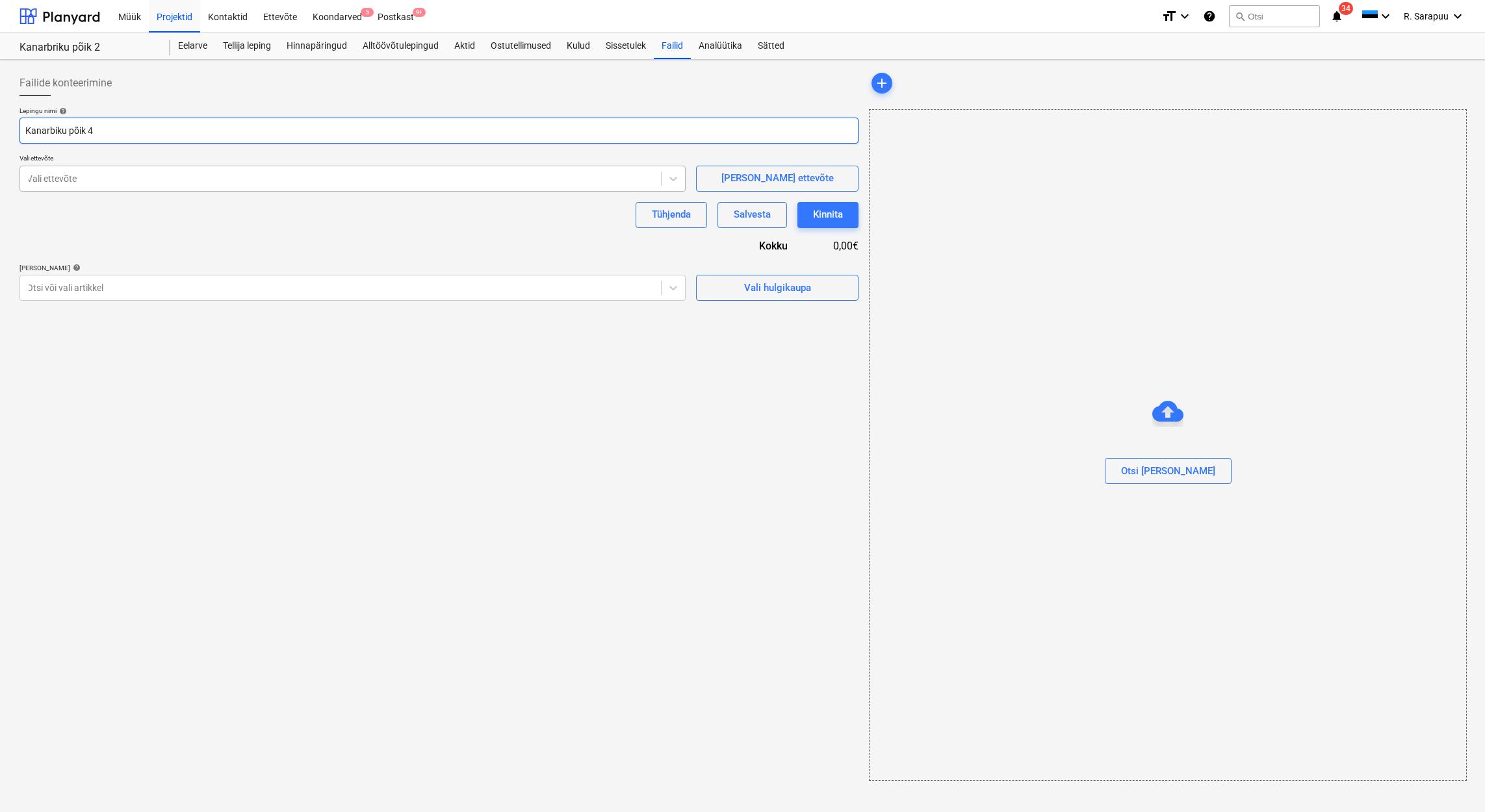 type on "Kanarbiku põik 4" 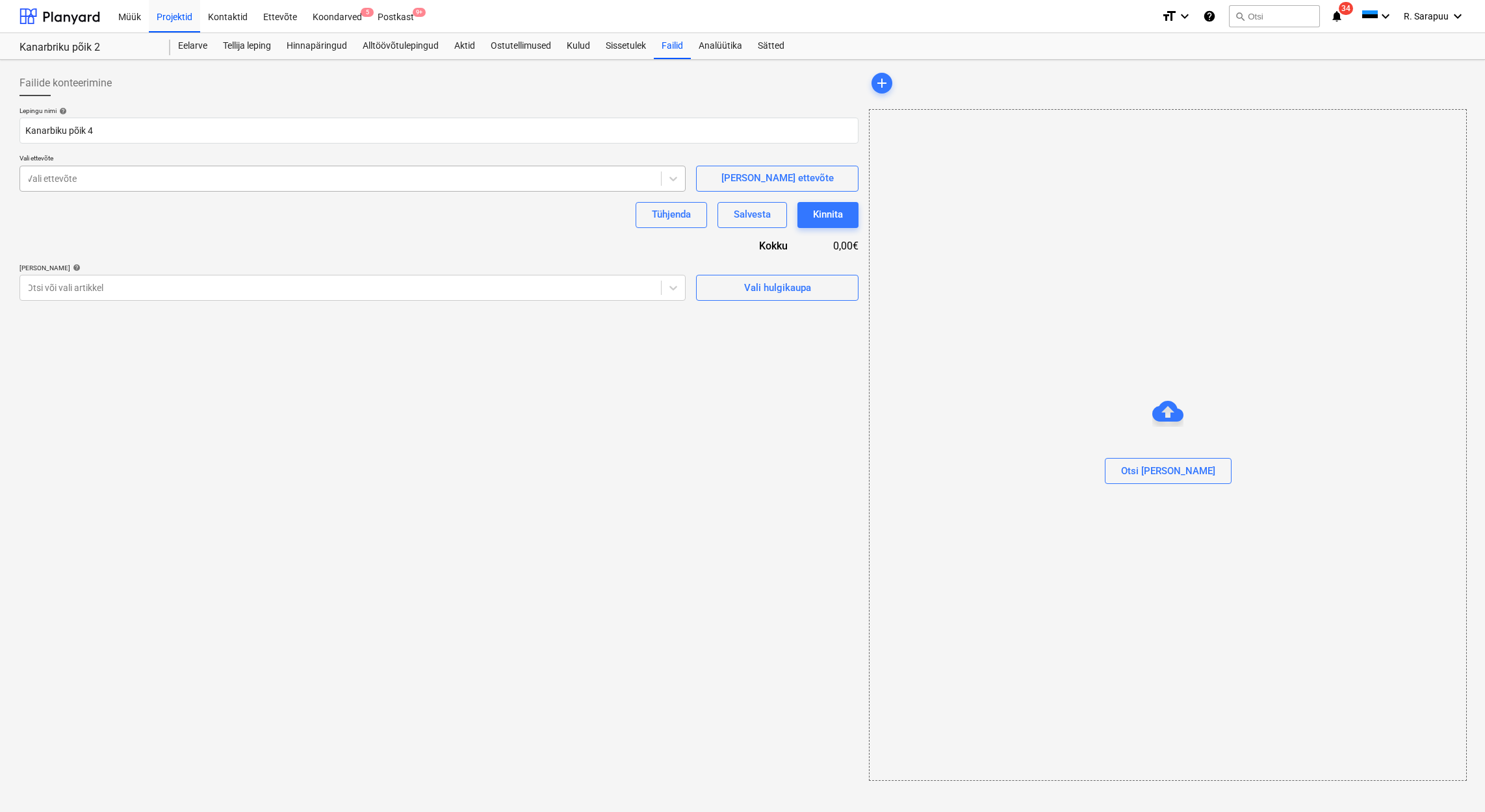click at bounding box center (341, 179) 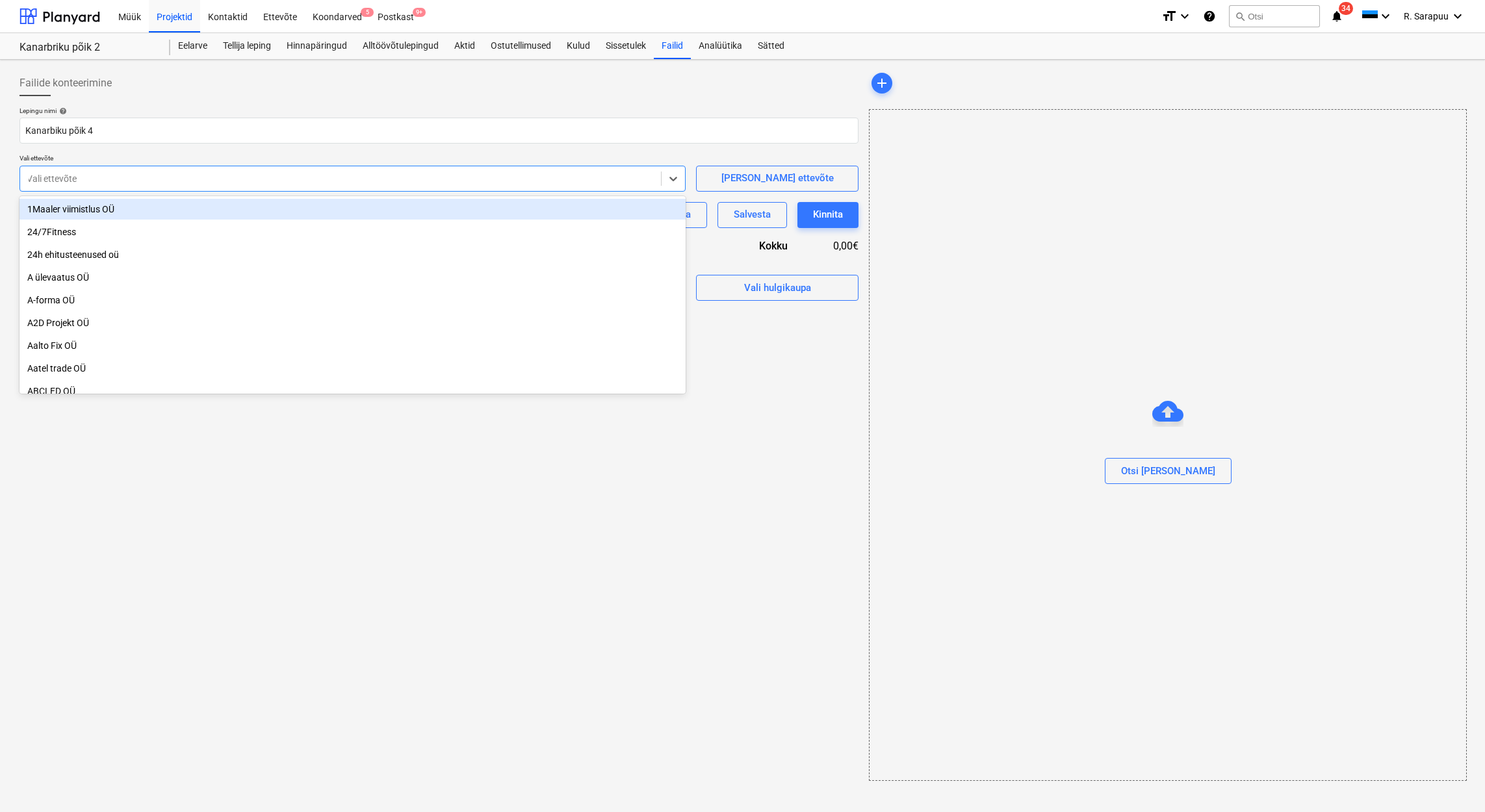 click on "Lepingu nimi help Kanarbiku põik 4 Vali ettevõte option 1Maaler viimistlus OÜ   focused, 1 of 305. 305 results available. Use Up and Down to choose options, press Enter to select the currently focused option, press Escape to exit the menu, press Tab to select the option and exit the menu. Vali ettevõte Lisa uus ettevõte Tühjenda Salvesta Kinnita Kokku 0,00€ Lisa artiklid help Otsi või vali artikkel Vali hulgikaupa" at bounding box center [439, 203] 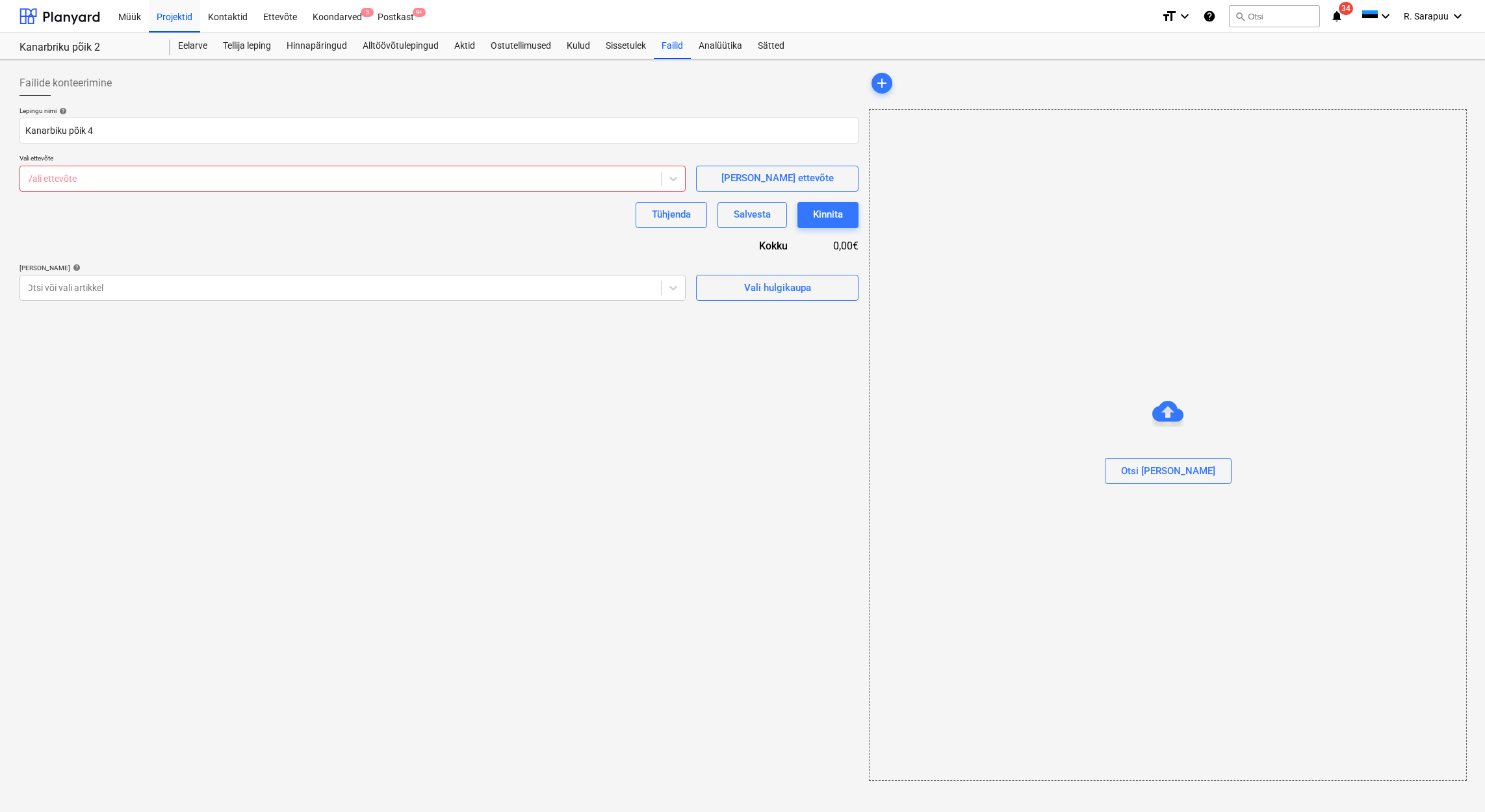 click at bounding box center (341, 179) 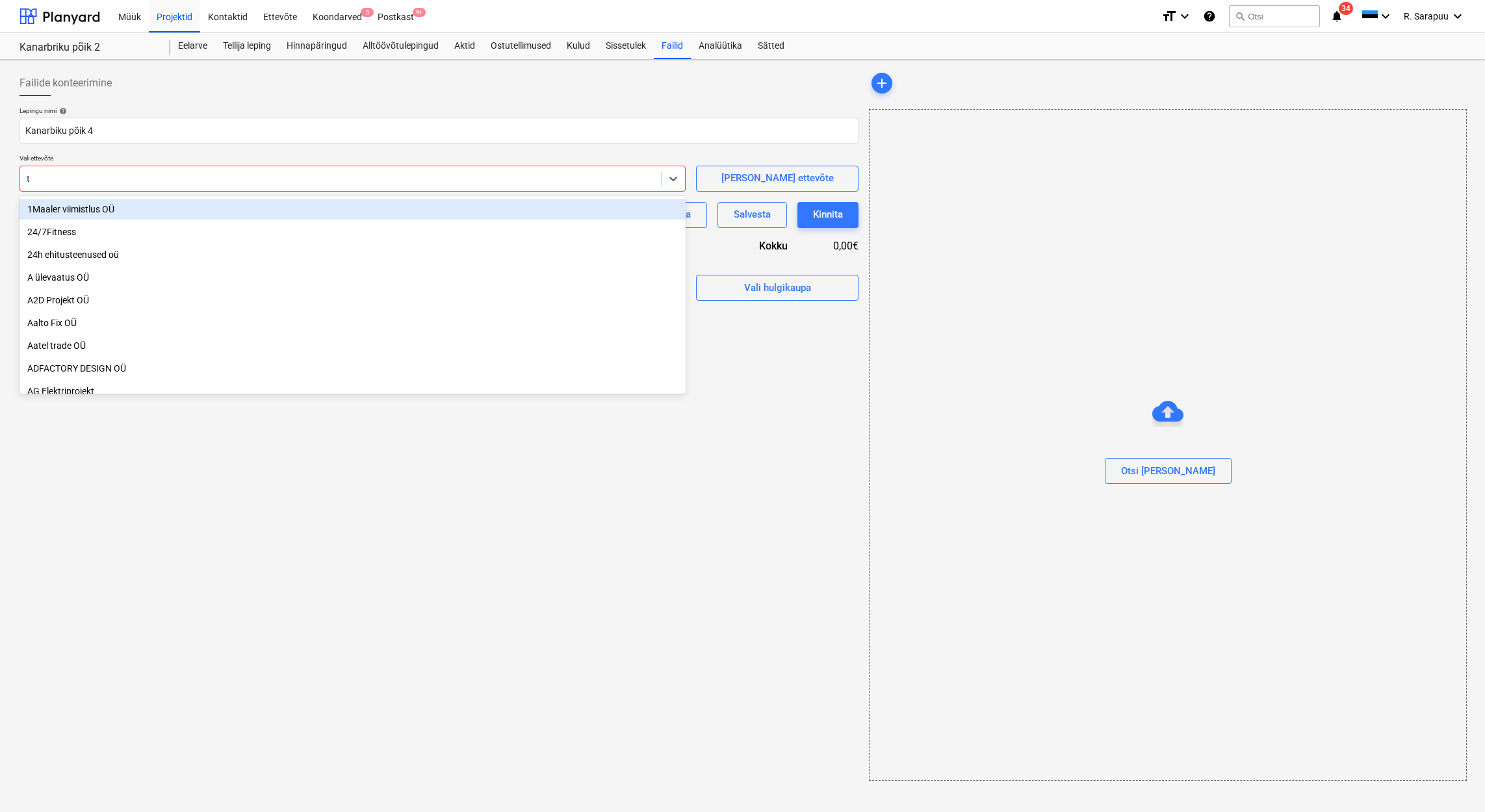 type on "th" 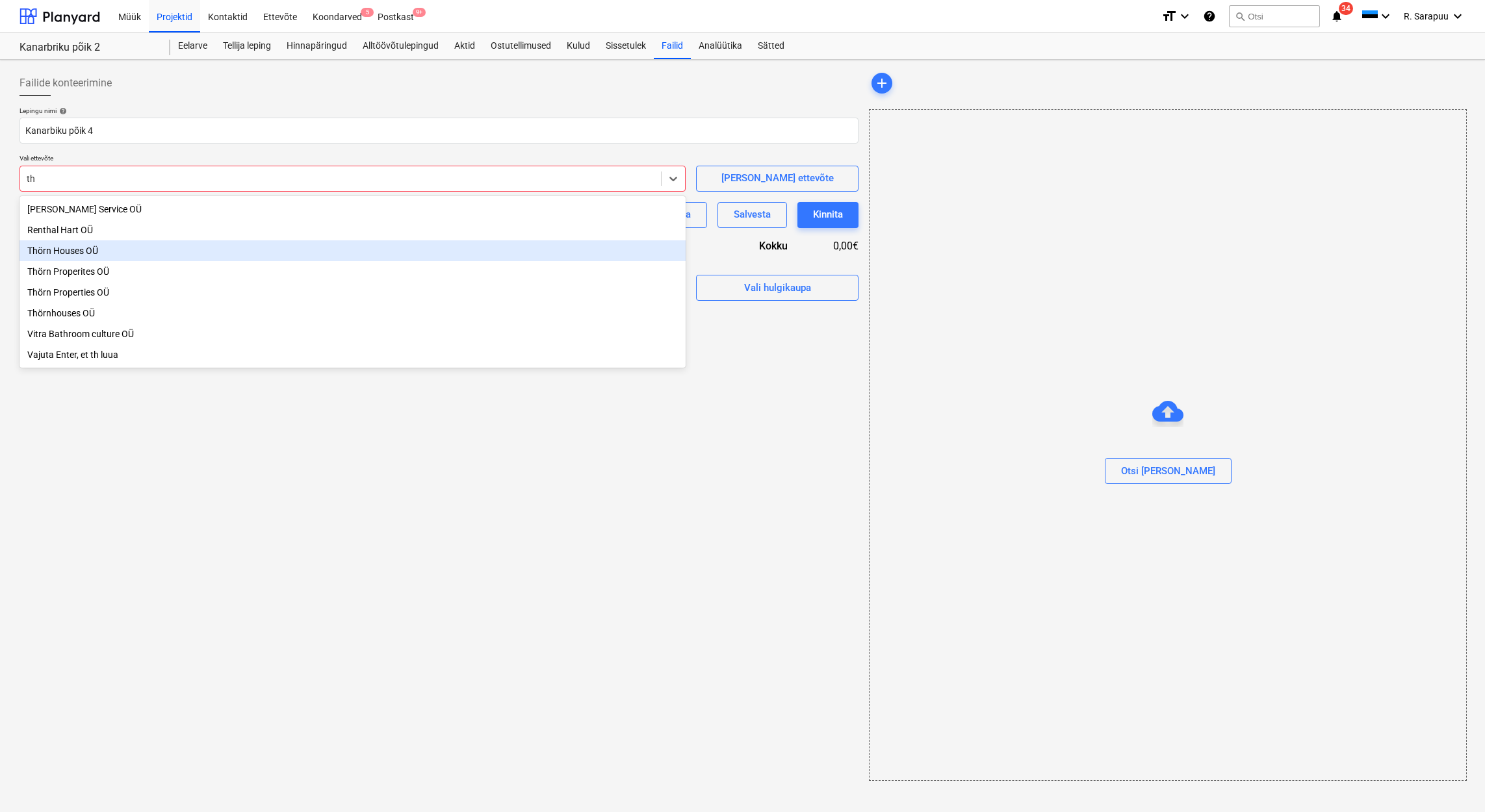 click on "Thörn Houses OÜ" at bounding box center (352, 251) 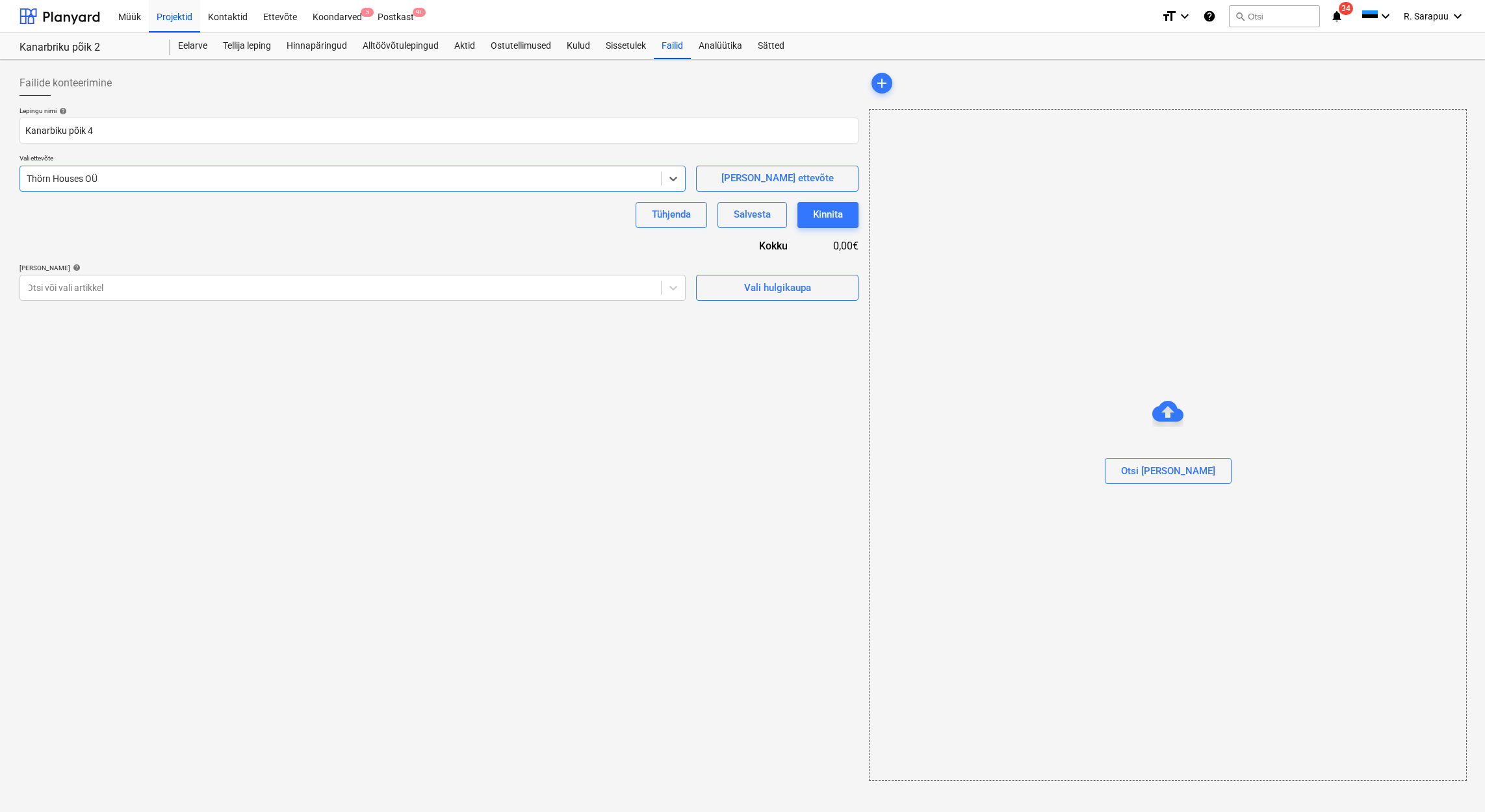 drag, startPoint x: 225, startPoint y: 218, endPoint x: 391, endPoint y: 216, distance: 166.01205 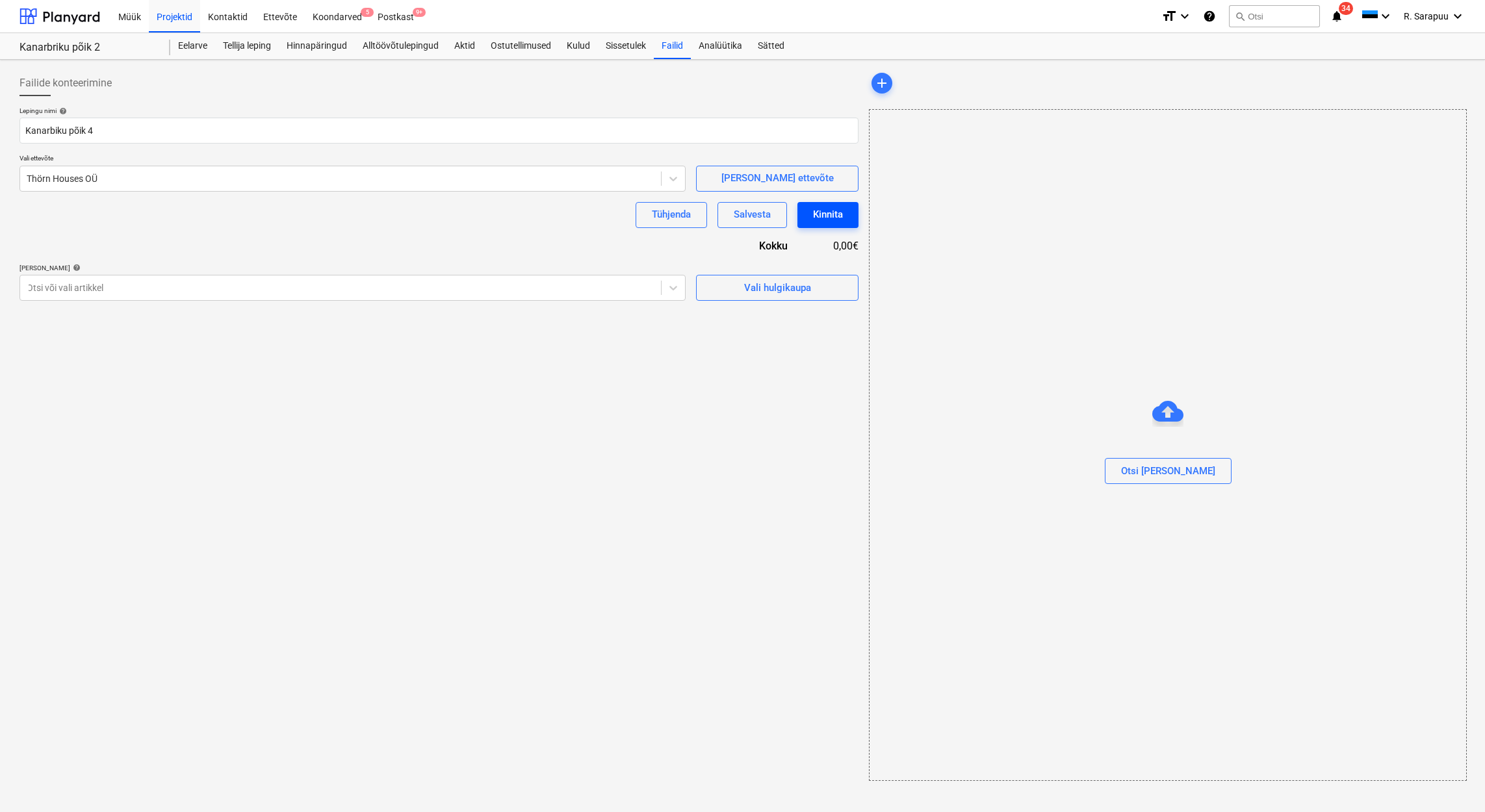 click on "Kinnita" at bounding box center [828, 214] 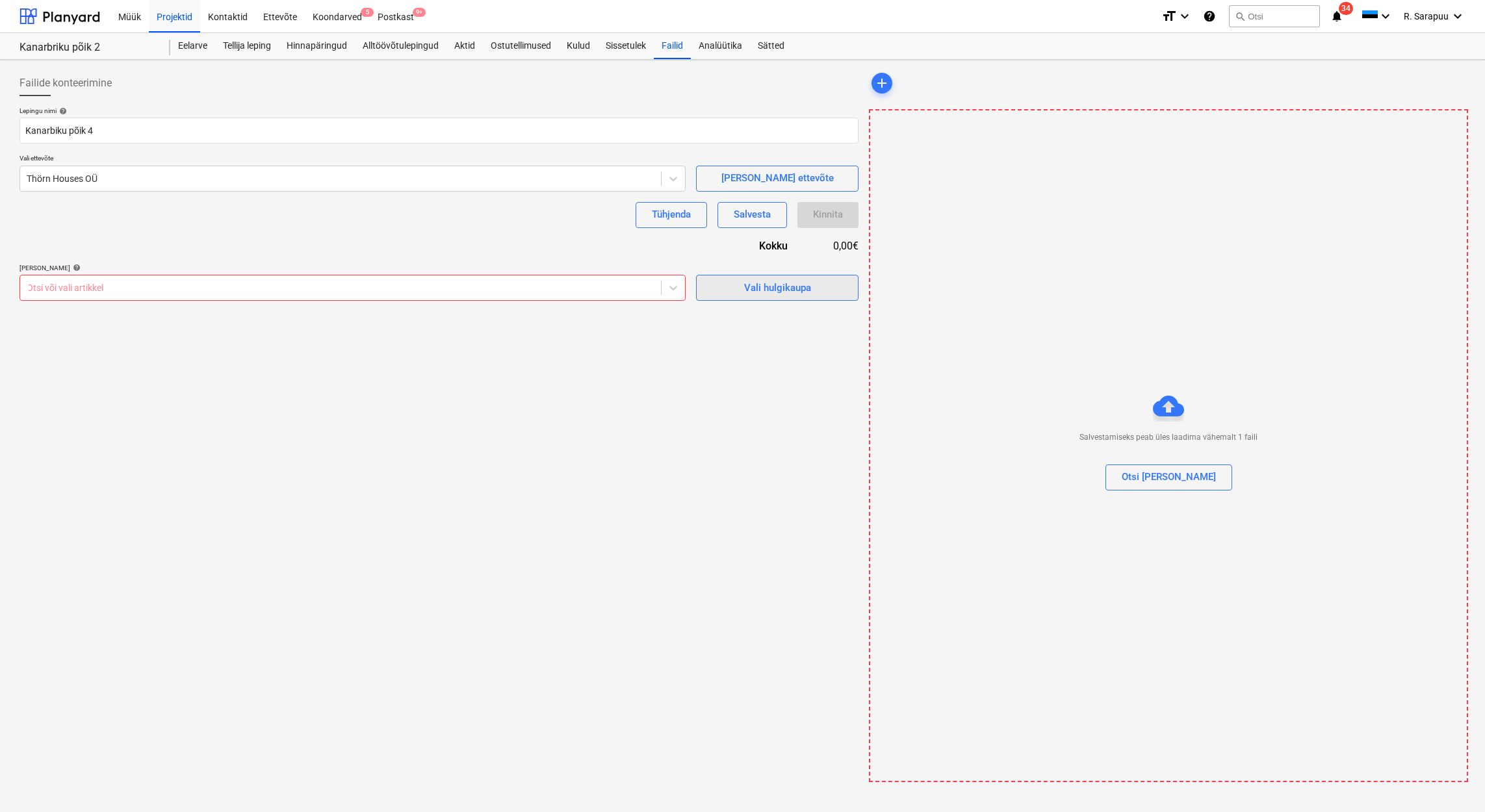 click on "Vali hulgikaupa" at bounding box center [777, 288] 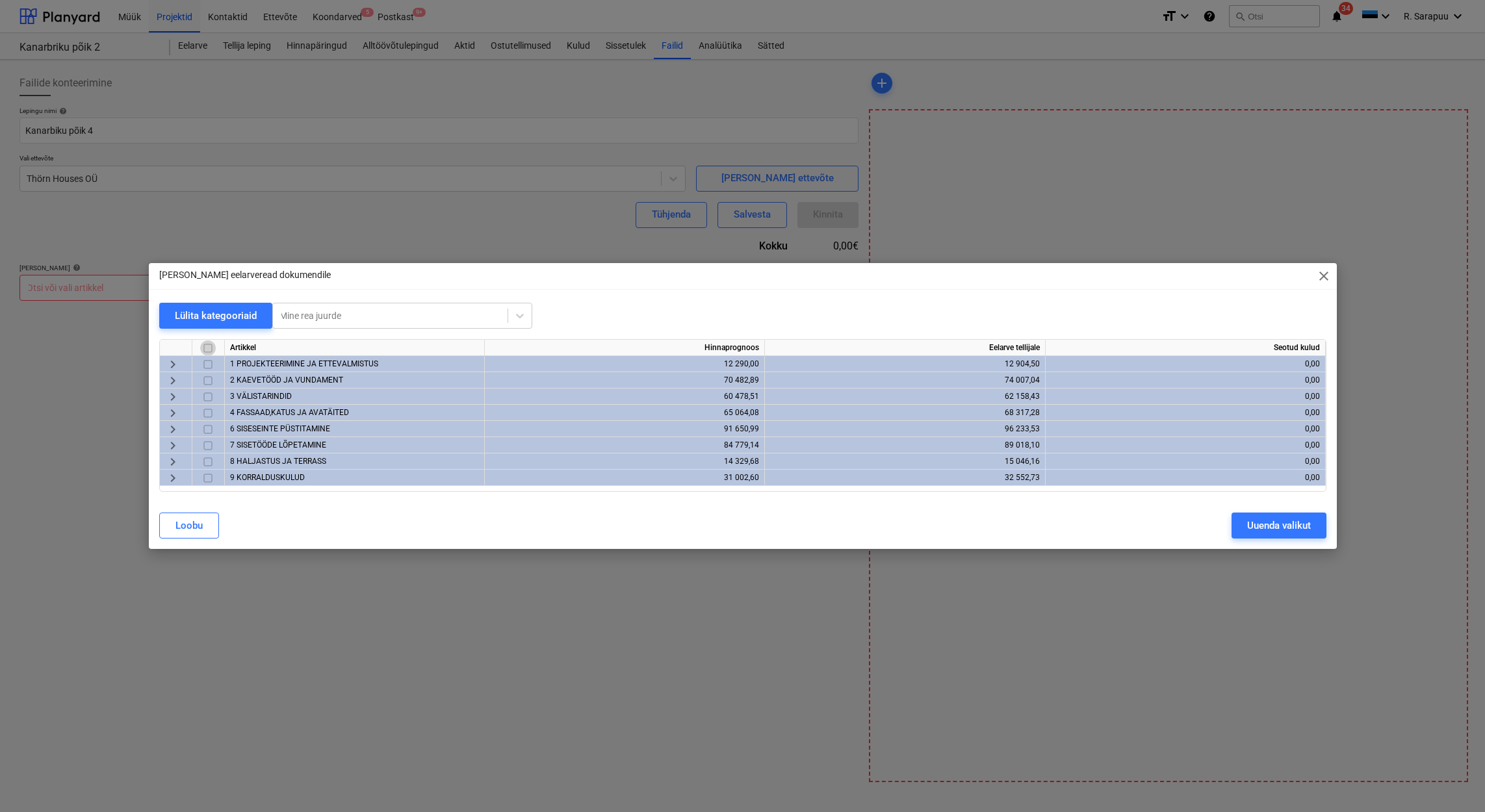 click at bounding box center [208, 348] 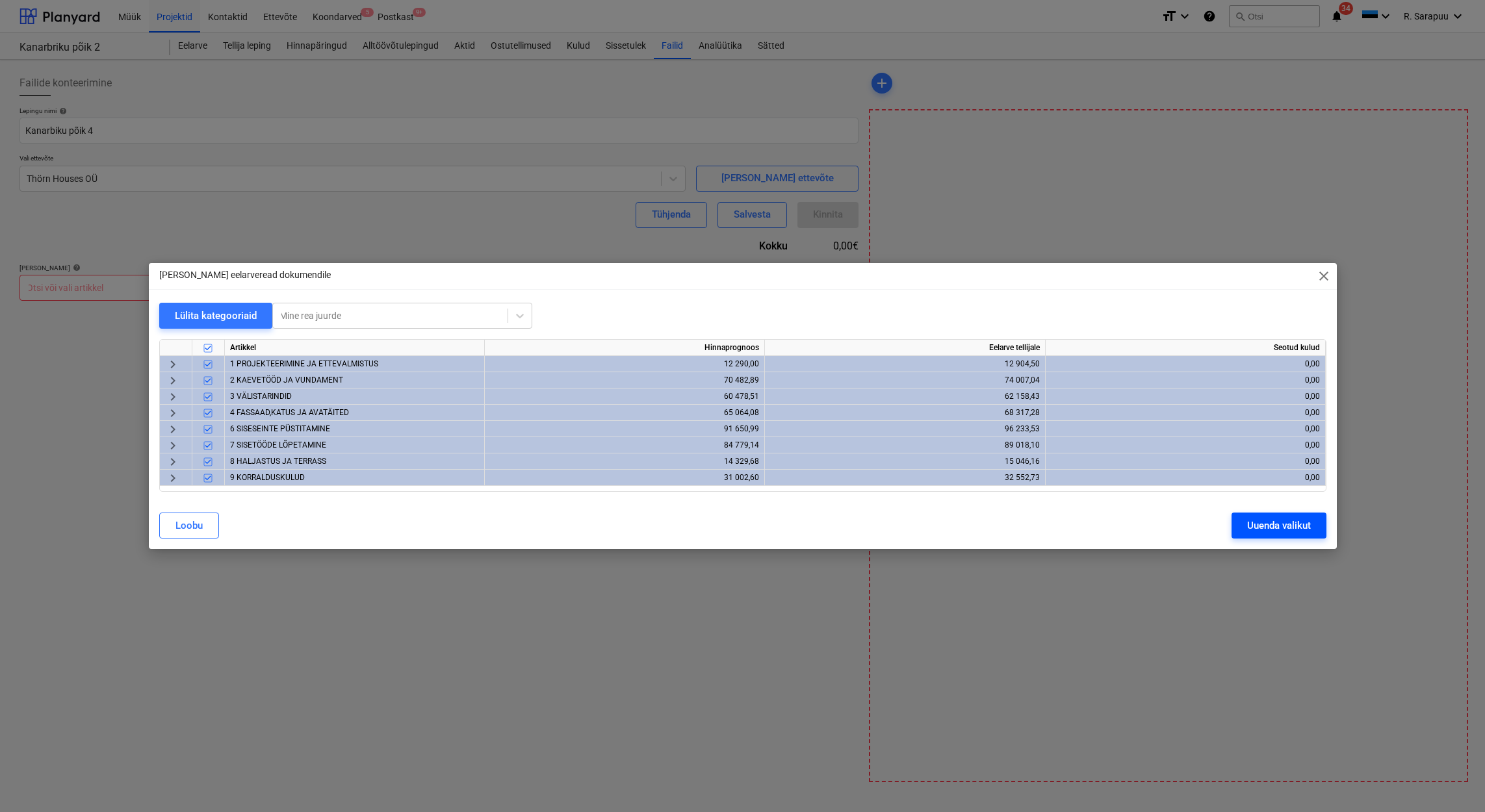 click on "Uuenda valikut" at bounding box center (1279, 526) 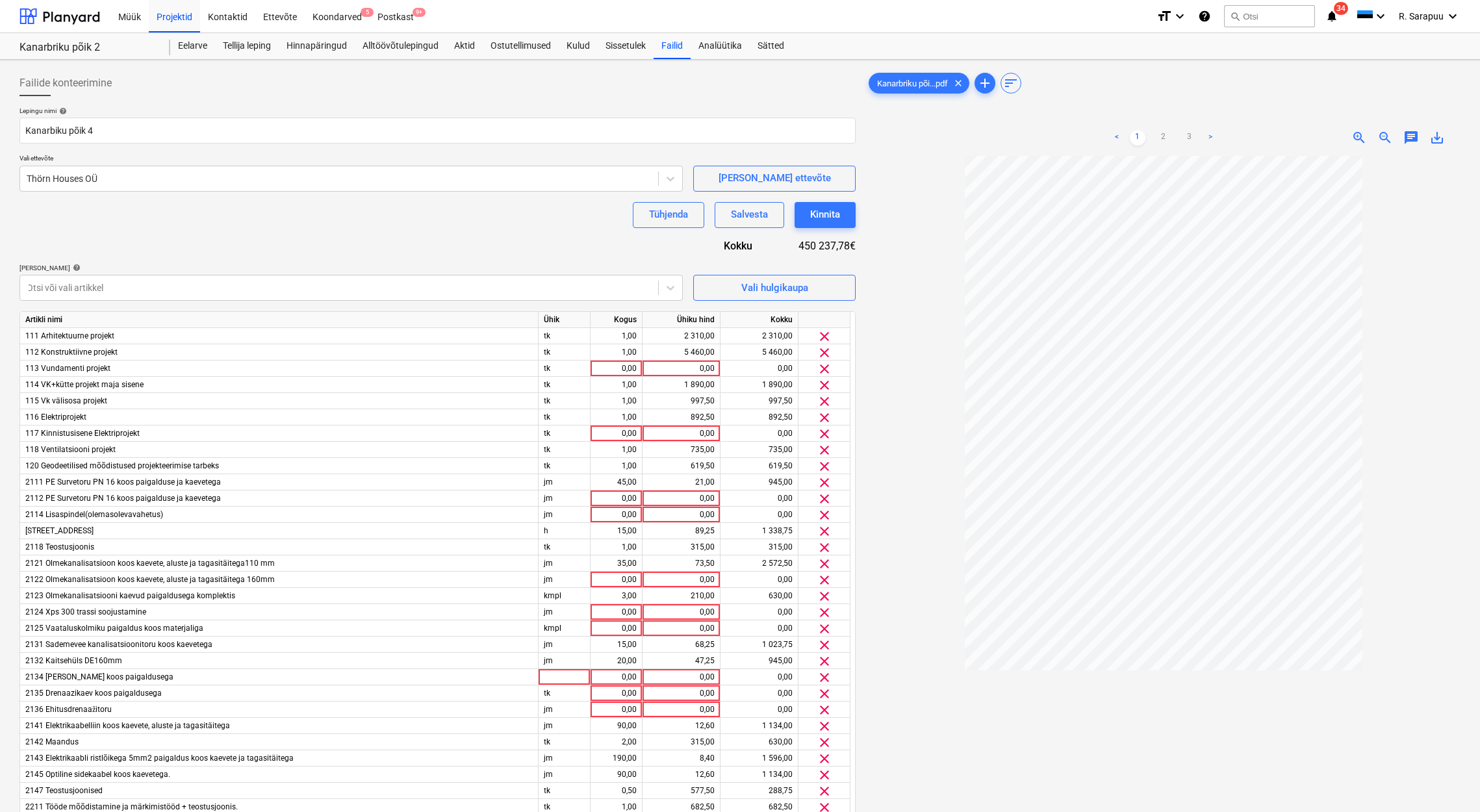 click at bounding box center [1163, 544] 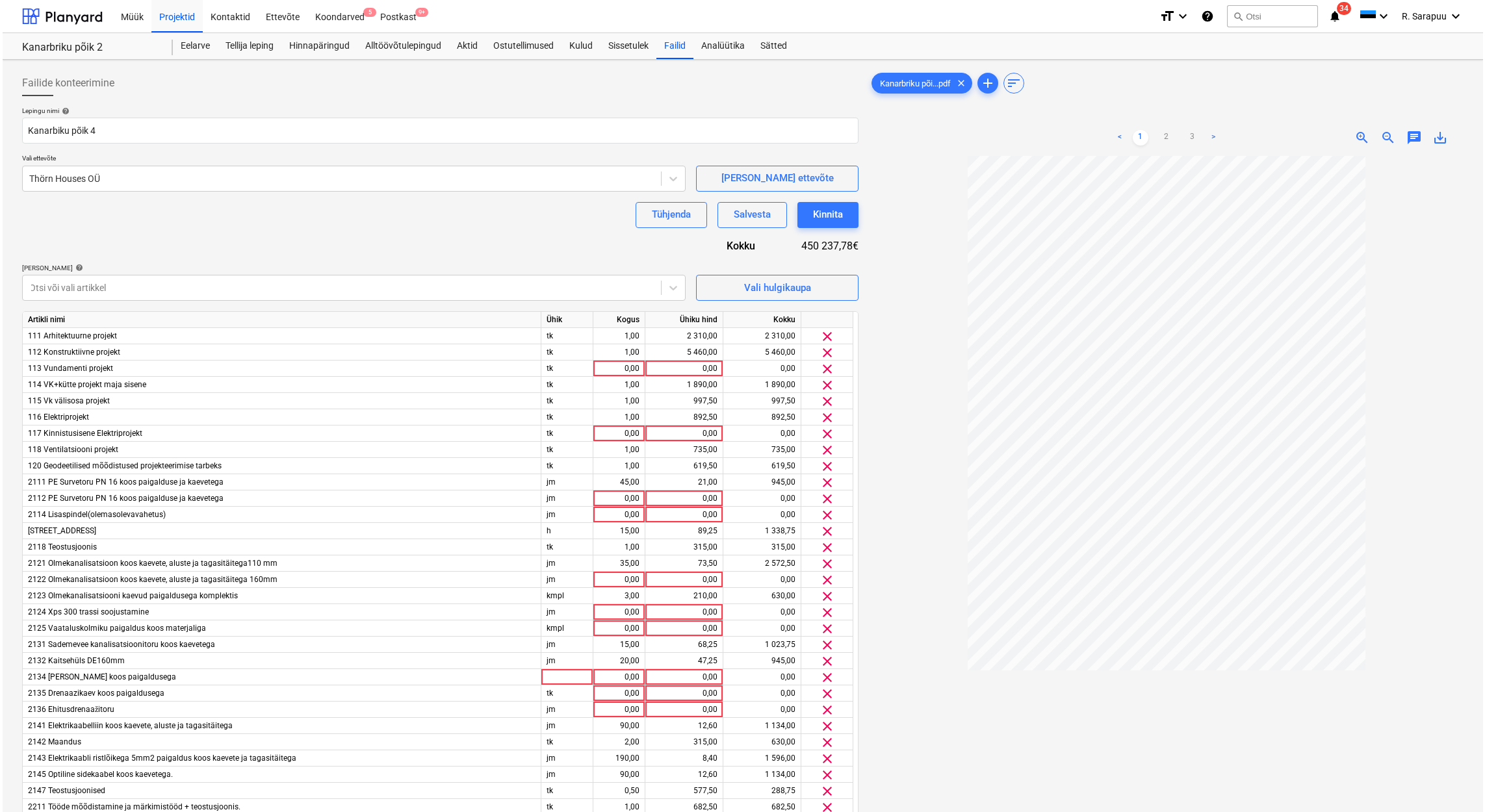 scroll, scrollTop: 195, scrollLeft: 0, axis: vertical 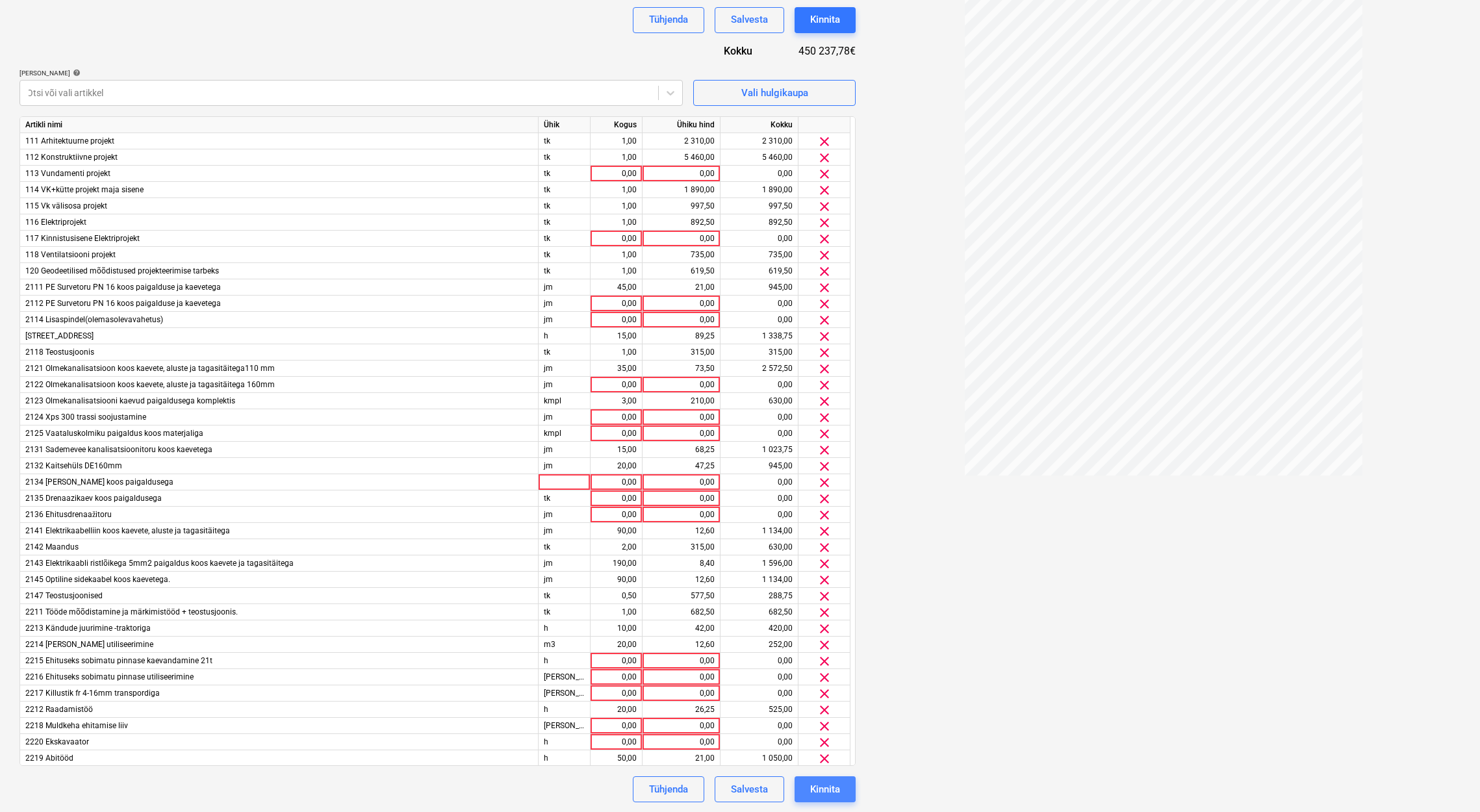 click on "Kinnita" at bounding box center [825, 789] 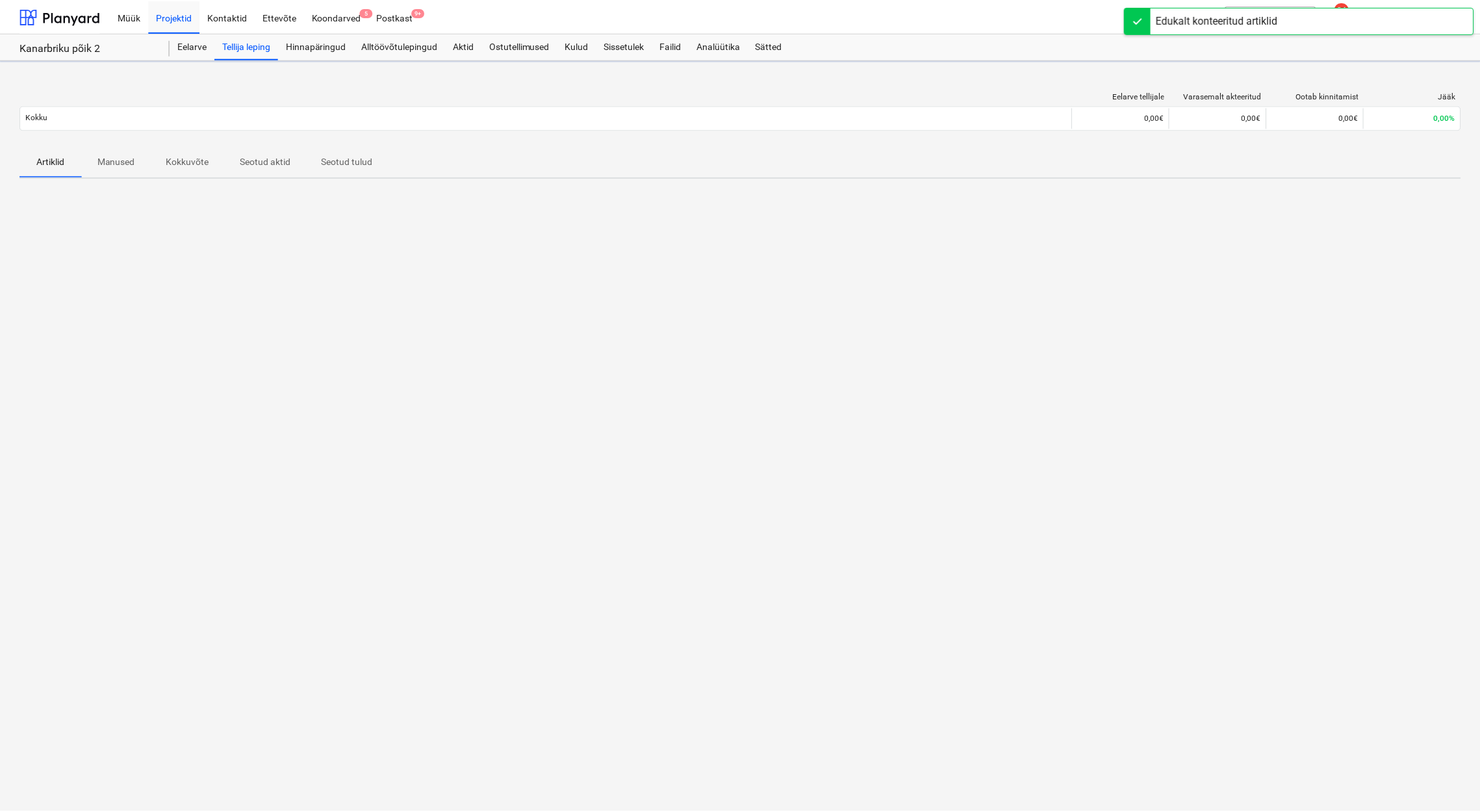 scroll, scrollTop: 0, scrollLeft: 0, axis: both 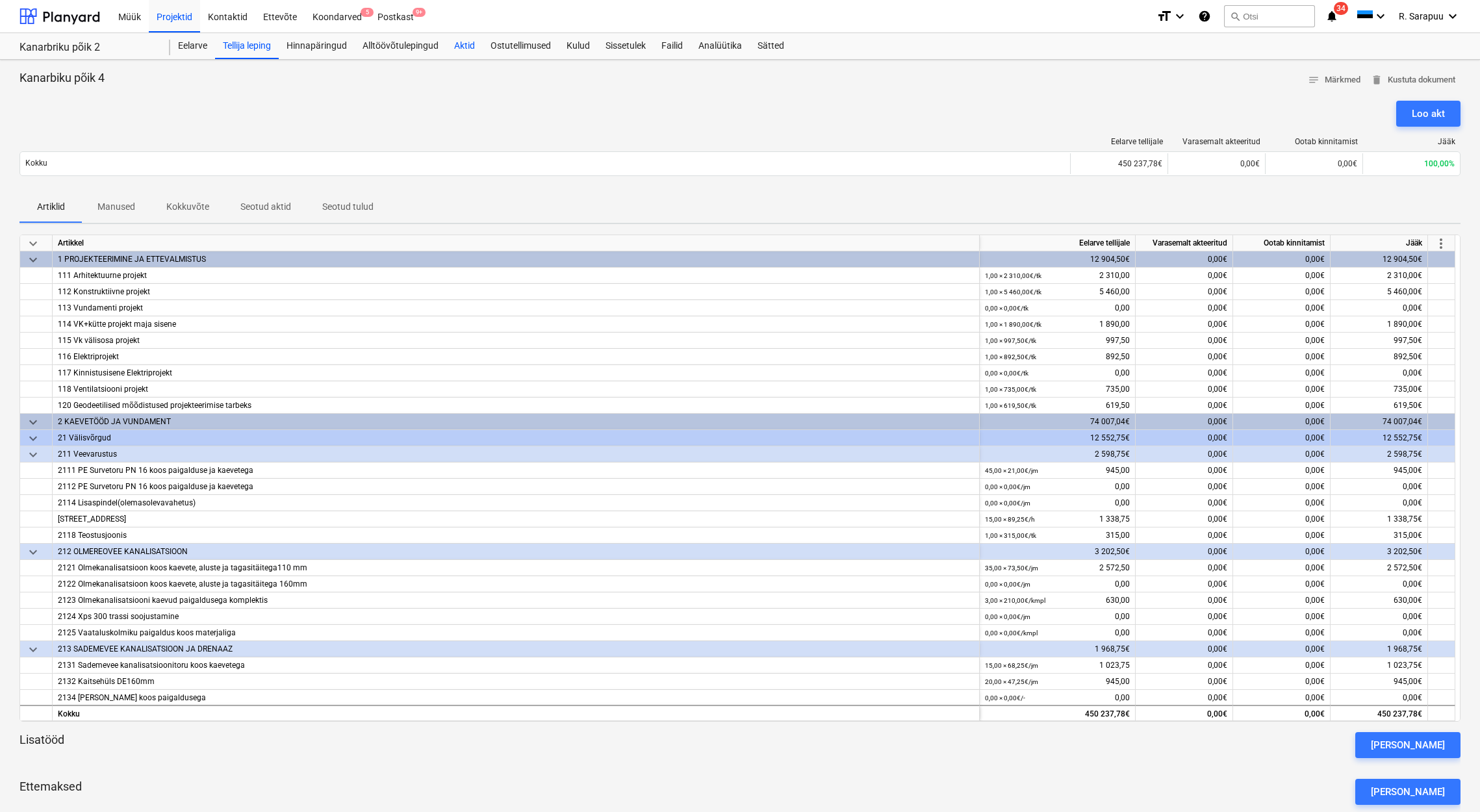 click on "Aktid" at bounding box center (465, 46) 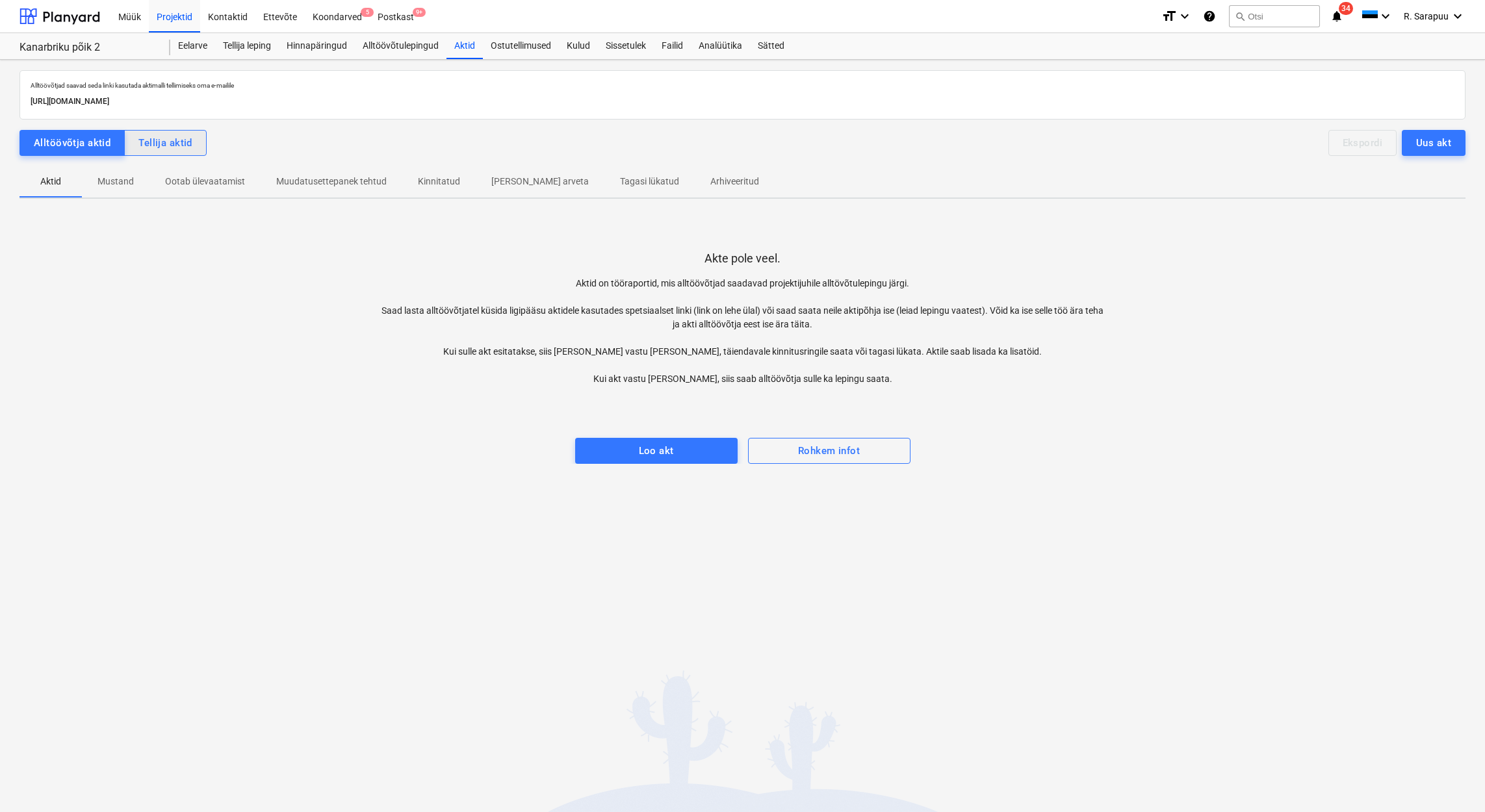click on "Tellija aktid" at bounding box center (165, 143) 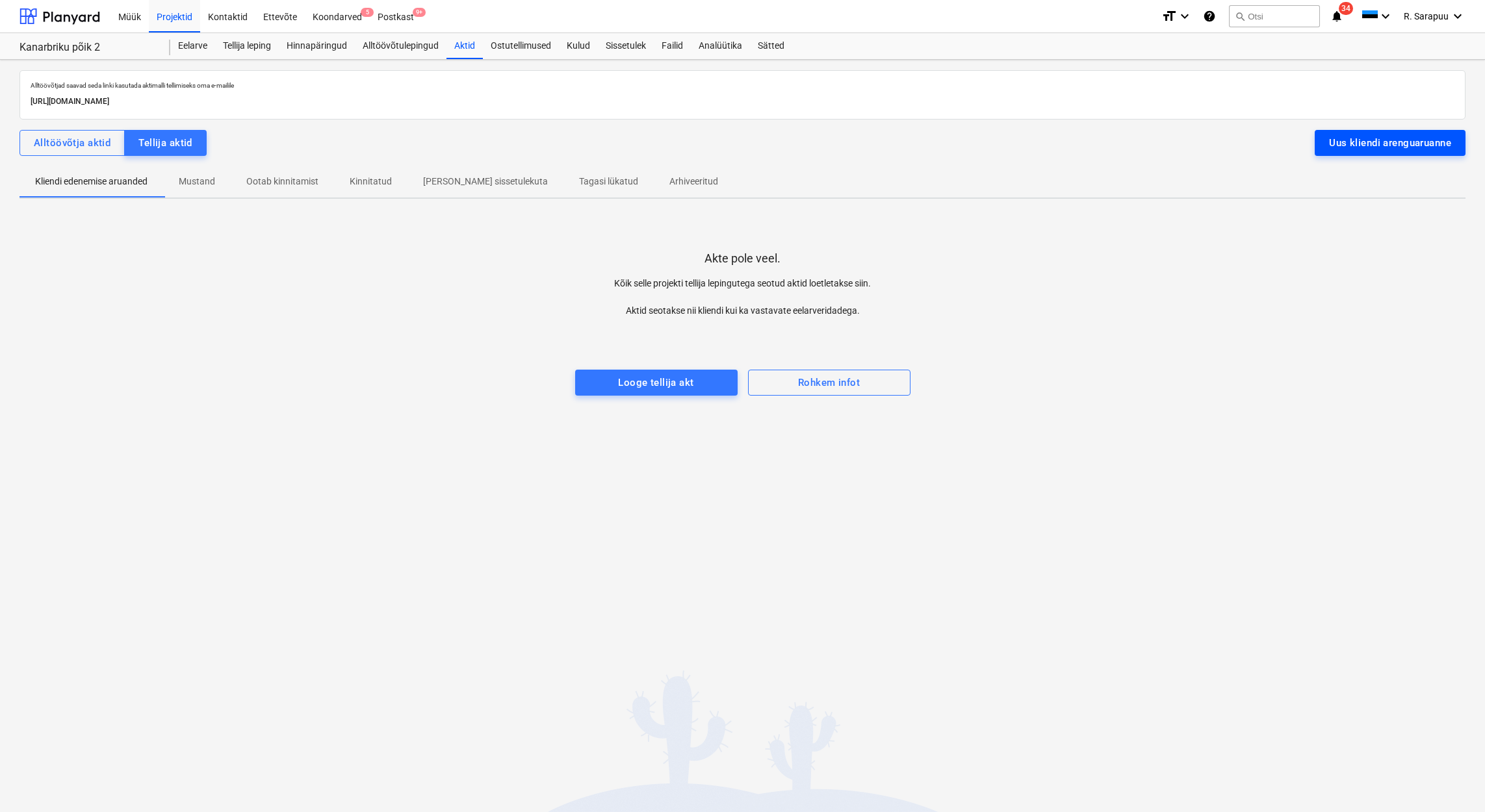 click on "Uus kliendi arenguaruanne" at bounding box center [1390, 143] 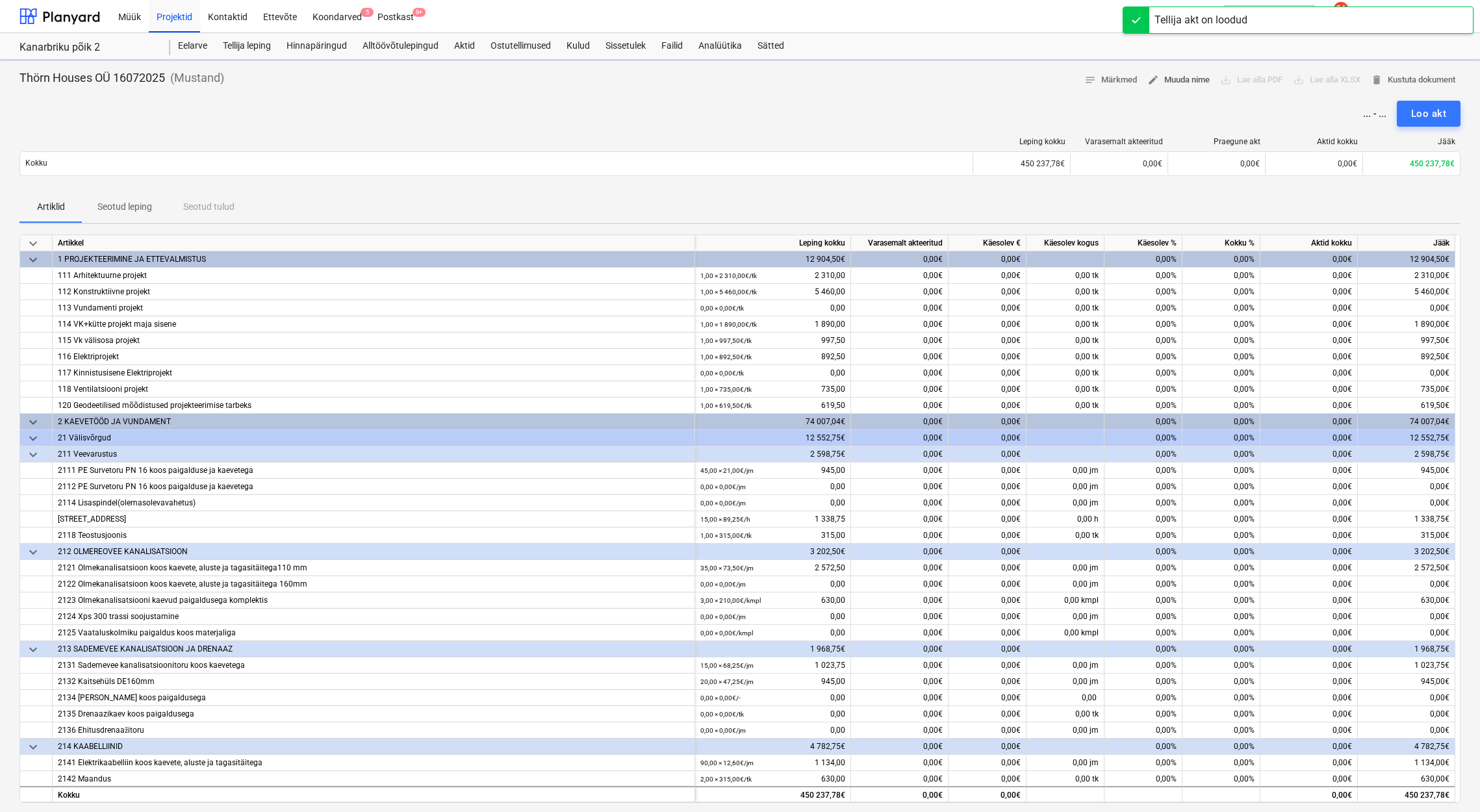 click on "edit Muuda nime" at bounding box center [1179, 80] 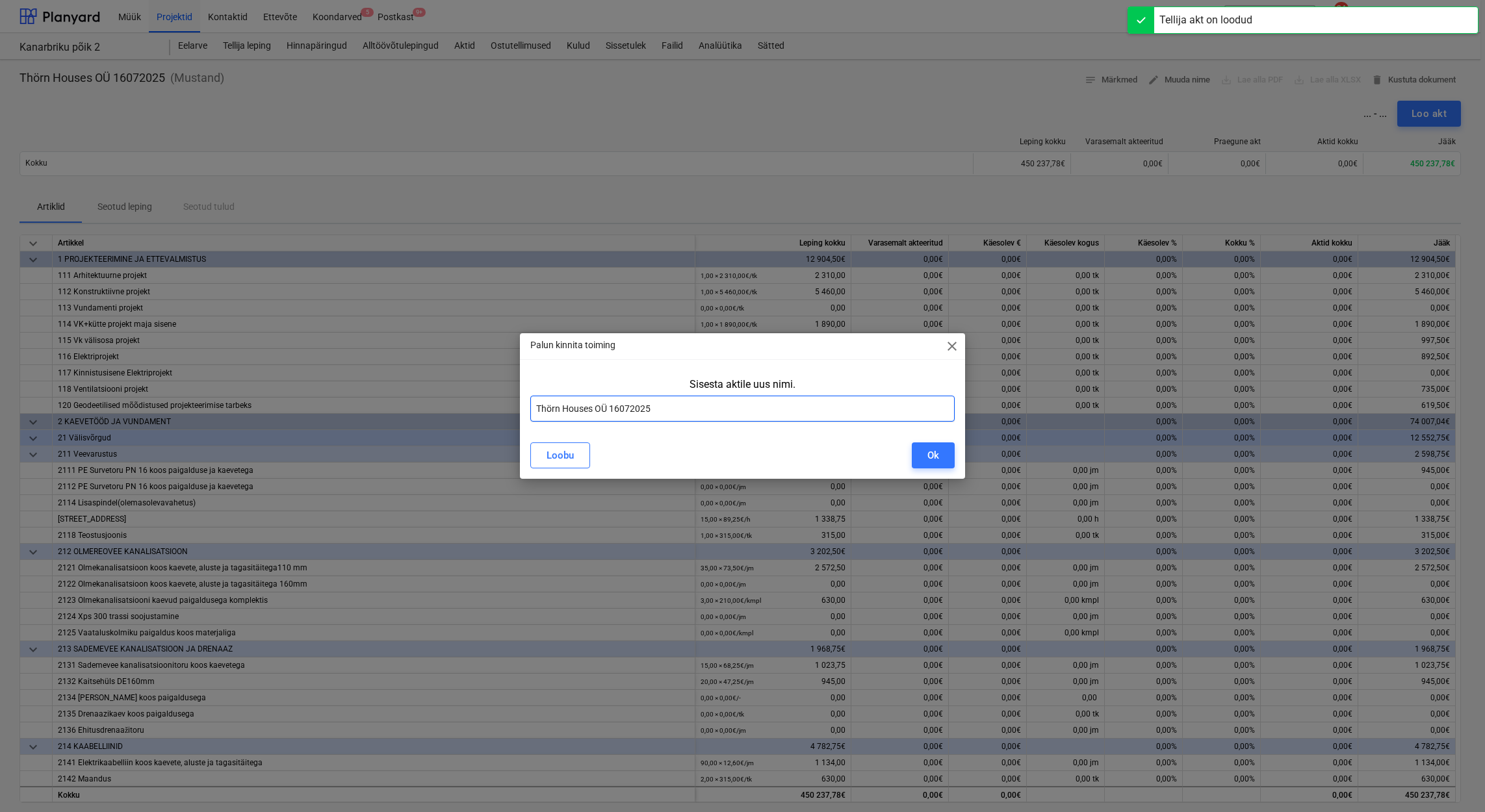 click on "Thörn Houses OÜ 16072025" at bounding box center (743, 409) 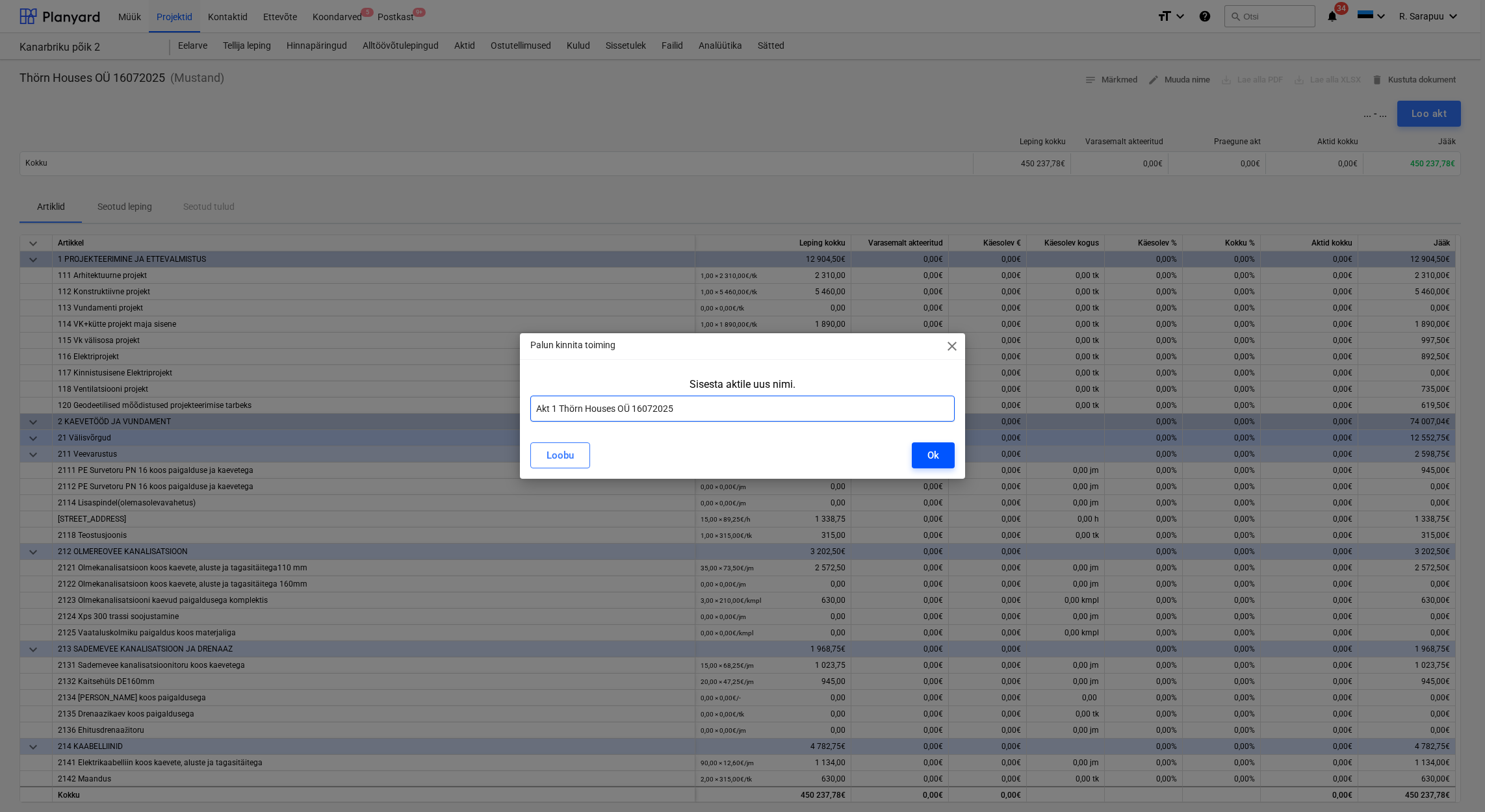 type on "Akt 1 Thörn Houses OÜ 16072025" 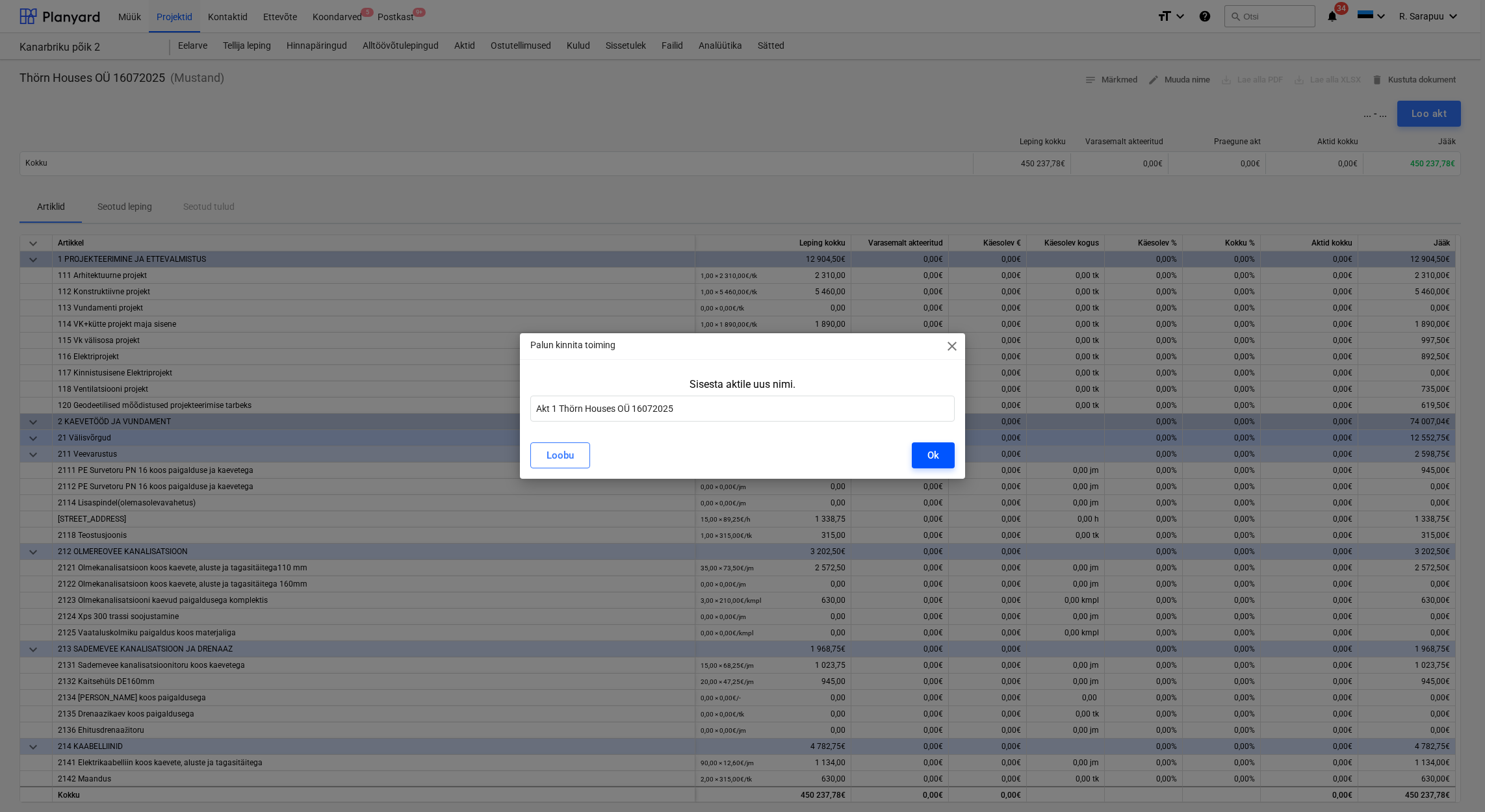 click on "Ok" at bounding box center (933, 455) 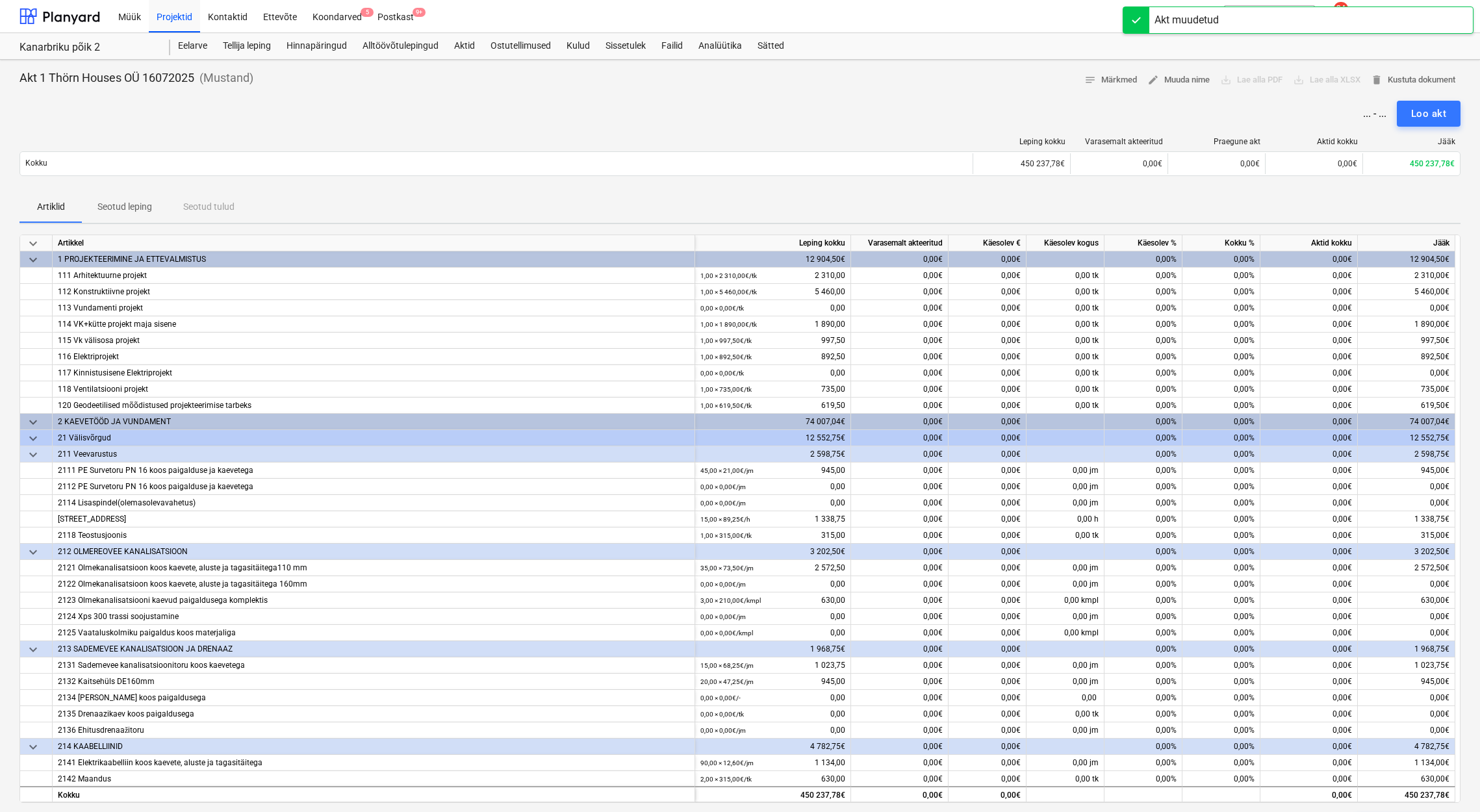 click on "0,00%" at bounding box center (1143, 259) 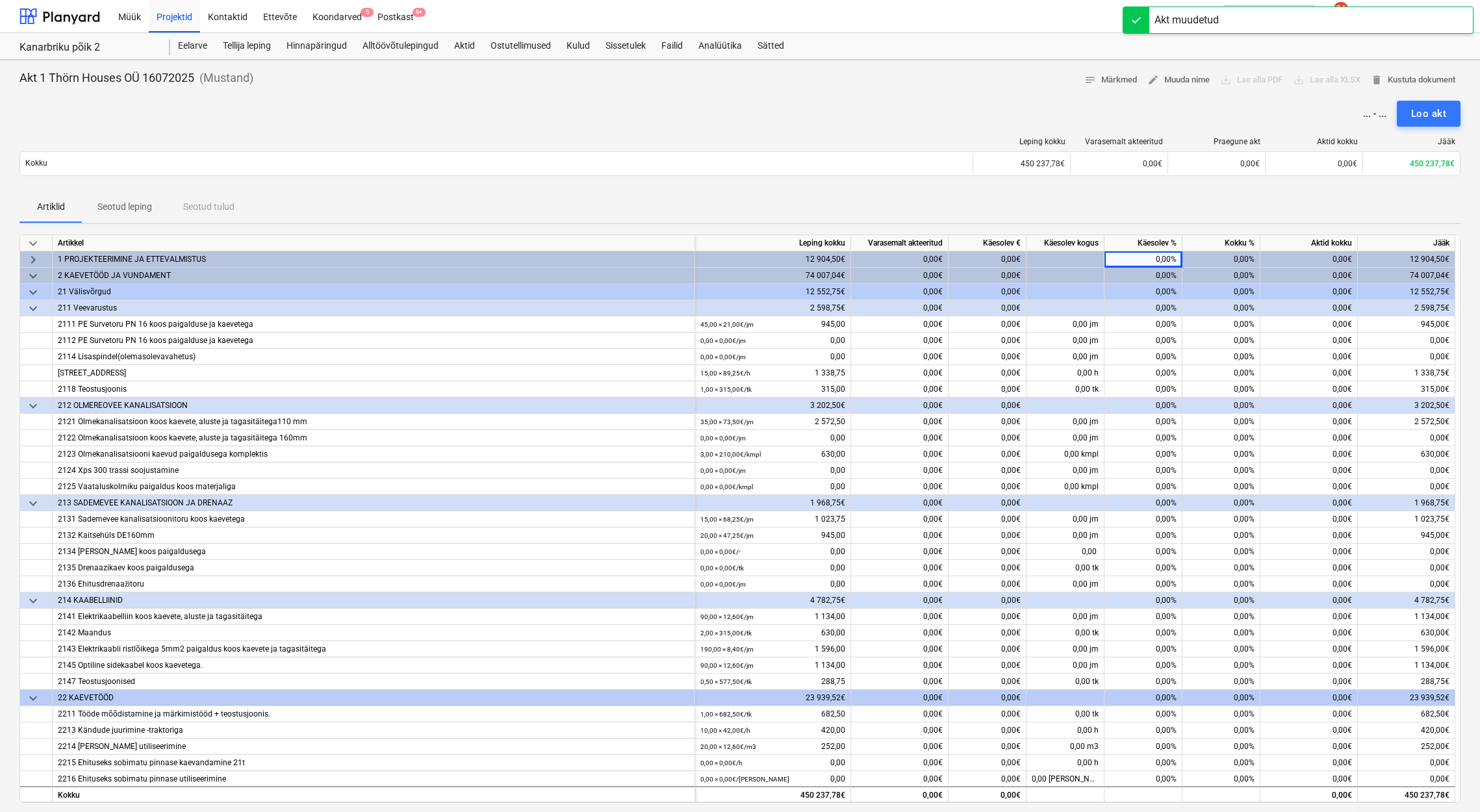 click on "0,00%" at bounding box center [1143, 259] 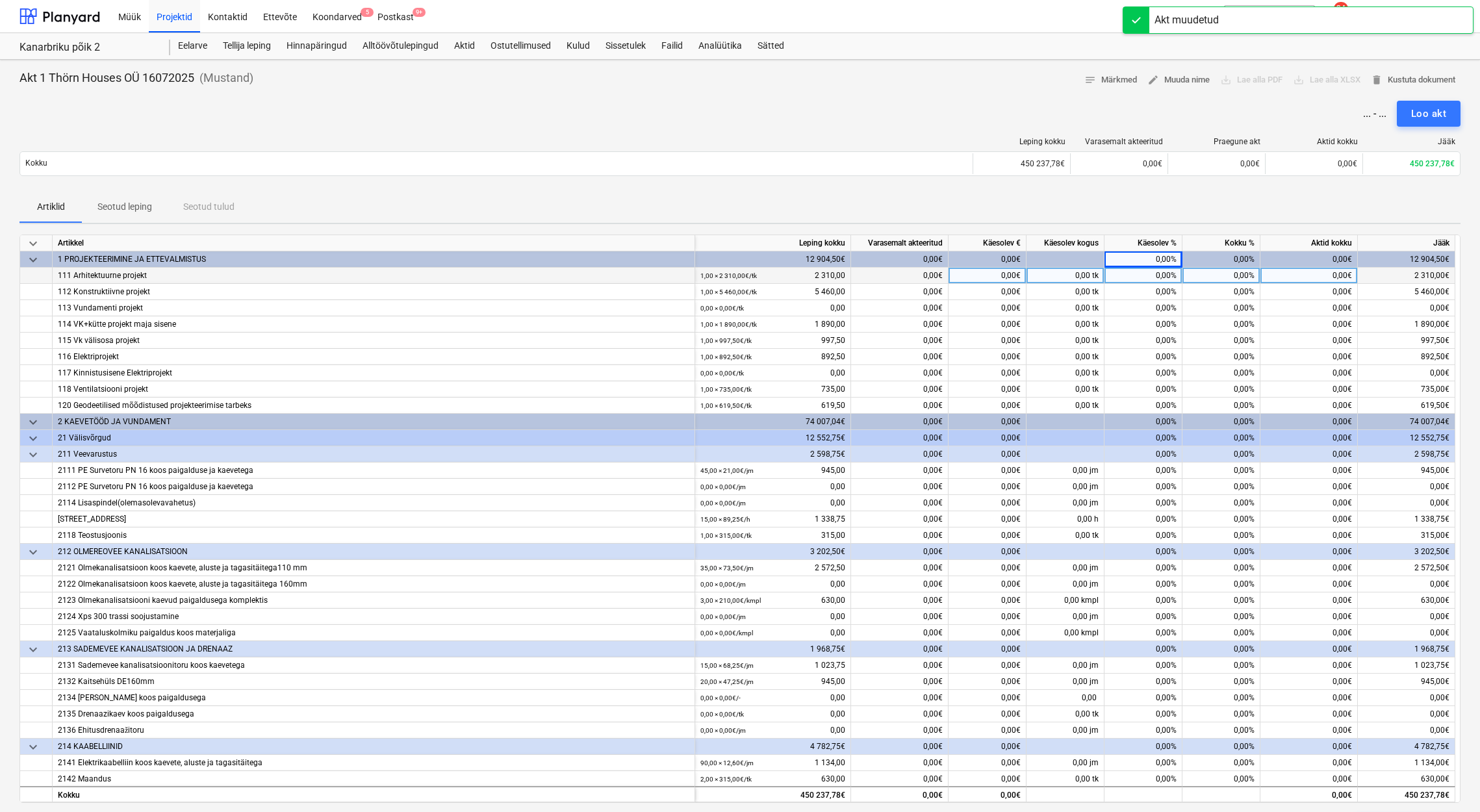 click on "0,00%" at bounding box center (1143, 275) 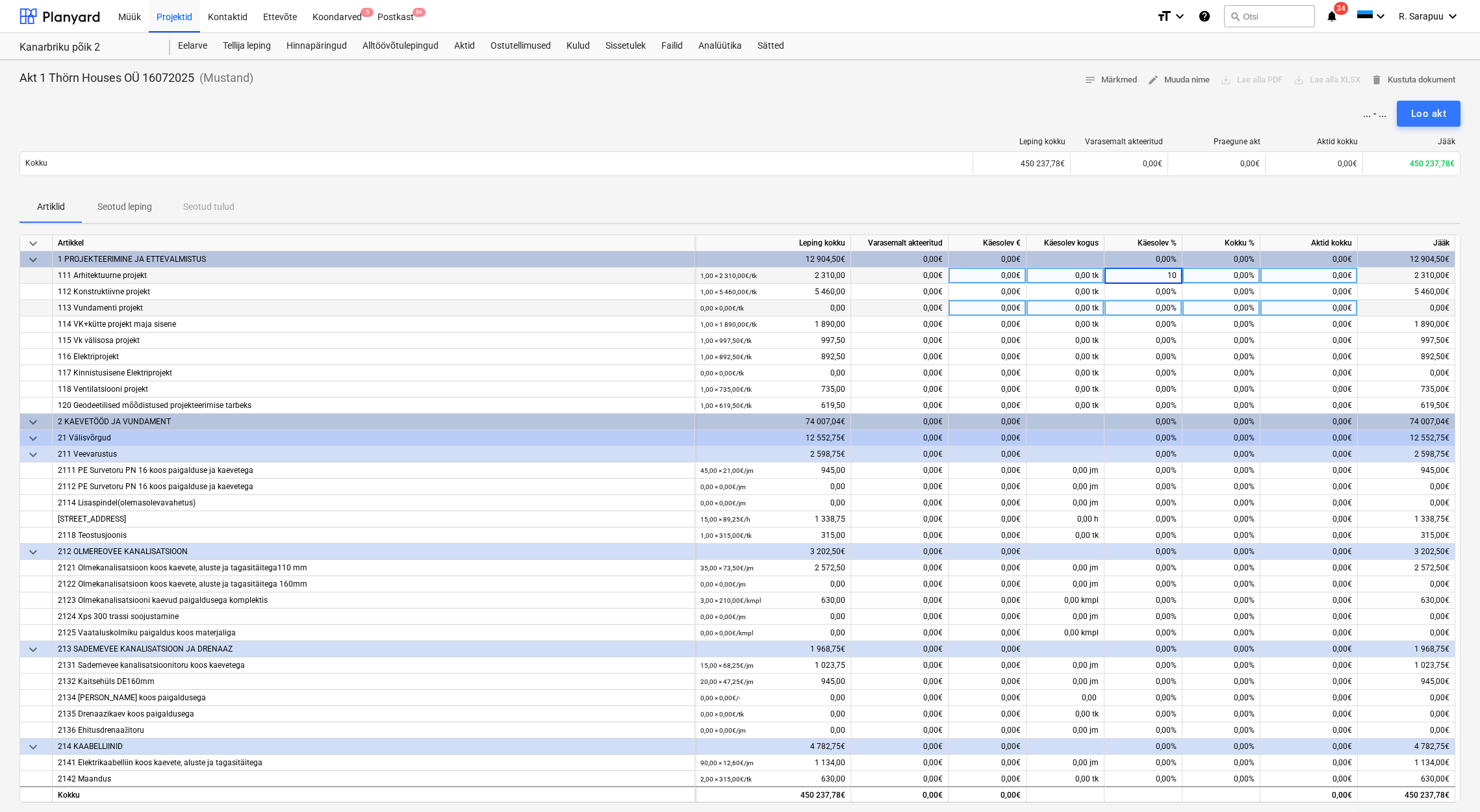 type on "100" 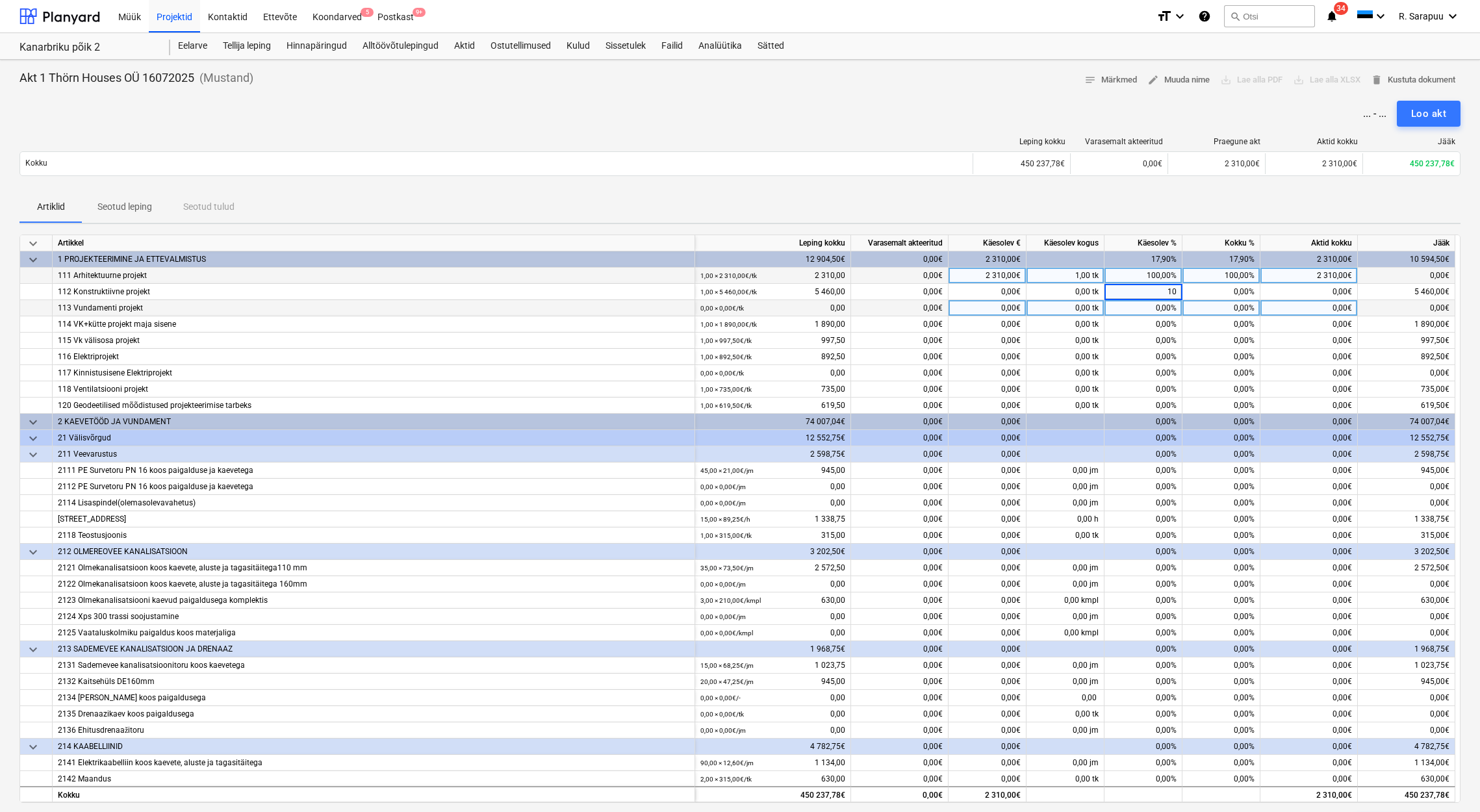 type on "100" 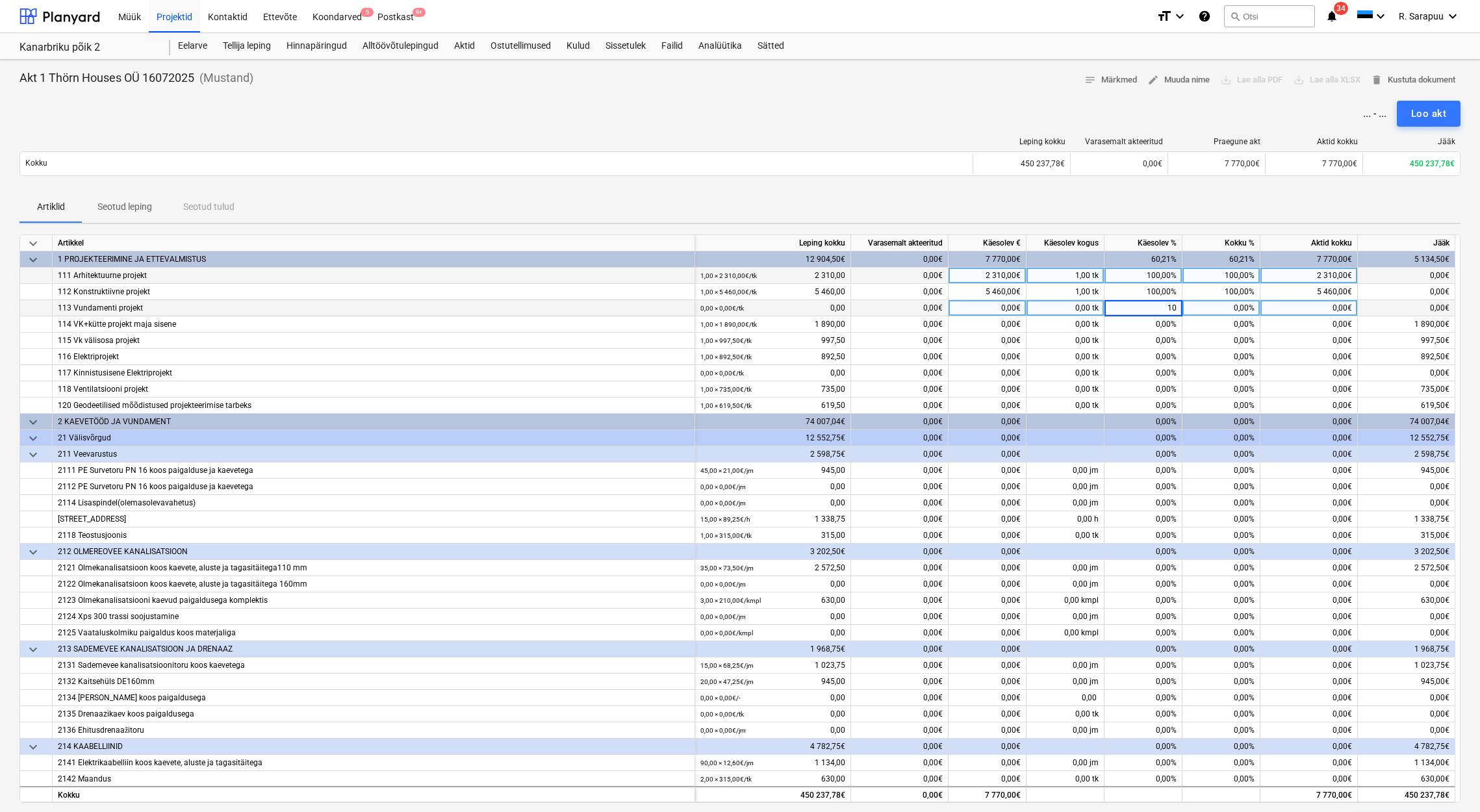type on "100" 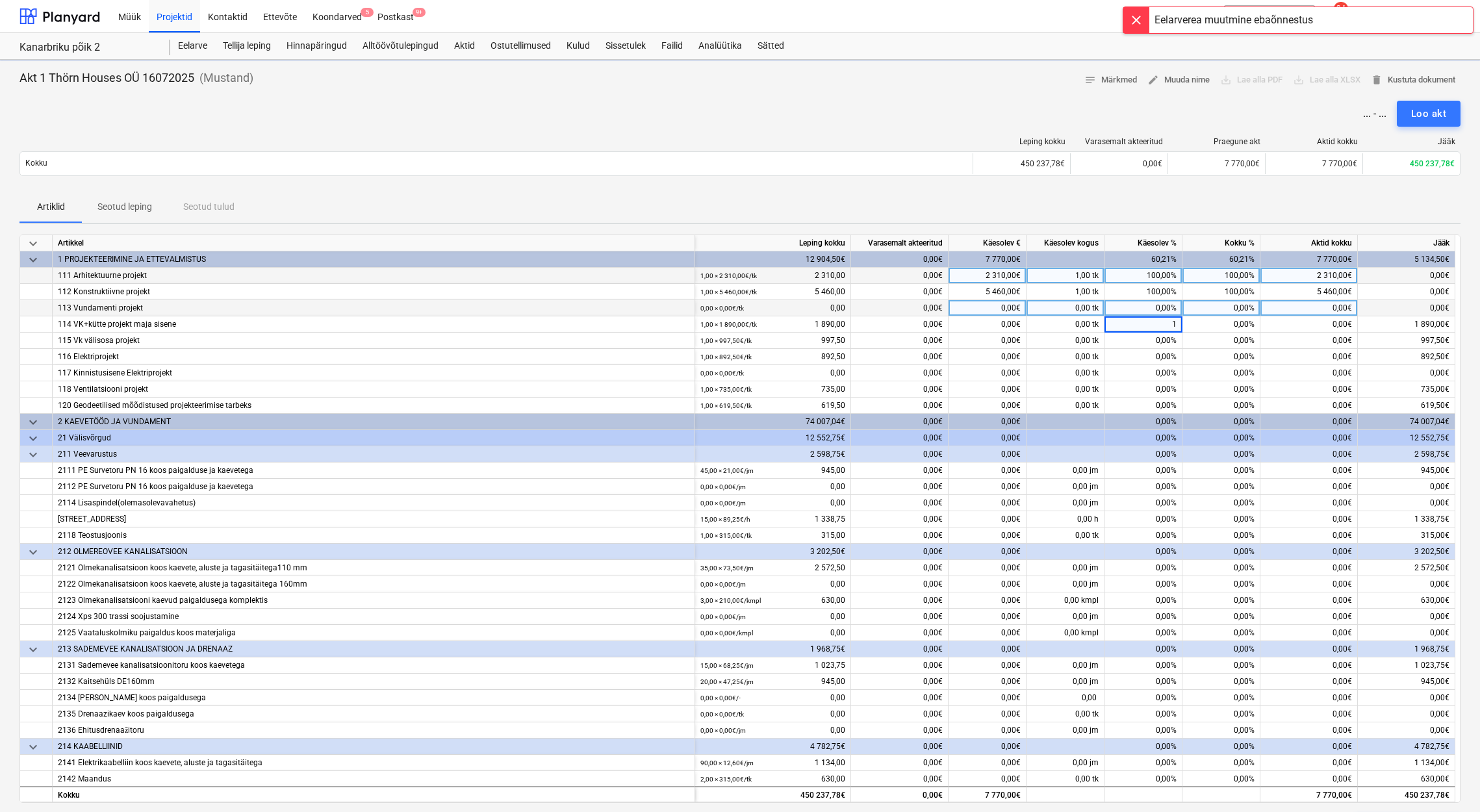 type on "10" 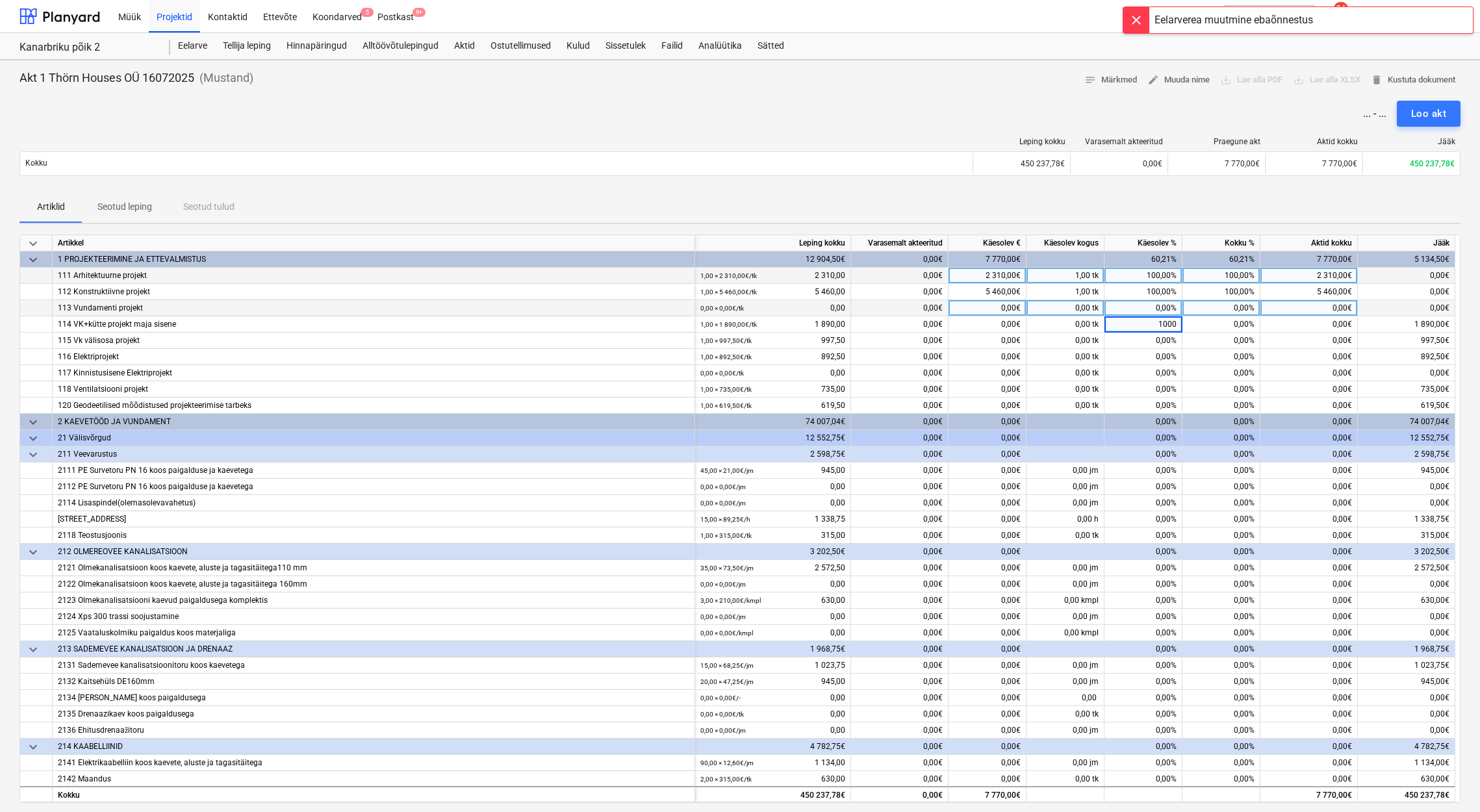 type on "100" 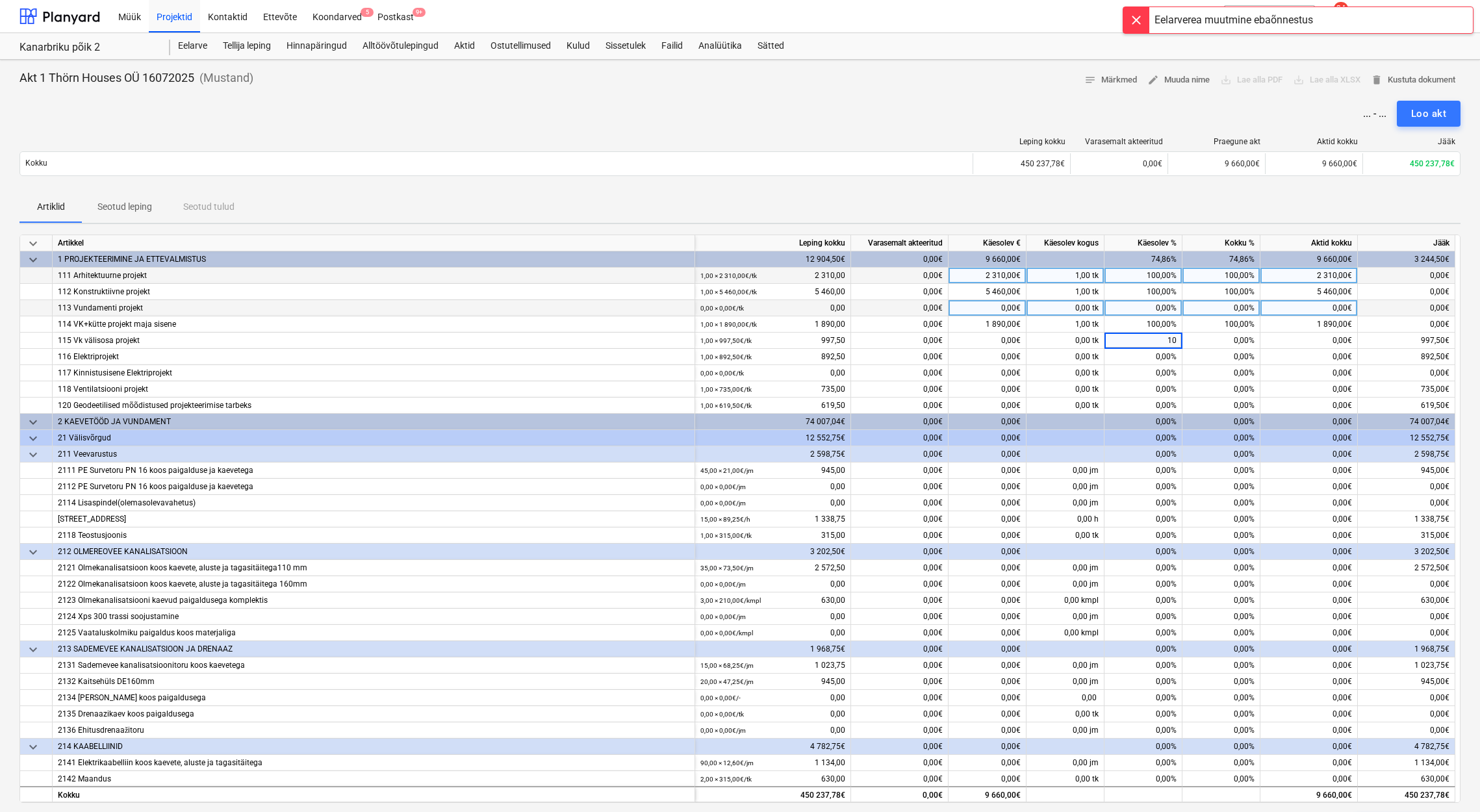 type on "100" 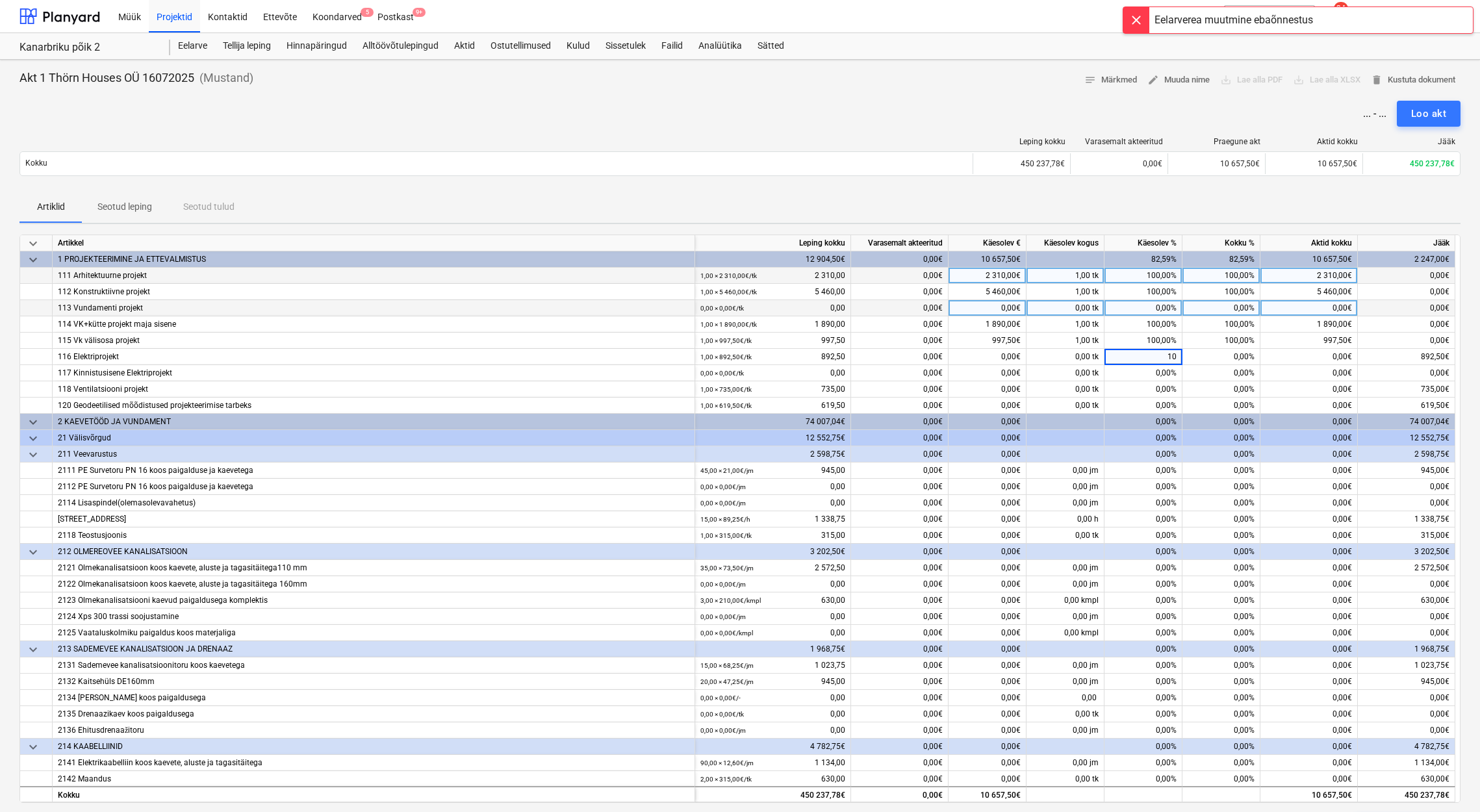 type on "100" 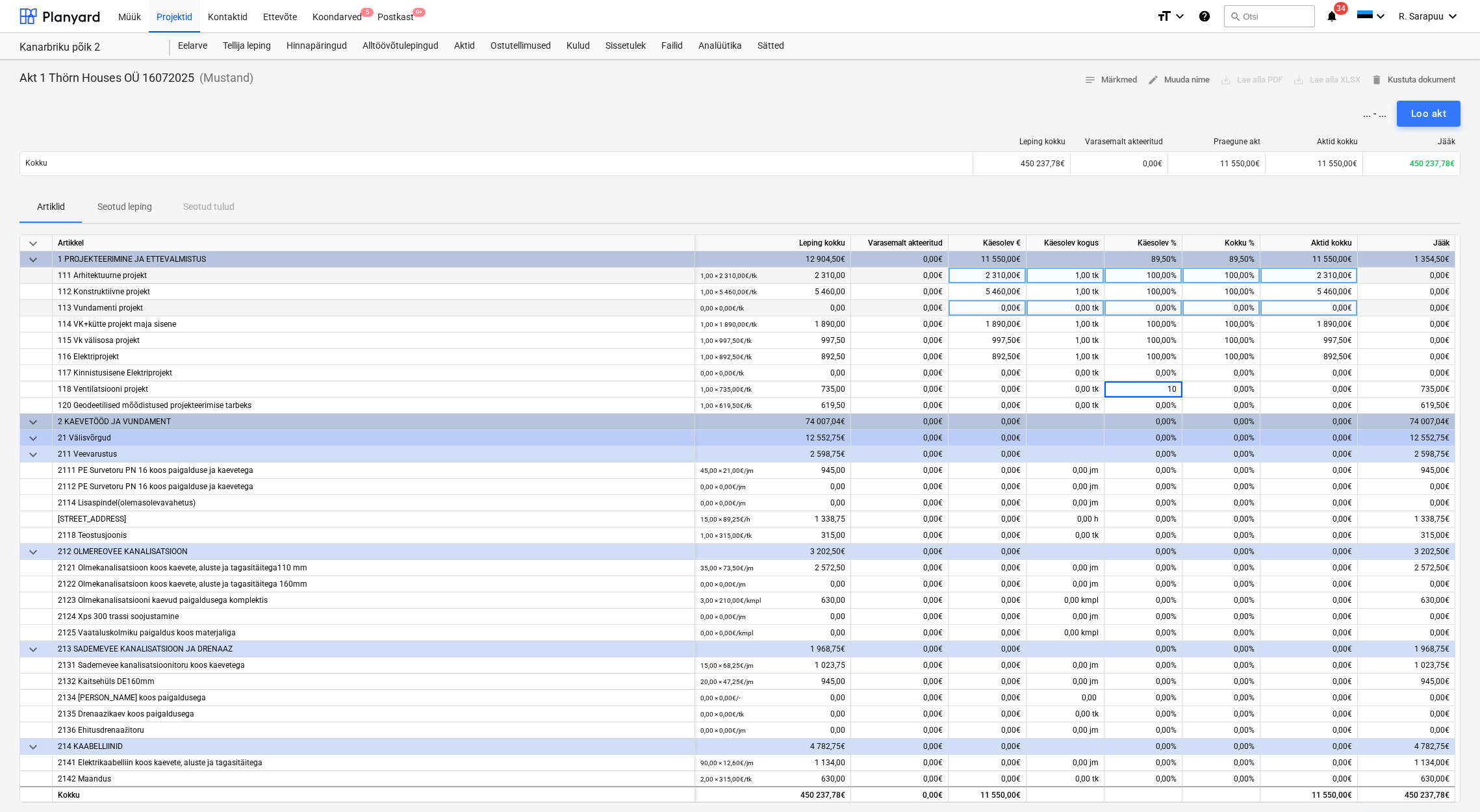 type on "100" 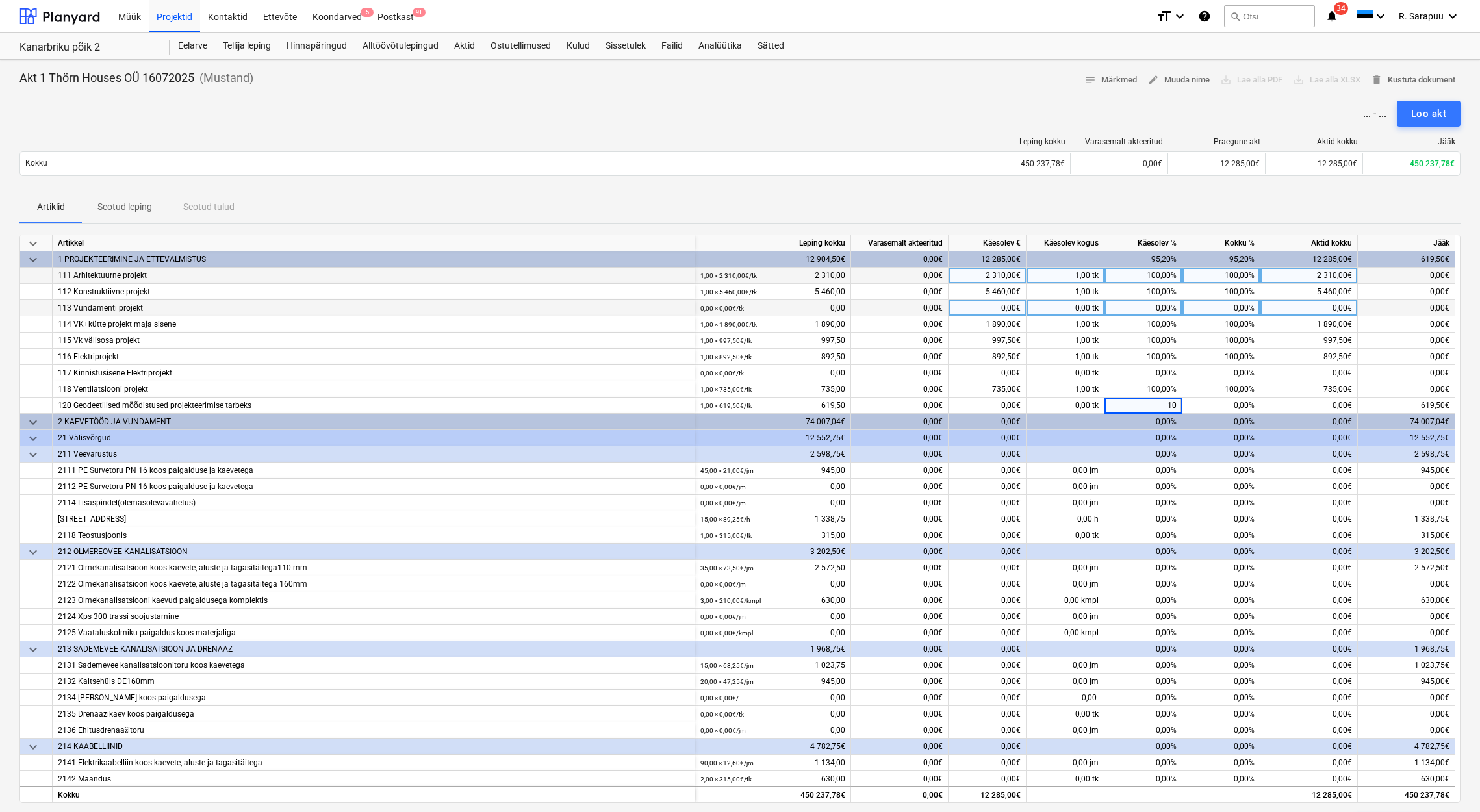 type on "100" 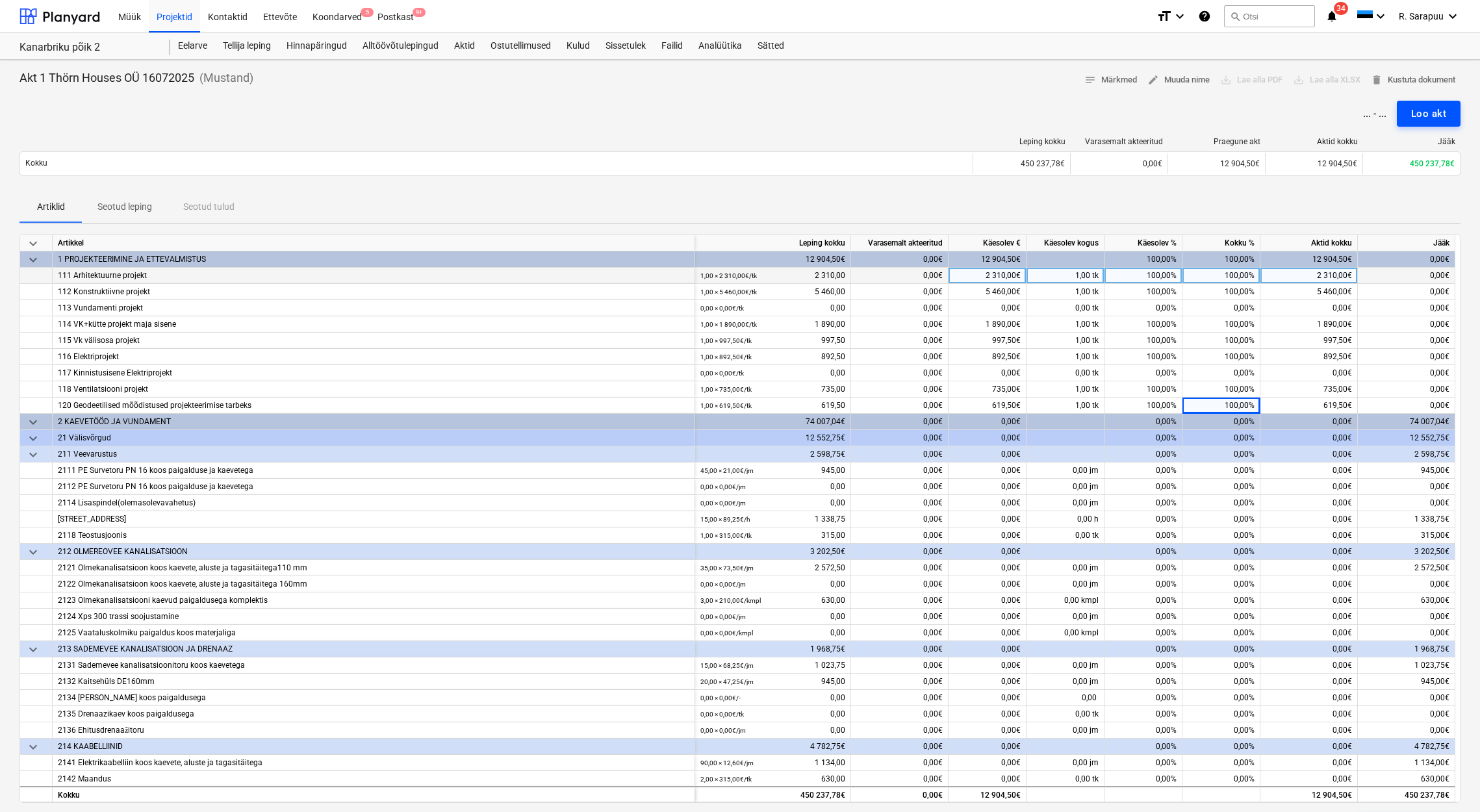 click on "Loo akt" at bounding box center [1429, 114] 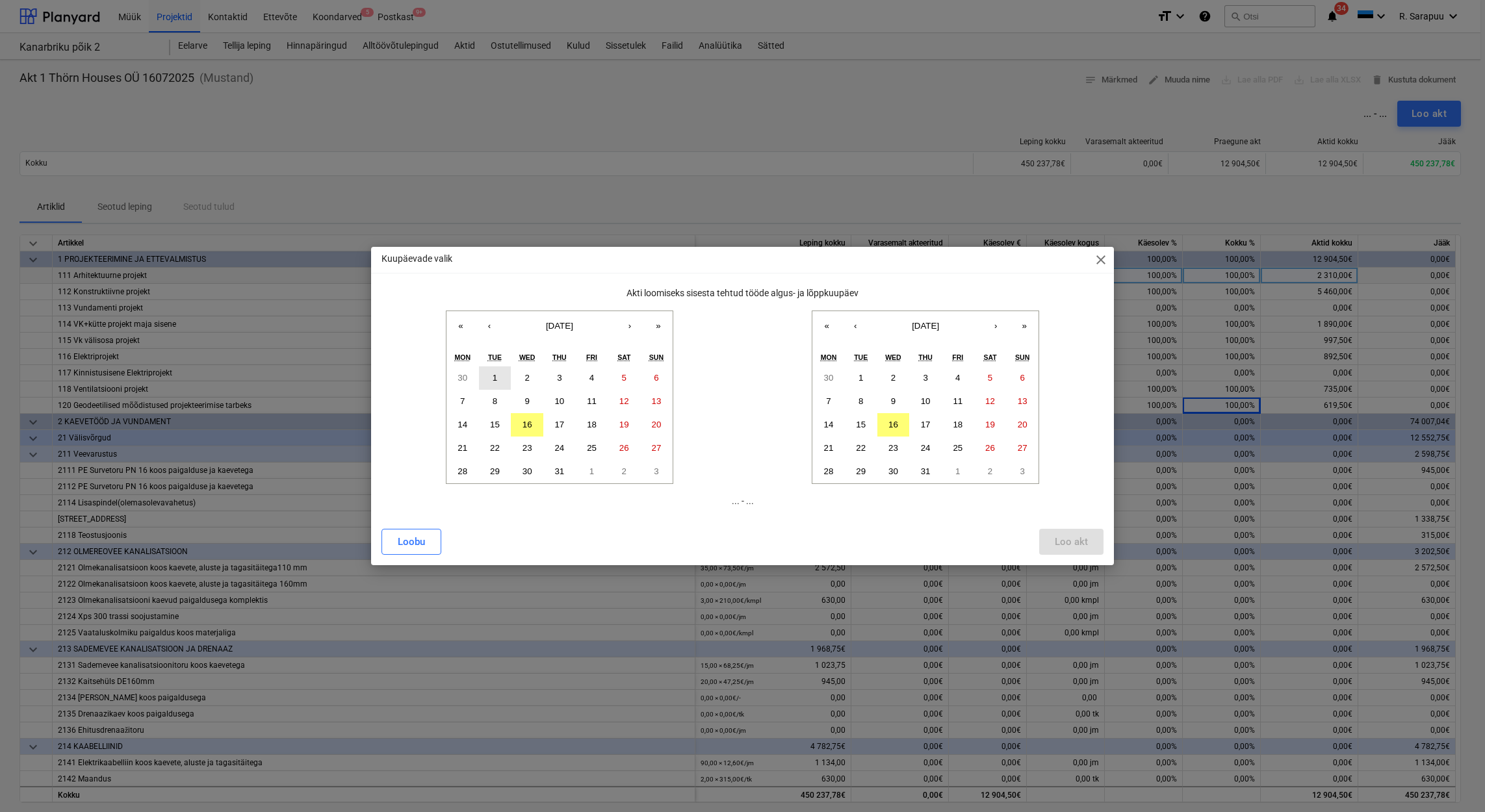 click on "1" at bounding box center [495, 378] 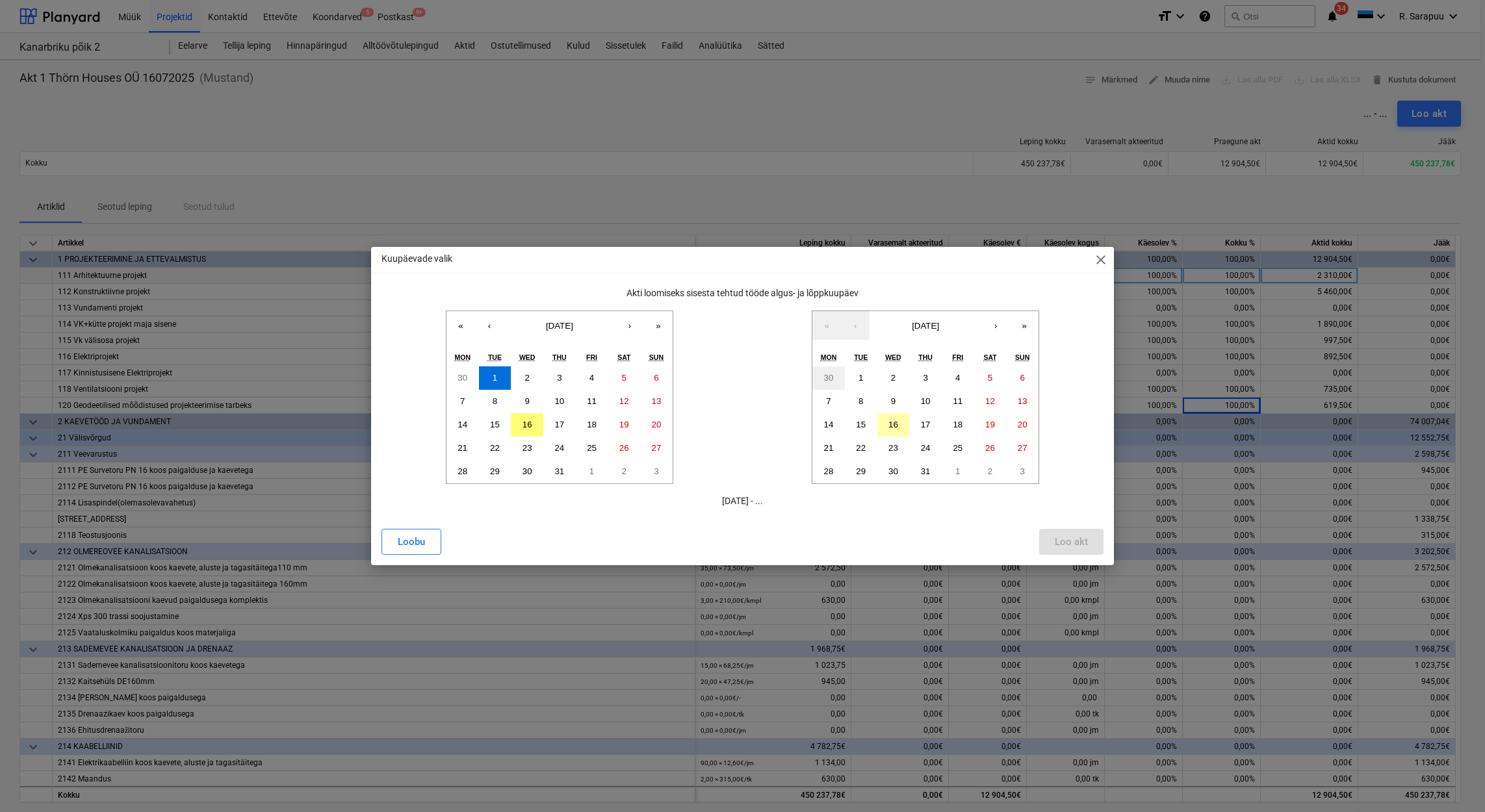 click on "16" at bounding box center [893, 424] 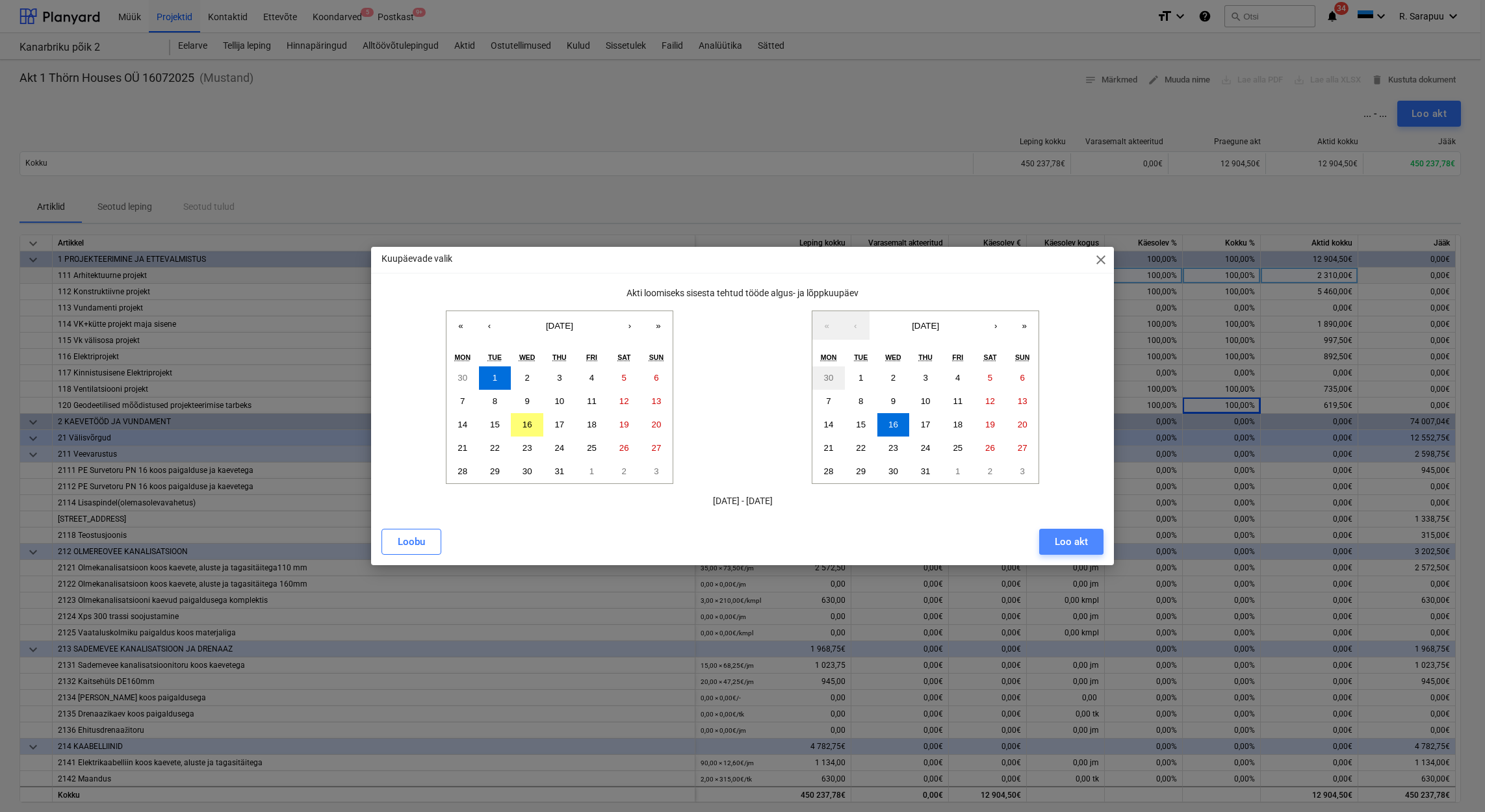 click on "Loo akt" at bounding box center (1071, 542) 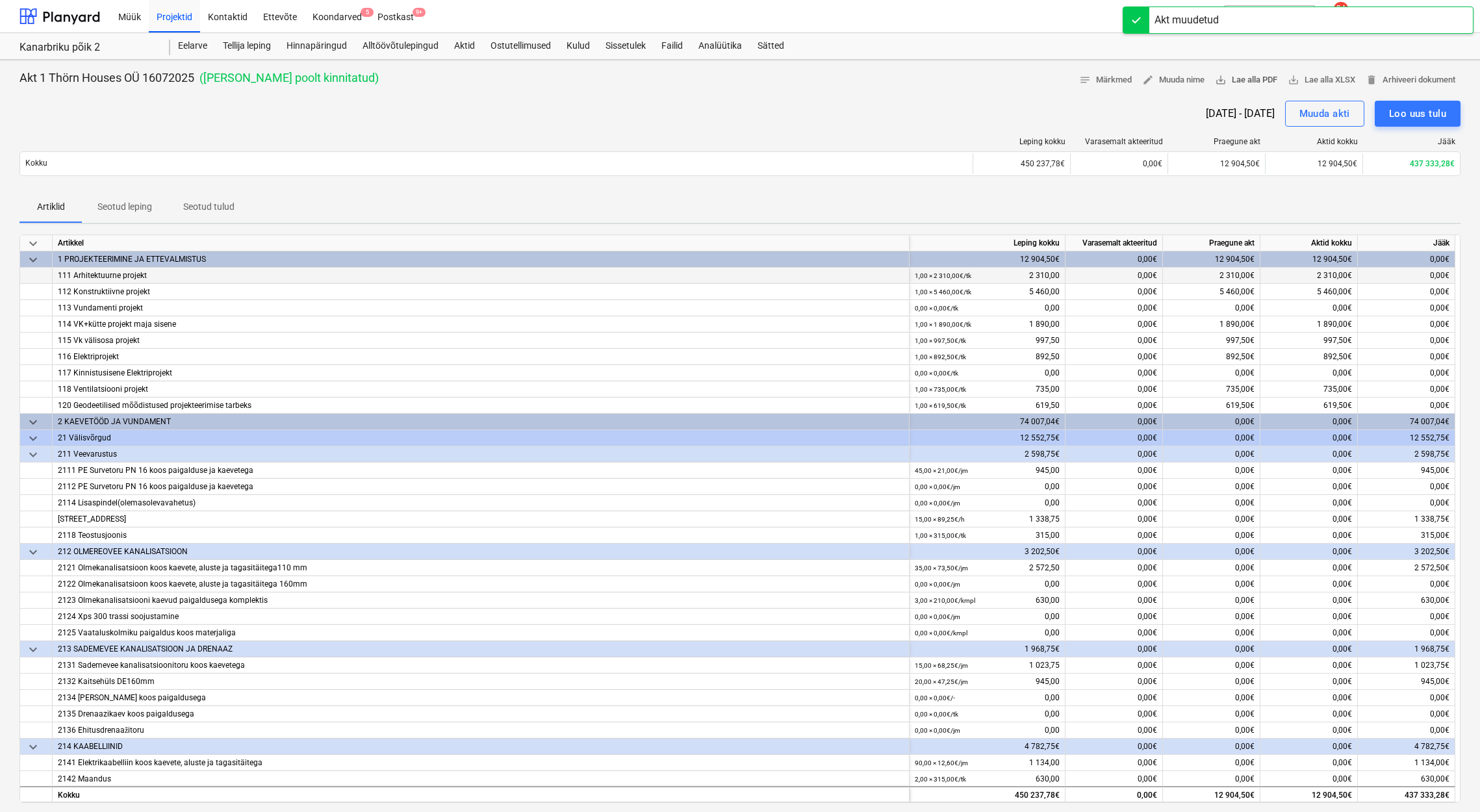 click on "save_alt Lae alla PDF" at bounding box center [1246, 80] 